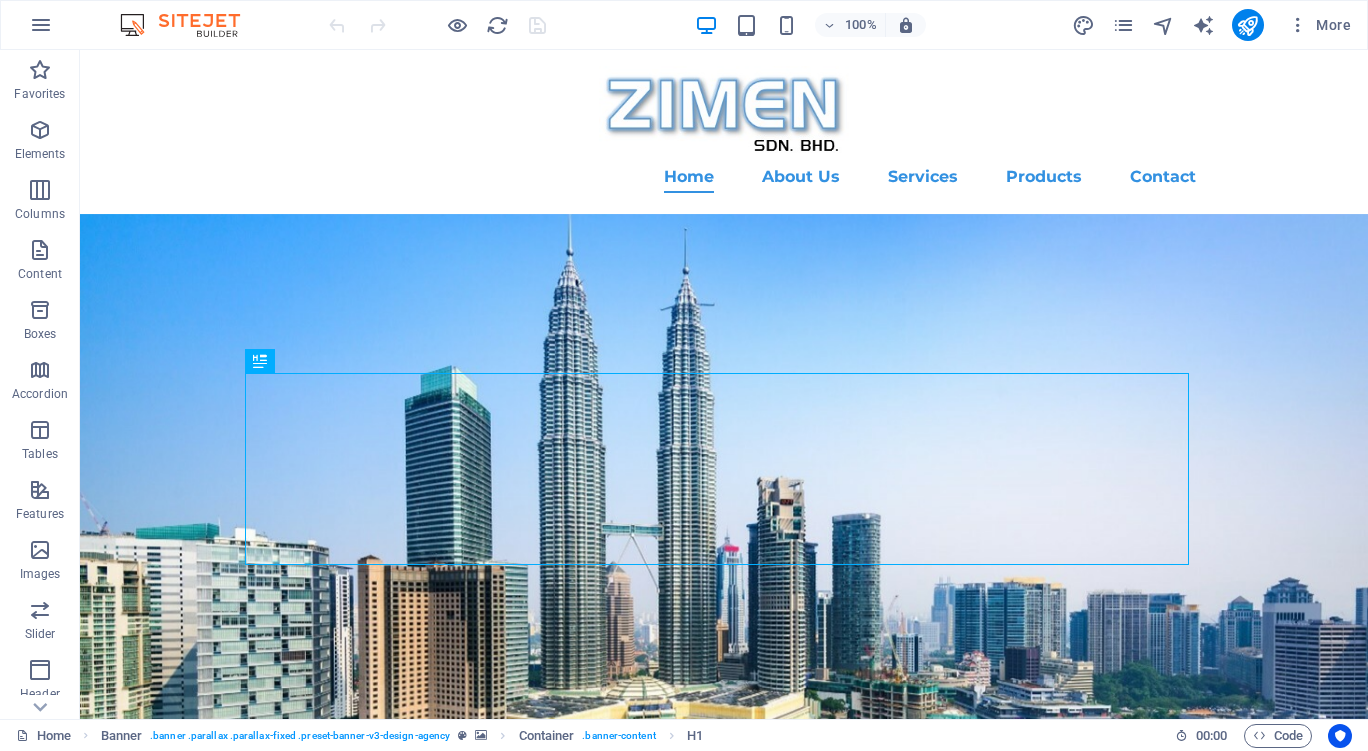 scroll, scrollTop: 0, scrollLeft: 0, axis: both 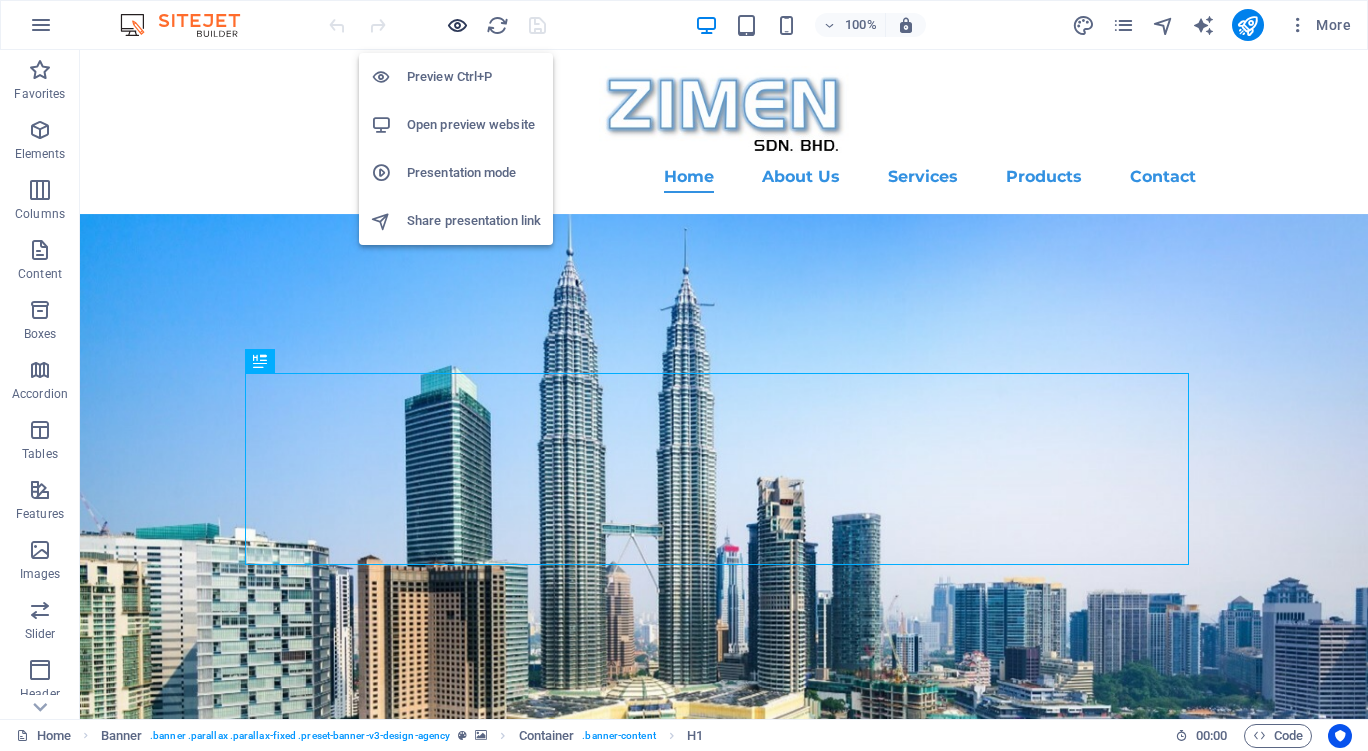 click at bounding box center (457, 25) 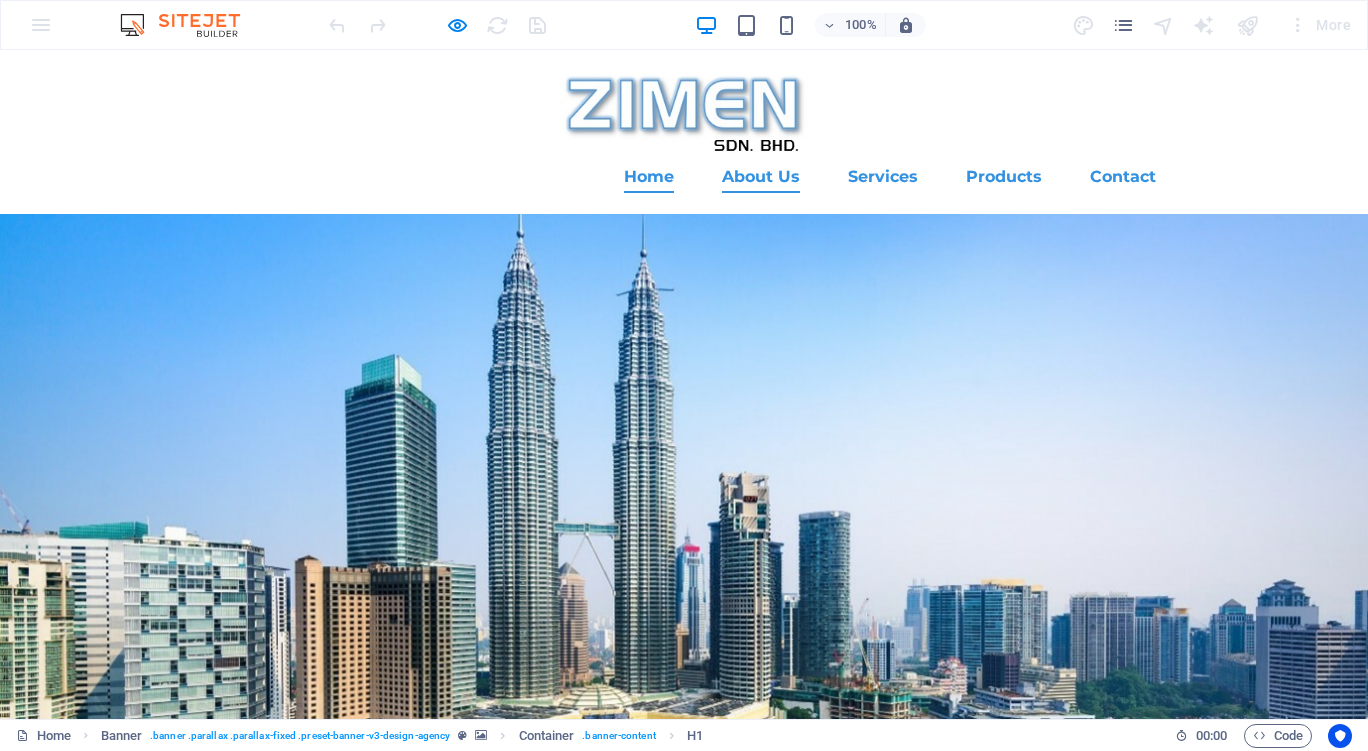 click on "About Us" at bounding box center [761, 177] 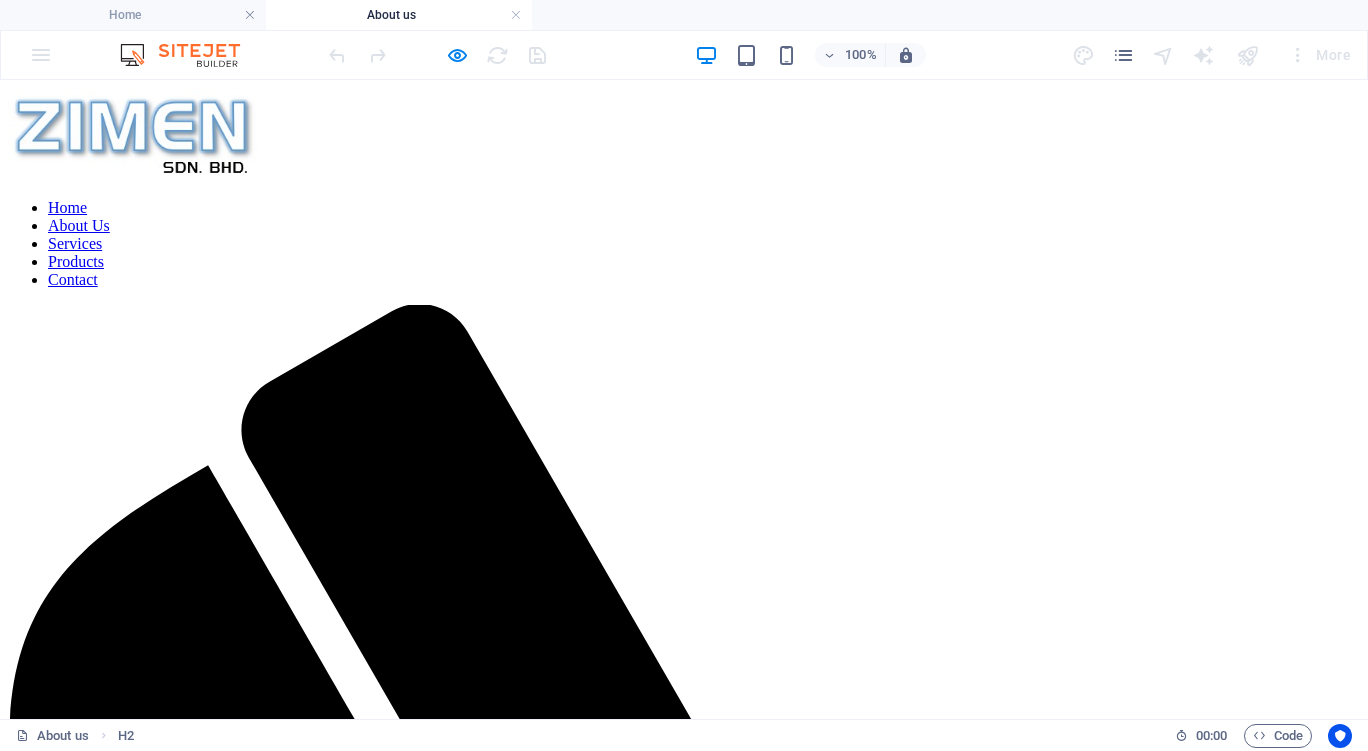 scroll, scrollTop: 0, scrollLeft: 0, axis: both 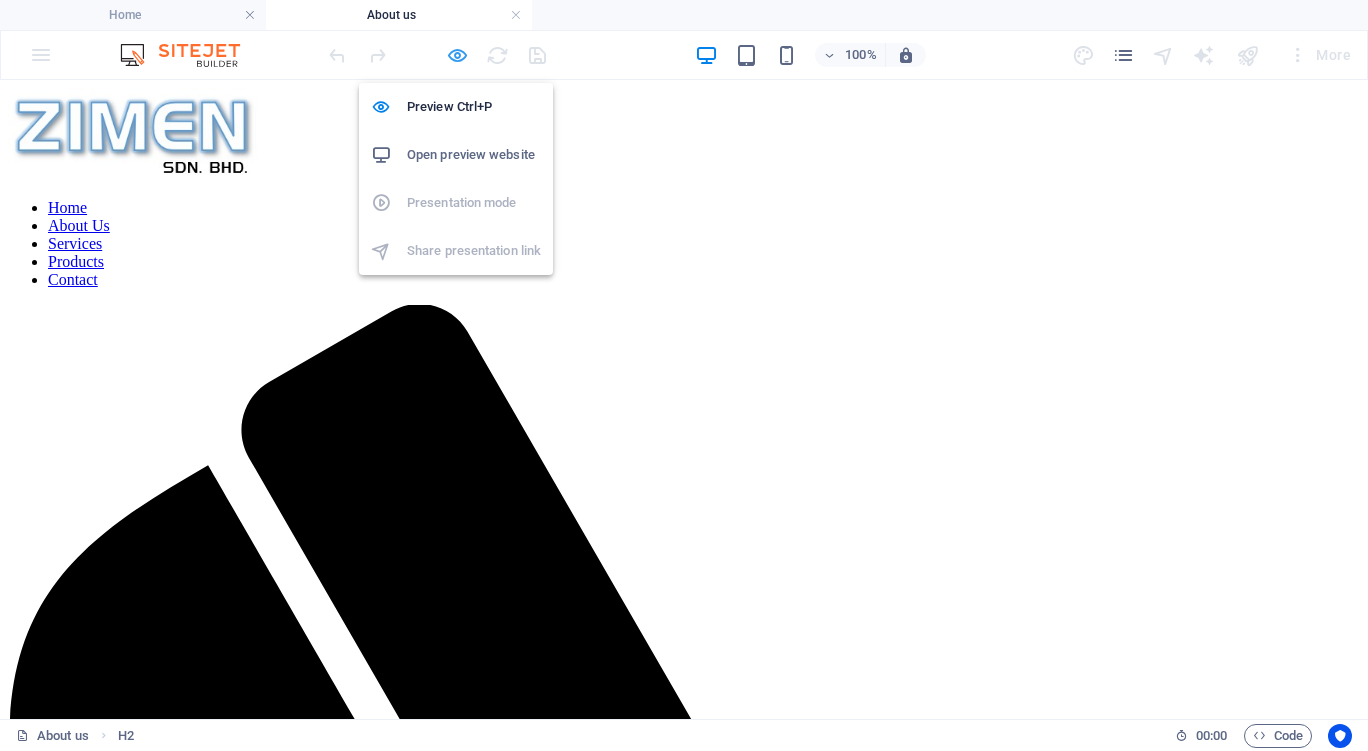 click at bounding box center [457, 55] 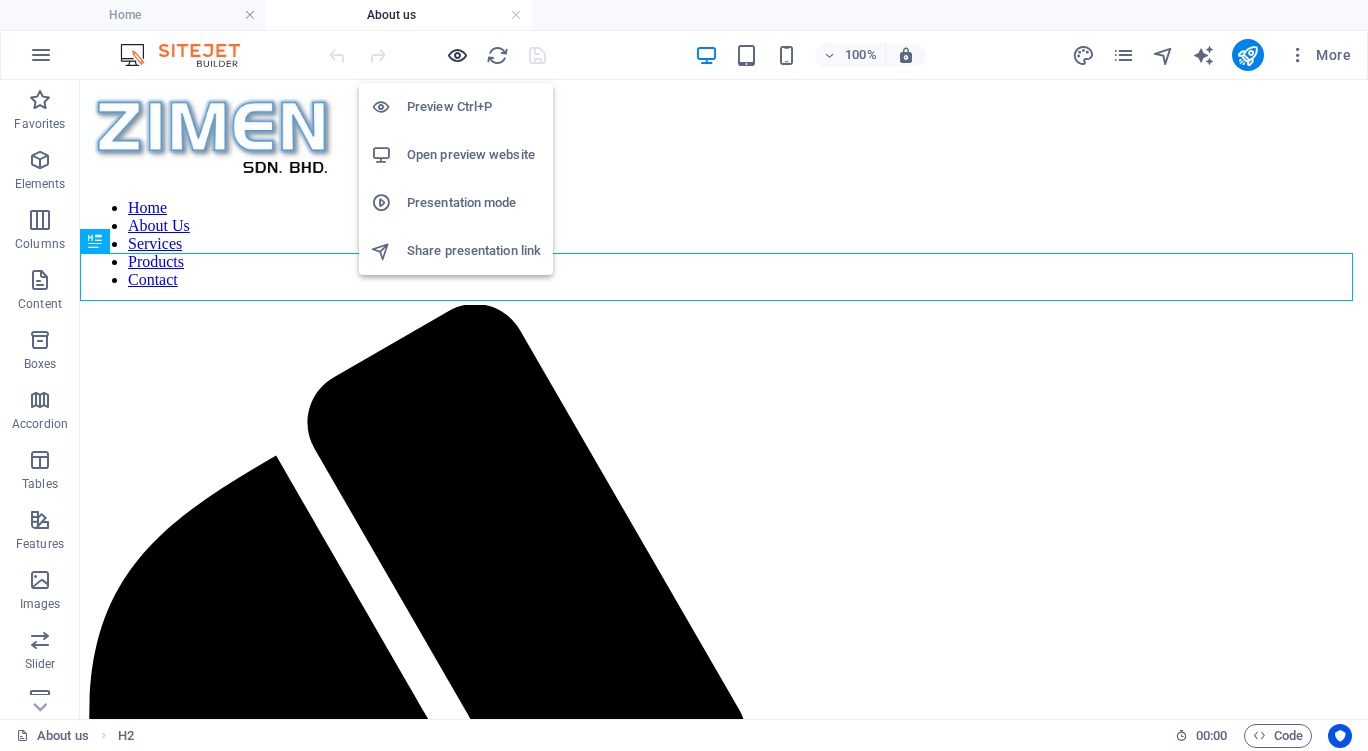 click at bounding box center (457, 55) 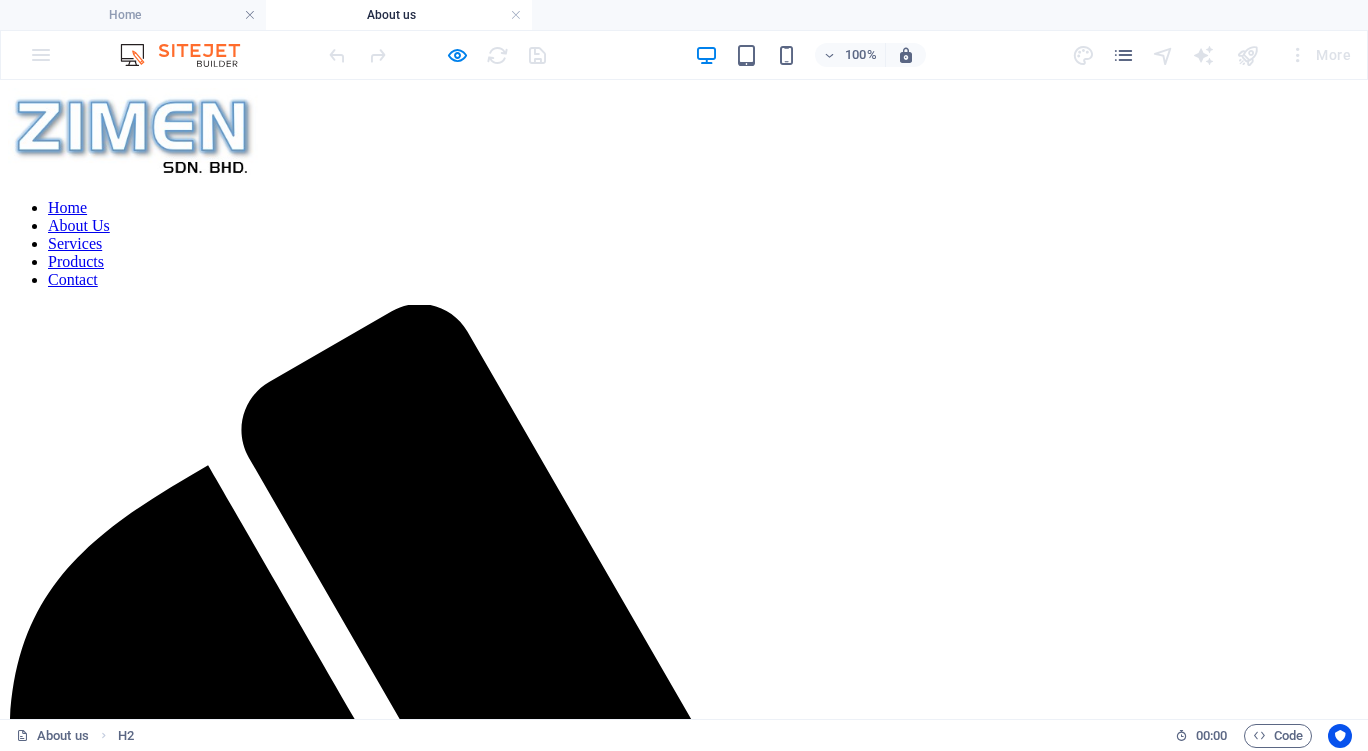 click on "Services" at bounding box center (75, 243) 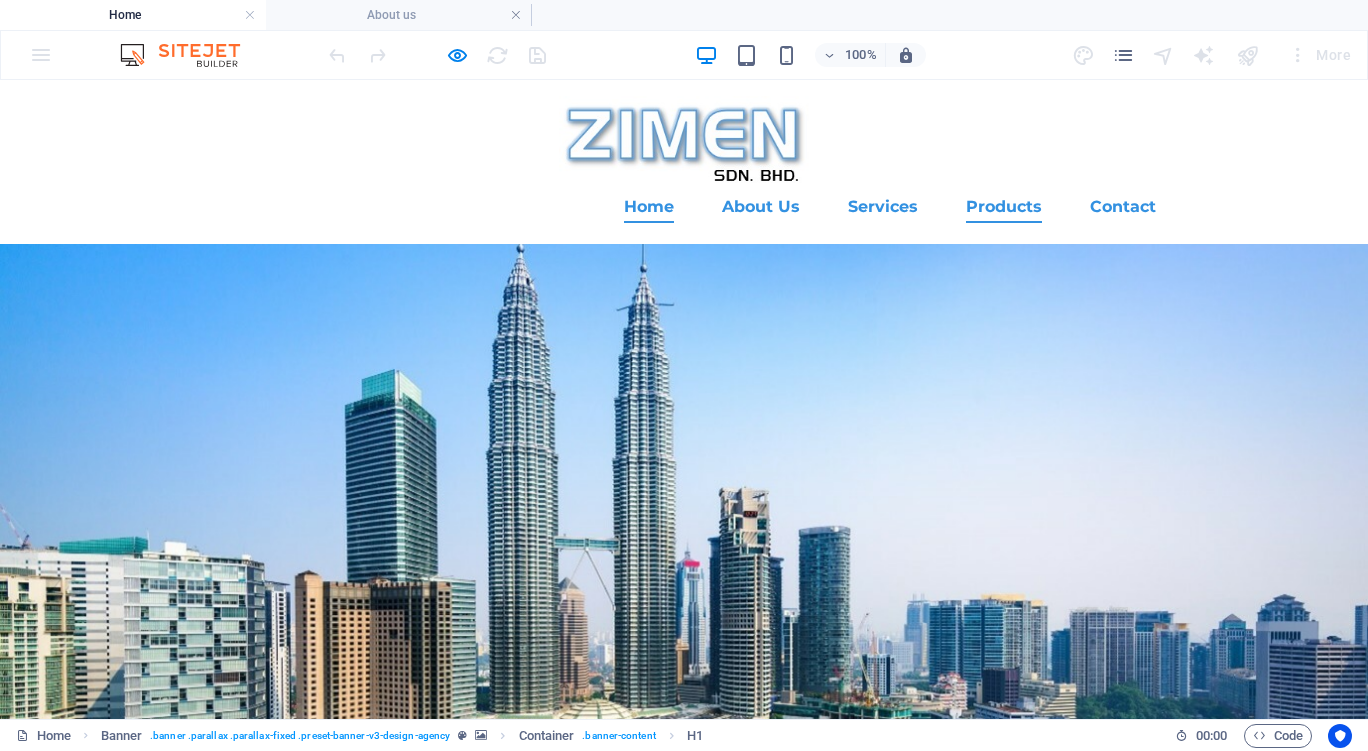 click on "Products" at bounding box center (1004, 207) 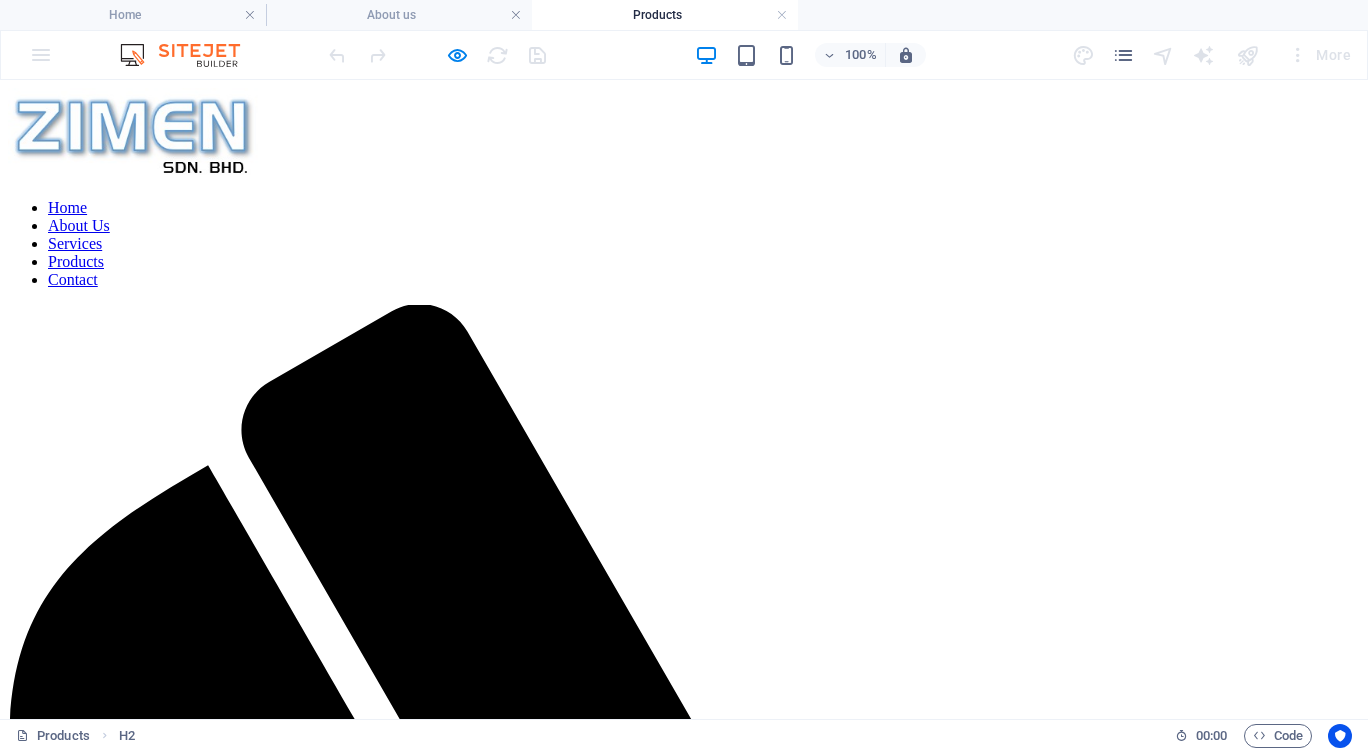scroll, scrollTop: 0, scrollLeft: 0, axis: both 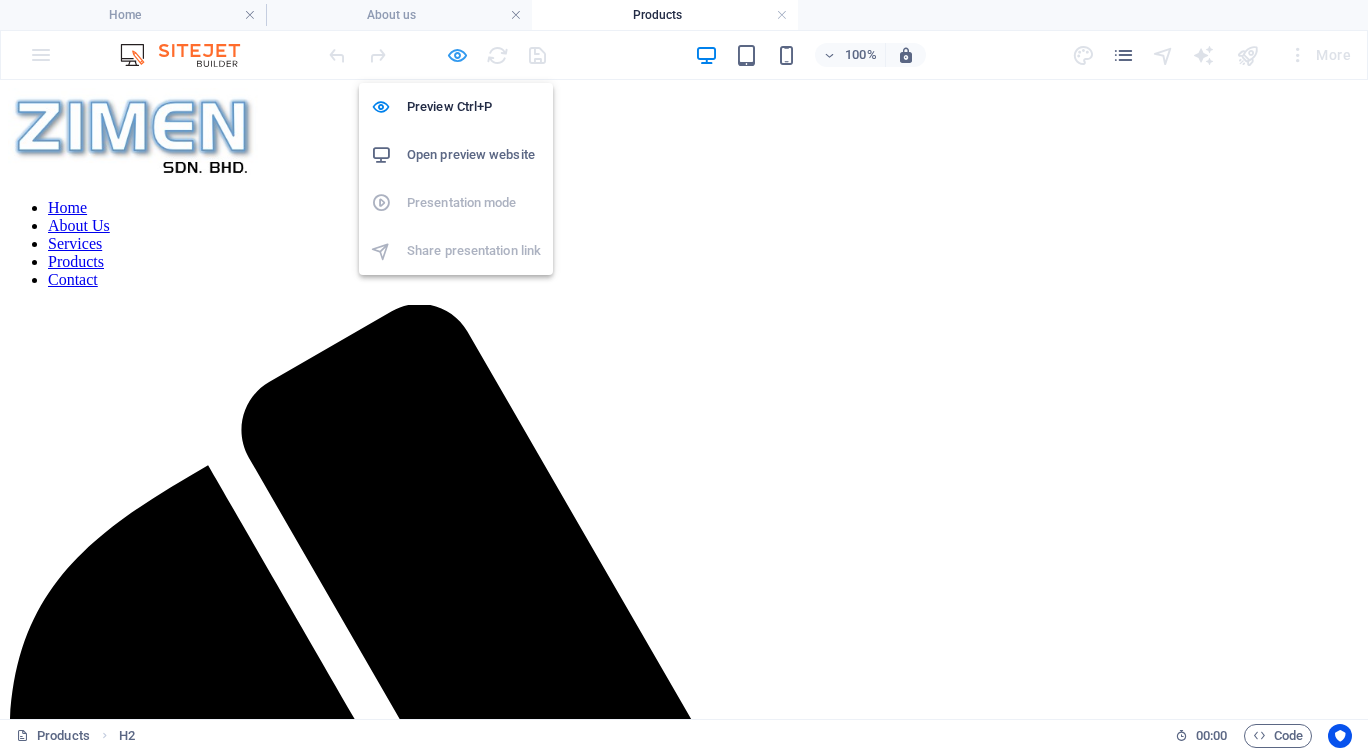 click at bounding box center [457, 55] 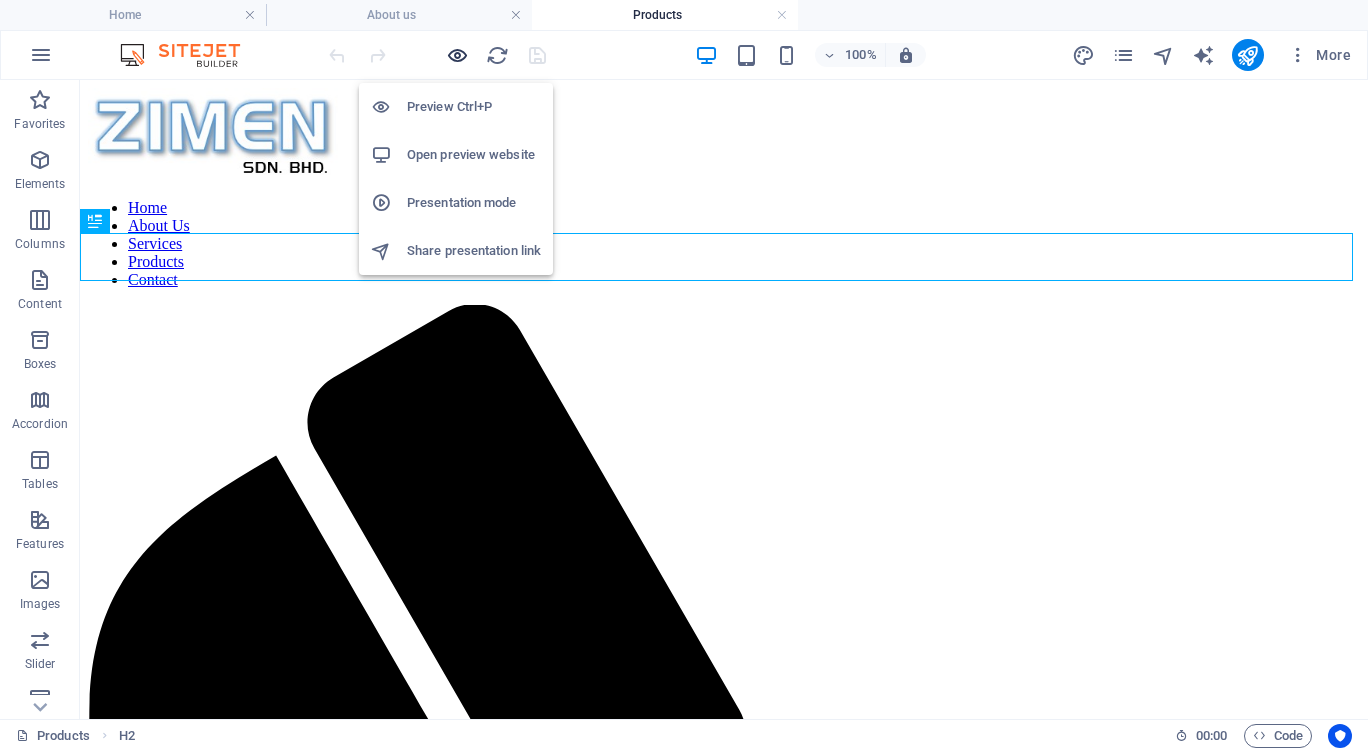 click at bounding box center [457, 55] 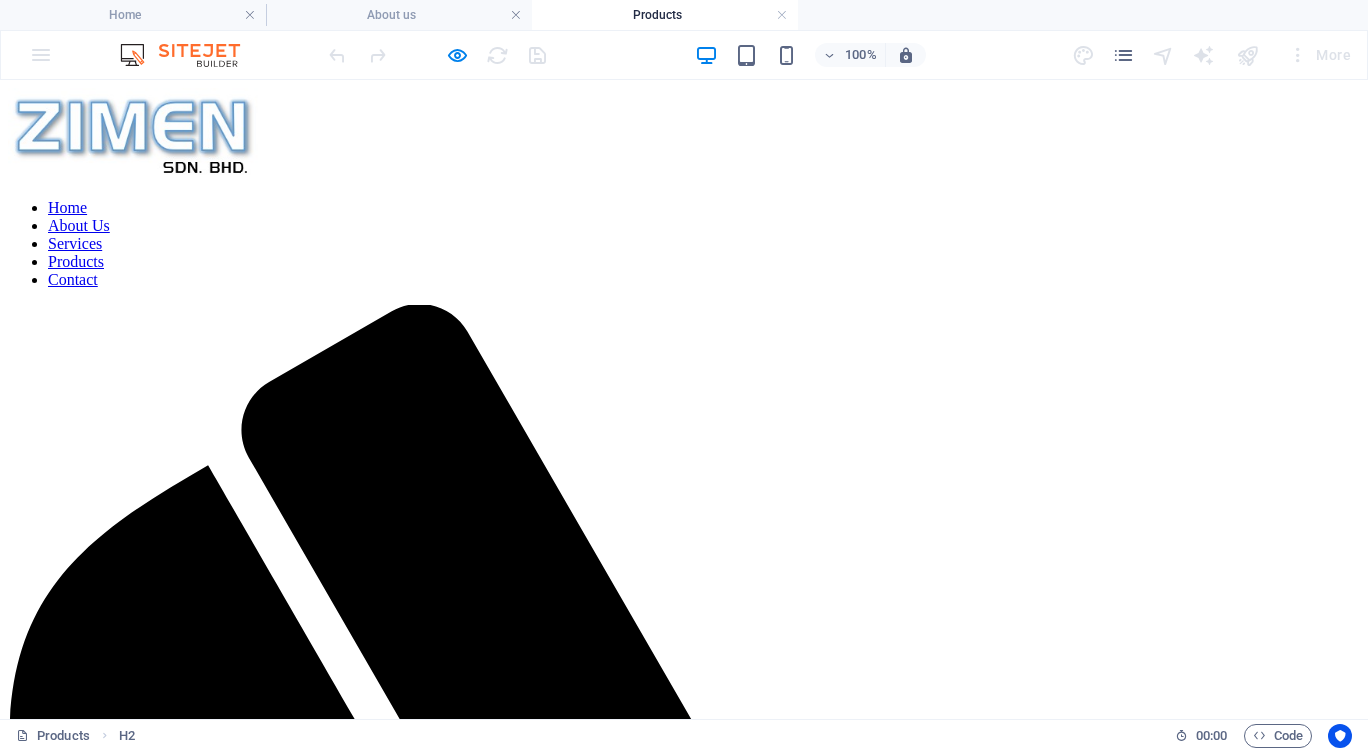 click on "Contact" at bounding box center [73, 279] 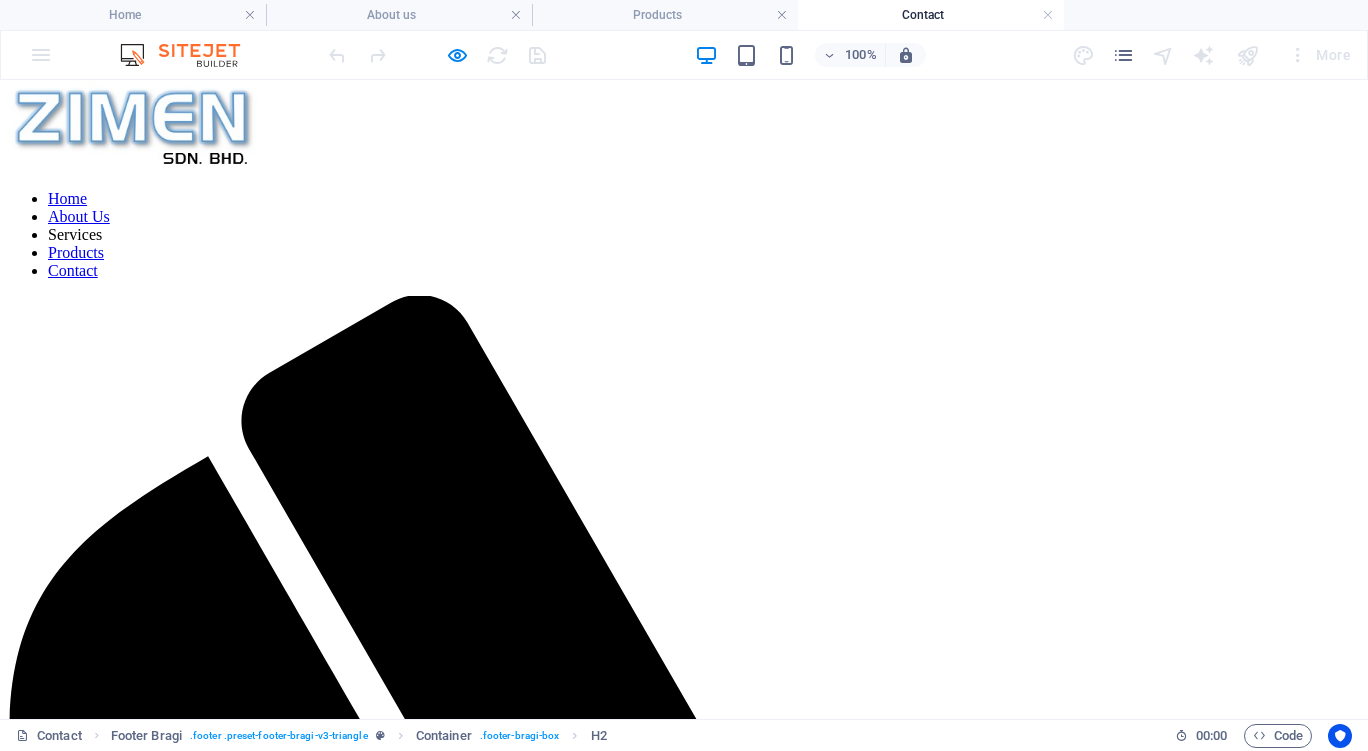 scroll, scrollTop: 0, scrollLeft: 0, axis: both 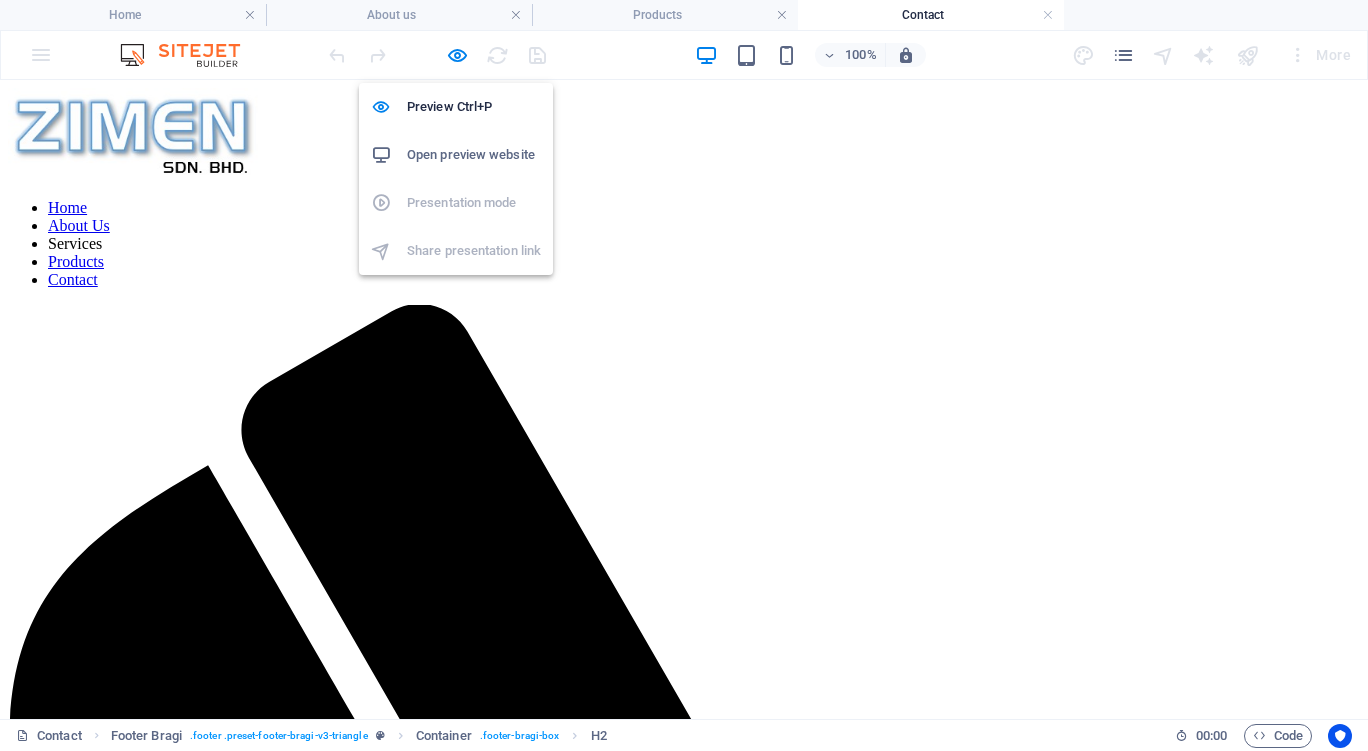 drag, startPoint x: 456, startPoint y: 55, endPoint x: 475, endPoint y: 66, distance: 21.954498 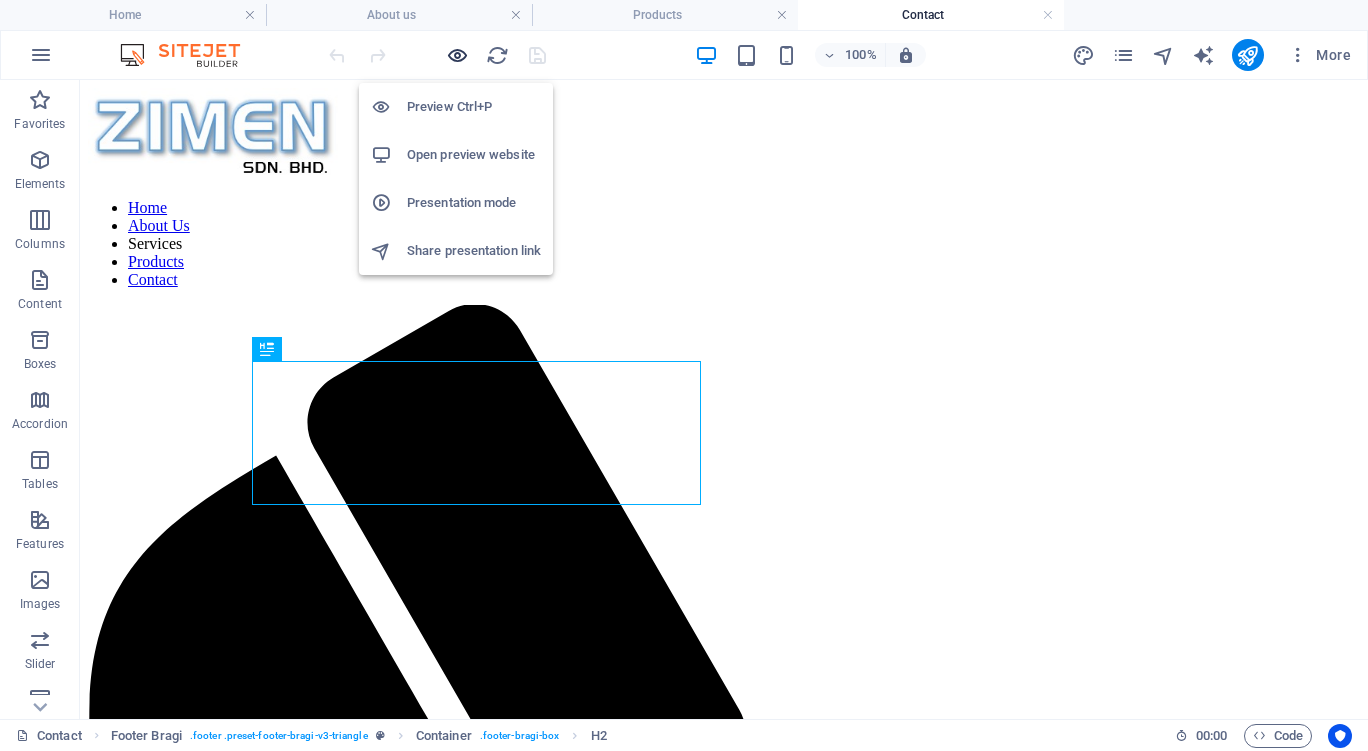 click at bounding box center (457, 55) 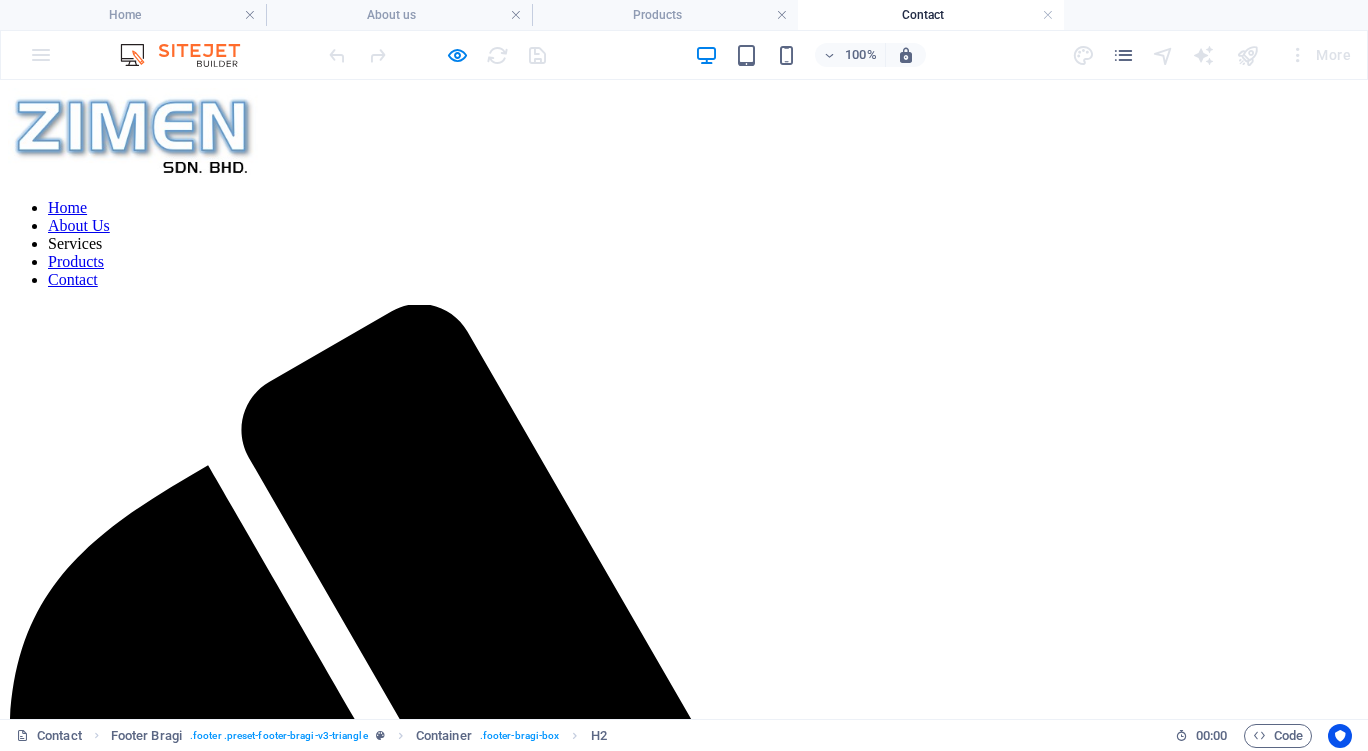 click on "Services" at bounding box center [75, 243] 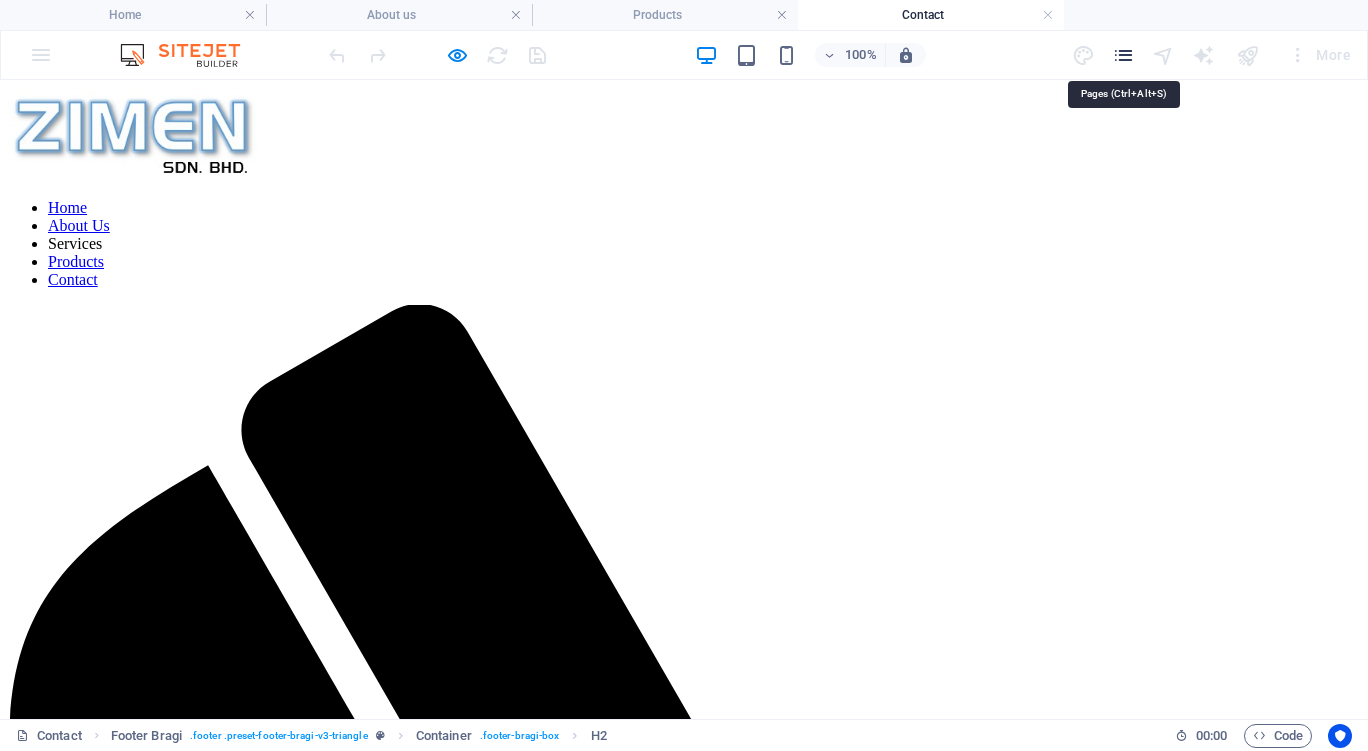 click at bounding box center [1123, 55] 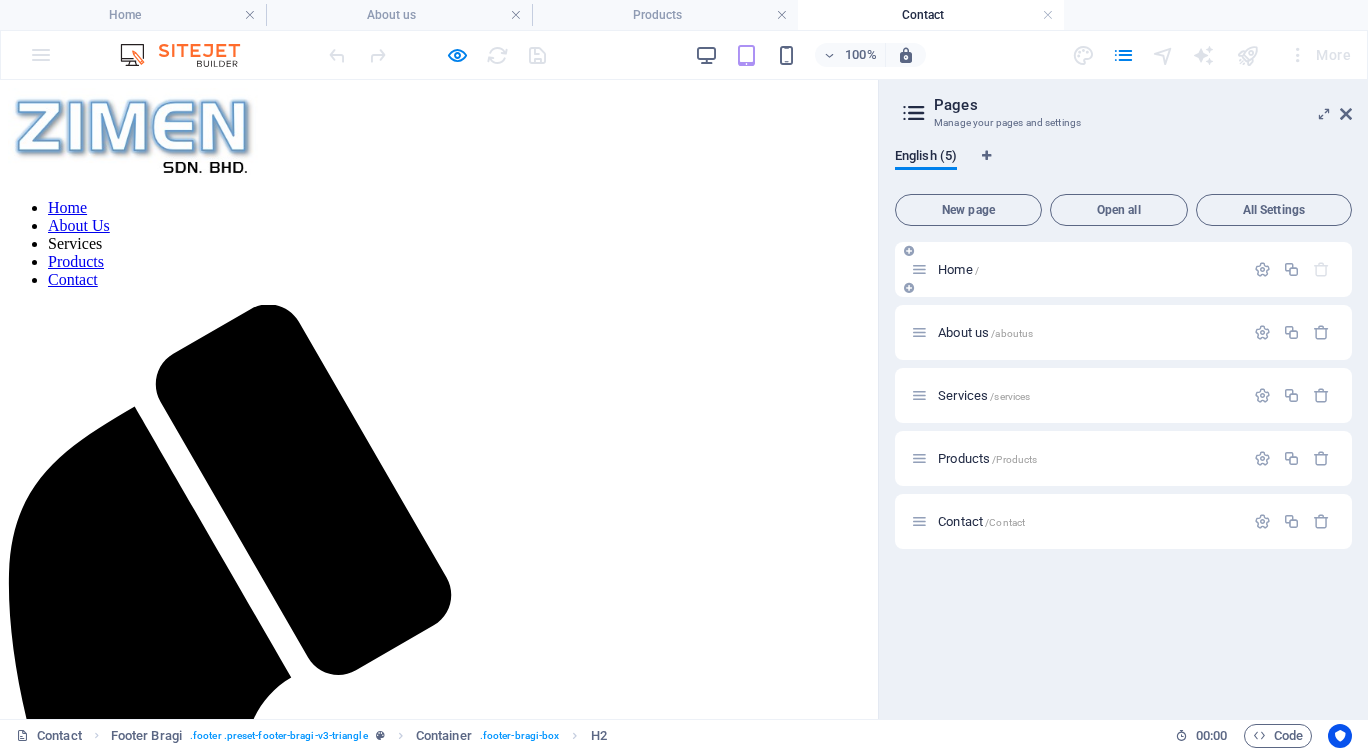click on "Home /" at bounding box center [958, 269] 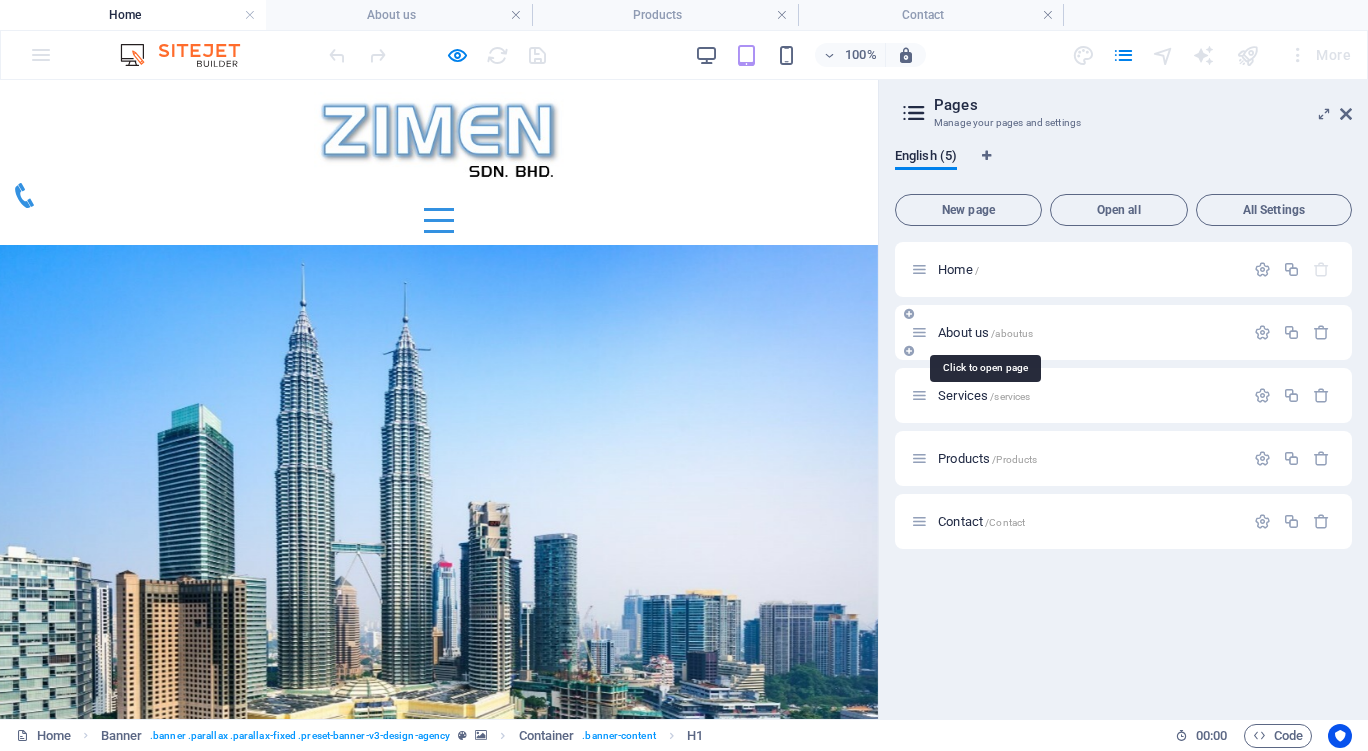 click on "About us /aboutus" at bounding box center [985, 332] 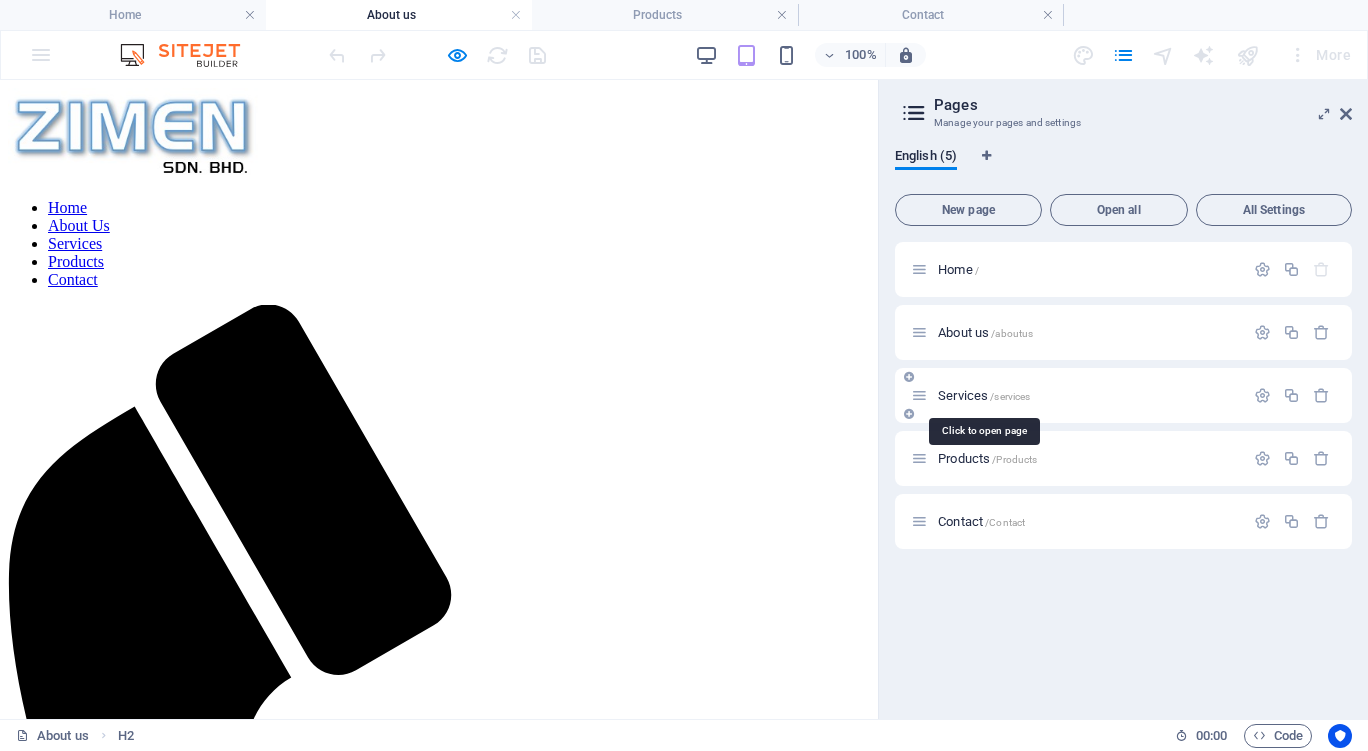 click on "Services /services" at bounding box center (984, 395) 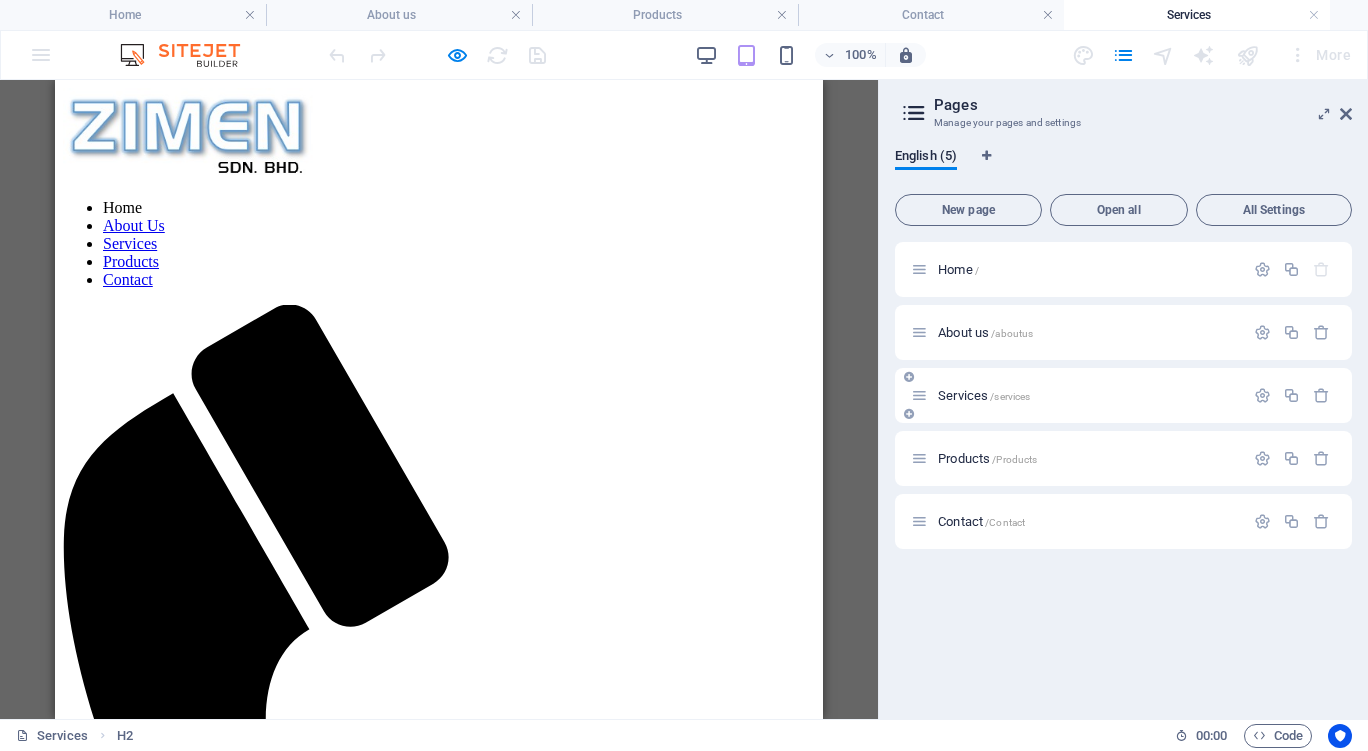 scroll, scrollTop: 0, scrollLeft: 0, axis: both 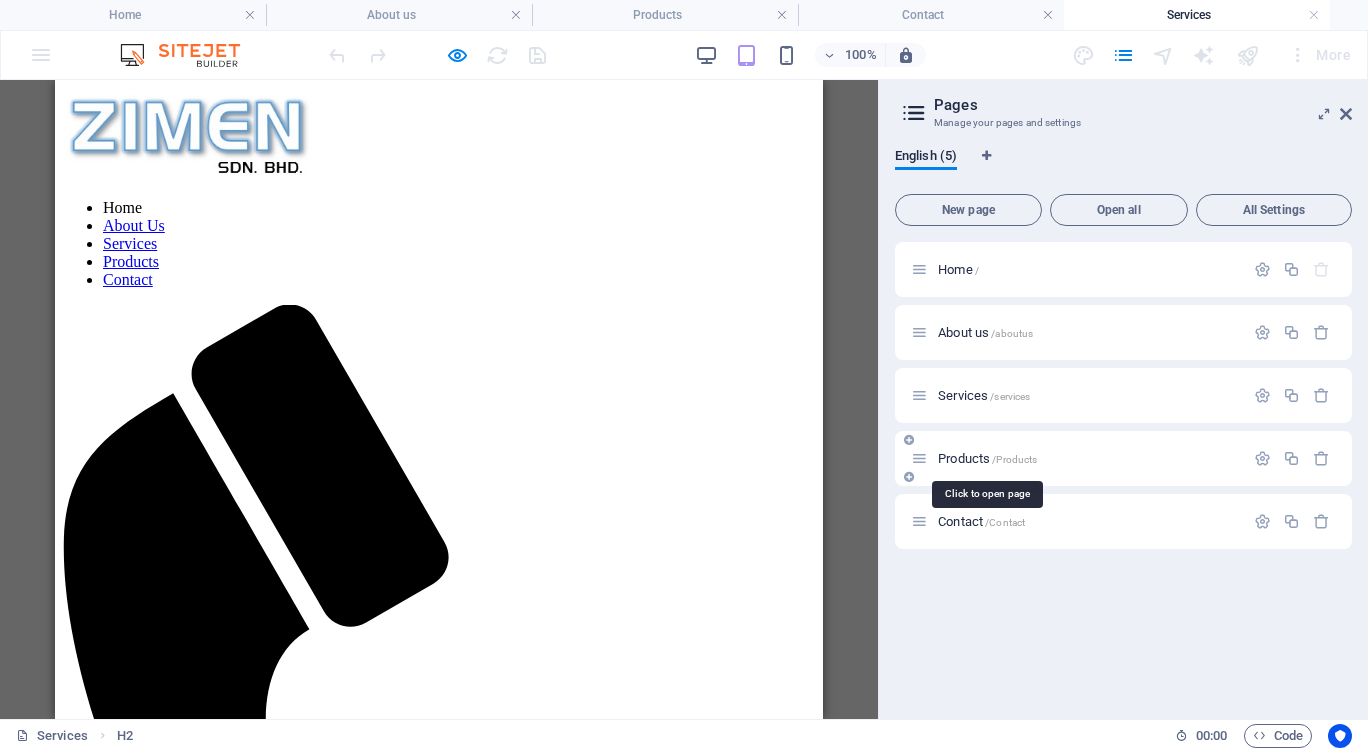 click on "Products /Products" at bounding box center [987, 458] 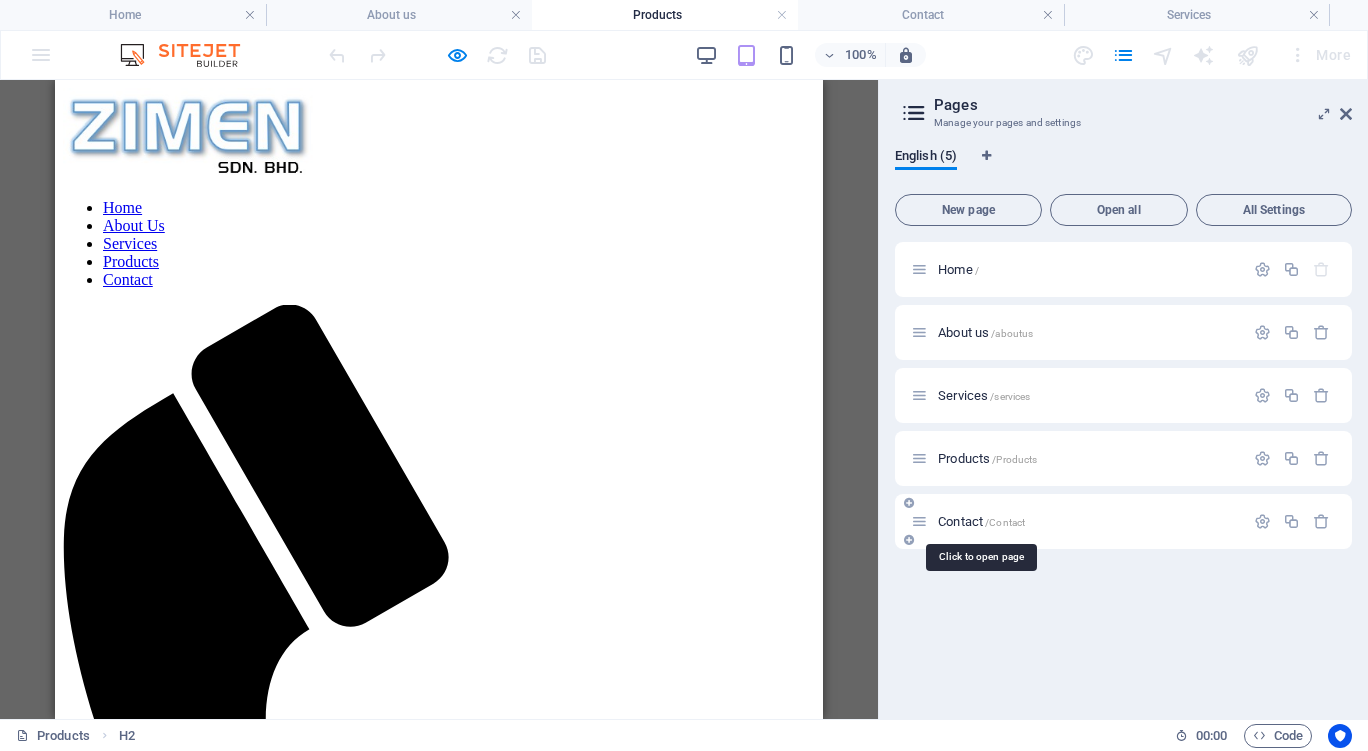 click on "Contact /Contact" at bounding box center (981, 521) 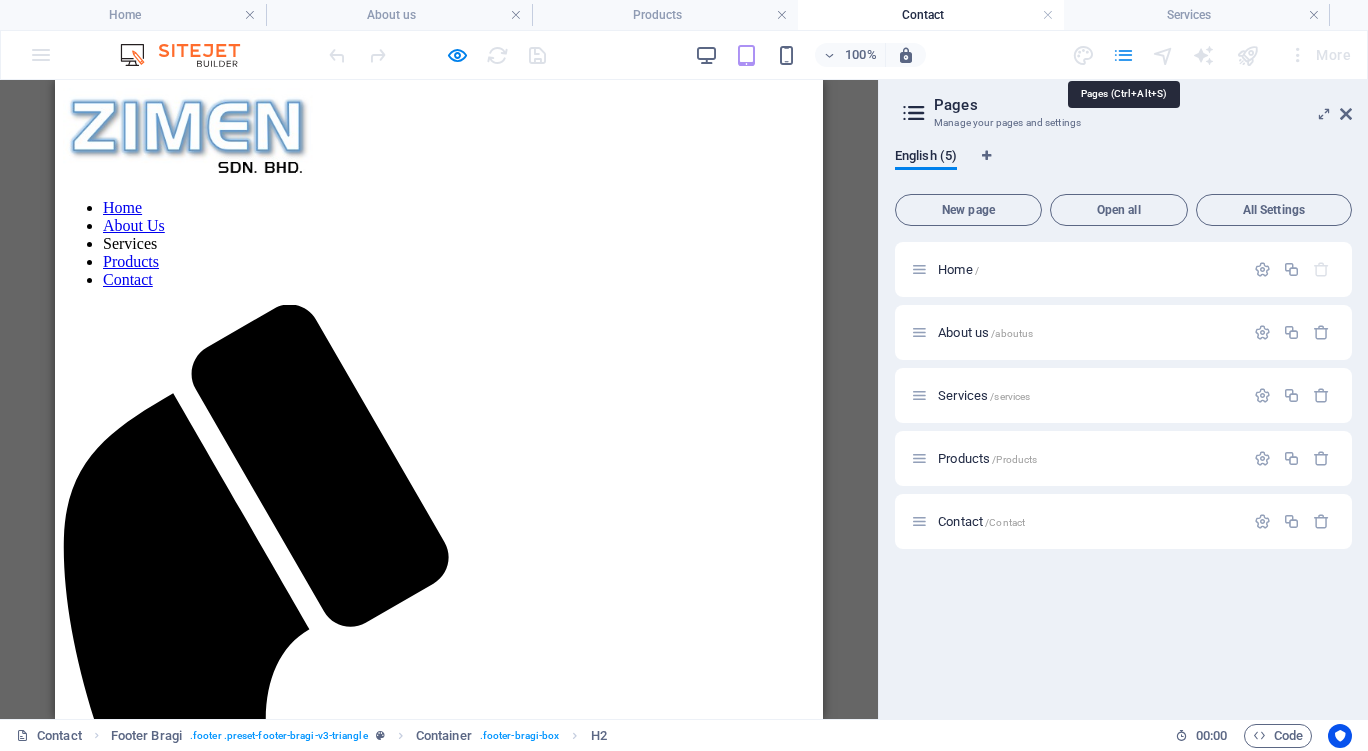 click at bounding box center [1123, 55] 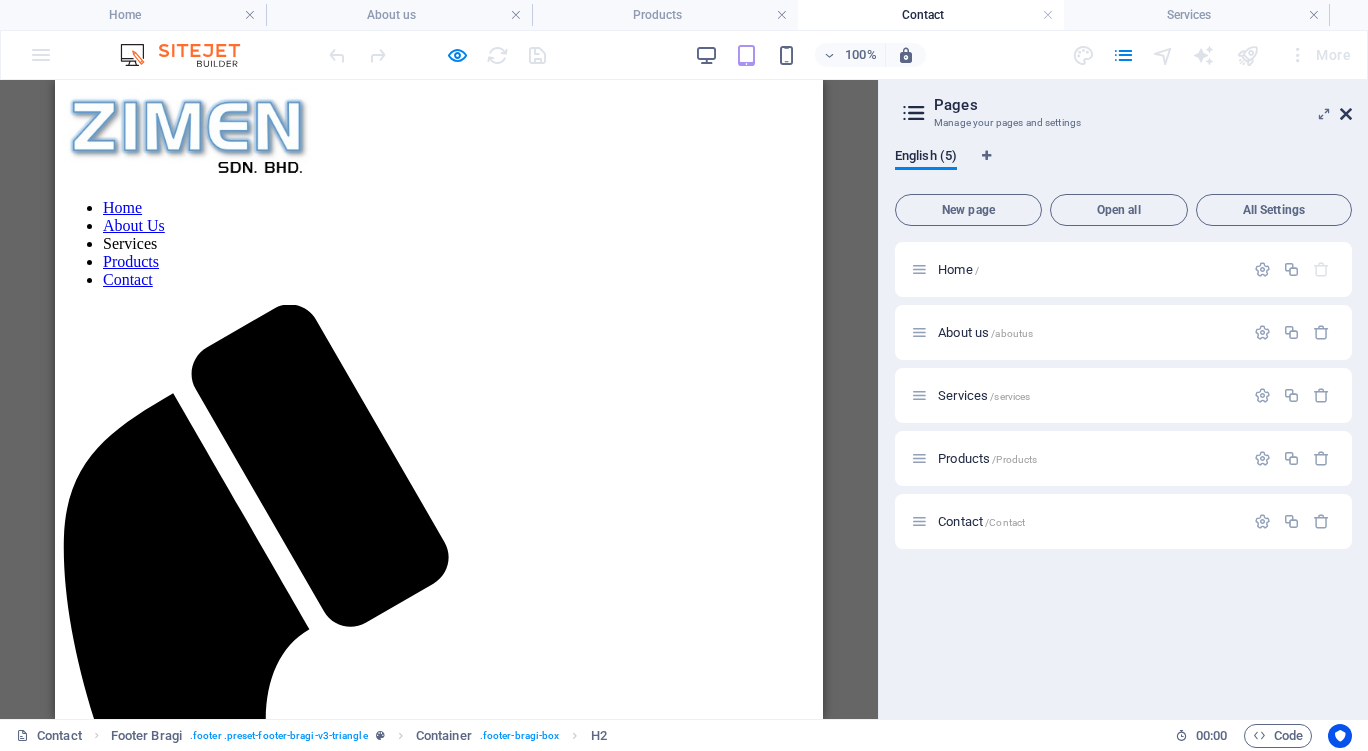click at bounding box center (1346, 114) 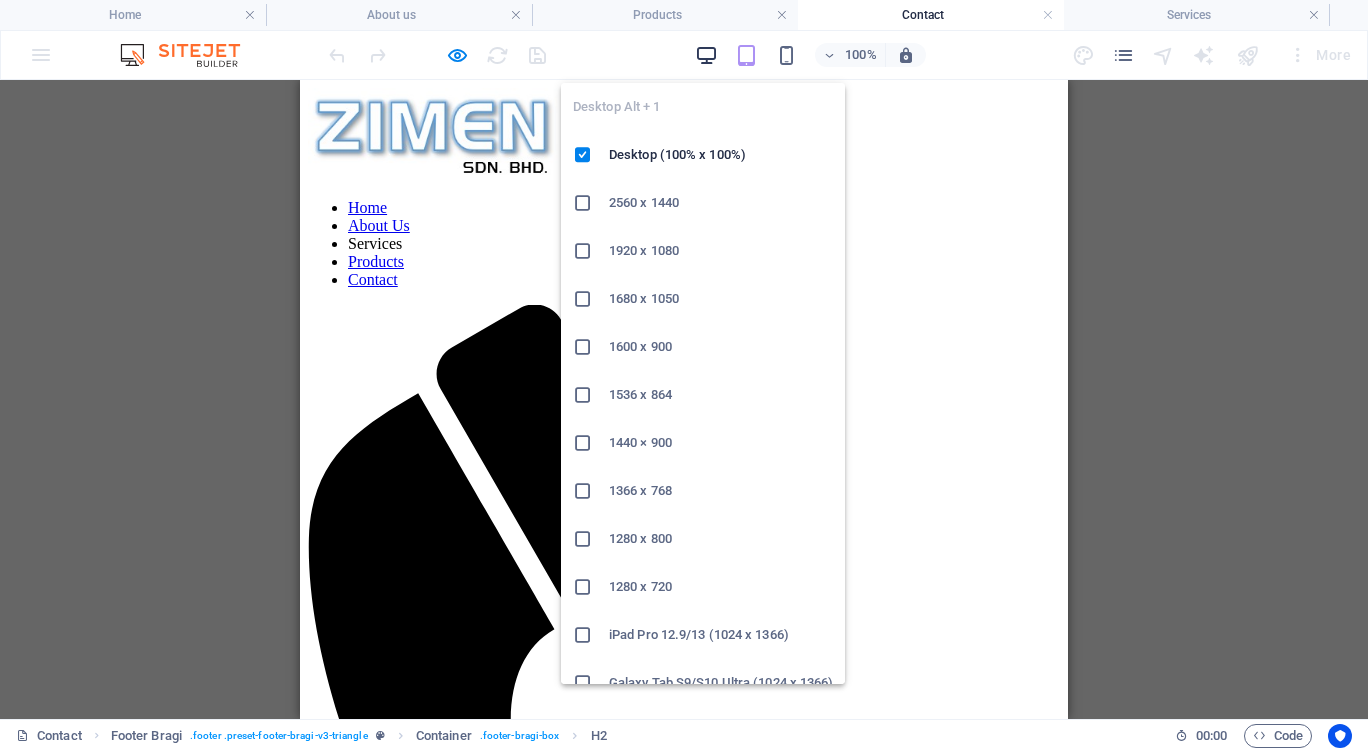 click at bounding box center [706, 55] 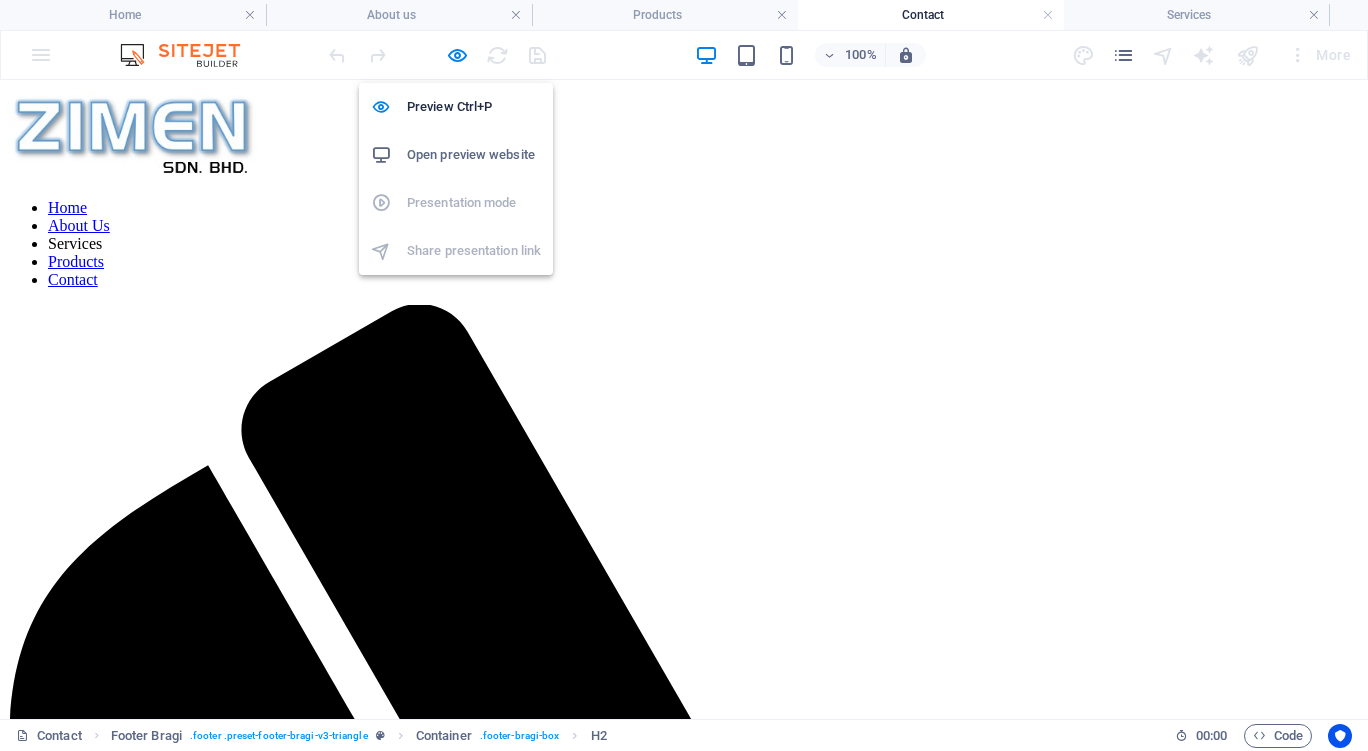 drag, startPoint x: 452, startPoint y: 49, endPoint x: 648, endPoint y: 64, distance: 196.57314 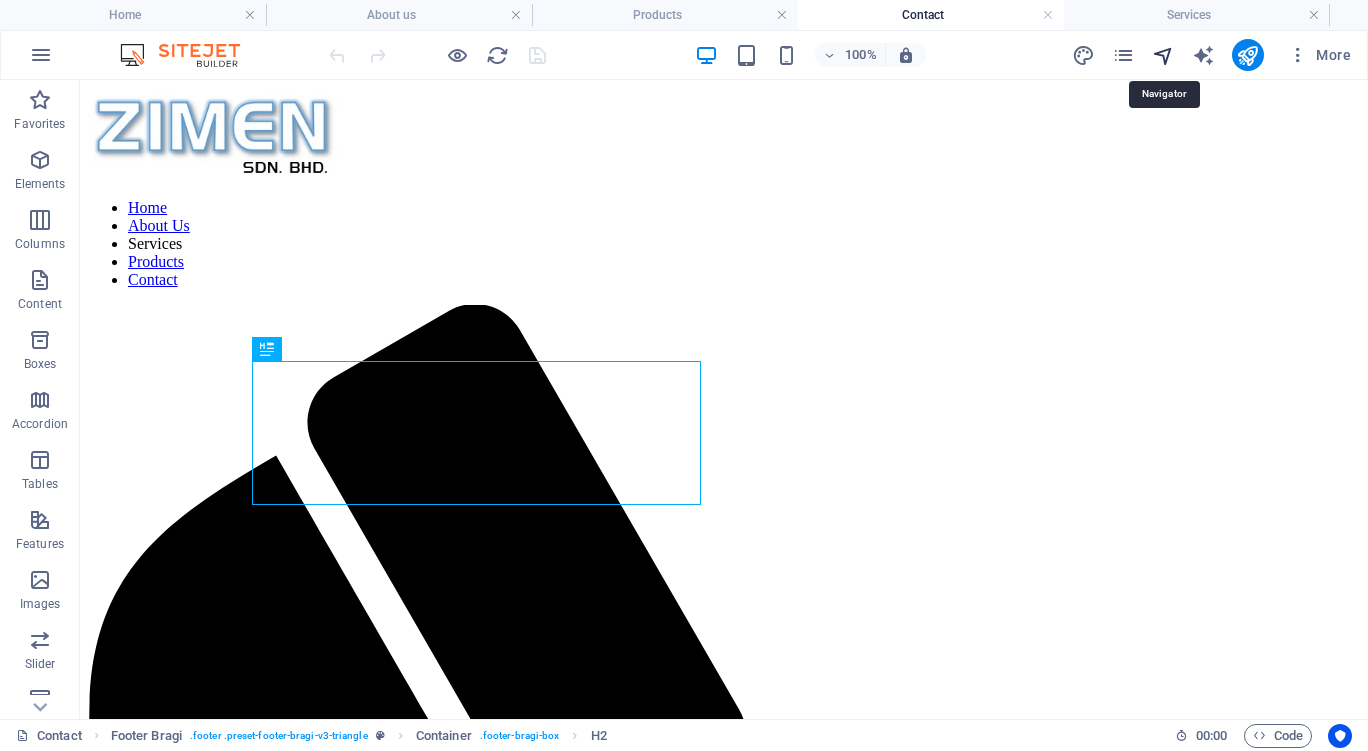 click at bounding box center [1163, 55] 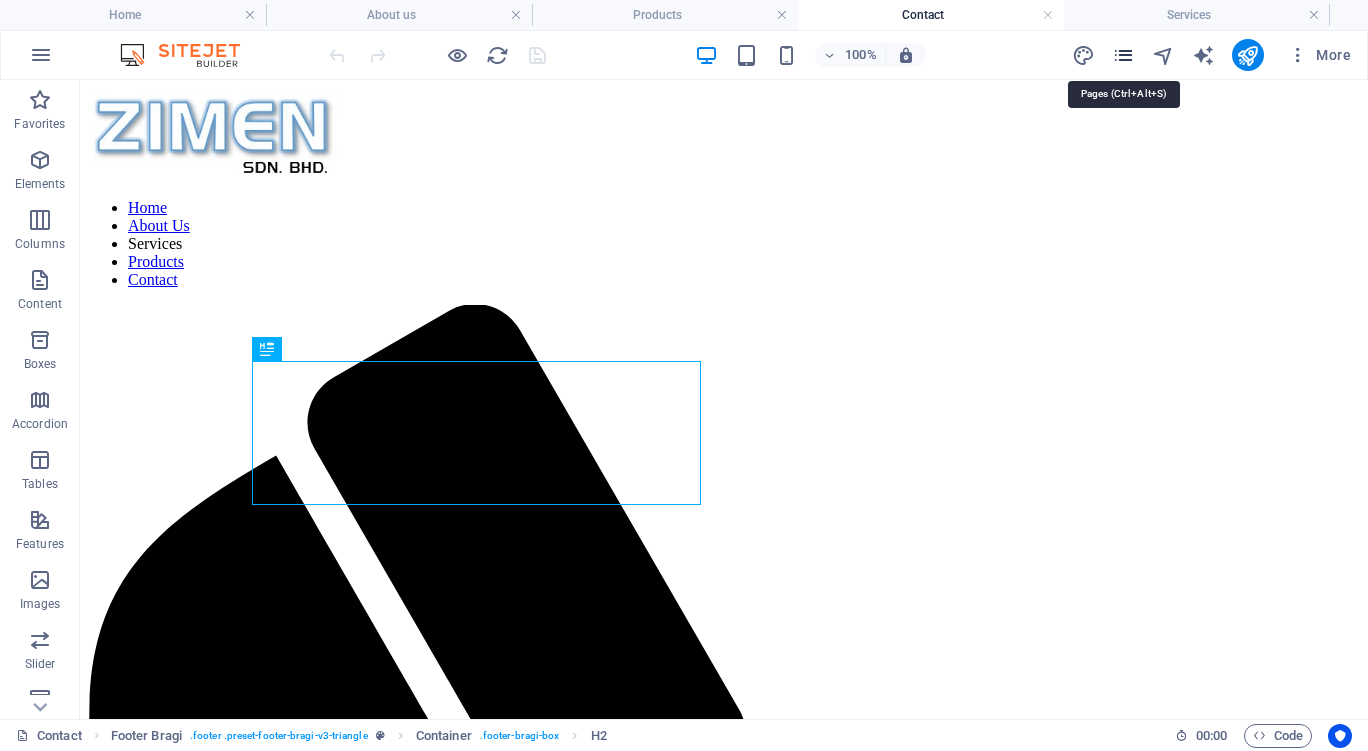 click at bounding box center (1123, 55) 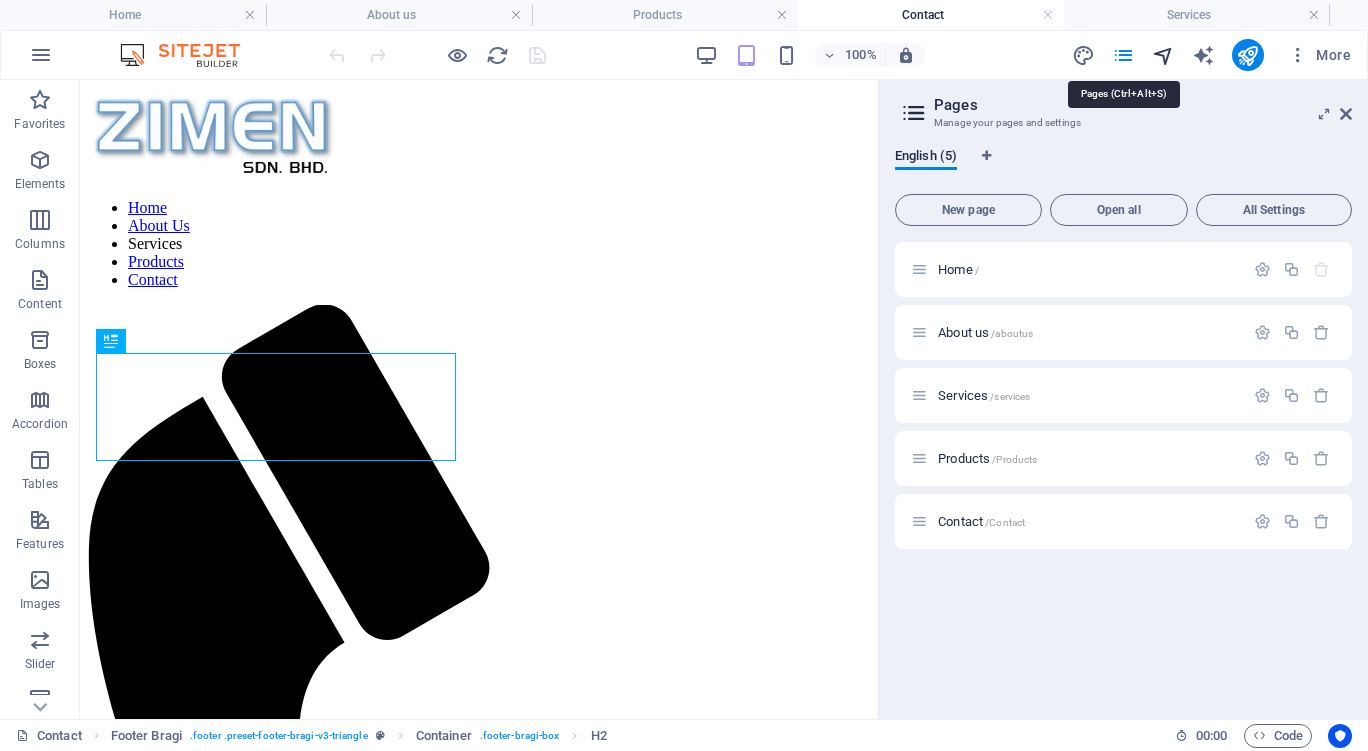 click at bounding box center [1163, 55] 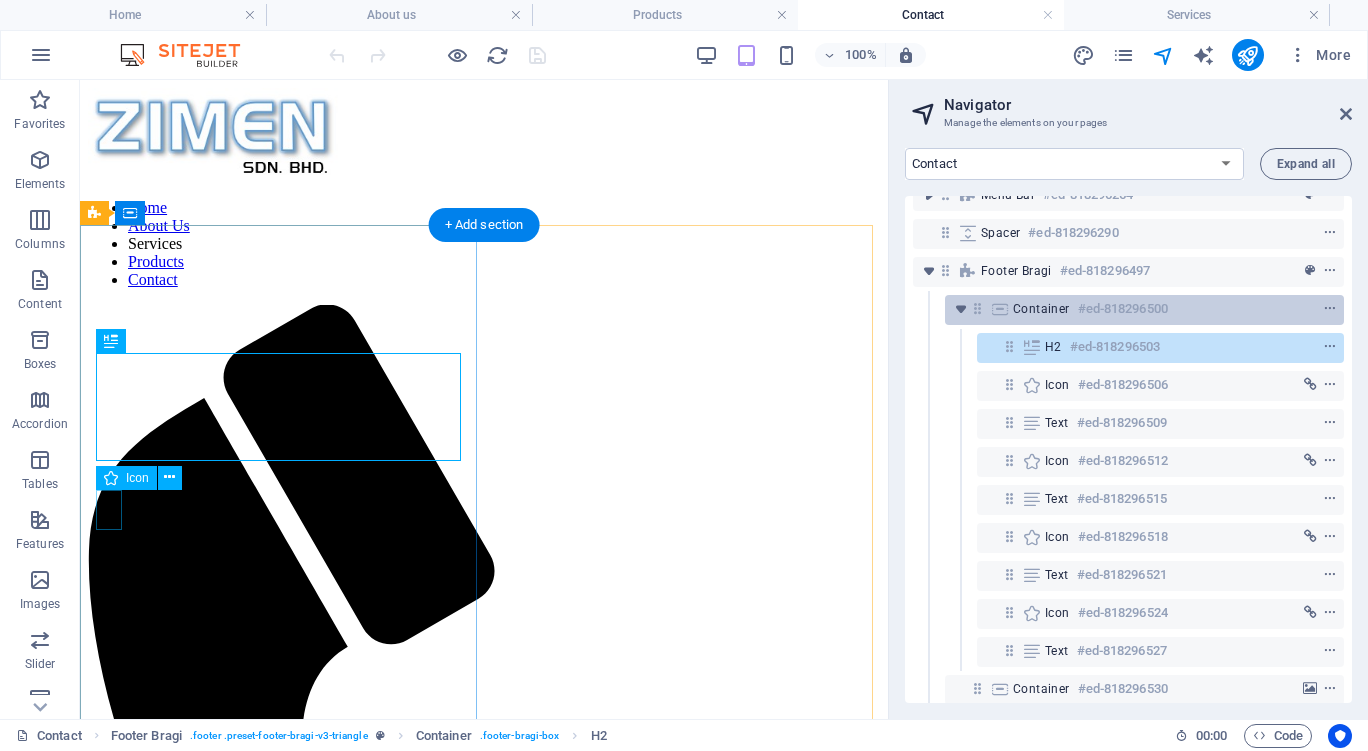 scroll, scrollTop: 0, scrollLeft: 0, axis: both 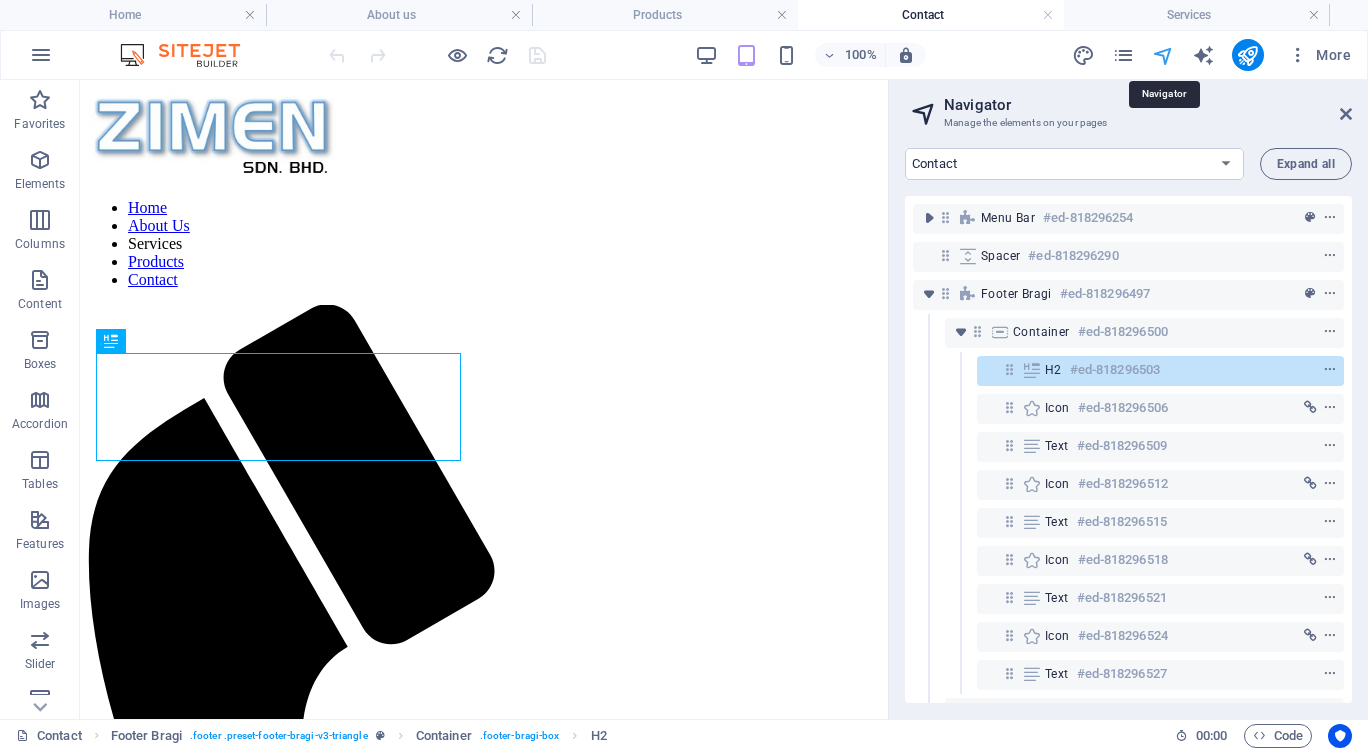 click at bounding box center [1163, 55] 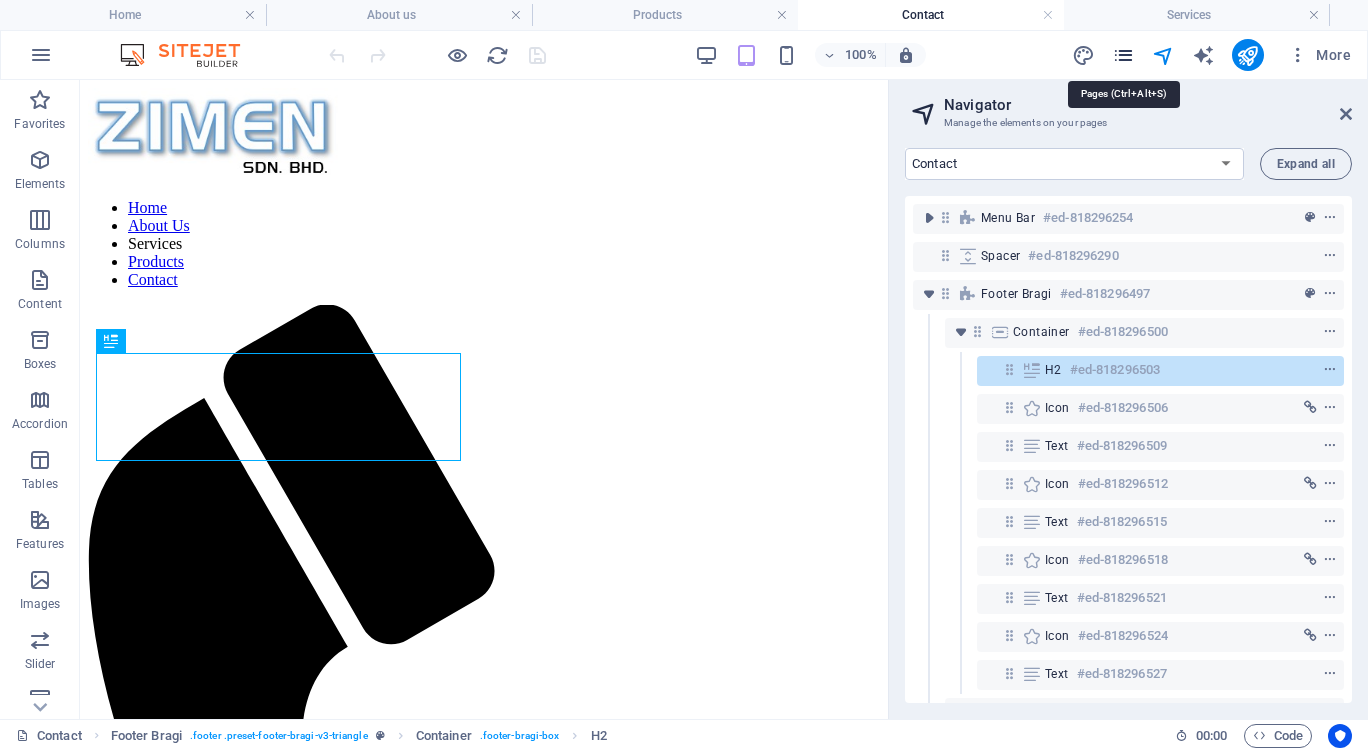 click at bounding box center [1123, 55] 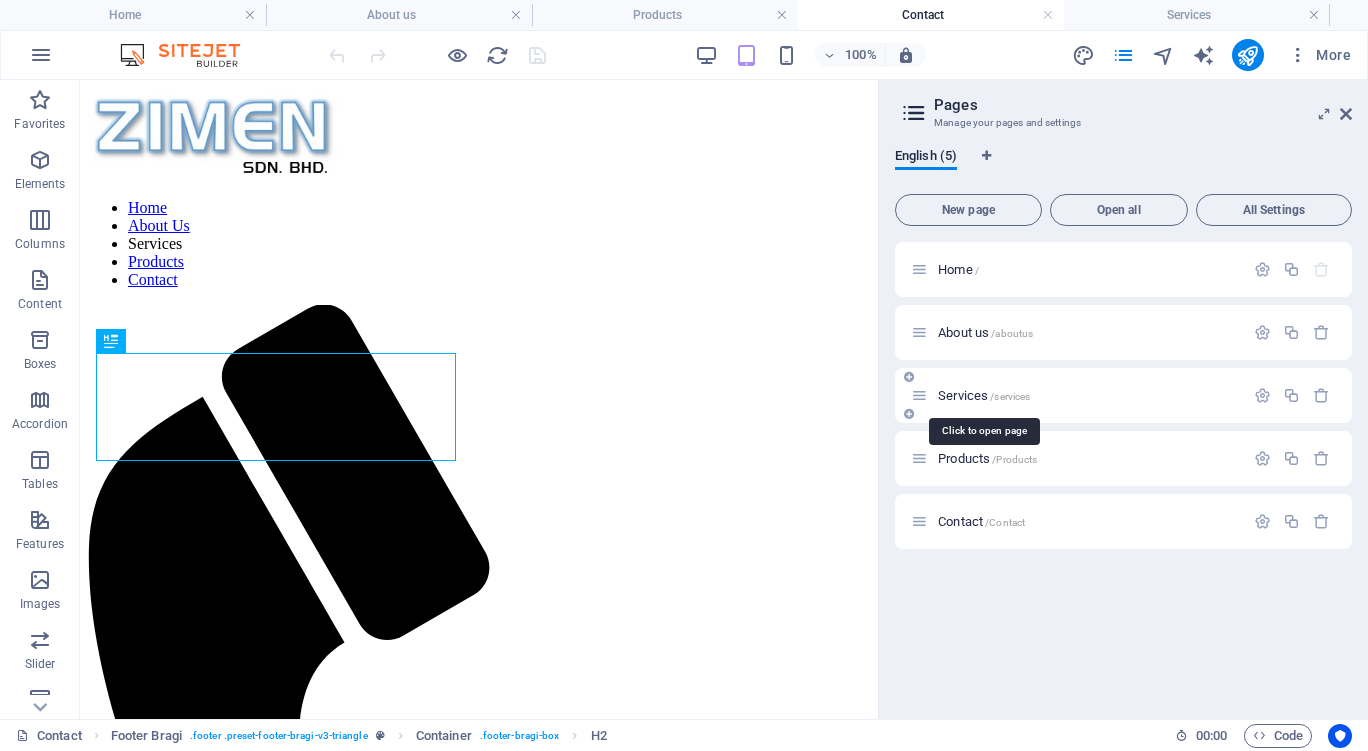 click on "Services /services" at bounding box center [984, 395] 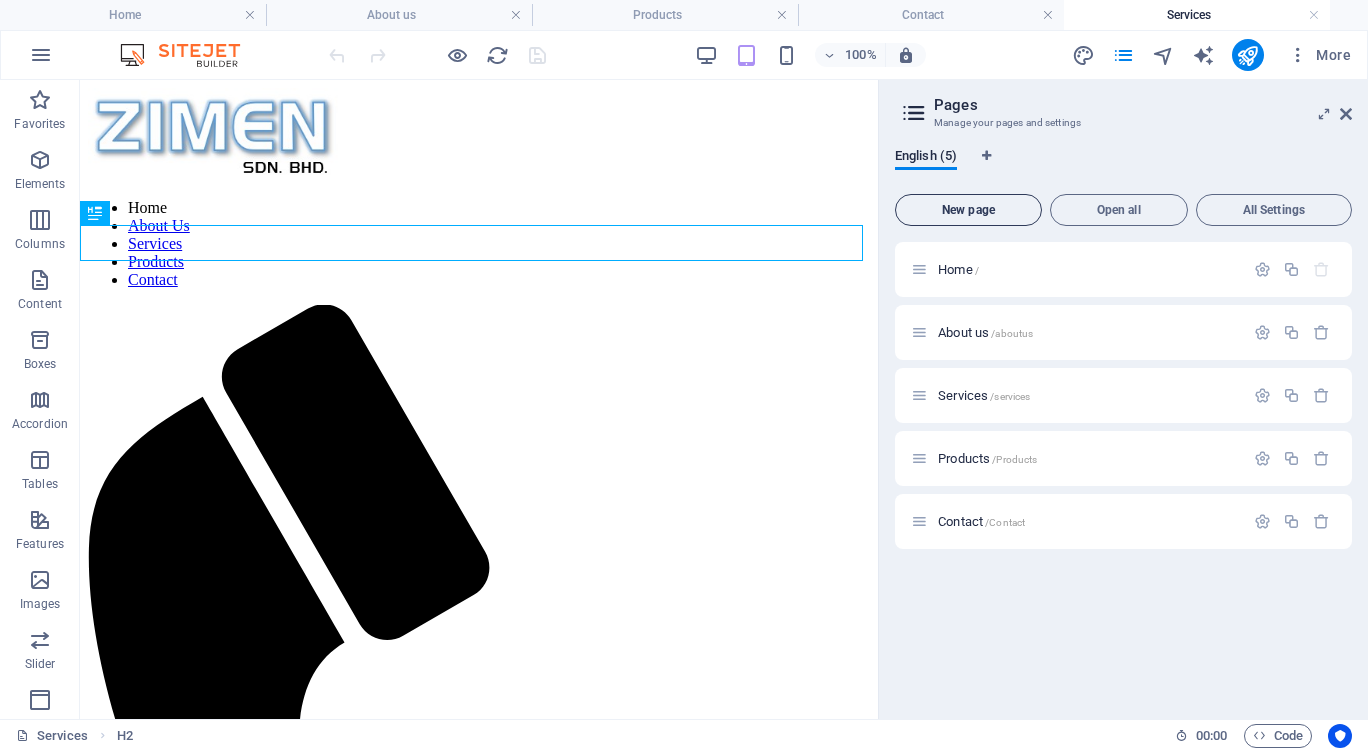 click on "New page" at bounding box center [968, 210] 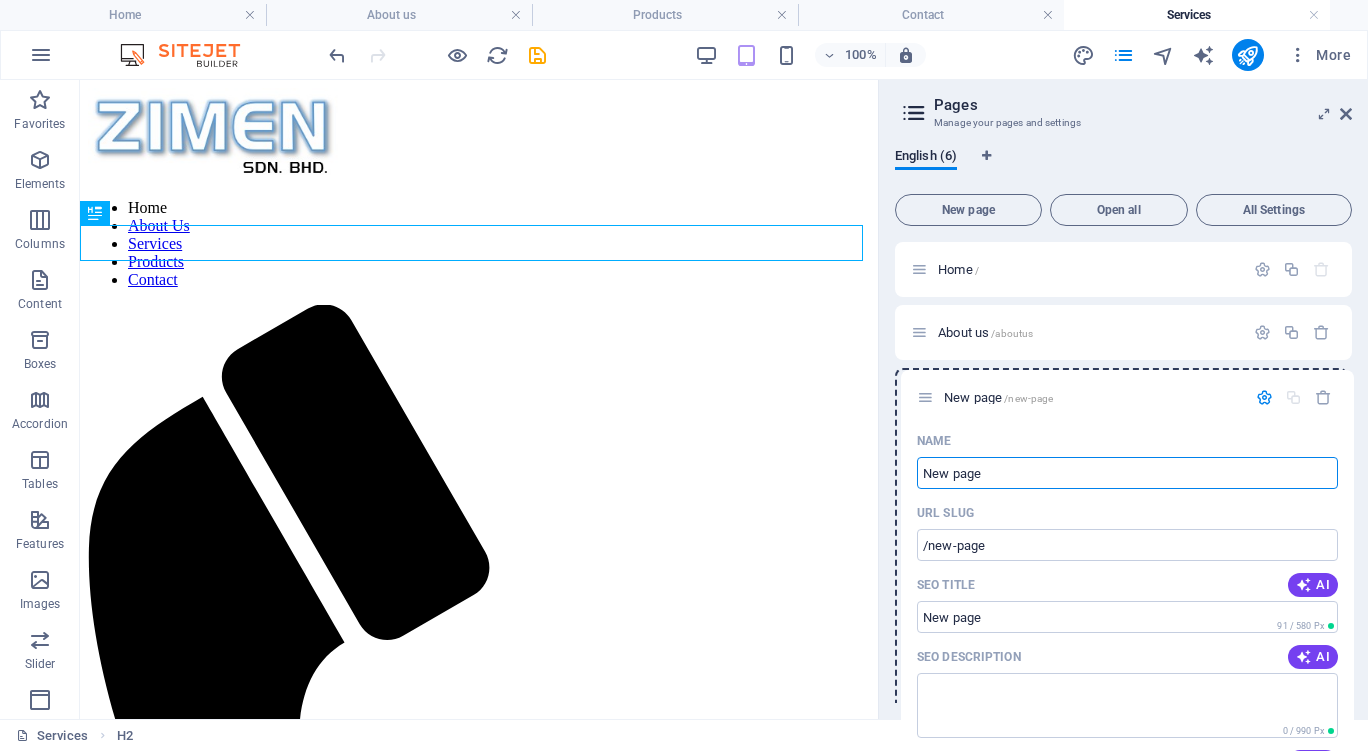 drag, startPoint x: 920, startPoint y: 587, endPoint x: 926, endPoint y: 392, distance: 195.09229 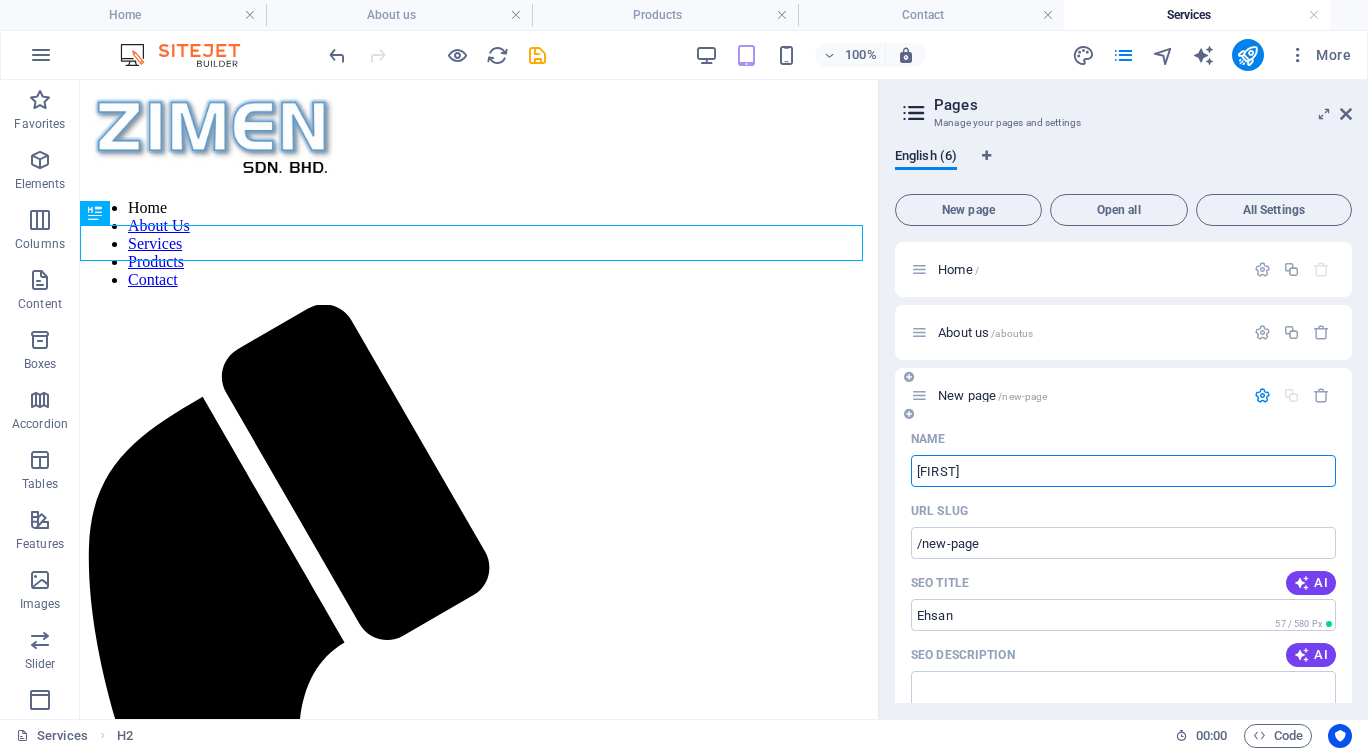 type on "[FIRST]" 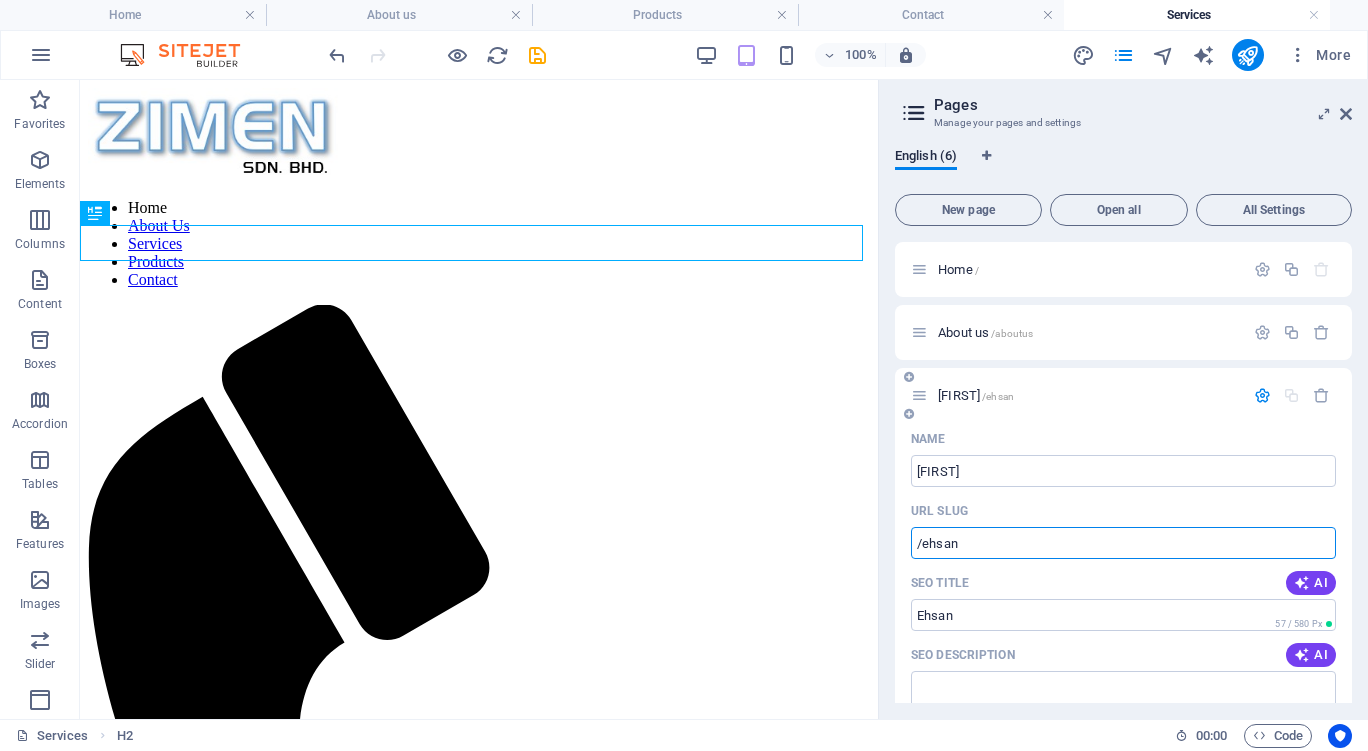 type on "[FIRST]" 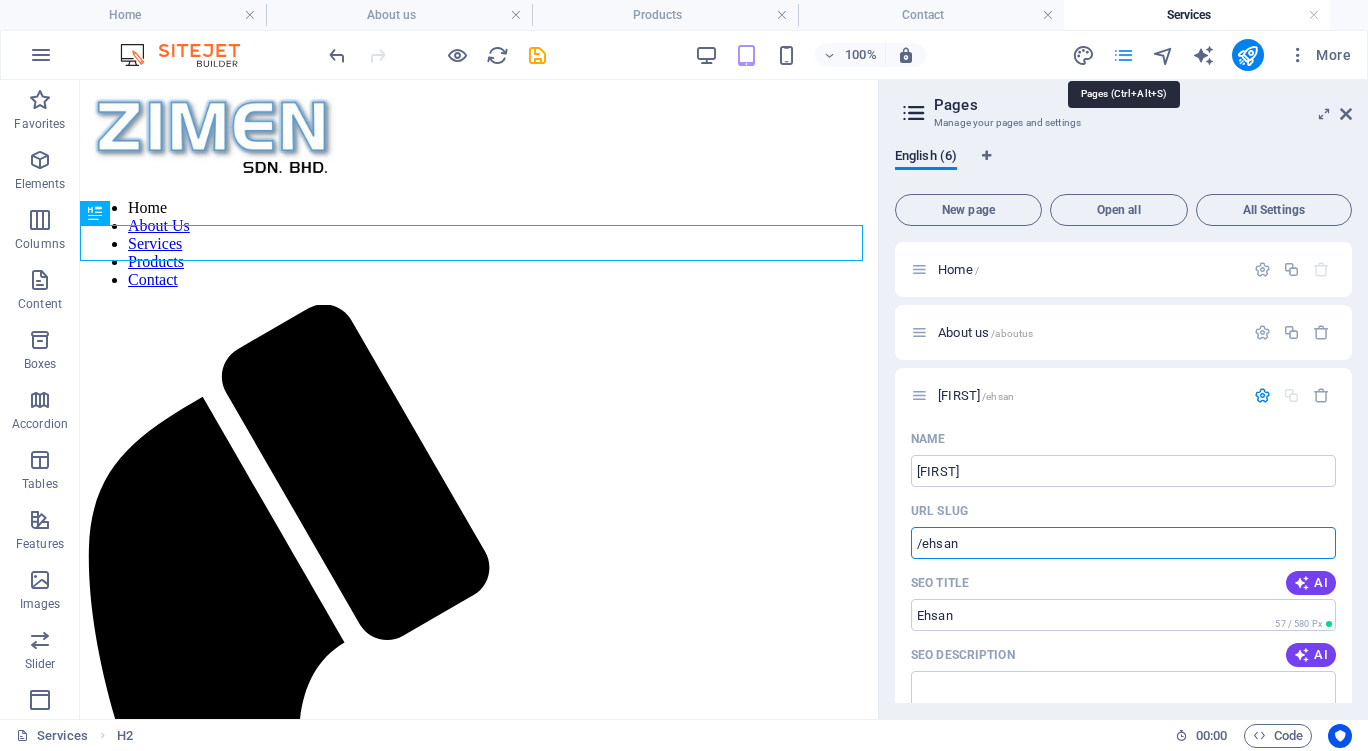 click at bounding box center [1123, 55] 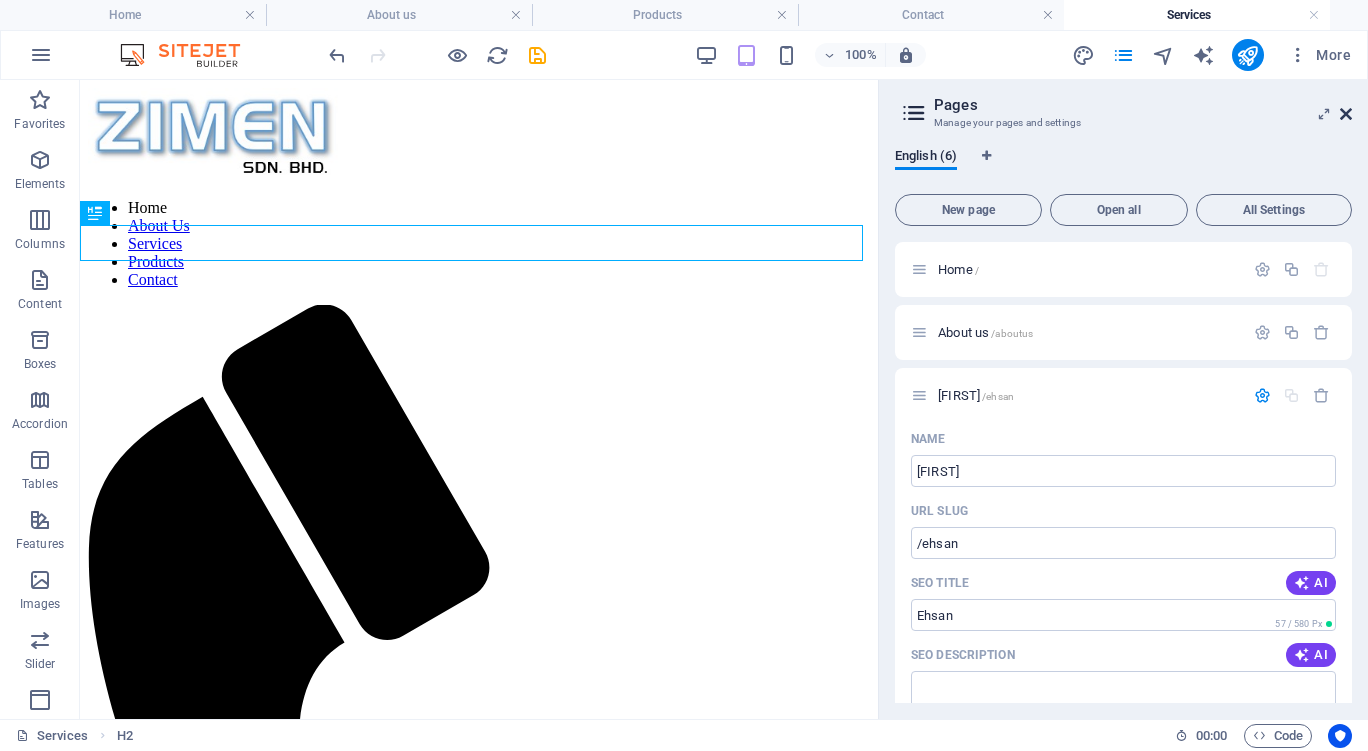 click at bounding box center (1346, 114) 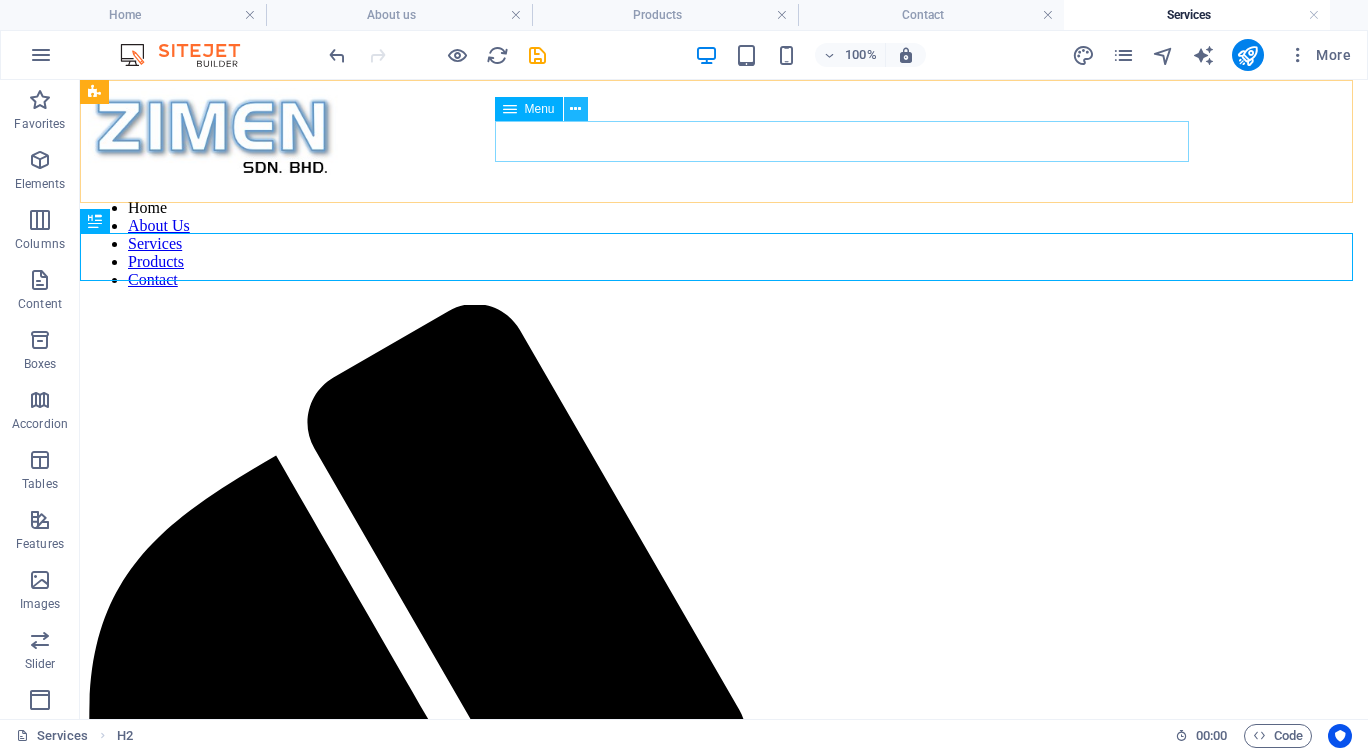 click at bounding box center (575, 109) 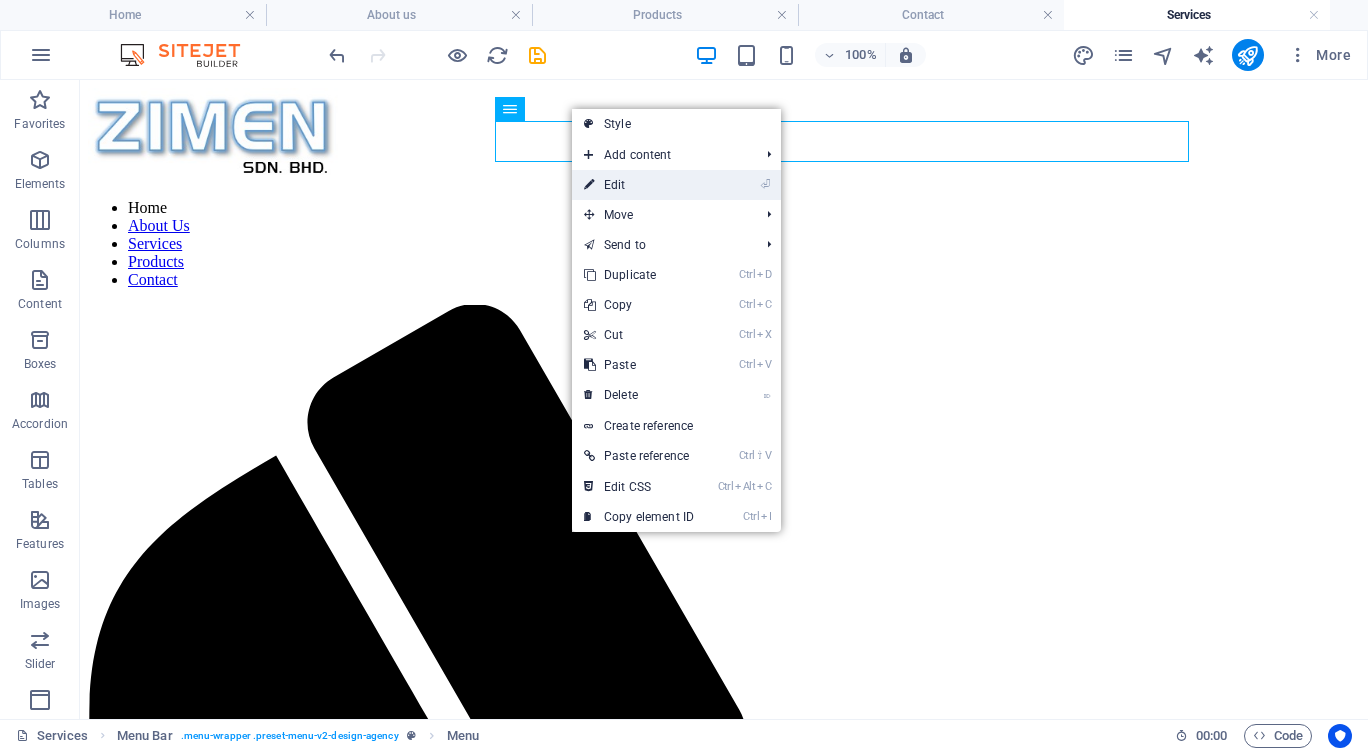 click on "⏎  Edit" at bounding box center (639, 185) 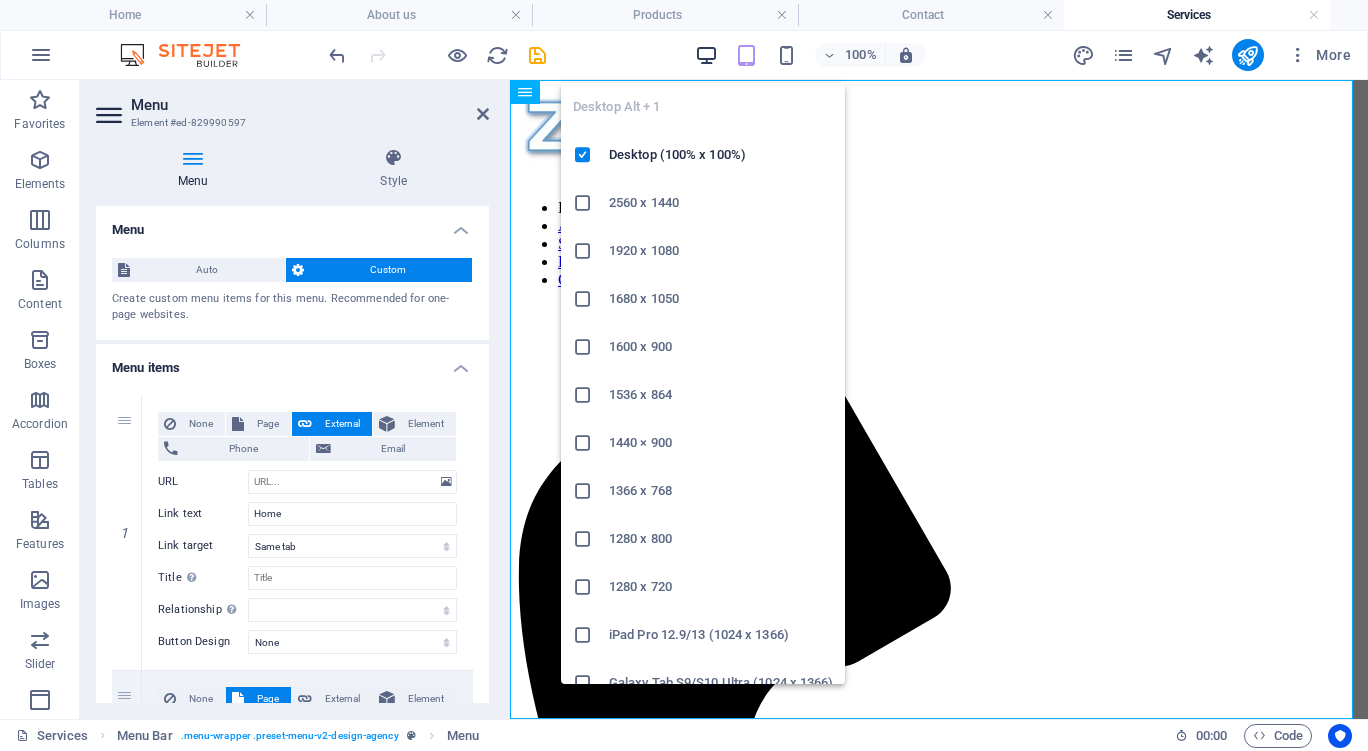 click at bounding box center [706, 55] 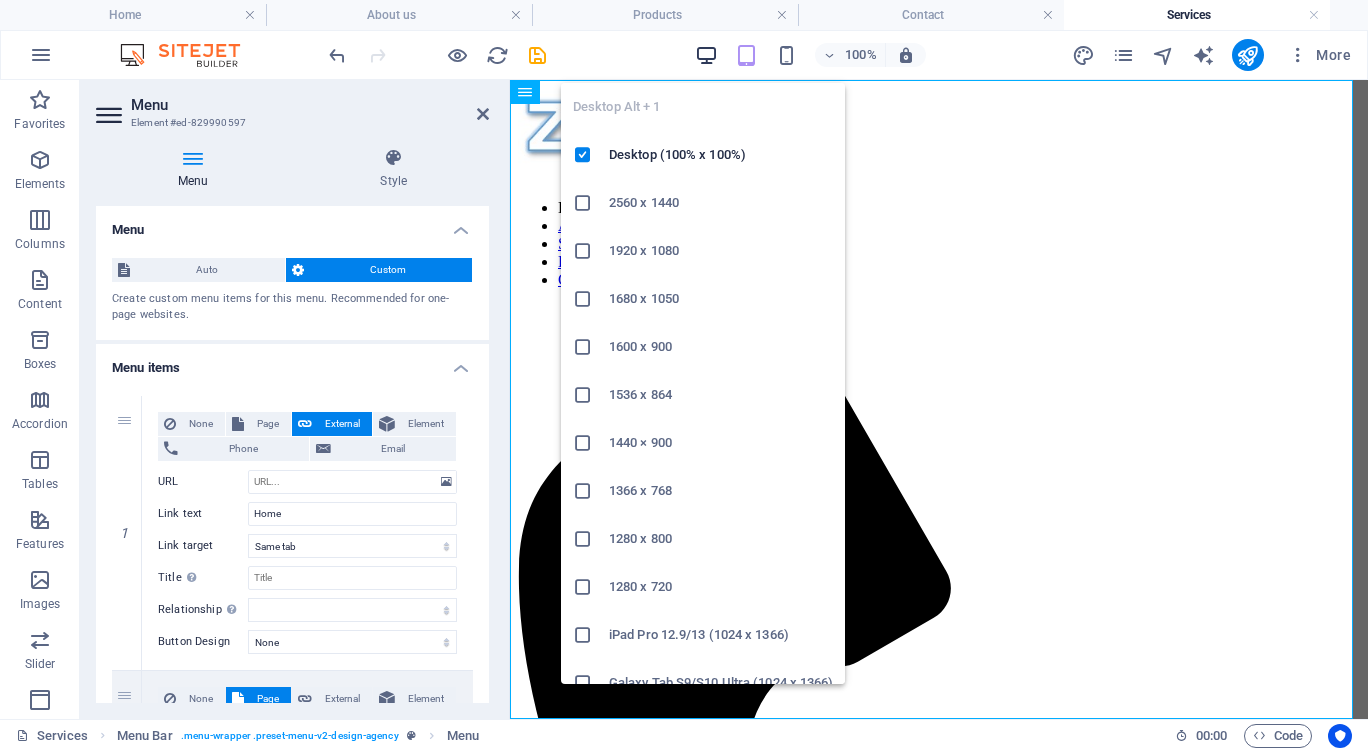 click at bounding box center (706, 55) 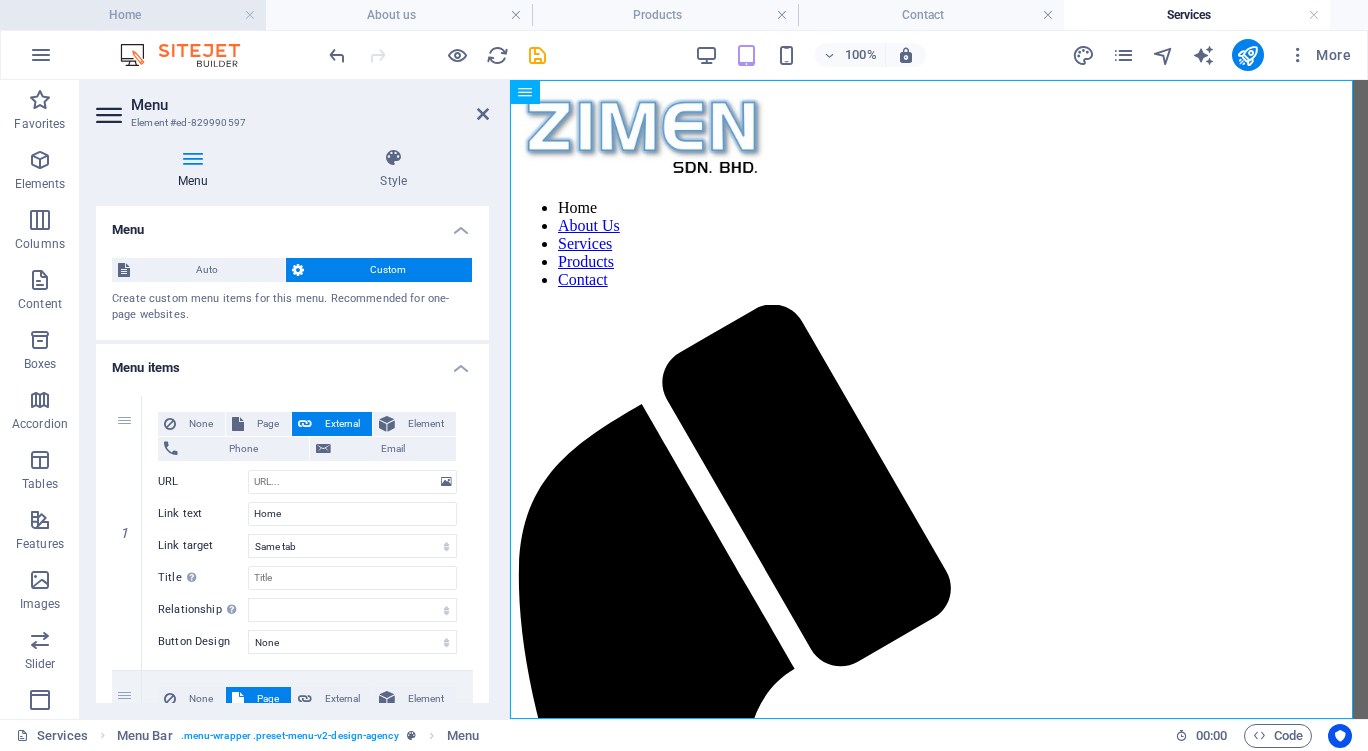 click on "Home" at bounding box center [133, 15] 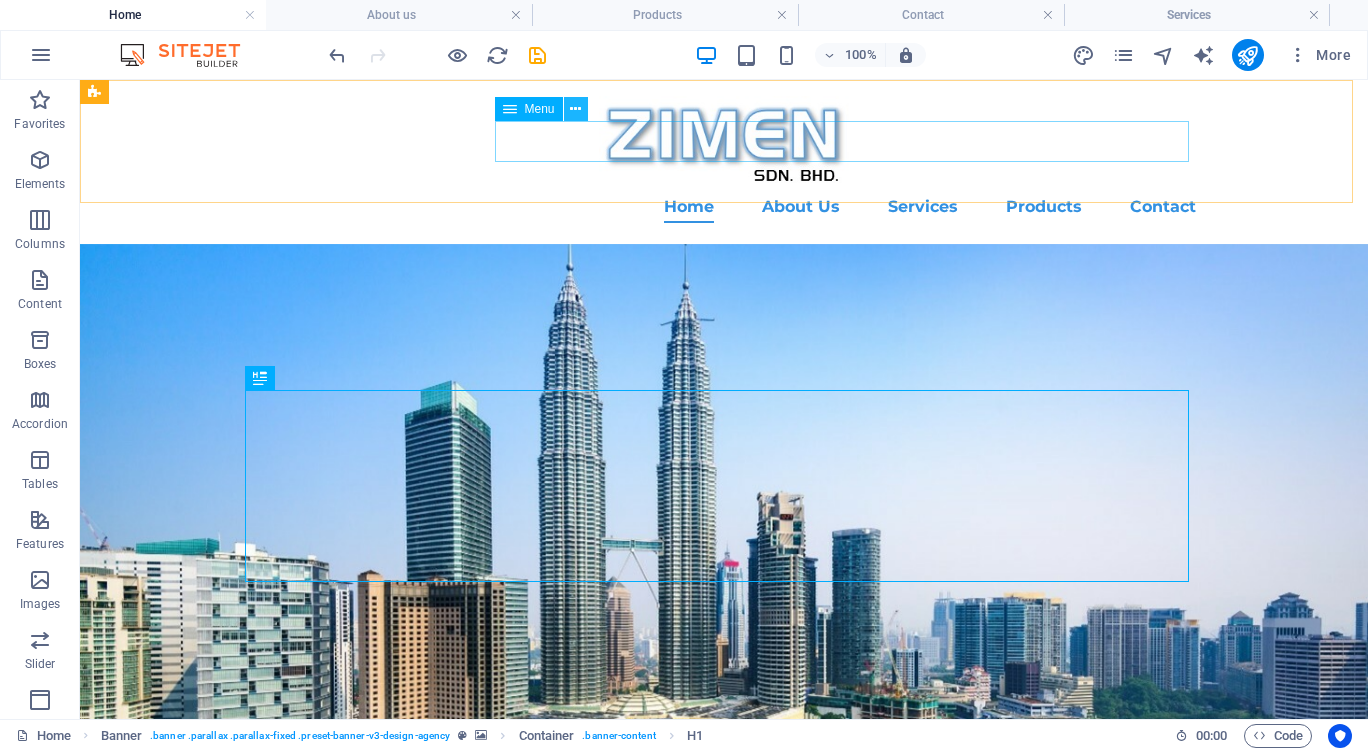 click at bounding box center [575, 109] 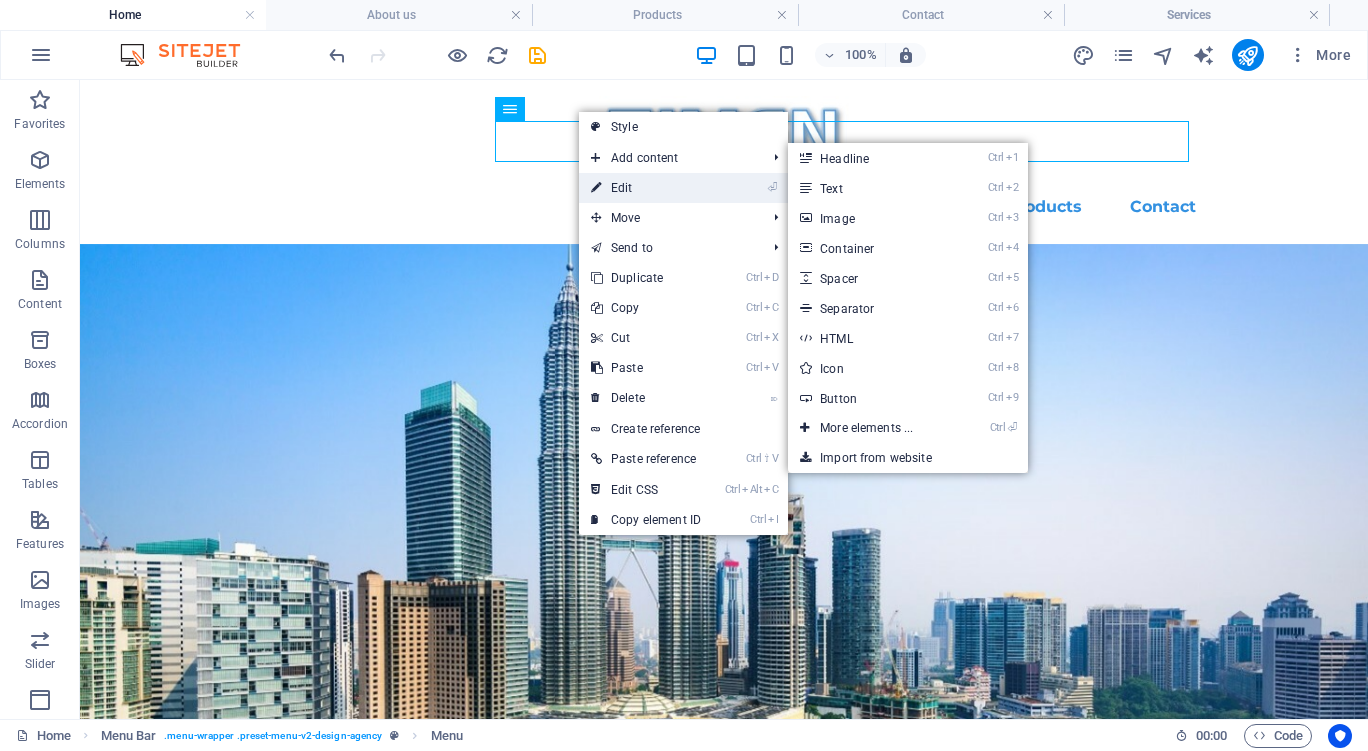 click on "⏎  Edit" at bounding box center [646, 188] 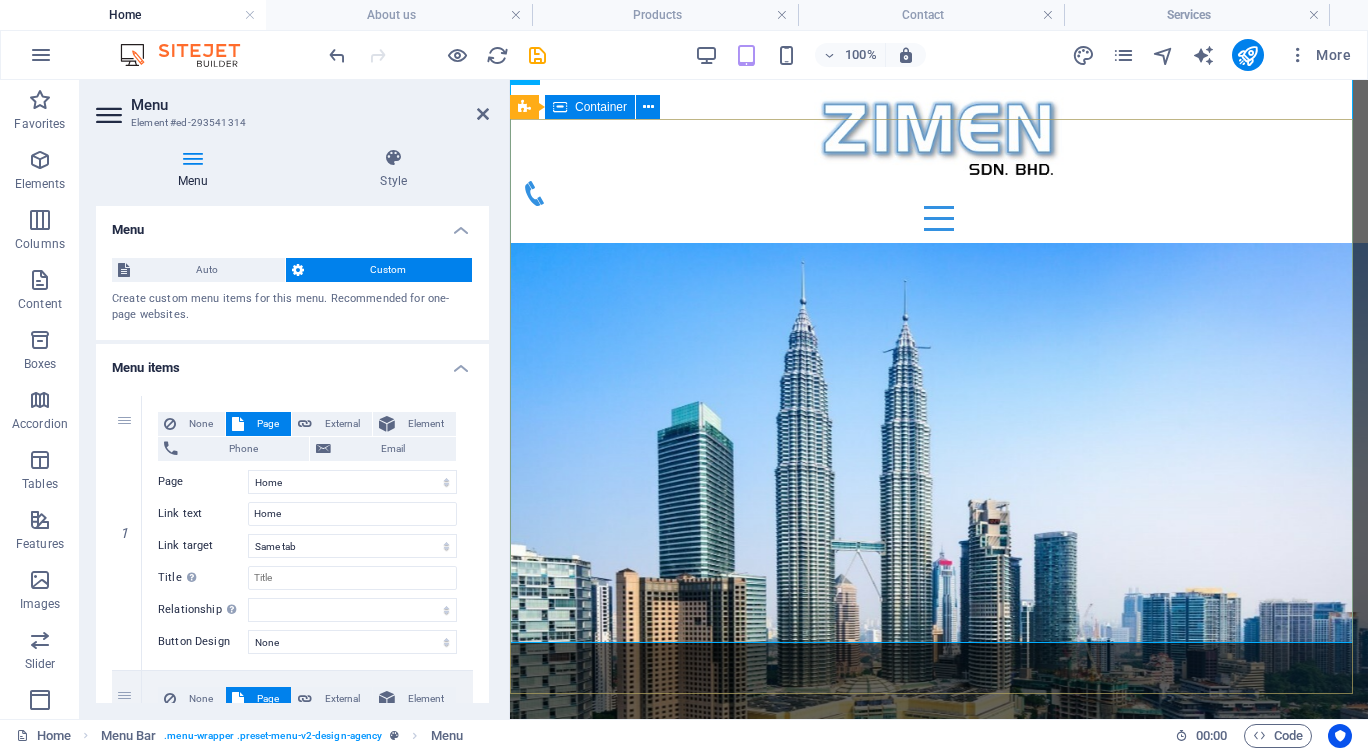 scroll, scrollTop: 0, scrollLeft: 0, axis: both 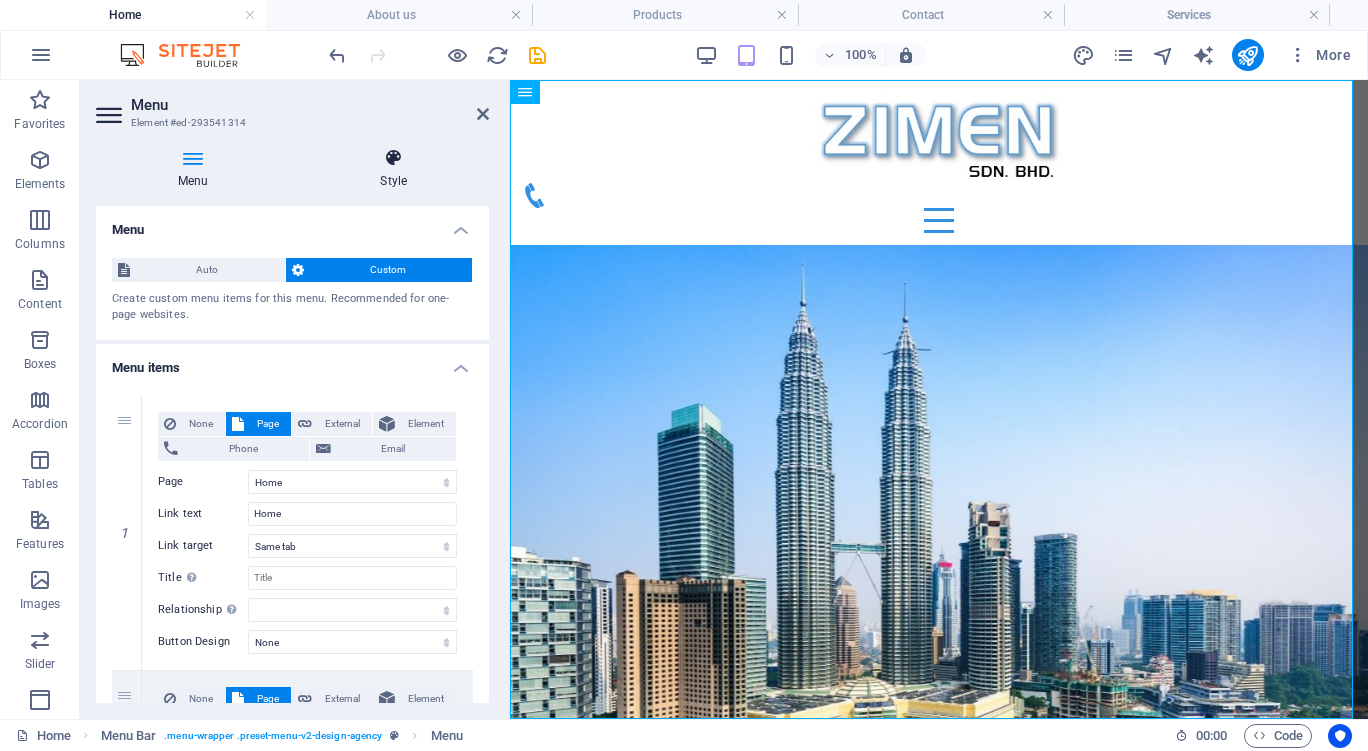 click at bounding box center [393, 158] 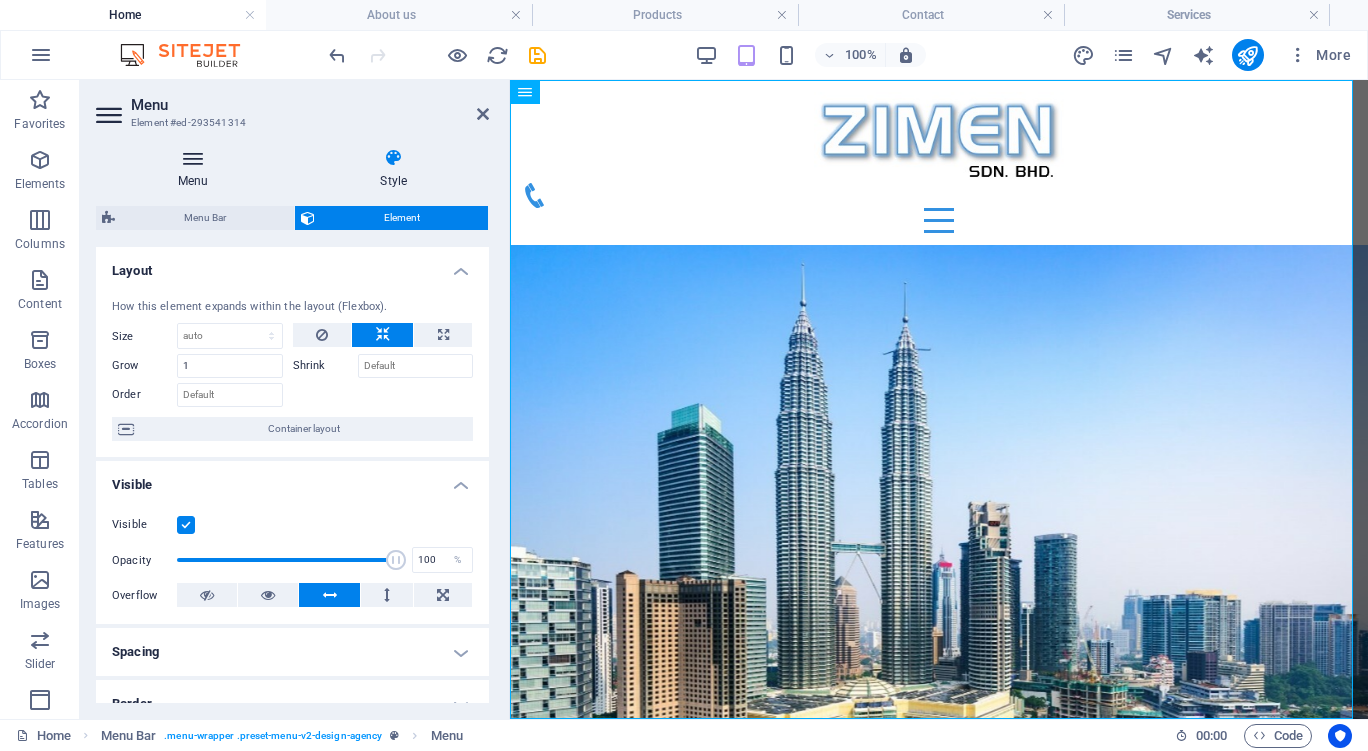 click at bounding box center [193, 158] 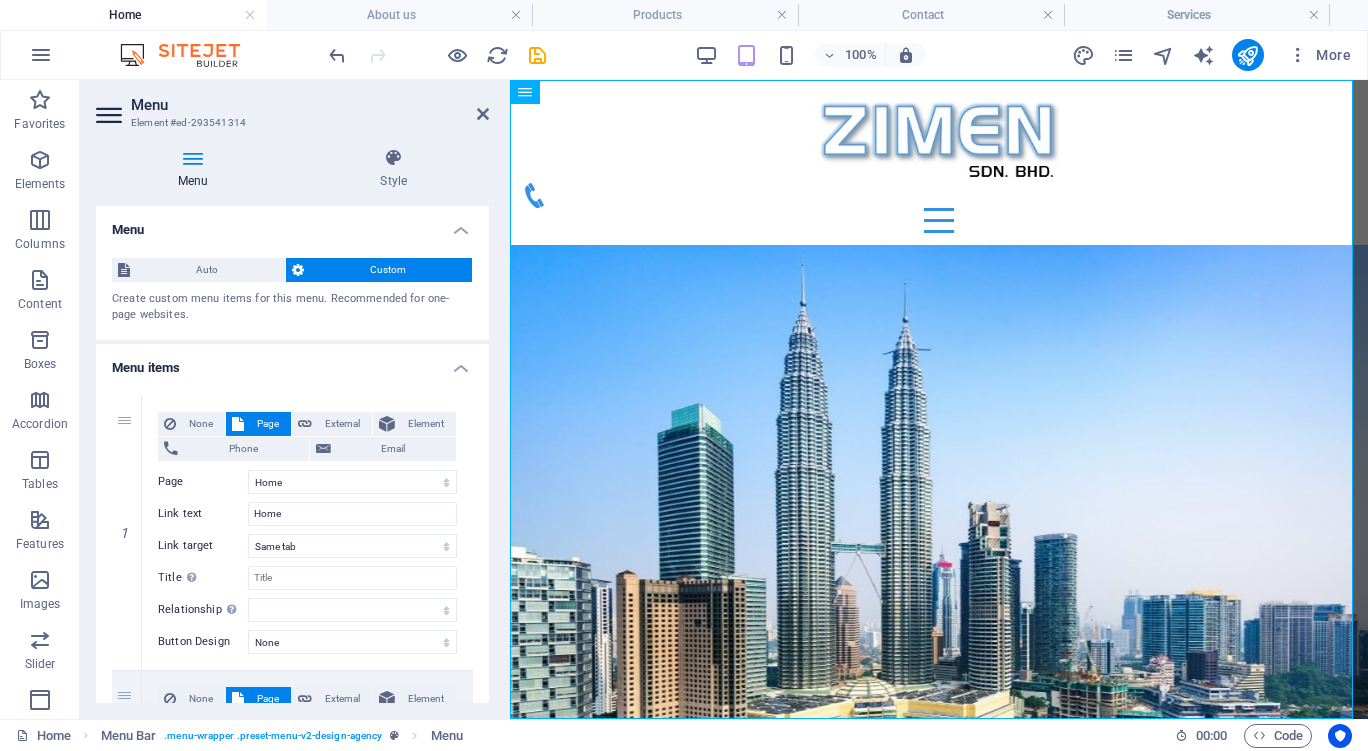 click at bounding box center [193, 158] 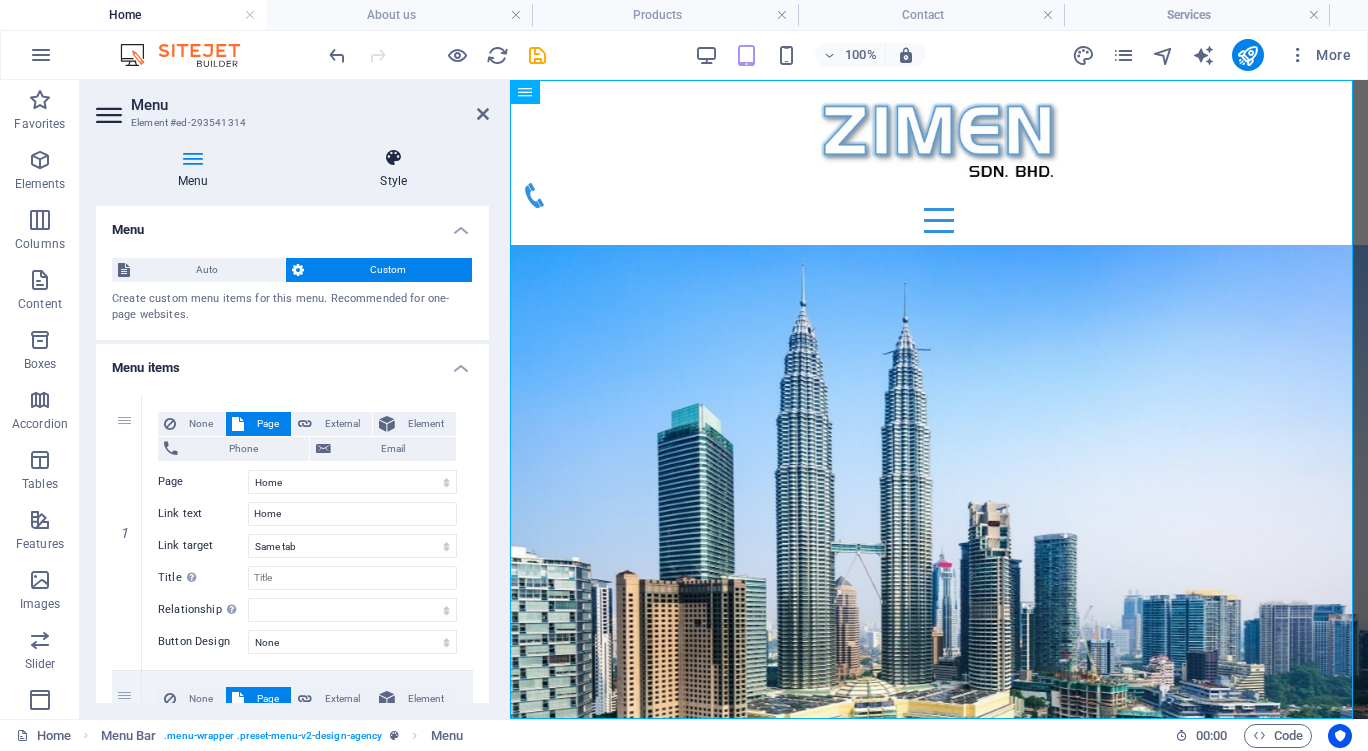 click at bounding box center [393, 158] 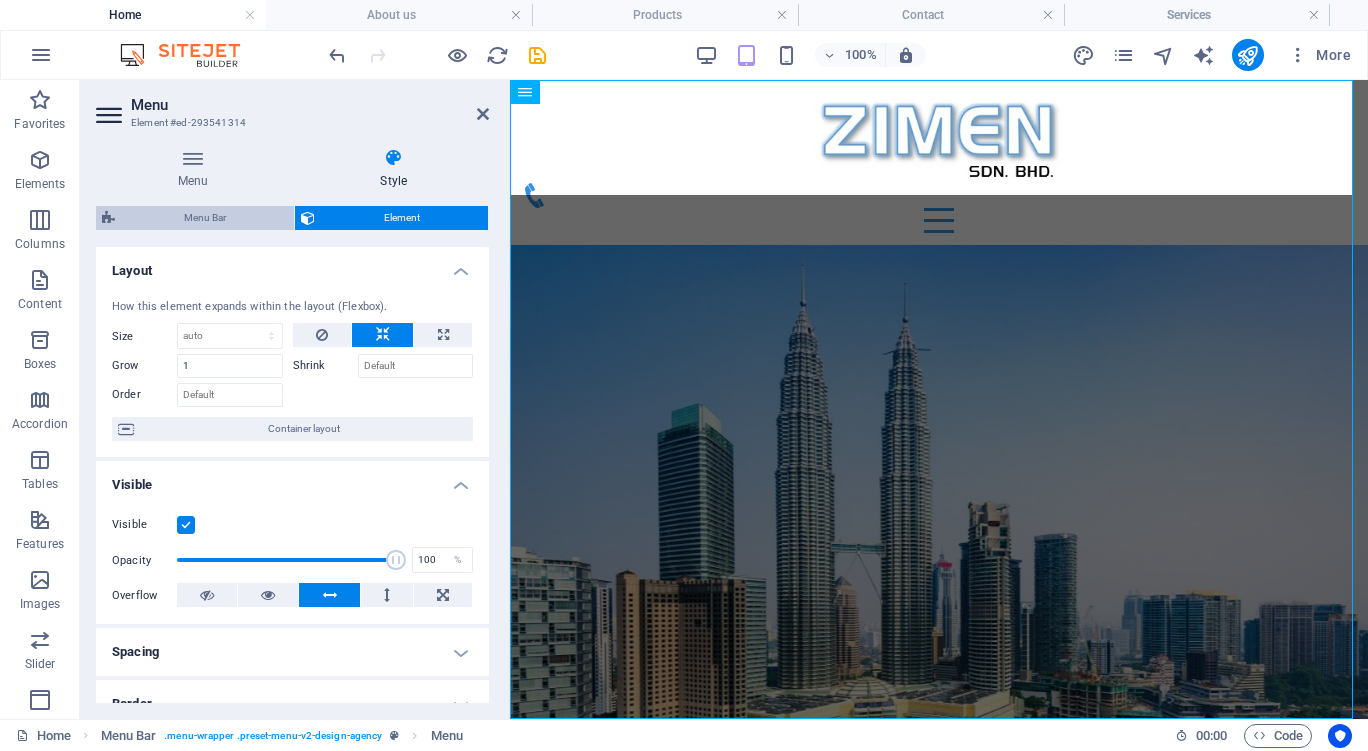 click on "Menu Bar" at bounding box center [204, 218] 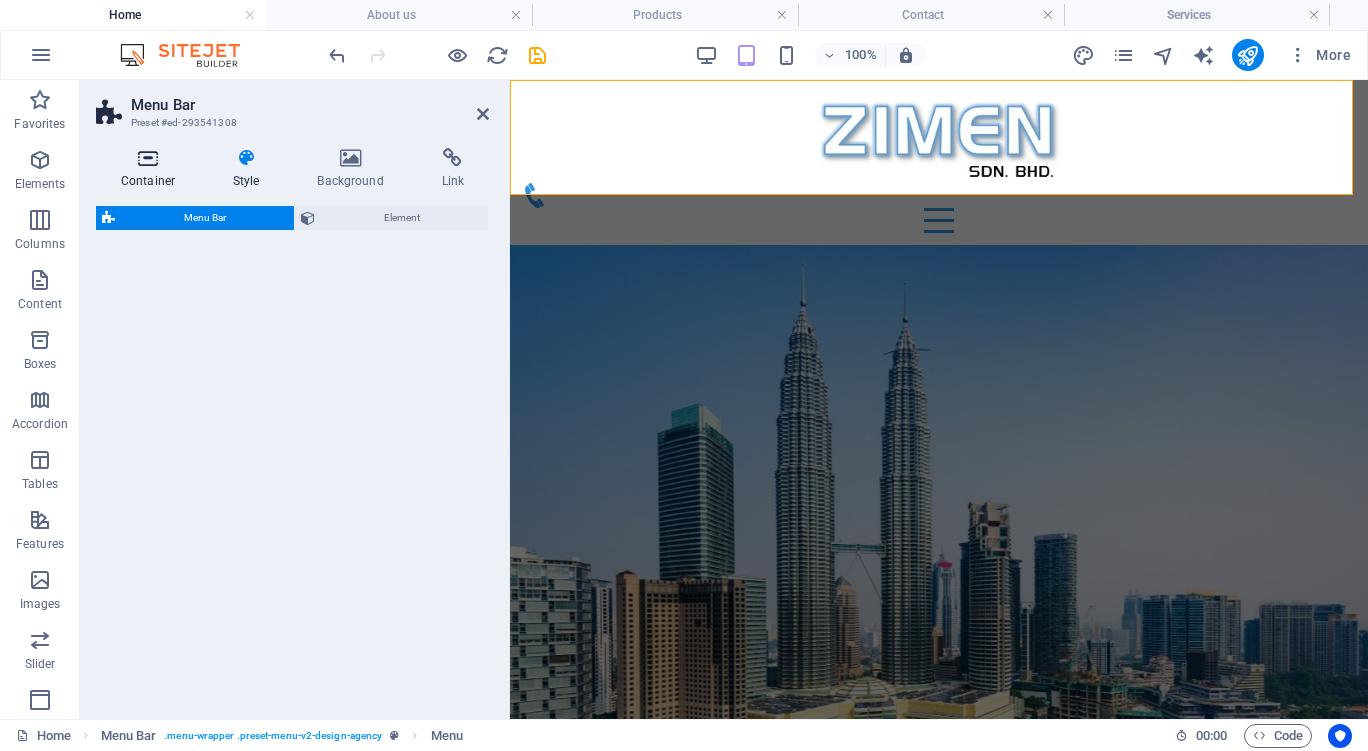 click at bounding box center (148, 158) 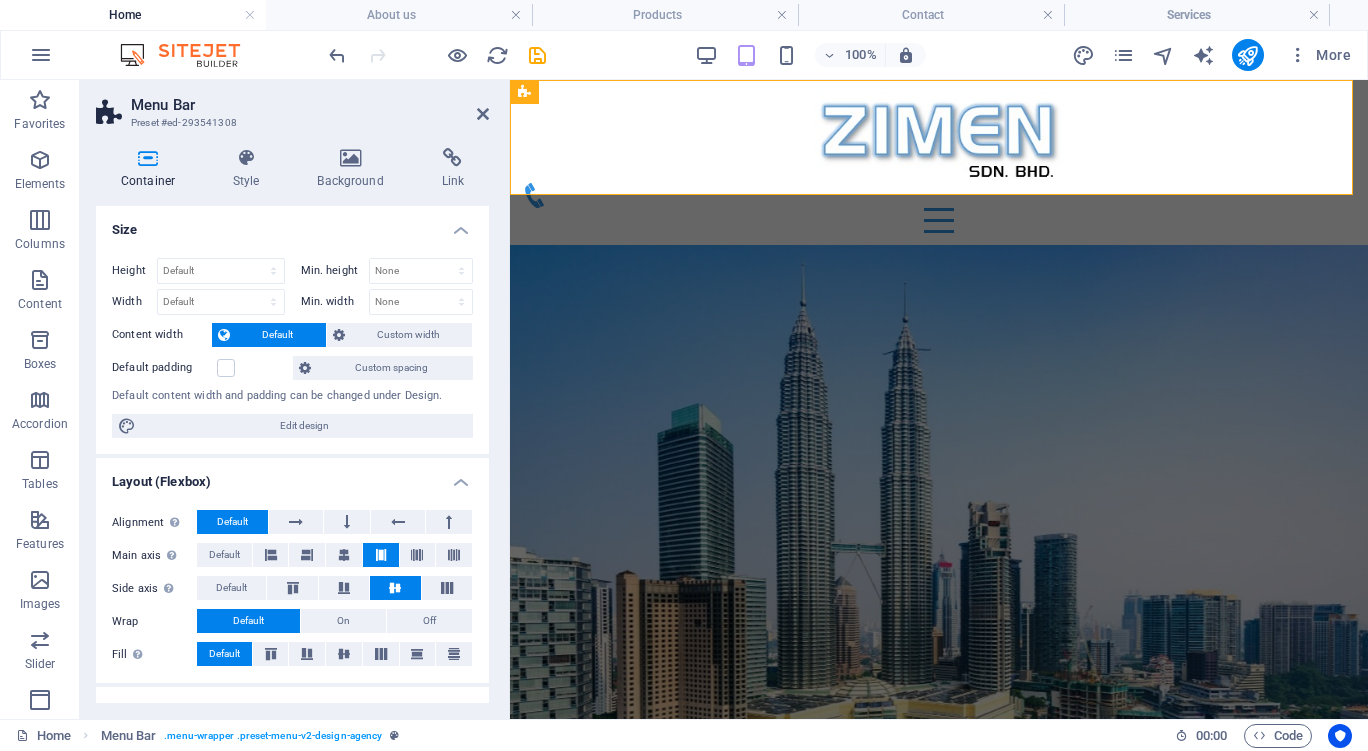 click on "Menu Bar" at bounding box center (310, 105) 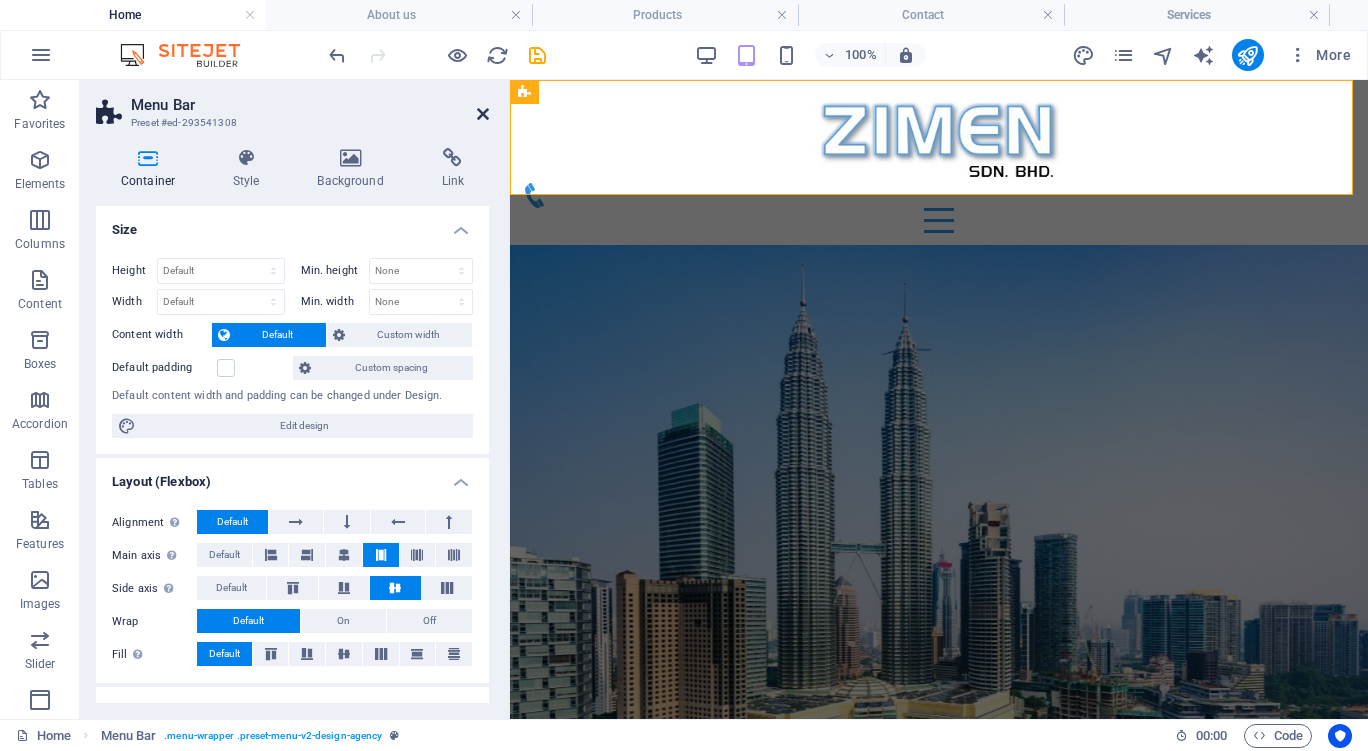 click at bounding box center (483, 114) 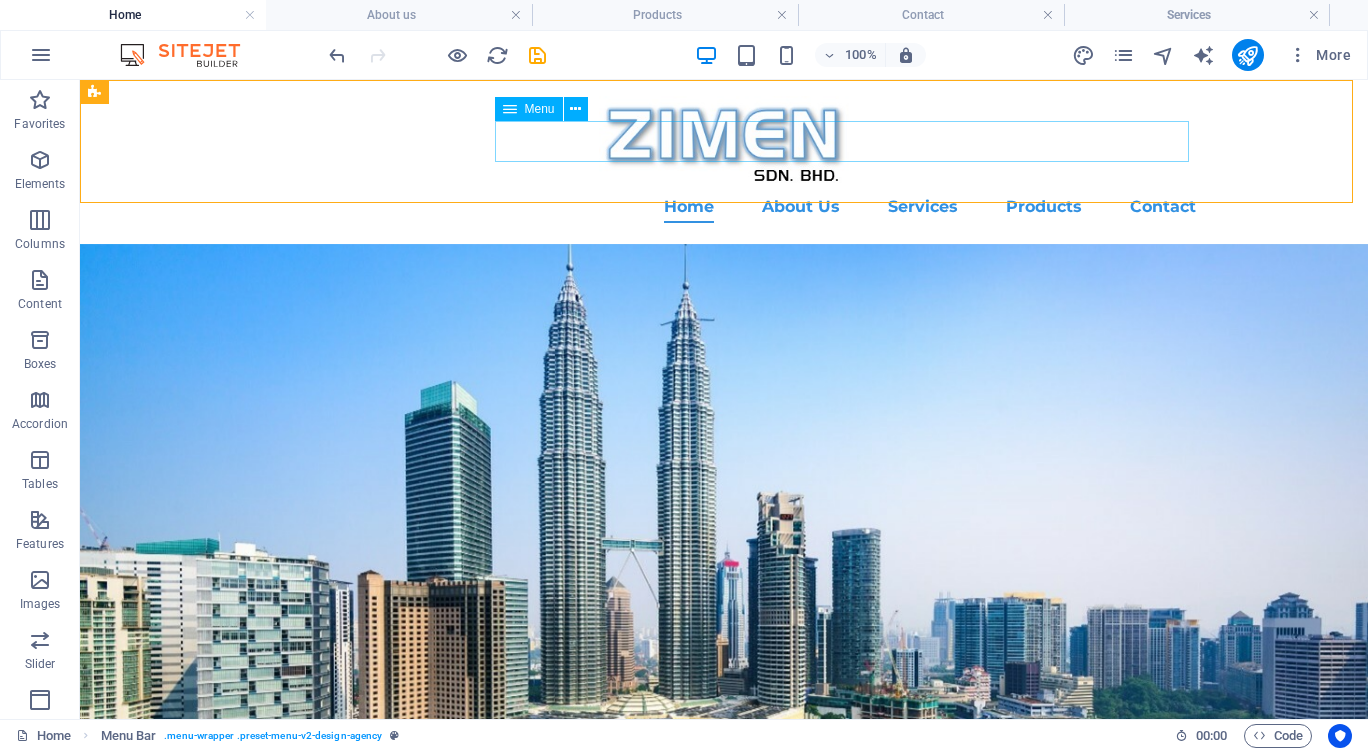 click on "Menu" at bounding box center (540, 109) 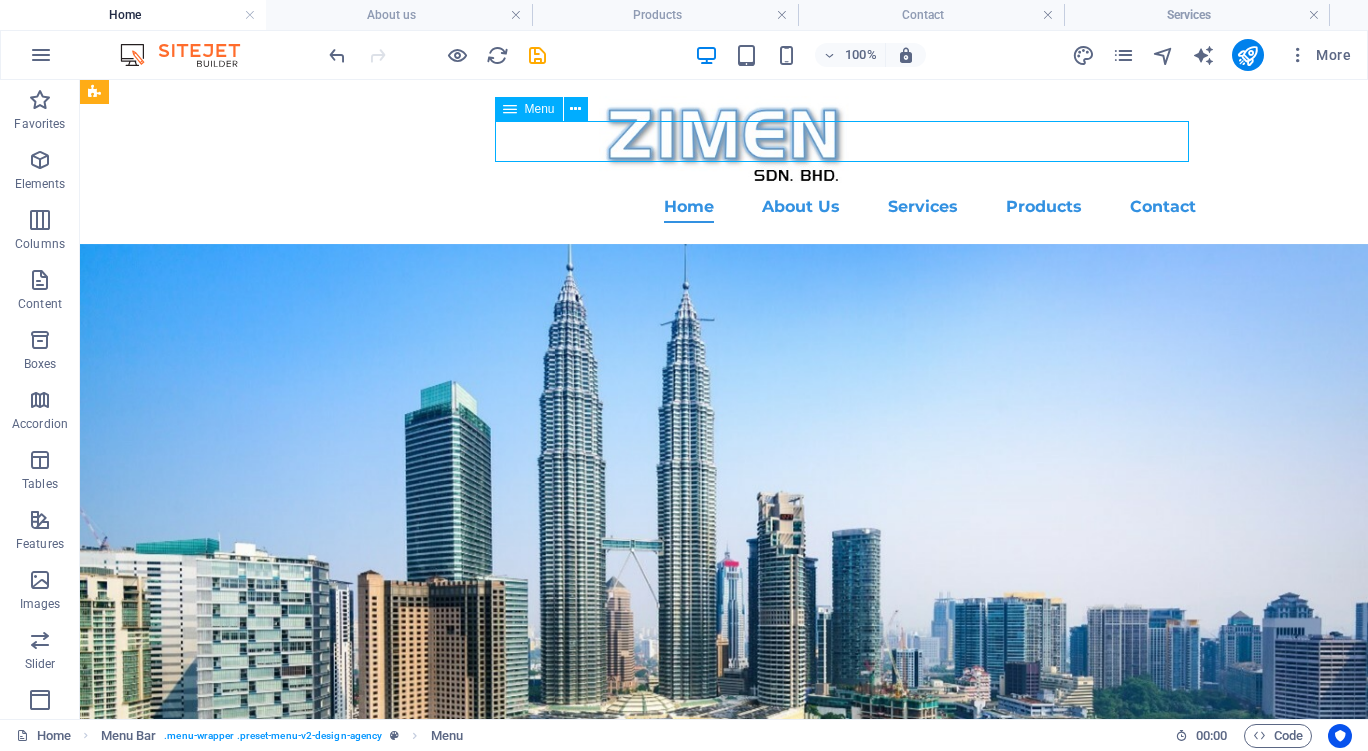 click on "Menu" at bounding box center [540, 109] 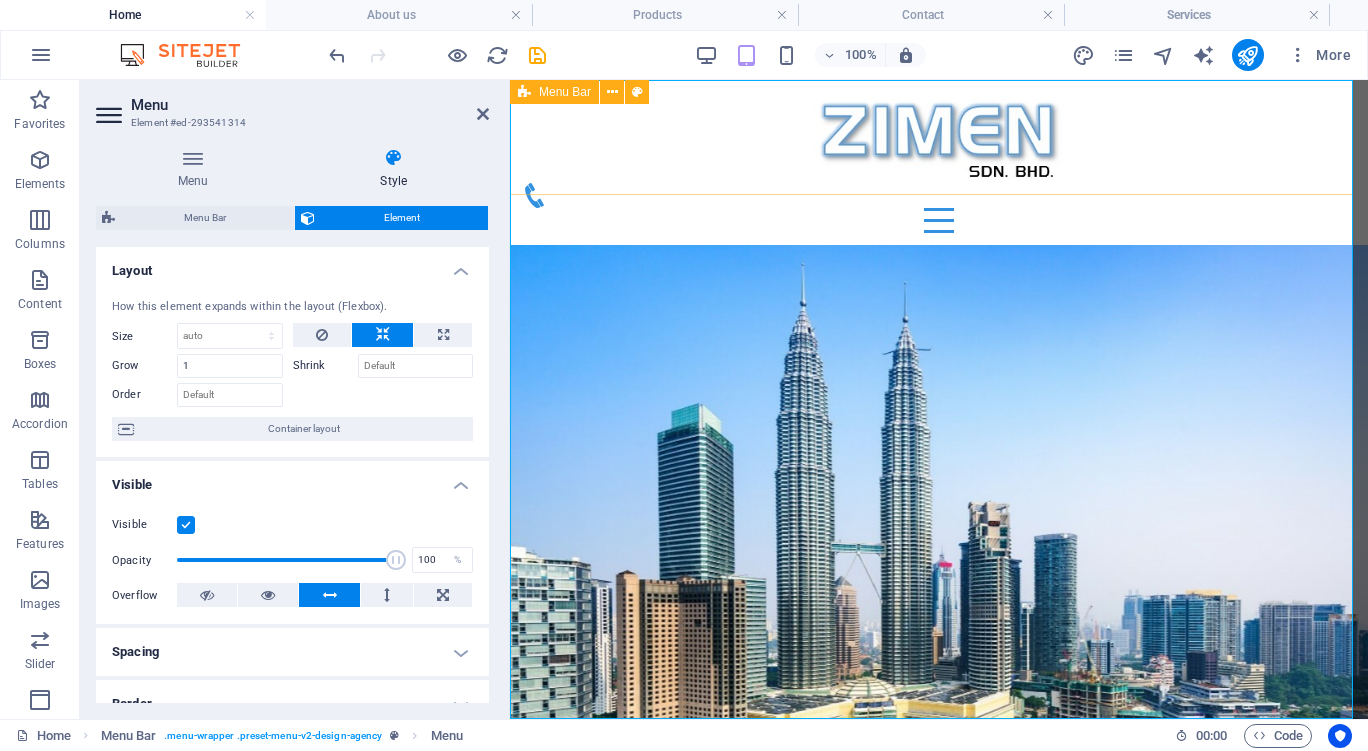 click on "Home About Us Services Products Contact" at bounding box center (939, 162) 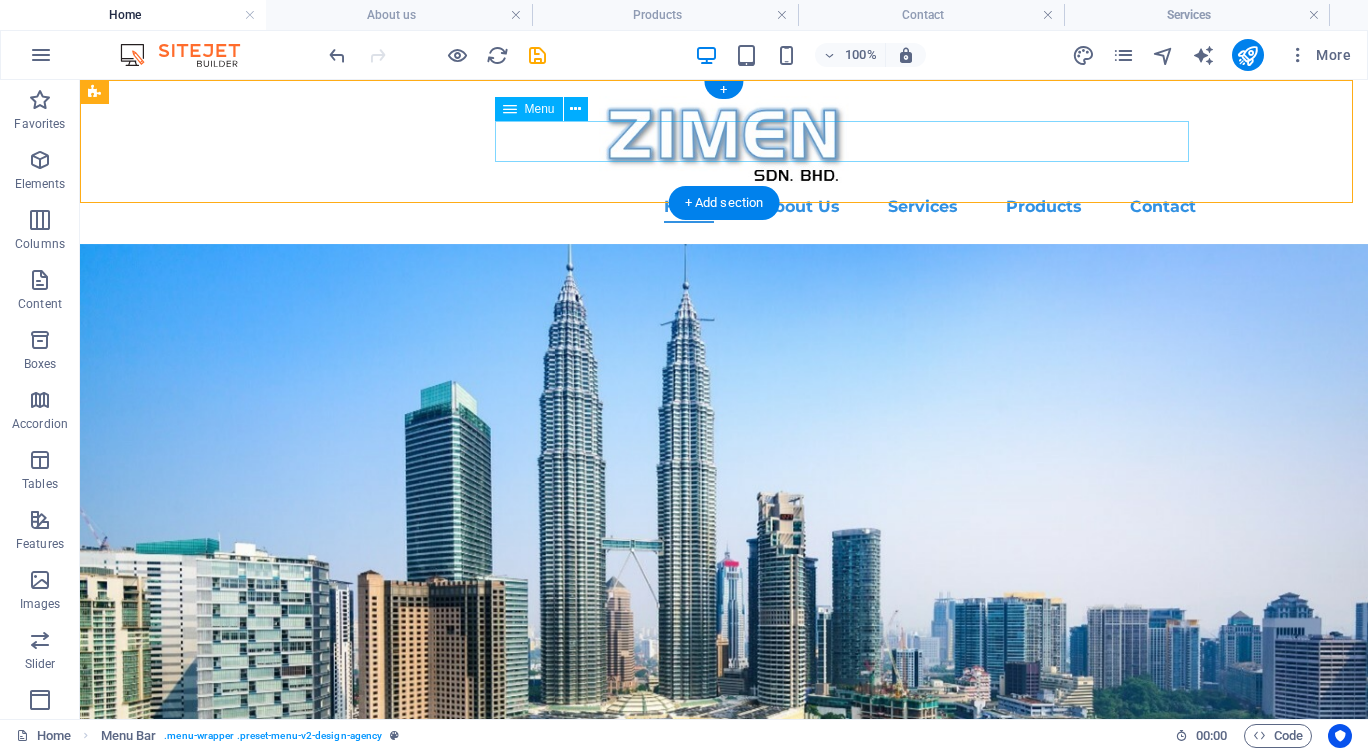 click on "Home About Us Services Products Contact" at bounding box center (724, 207) 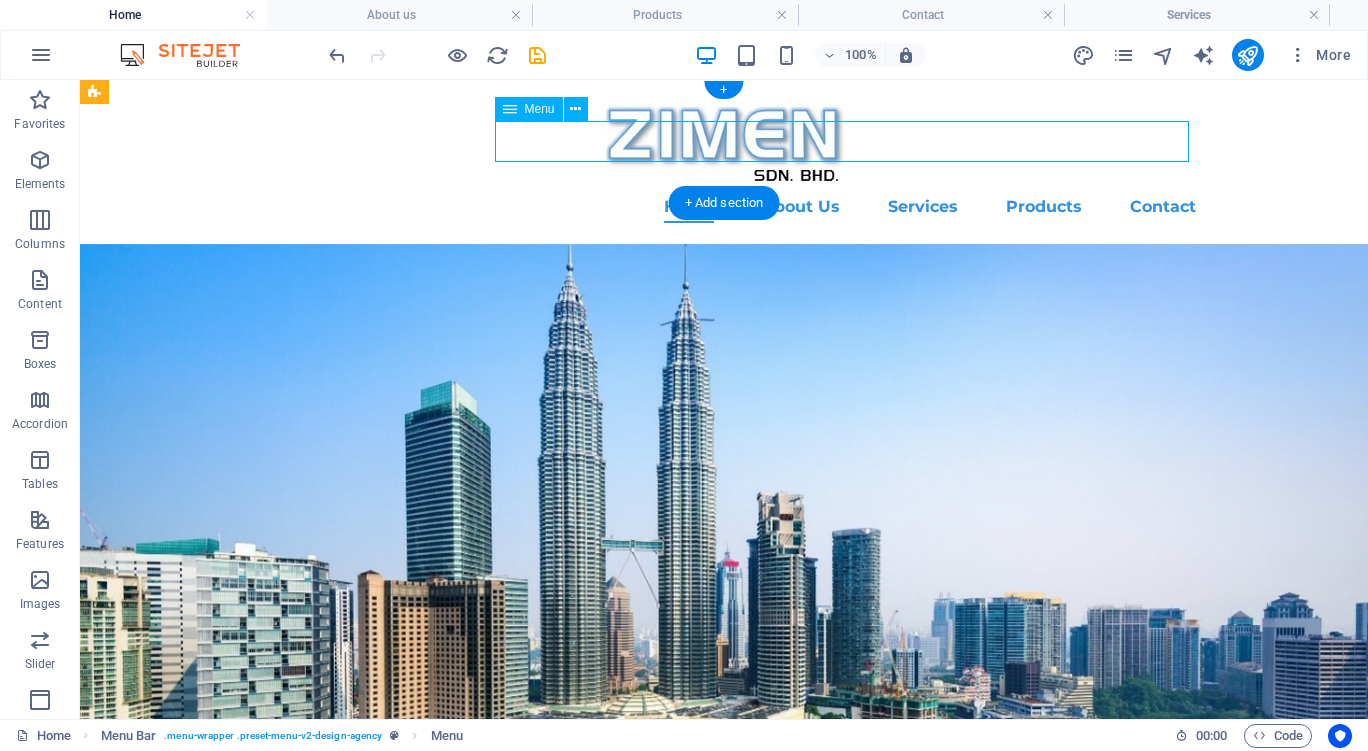 click on "Home About Us Services Products Contact" at bounding box center (724, 207) 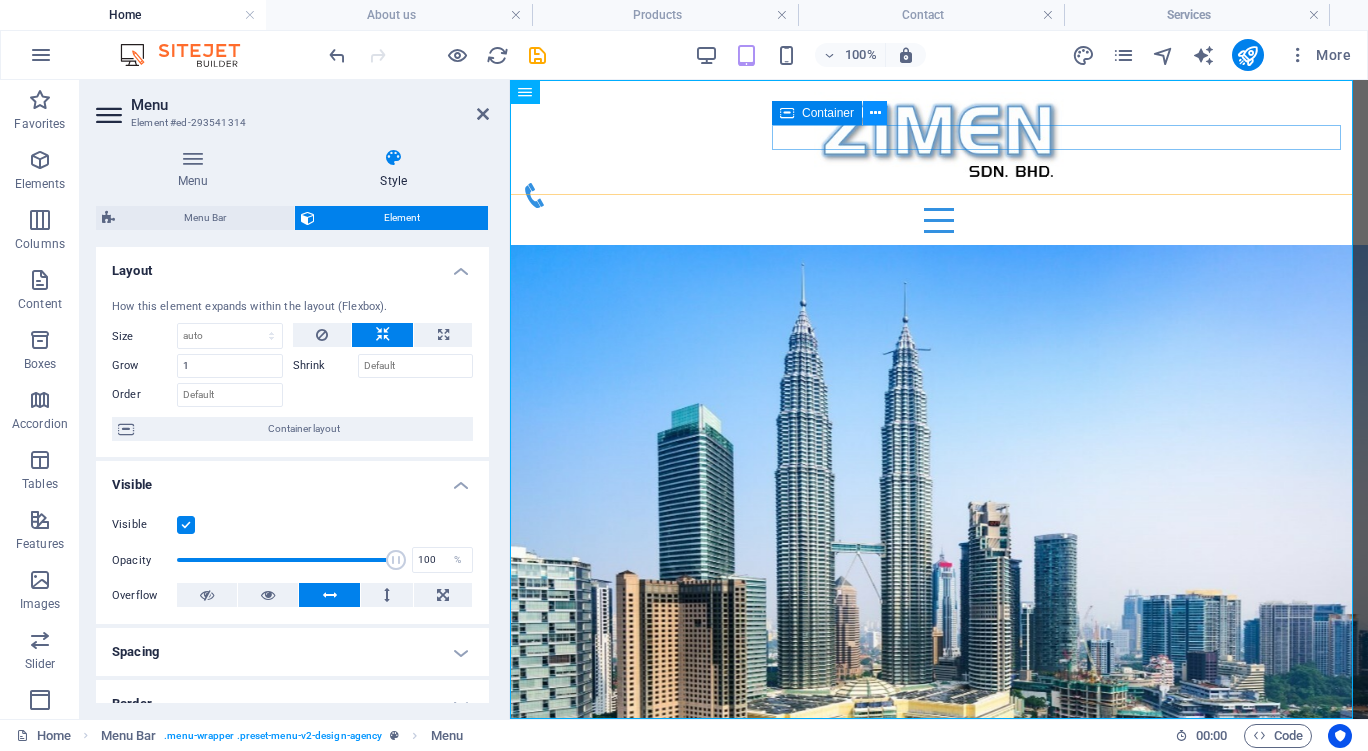 click at bounding box center [875, 113] 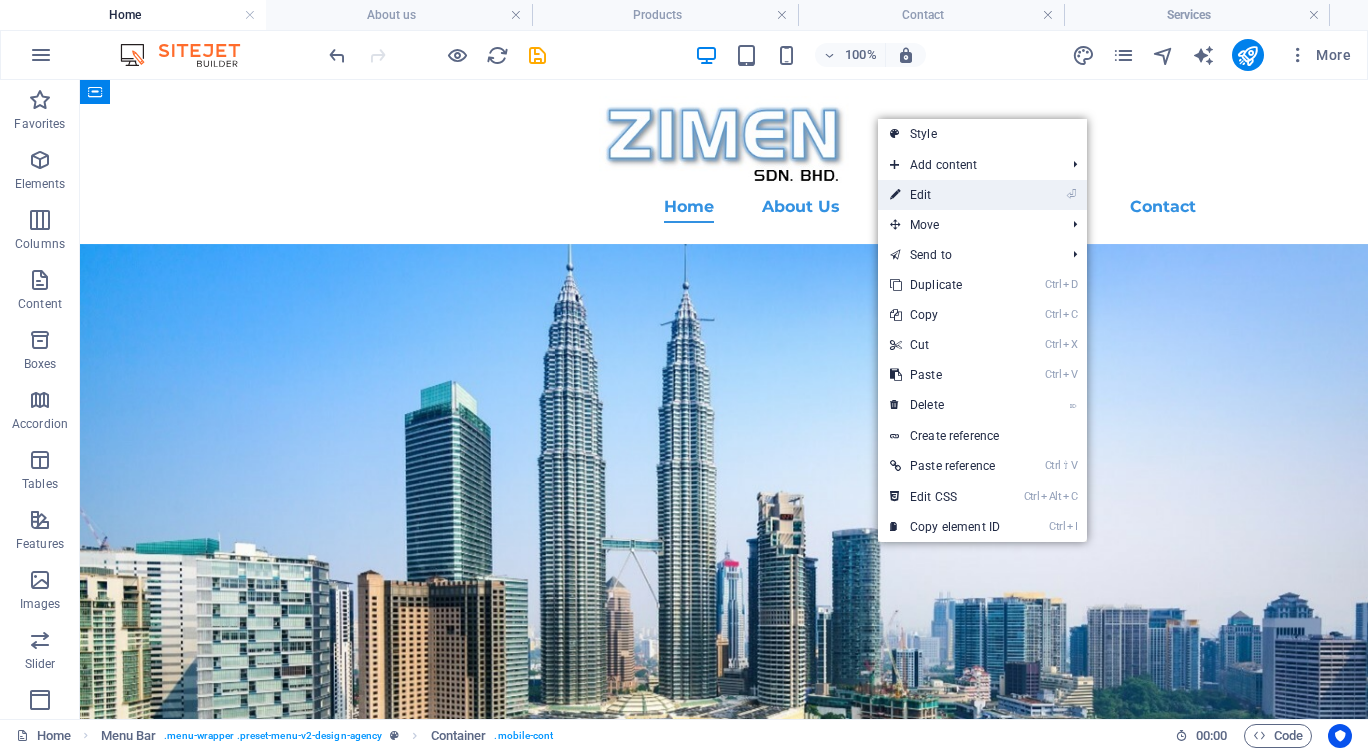 click on "⏎  Edit" at bounding box center [945, 195] 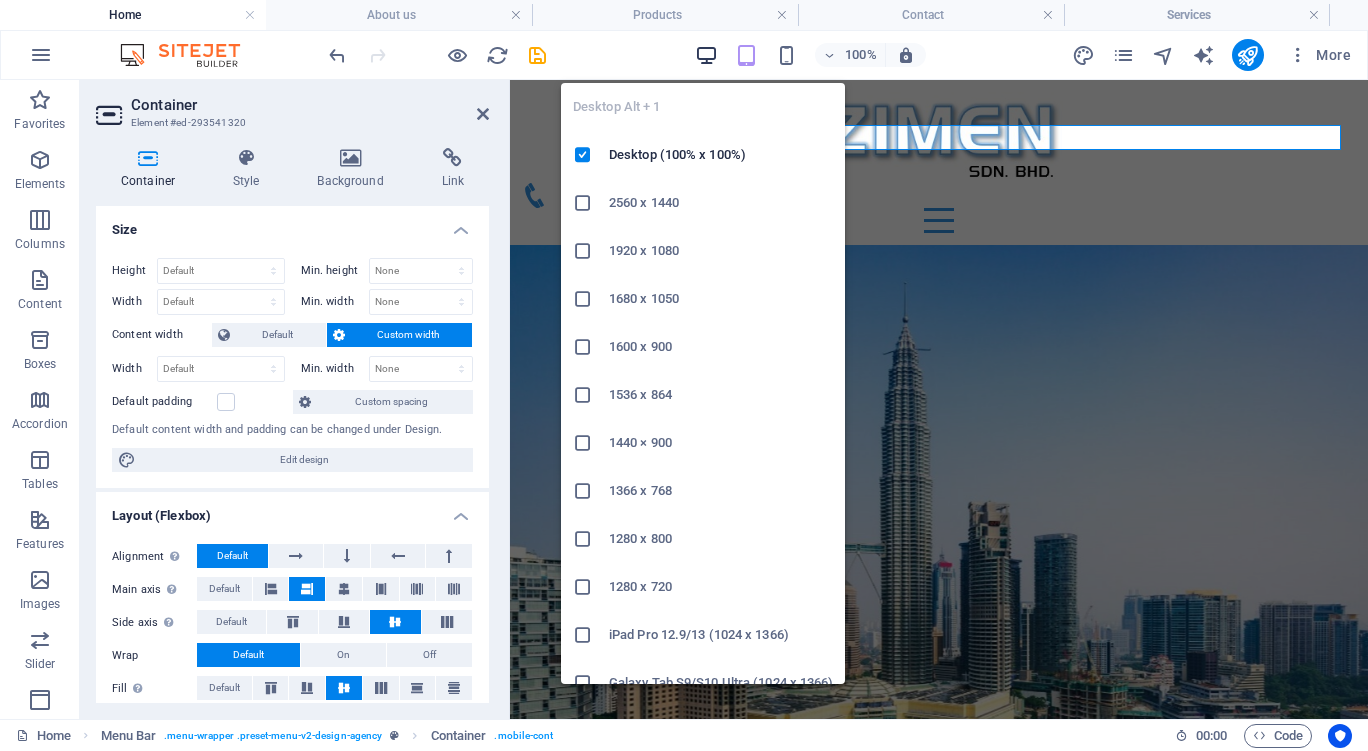 click at bounding box center [706, 55] 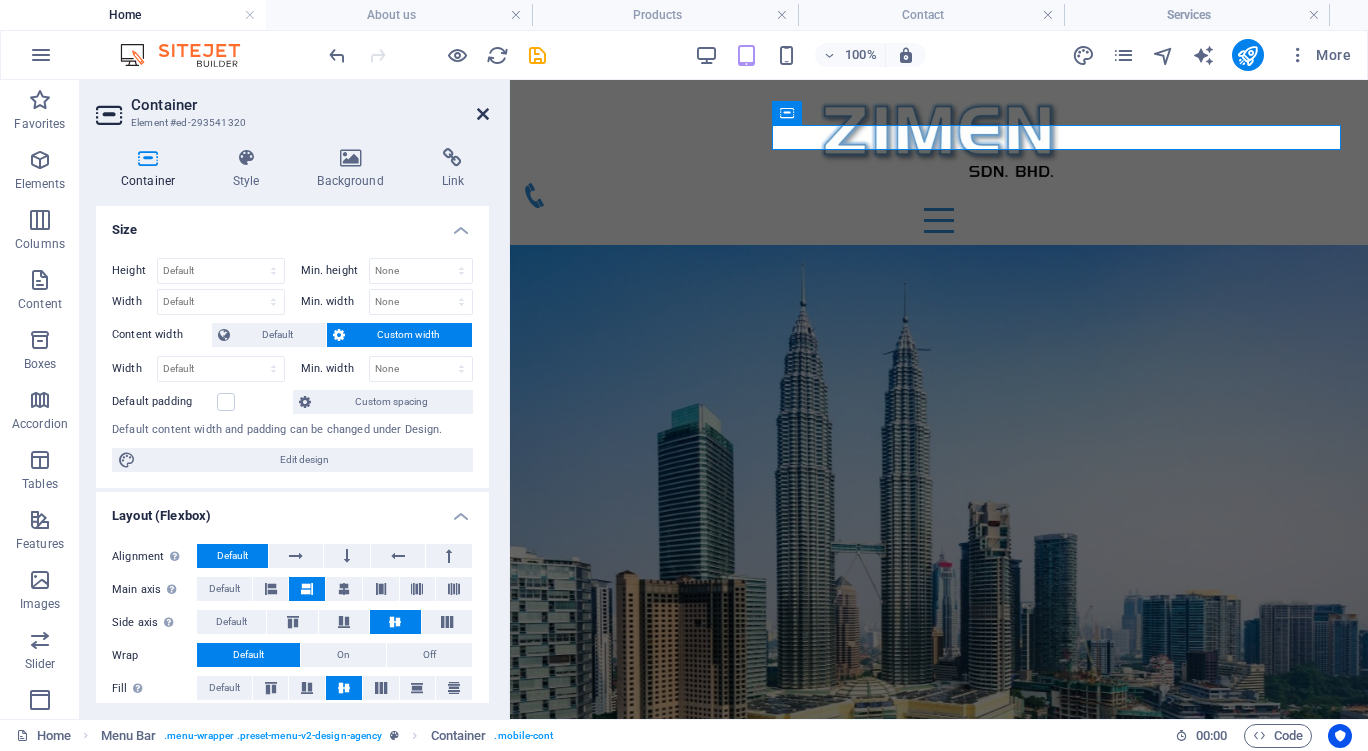 click at bounding box center (483, 114) 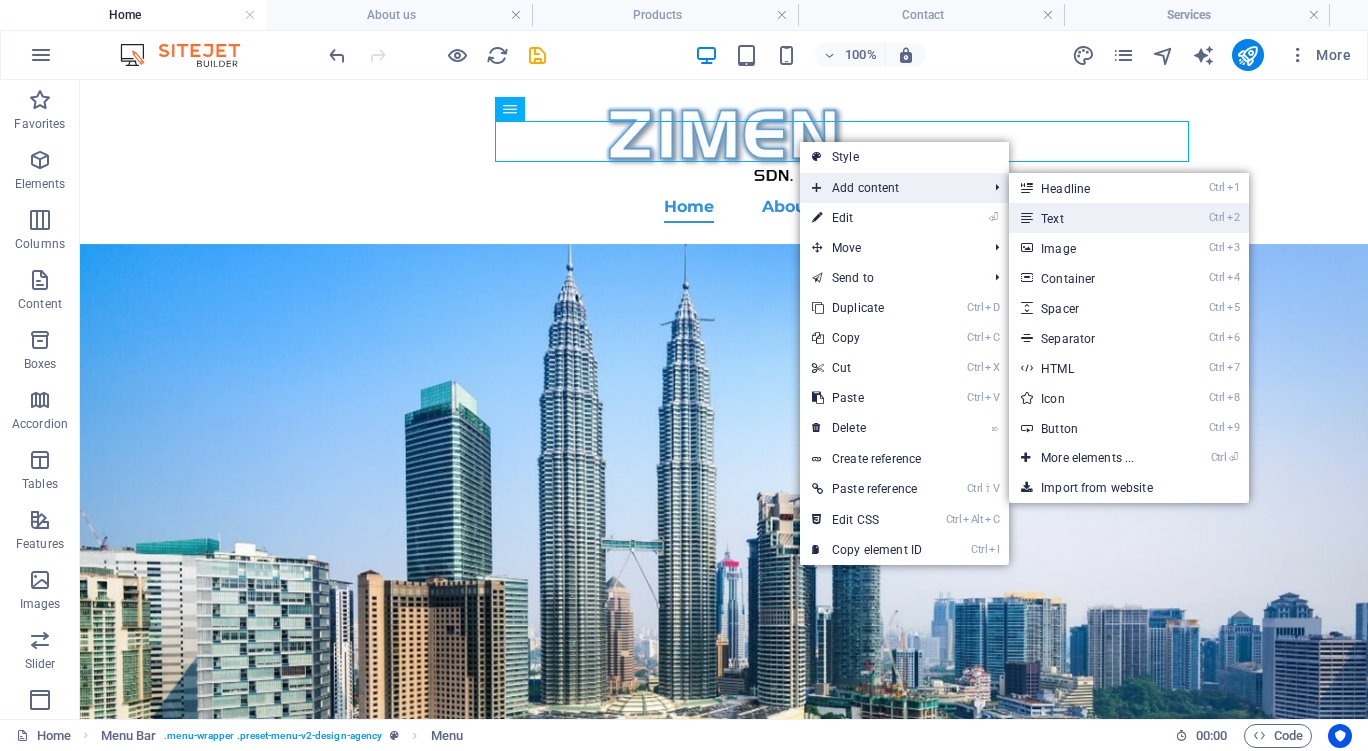 click on "Ctrl 2  Text" at bounding box center (1091, 218) 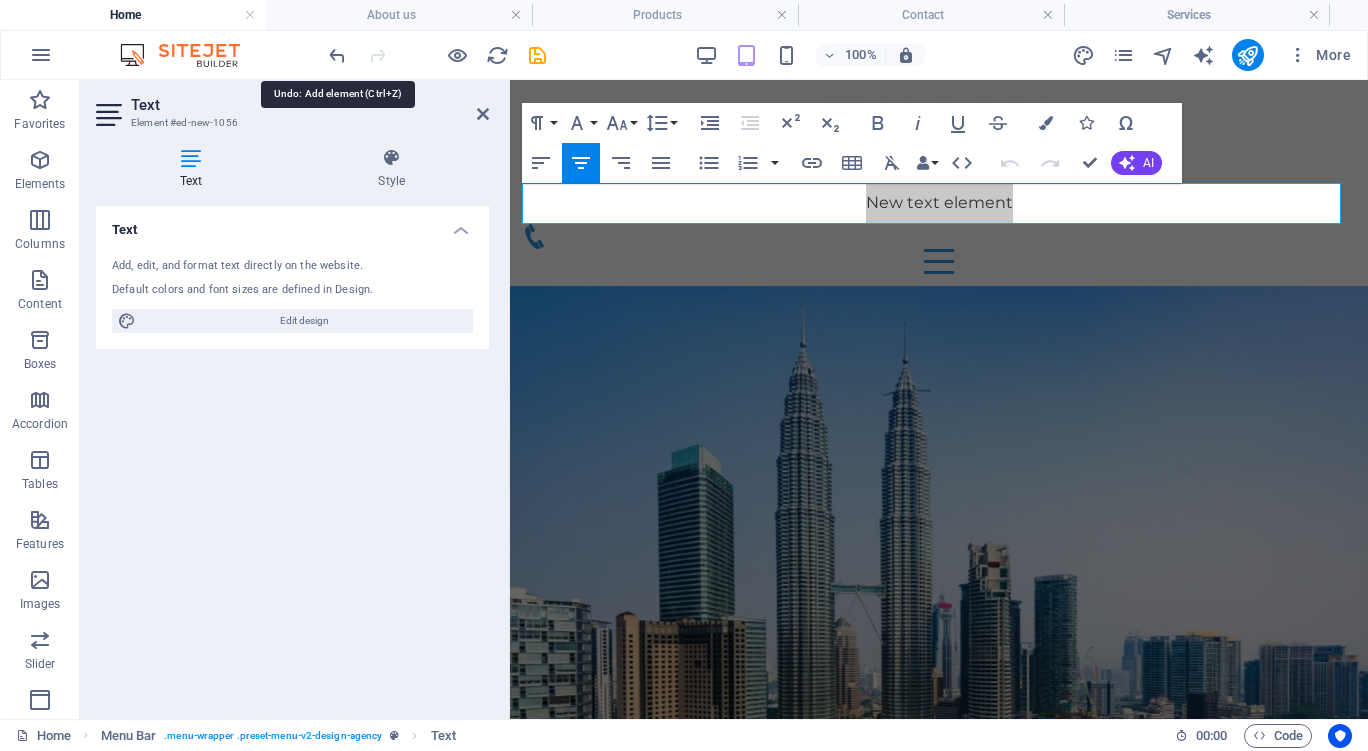click at bounding box center (337, 55) 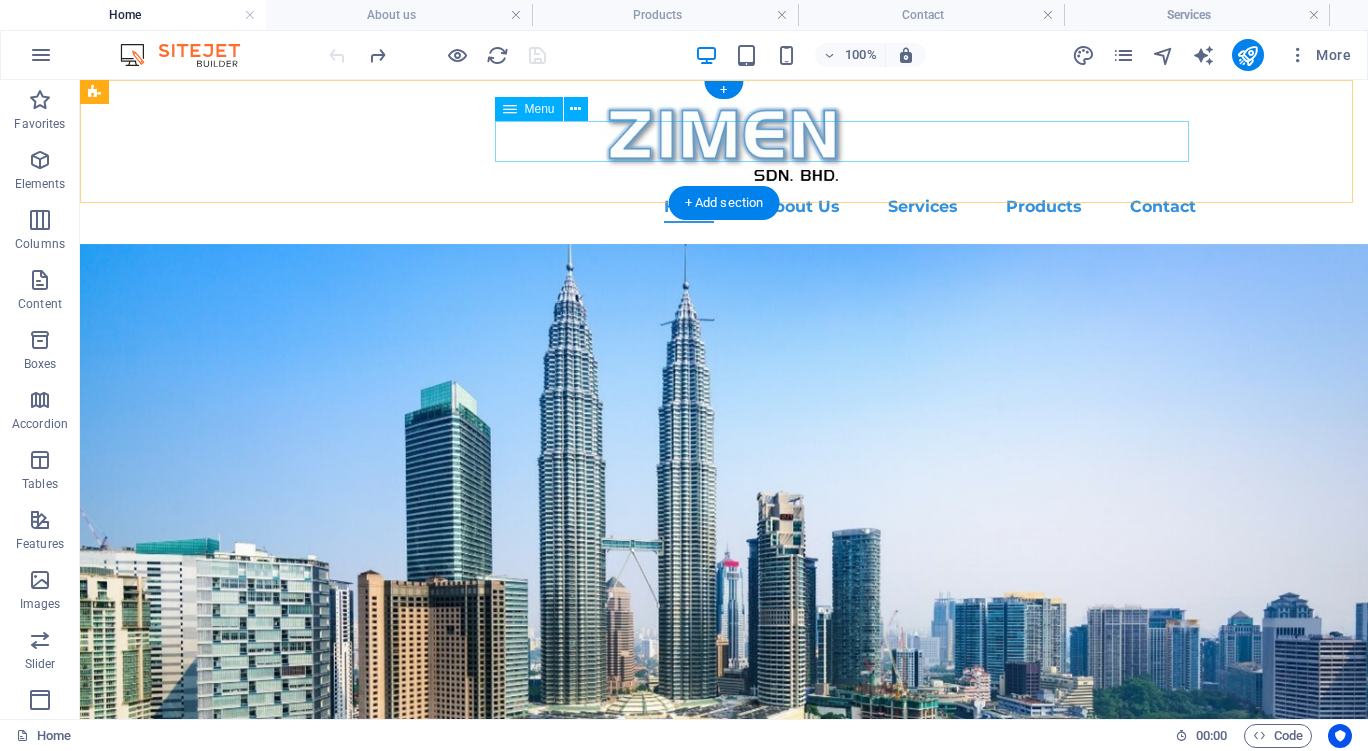 click on "Home About Us Services Products Contact" at bounding box center [724, 207] 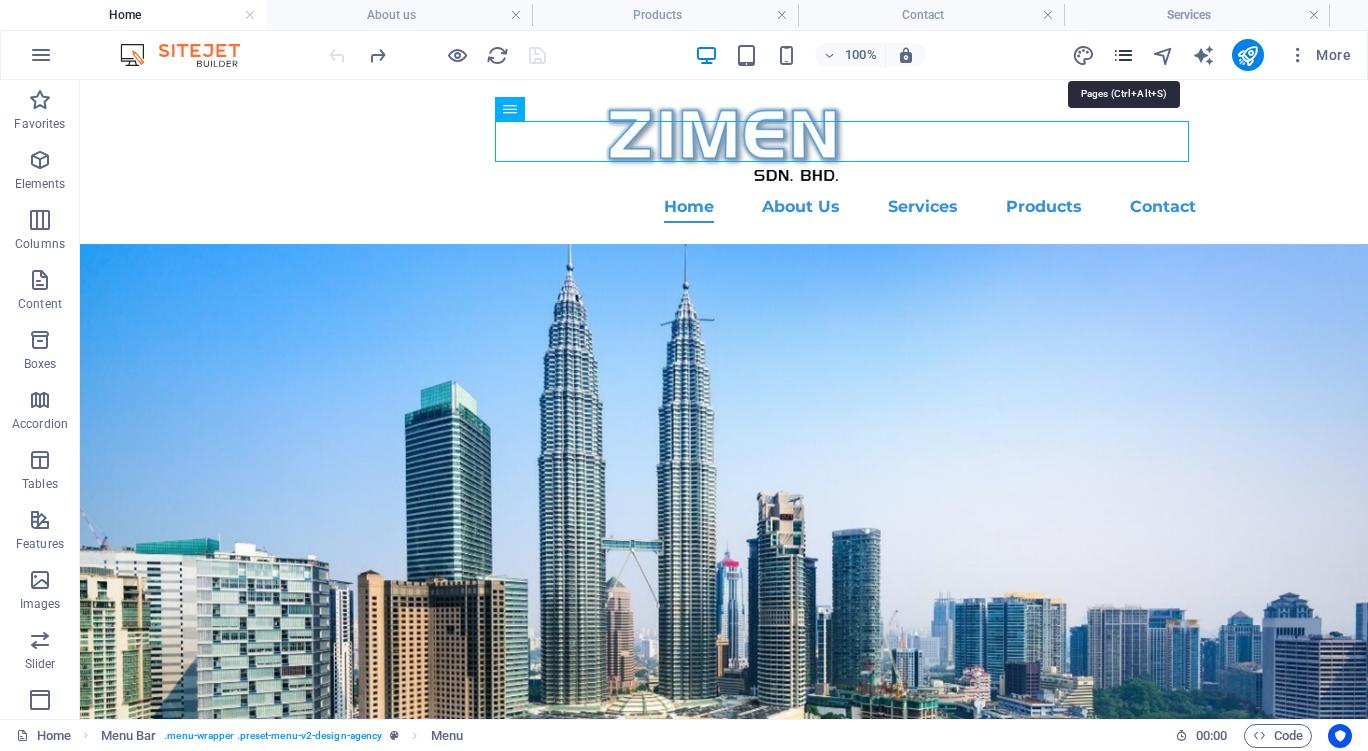 click at bounding box center [1123, 55] 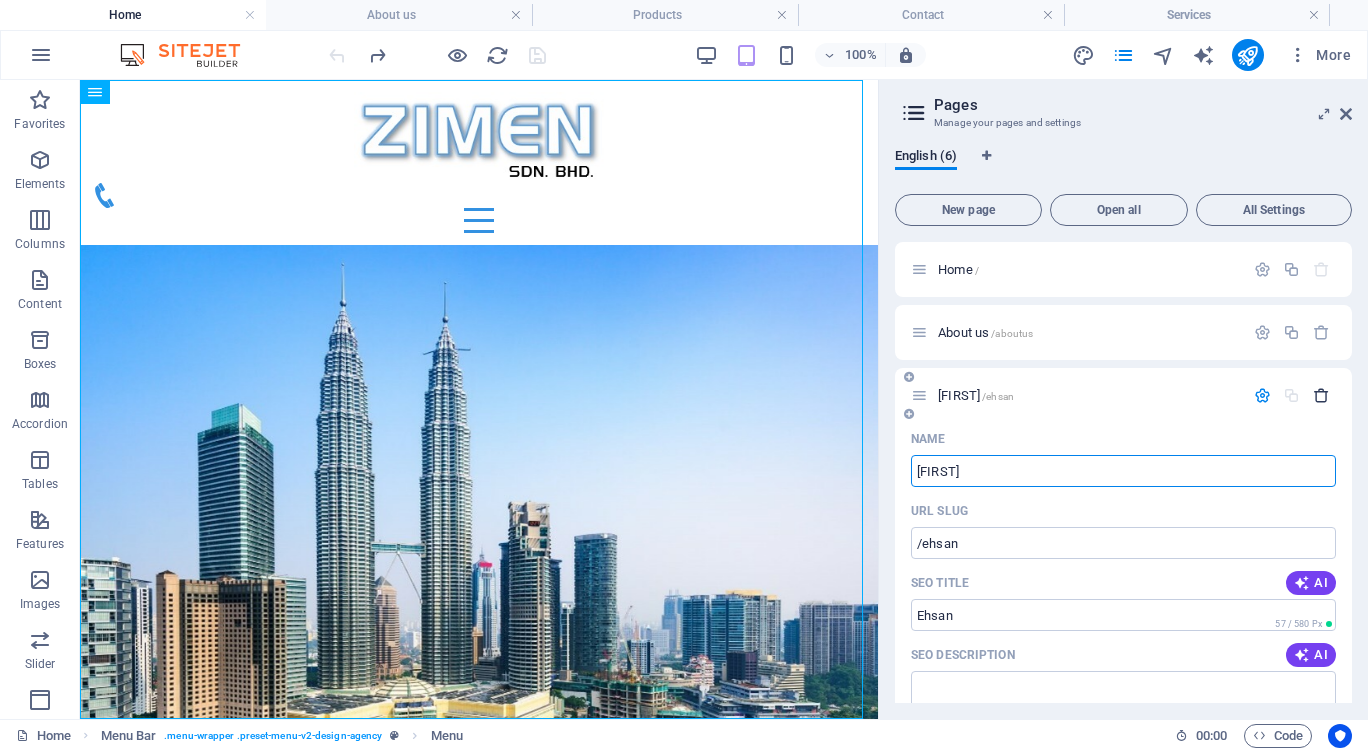 click at bounding box center [1321, 395] 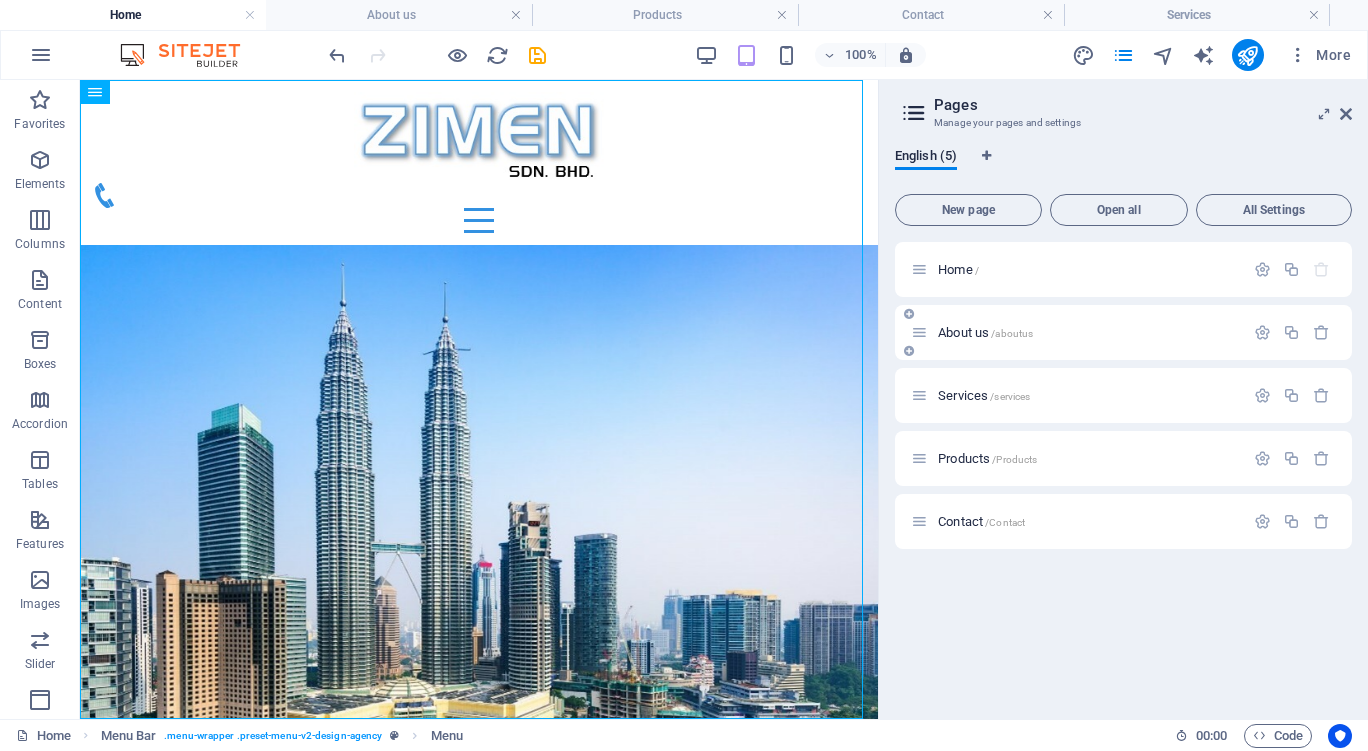 click on "Services /services" at bounding box center (984, 395) 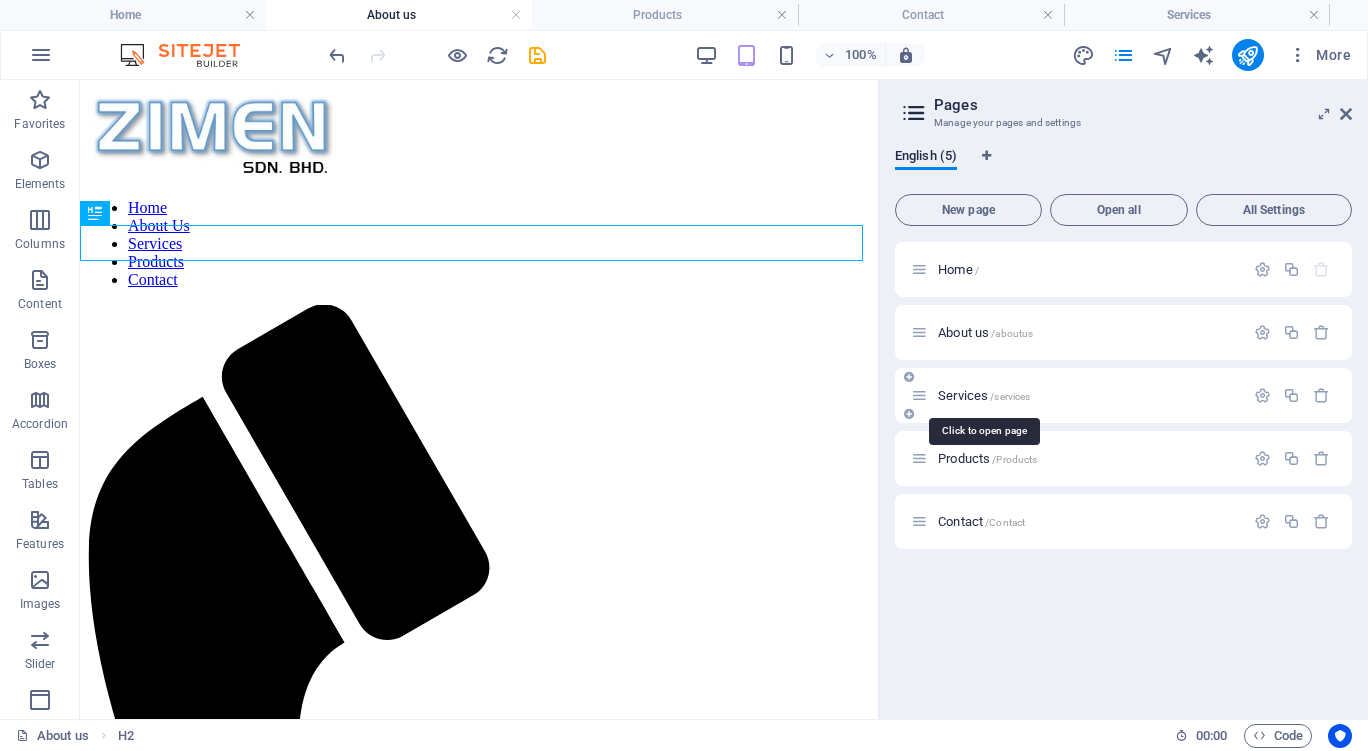 click on "Services /services" at bounding box center [984, 395] 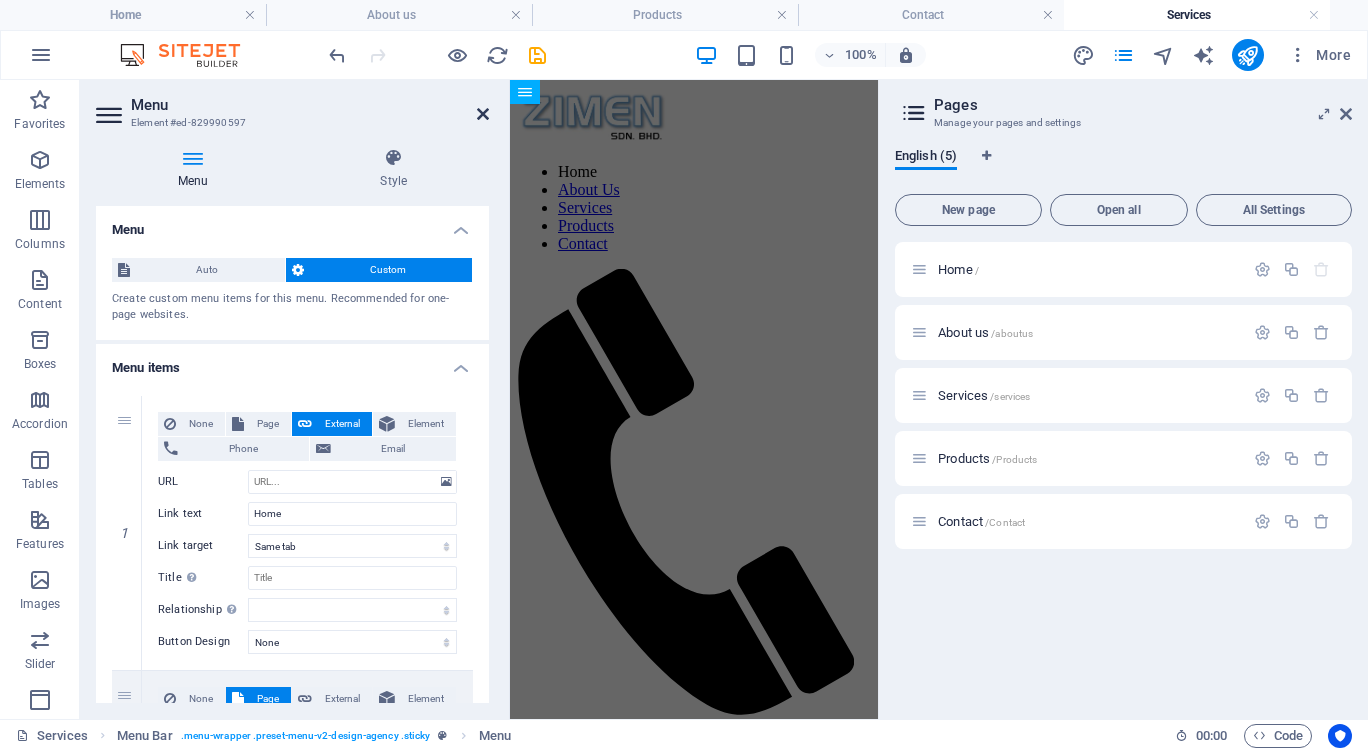 click at bounding box center (483, 114) 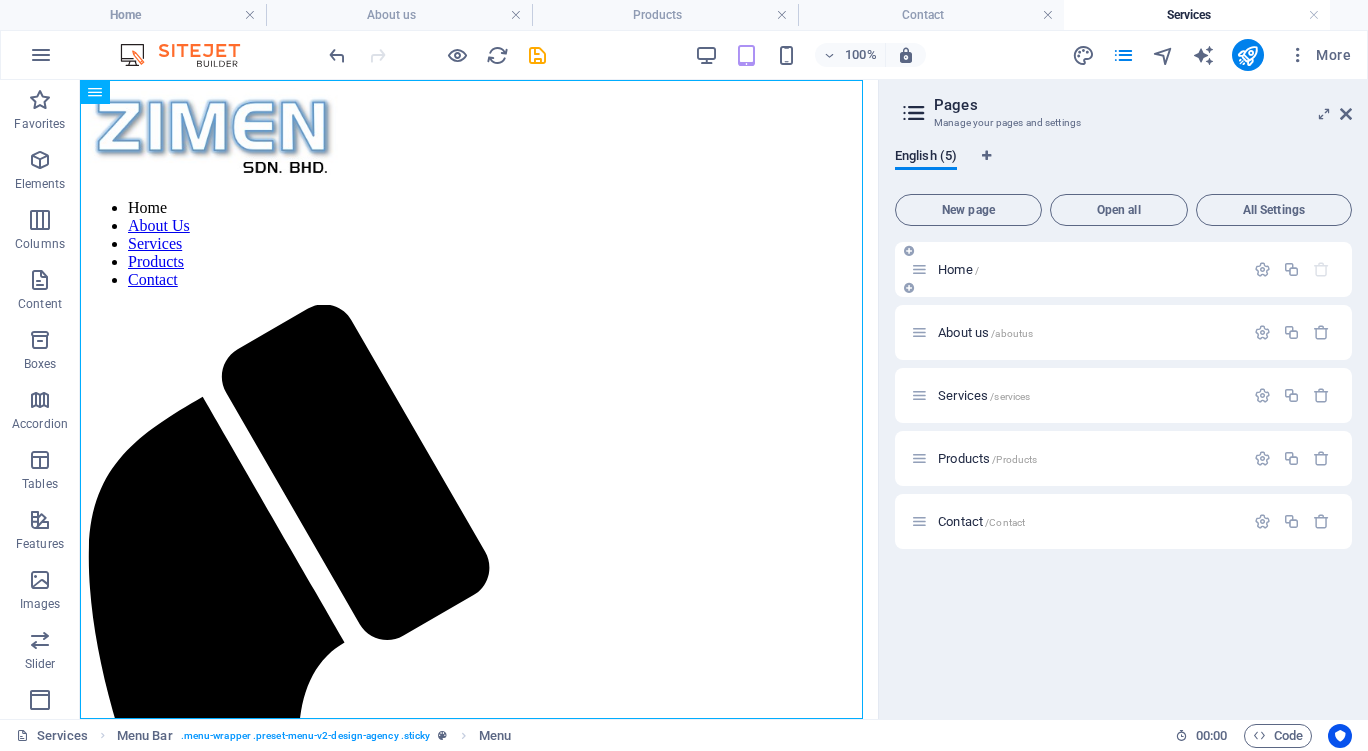 click on "Home /" at bounding box center [958, 269] 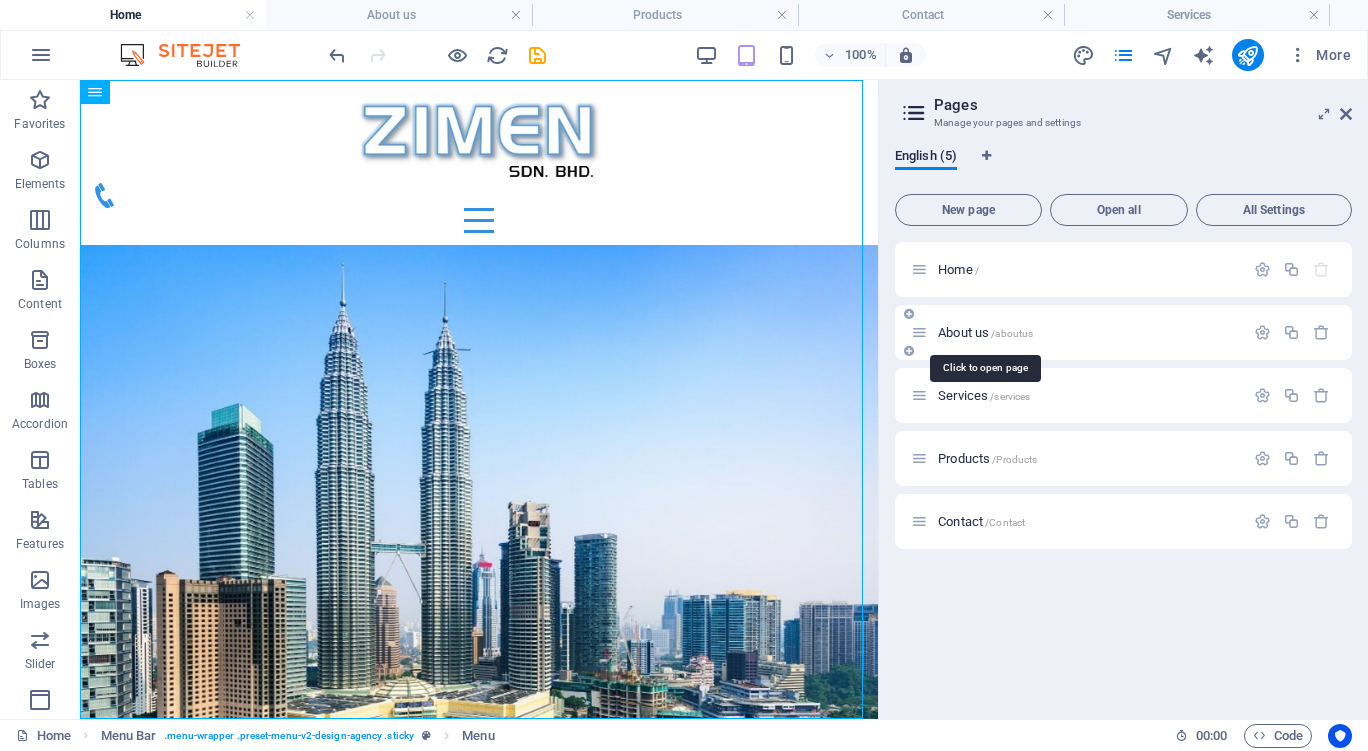 click on "About us /aboutus" at bounding box center (985, 332) 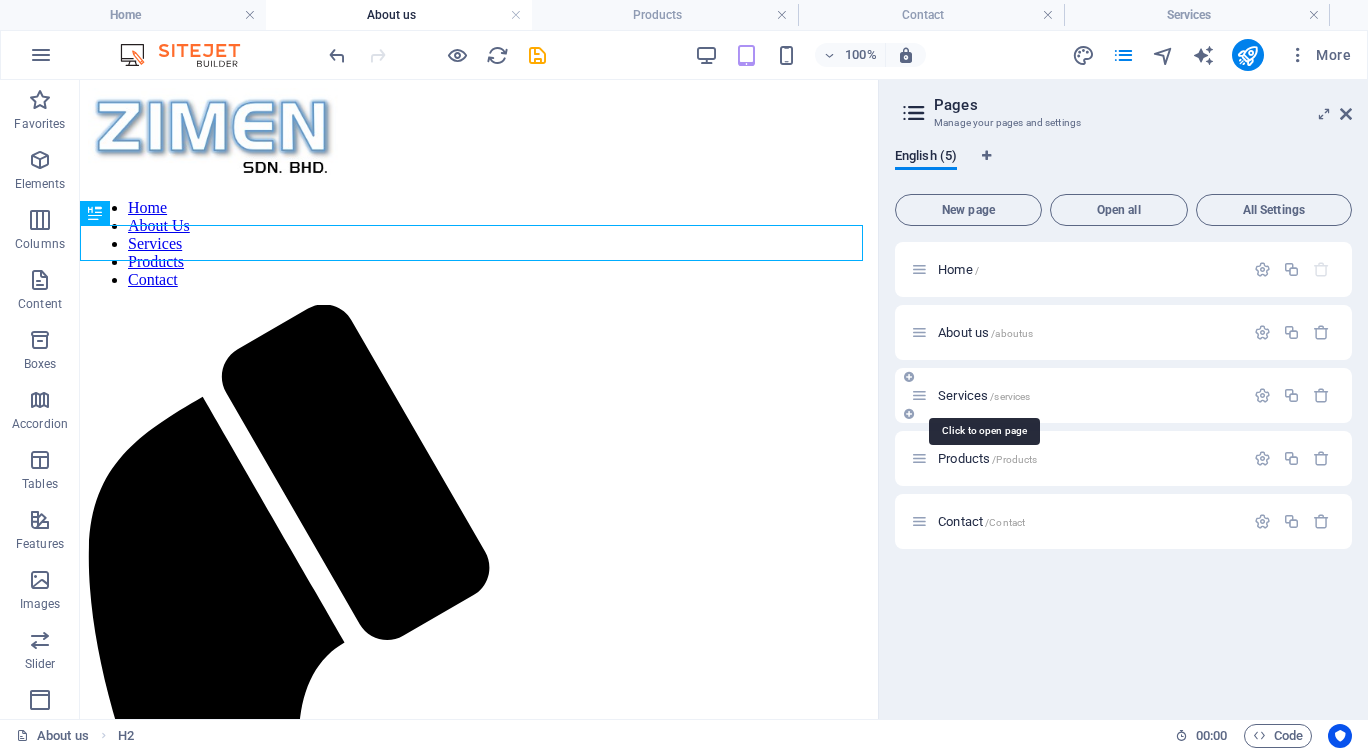 click on "Services /services" at bounding box center (984, 395) 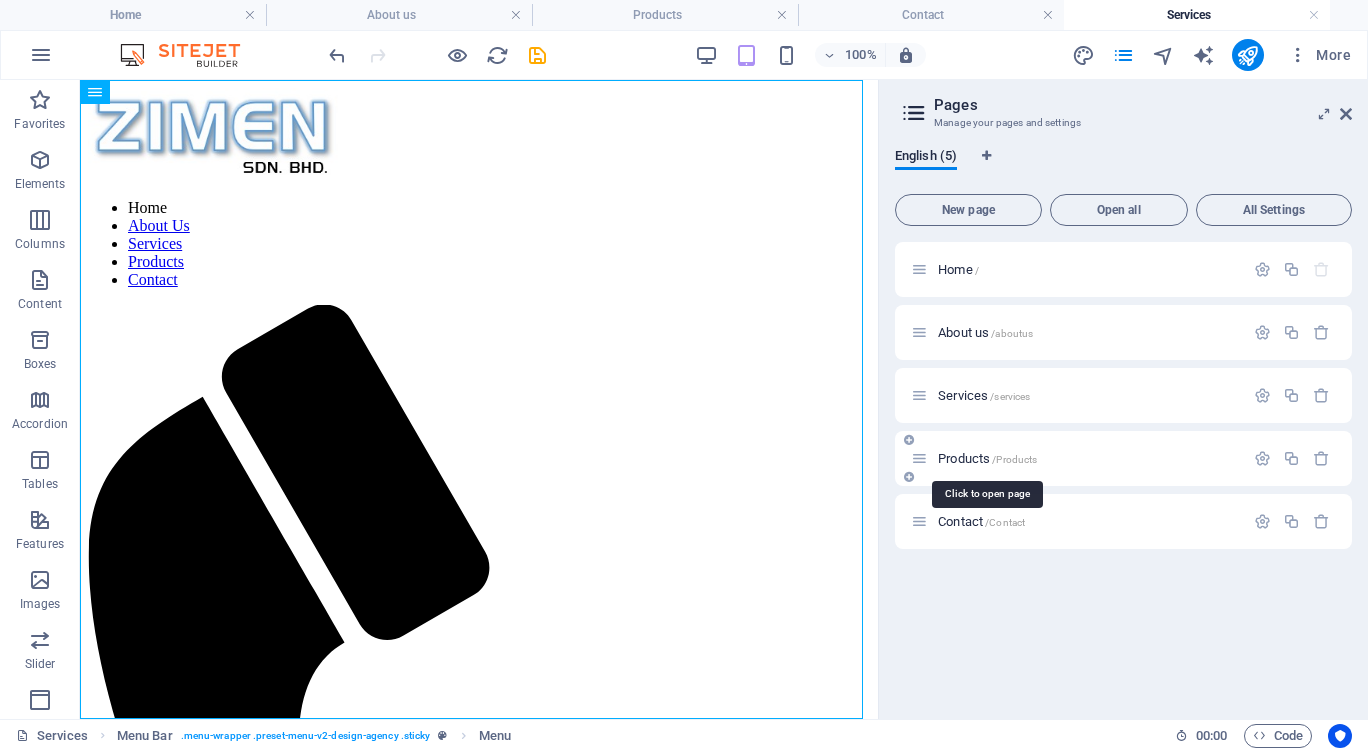 click on "Products /Products" at bounding box center (987, 458) 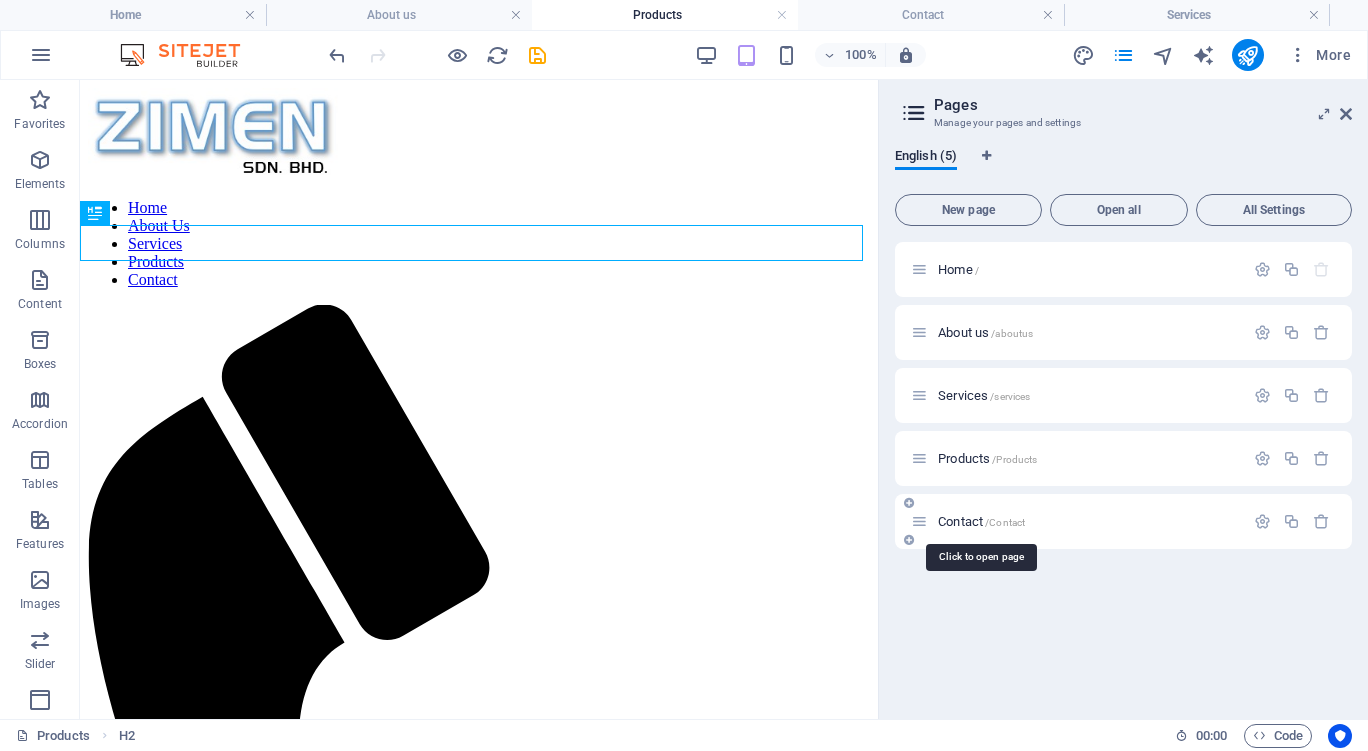 click on "Contact /Contact" at bounding box center [981, 521] 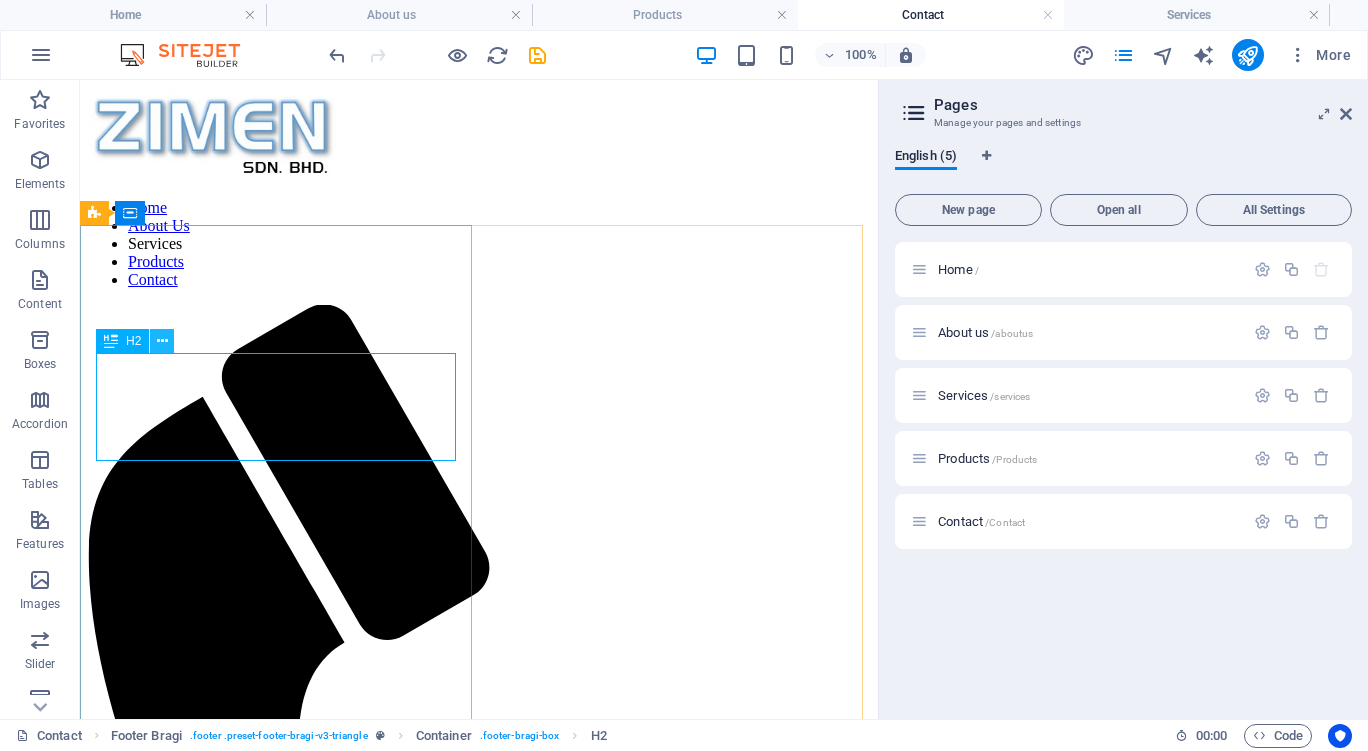 click at bounding box center [162, 341] 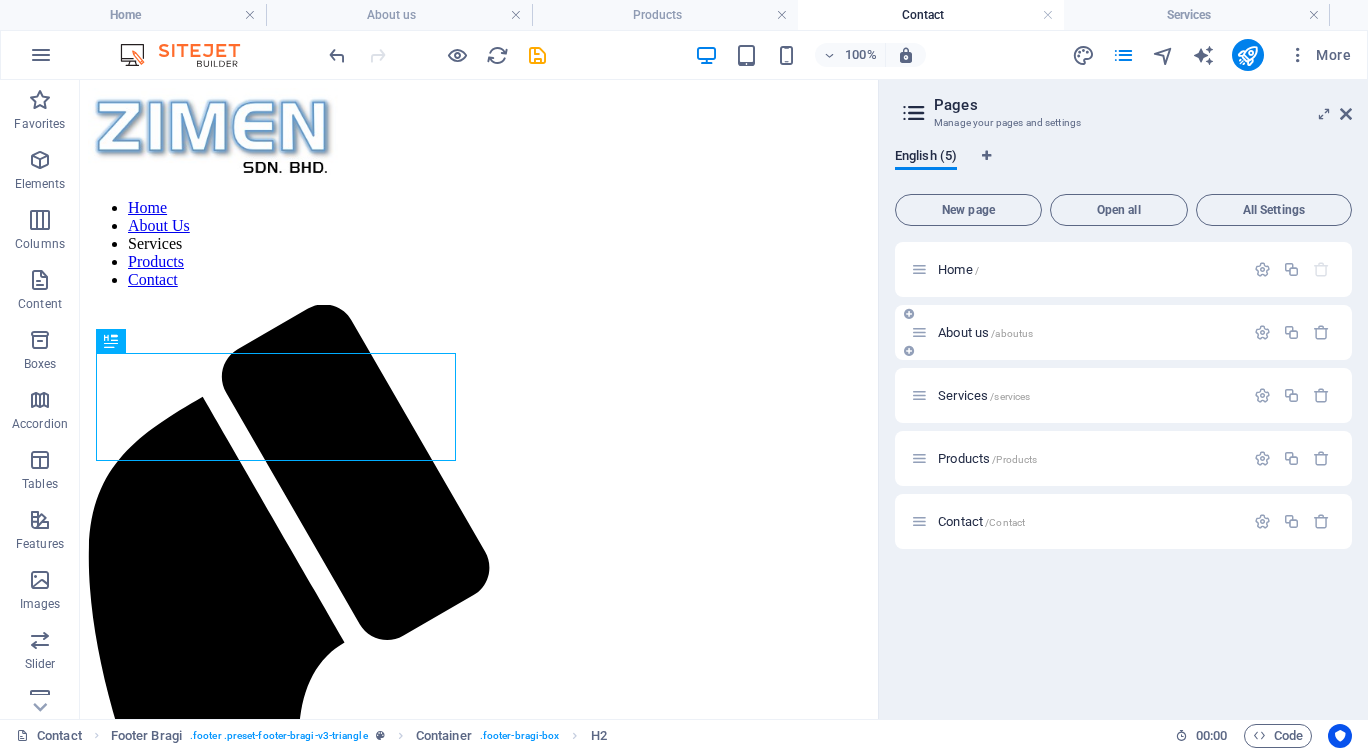 click on "About us /aboutus" at bounding box center [985, 332] 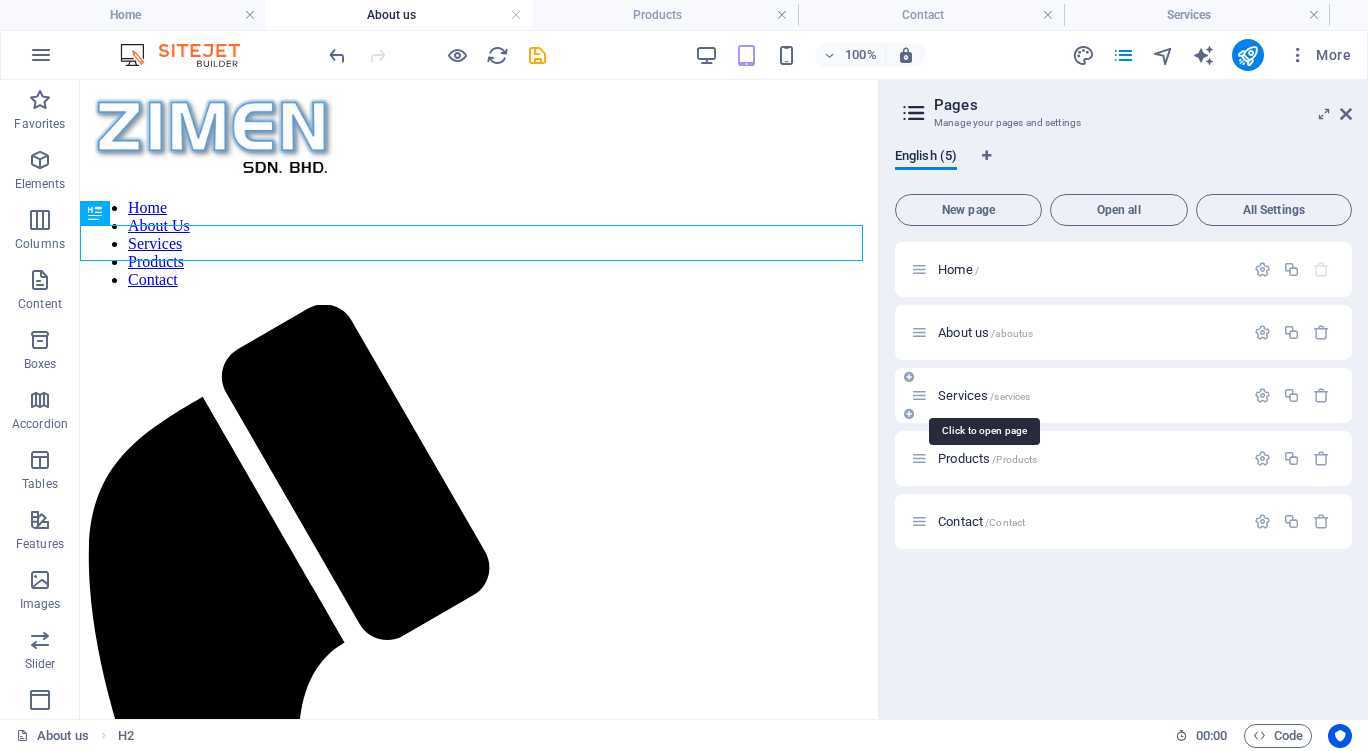 click on "Services /services" at bounding box center [984, 395] 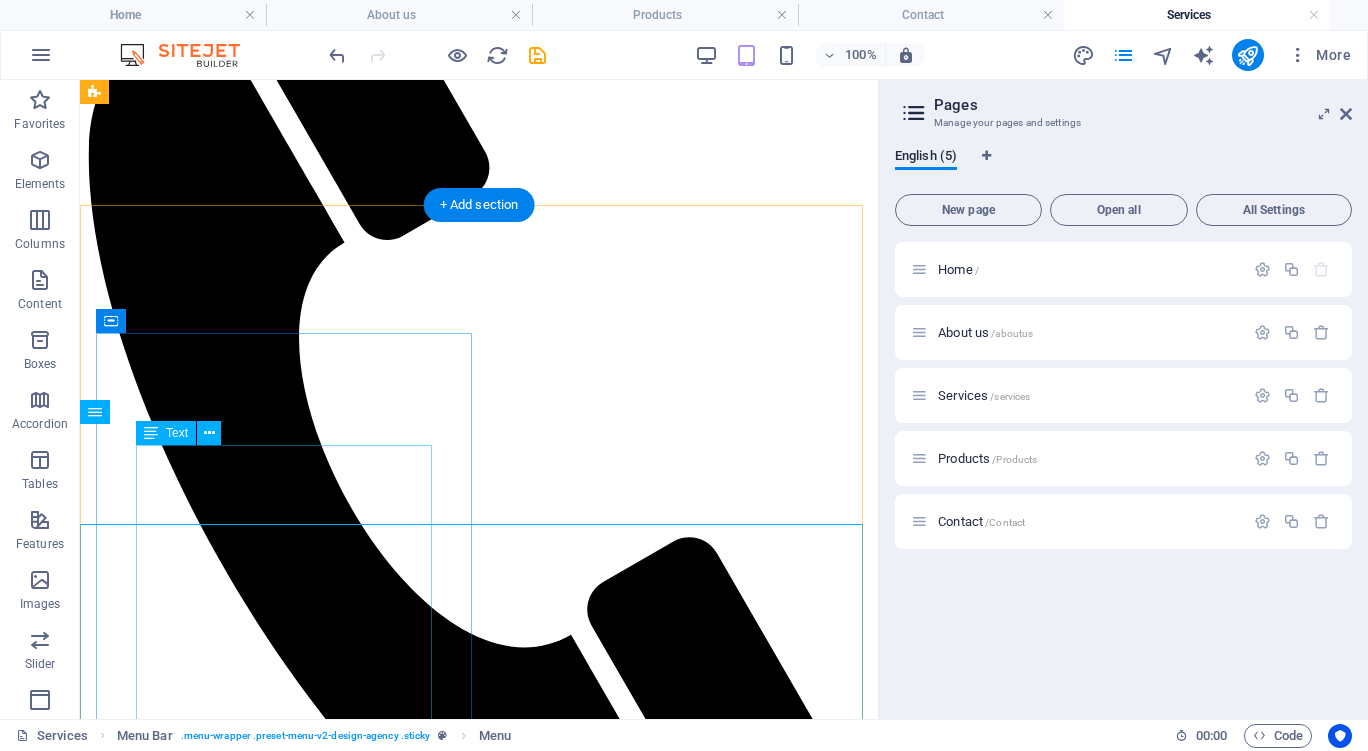 scroll, scrollTop: 0, scrollLeft: 0, axis: both 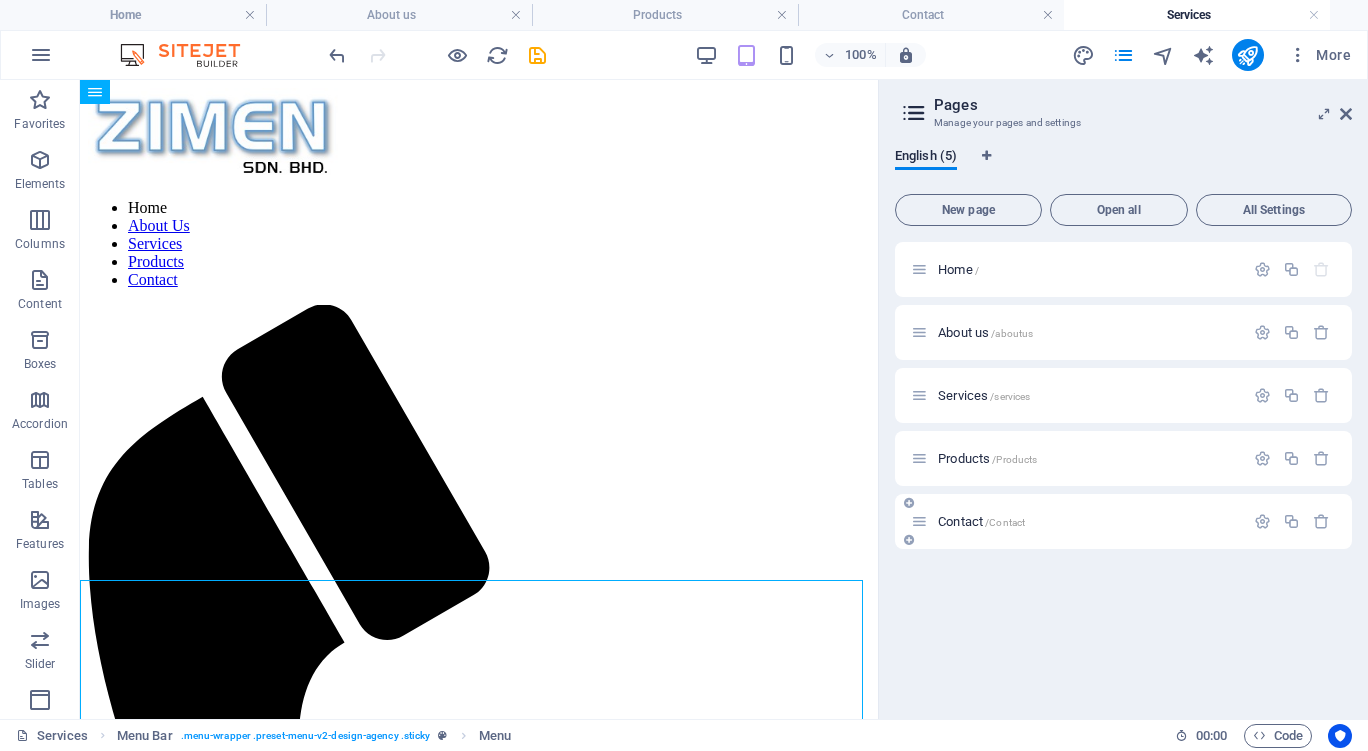 click on "Contact /Contact" at bounding box center [981, 521] 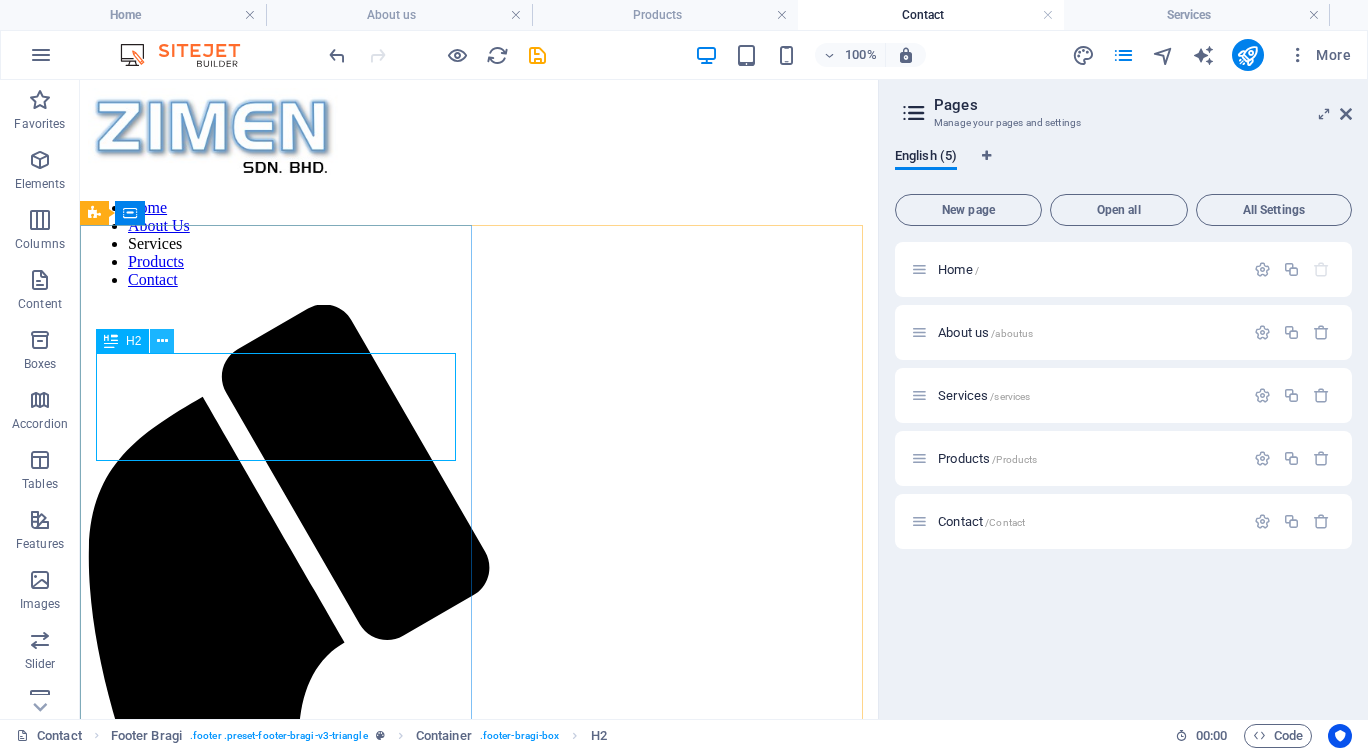 click at bounding box center (162, 341) 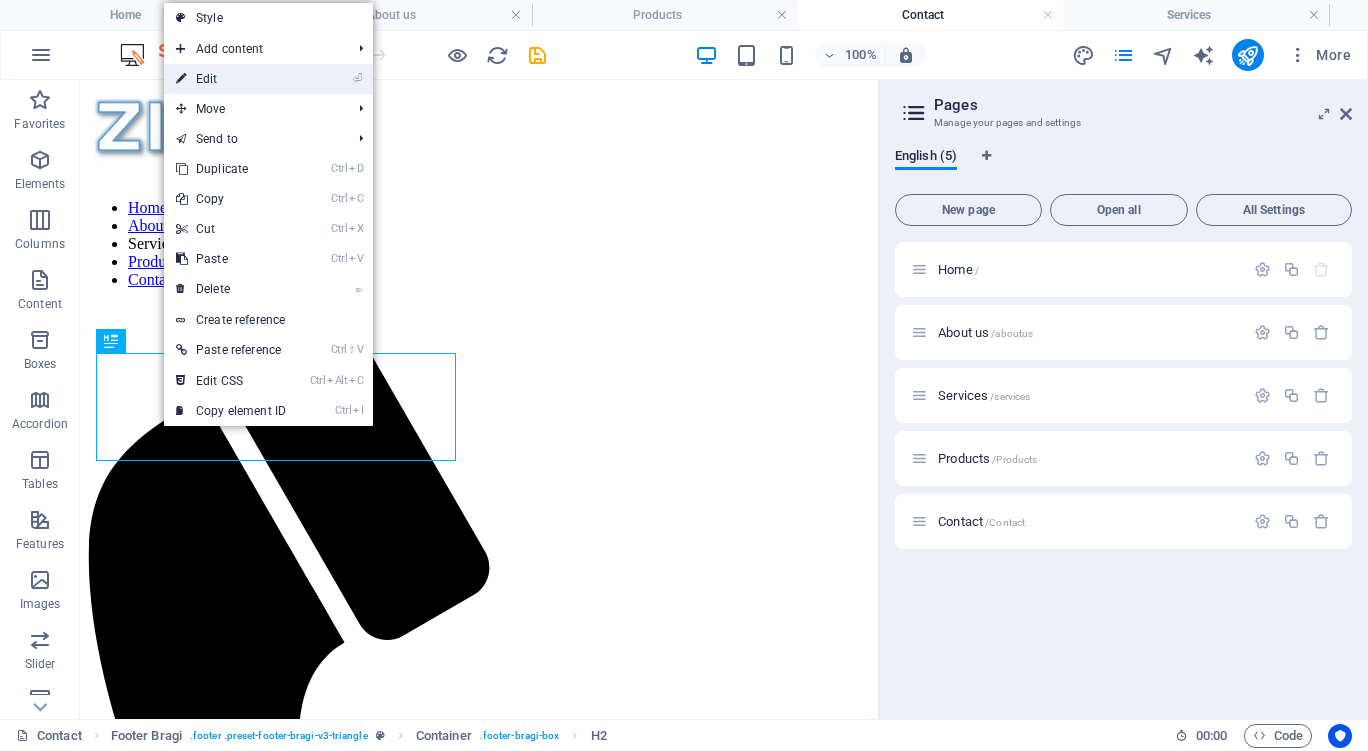 click on "⏎  Edit" at bounding box center [231, 79] 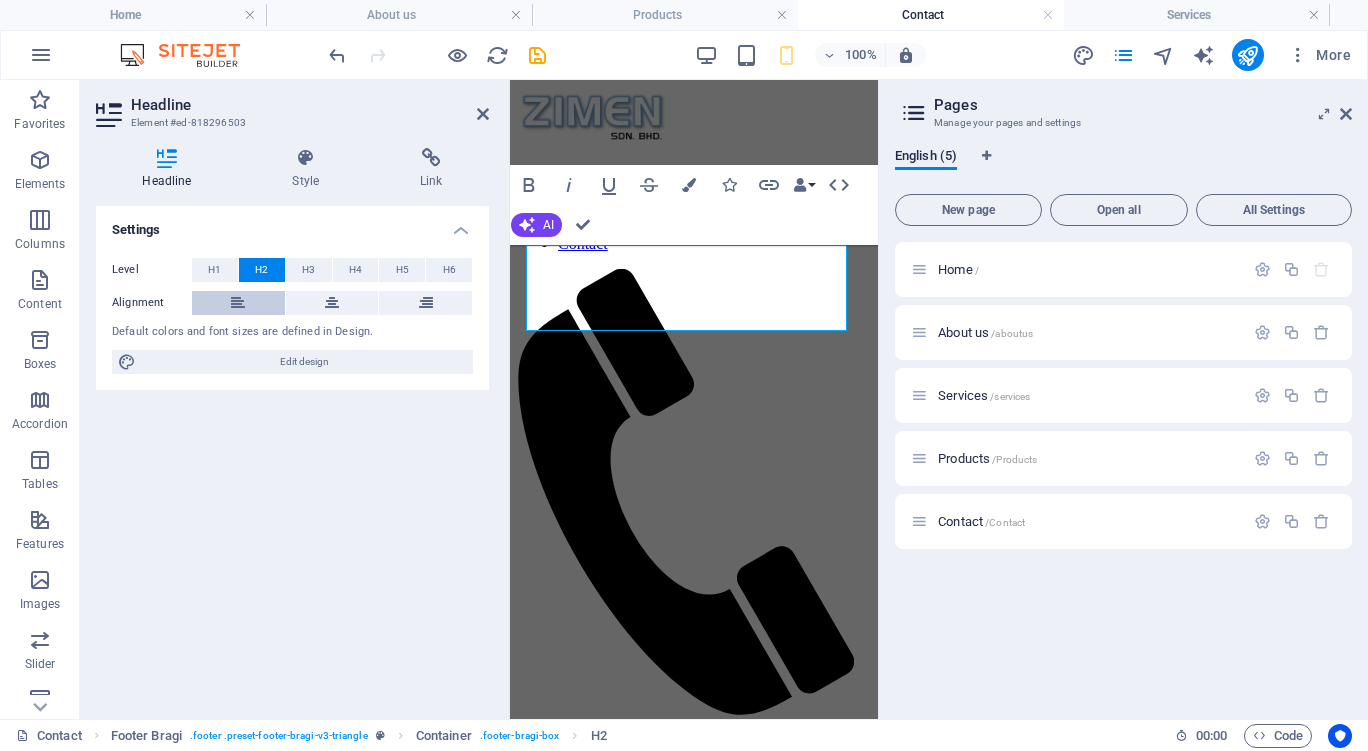 click at bounding box center [238, 303] 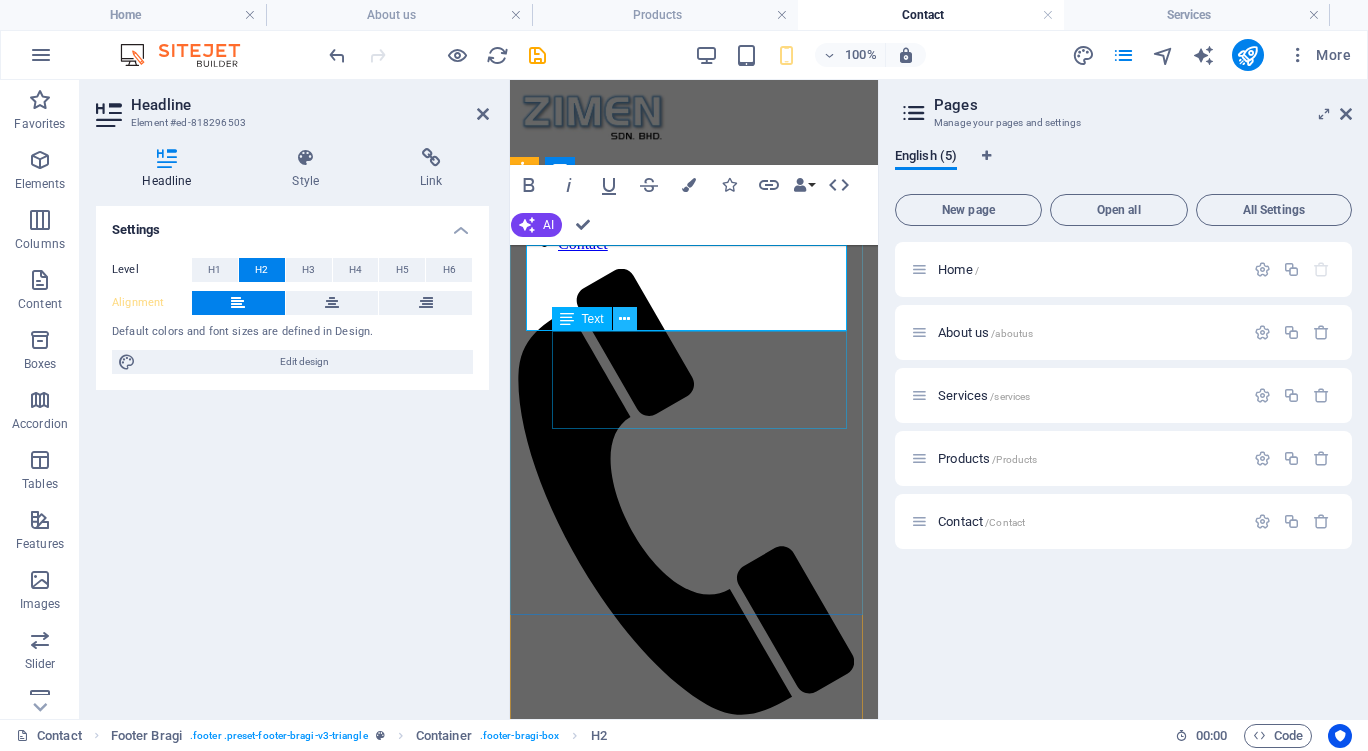 click at bounding box center [624, 319] 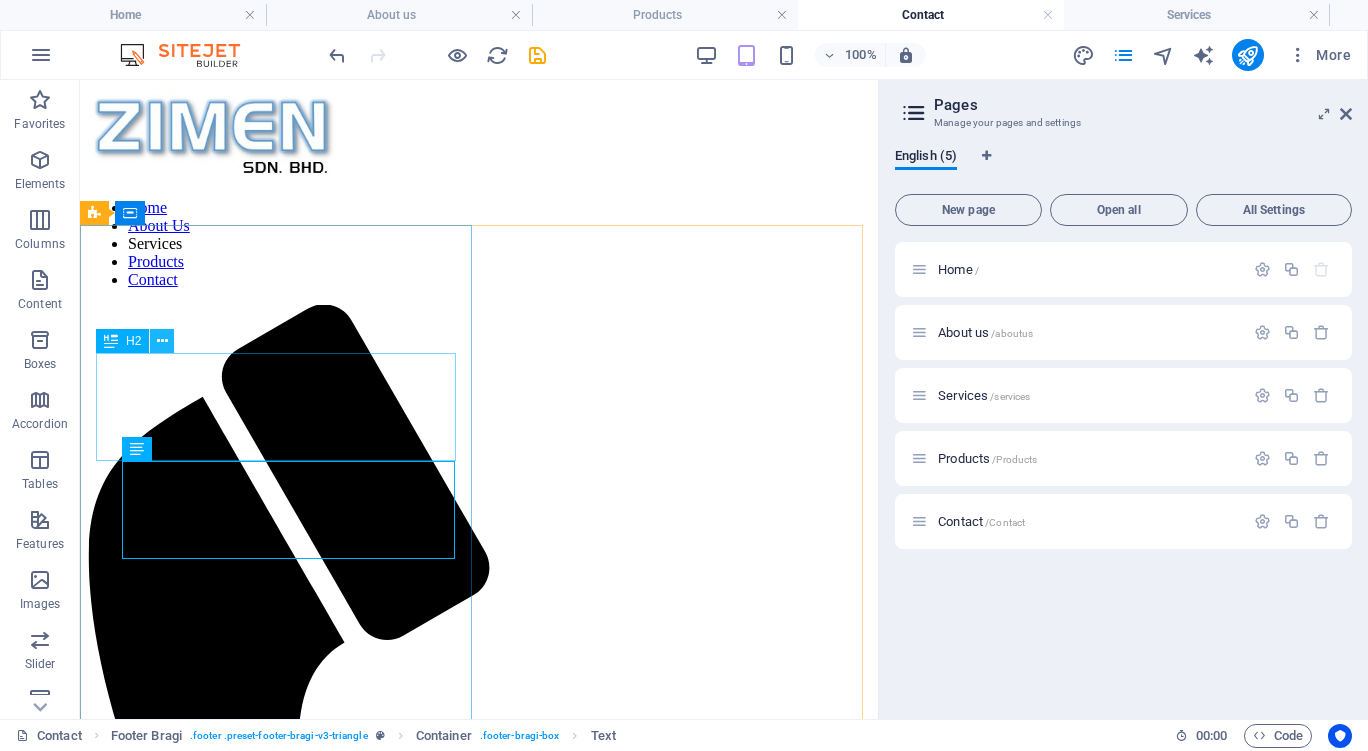 click at bounding box center (162, 341) 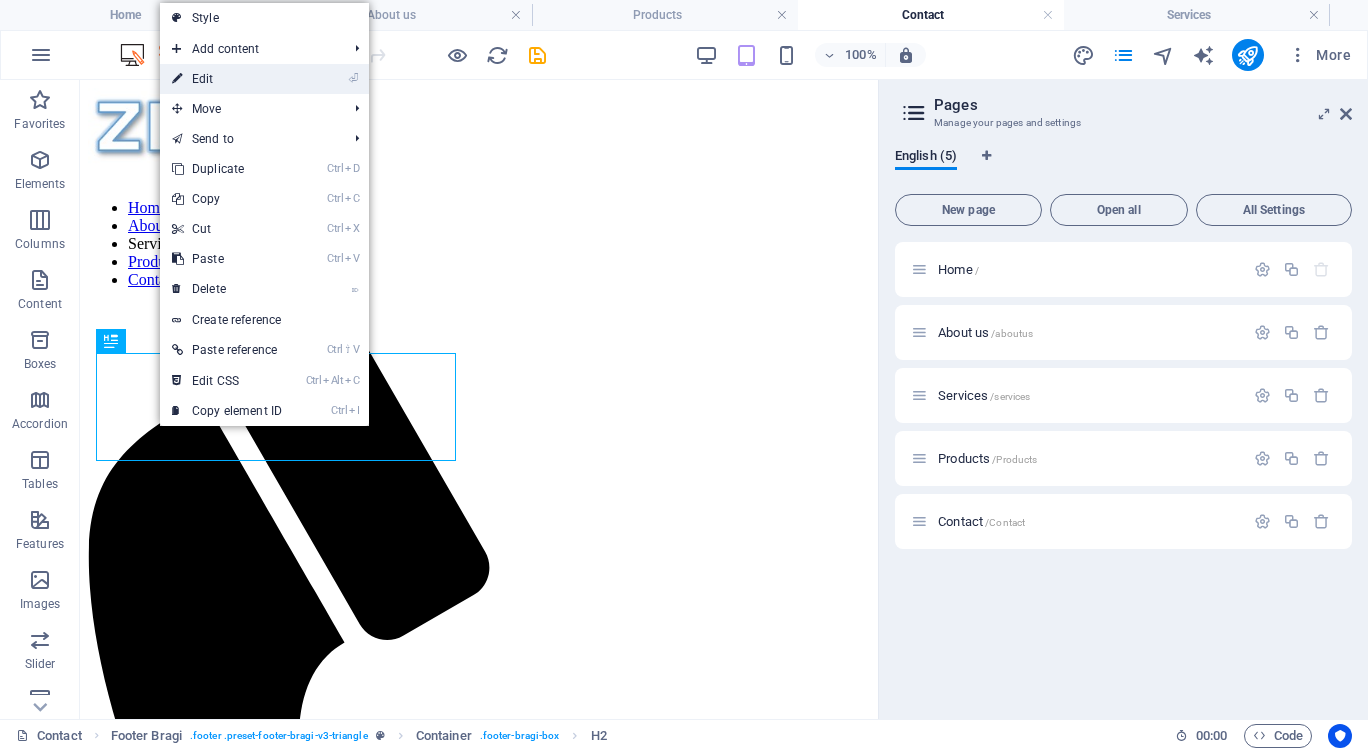 click on "⏎  Edit" at bounding box center (227, 79) 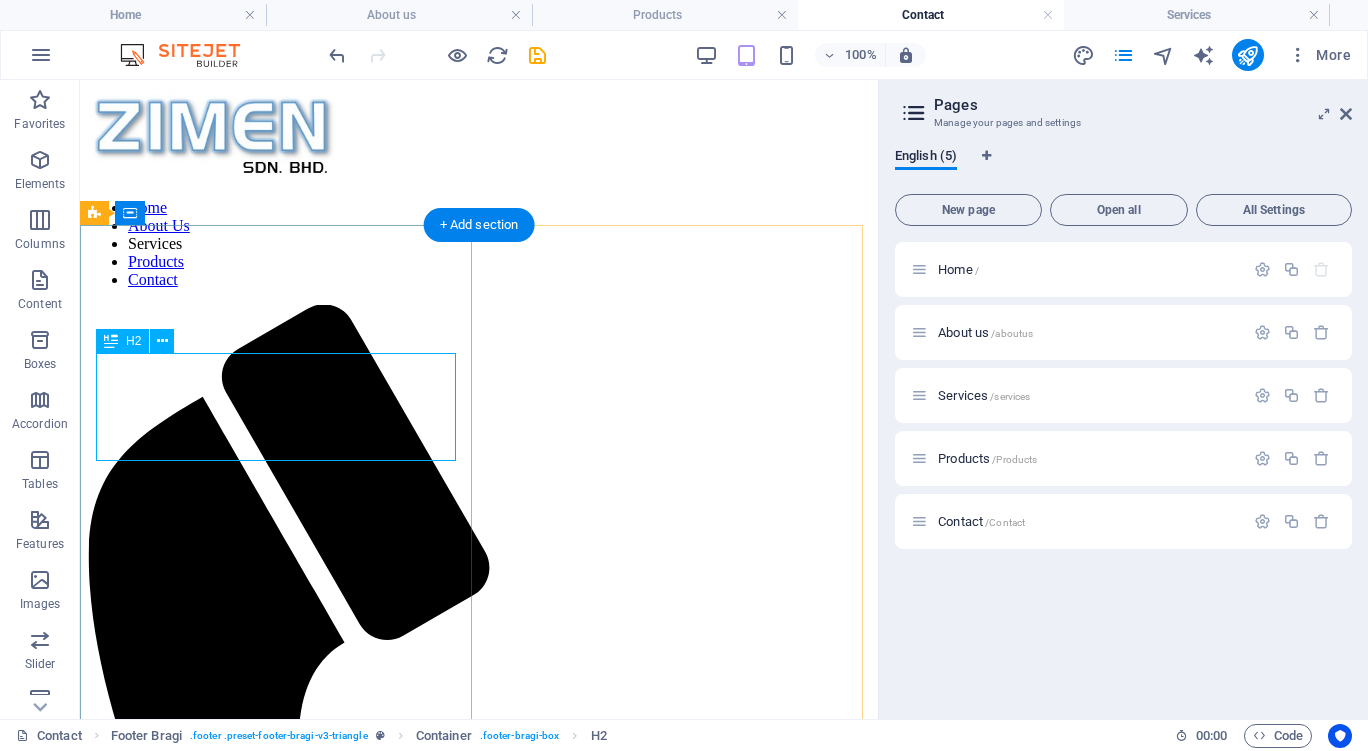 click on "Get in touch ZIMEN SDN. BHD." at bounding box center [479, 1416] 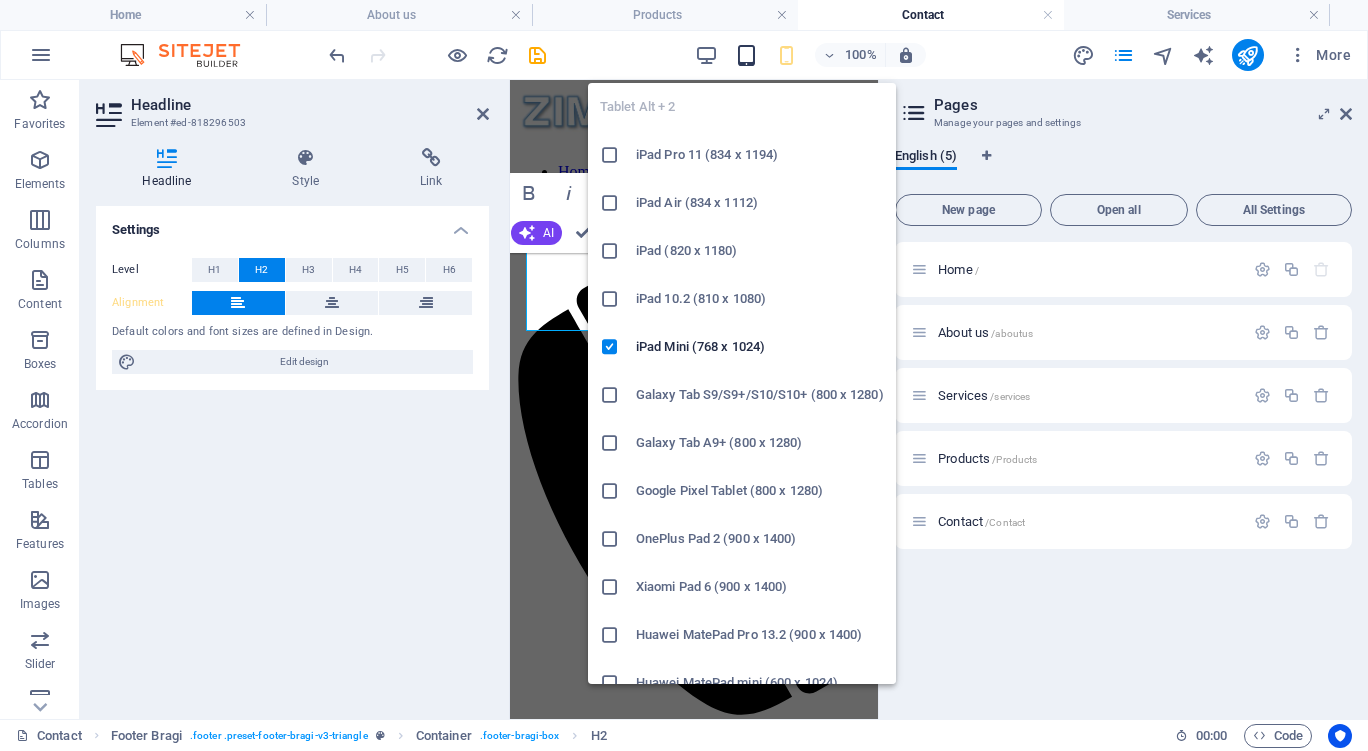 click at bounding box center [746, 55] 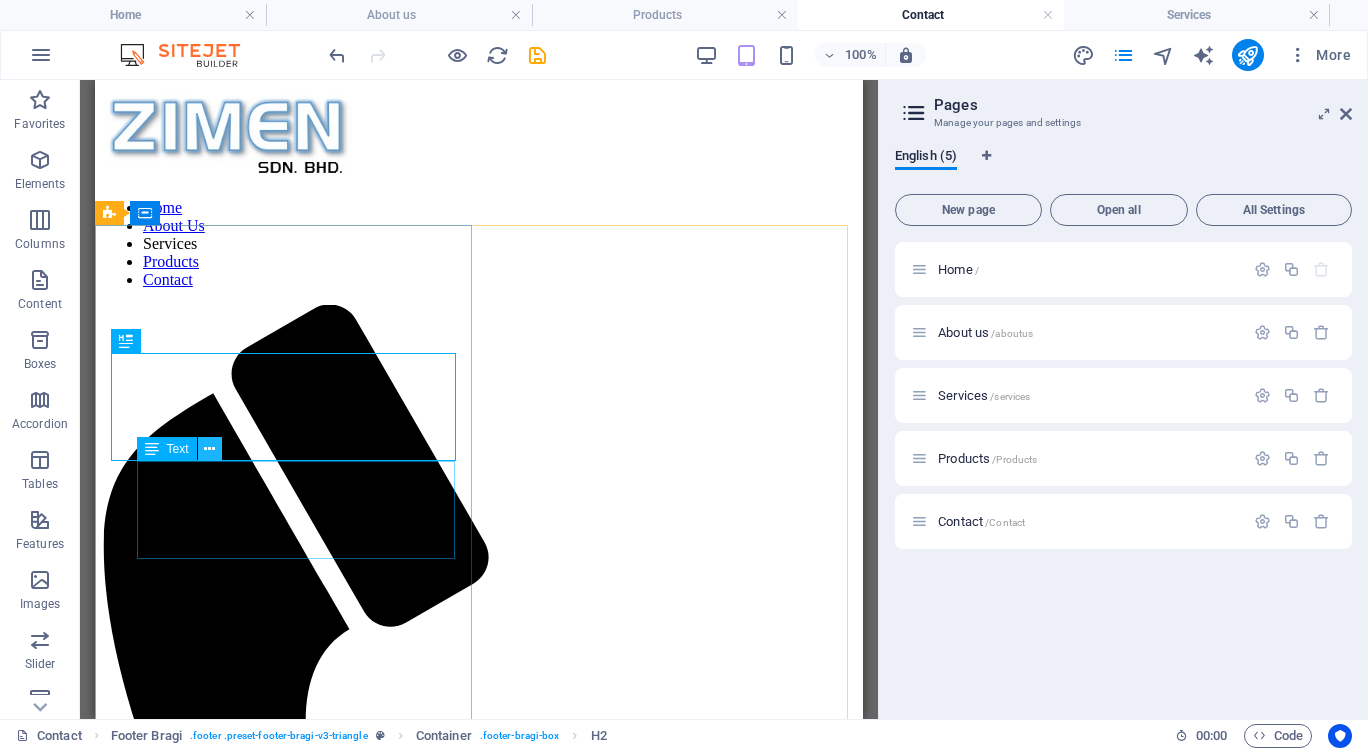 click at bounding box center (209, 449) 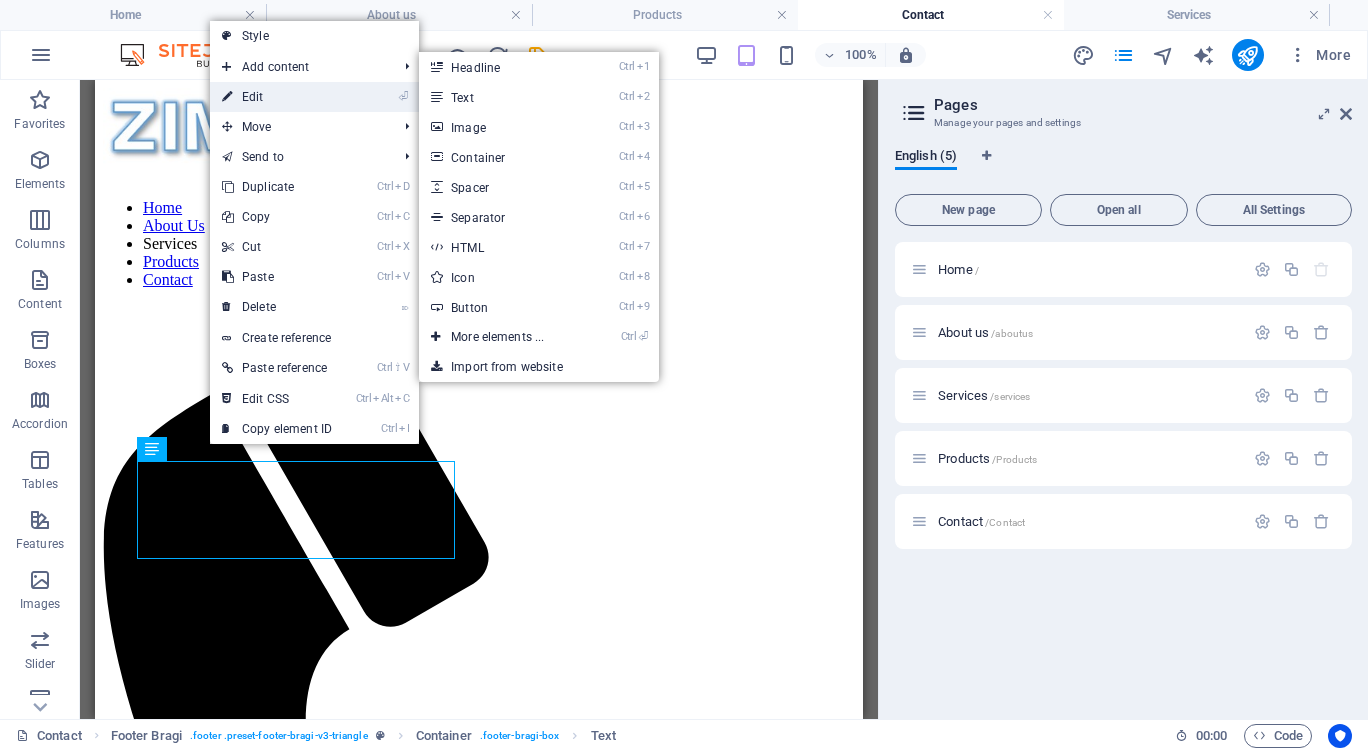 click on "⏎  Edit" at bounding box center (277, 97) 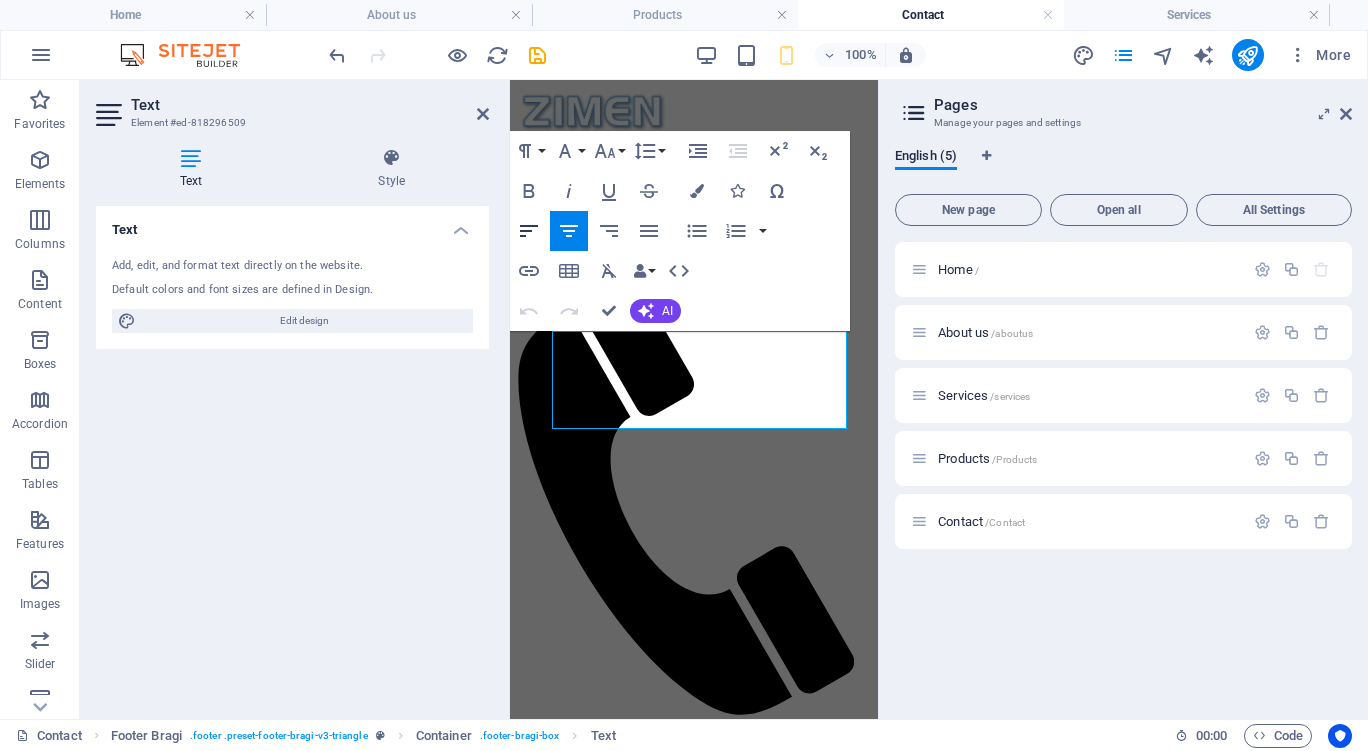 click 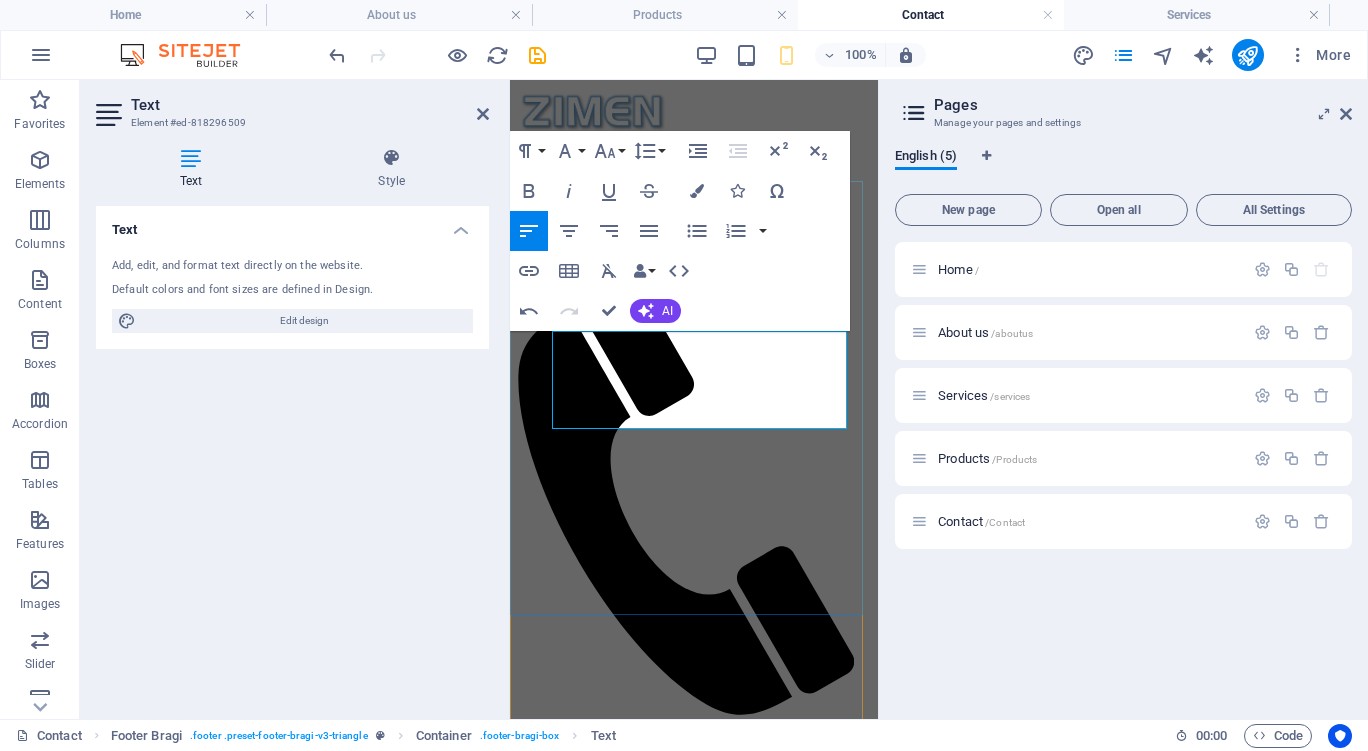 click on "[NUMBER] [STREET]" at bounding box center [694, 1400] 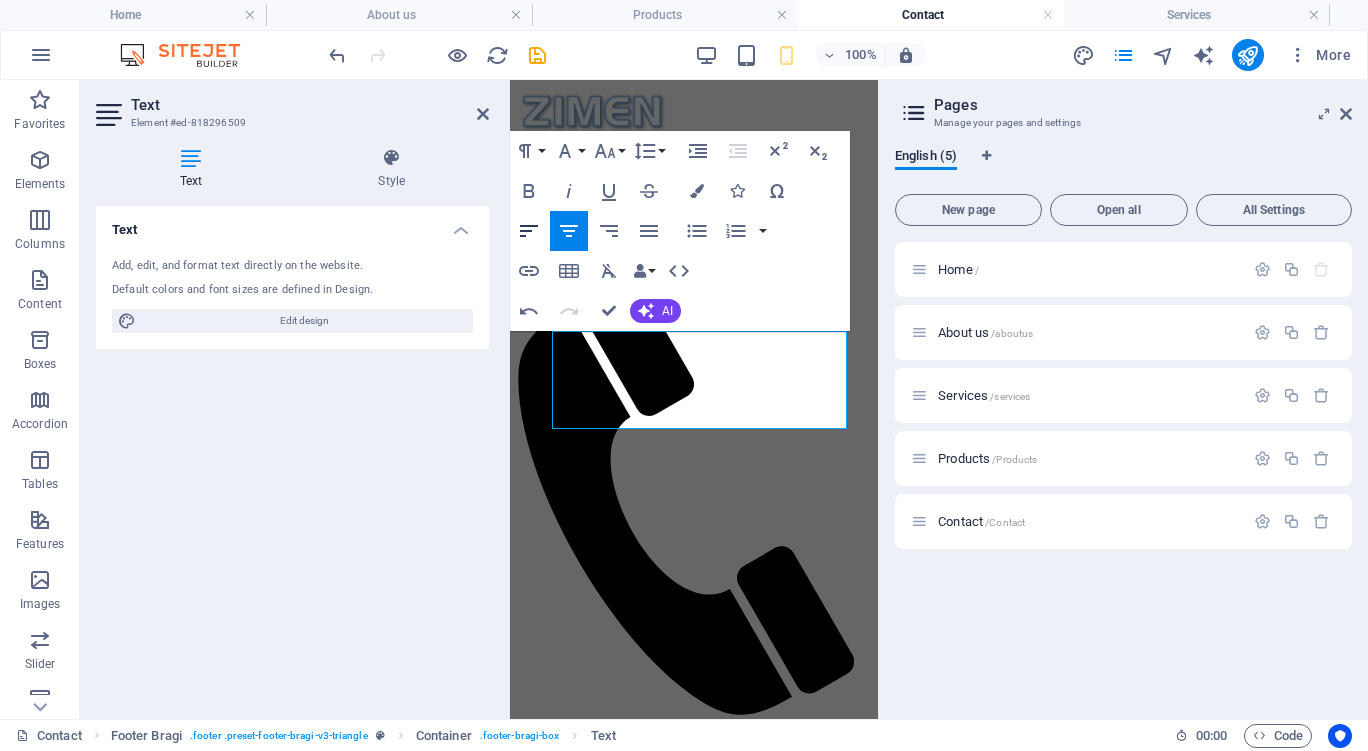click 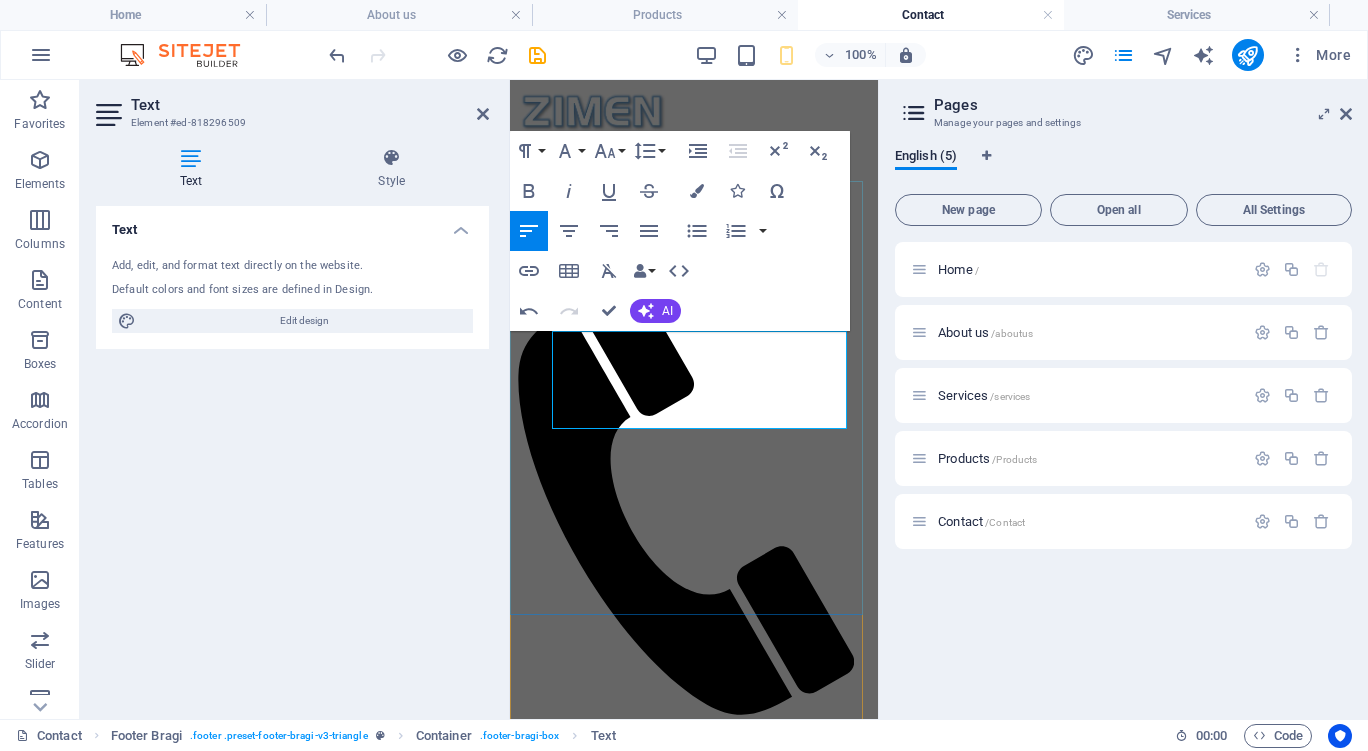 drag, startPoint x: 576, startPoint y: 403, endPoint x: 1059, endPoint y: 351, distance: 485.7911 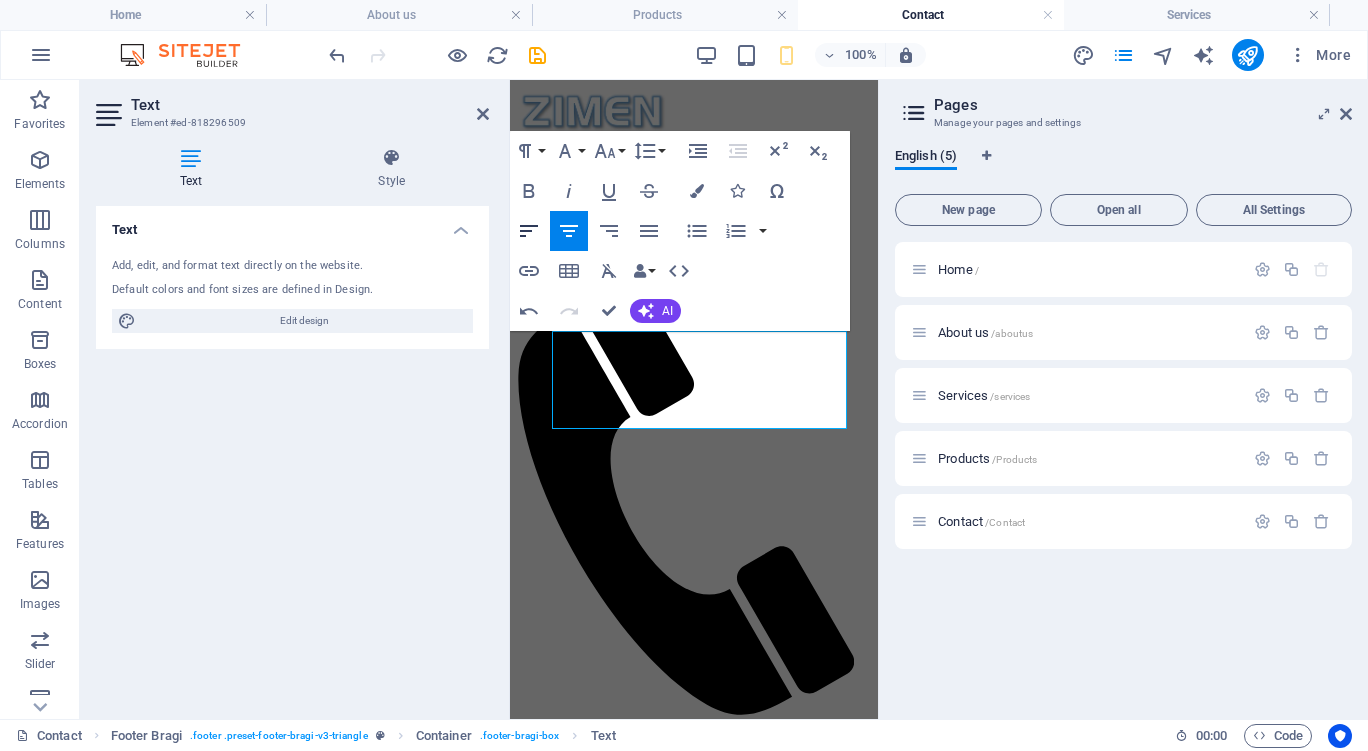 click 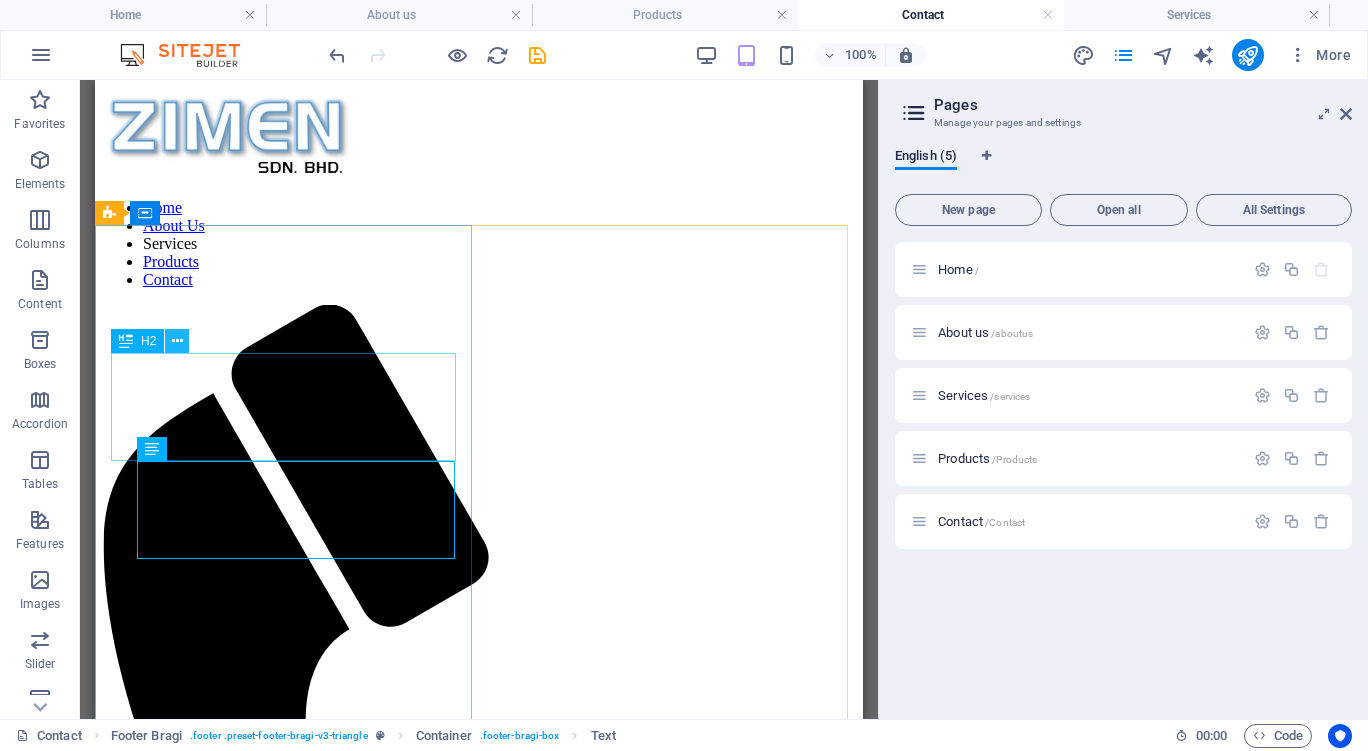 click at bounding box center [177, 341] 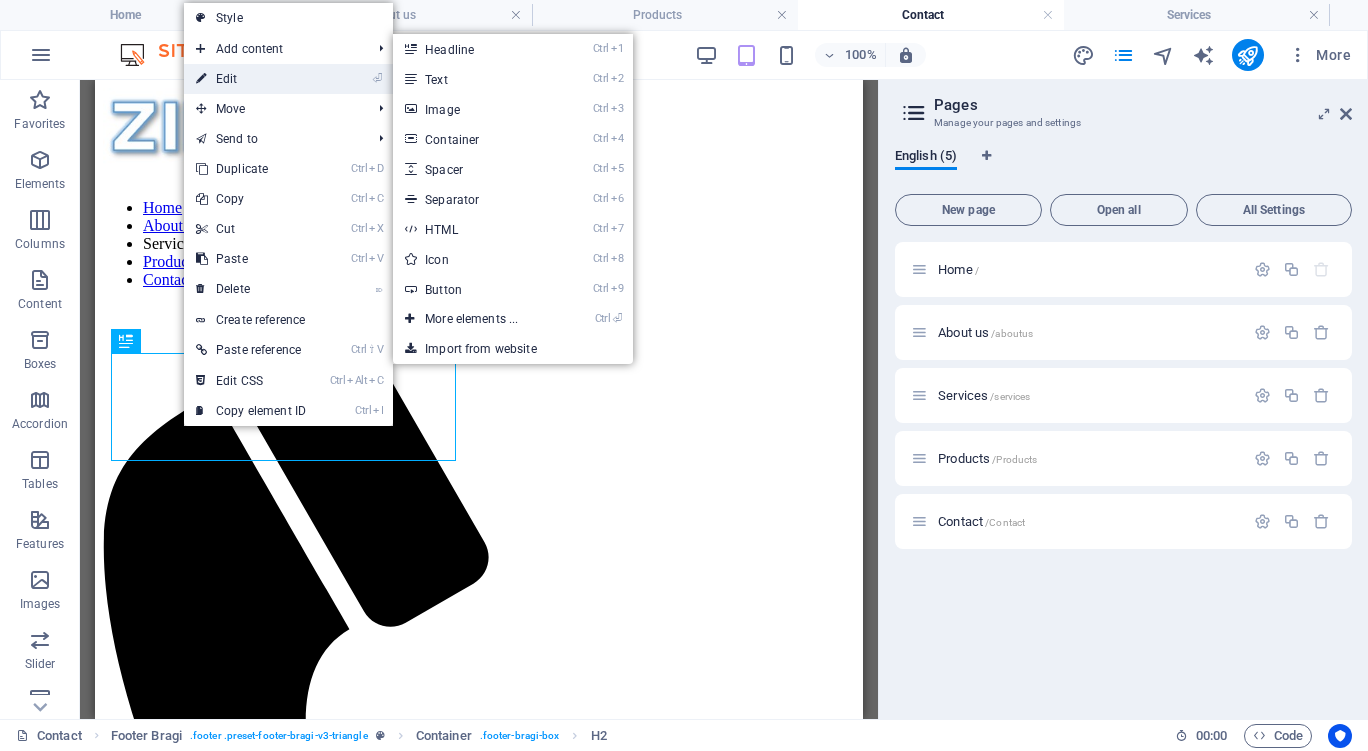 click on "⏎  Edit" at bounding box center [251, 79] 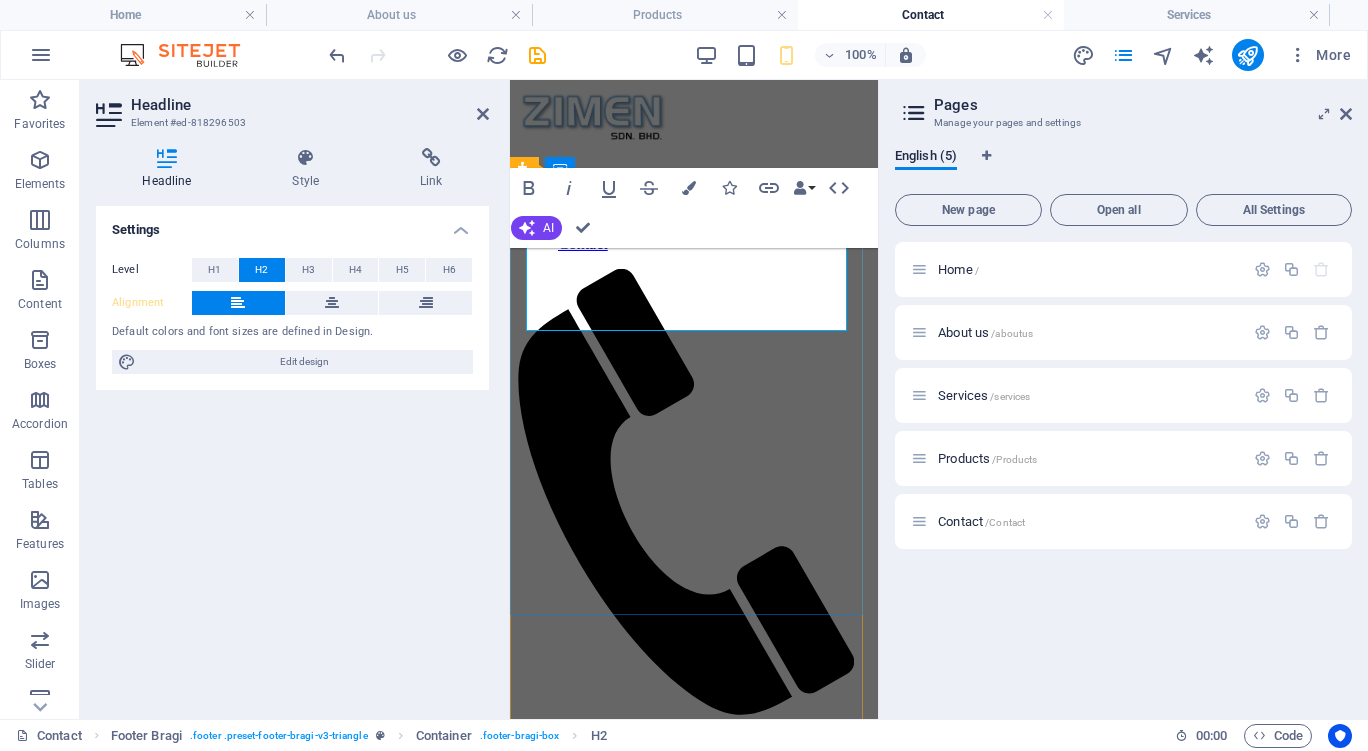 click on "Get in touch ZIMEN SDN. BHD." at bounding box center [694, 809] 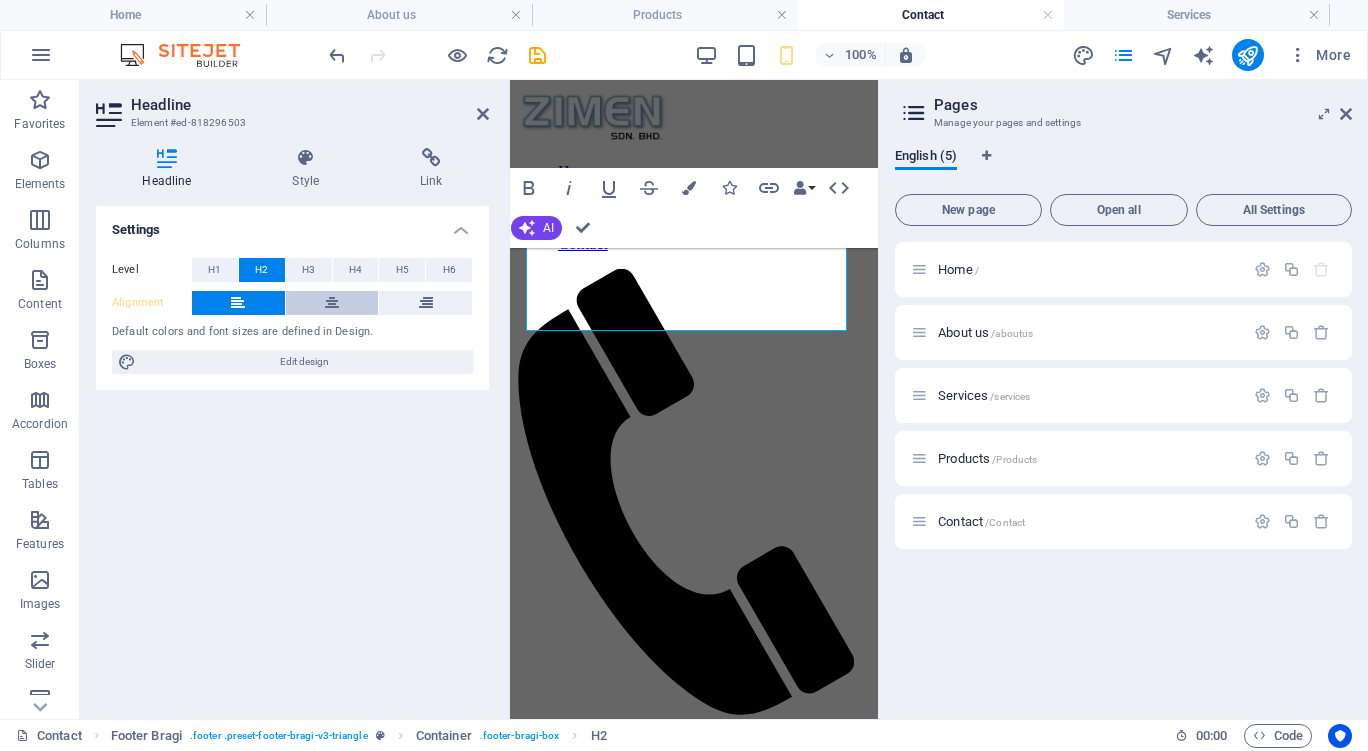 click at bounding box center [332, 303] 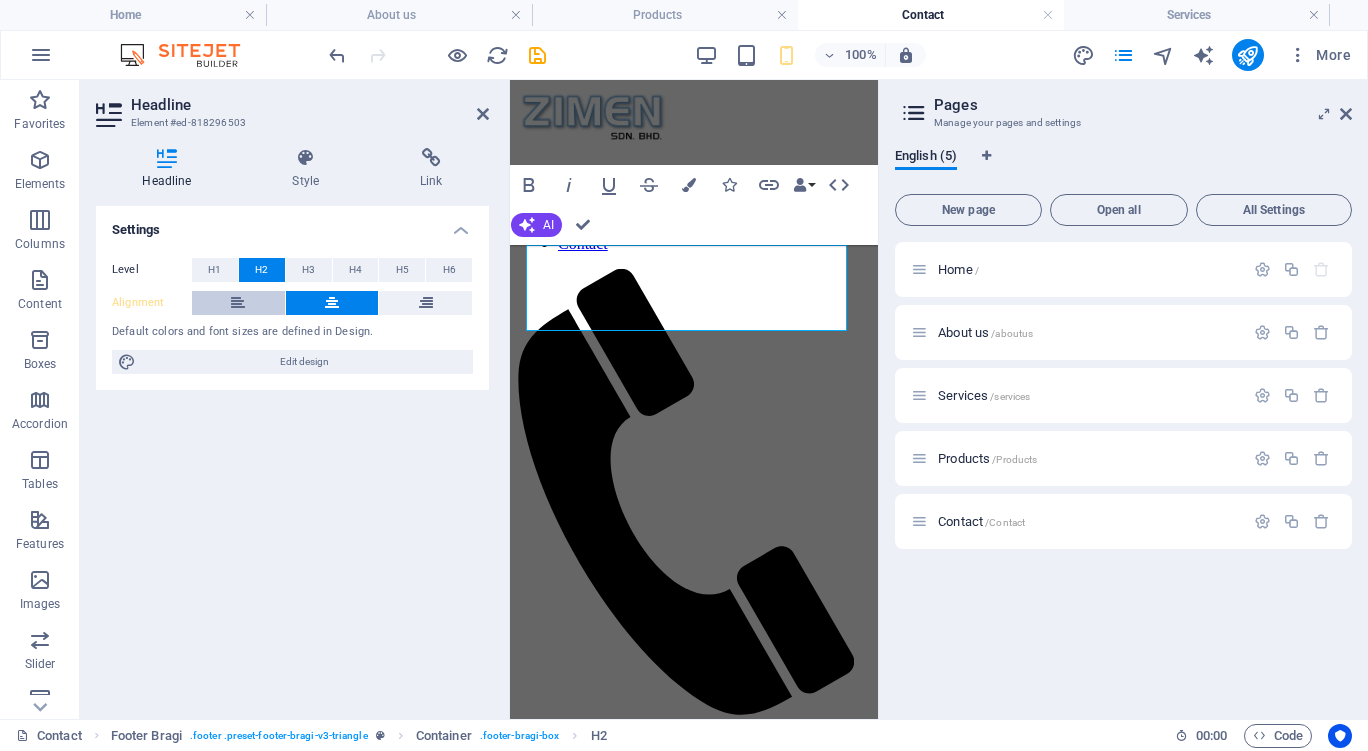 click at bounding box center [238, 303] 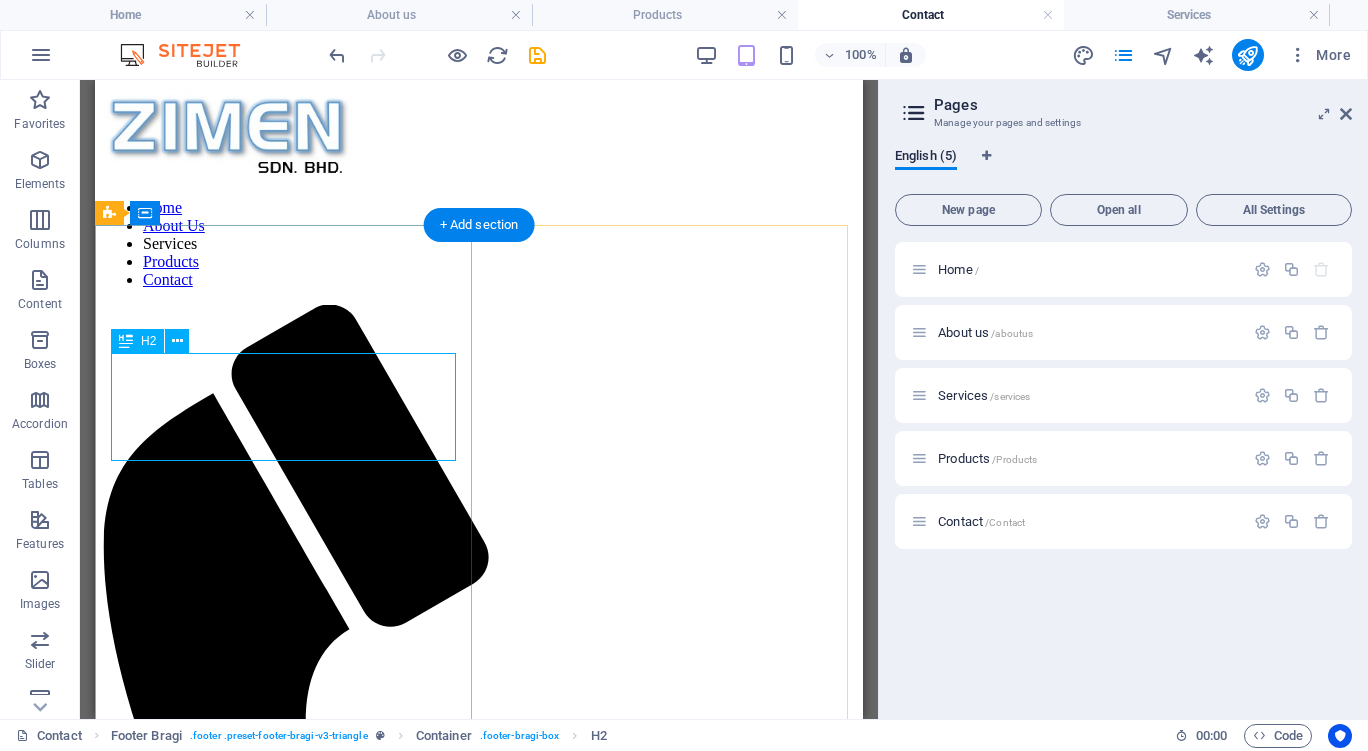 click on "Get in touch ZIMEN SDN. BHD." at bounding box center [479, 1376] 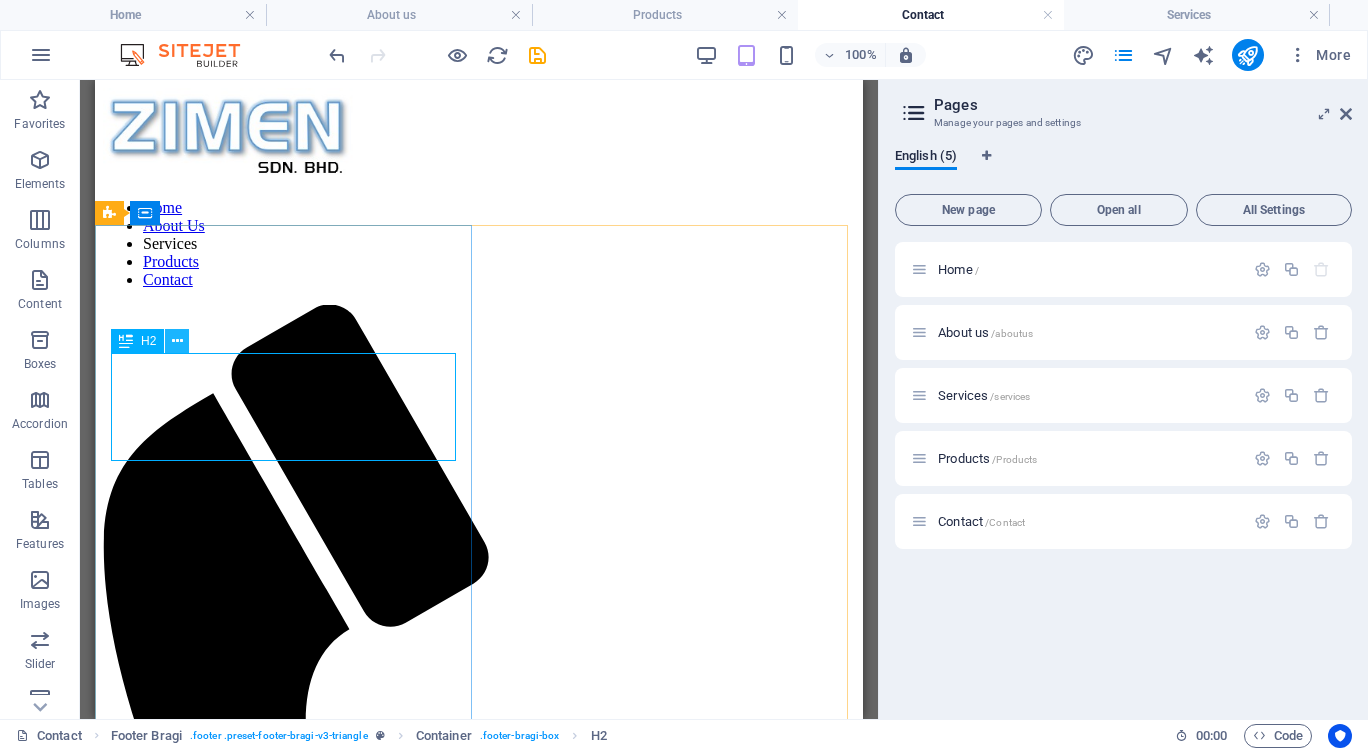 click at bounding box center [177, 341] 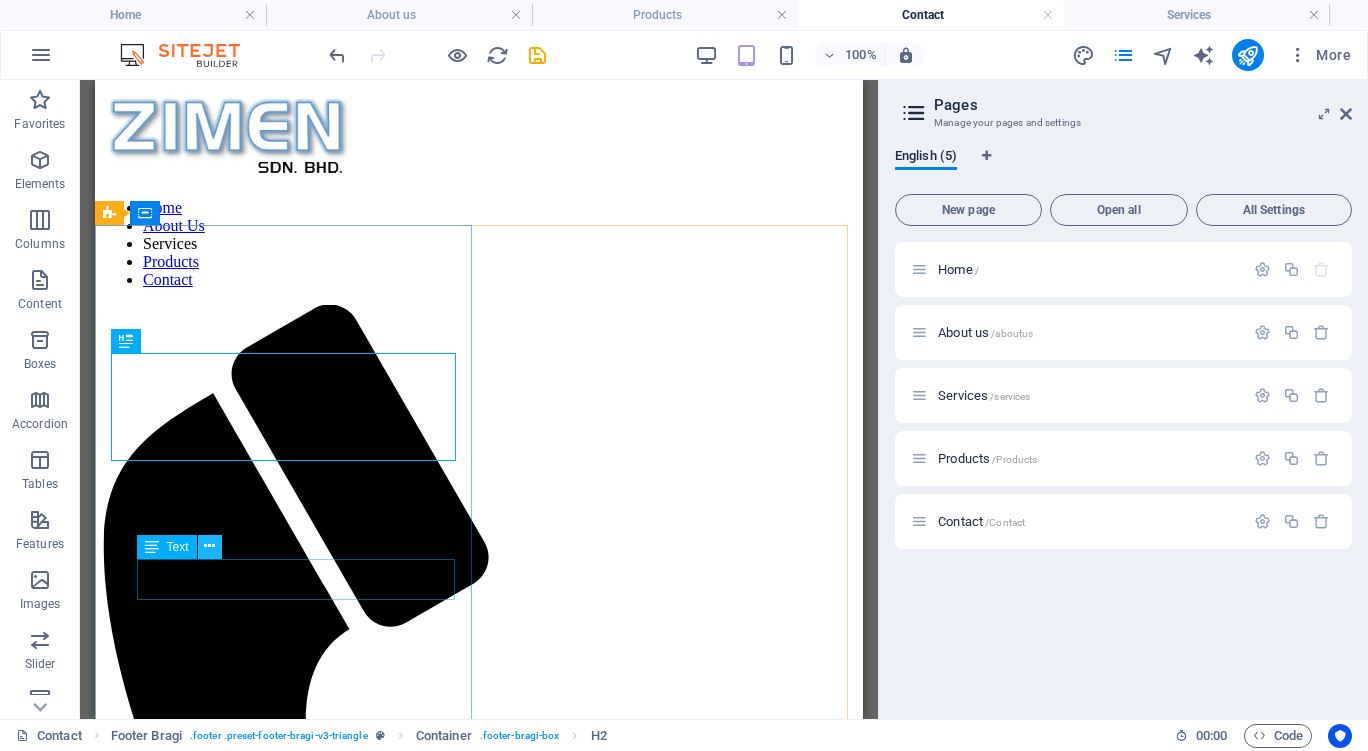 click at bounding box center [209, 546] 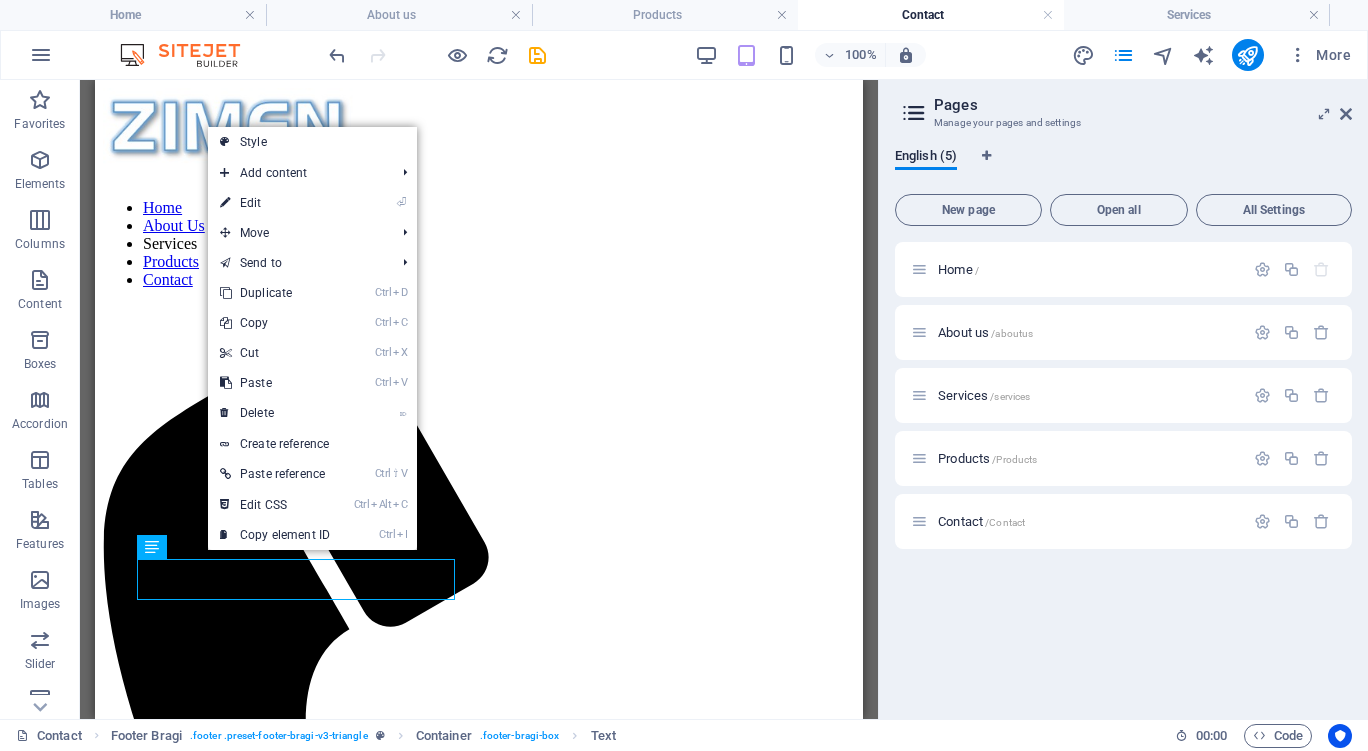 click on "⏎  Edit" at bounding box center (275, 203) 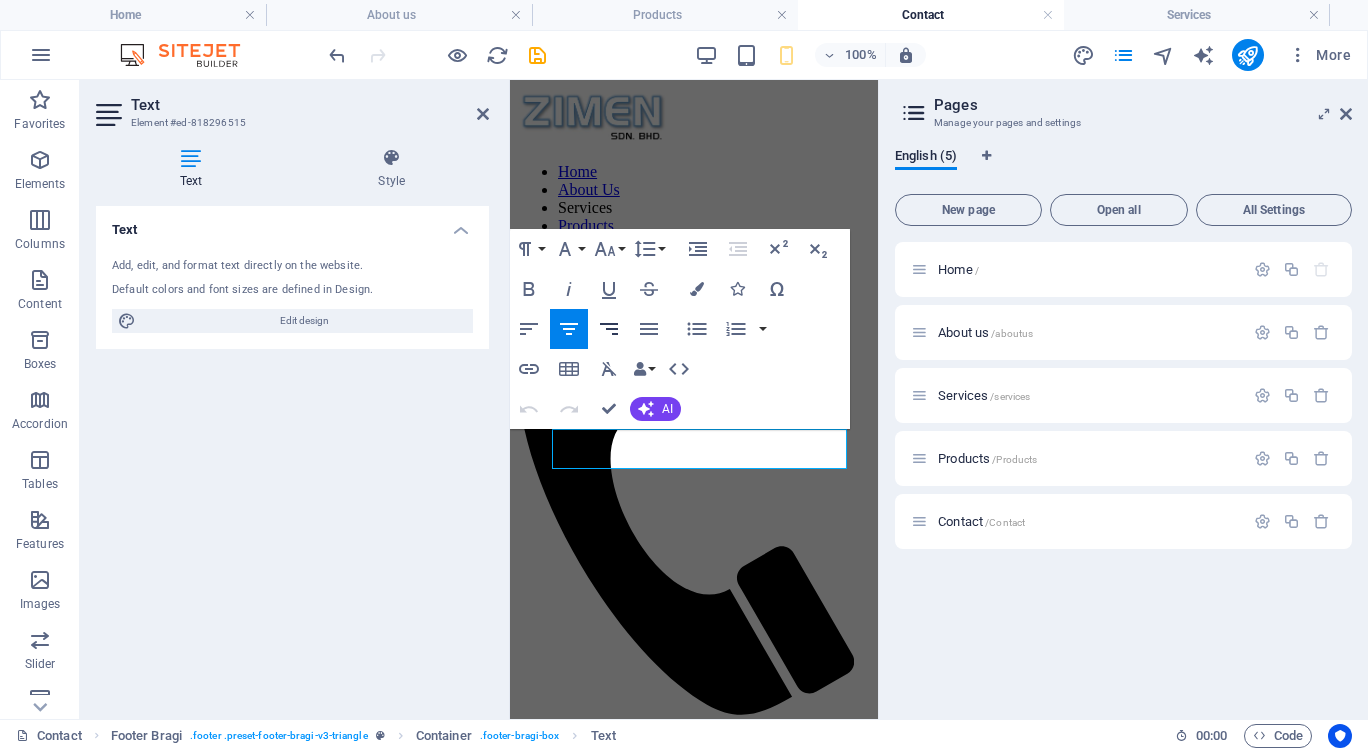 click 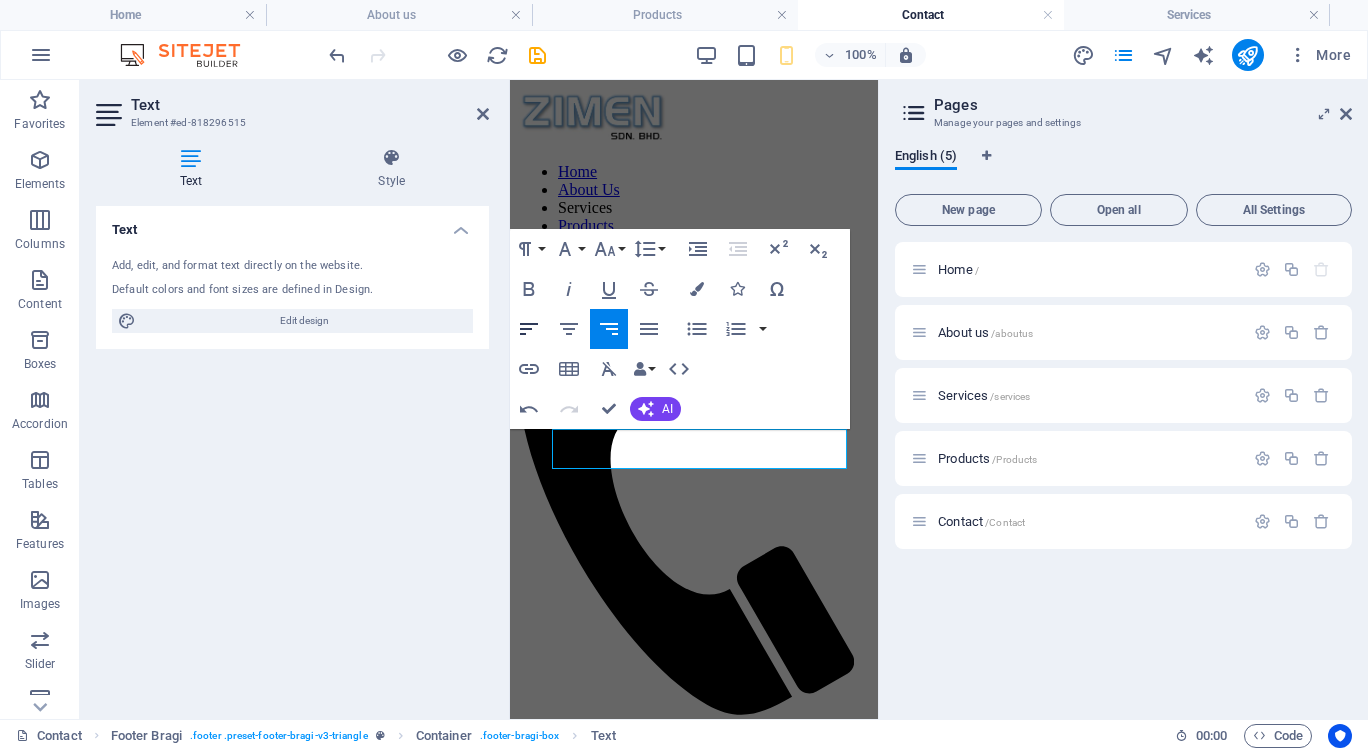 click 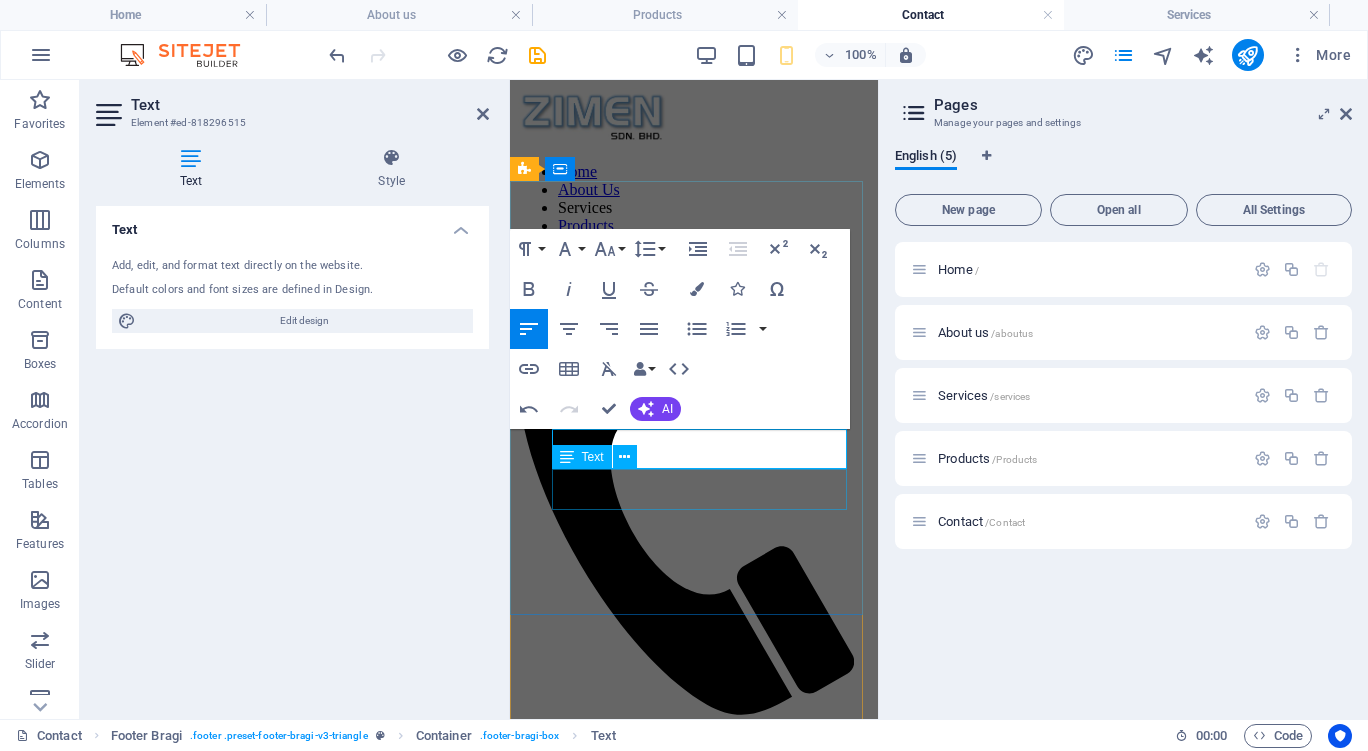 click on "[PHONE]" at bounding box center (694, 2245) 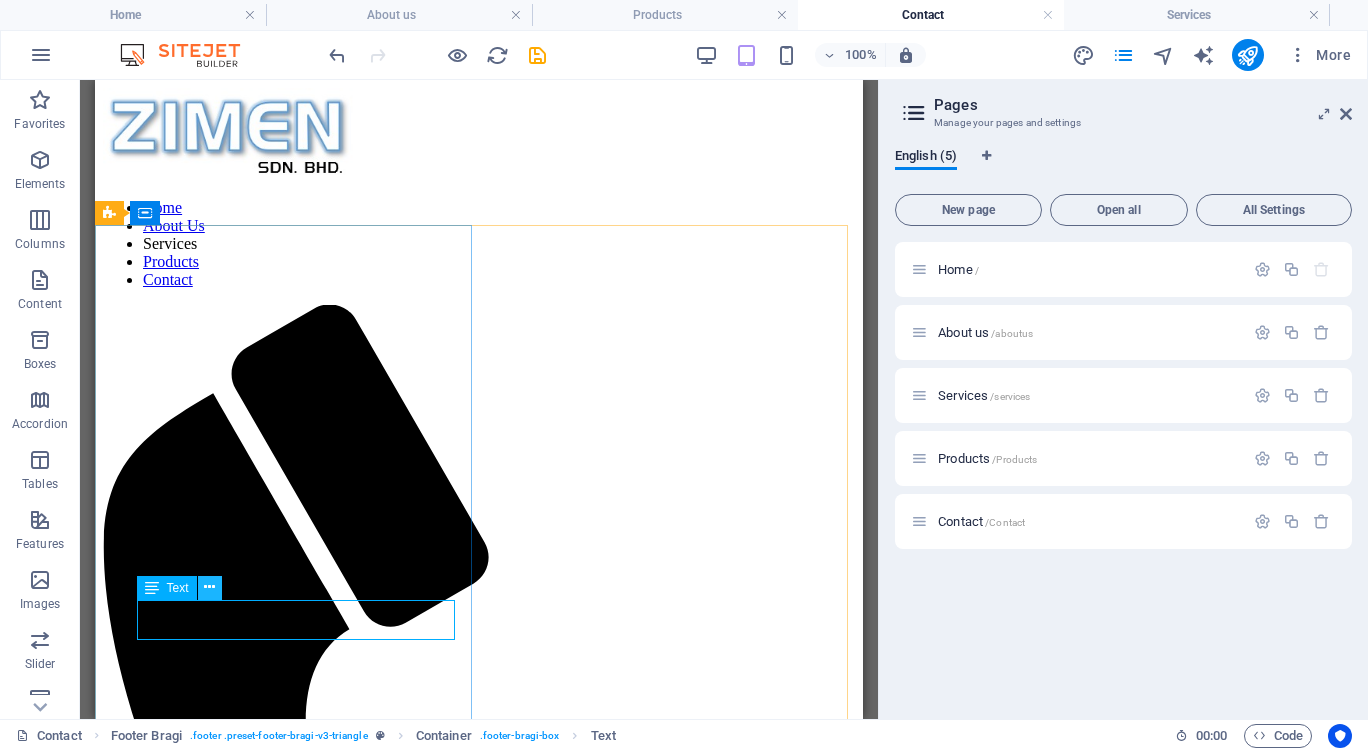 click at bounding box center [209, 587] 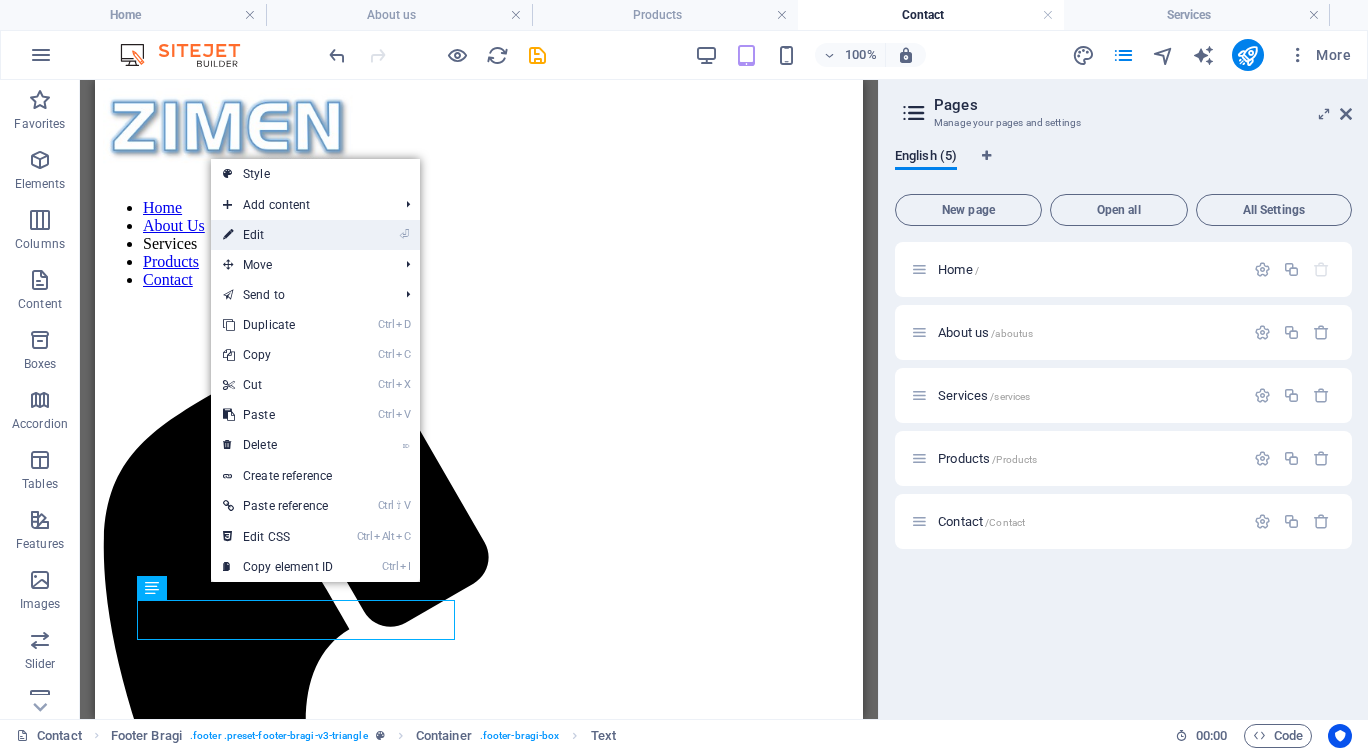 click on "⏎  Edit" at bounding box center (278, 235) 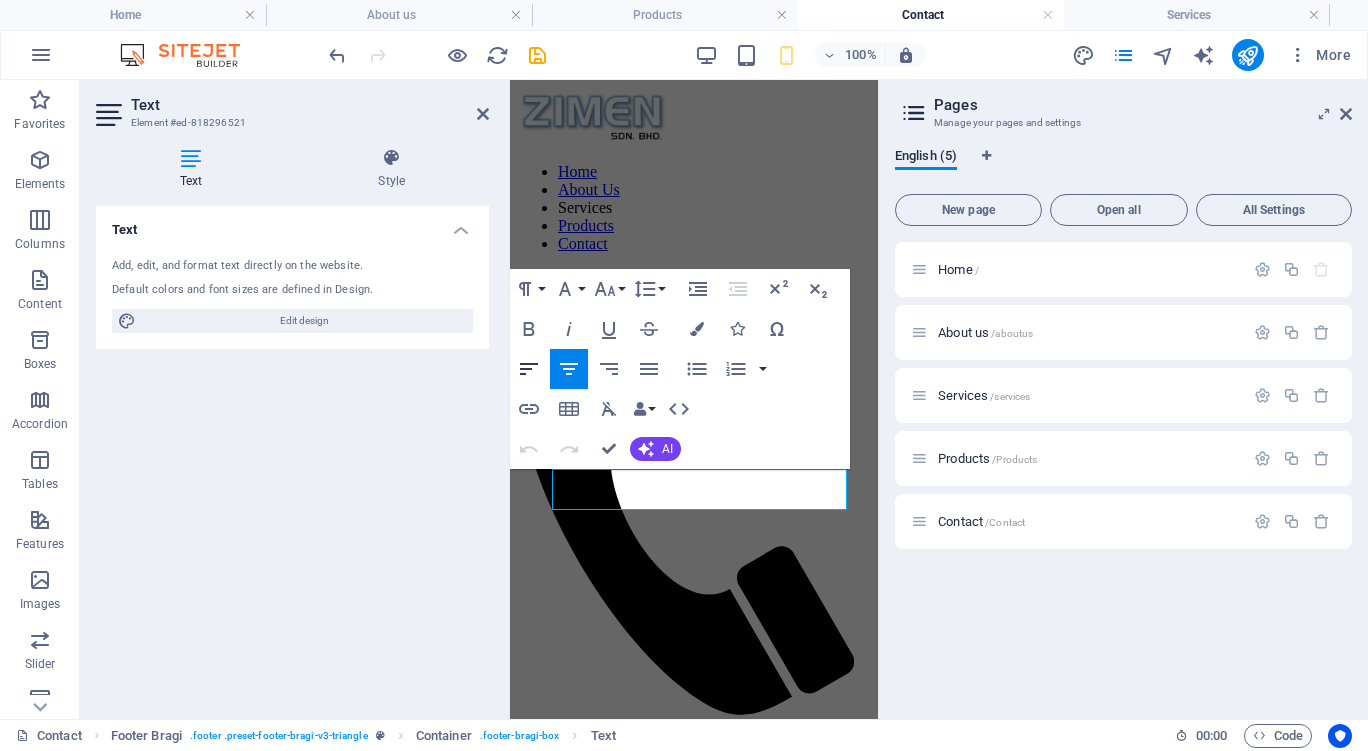 click 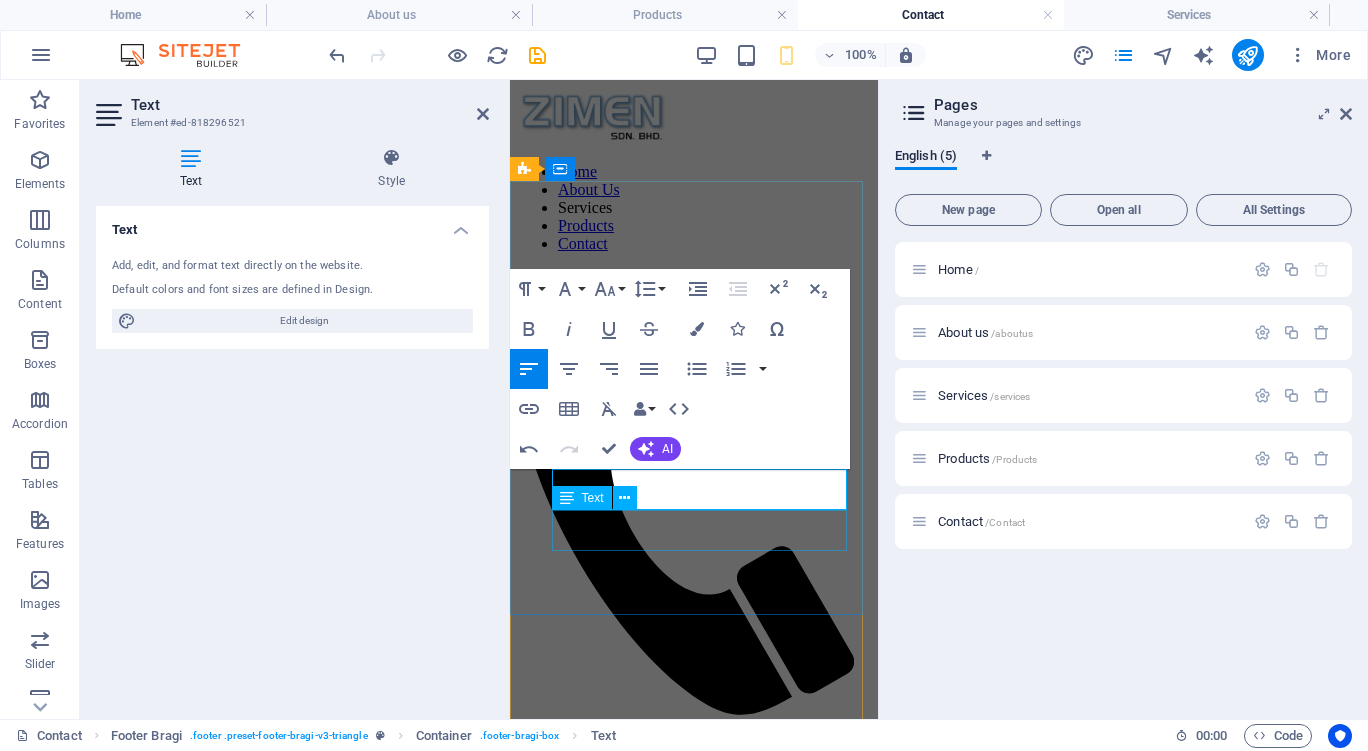 click on "[PHONE]" at bounding box center (694, 2534) 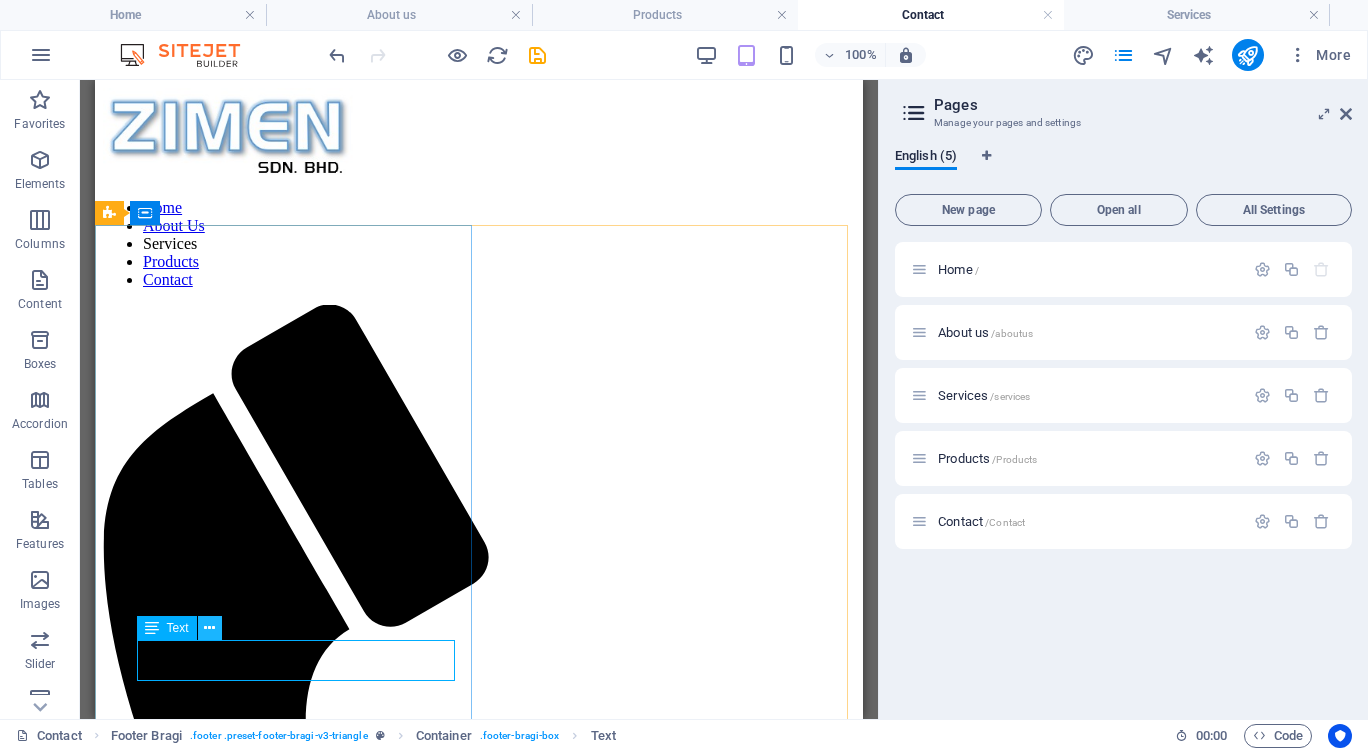 click at bounding box center [209, 628] 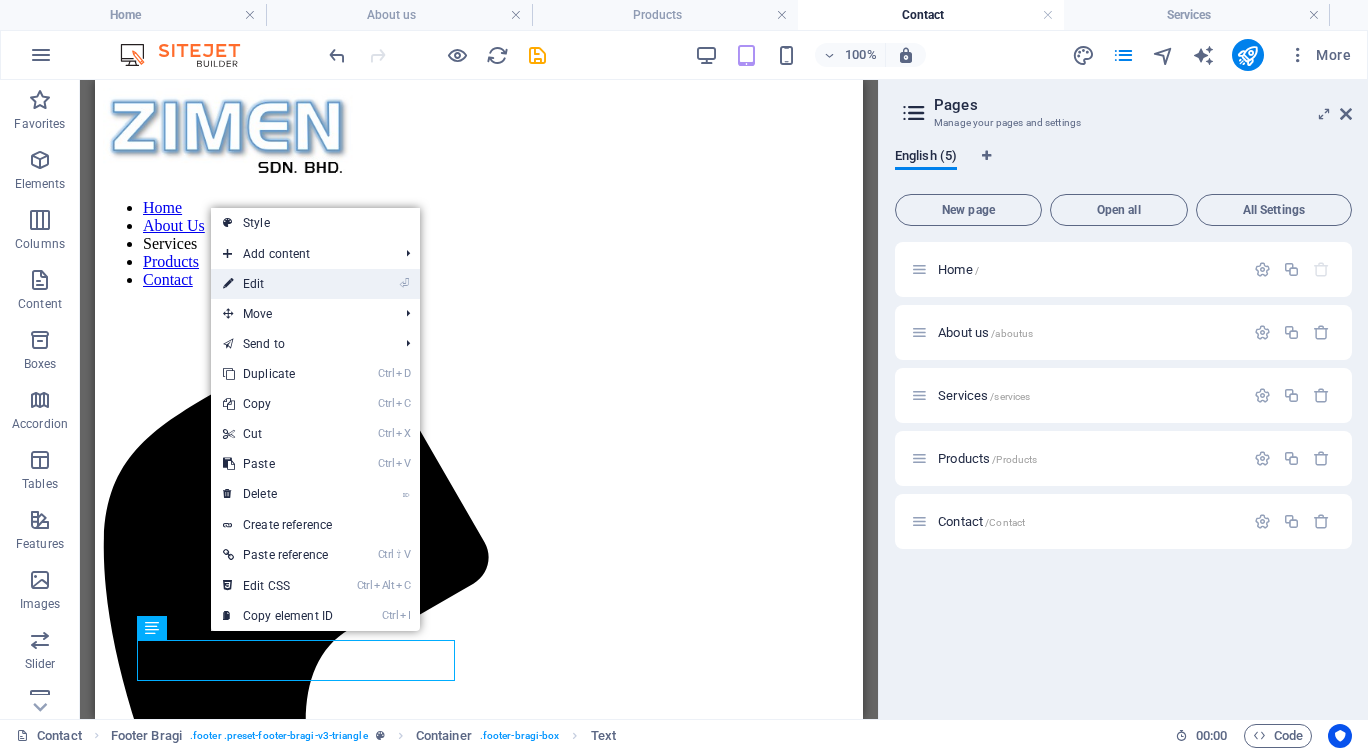 click on "⏎  Edit" at bounding box center (278, 284) 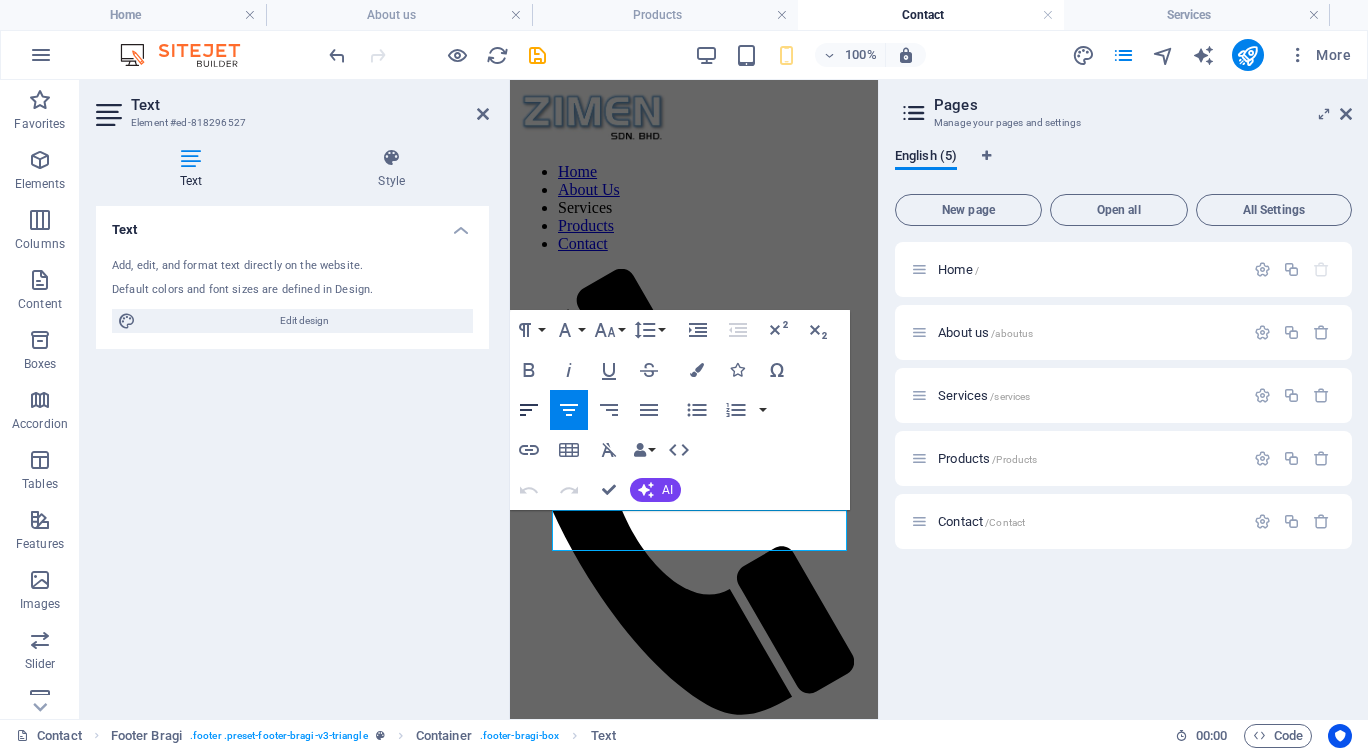 click 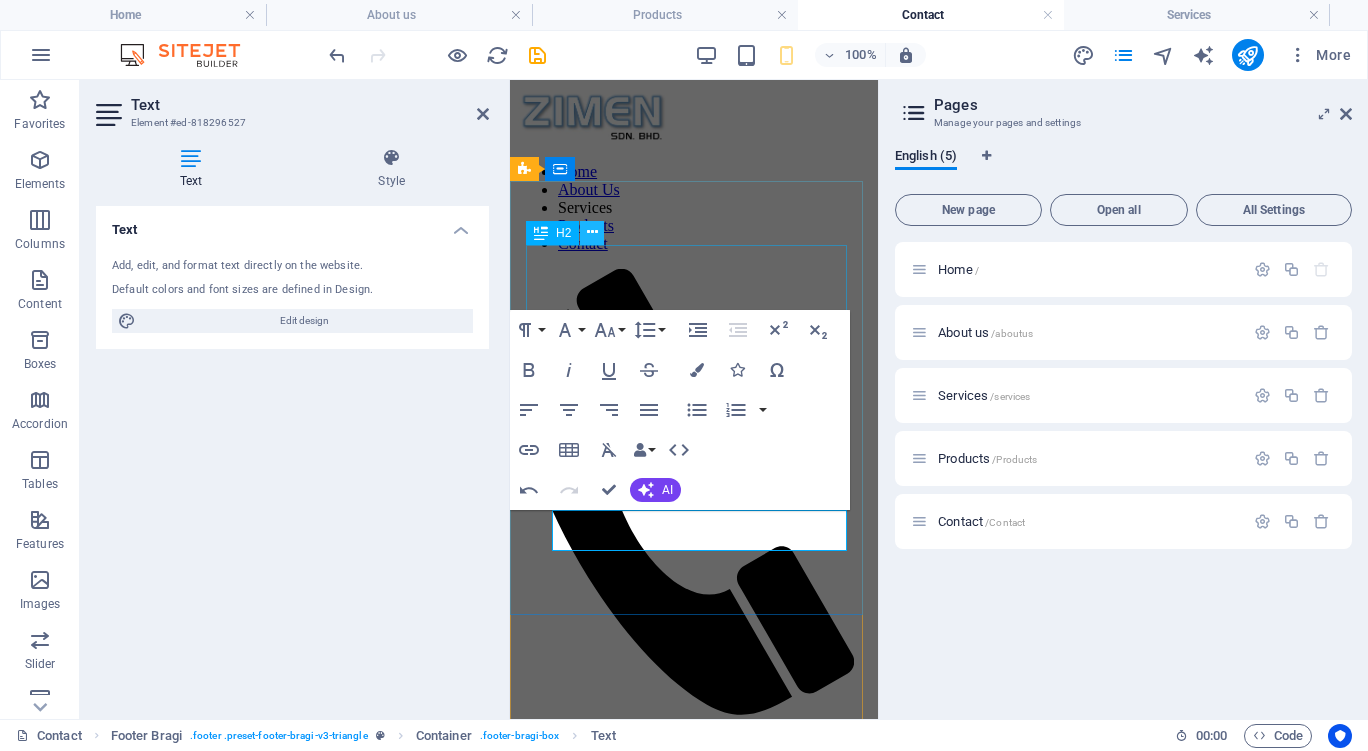 click at bounding box center [592, 232] 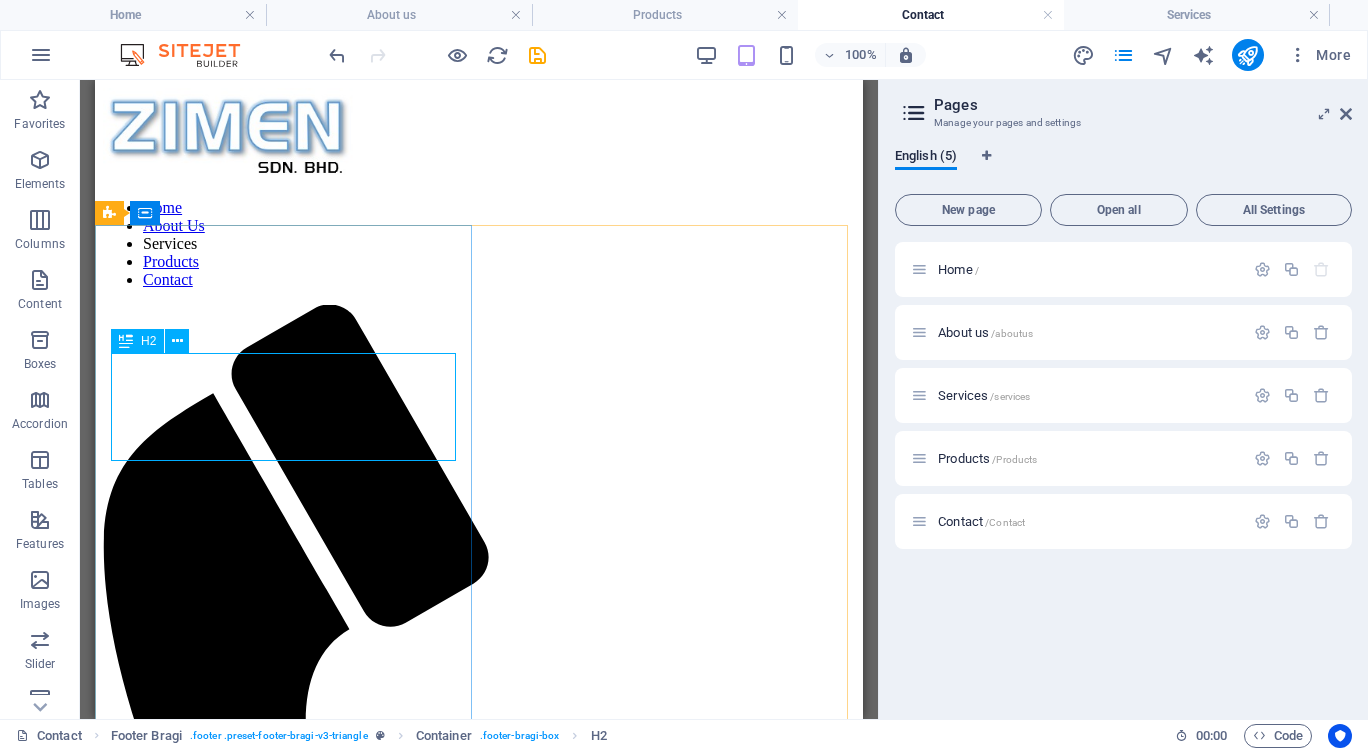click on "H2" at bounding box center [137, 341] 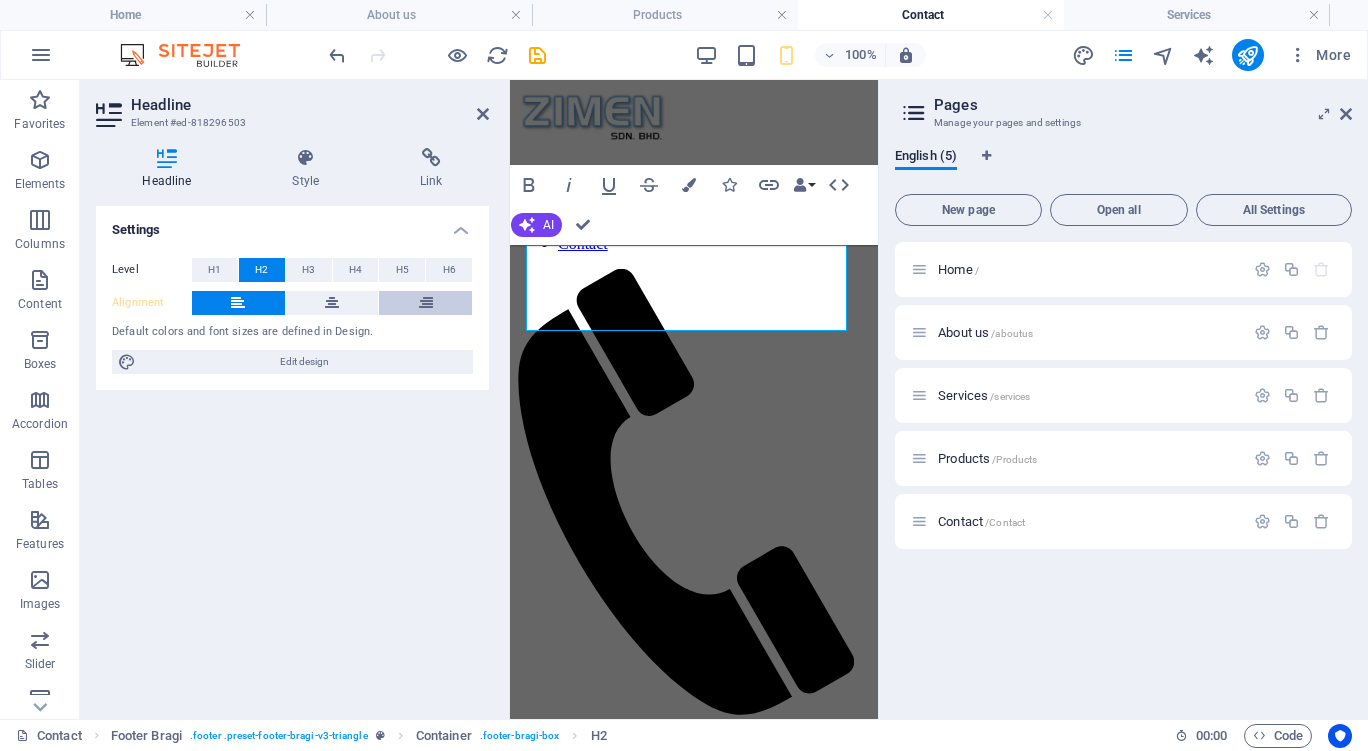 click at bounding box center [426, 303] 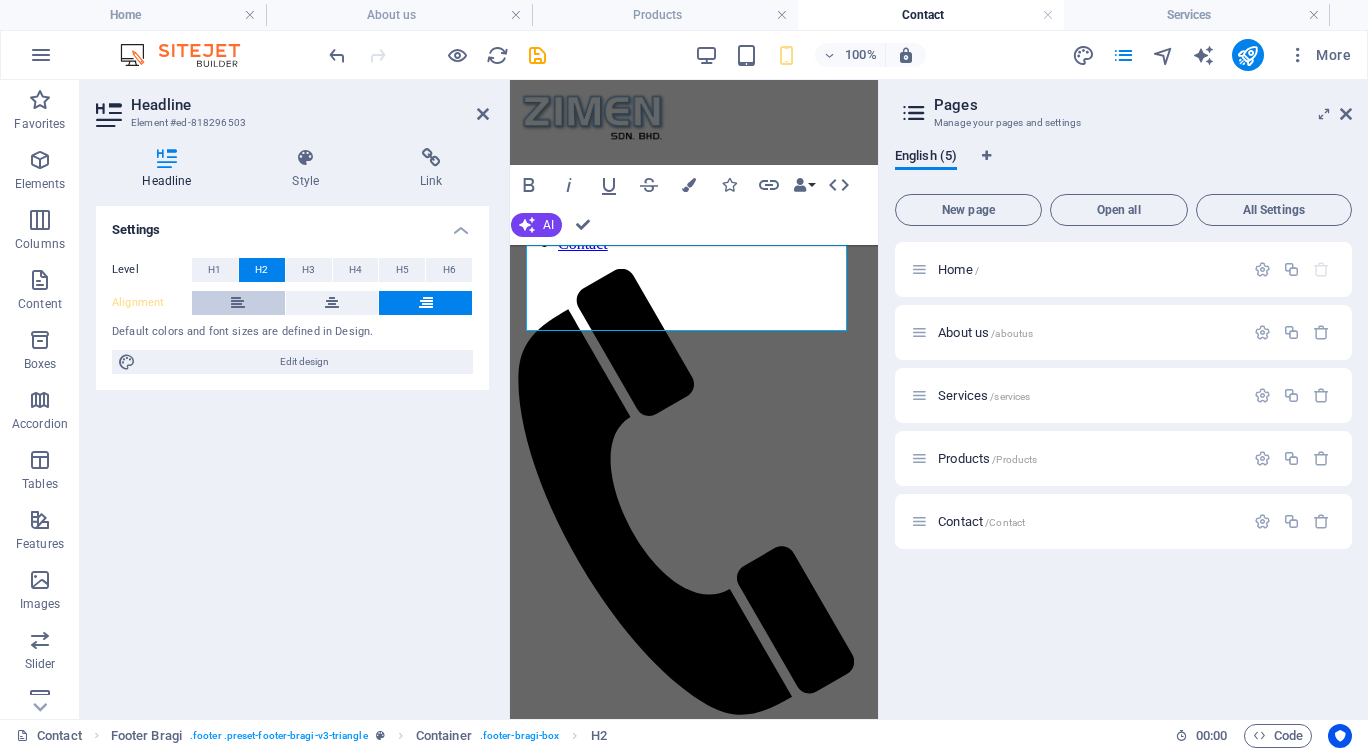 click at bounding box center (238, 303) 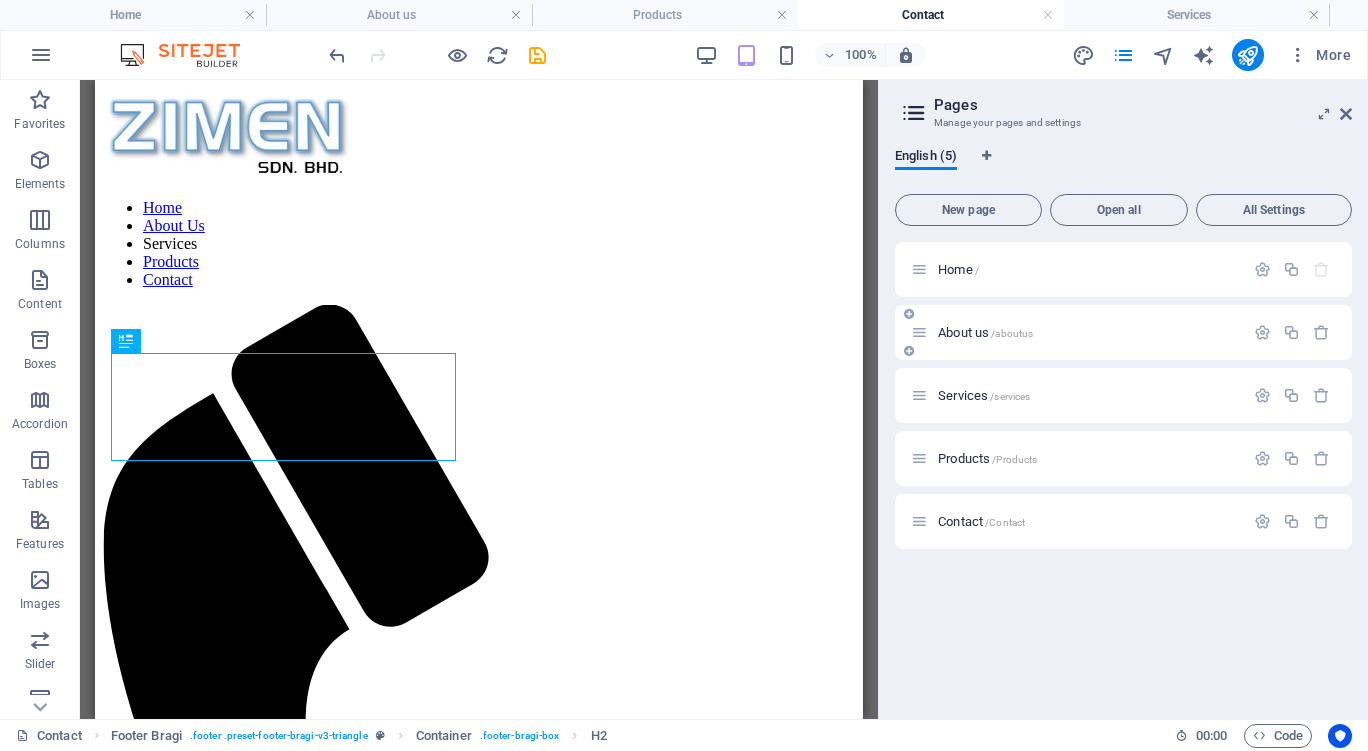 click on "About us /aboutus" at bounding box center (985, 332) 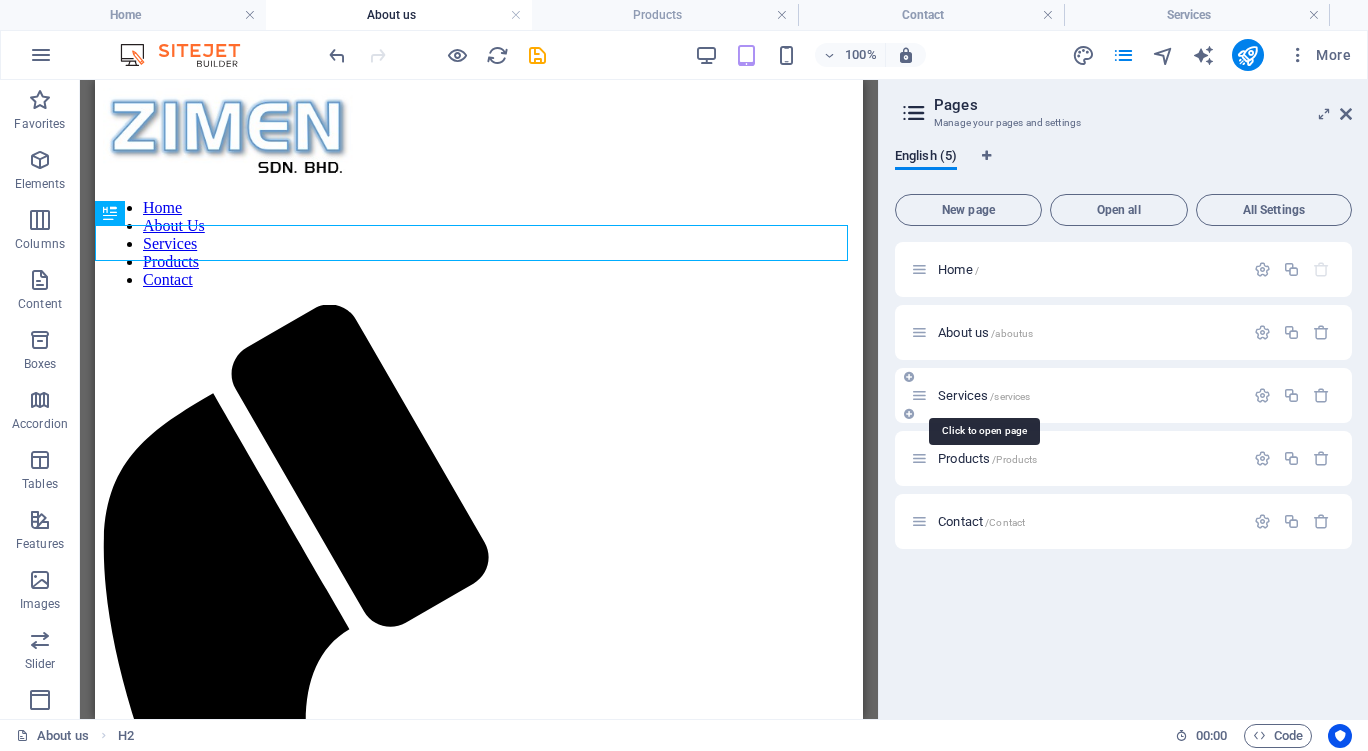 click on "Services /services" at bounding box center [984, 395] 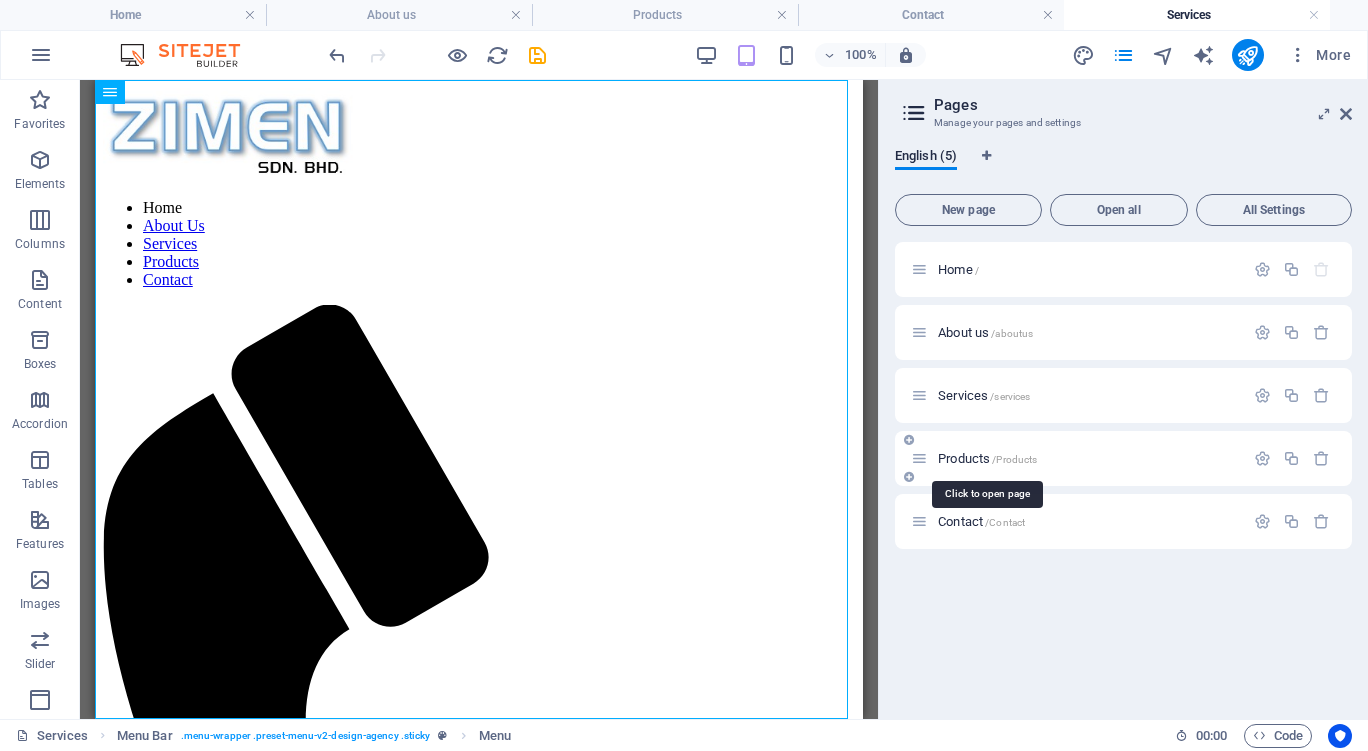 click on "Products /Products" at bounding box center [987, 458] 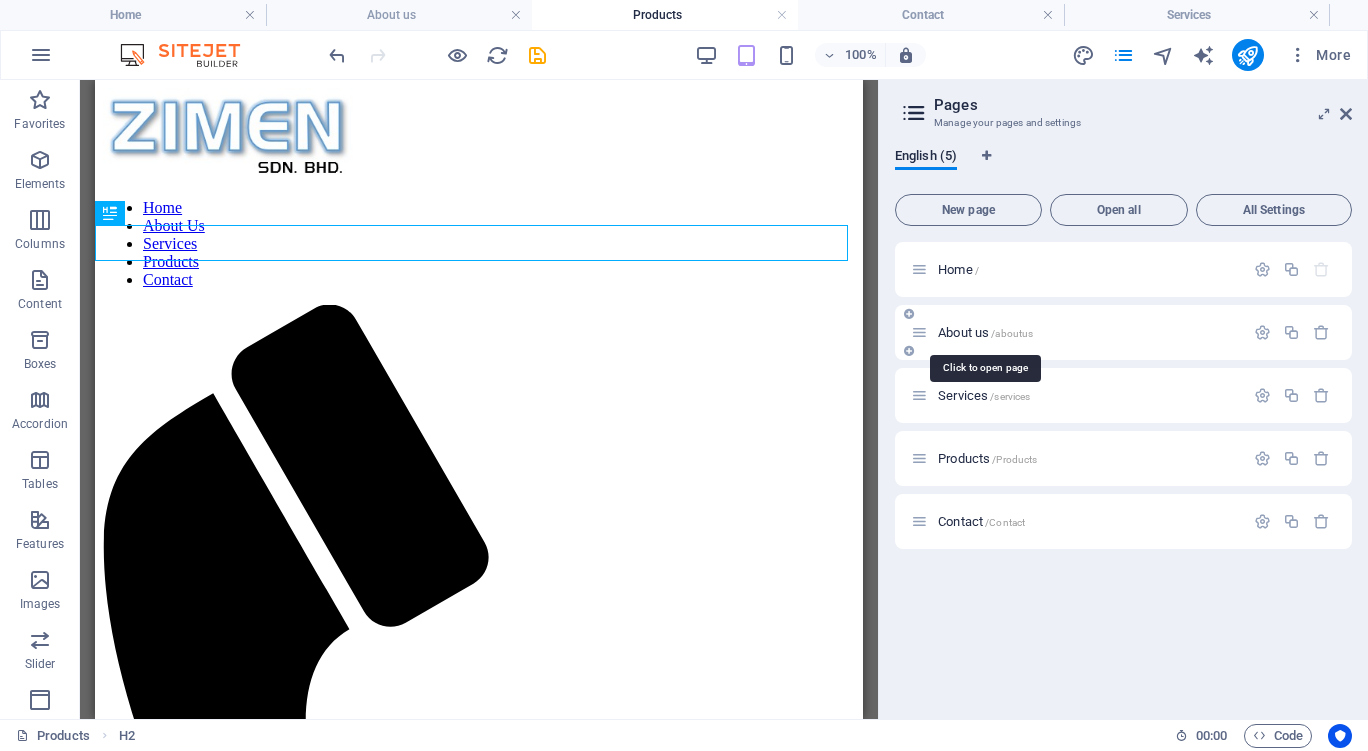 click on "About us /aboutus" at bounding box center [985, 332] 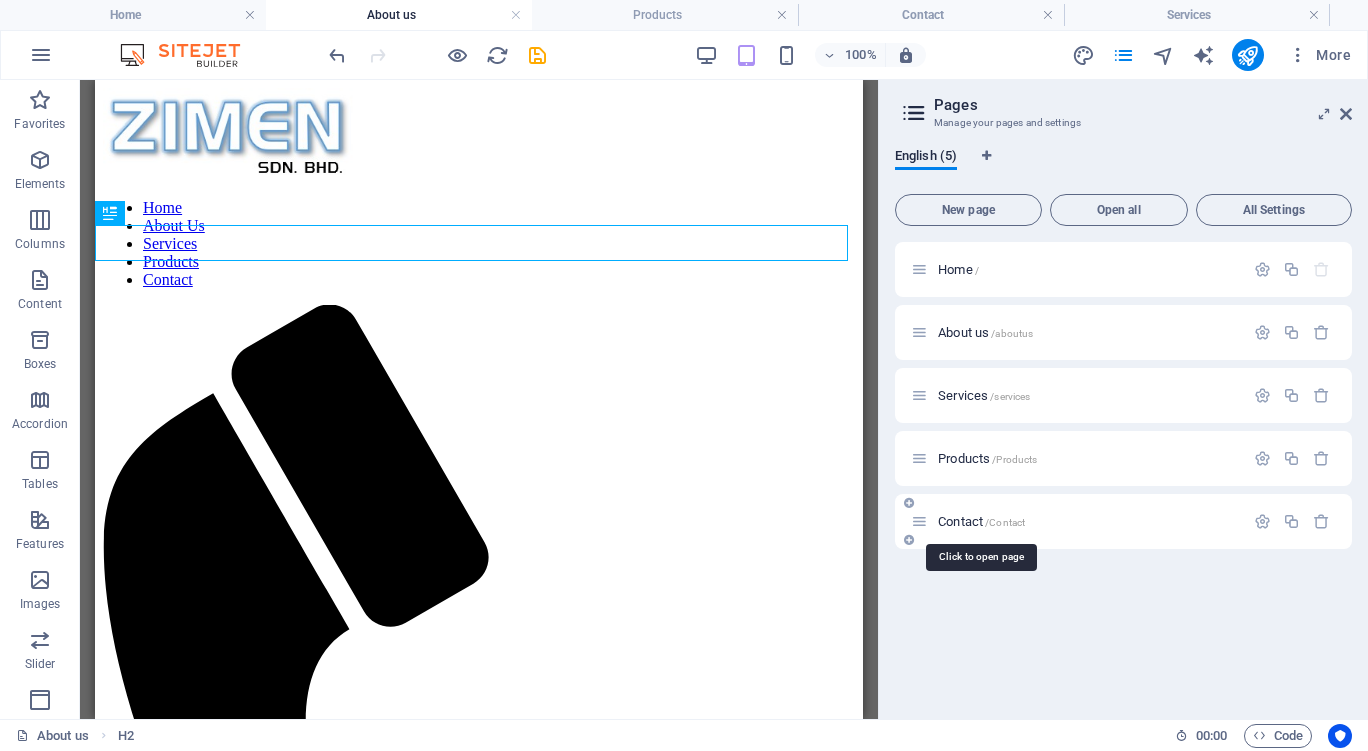 click on "Contact /Contact" at bounding box center (981, 521) 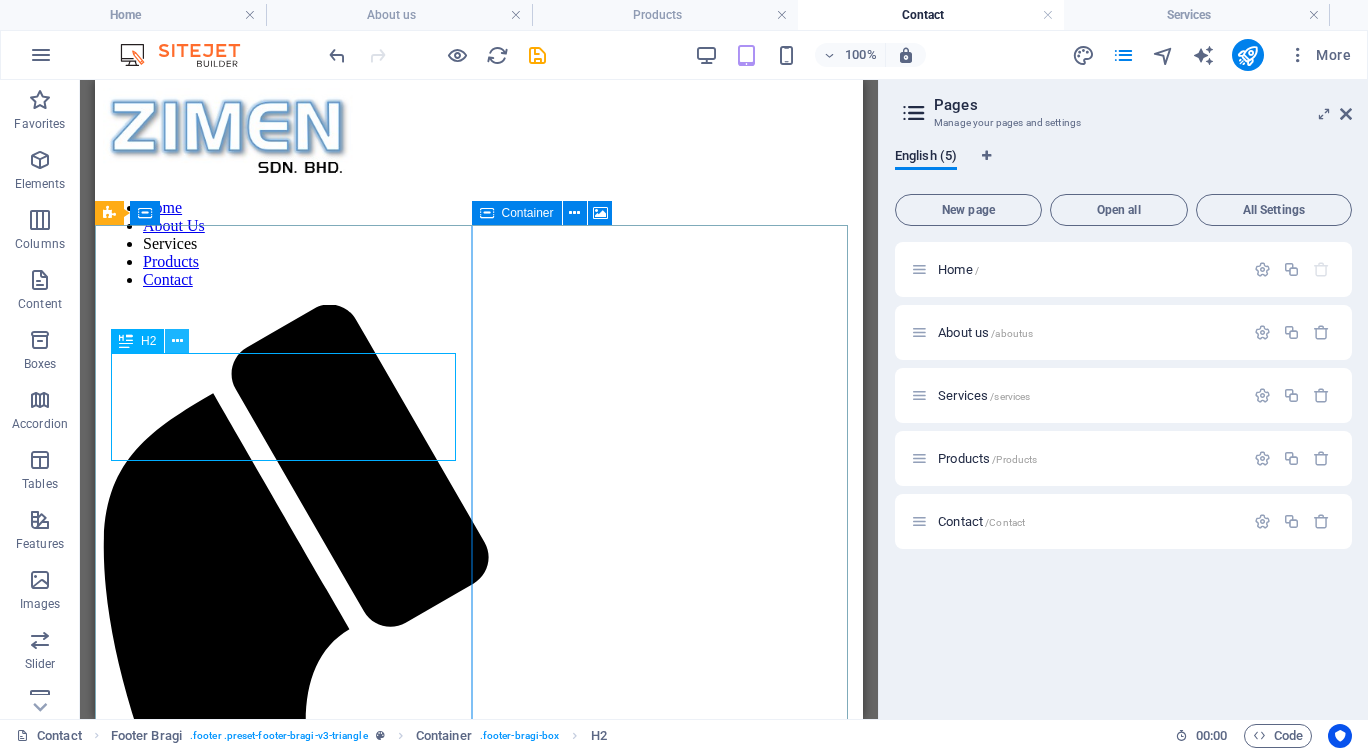 click at bounding box center (177, 341) 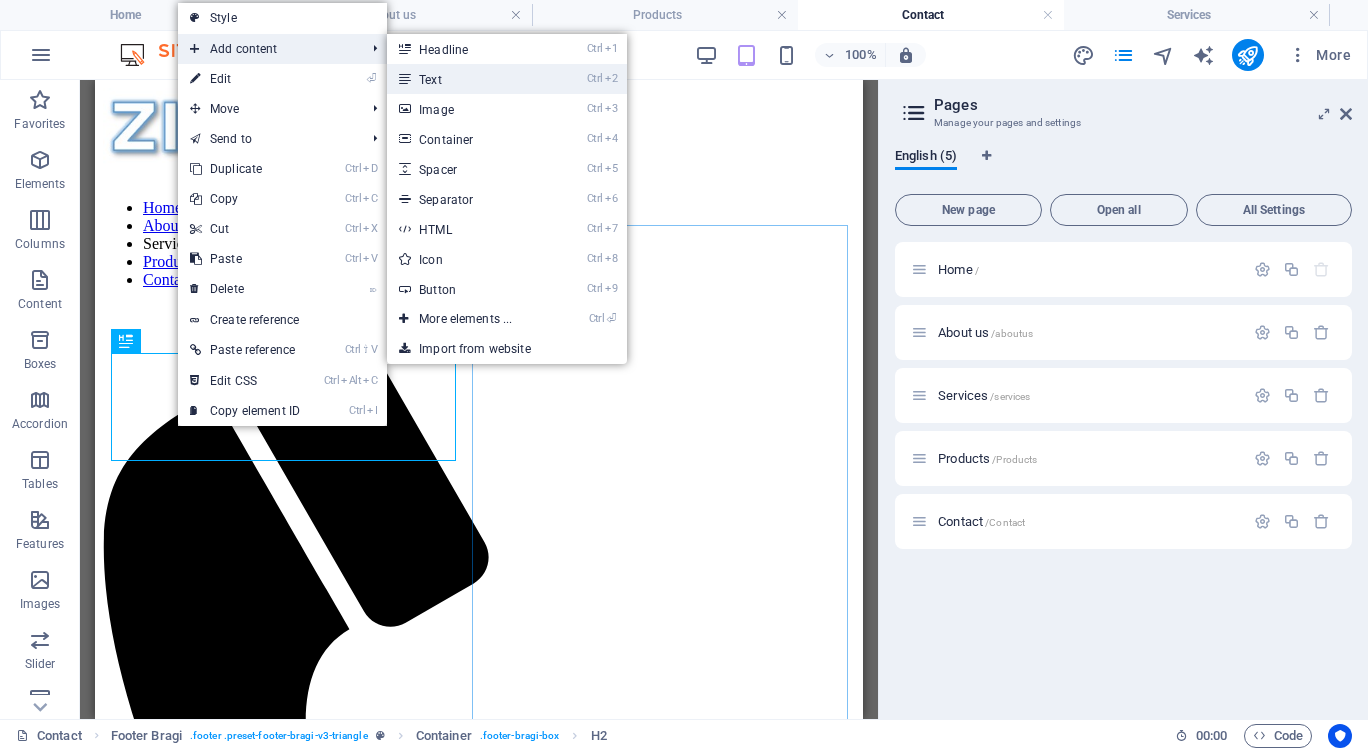 click on "Ctrl 2  Text" at bounding box center (469, 79) 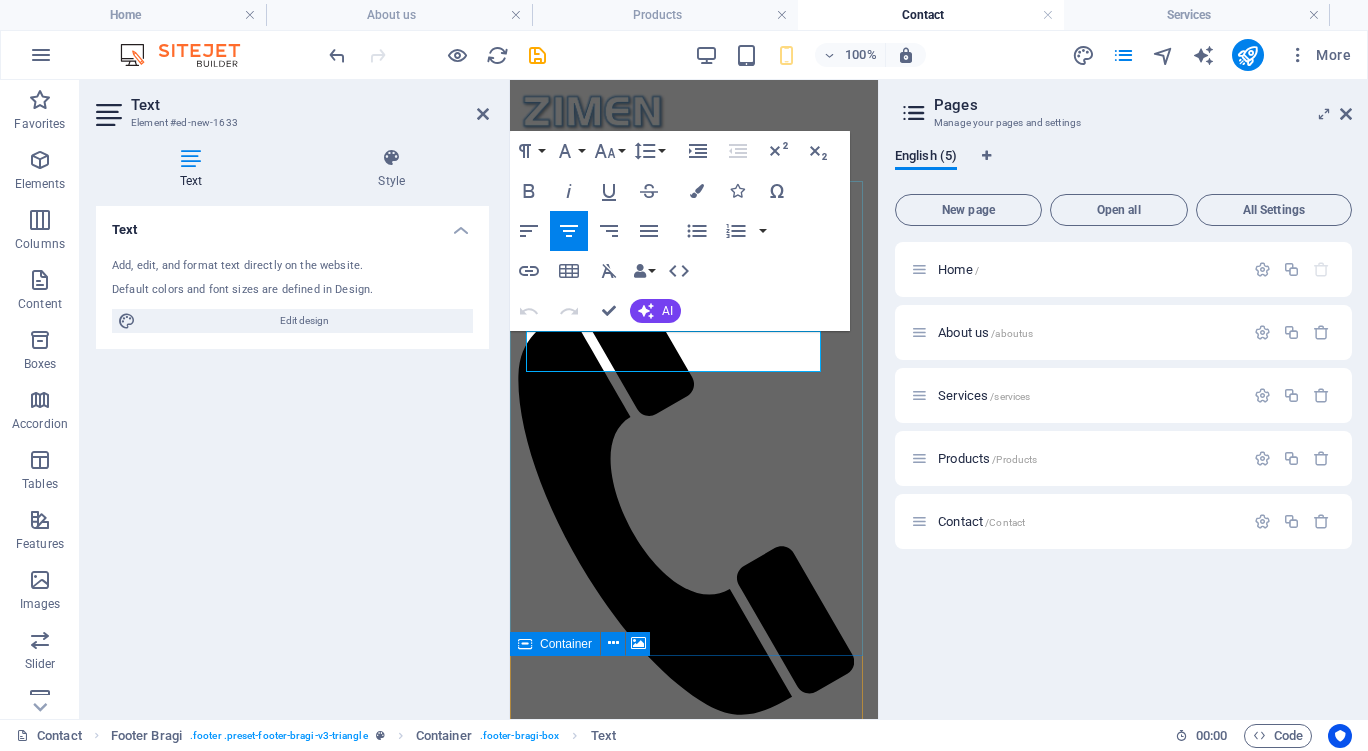 click on "New text element" at bounding box center (694, 879) 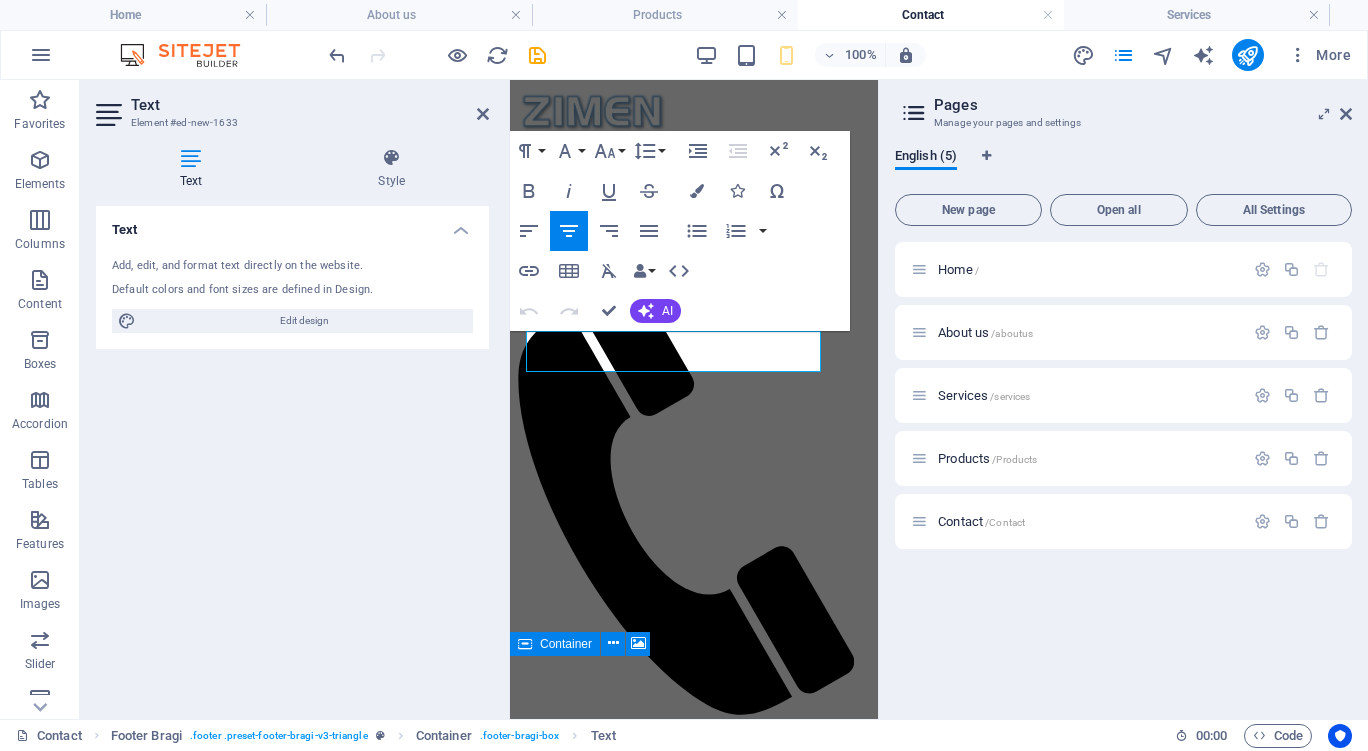 click on "Text" at bounding box center (292, 224) 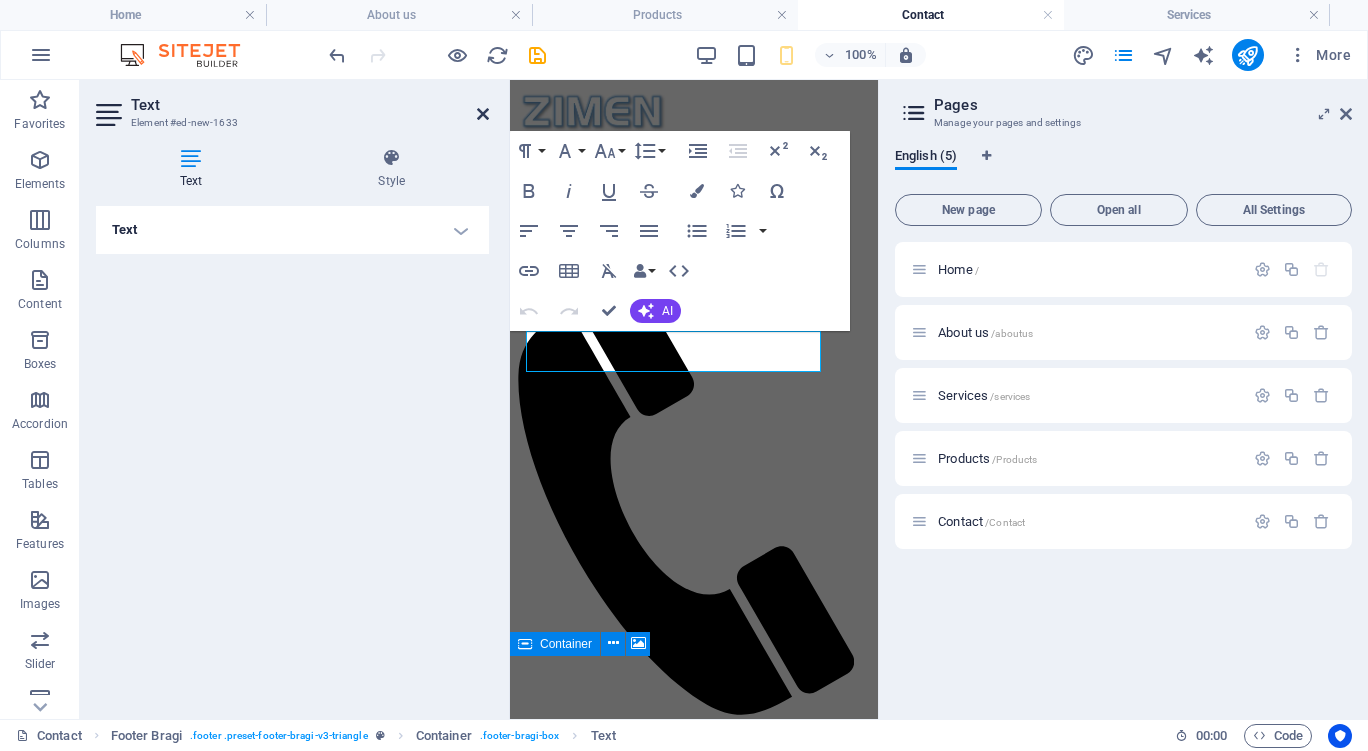 click at bounding box center (483, 114) 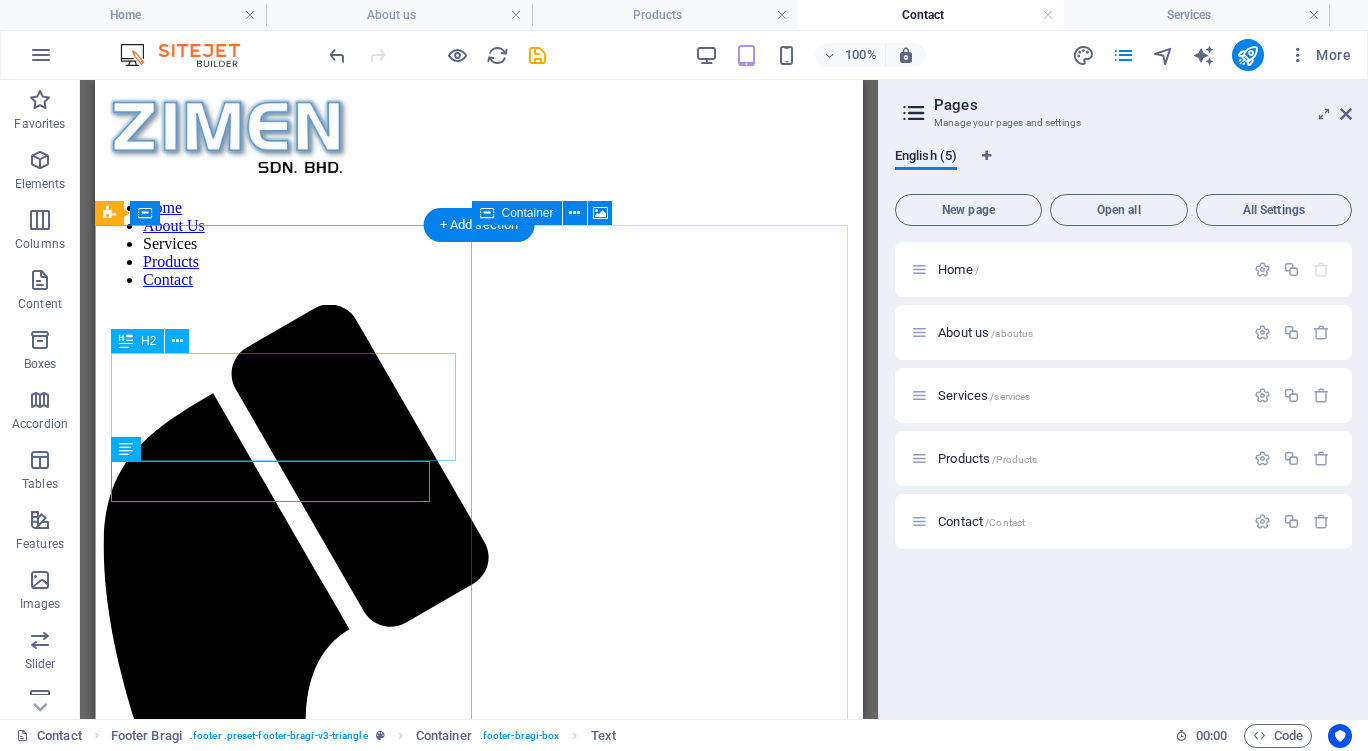 click on "Get in touch ZIMEN SDN. BHD." at bounding box center [479, 1376] 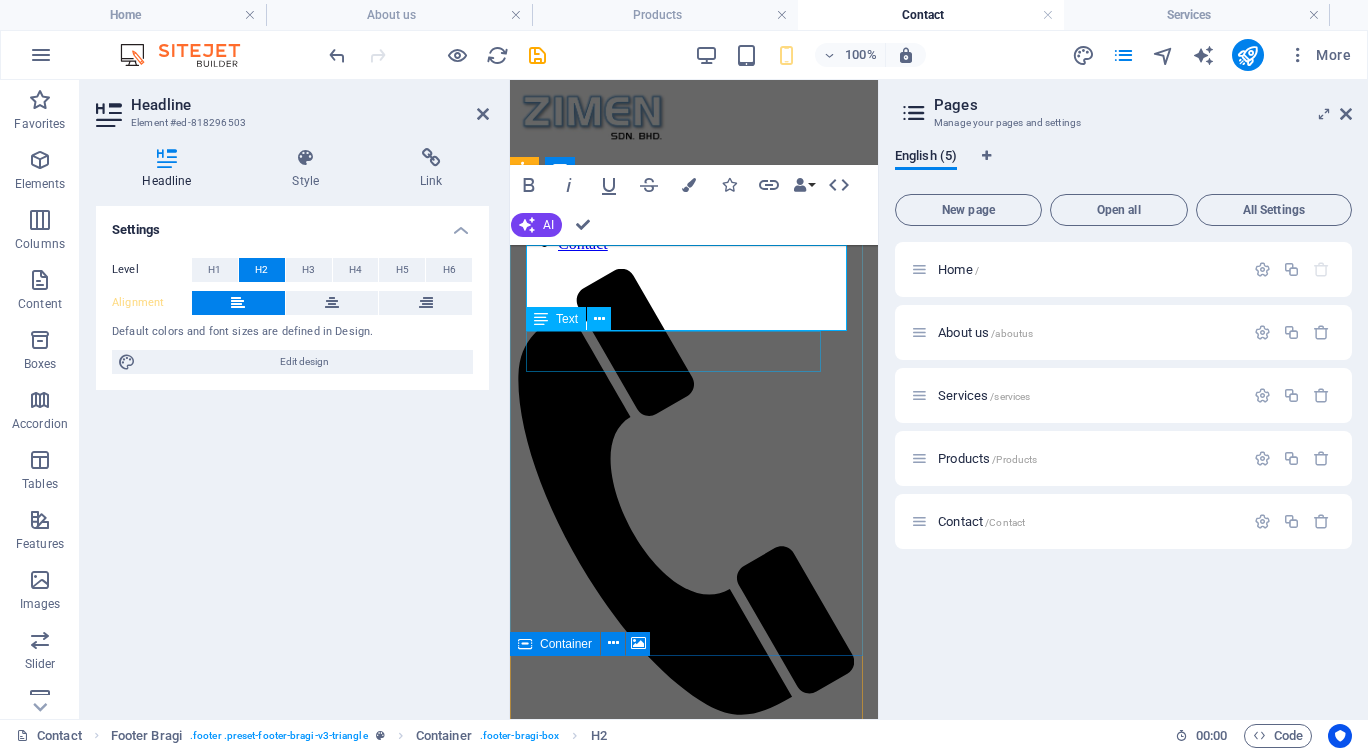 click on "New text element" at bounding box center (694, 879) 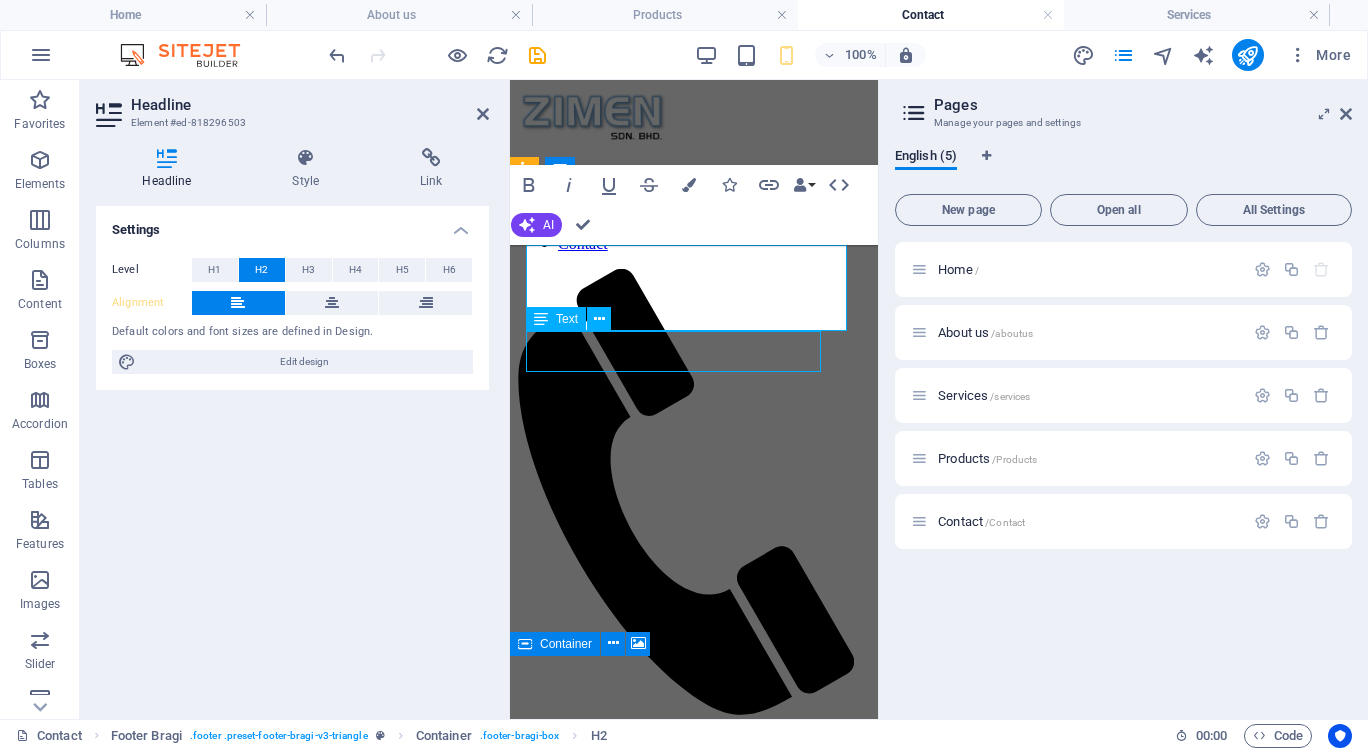 click on "New text element" at bounding box center (694, 879) 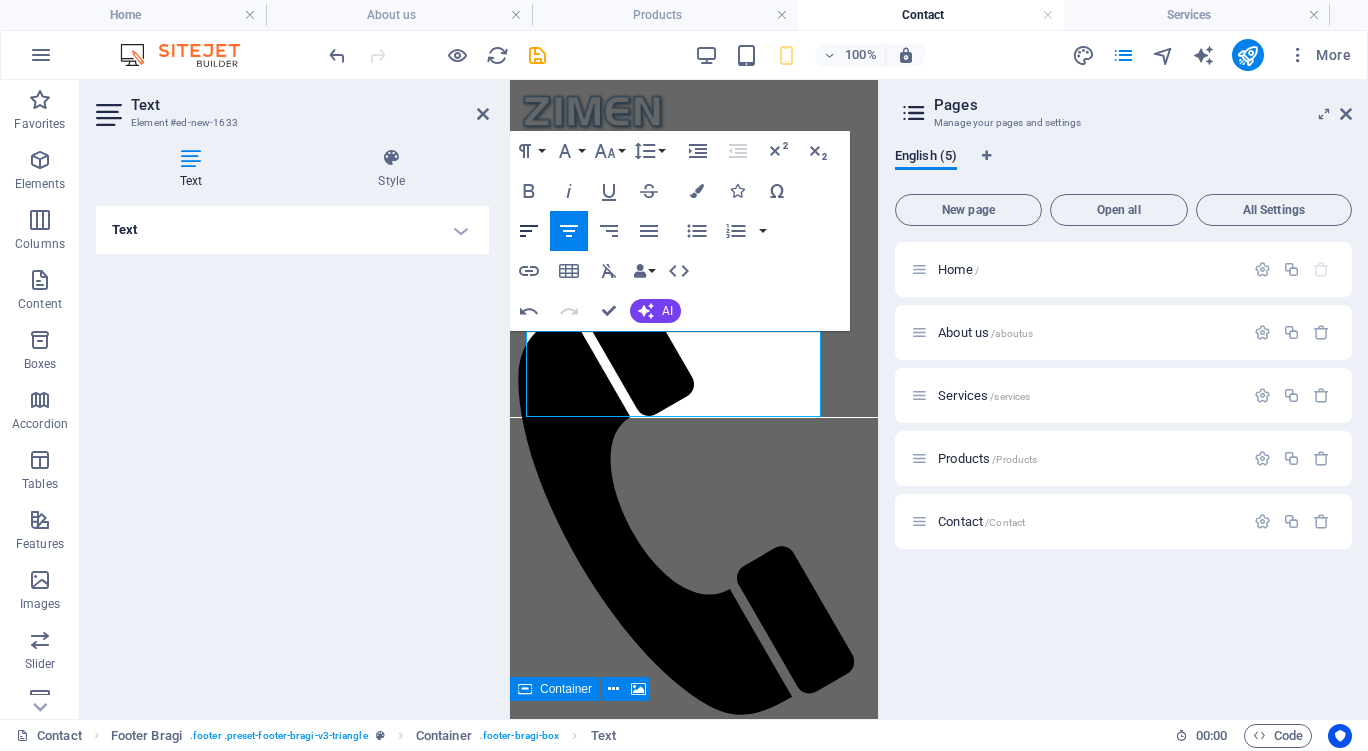 click 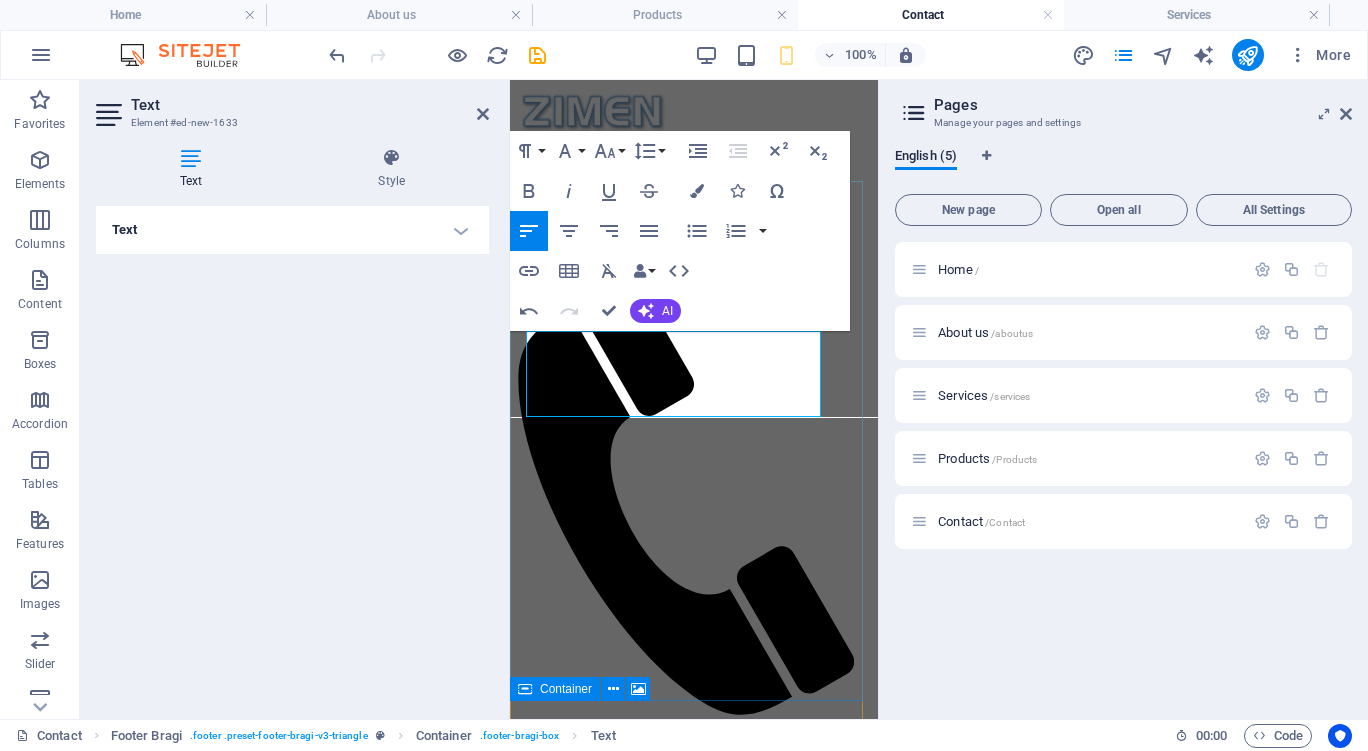 click on "Get in touch ZIMEN SDN. BHD." at bounding box center [694, 910] 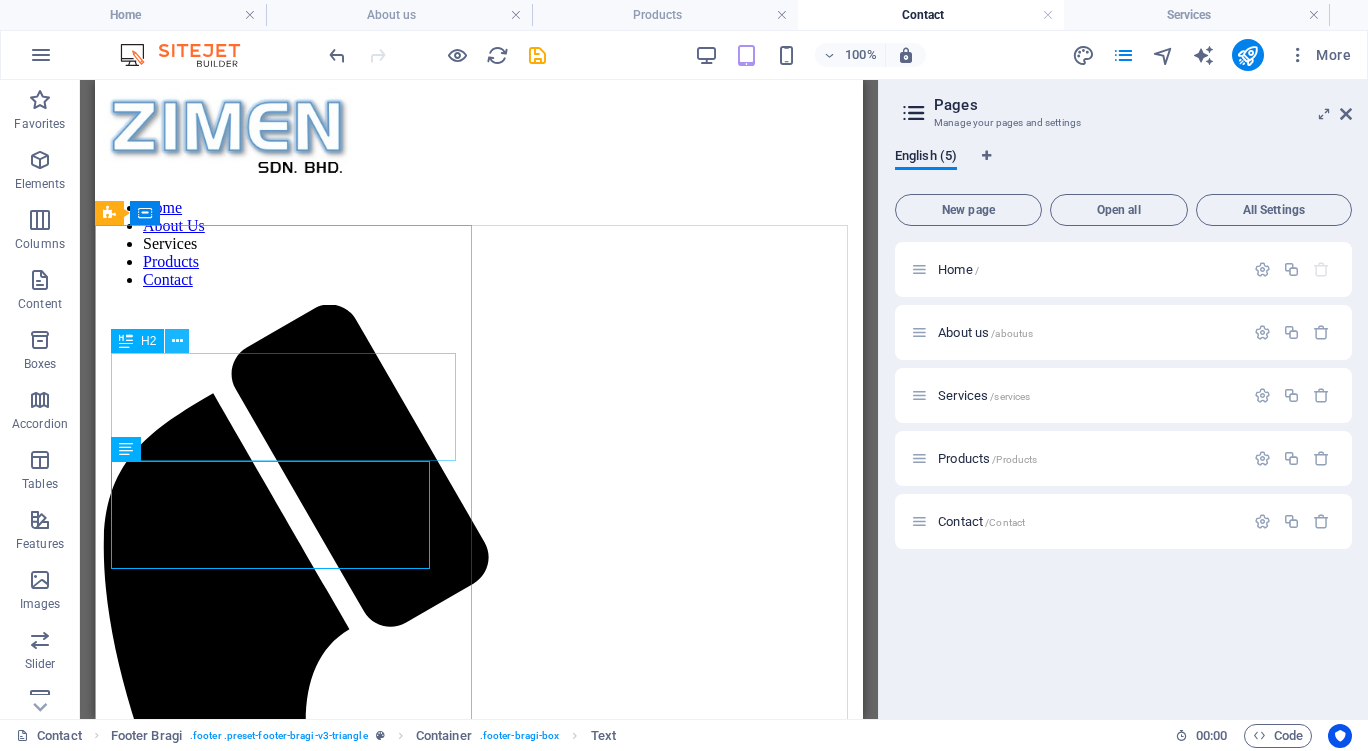 click at bounding box center [177, 341] 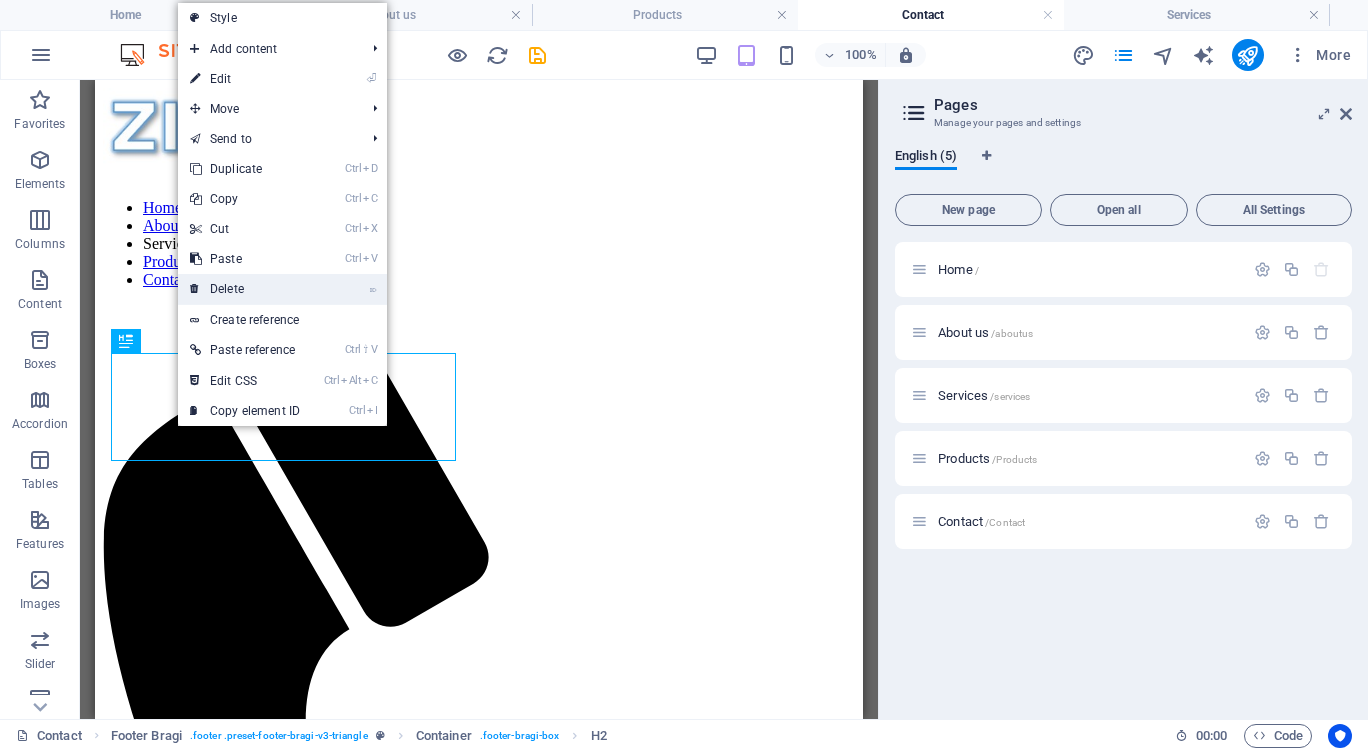 click on "⌦  Delete" at bounding box center (245, 289) 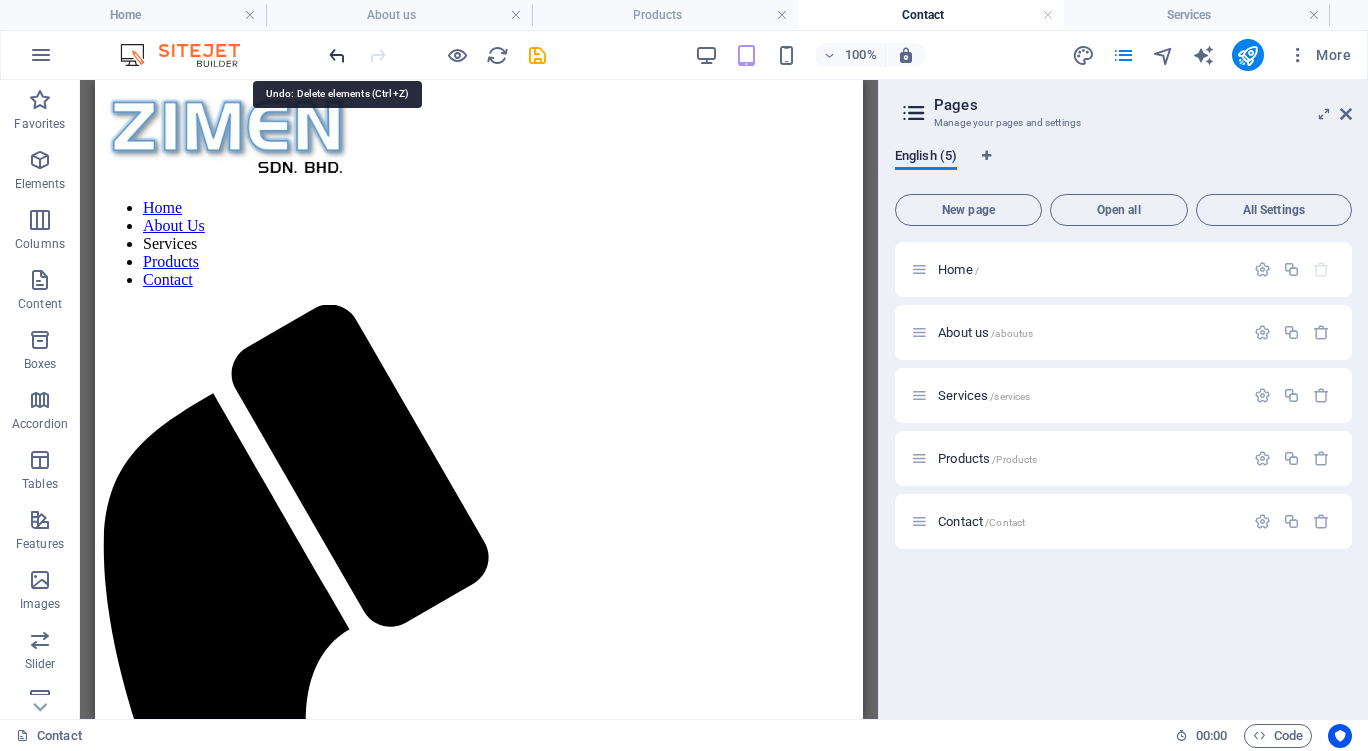 click at bounding box center [337, 55] 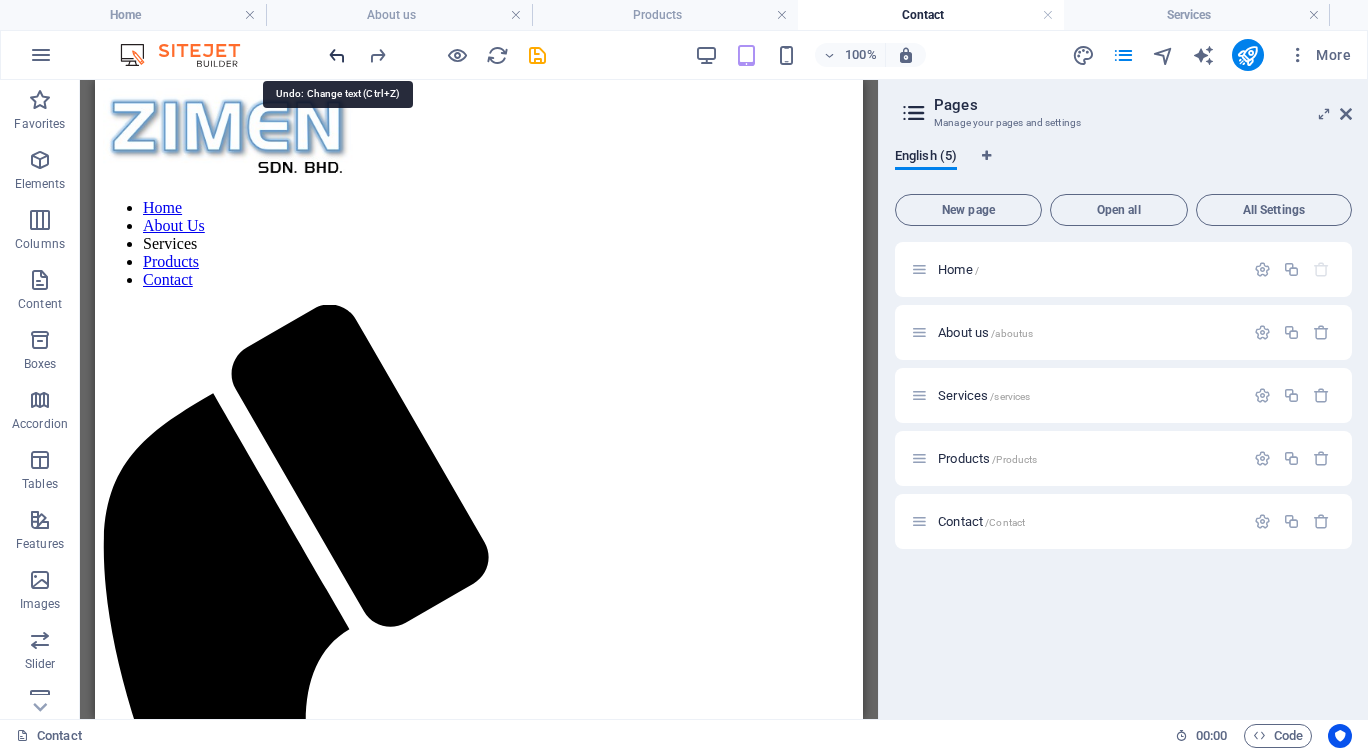 click at bounding box center (337, 55) 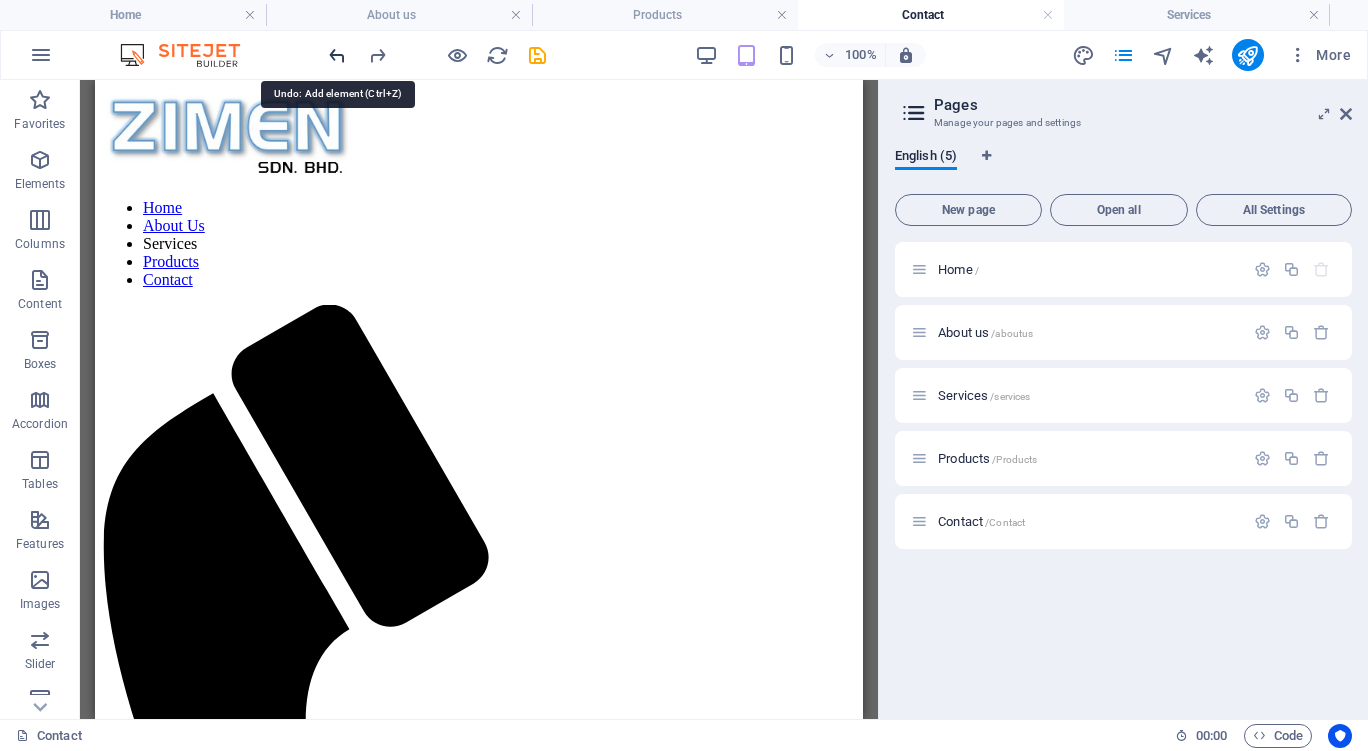 click at bounding box center [337, 55] 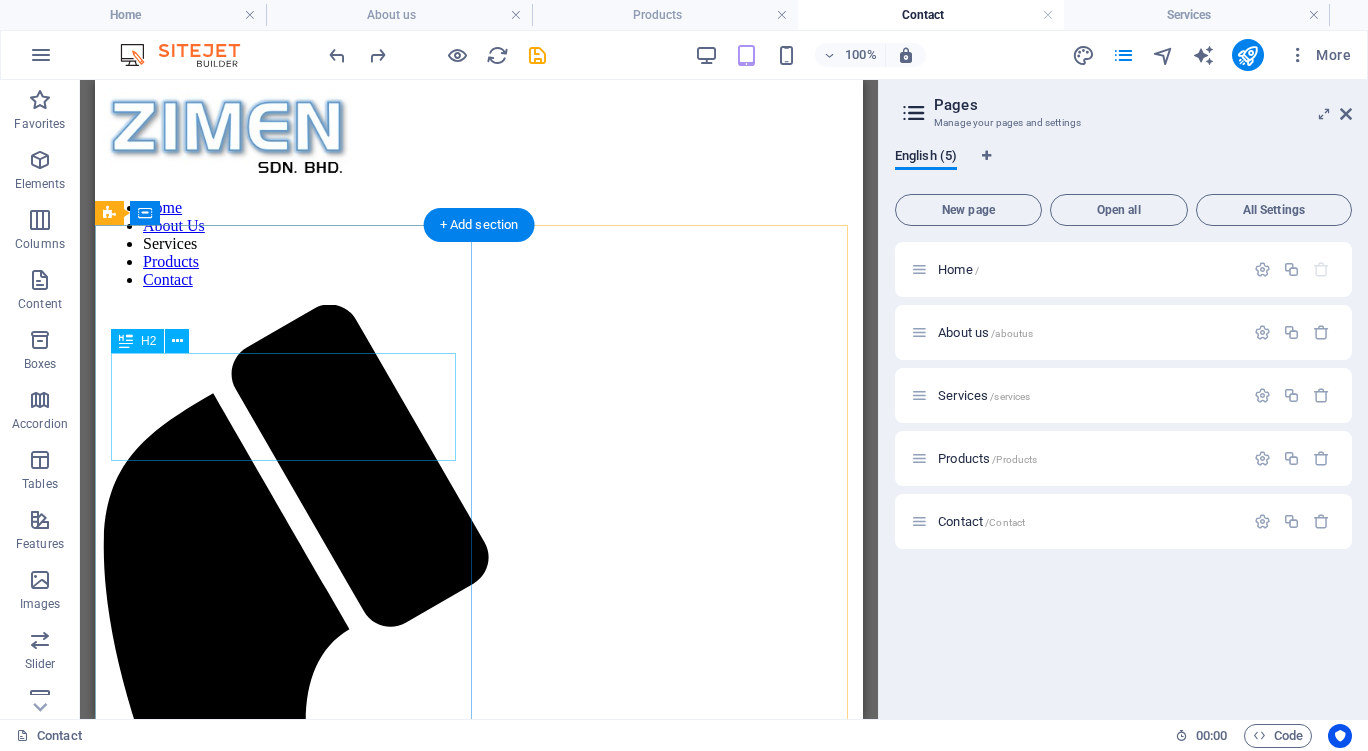 click on "Get in touch ZIMEN SDN. BHD." at bounding box center (479, 1376) 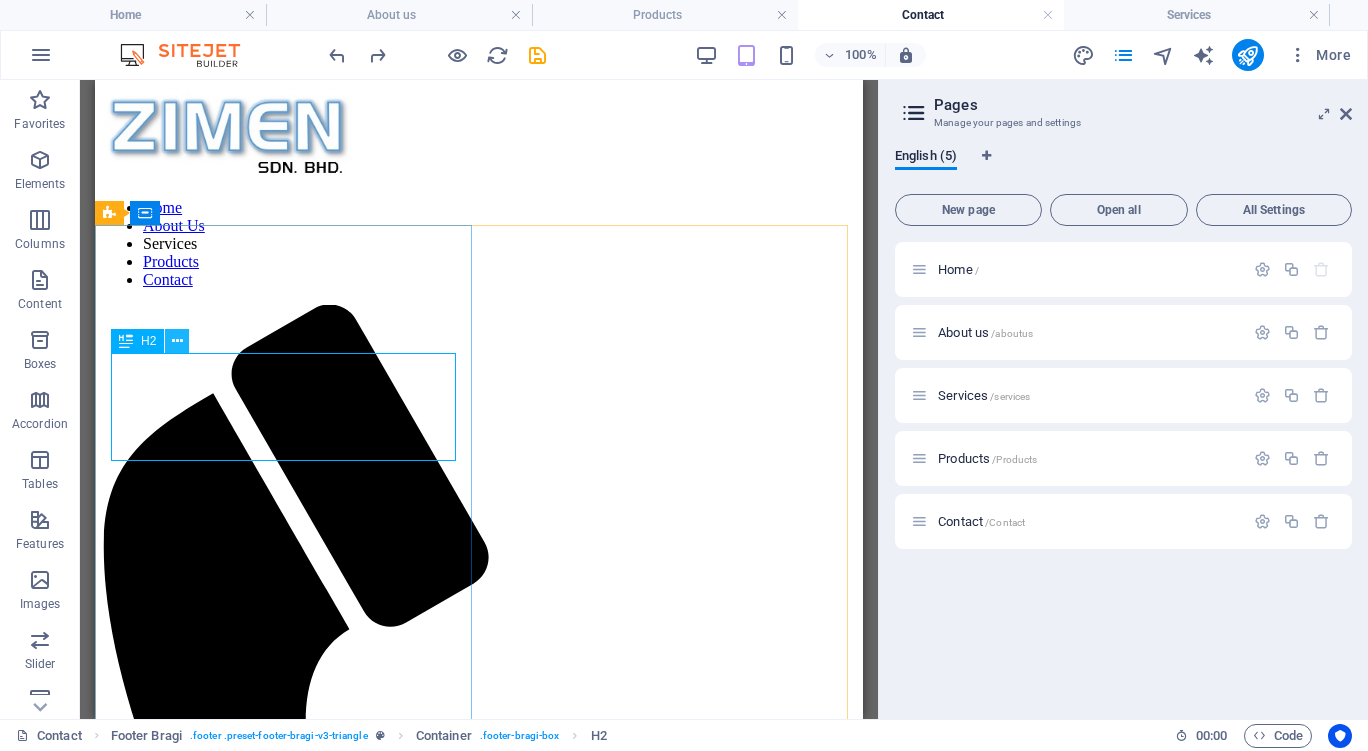 click at bounding box center (177, 341) 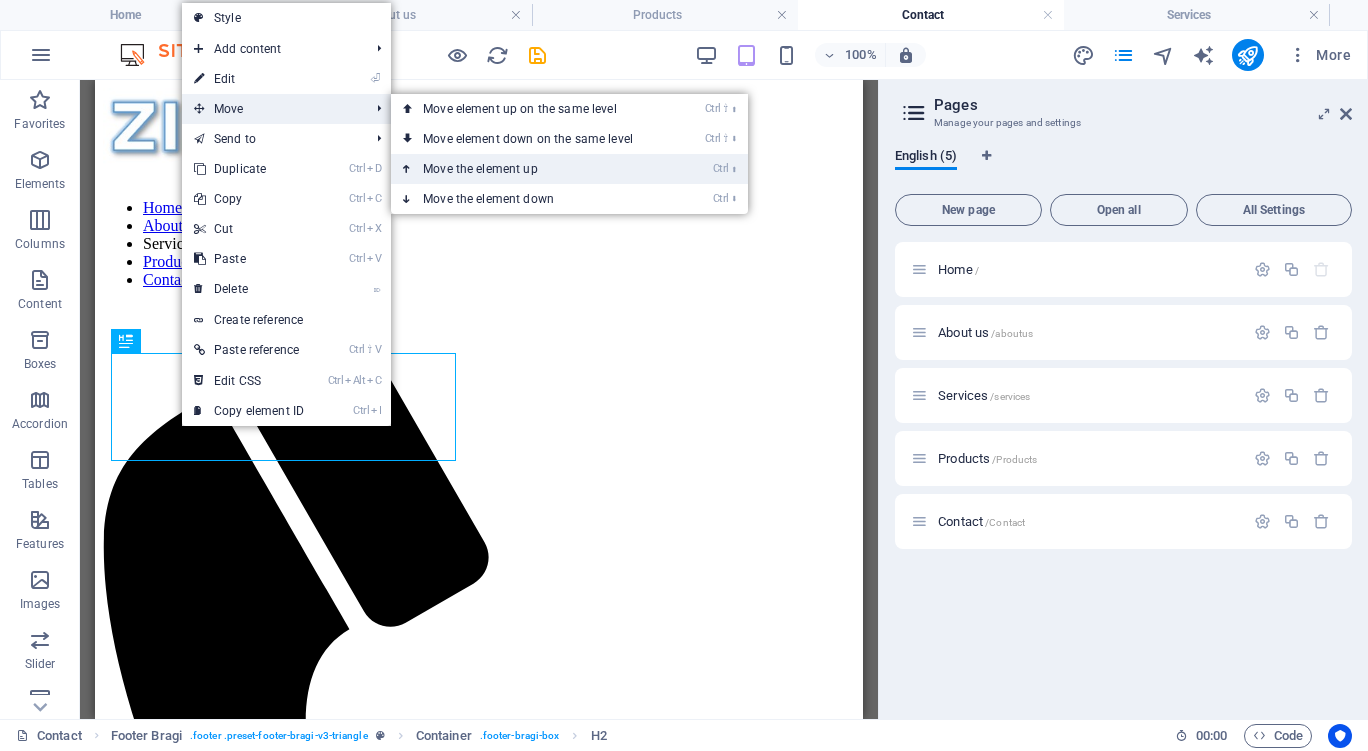 click on "Ctrl ⬆  Move the element up" at bounding box center (532, 169) 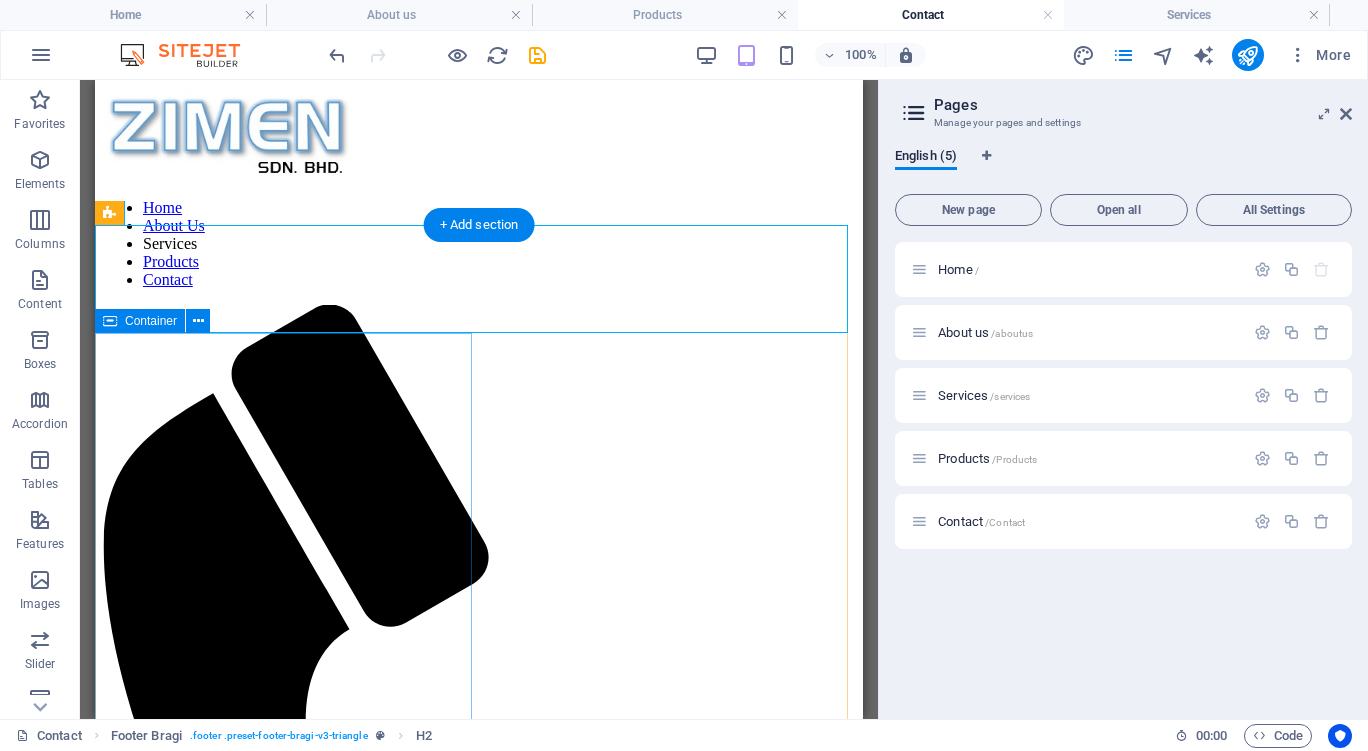 click on "[ADDRESS], [BLOCK] [AVENUE], [NUMBER]   Kuala Lumpur , Malaysia  [PHONE]  [PHONE]  [PHONE]" at bounding box center [479, 3081] 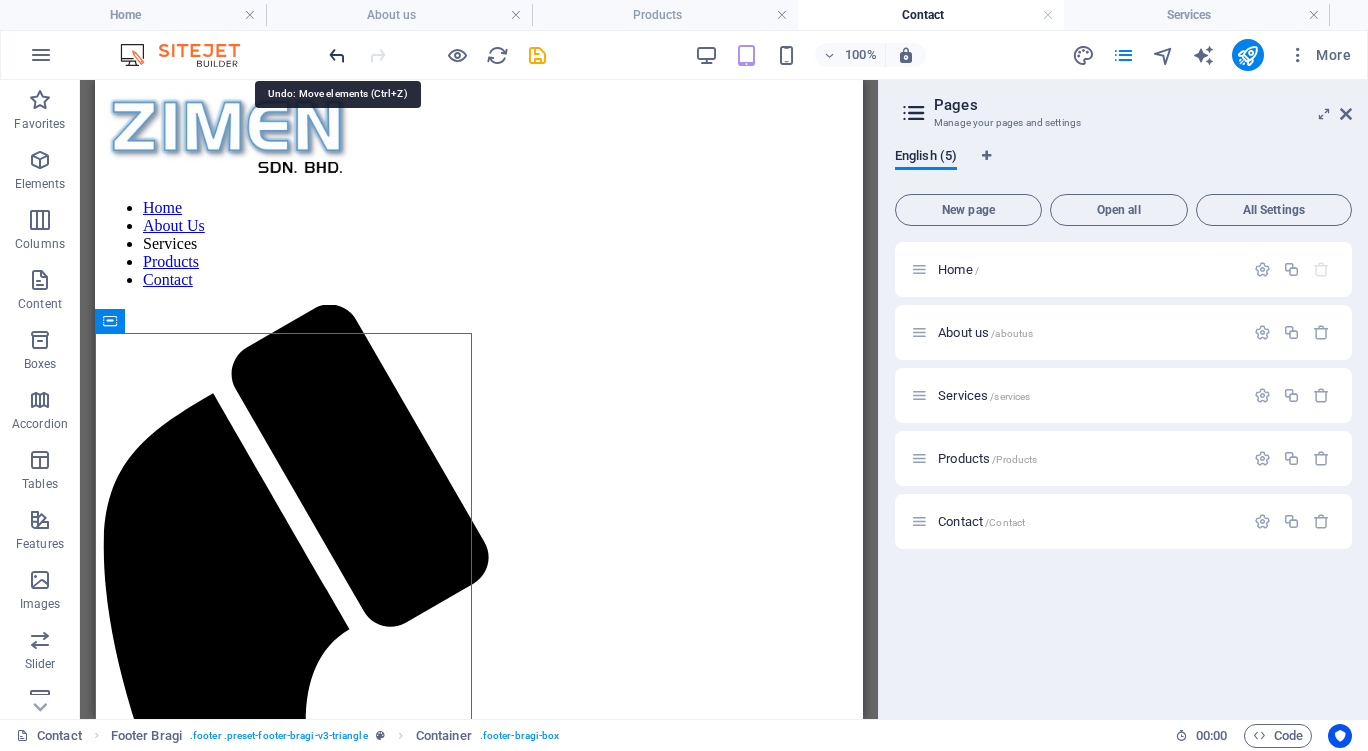 click at bounding box center (337, 55) 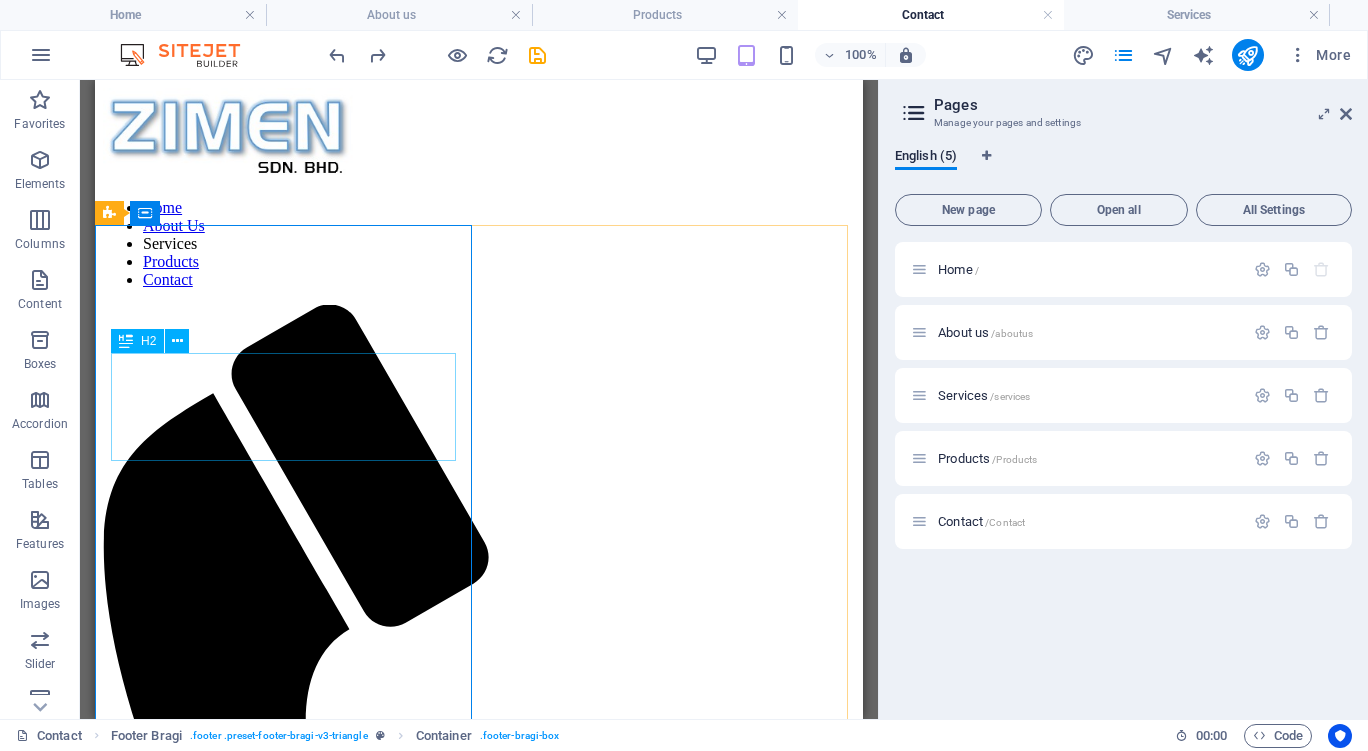 click on "H2" at bounding box center [137, 341] 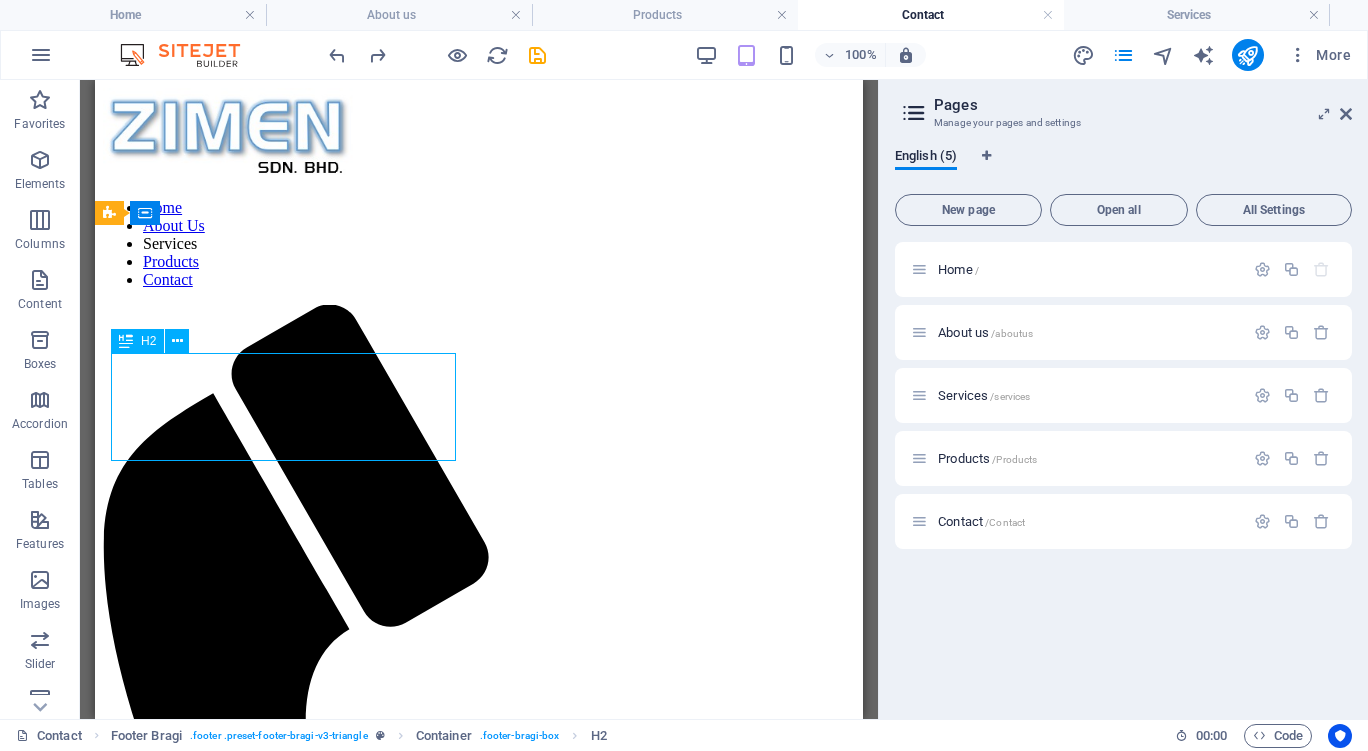 click on "H2" at bounding box center (137, 341) 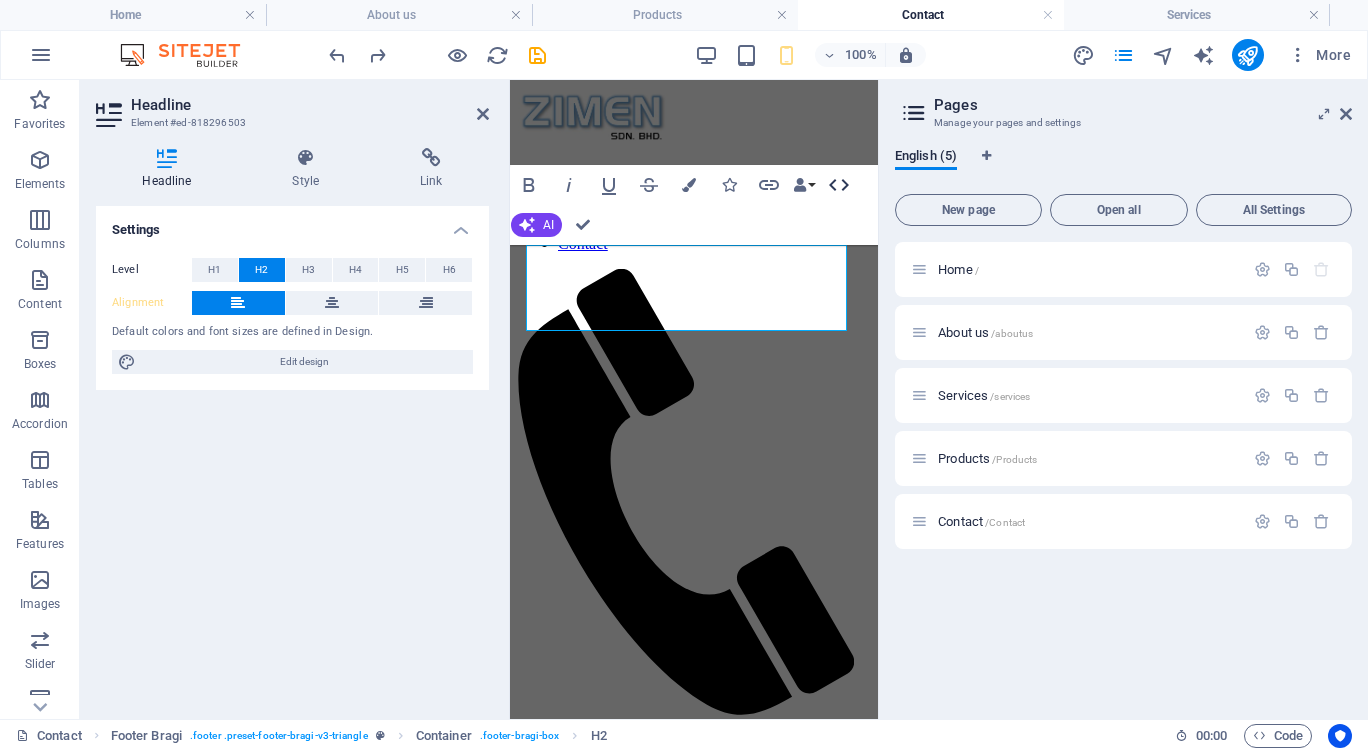 click 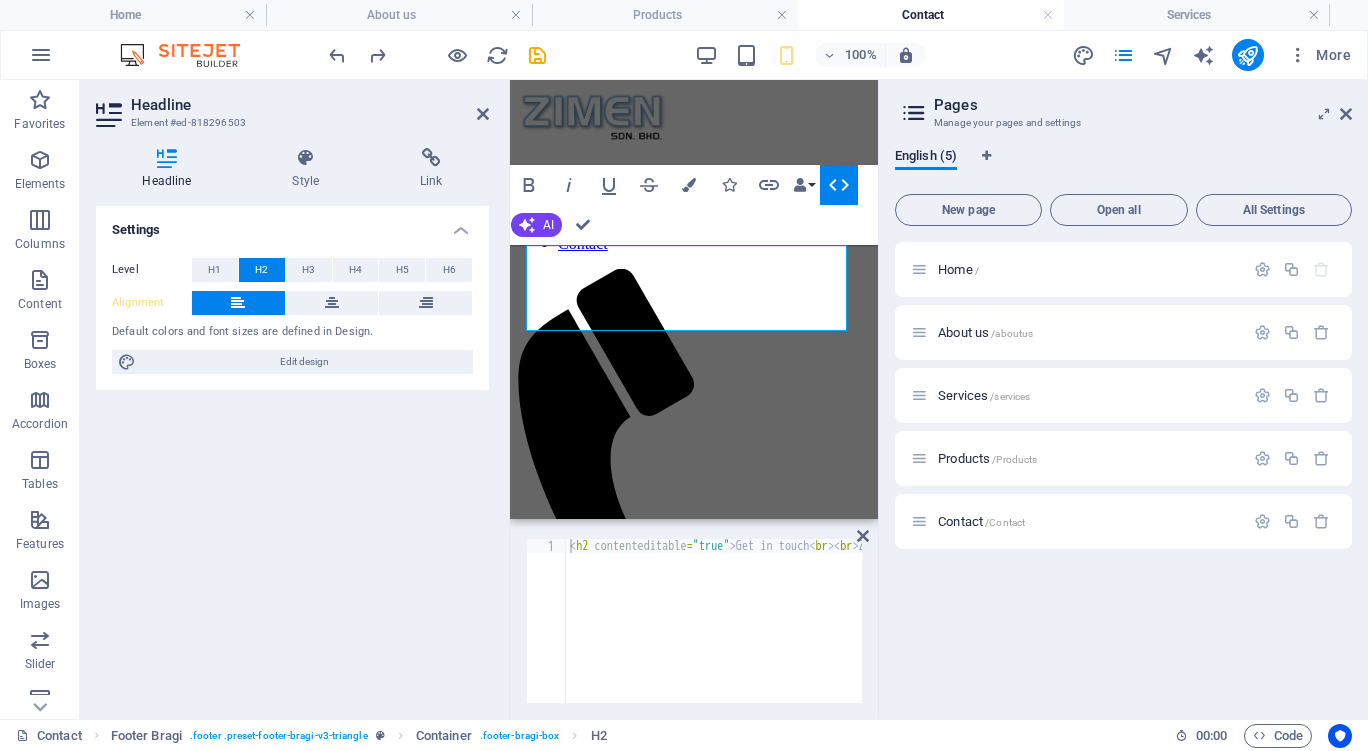 click 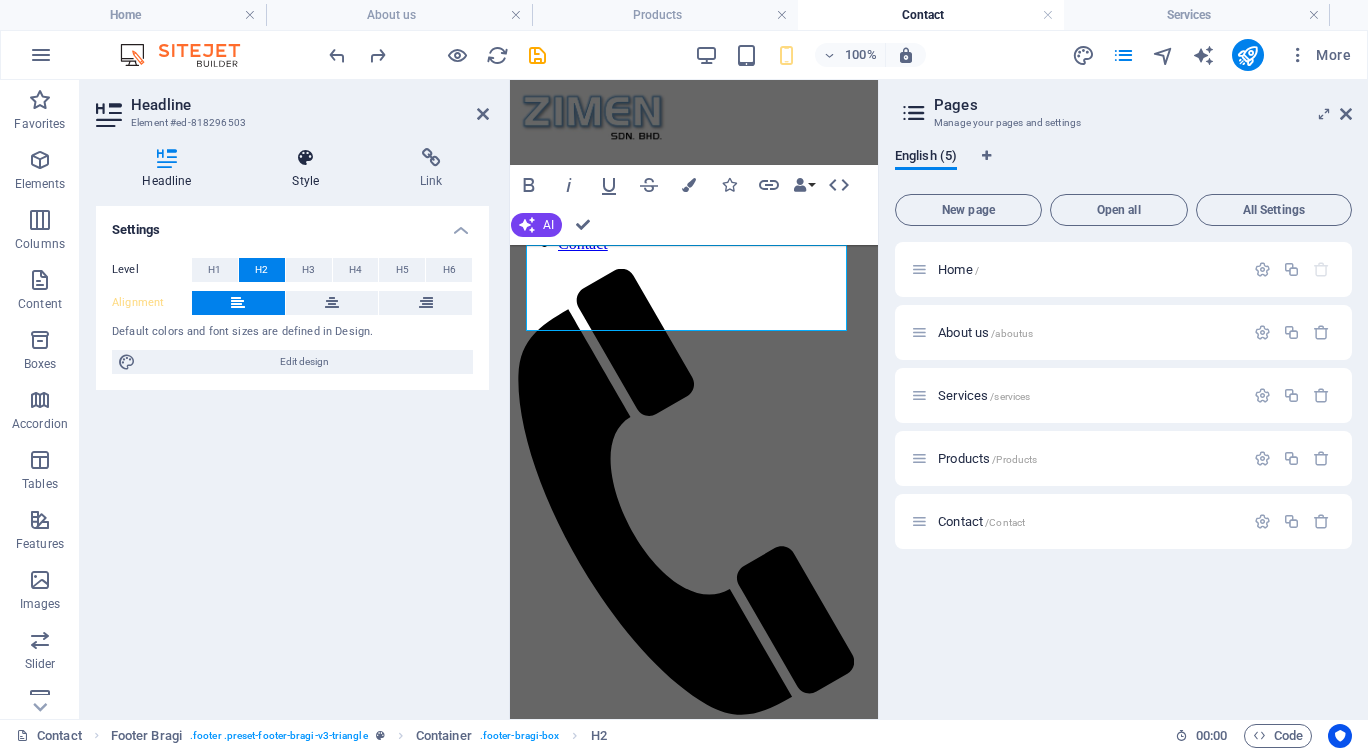 click at bounding box center (306, 158) 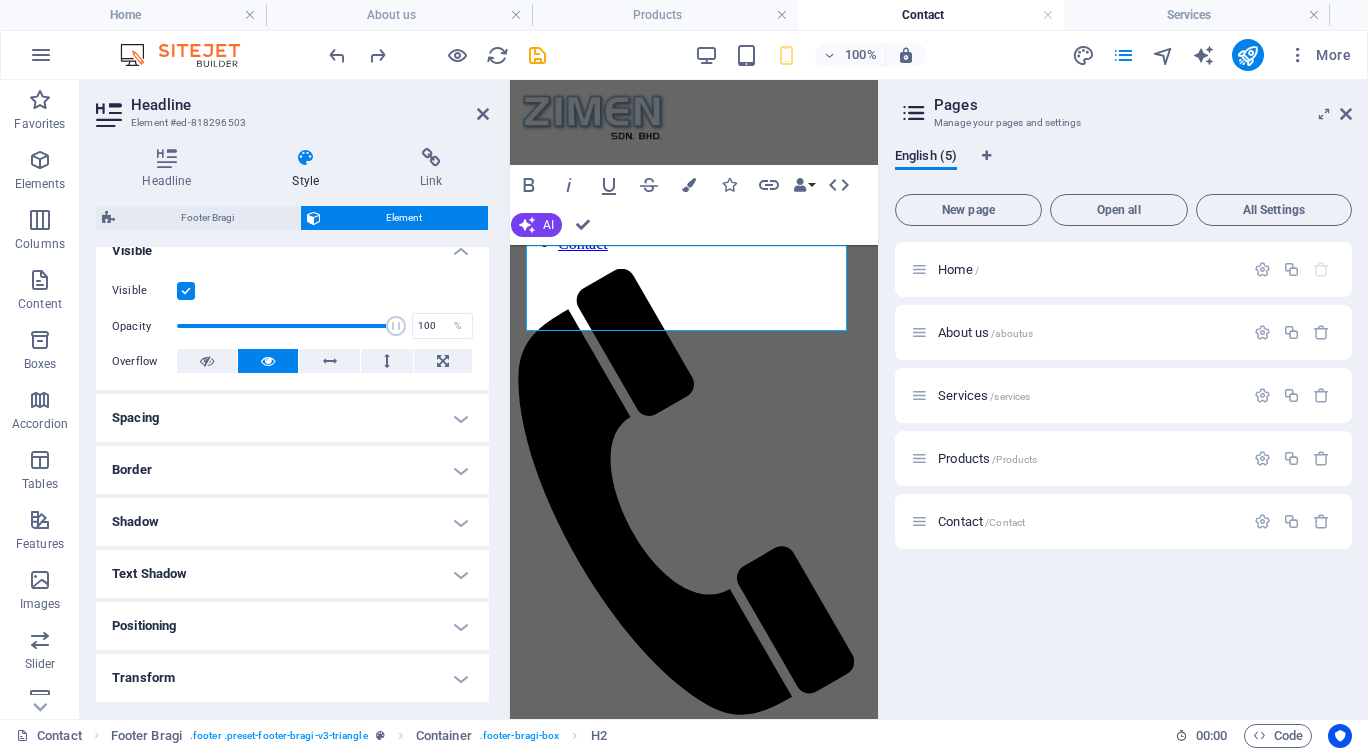 scroll, scrollTop: 200, scrollLeft: 0, axis: vertical 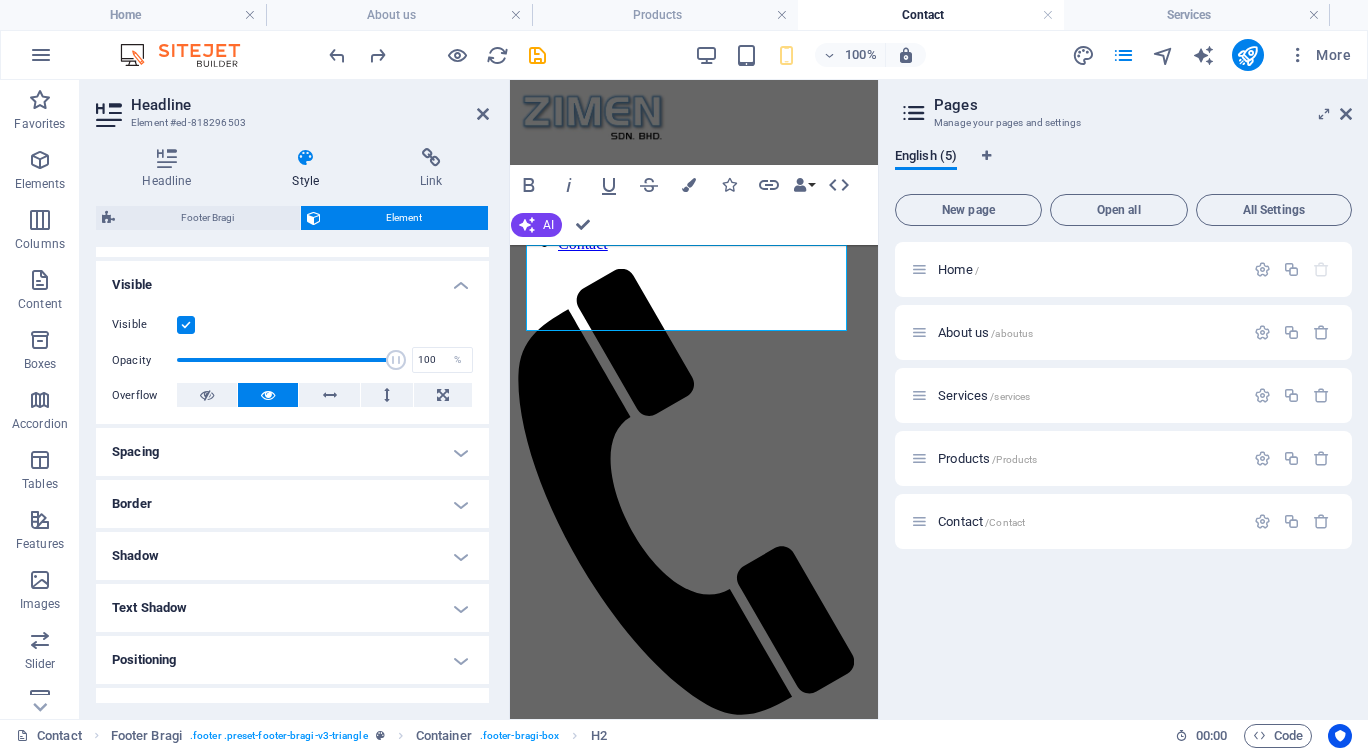 click on "Spacing" at bounding box center (292, 452) 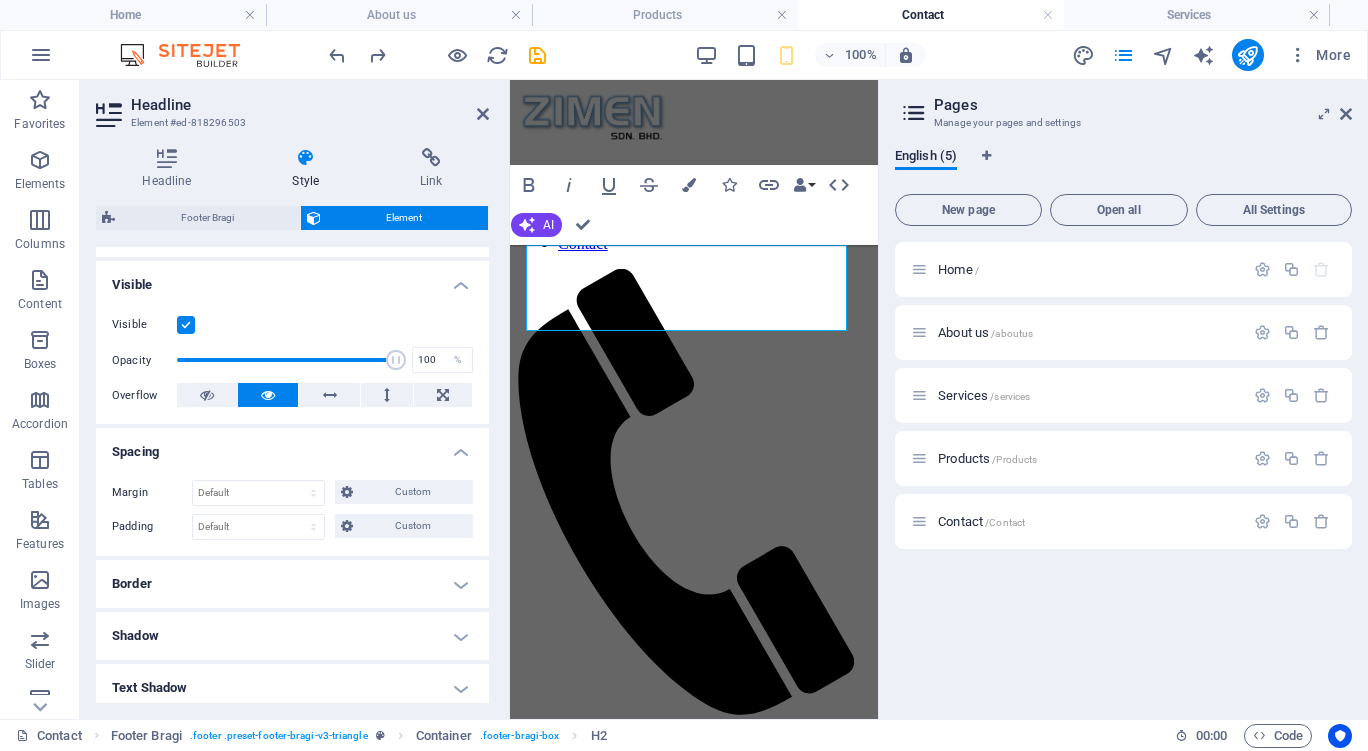 click on "Spacing" at bounding box center (292, 446) 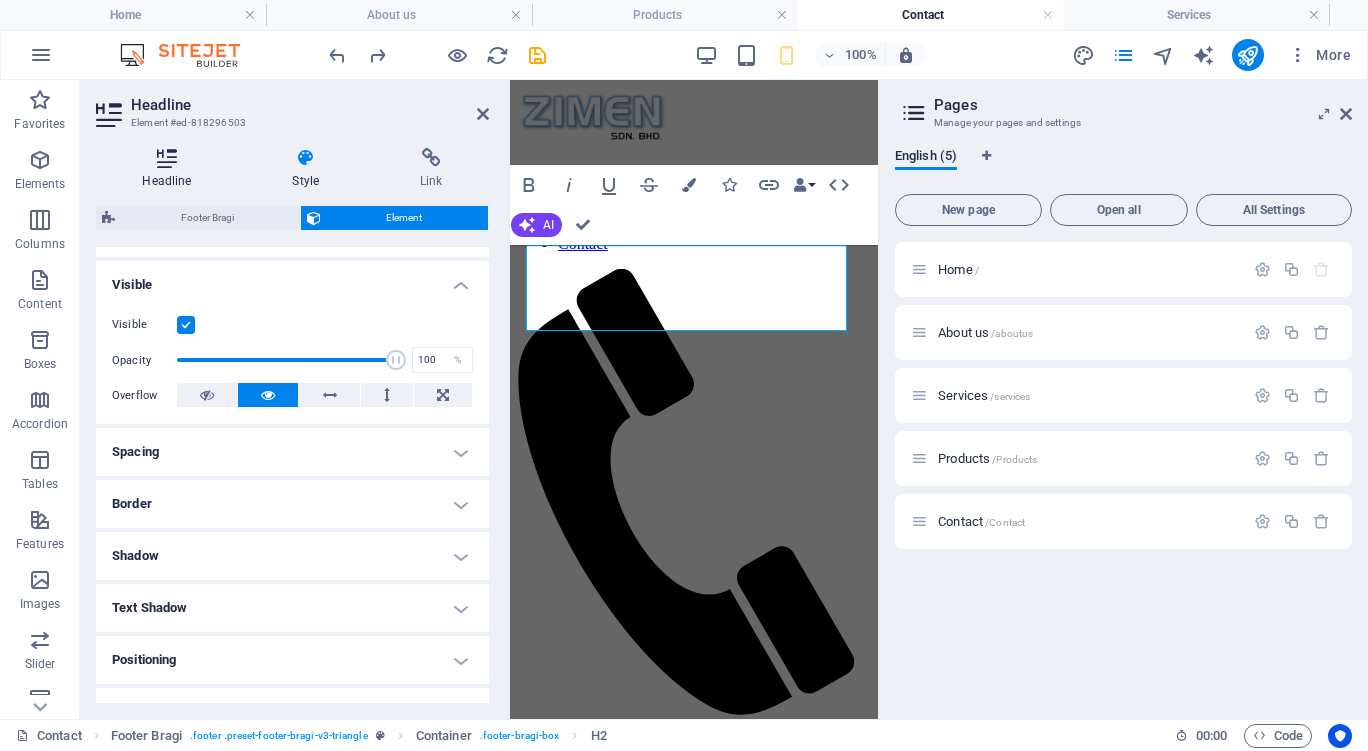 click at bounding box center [167, 158] 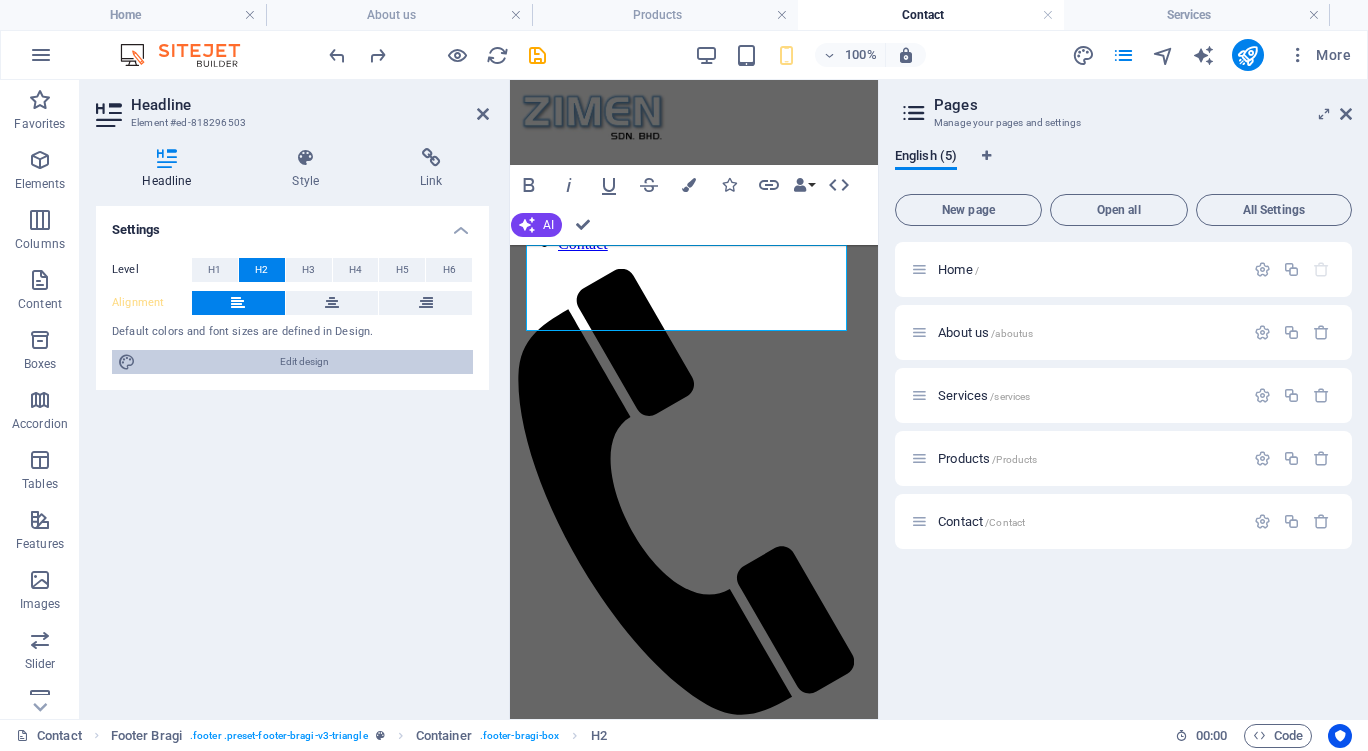 click on "Edit design" at bounding box center [304, 362] 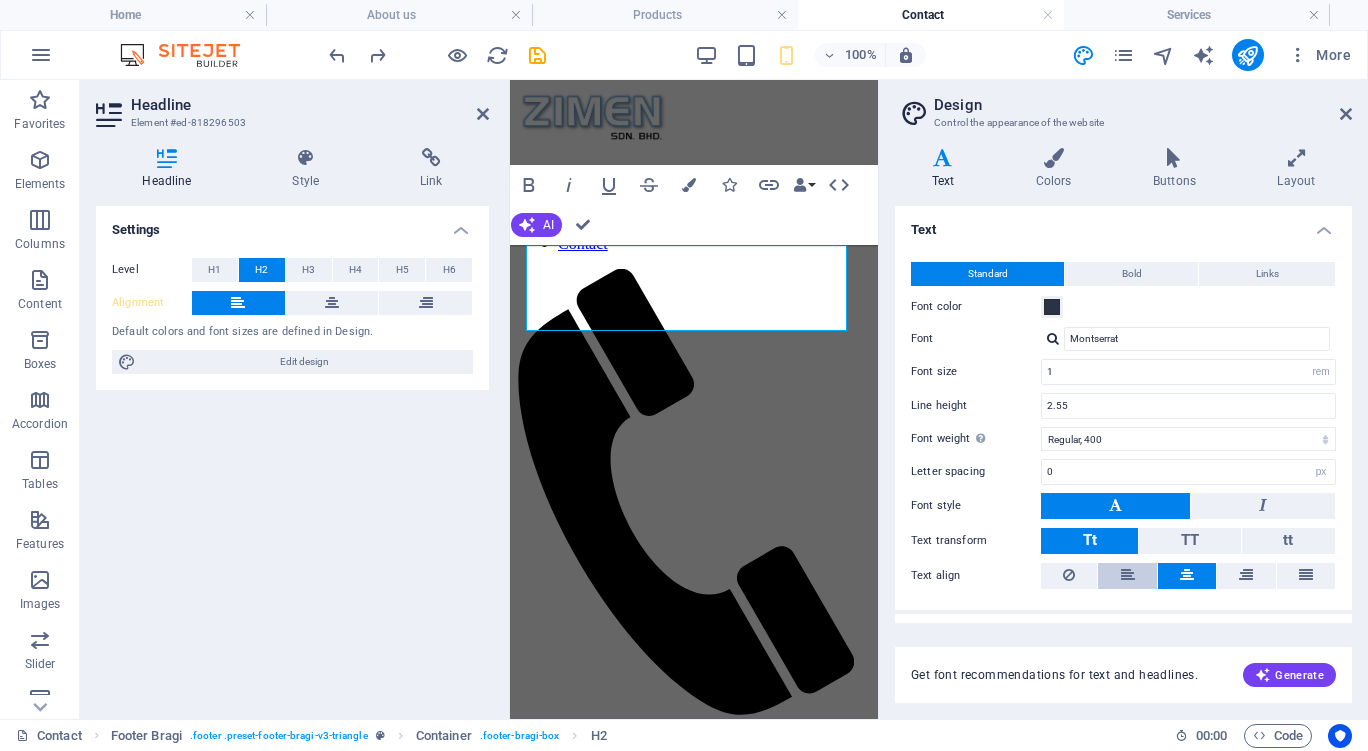 click at bounding box center [1127, 576] 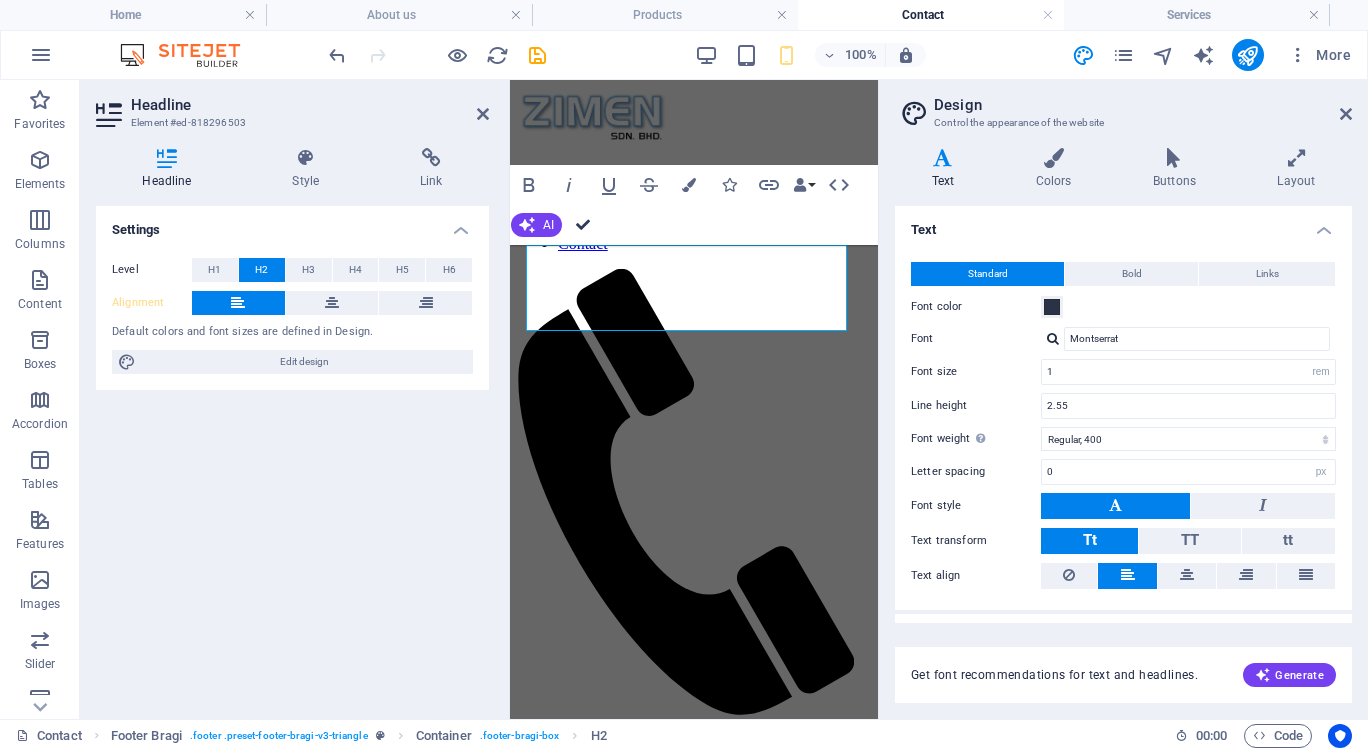 drag, startPoint x: 577, startPoint y: 222, endPoint x: 483, endPoint y: 142, distance: 123.4342 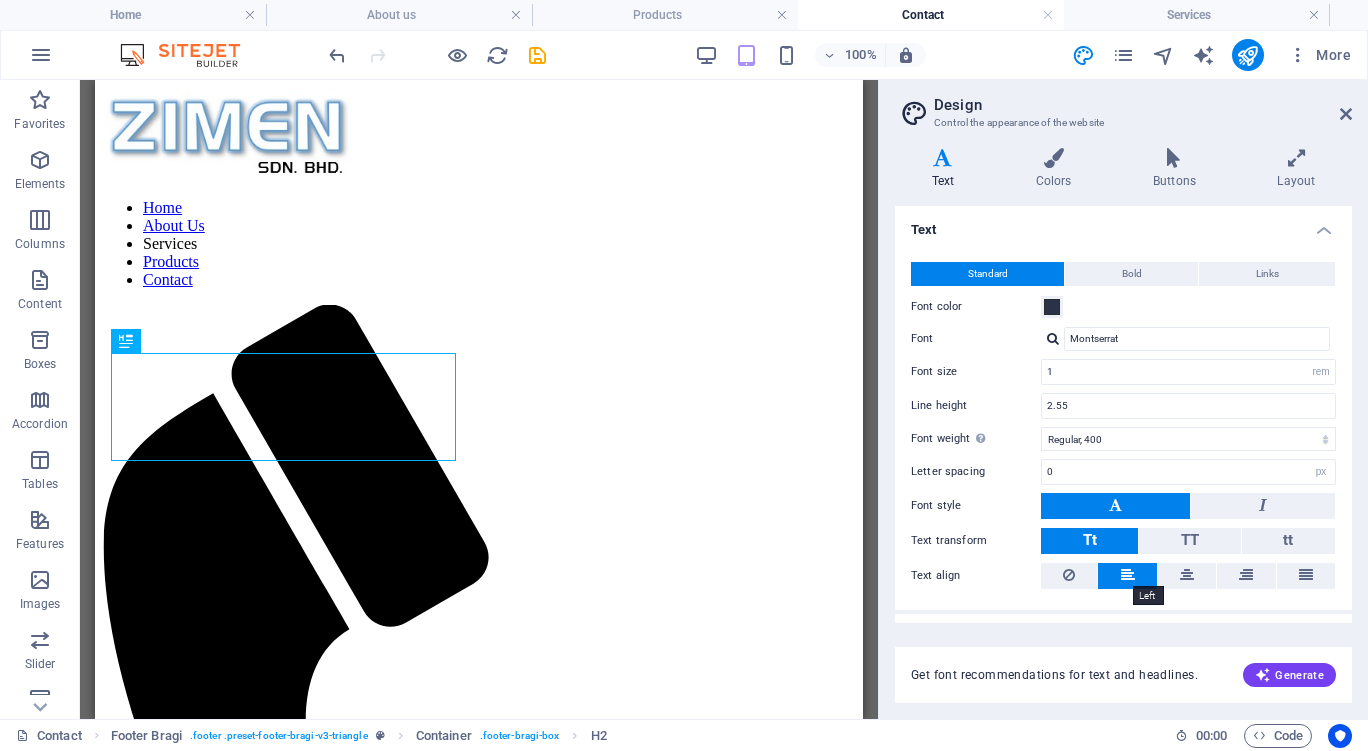click at bounding box center (1128, 575) 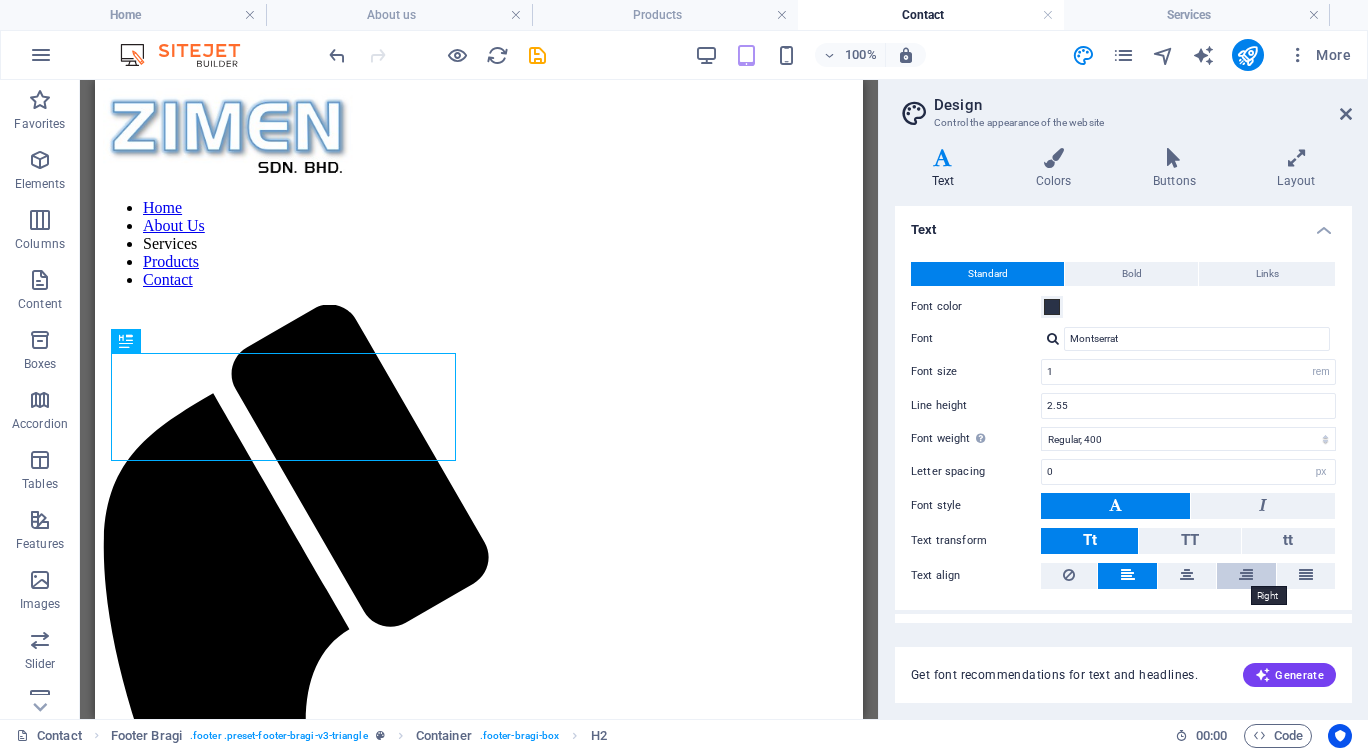 click at bounding box center [1246, 575] 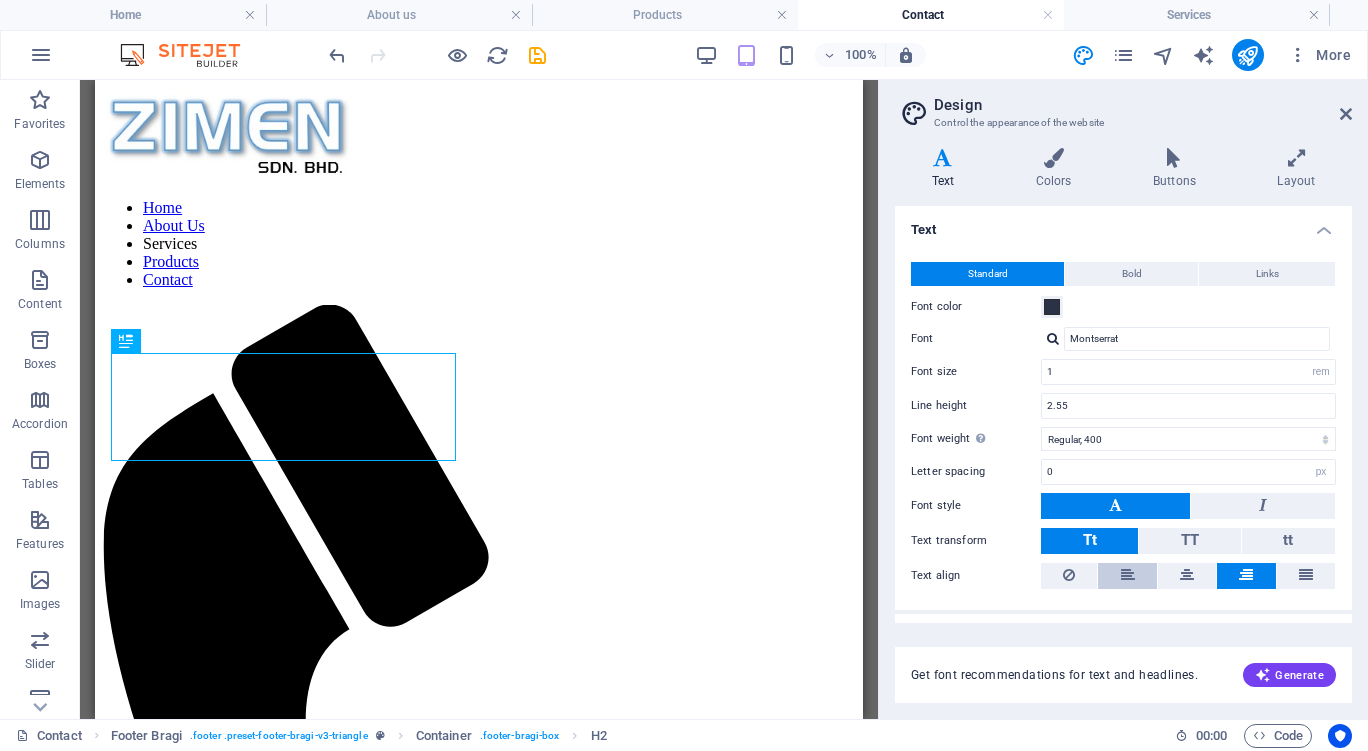 click at bounding box center (1128, 575) 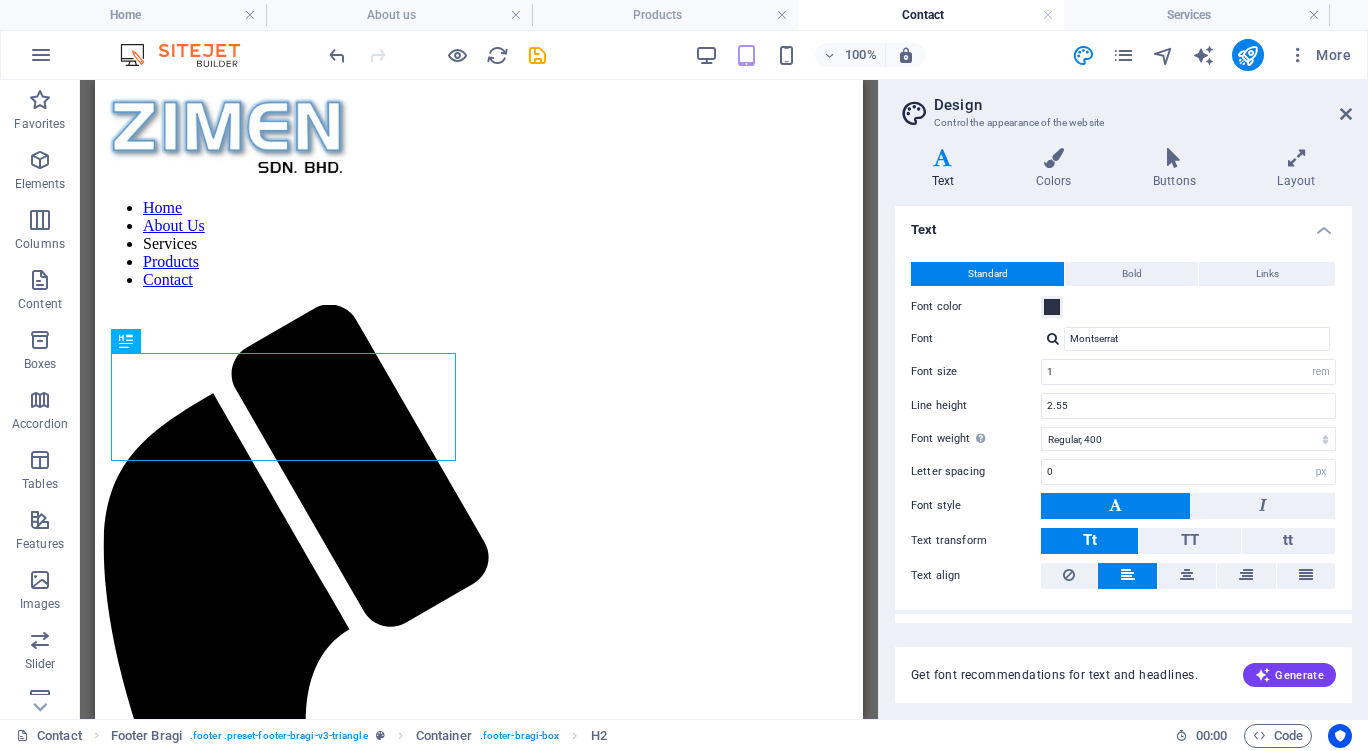 click at bounding box center [943, 158] 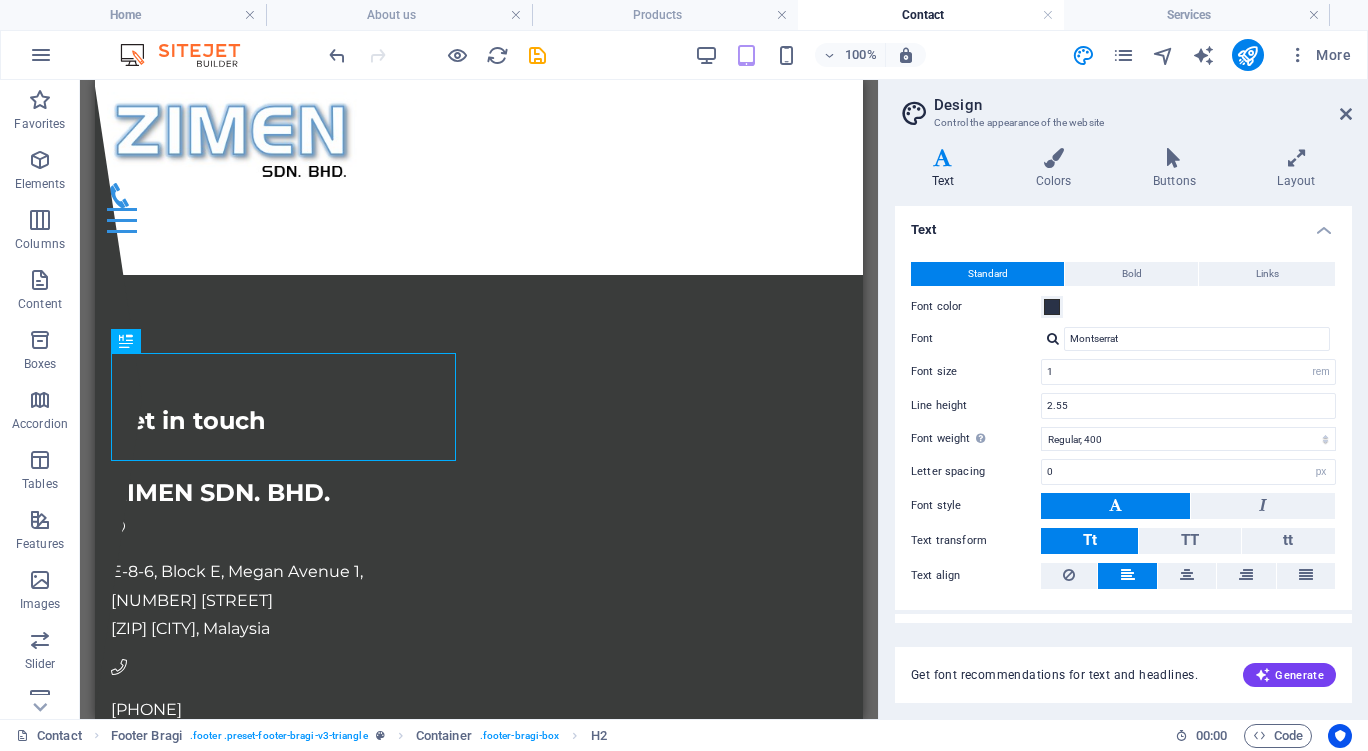 click on "Design Control the appearance of the website Variants Text Colors Buttons Layout Text Standard Bold Links Font color Font Montserrat Font size [NUMBER] rem px Line height [NUMBER] Font weight To display the font weight correctly, it may need to be enabled. Manage Fonts Thin, [NUMBER] Extra-light, [NUMBER] Light, [NUMBER] Regular, [NUMBER] Medium, [NUMBER] Semi-bold, [NUMBER] Bold, [NUMBER] Extra-bold, [NUMBER] Black, [NUMBER] Letter spacing [NUMBER] rem px Font style Text transform Tt TT tt Text align Font weight To display the font weight correctly, it may need to be enabled. Manage Fonts Thin, [NUMBER] Extra-light, [NUMBER] Light, [NUMBER] Regular, [NUMBER] Medium, [NUMBER] Semi-bold, [NUMBER] Bold, [NUMBER] Extra-bold, [NUMBER] Black, [NUMBER] Default Hover / Active Font color Font color Decoration Decoration Transition duration [NUMBER] s Transition function Ease Ease In Ease Out Ease In/Ease Out Linear Headlines All H1 / Textlogo H2 H3 H4 H5 H6 Font color Font Montserrat Line height [NUMBER] Font weight To display the font weight correctly, it may need to be enabled. Manage Fonts Thin, [NUMBER] Extra-light, [NUMBER] [NUMBER] rem" at bounding box center (1123, 399) 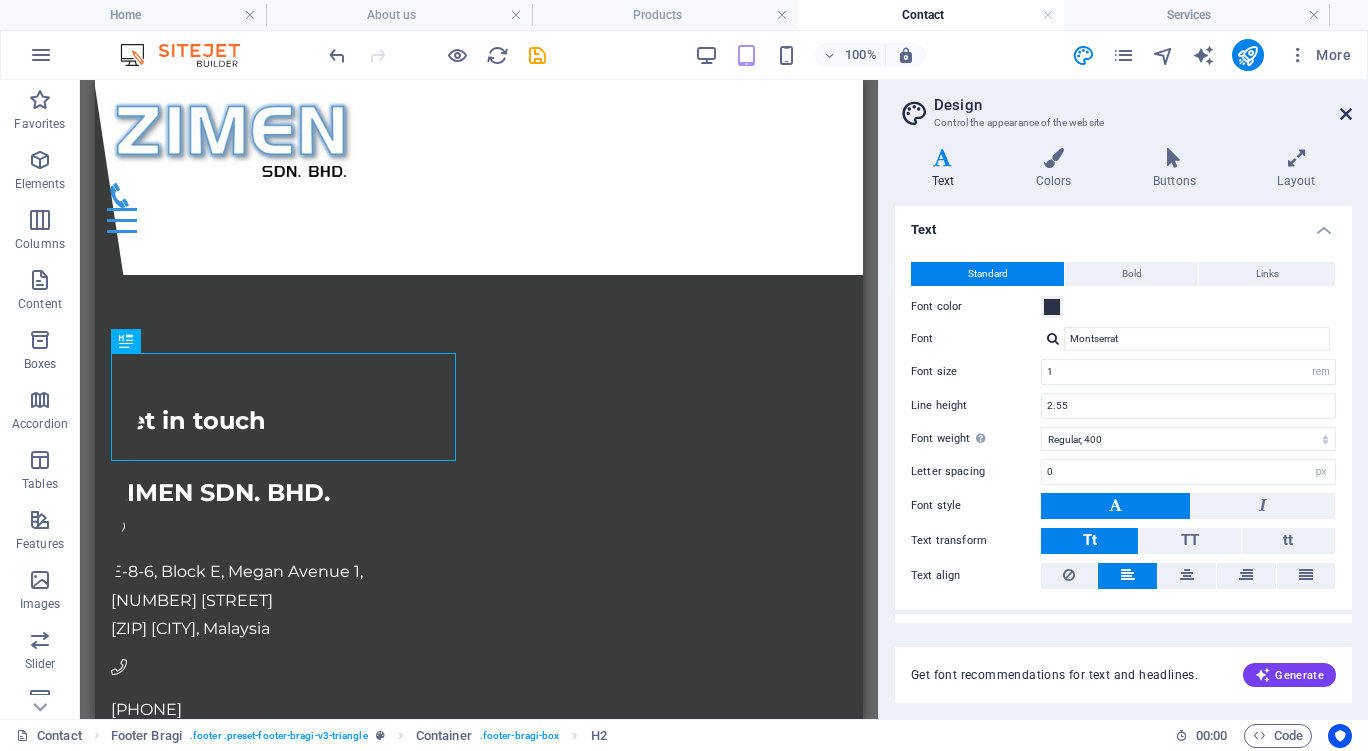 click at bounding box center (1346, 114) 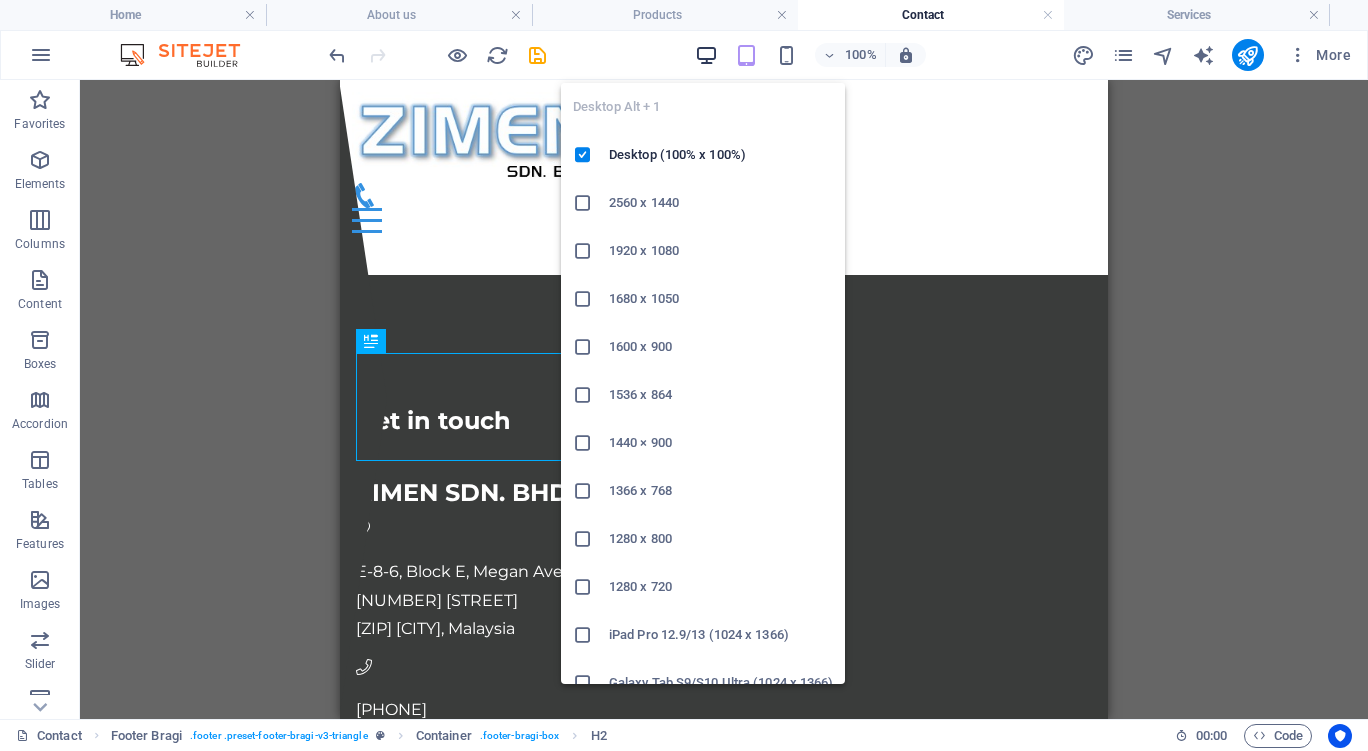 click at bounding box center [706, 55] 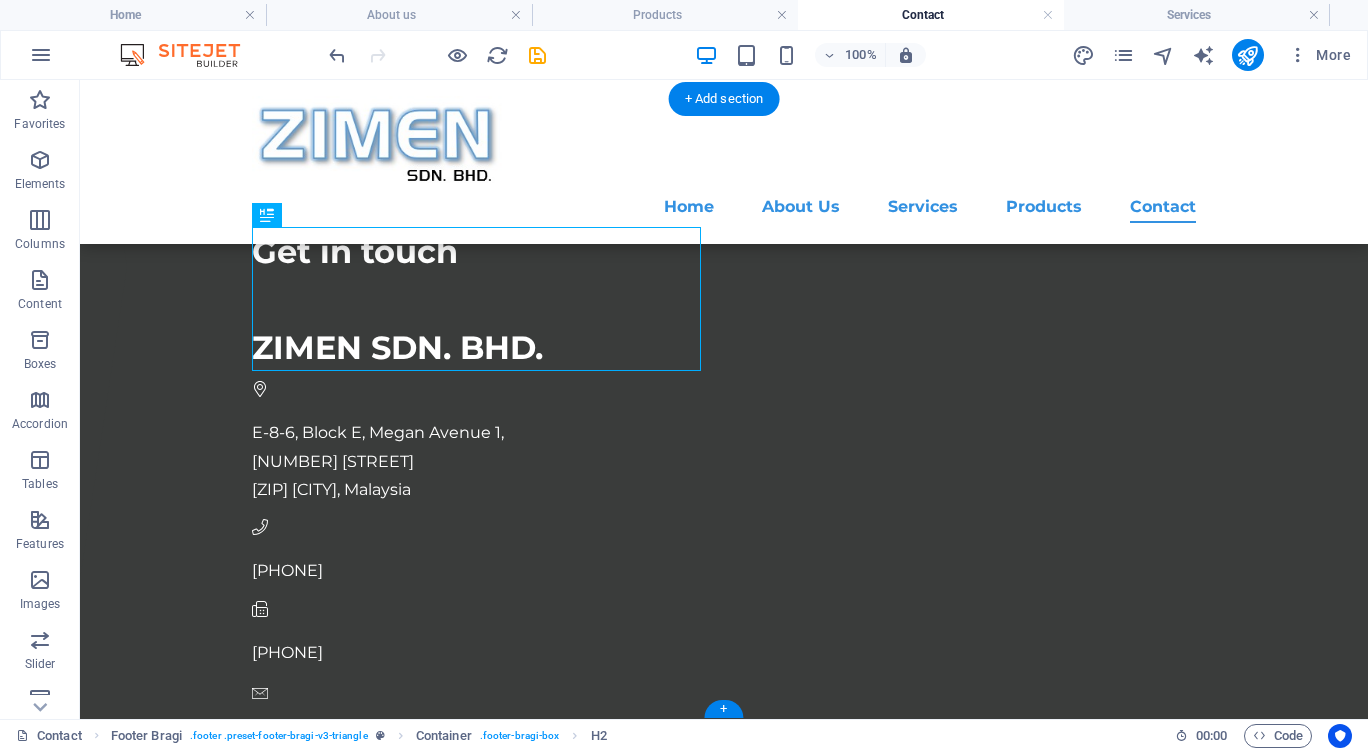 scroll, scrollTop: 134, scrollLeft: 0, axis: vertical 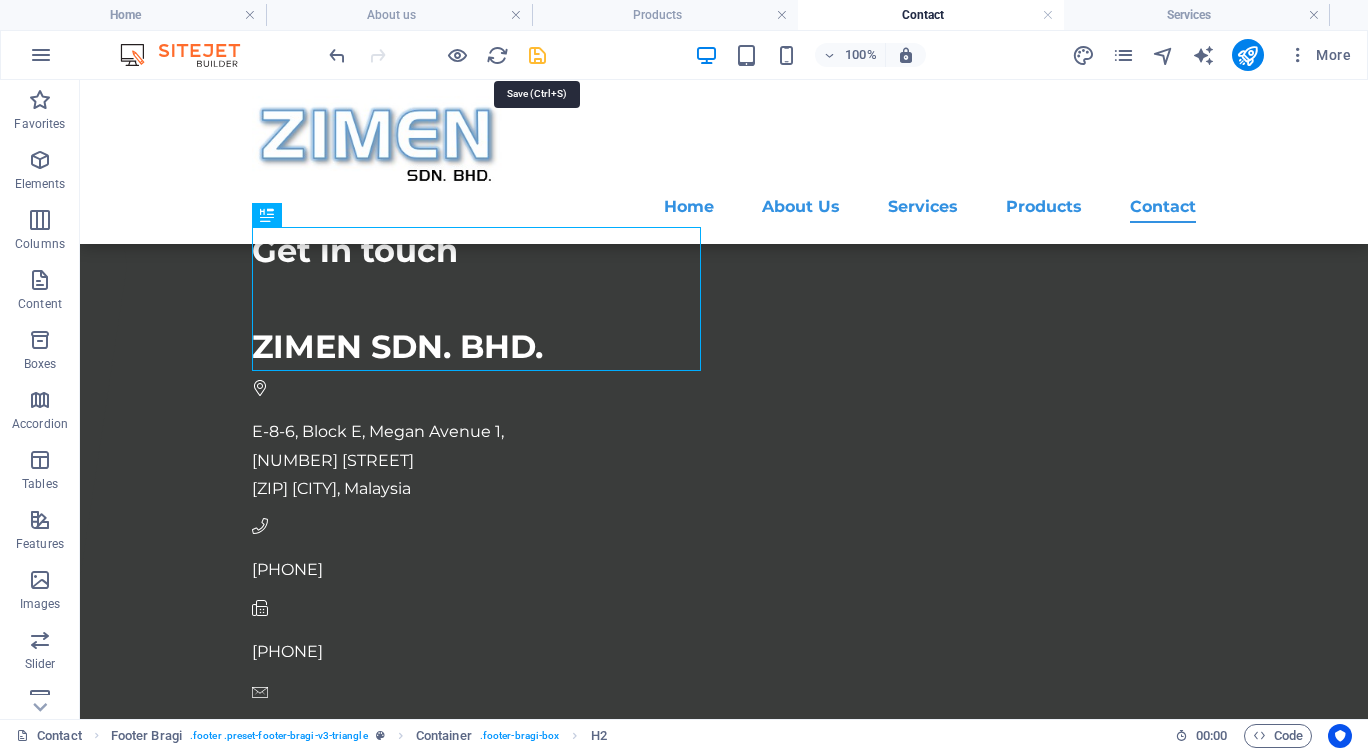 click at bounding box center (537, 55) 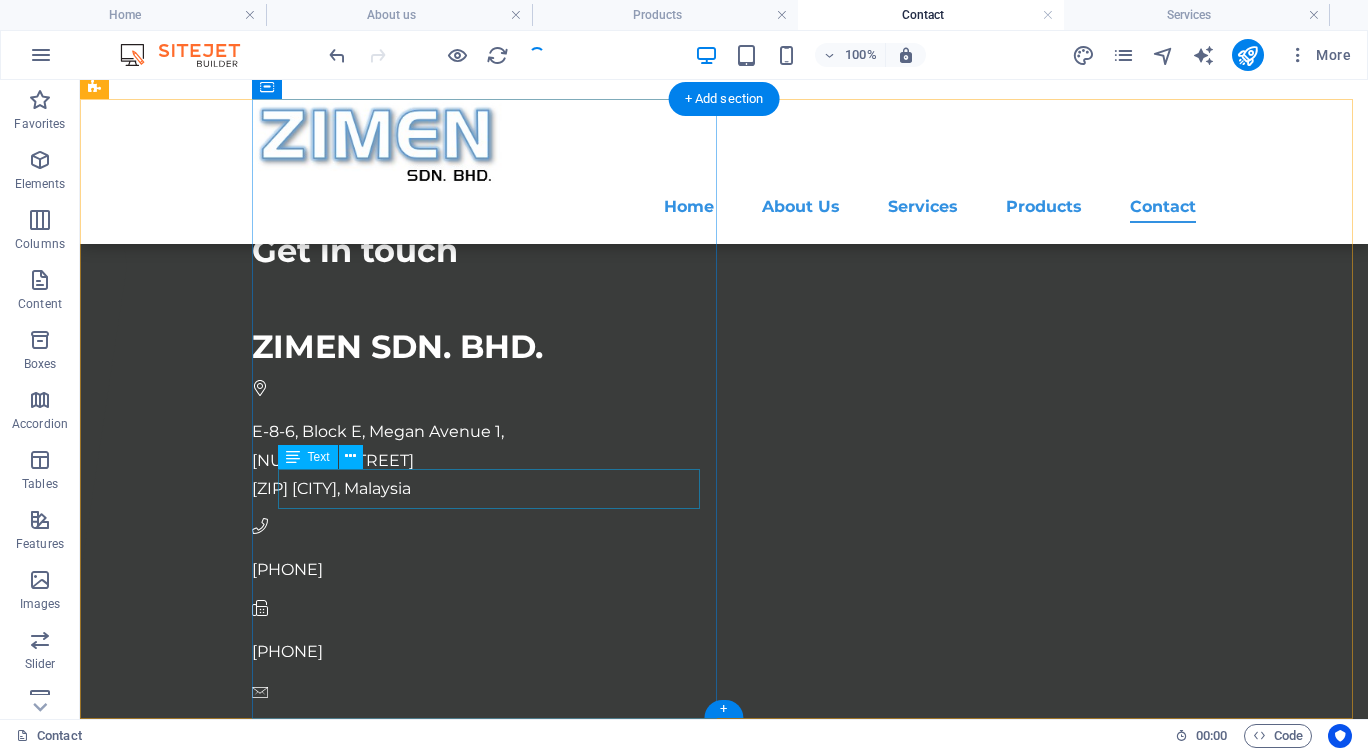 click on "[PHONE]" at bounding box center [287, 569] 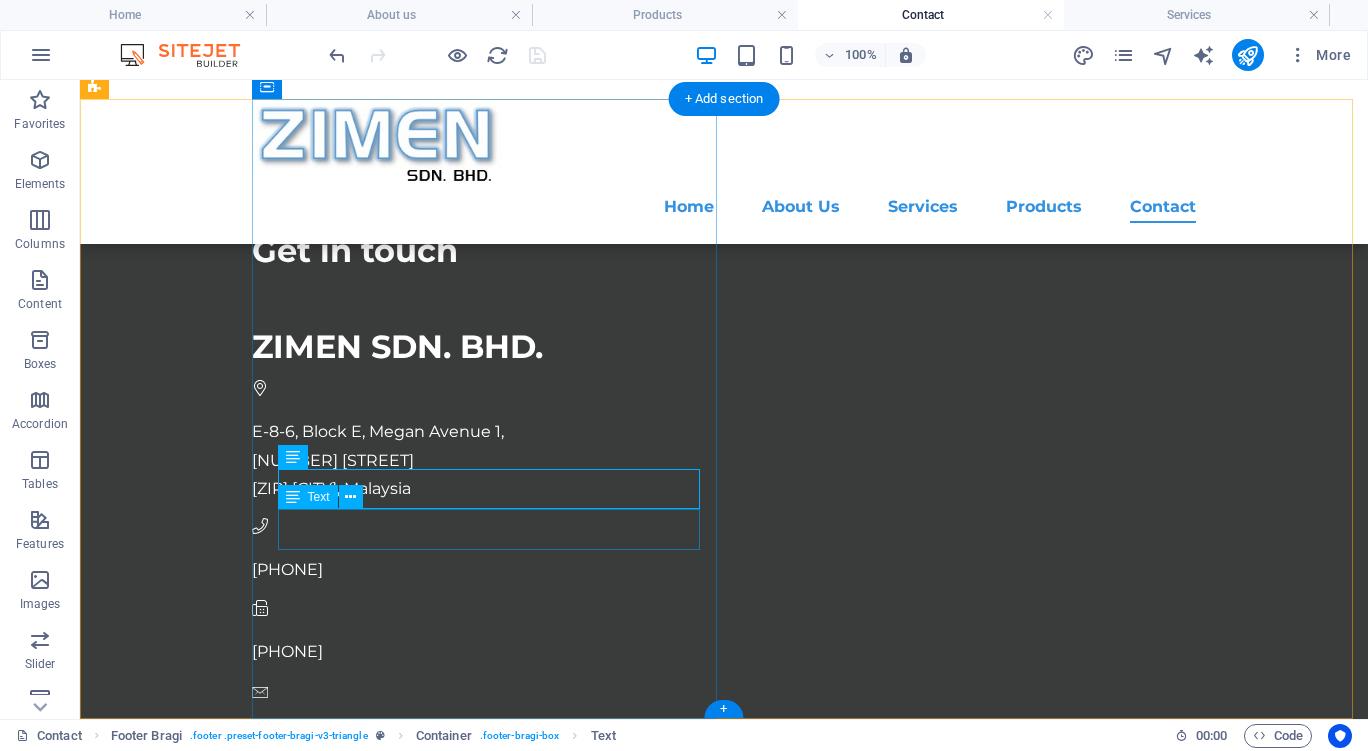 click on "[PHONE]" at bounding box center [287, 651] 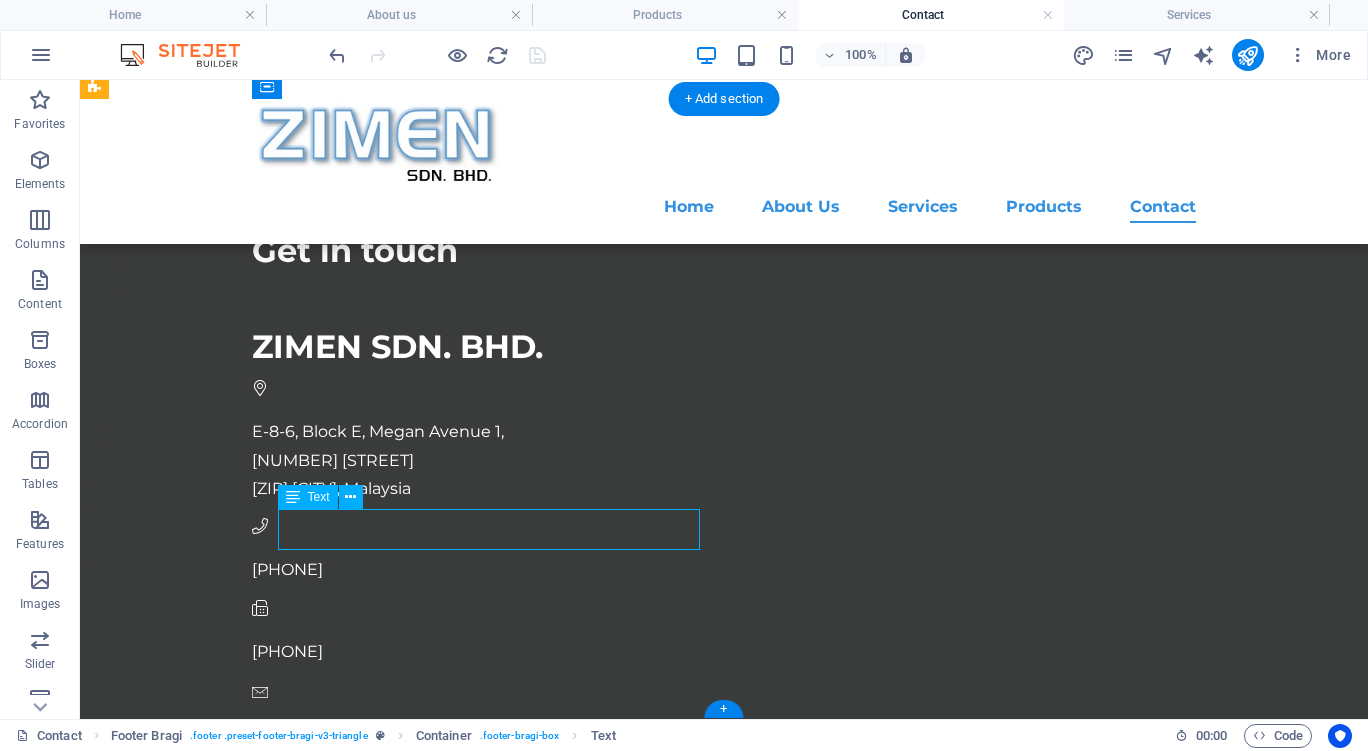 click on "[PHONE]" at bounding box center [287, 651] 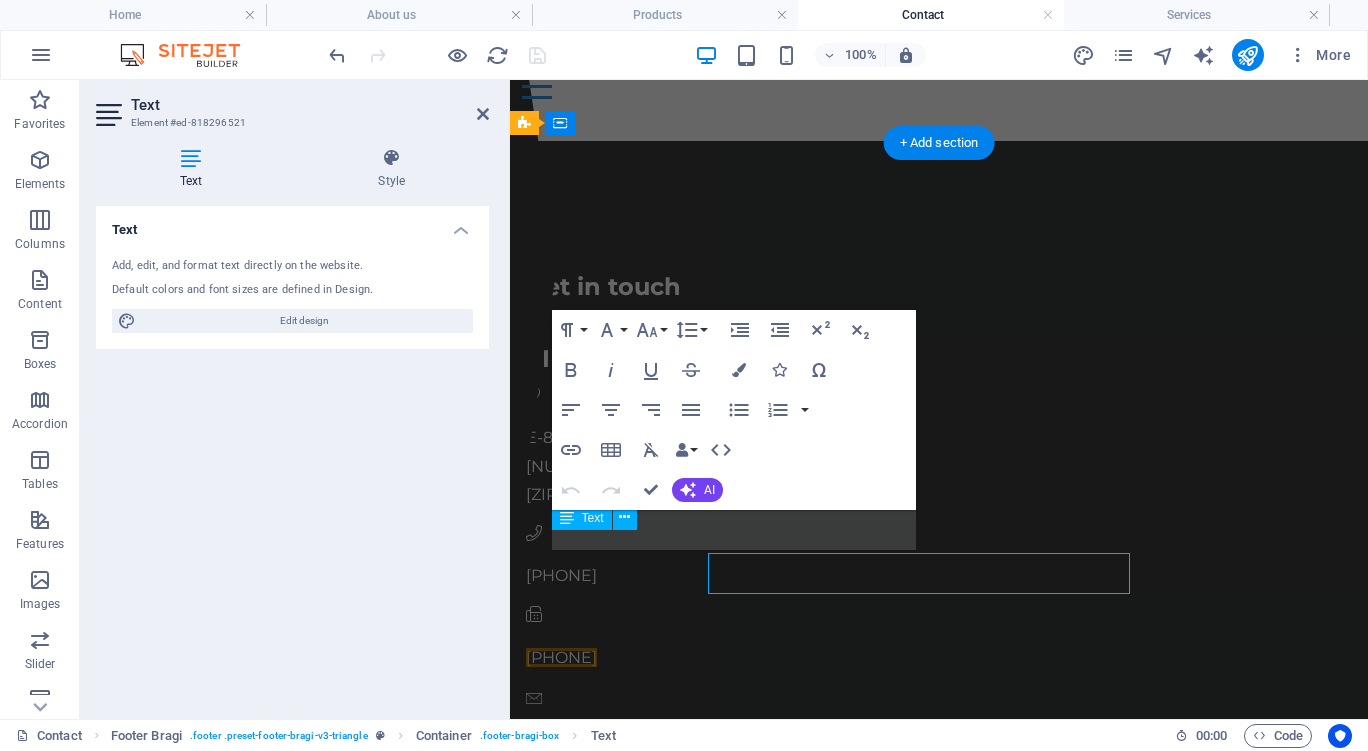 scroll, scrollTop: 90, scrollLeft: 0, axis: vertical 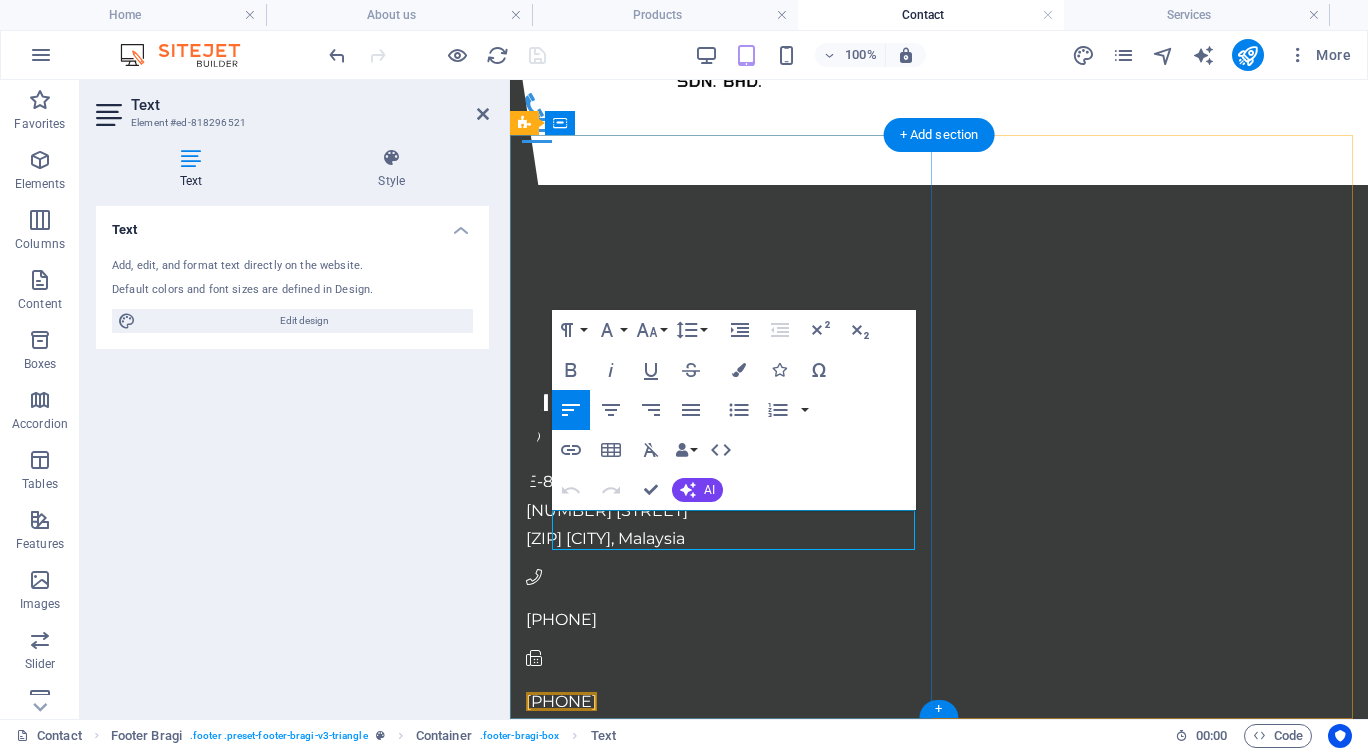 click on "[PHONE]" at bounding box center (561, 701) 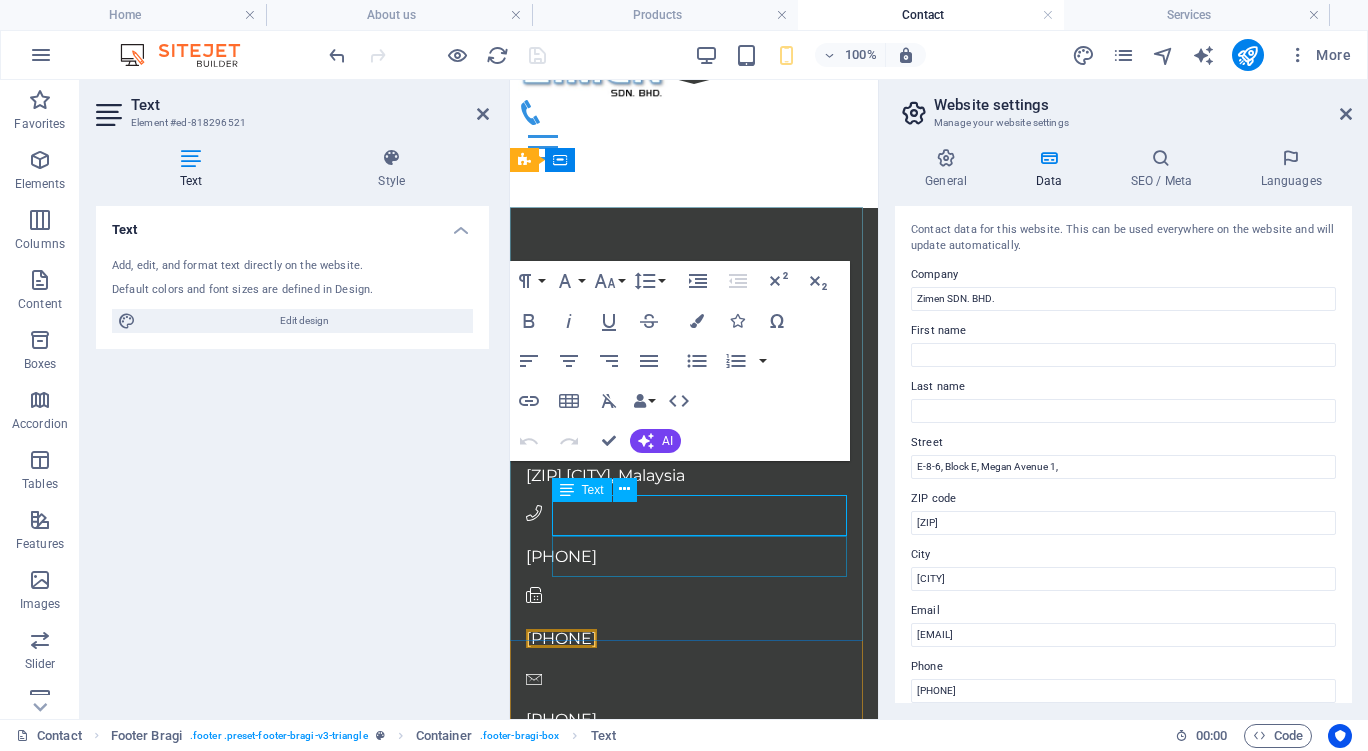scroll, scrollTop: 8, scrollLeft: 0, axis: vertical 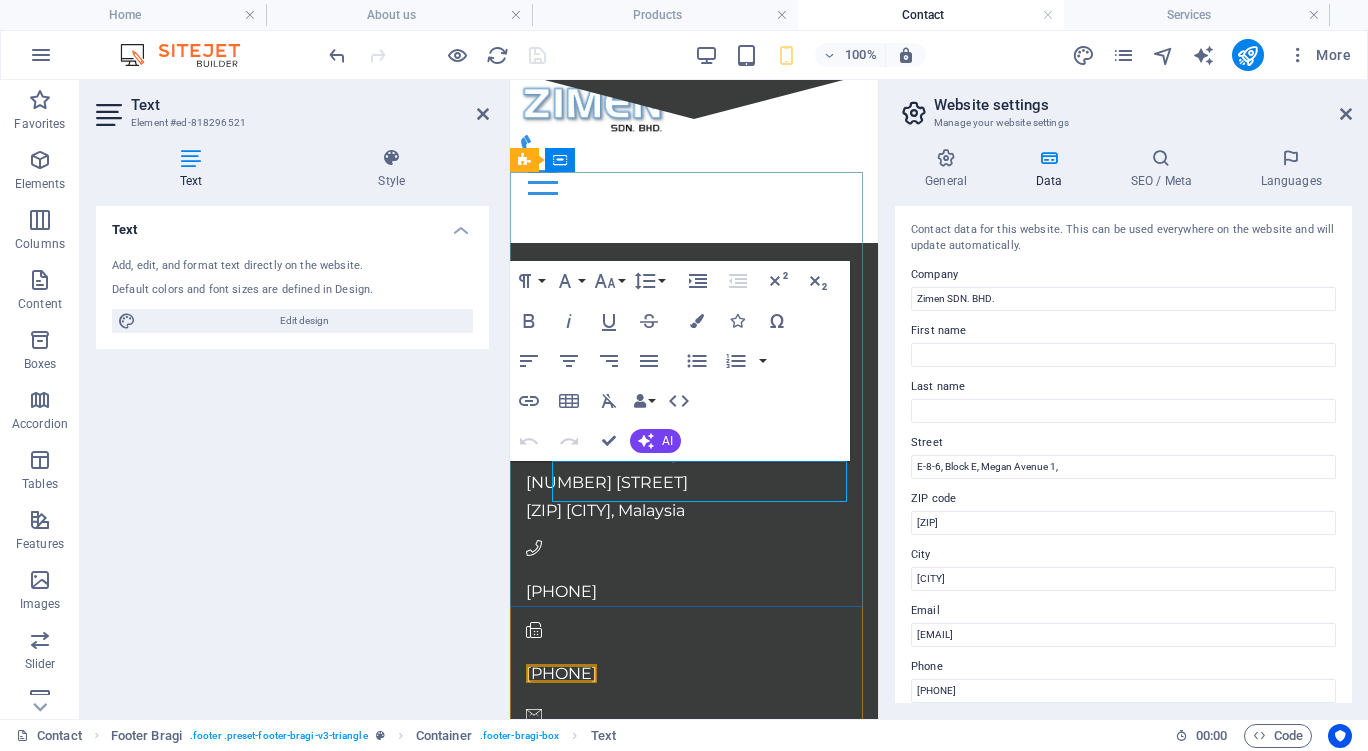 click on "[PHONE]" at bounding box center [561, 673] 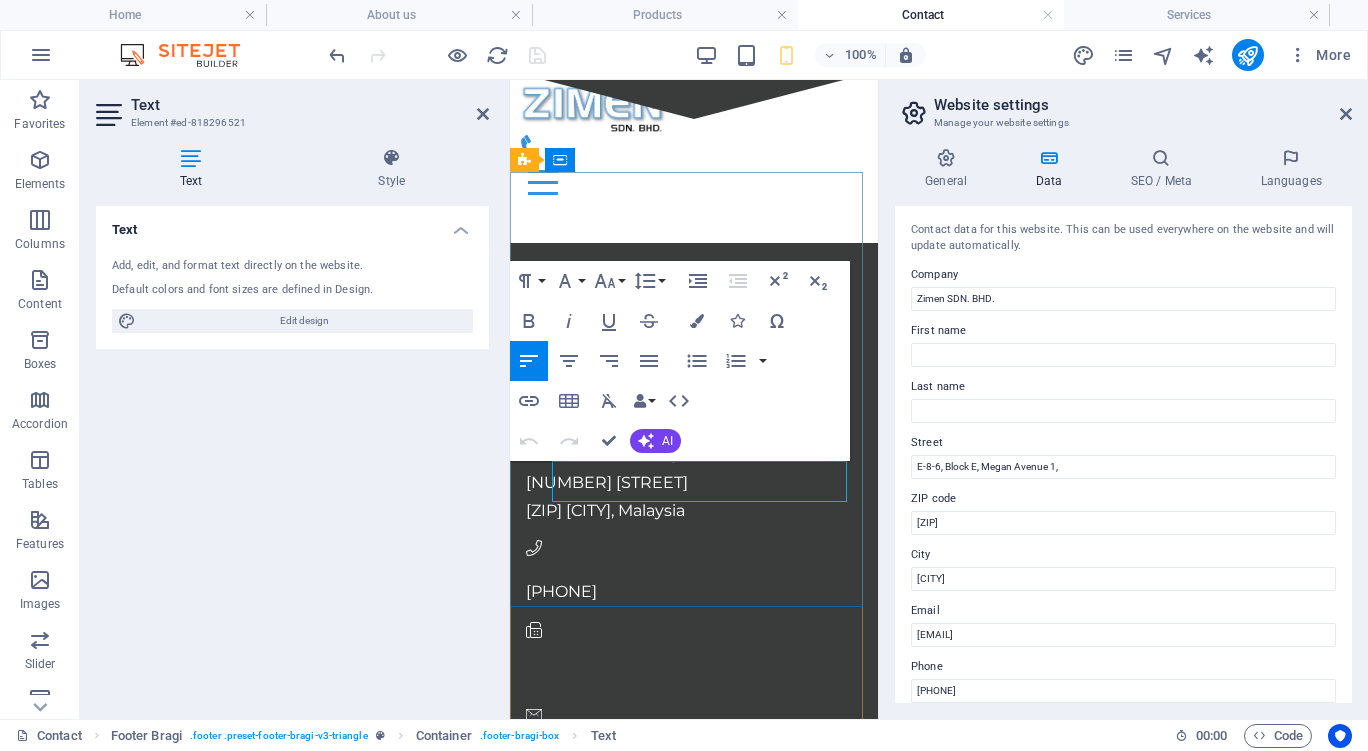 type 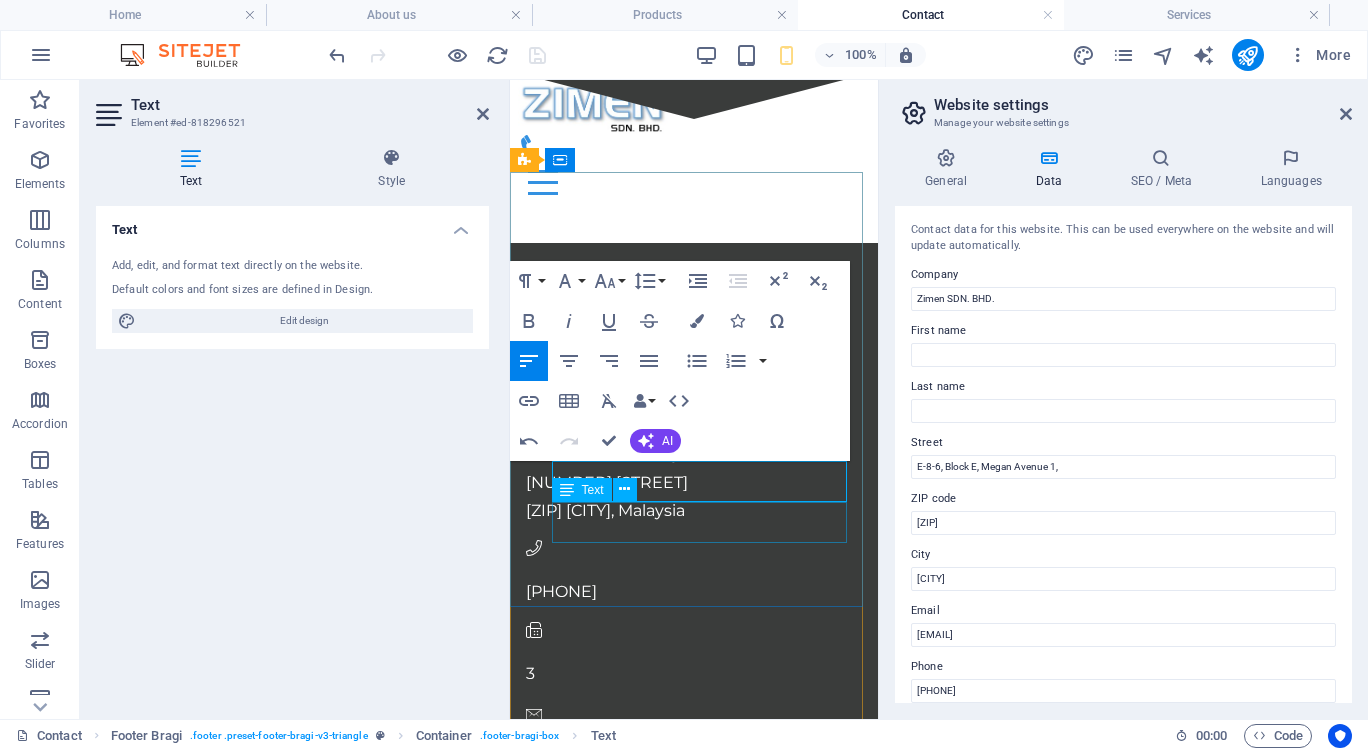 click on "Text" at bounding box center [601, 490] 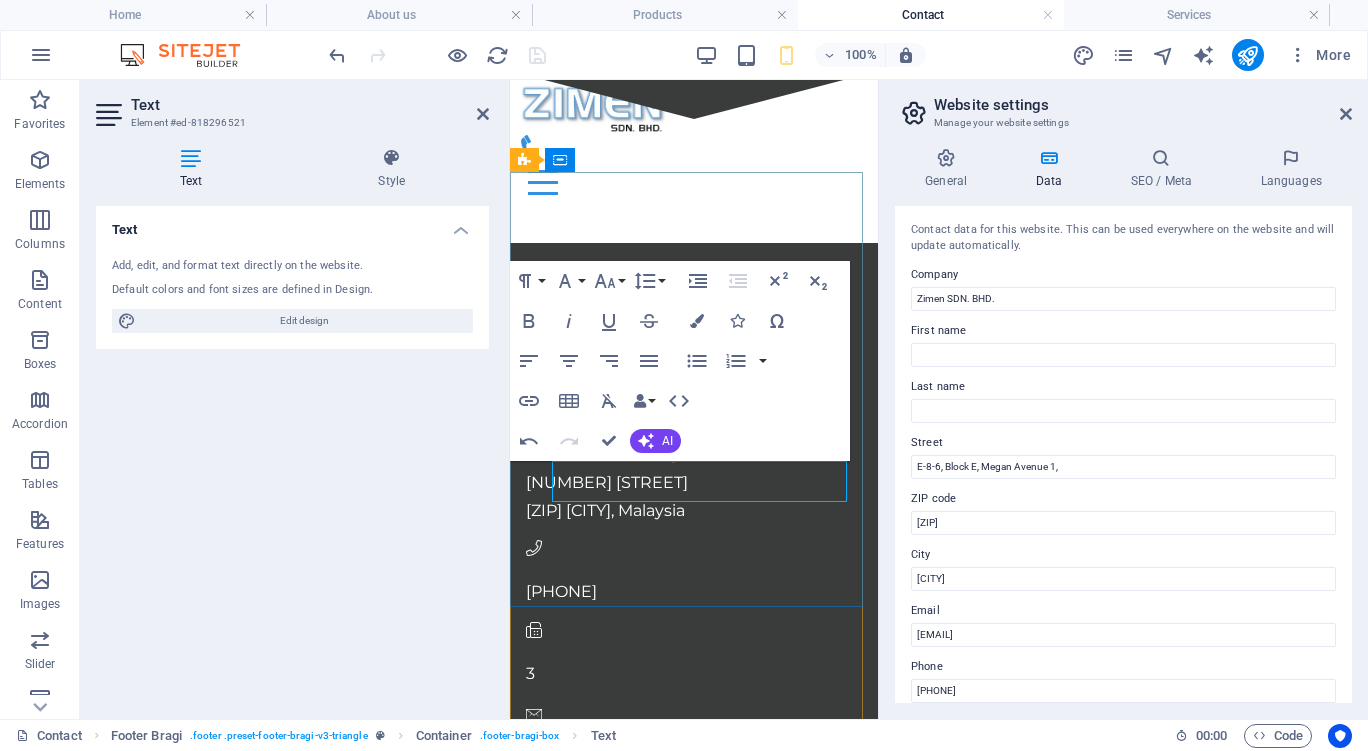 click on "3" at bounding box center (694, 674) 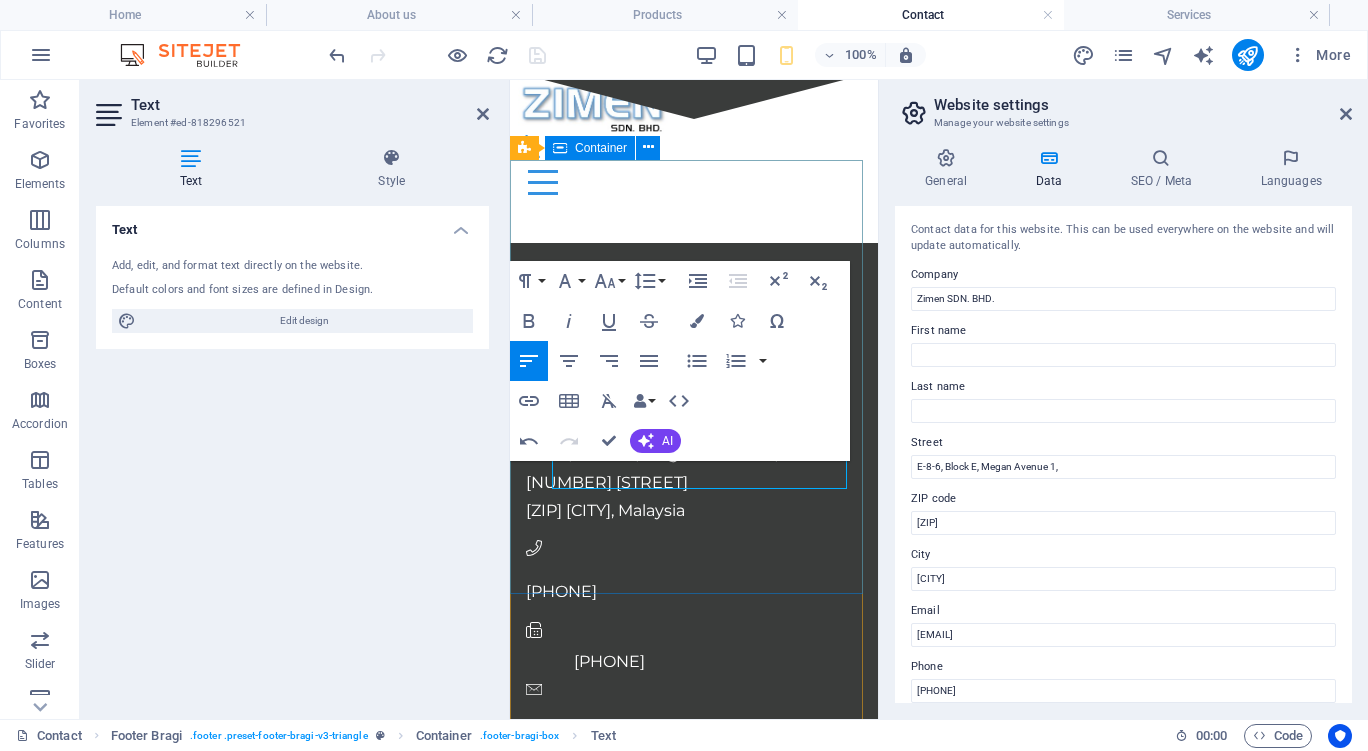 scroll, scrollTop: 21, scrollLeft: 0, axis: vertical 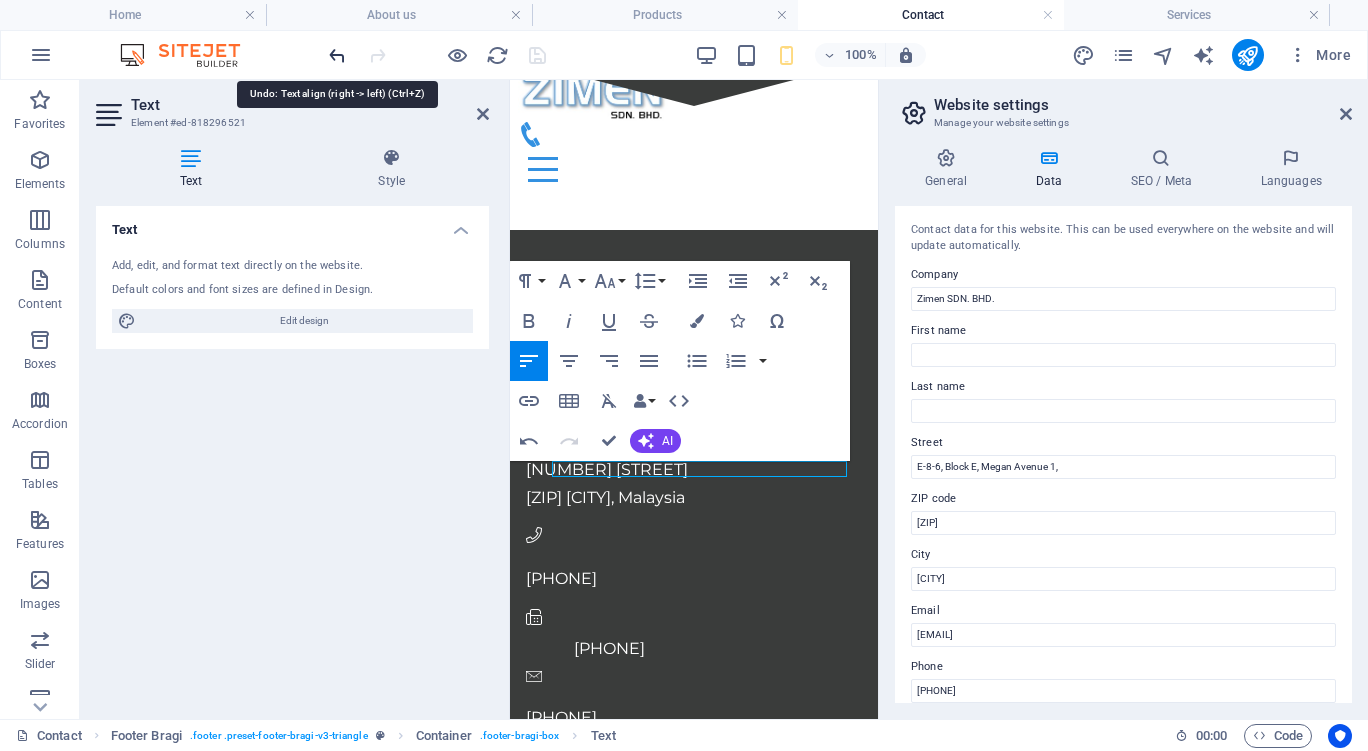 click at bounding box center [337, 55] 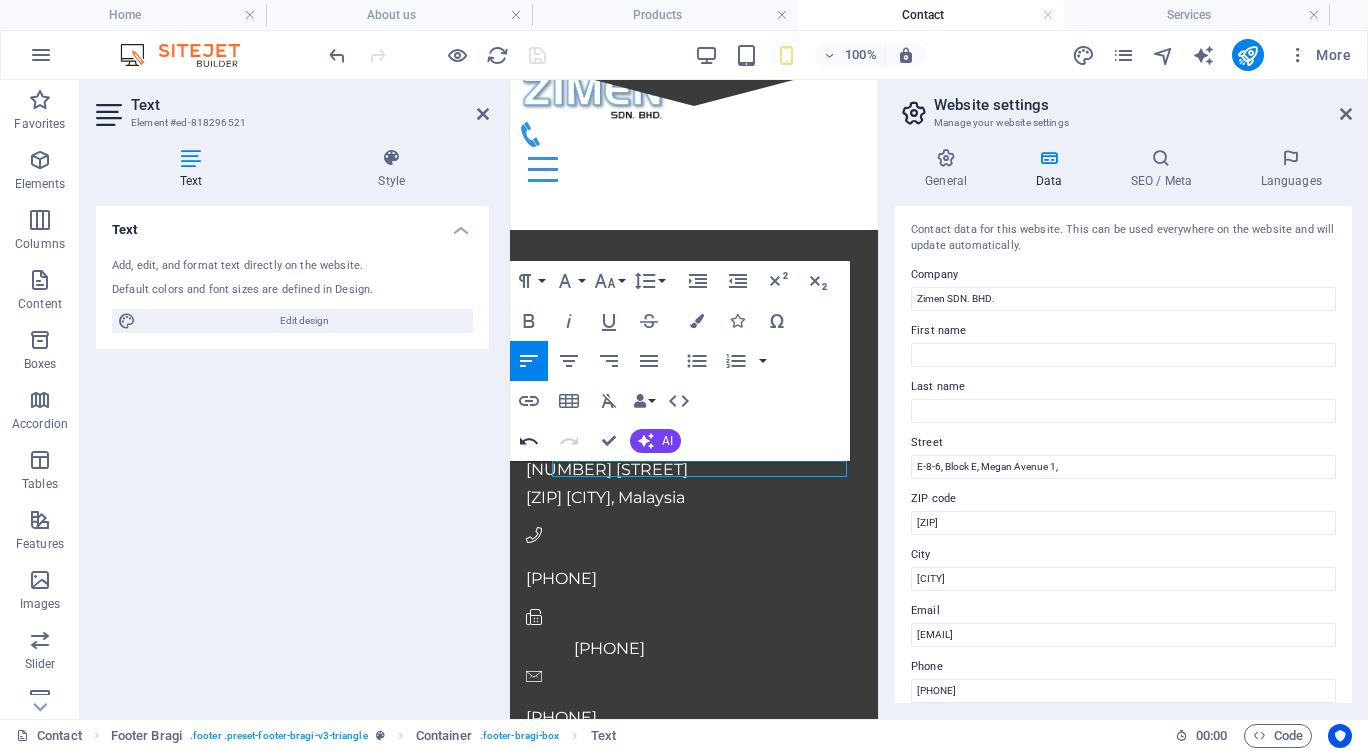 click 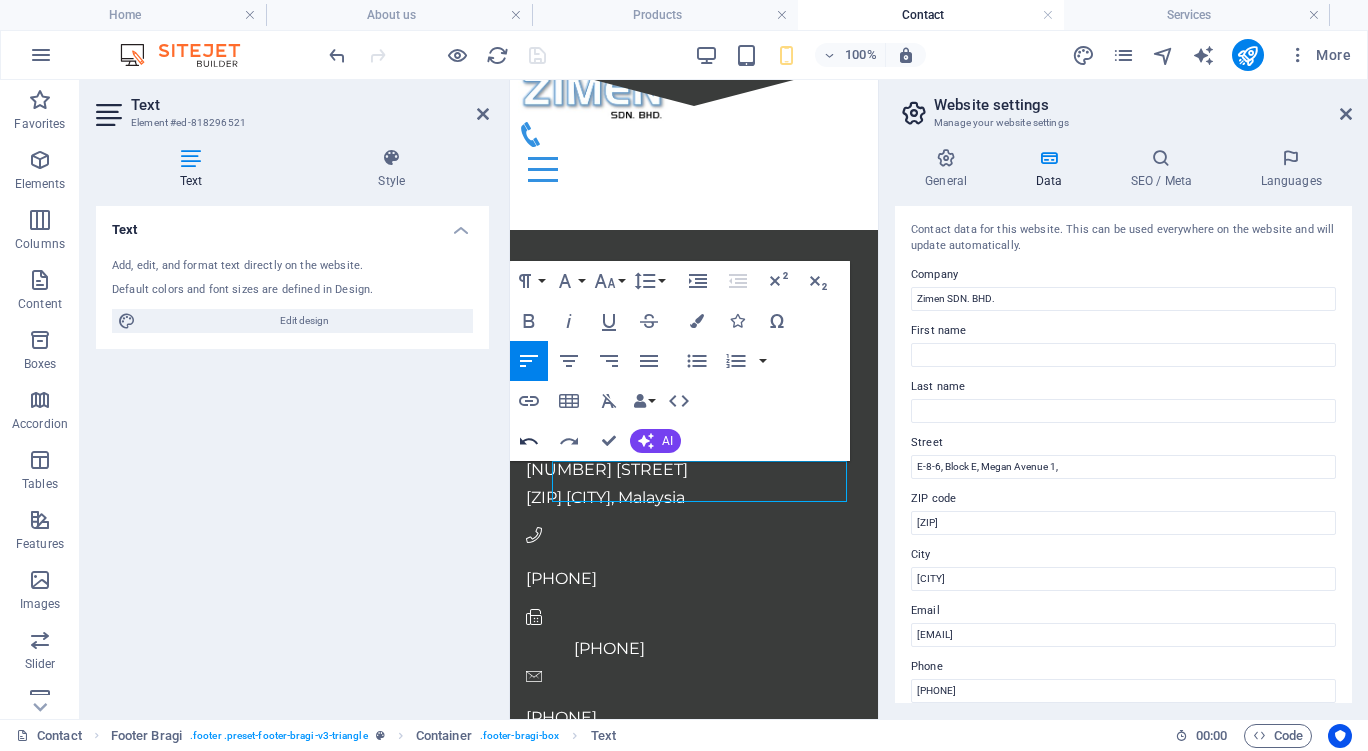 scroll, scrollTop: 8, scrollLeft: 0, axis: vertical 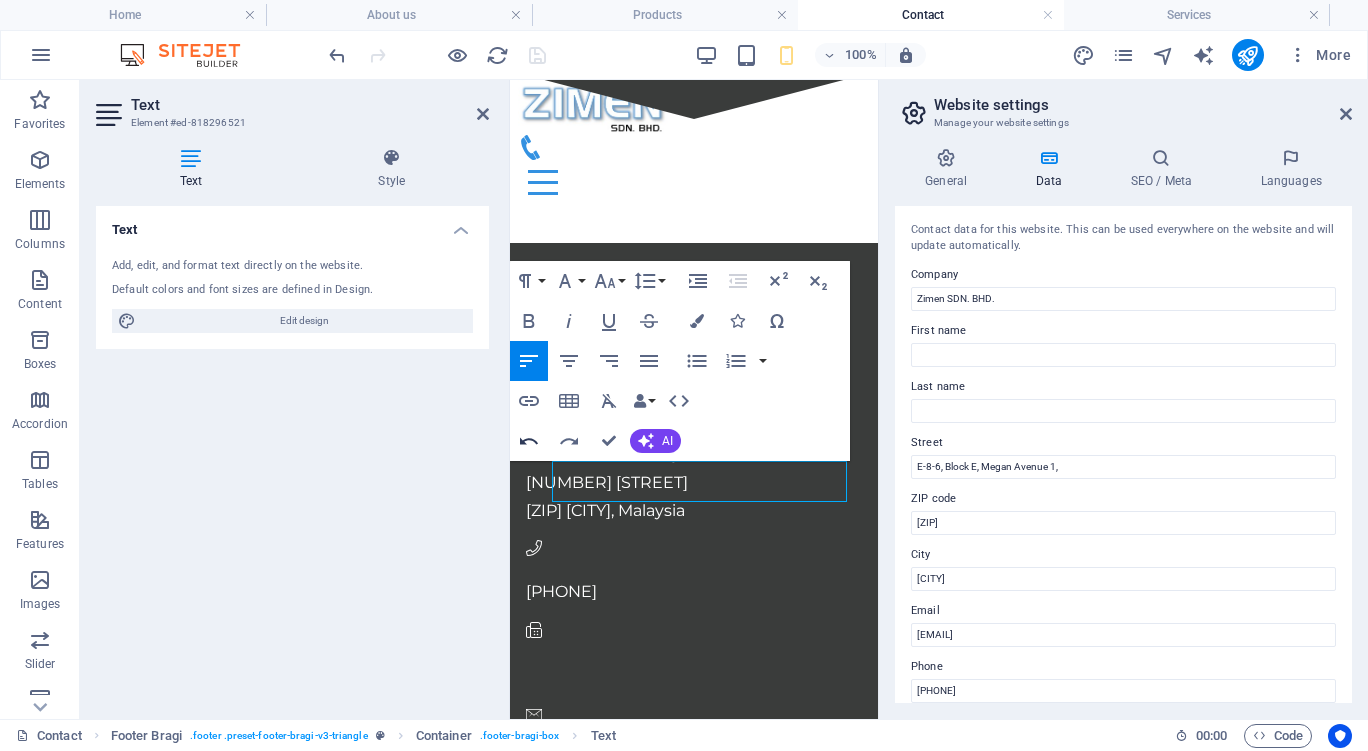 click 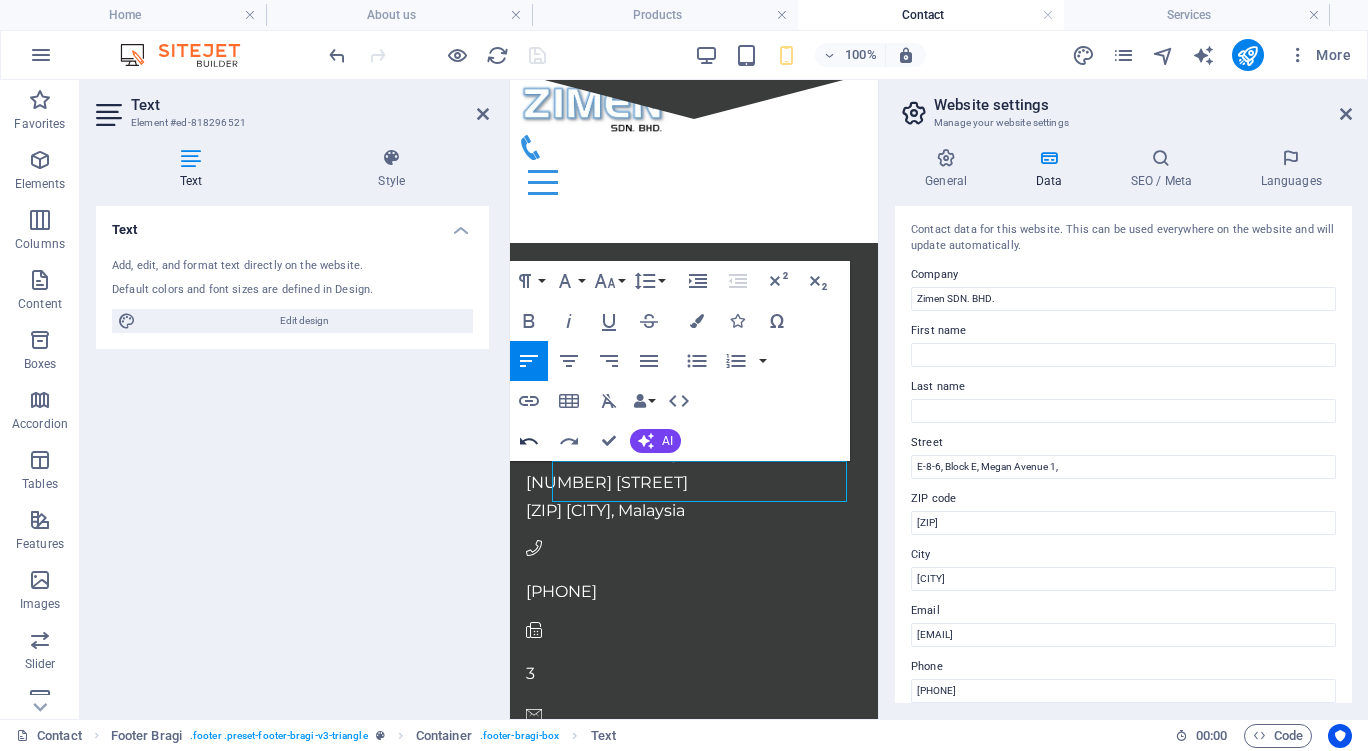 click 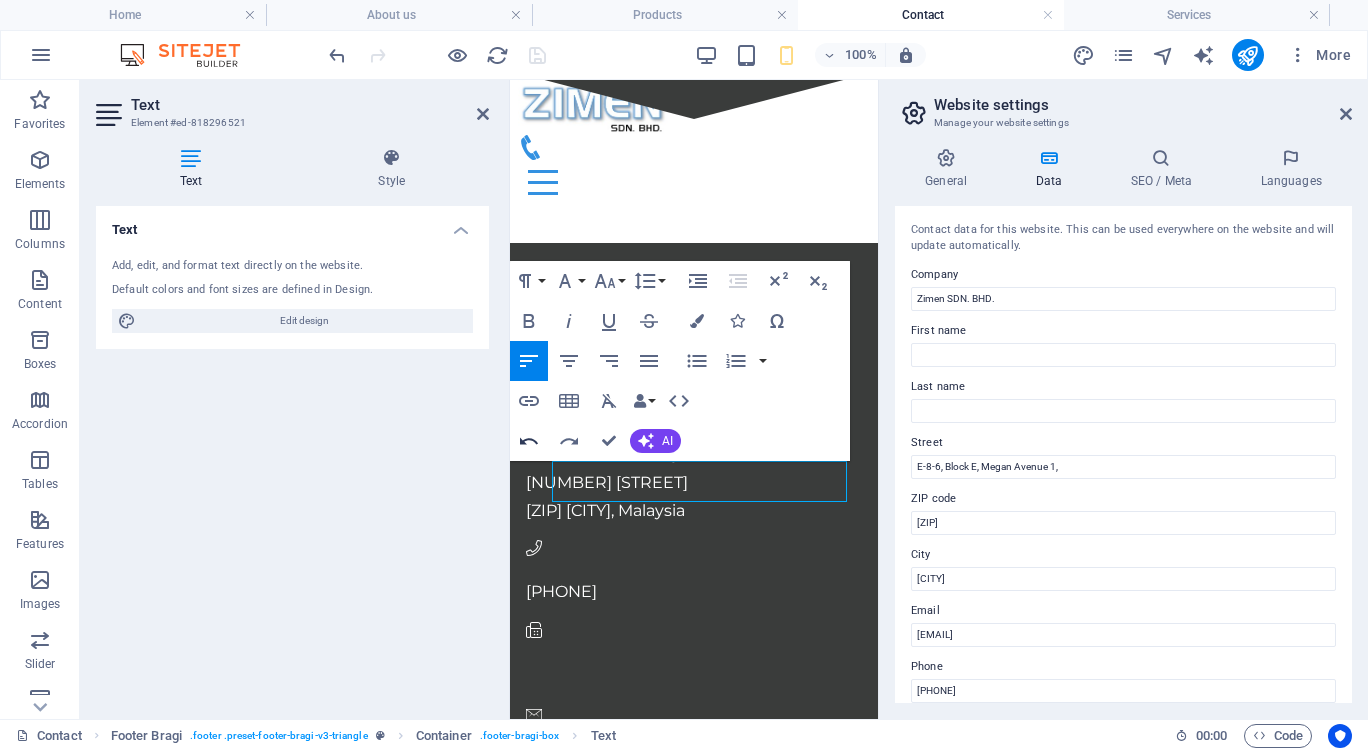 click 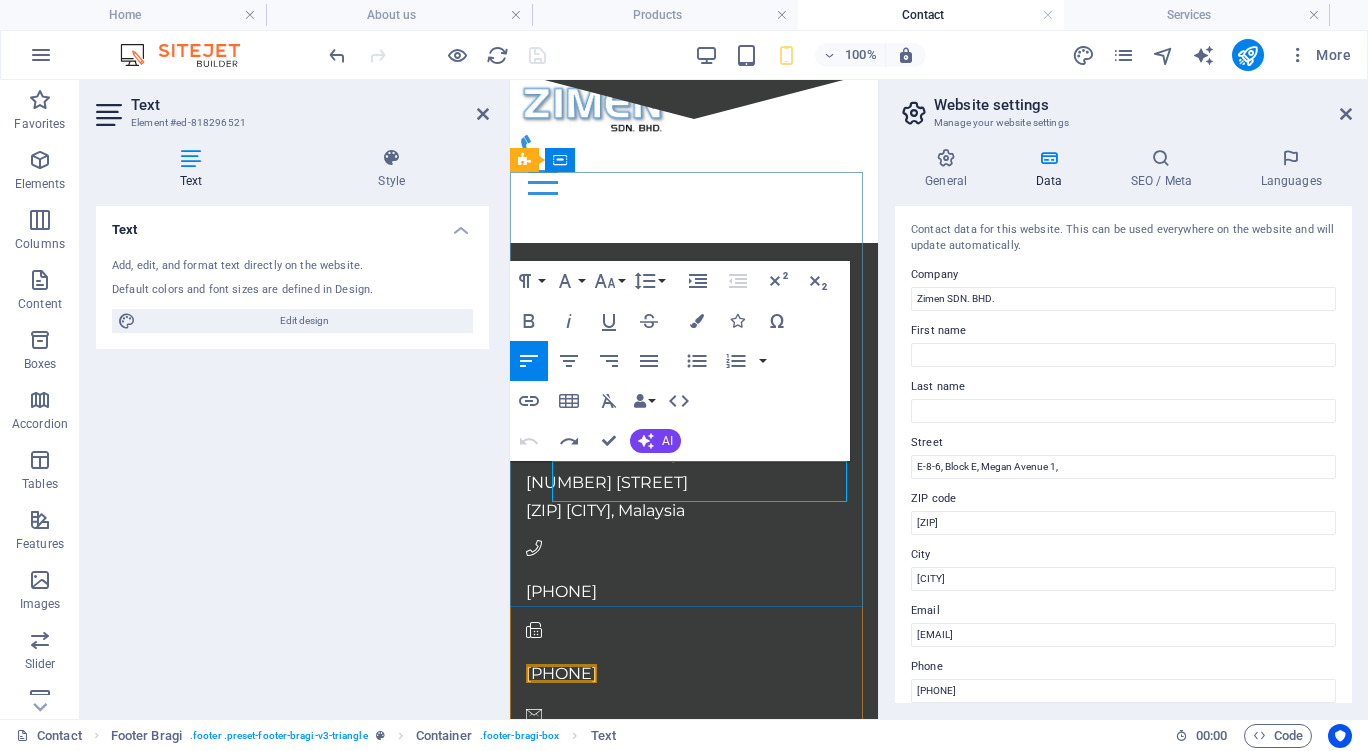click on "[PHONE]" at bounding box center (561, 673) 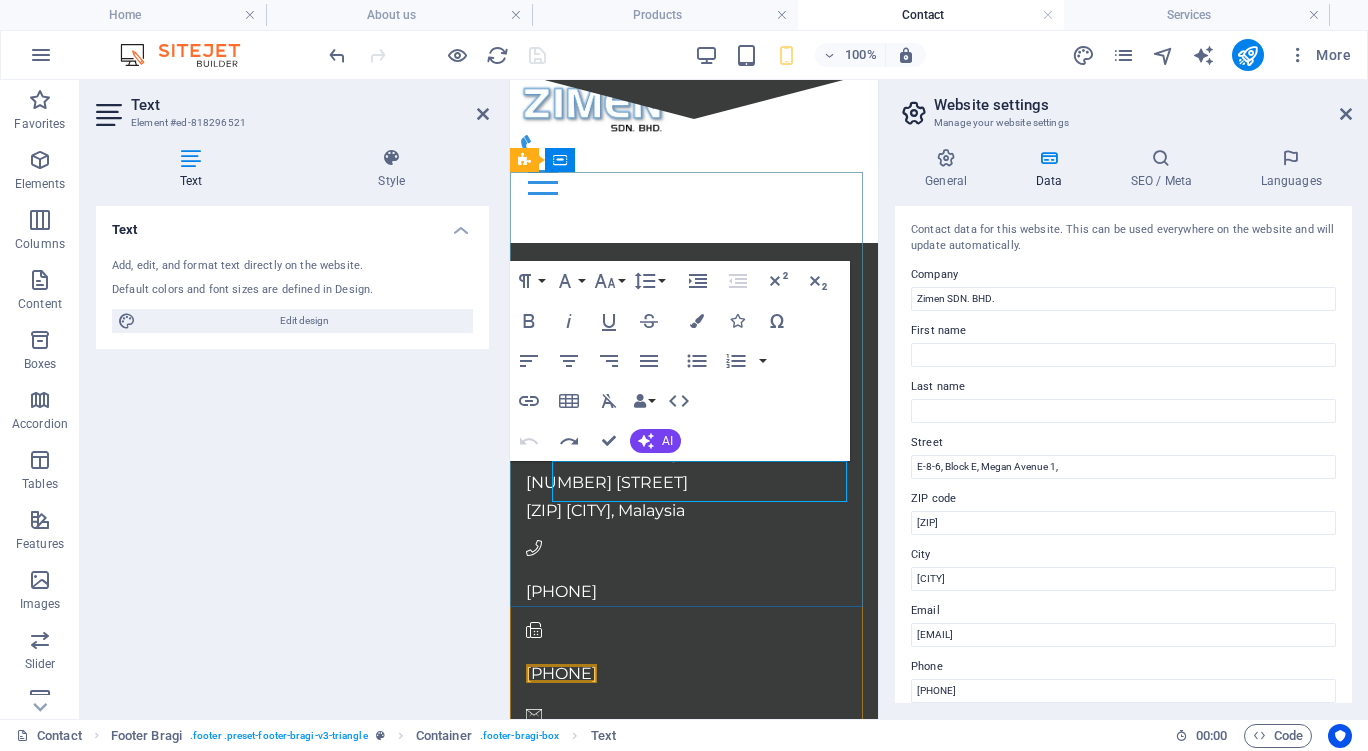 click on "[PHONE]" at bounding box center [561, 673] 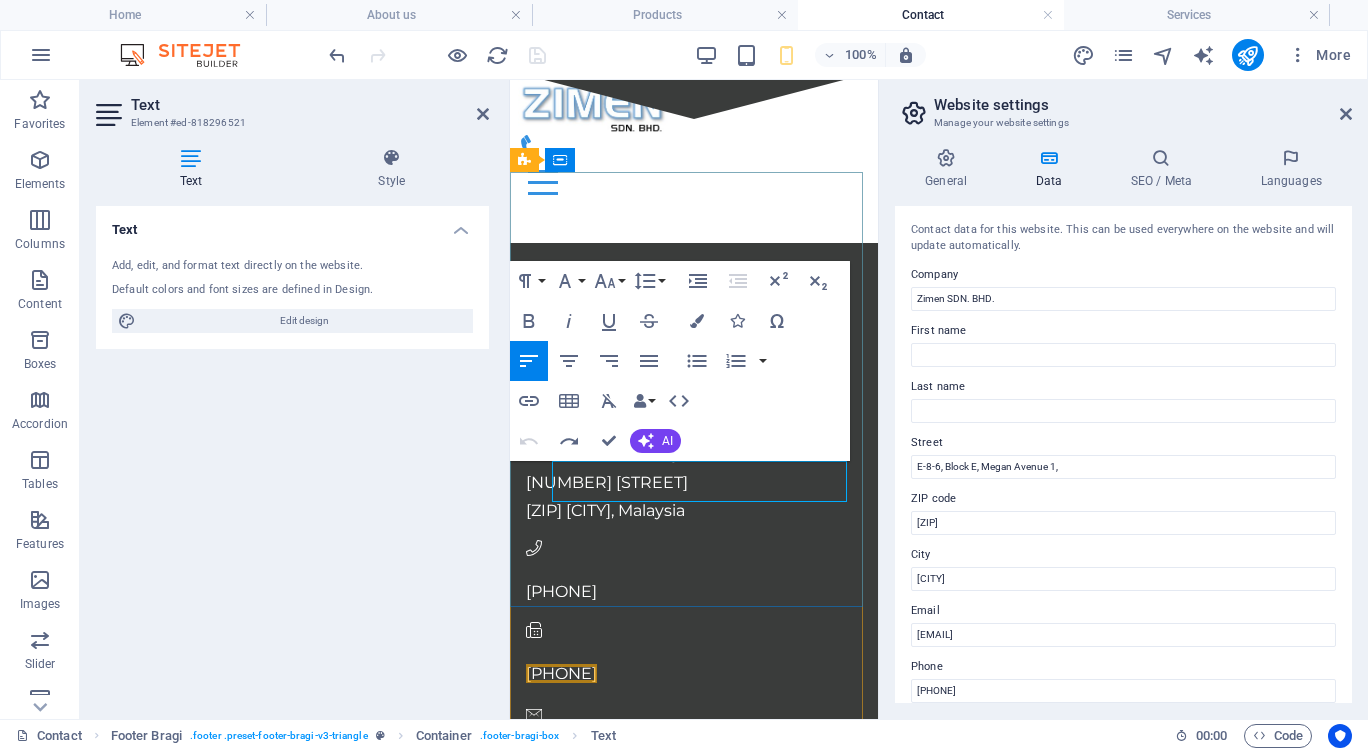 click on "[PHONE]" at bounding box center (561, 673) 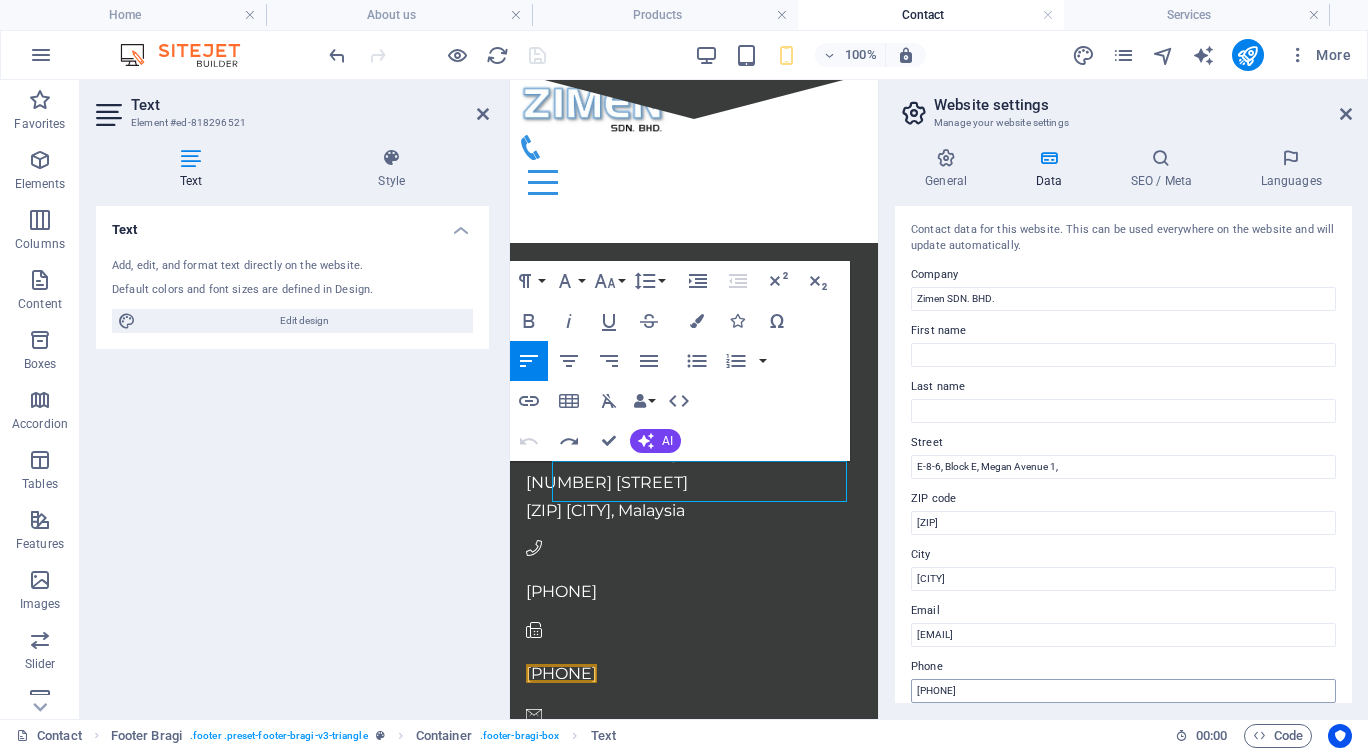 scroll, scrollTop: 100, scrollLeft: 0, axis: vertical 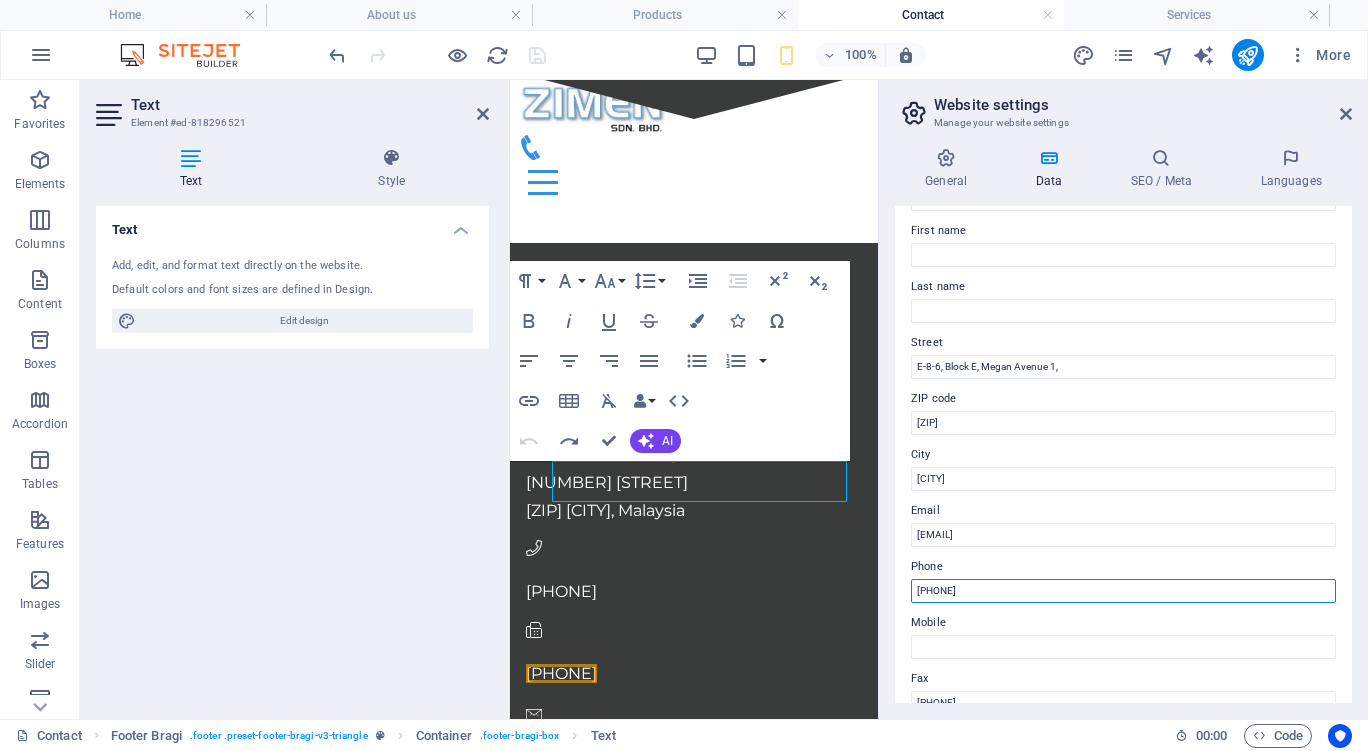 drag, startPoint x: 1000, startPoint y: 586, endPoint x: 907, endPoint y: 591, distance: 93.13431 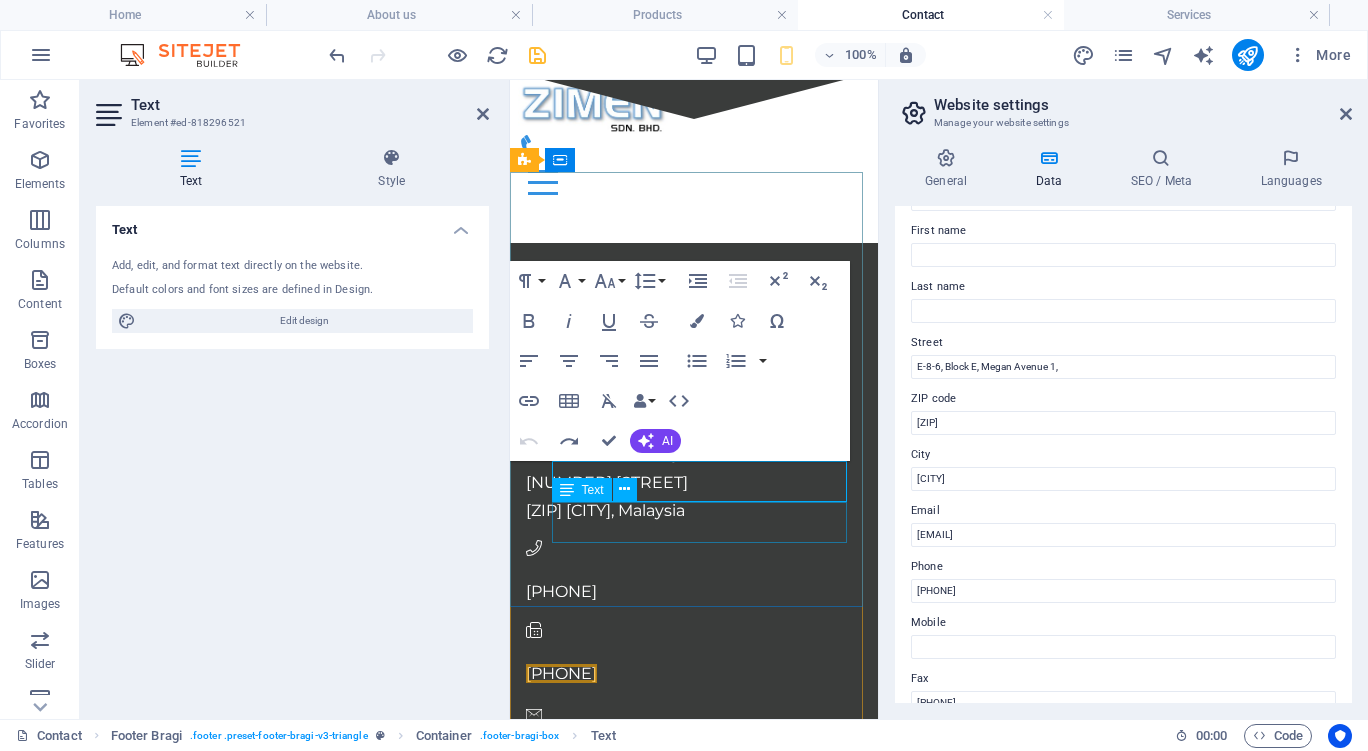 click on "[PHONE]" at bounding box center [561, 754] 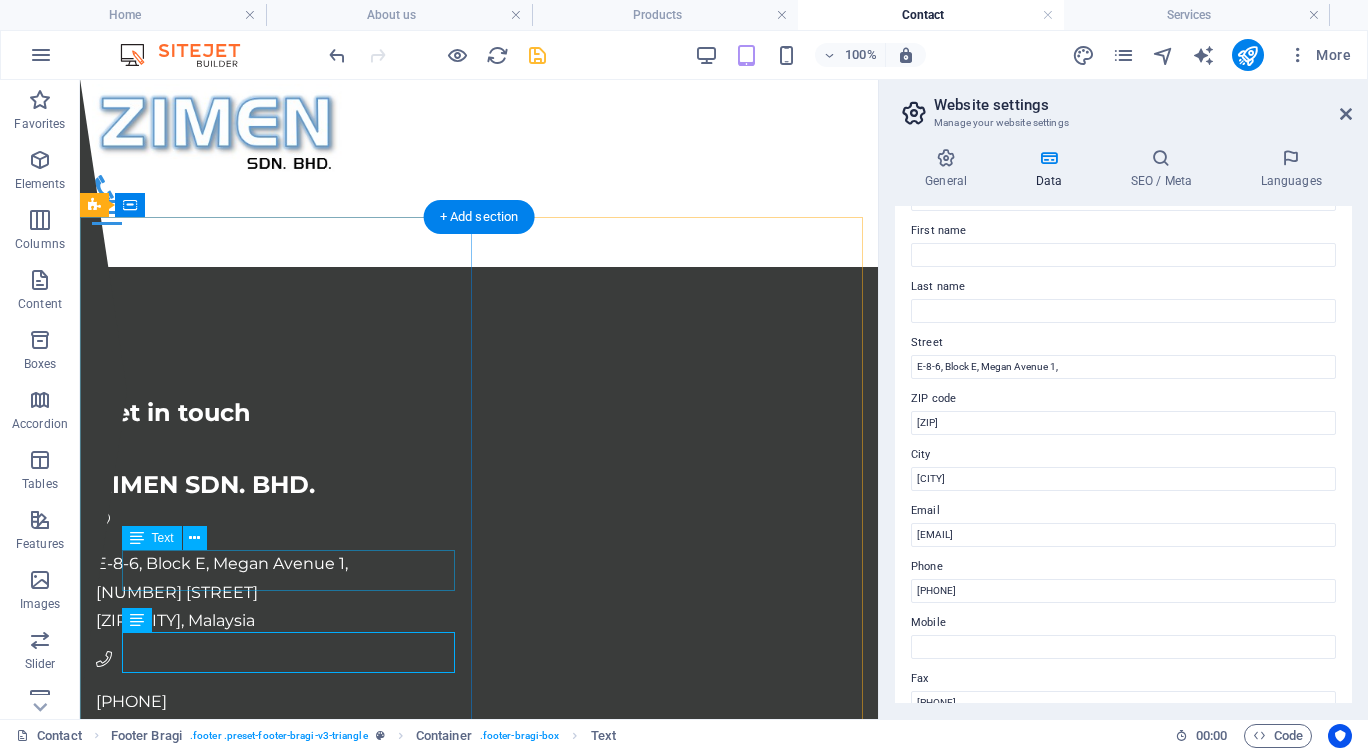 click on "[PHONE]" at bounding box center (131, 701) 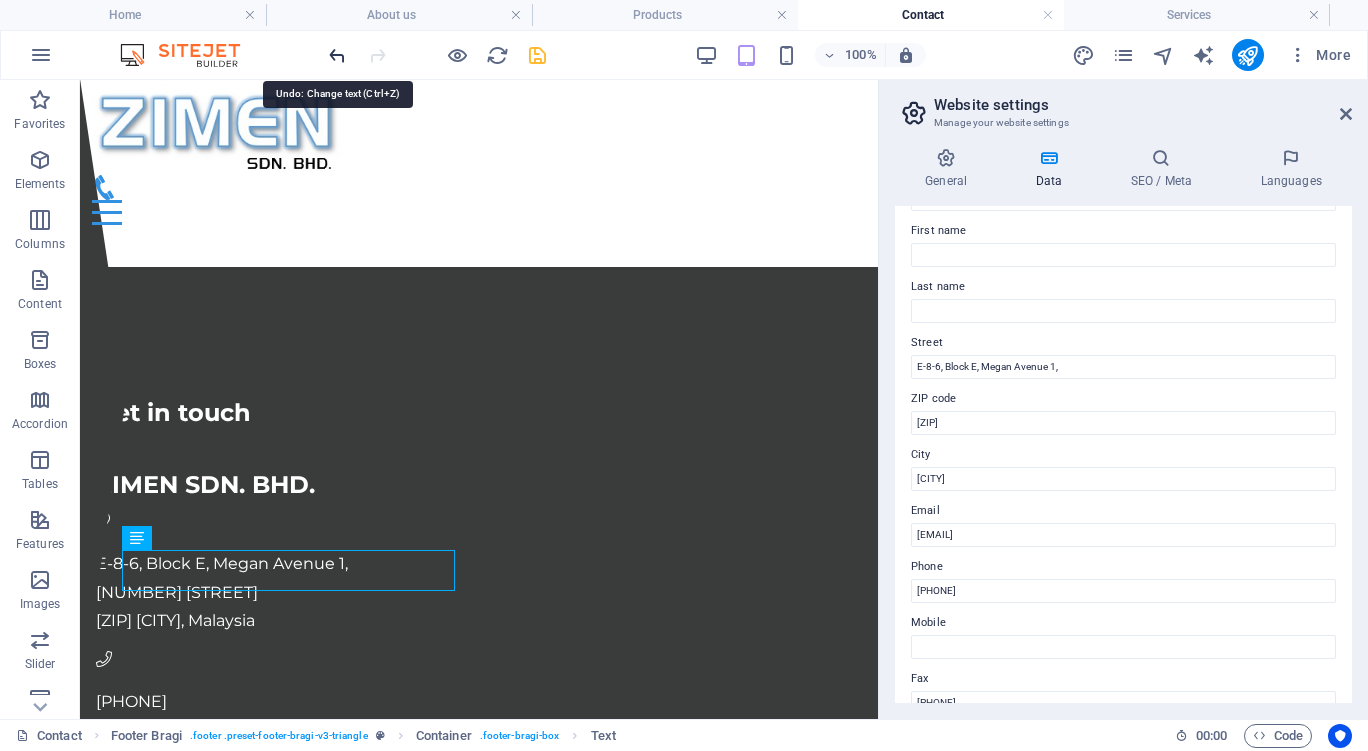 click at bounding box center (337, 55) 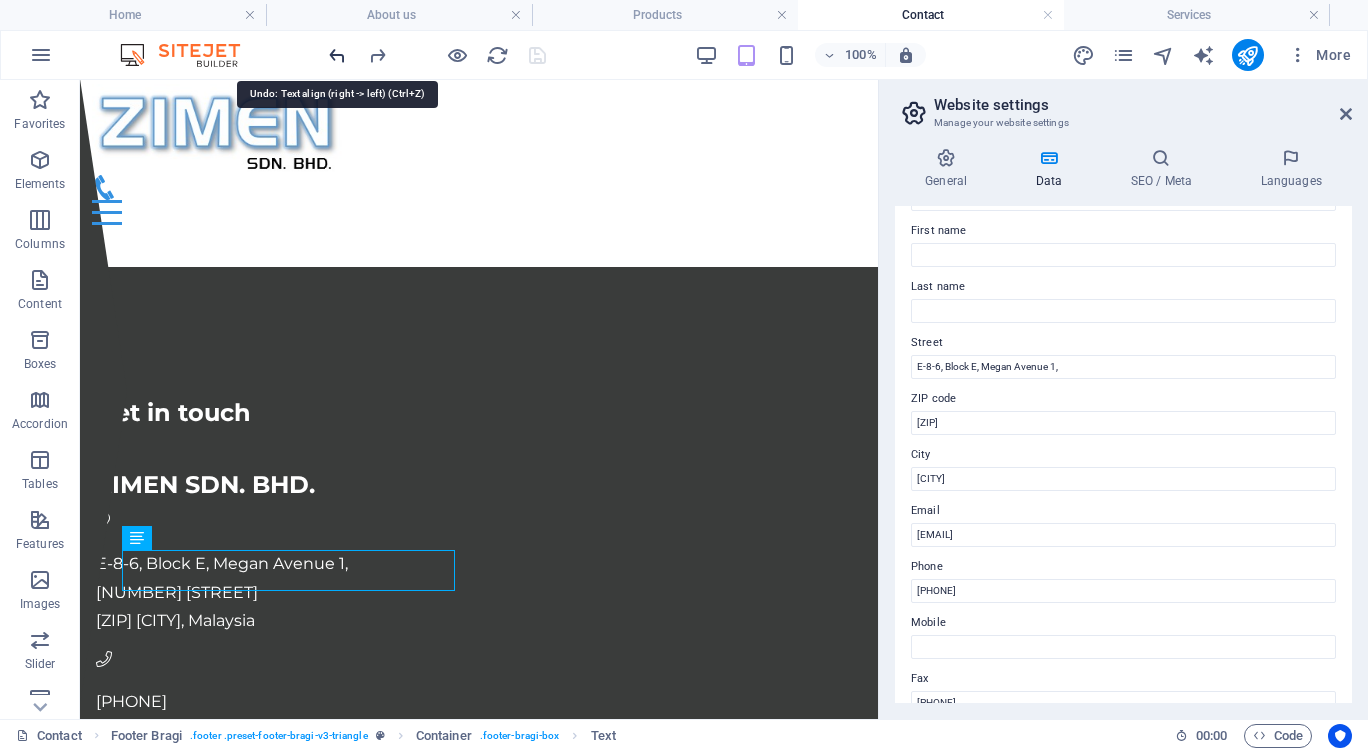 click at bounding box center (337, 55) 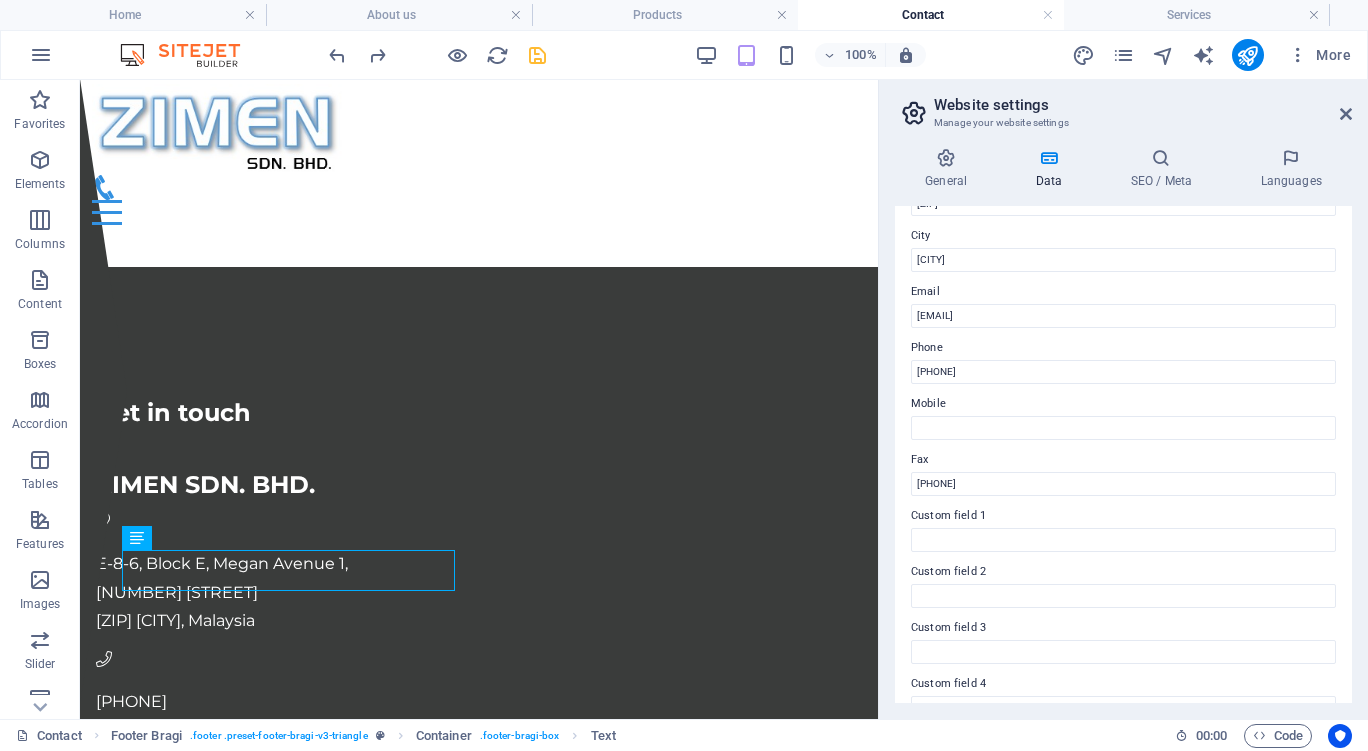 scroll, scrollTop: 300, scrollLeft: 0, axis: vertical 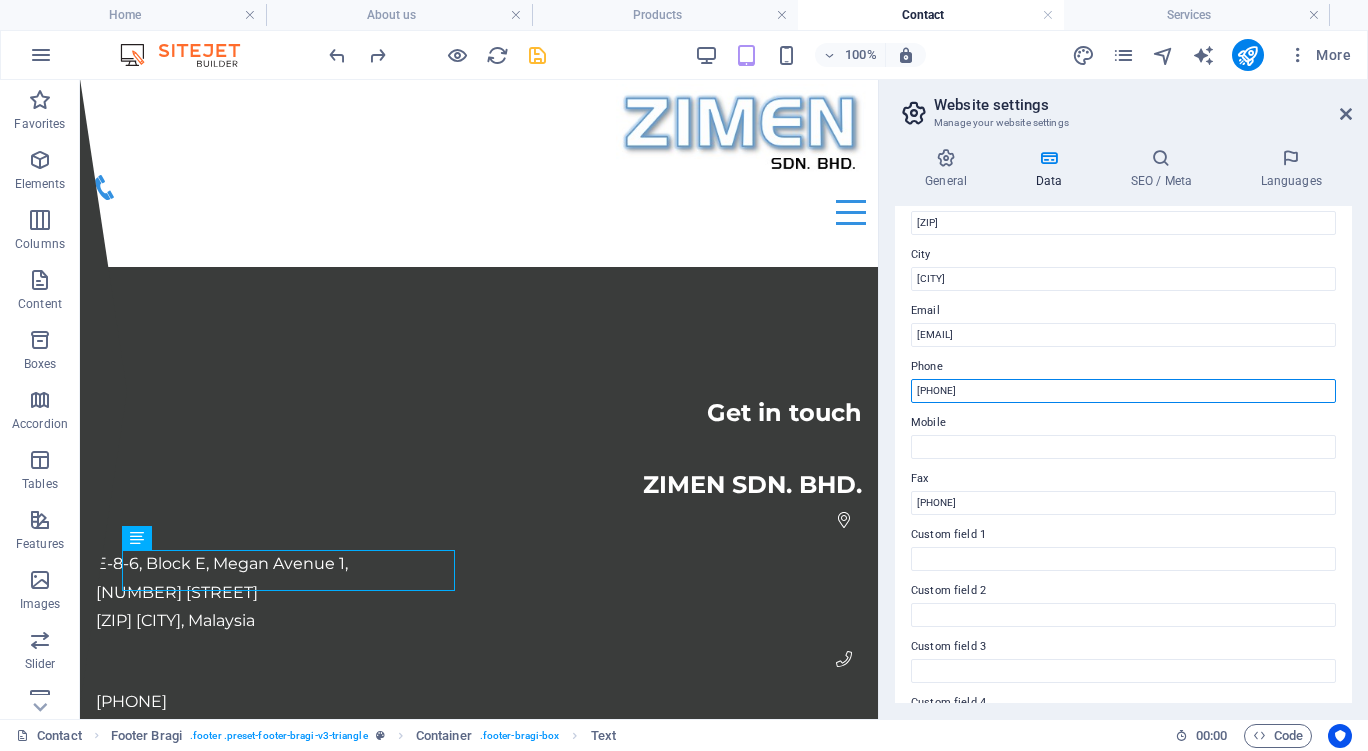 drag, startPoint x: 992, startPoint y: 390, endPoint x: 892, endPoint y: 392, distance: 100.02 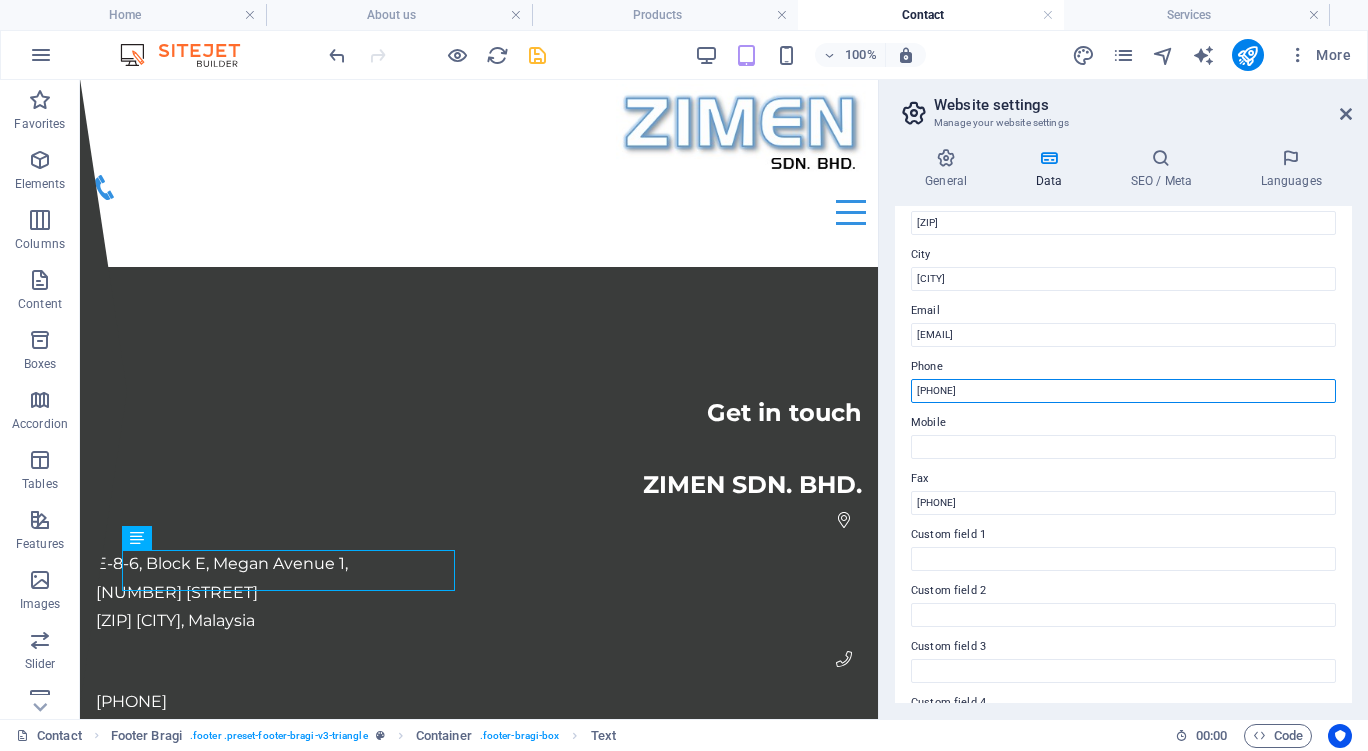 type on "[PHONE]" 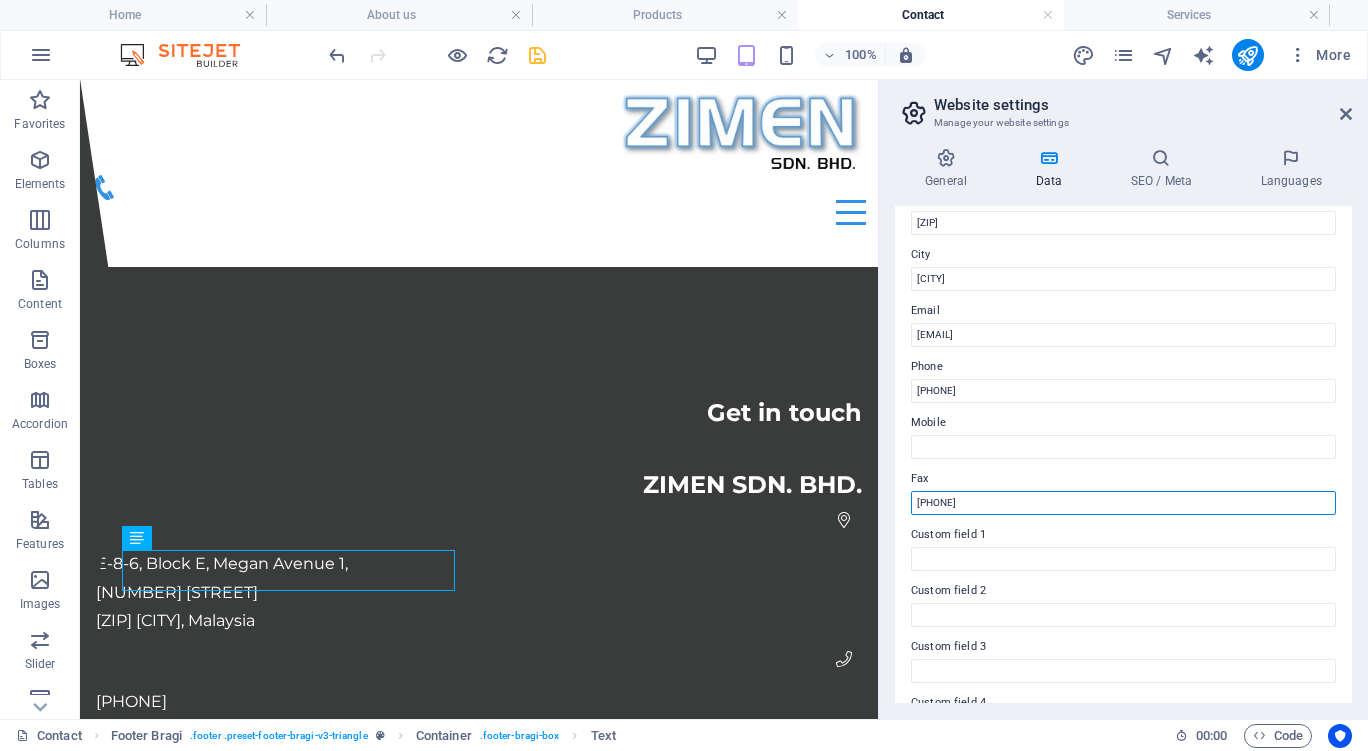drag, startPoint x: 995, startPoint y: 501, endPoint x: 907, endPoint y: 496, distance: 88.14193 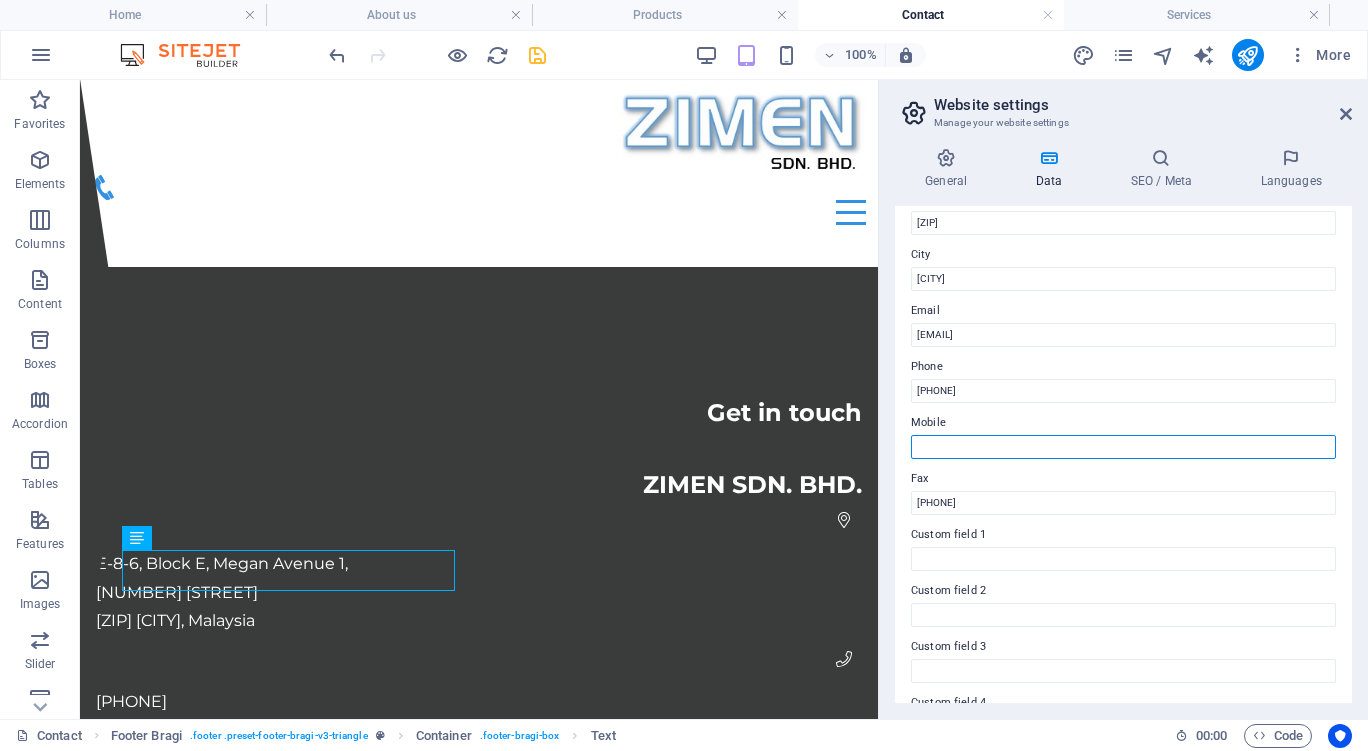 click on "Mobile" at bounding box center (1123, 447) 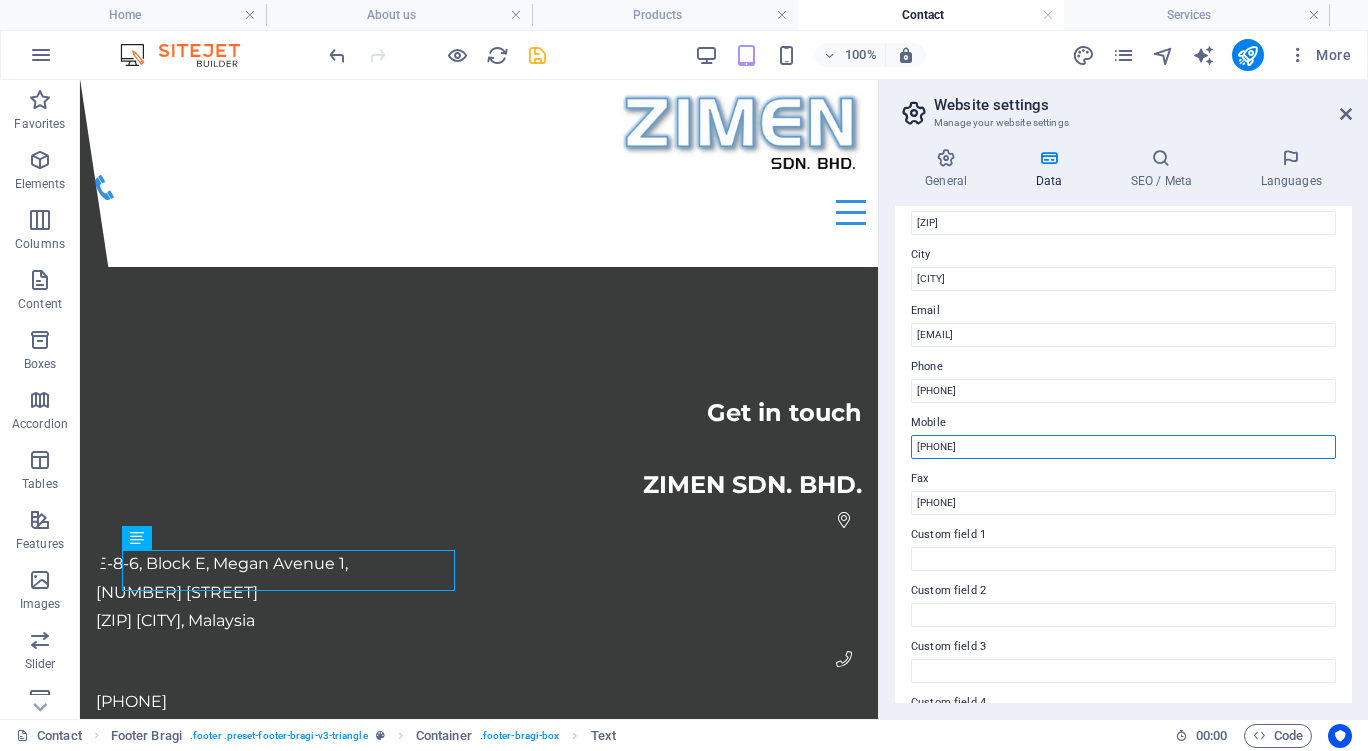 type on "[PHONE]" 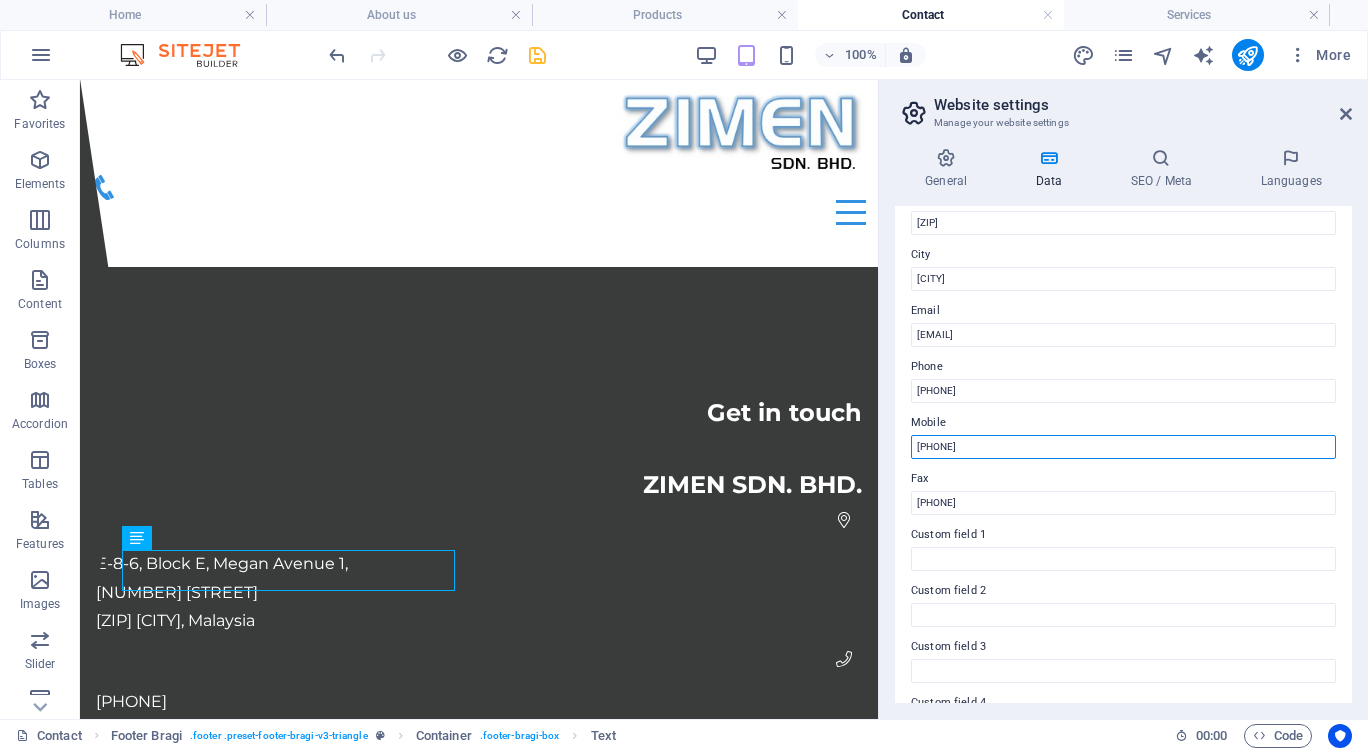 drag, startPoint x: 1002, startPoint y: 447, endPoint x: 902, endPoint y: 447, distance: 100 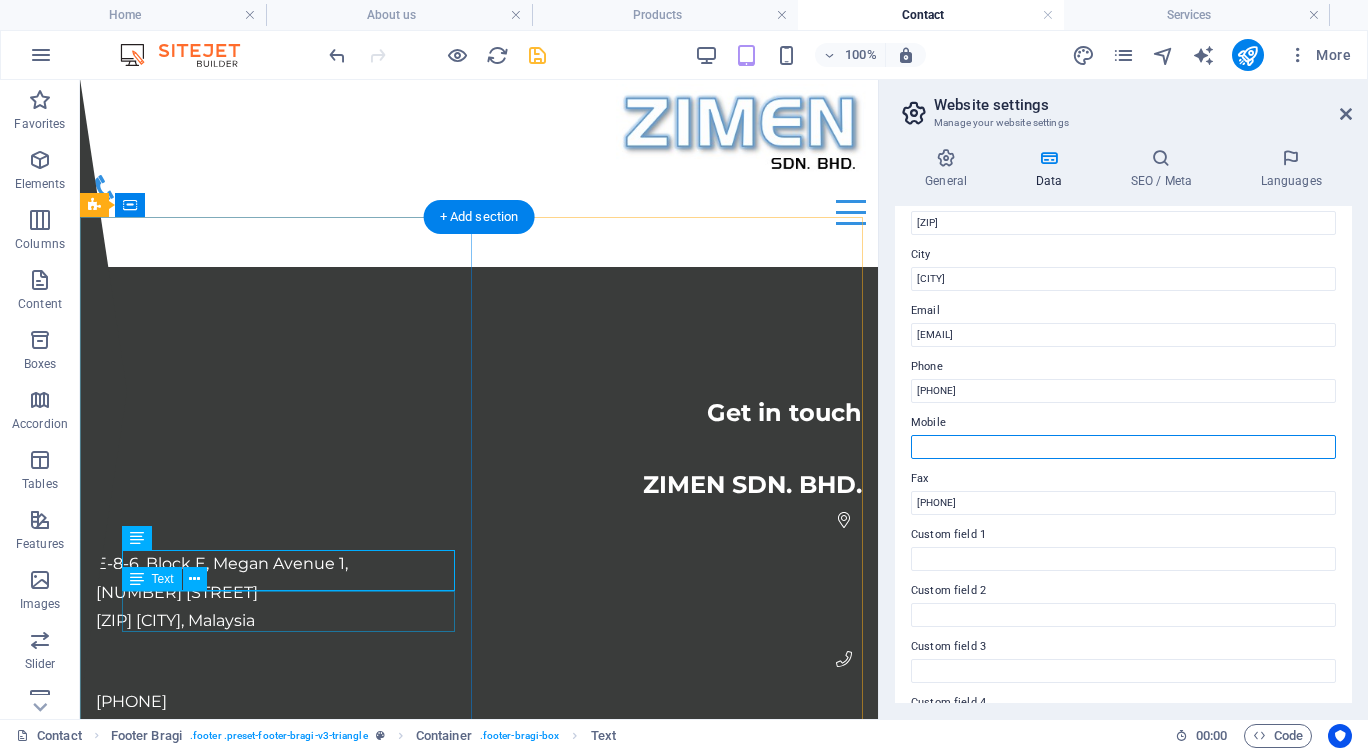 type 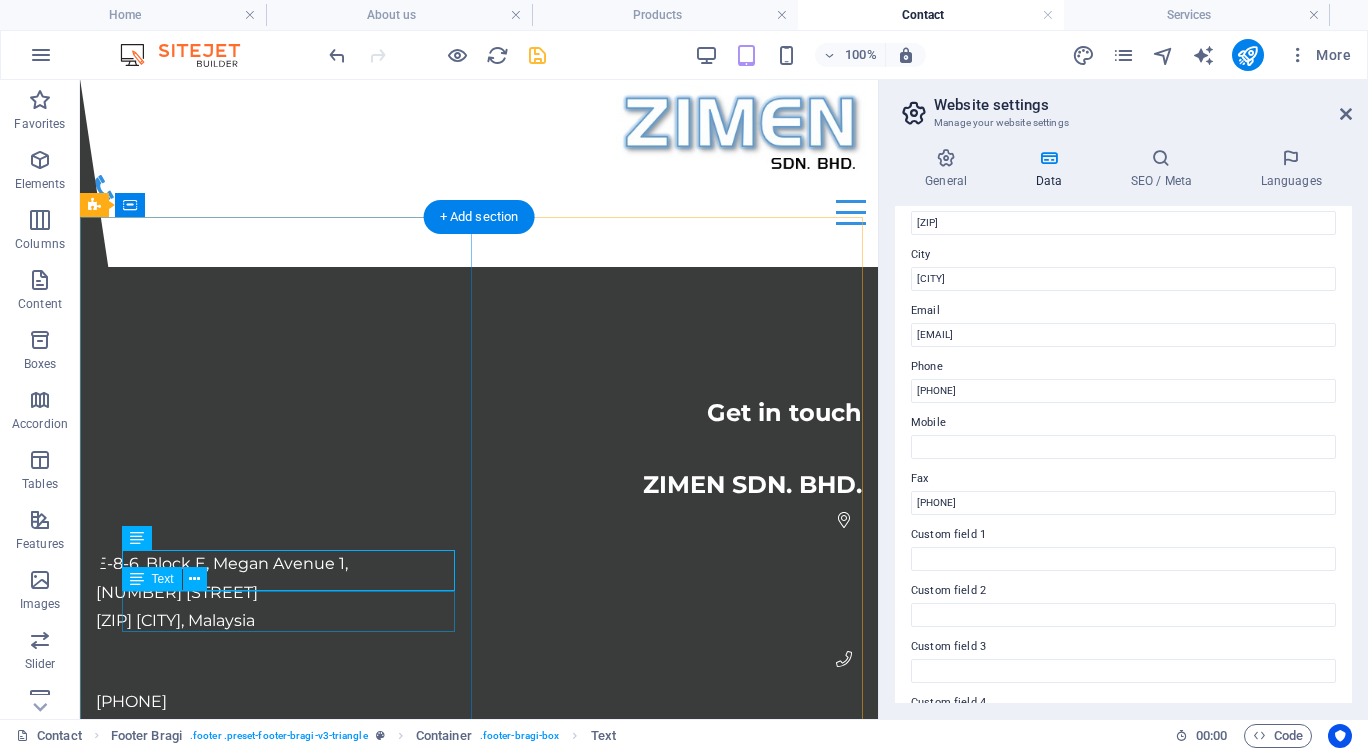 click on "[PHONE]" at bounding box center (131, 783) 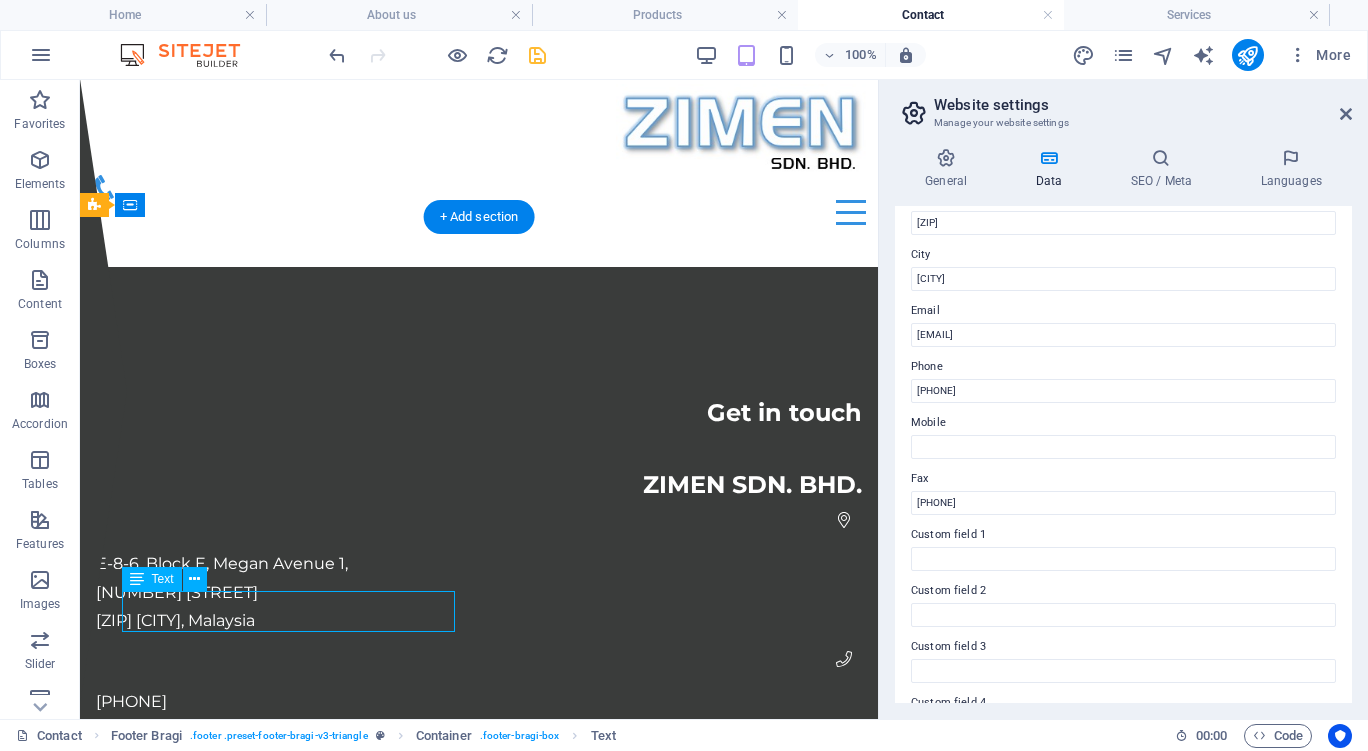 click on "[PHONE]" at bounding box center (131, 783) 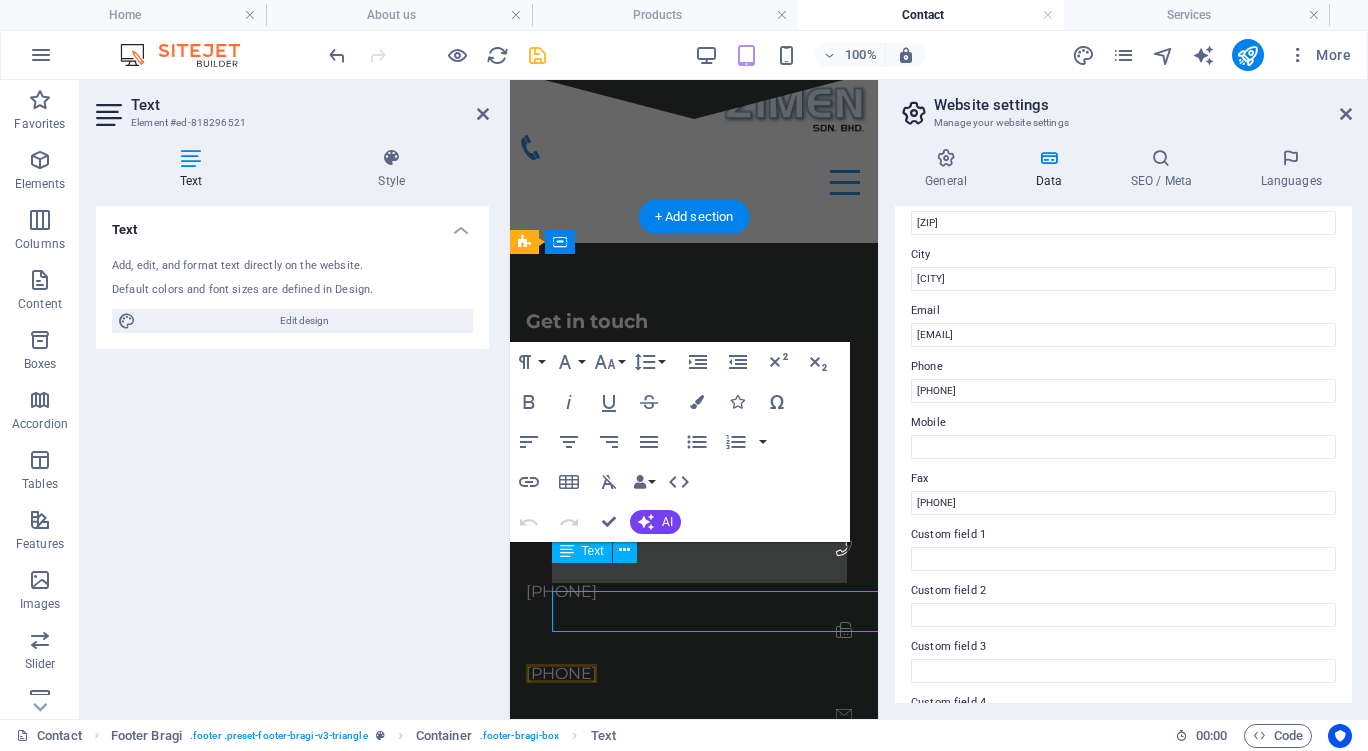 scroll, scrollTop: 0, scrollLeft: 0, axis: both 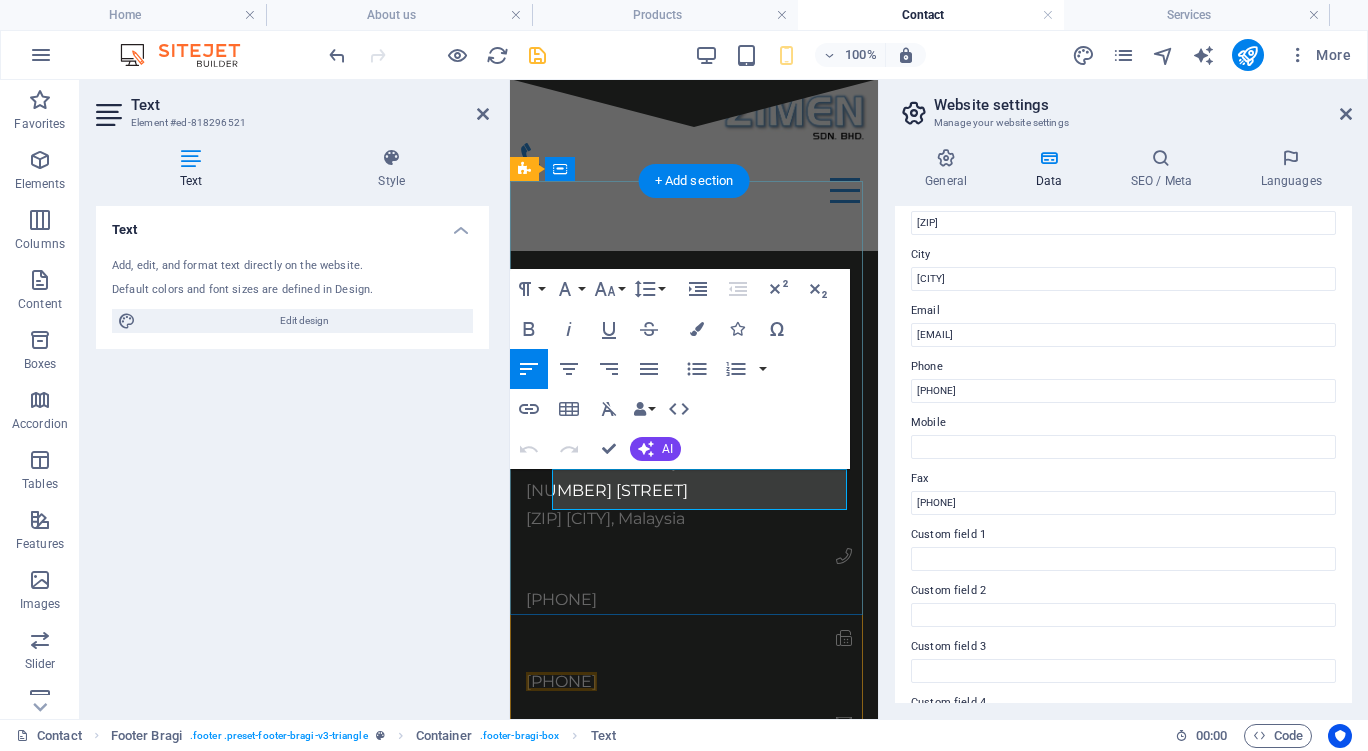 click on "[PHONE]" at bounding box center [561, 681] 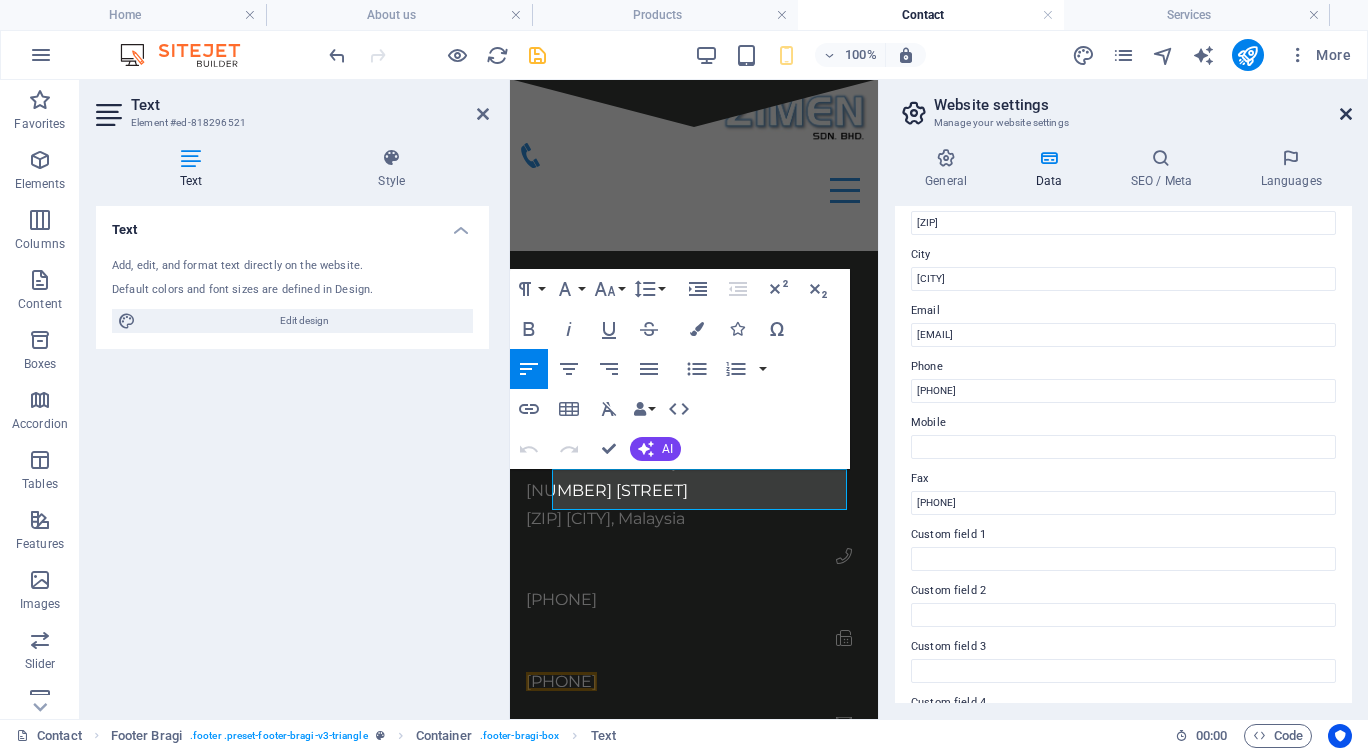 click at bounding box center (1346, 114) 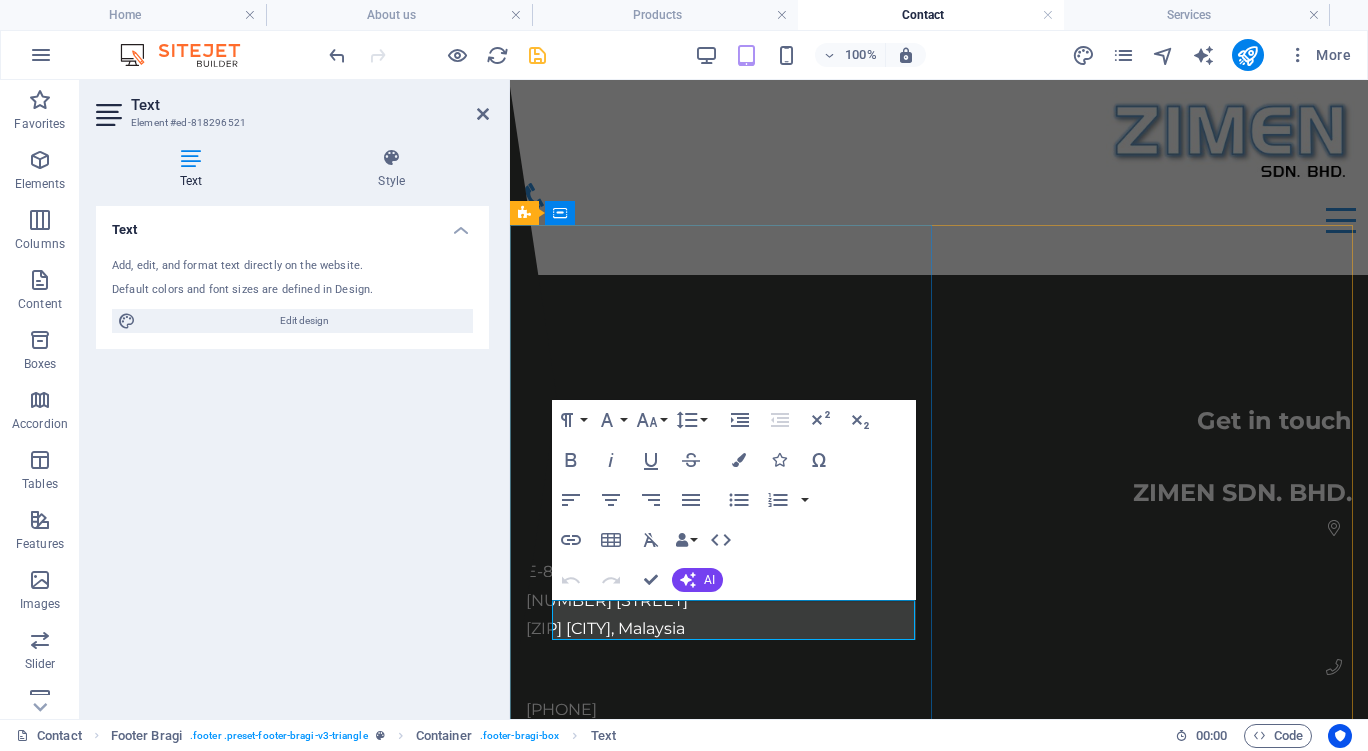 click on "[PHONE]" at bounding box center [561, 791] 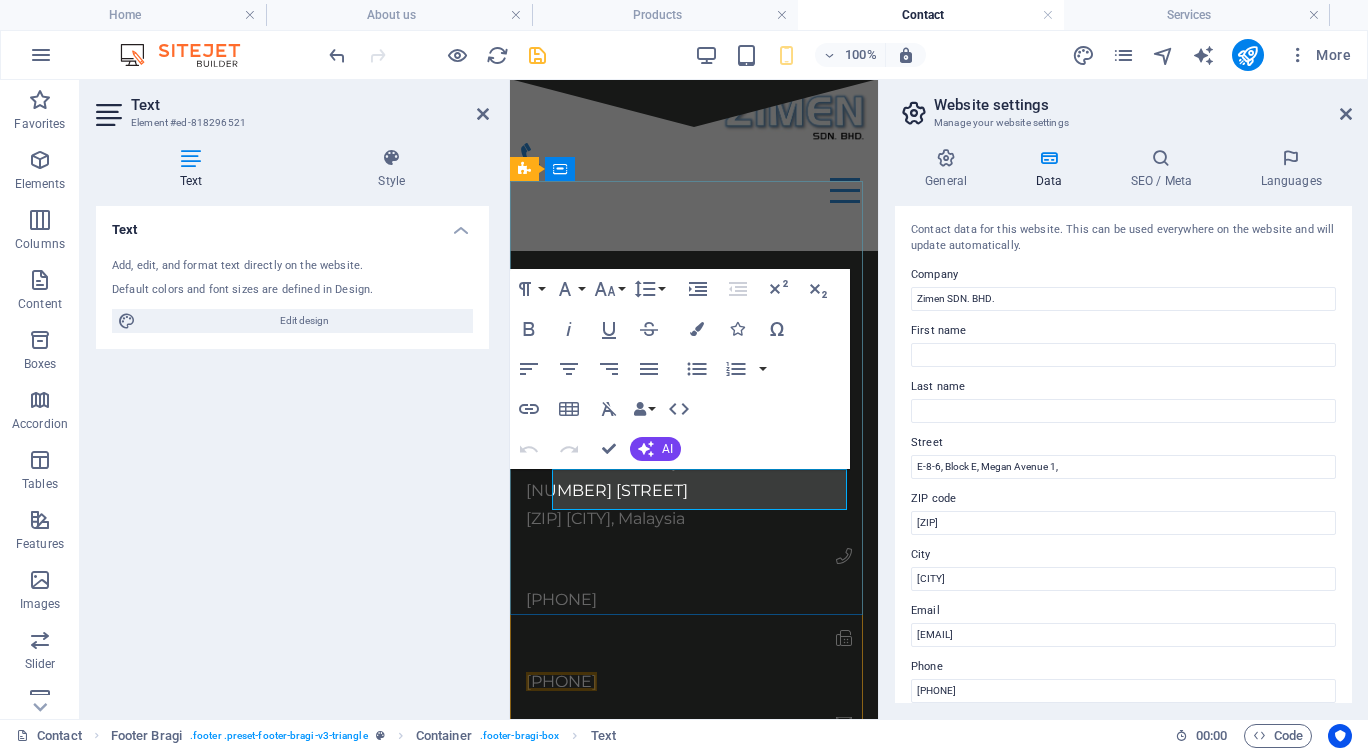 click on "[PHONE]" at bounding box center [561, 681] 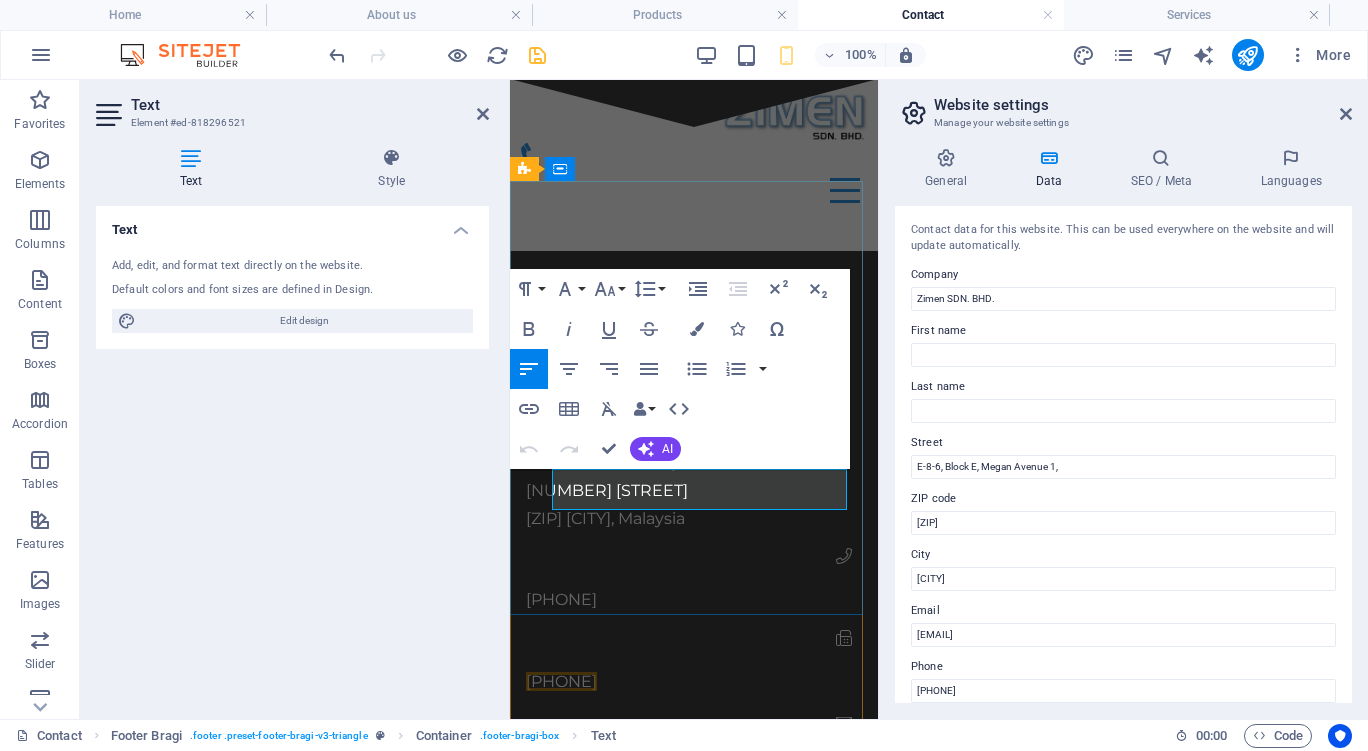 type 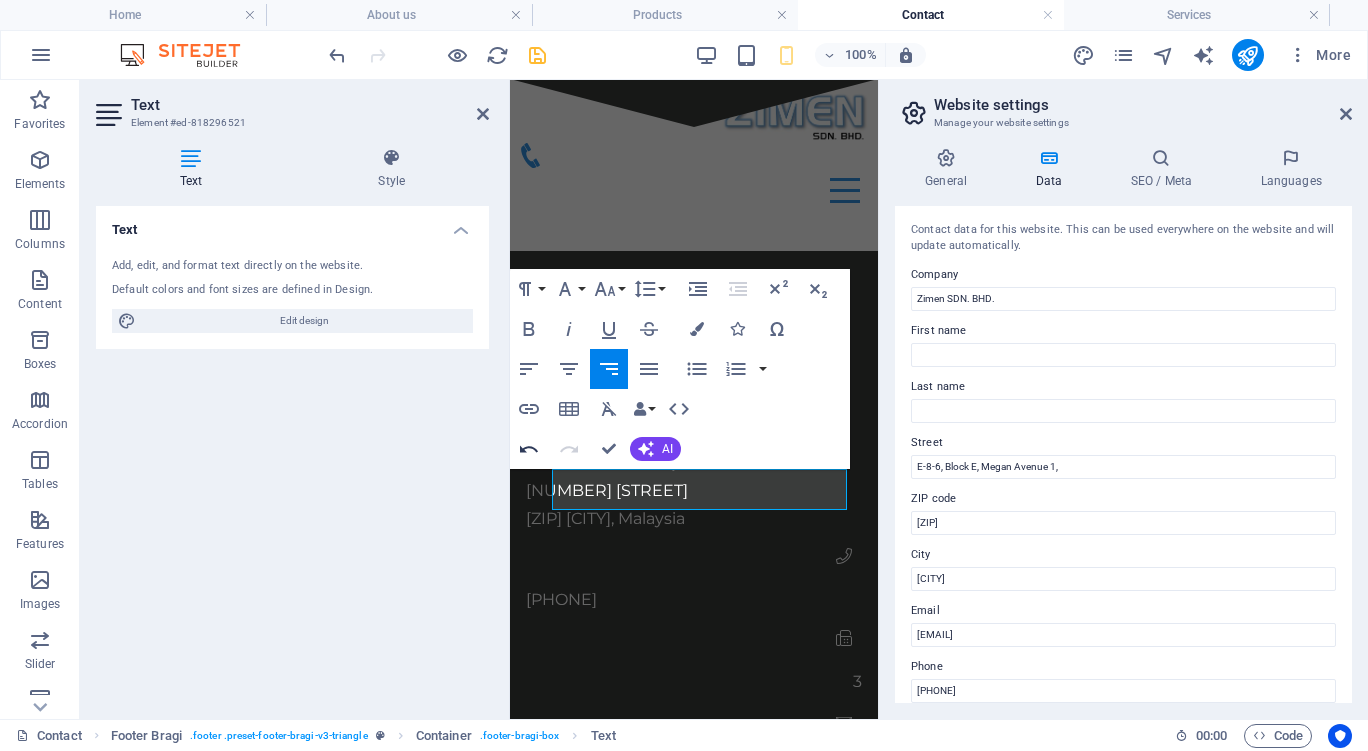 click 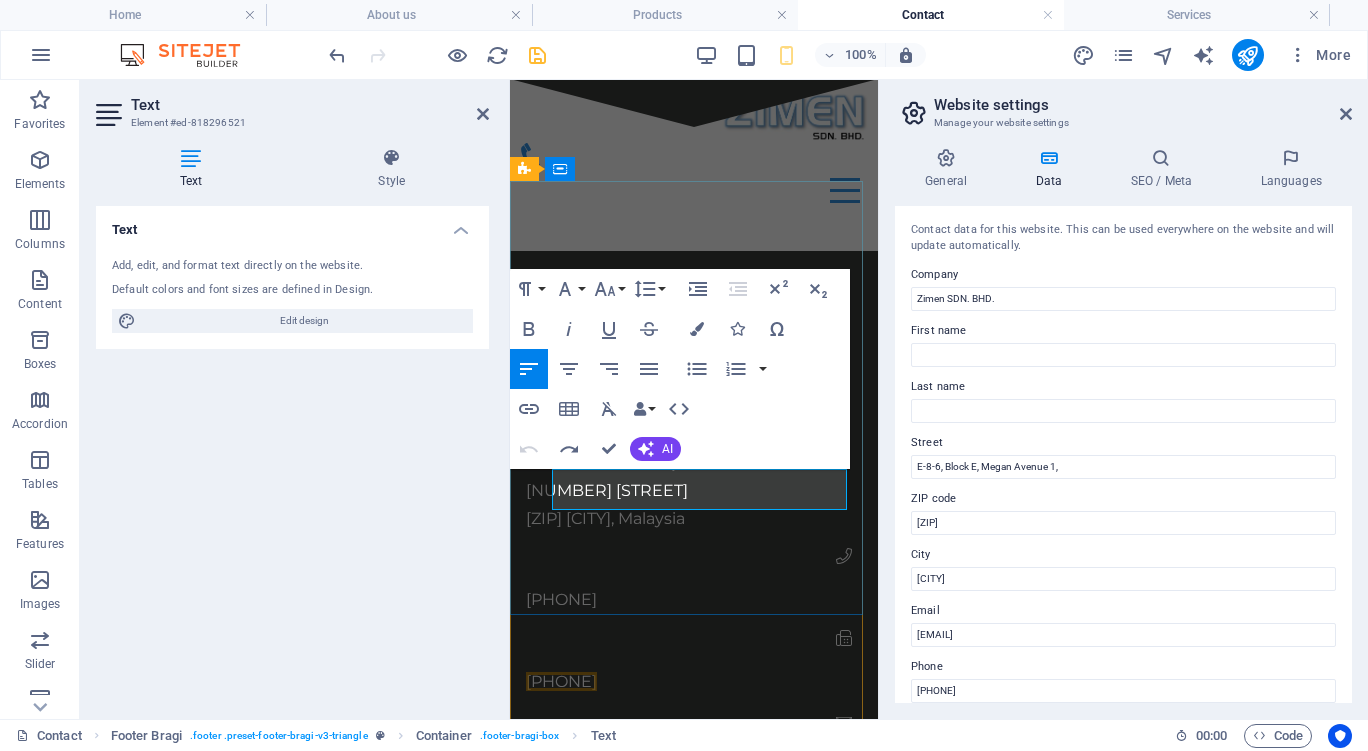 click on "[PHONE]" at bounding box center [694, 682] 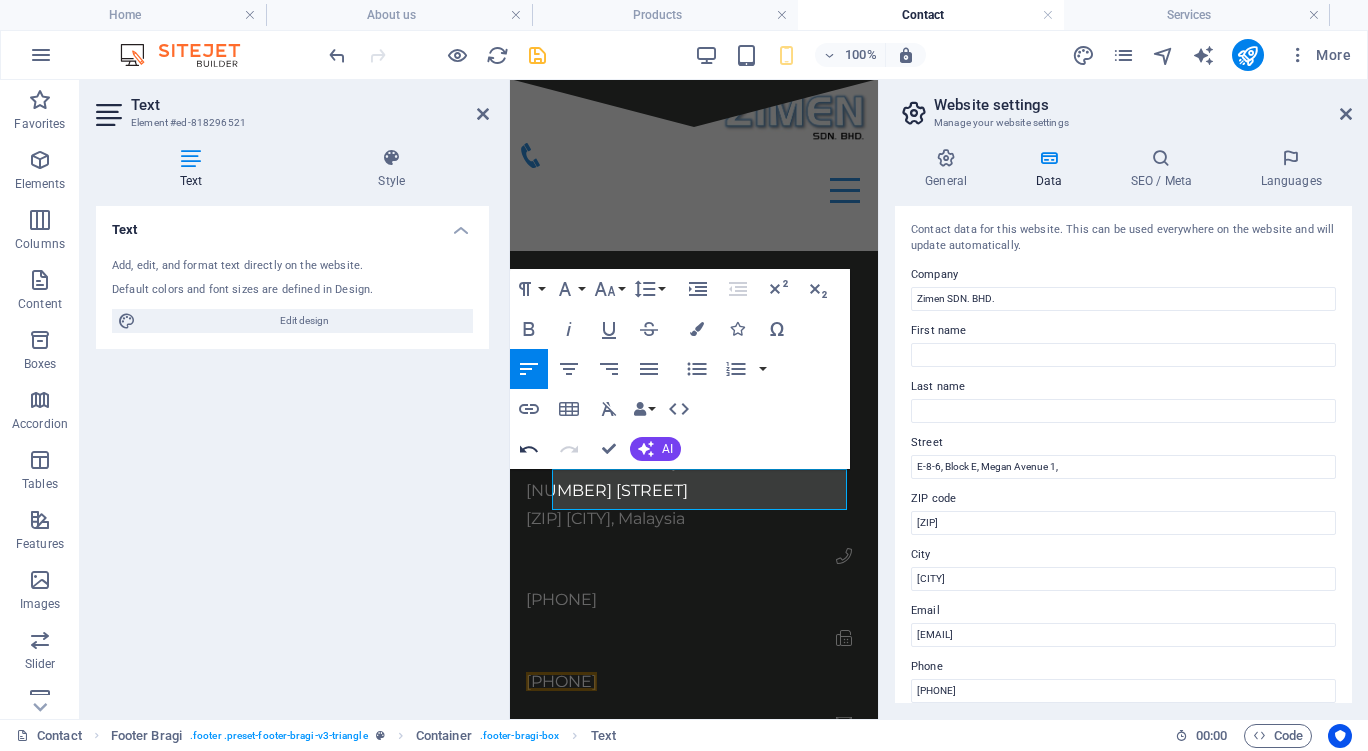 click 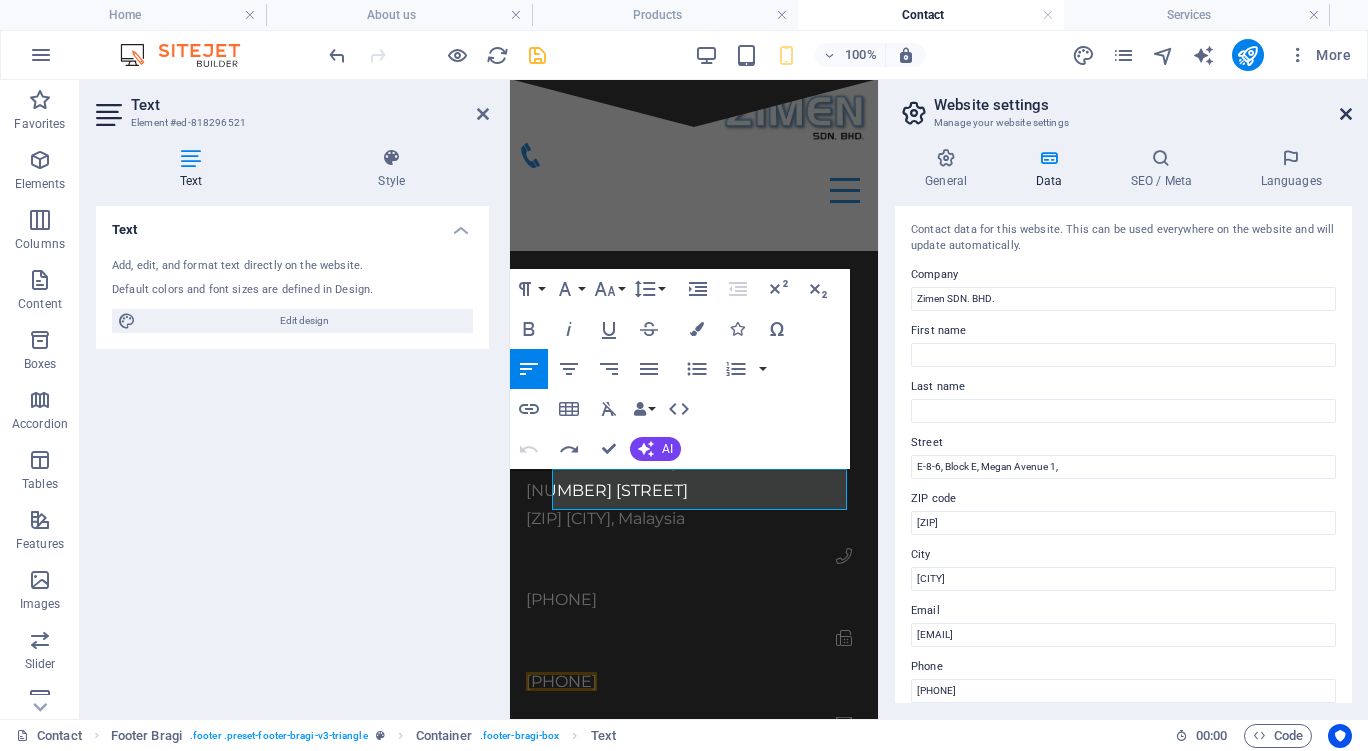 click at bounding box center [1346, 114] 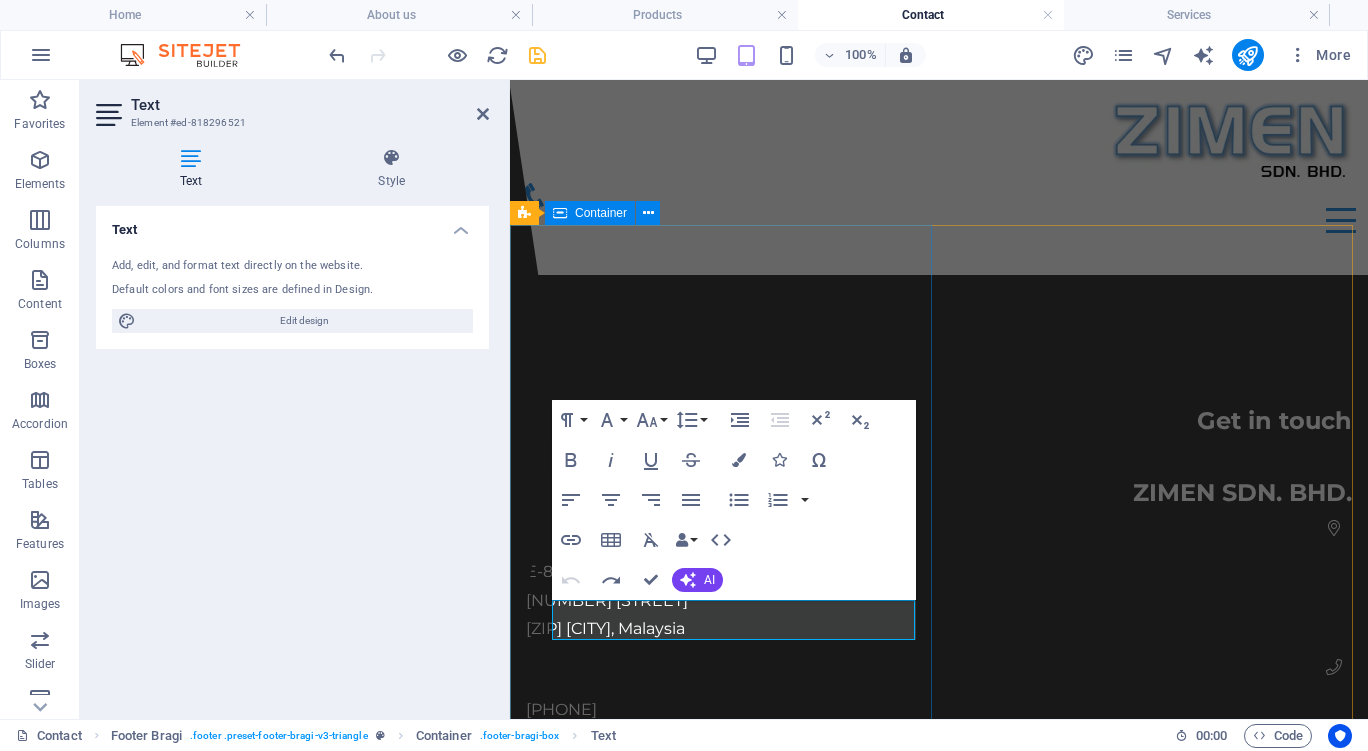 click on "Get in touch ZIMEN SDN. BHD. [ADDRESS], [BLOCK] [AVENUE], [NUMBER]   Kuala Lumpur , Malaysia [PHONE] [PHONE] [PHONE]" at bounding box center [939, 648] 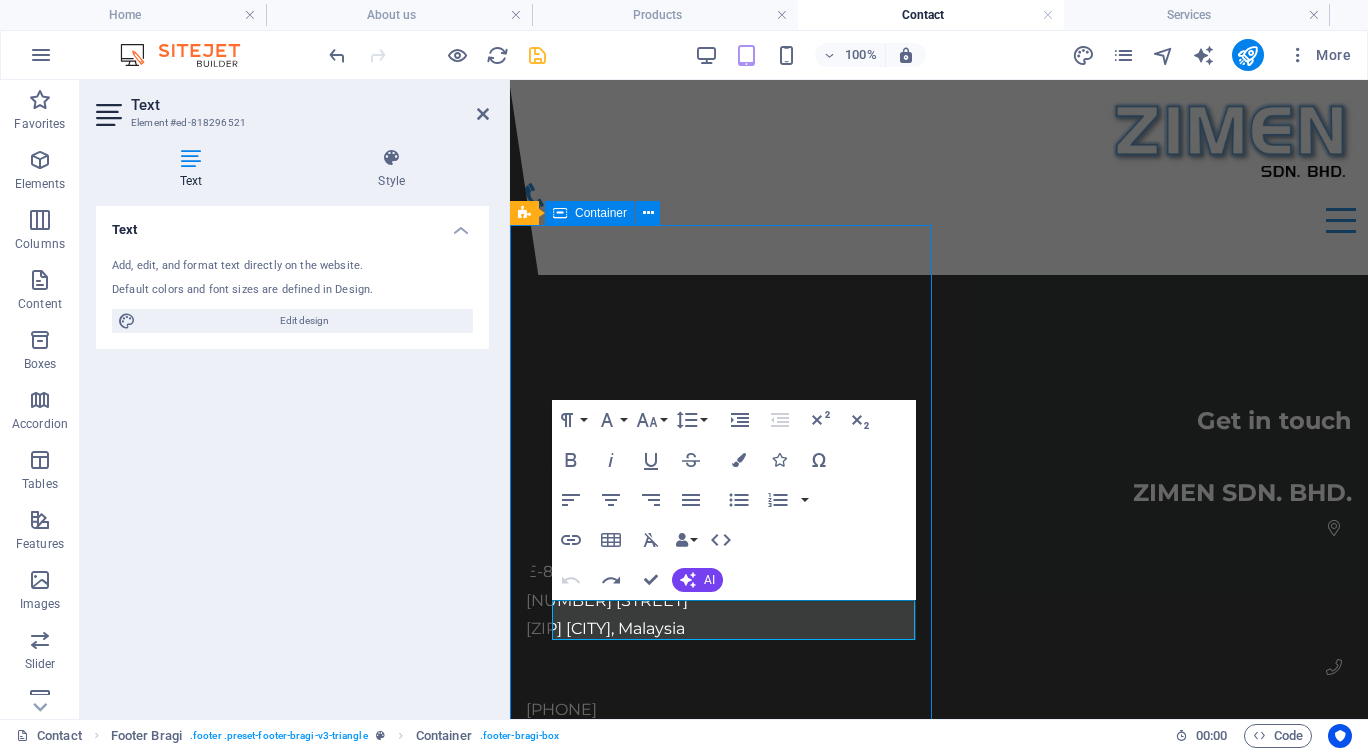 click at bounding box center [939, 208] 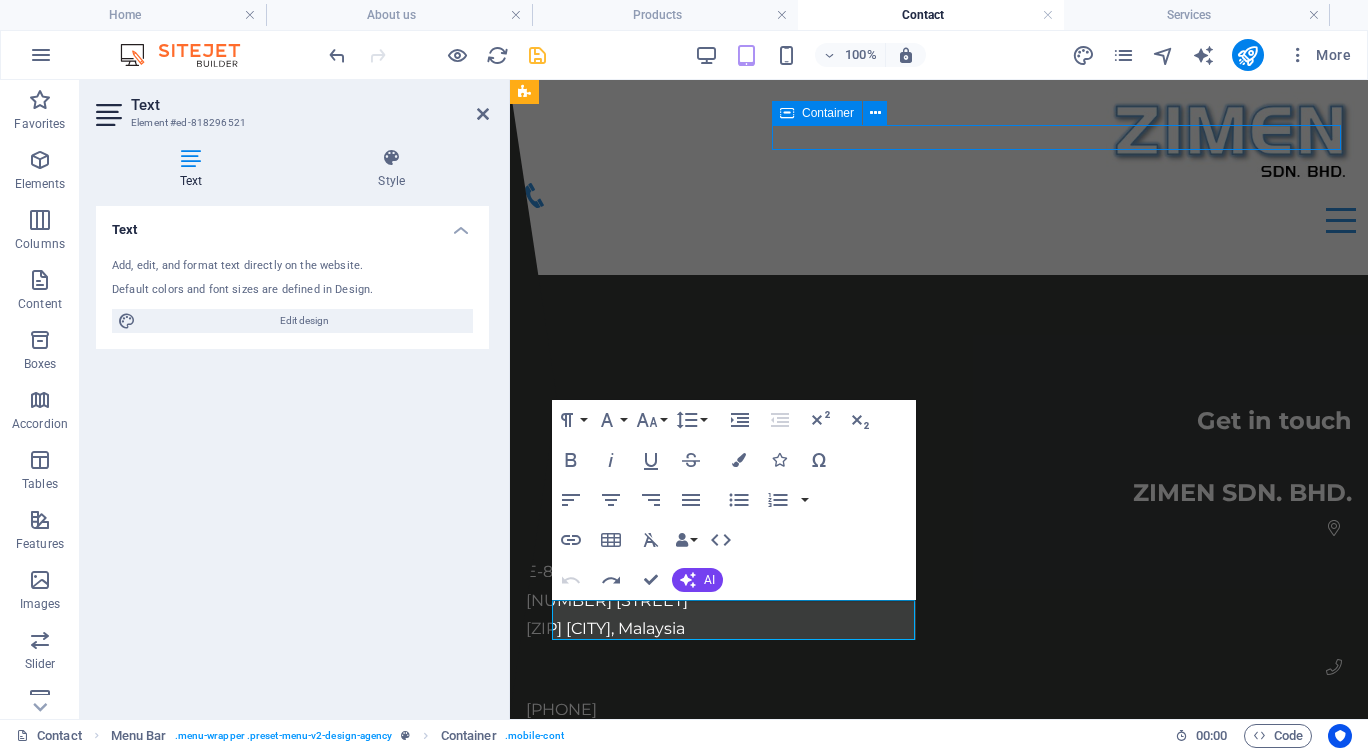 click at bounding box center [939, 208] 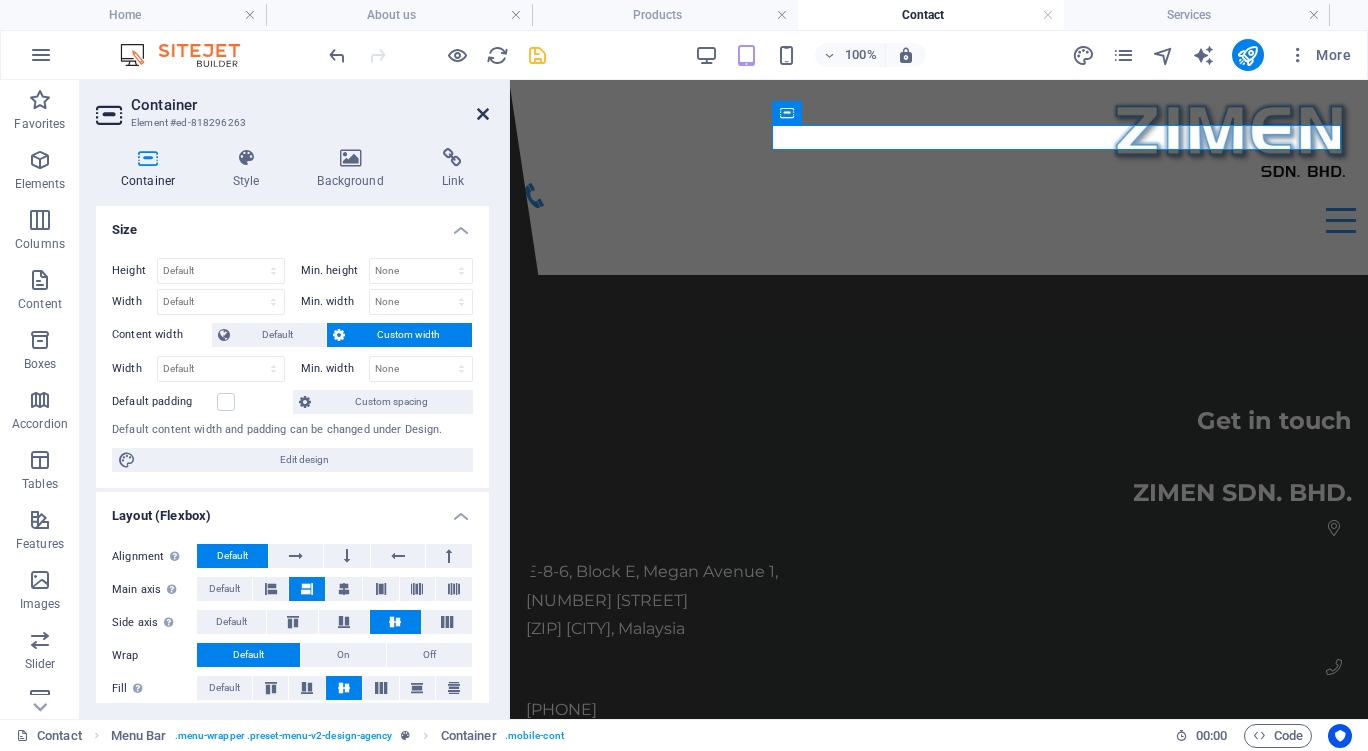 click at bounding box center [483, 114] 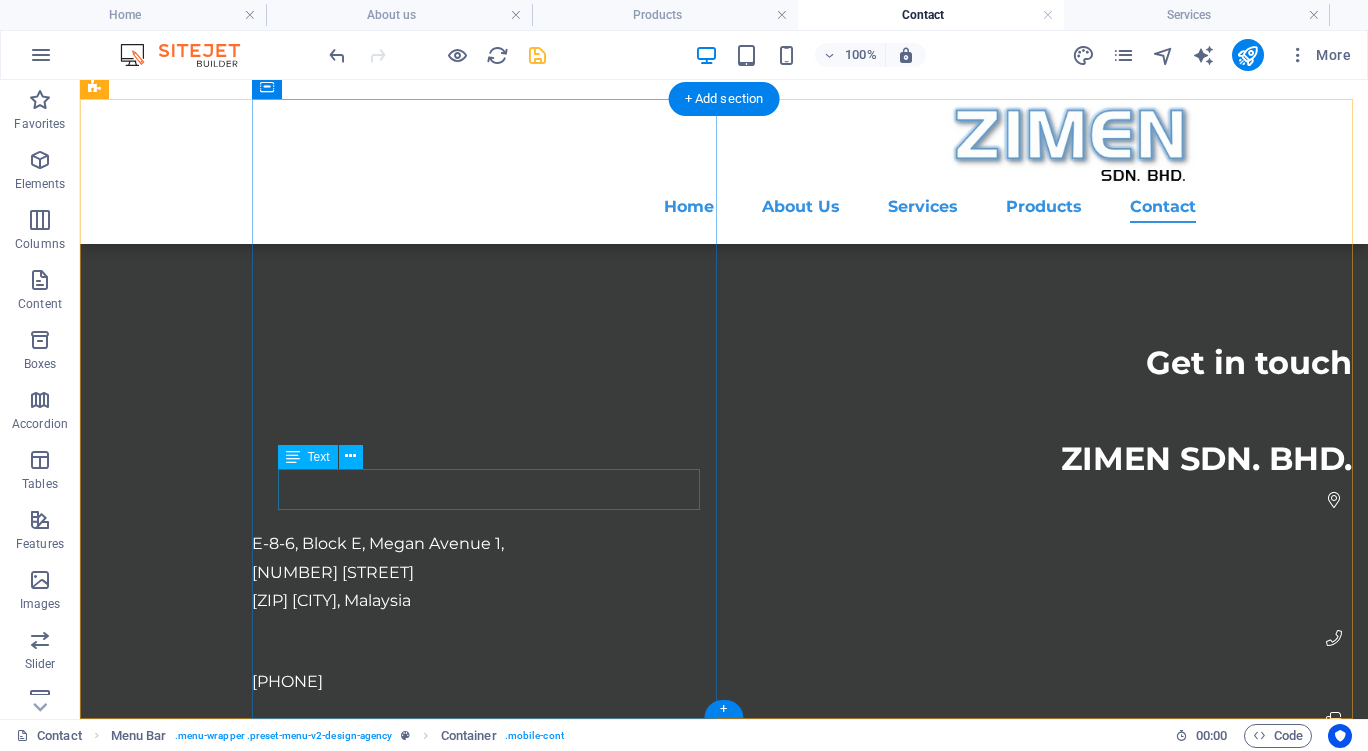 scroll, scrollTop: 134, scrollLeft: 0, axis: vertical 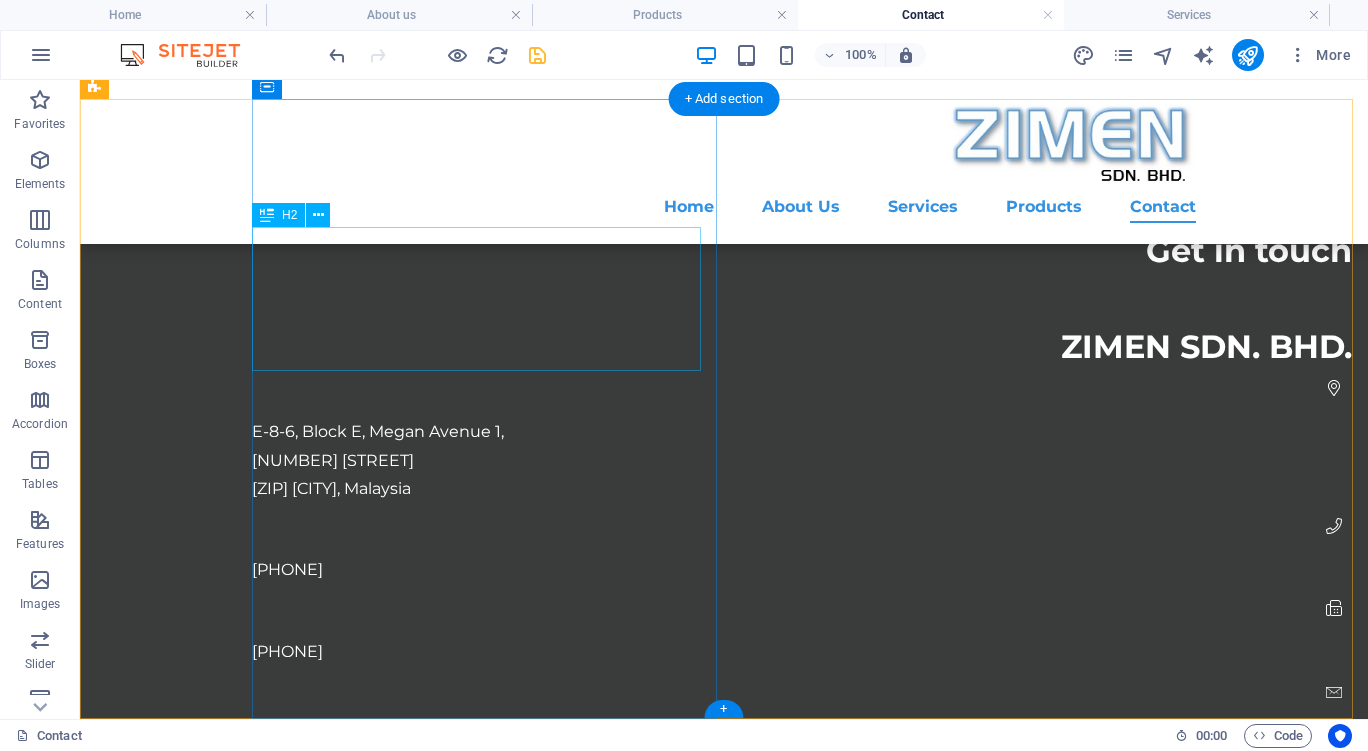 click on "Get in touch ZIMEN SDN. BHD." at bounding box center [802, 299] 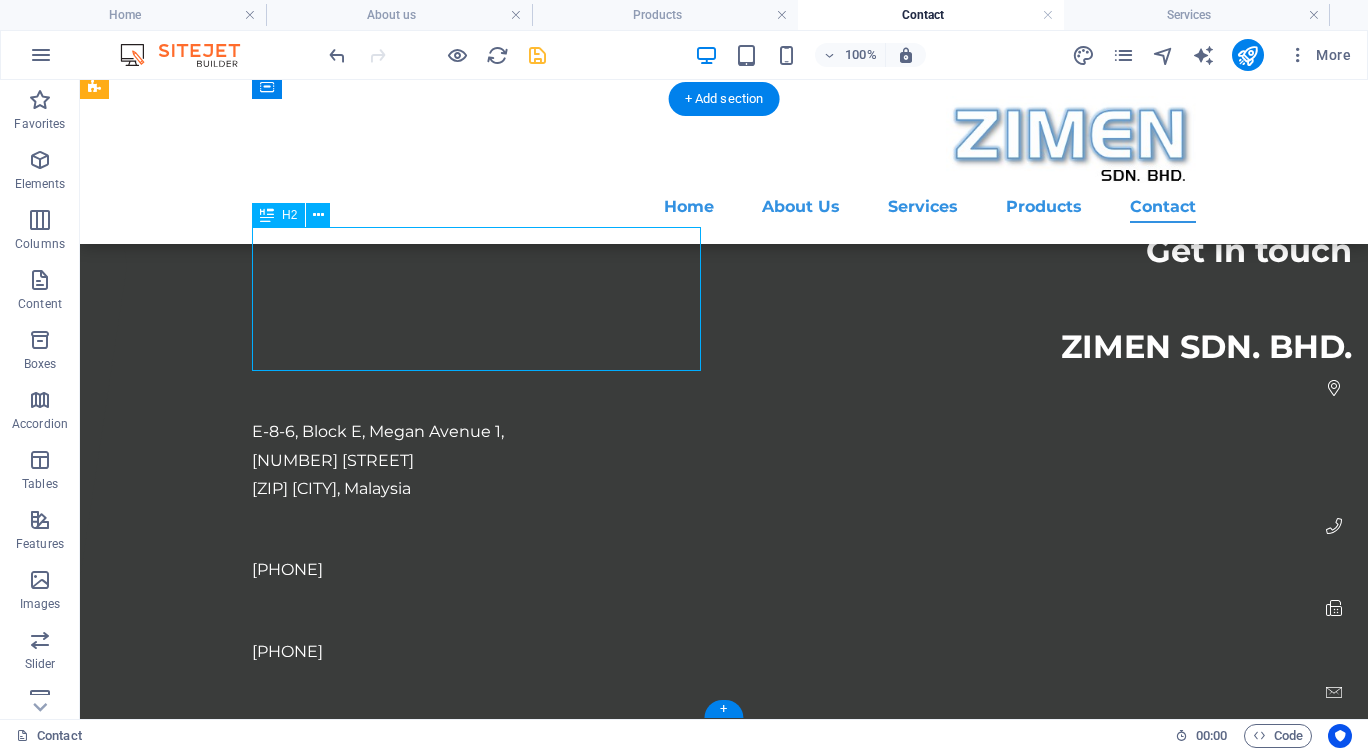 click on "Get in touch ZIMEN SDN. BHD." at bounding box center (802, 299) 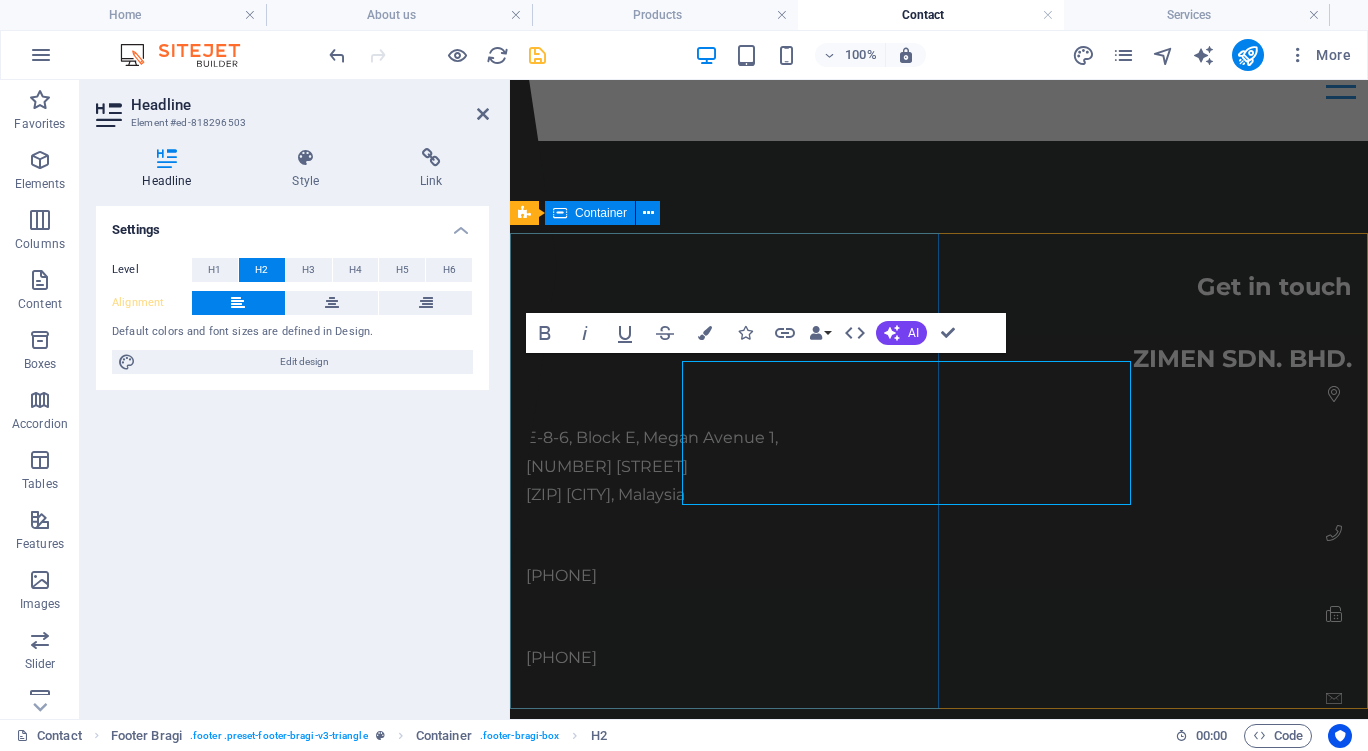 scroll, scrollTop: 0, scrollLeft: 0, axis: both 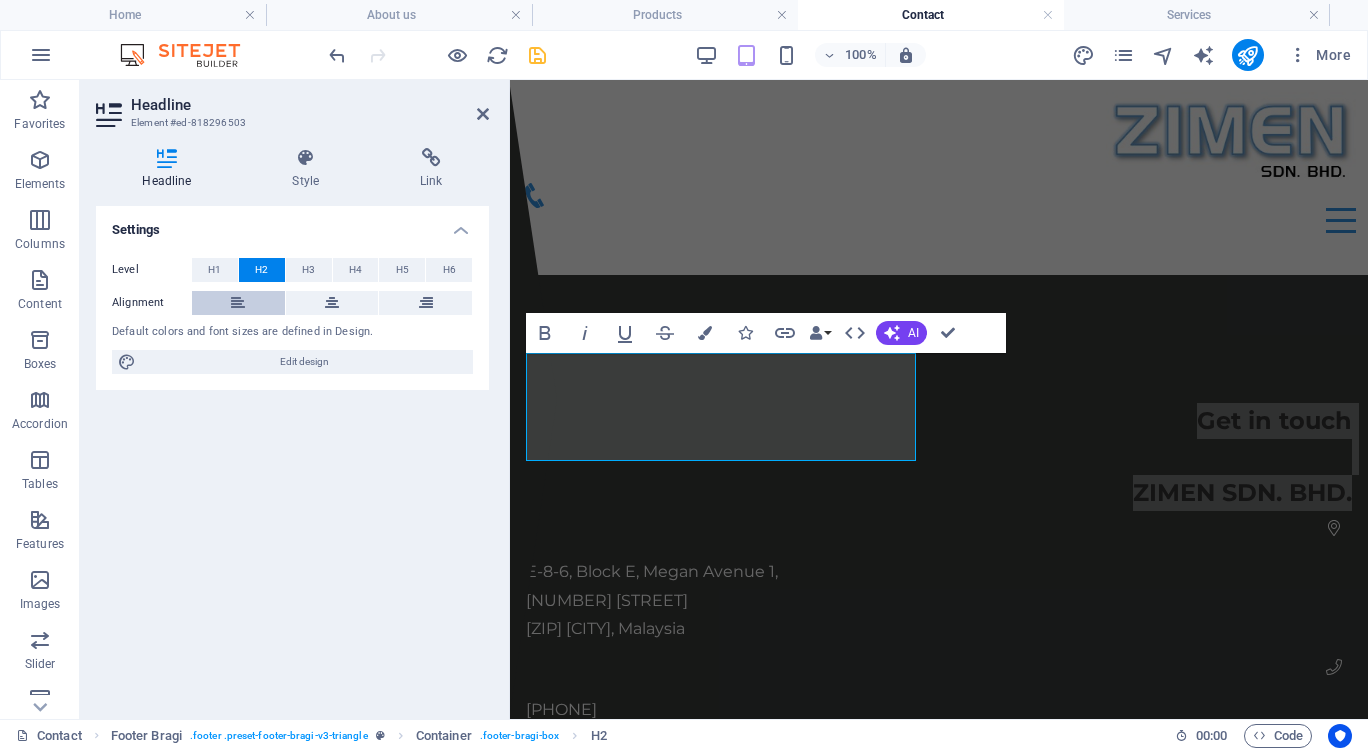 click at bounding box center (238, 303) 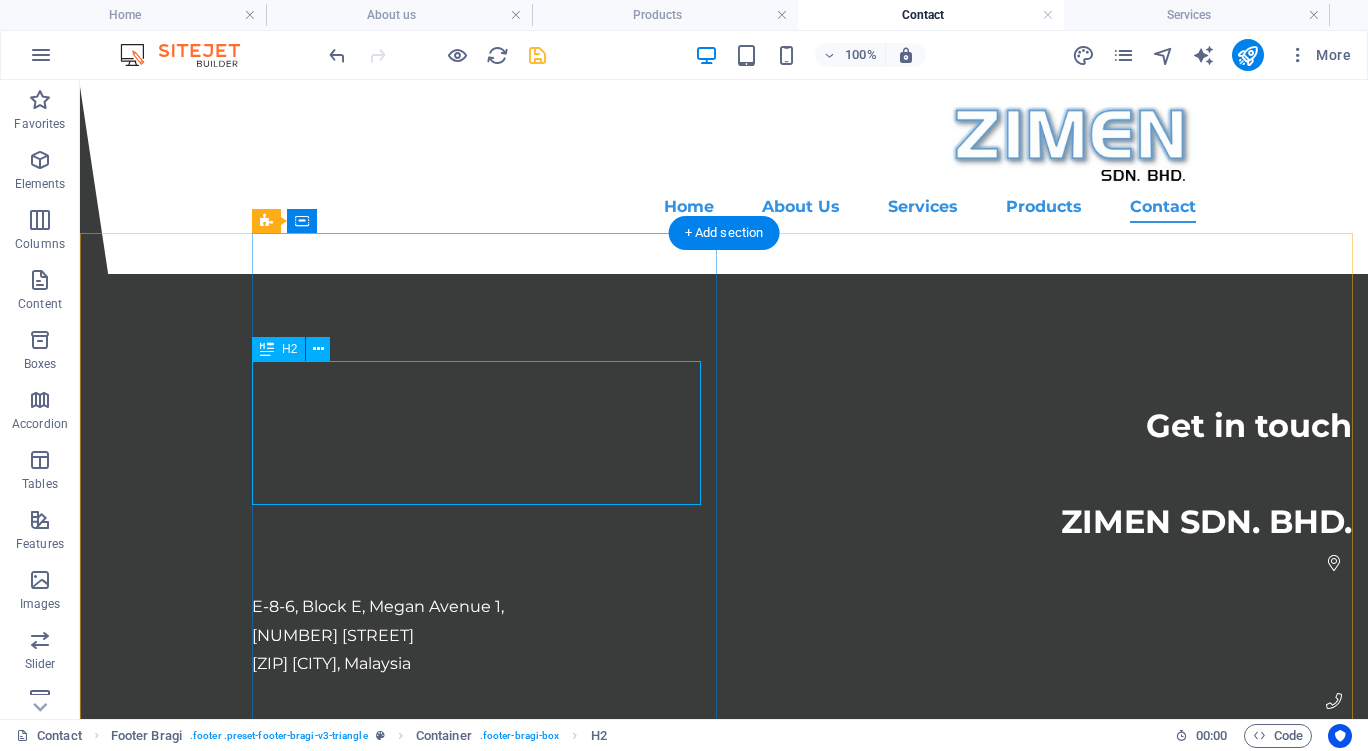 click on "Get in touch ZIMEN SDN. BHD." at bounding box center [802, 474] 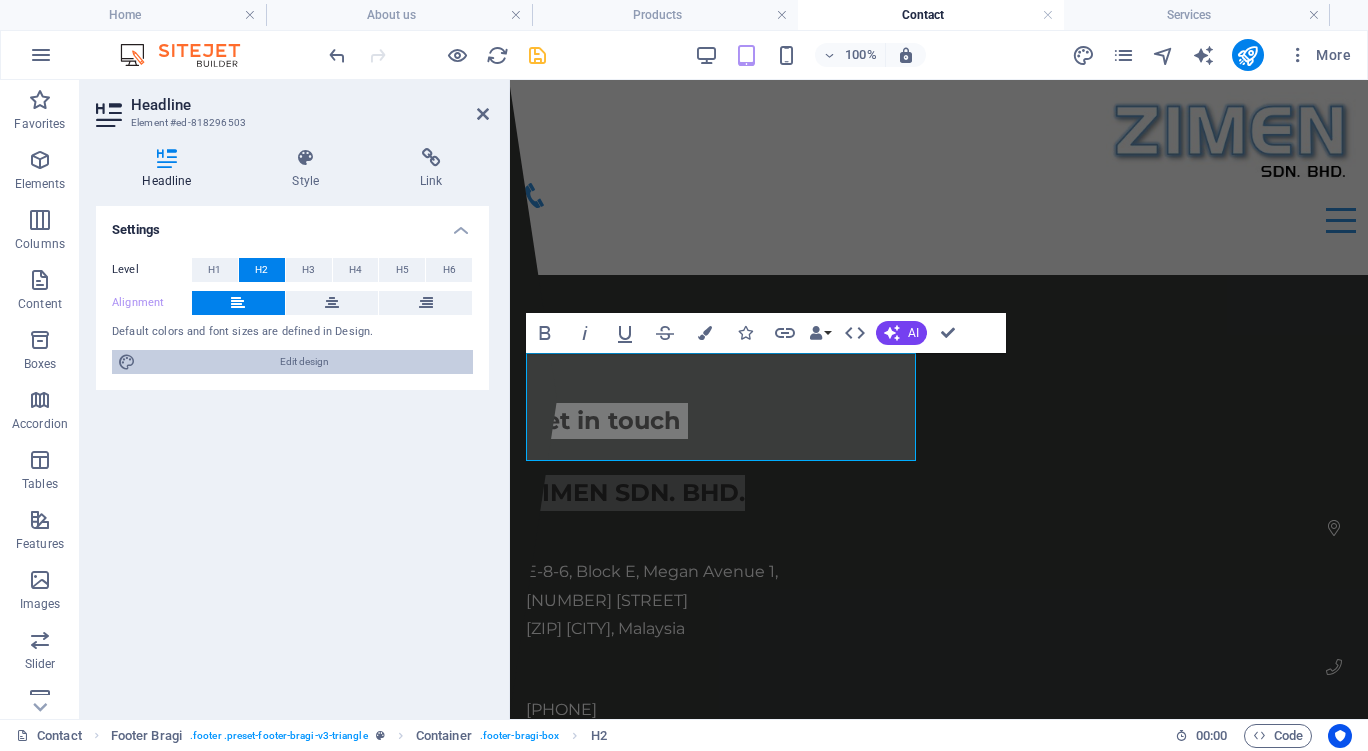 click on "Edit design" at bounding box center [304, 362] 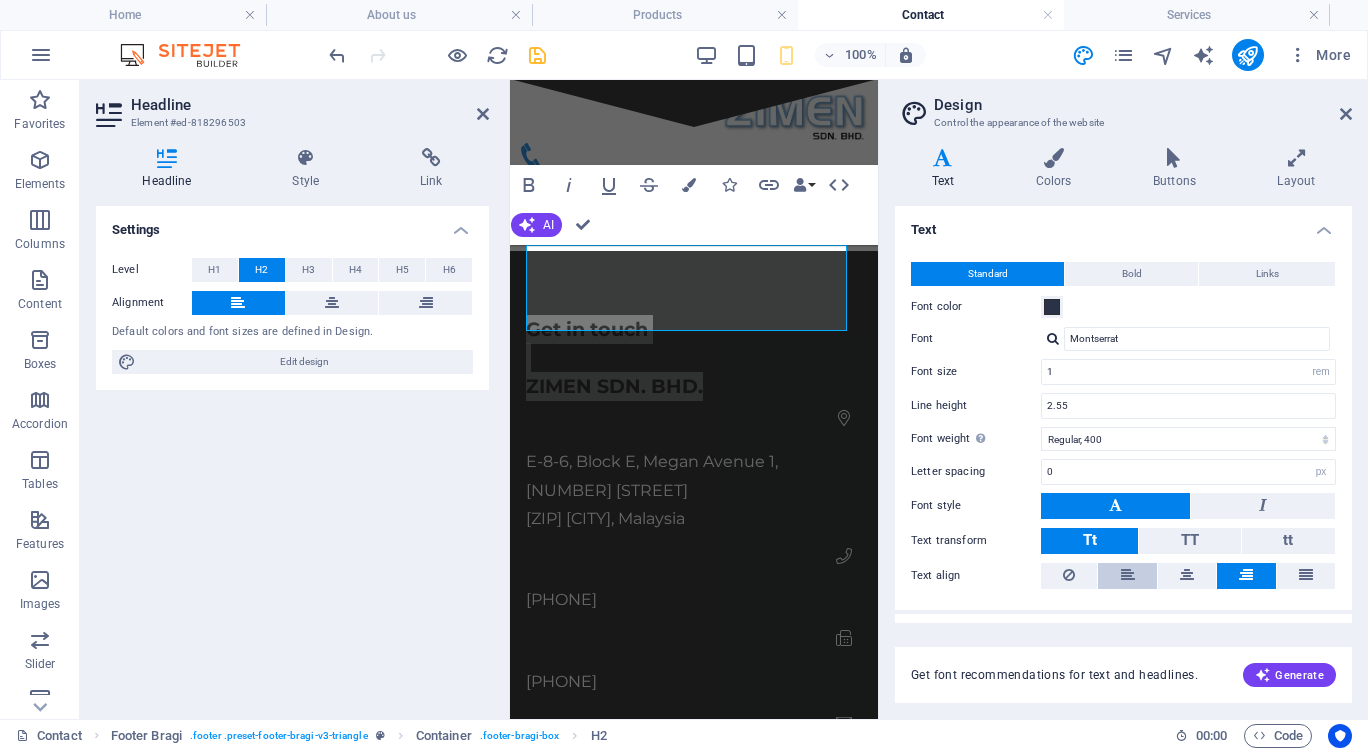 click at bounding box center (1128, 575) 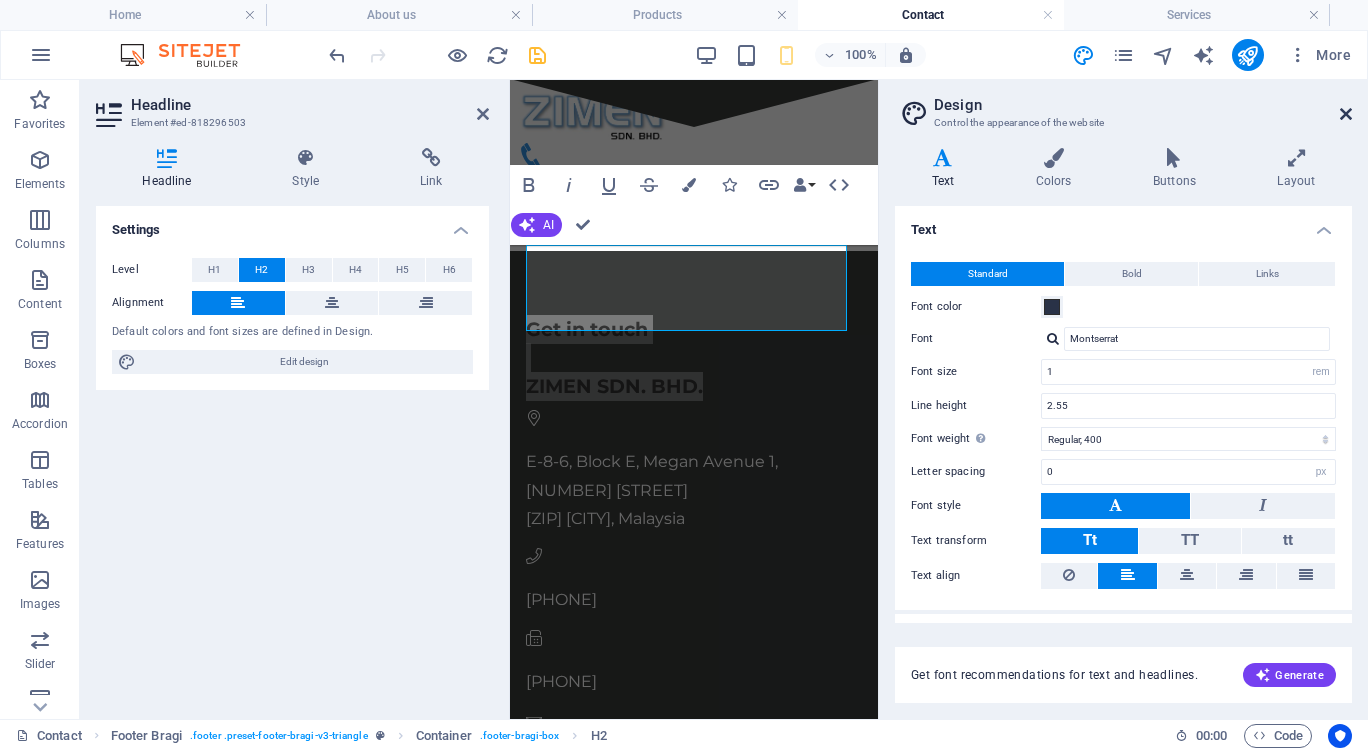 click at bounding box center [1346, 114] 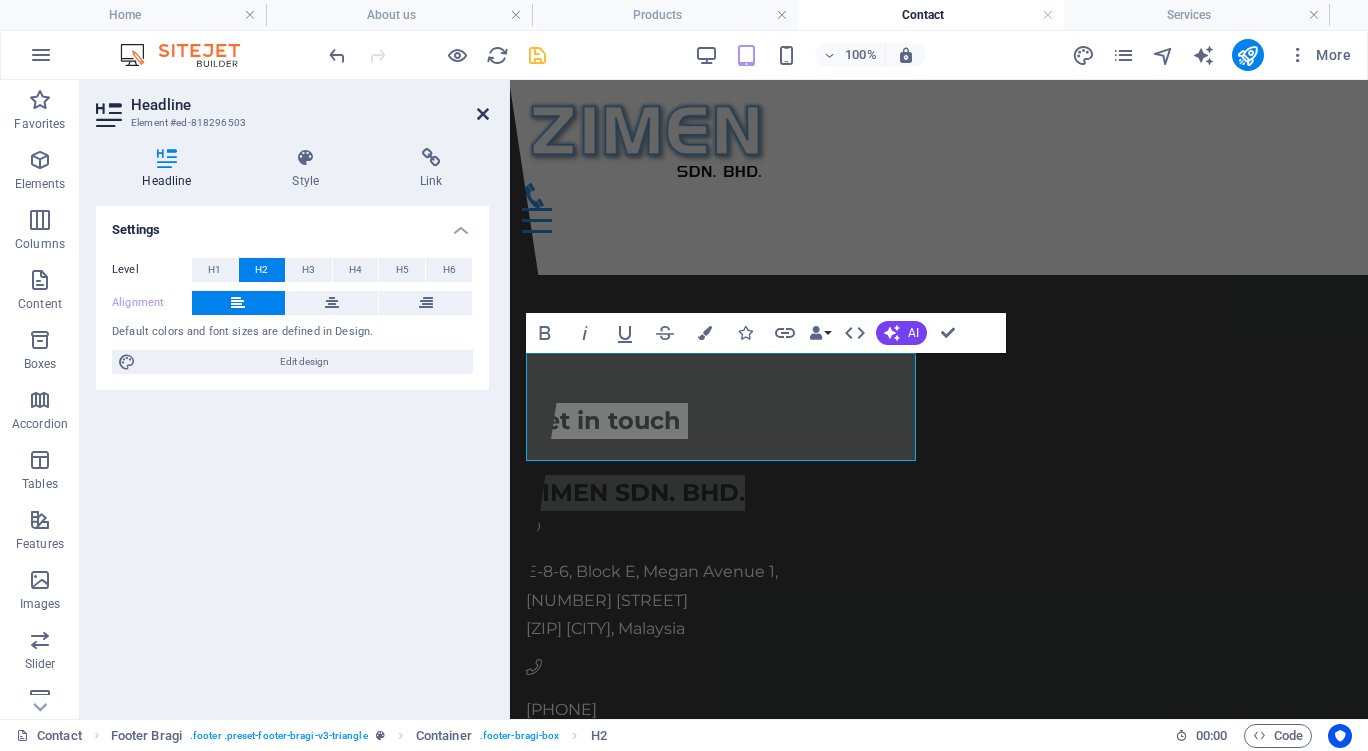 click at bounding box center [483, 114] 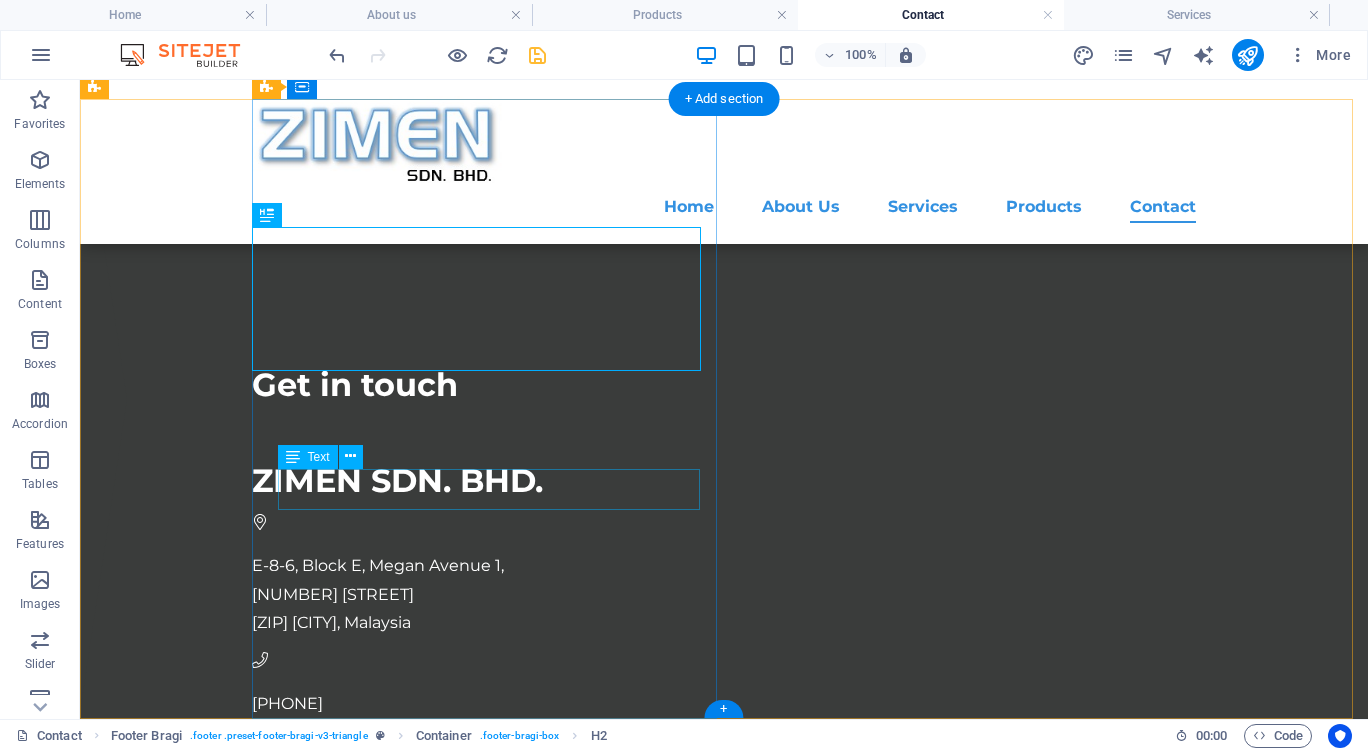 scroll, scrollTop: 134, scrollLeft: 0, axis: vertical 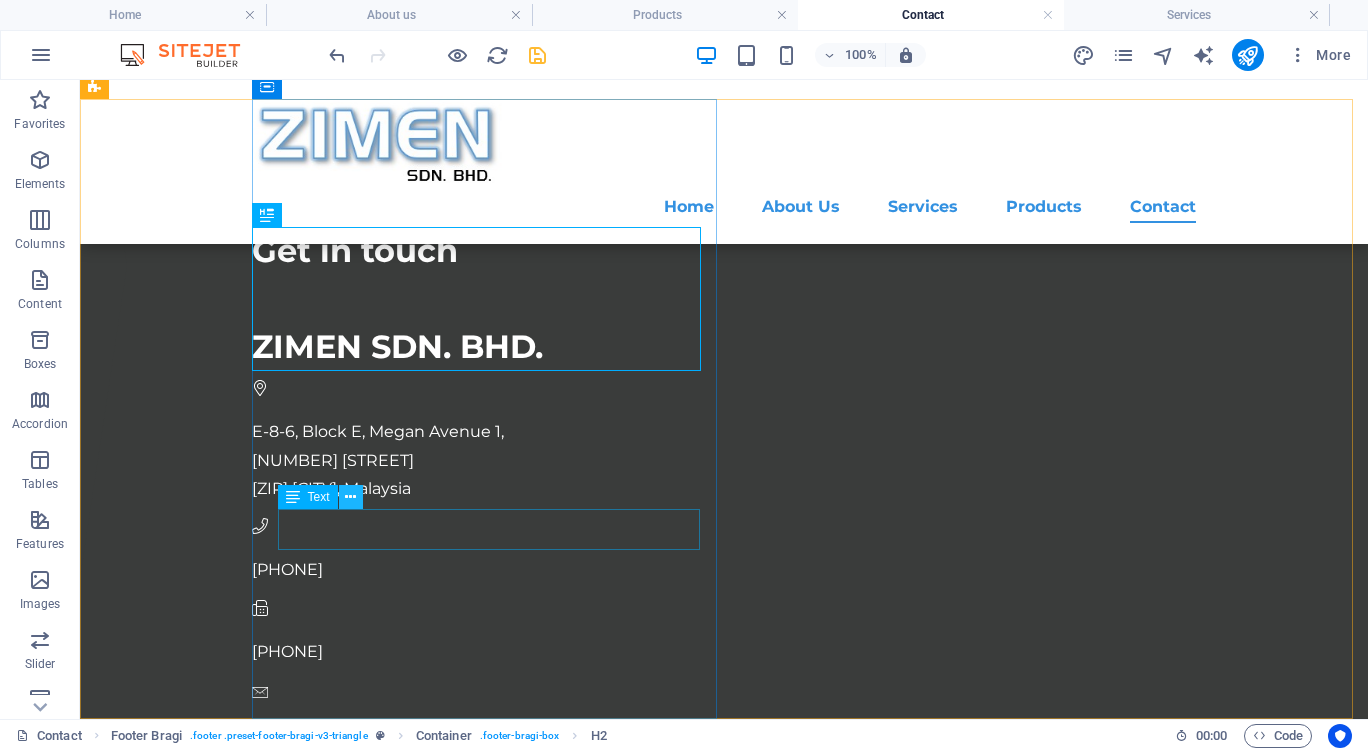 click at bounding box center (350, 497) 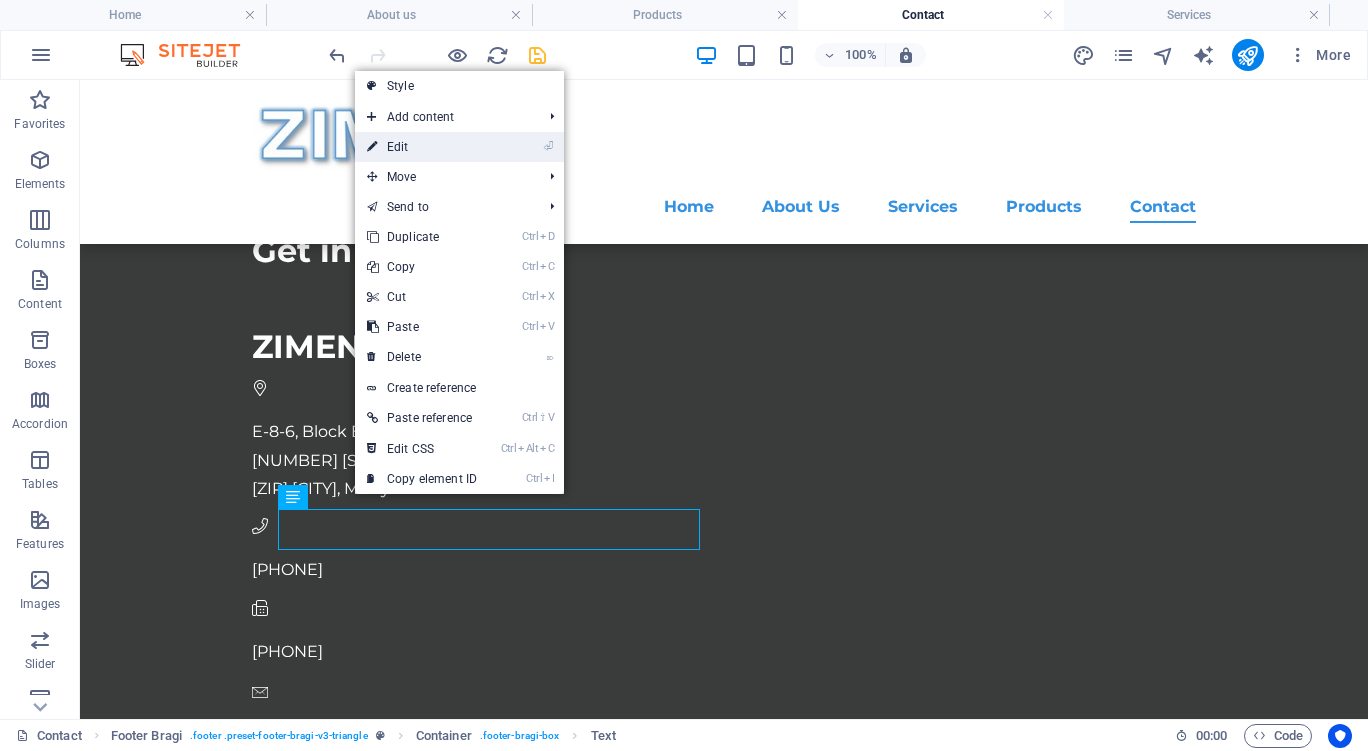 click on "⏎  Edit" at bounding box center [422, 147] 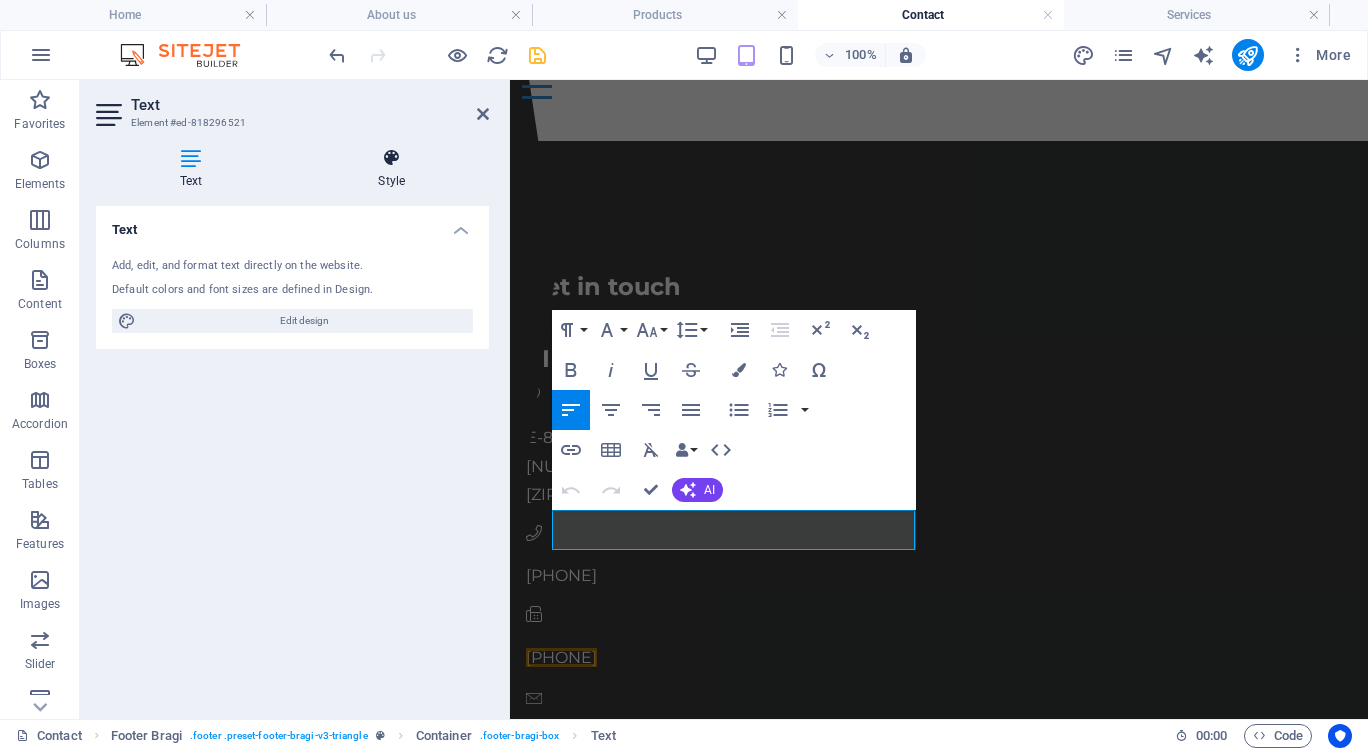 scroll, scrollTop: 90, scrollLeft: 0, axis: vertical 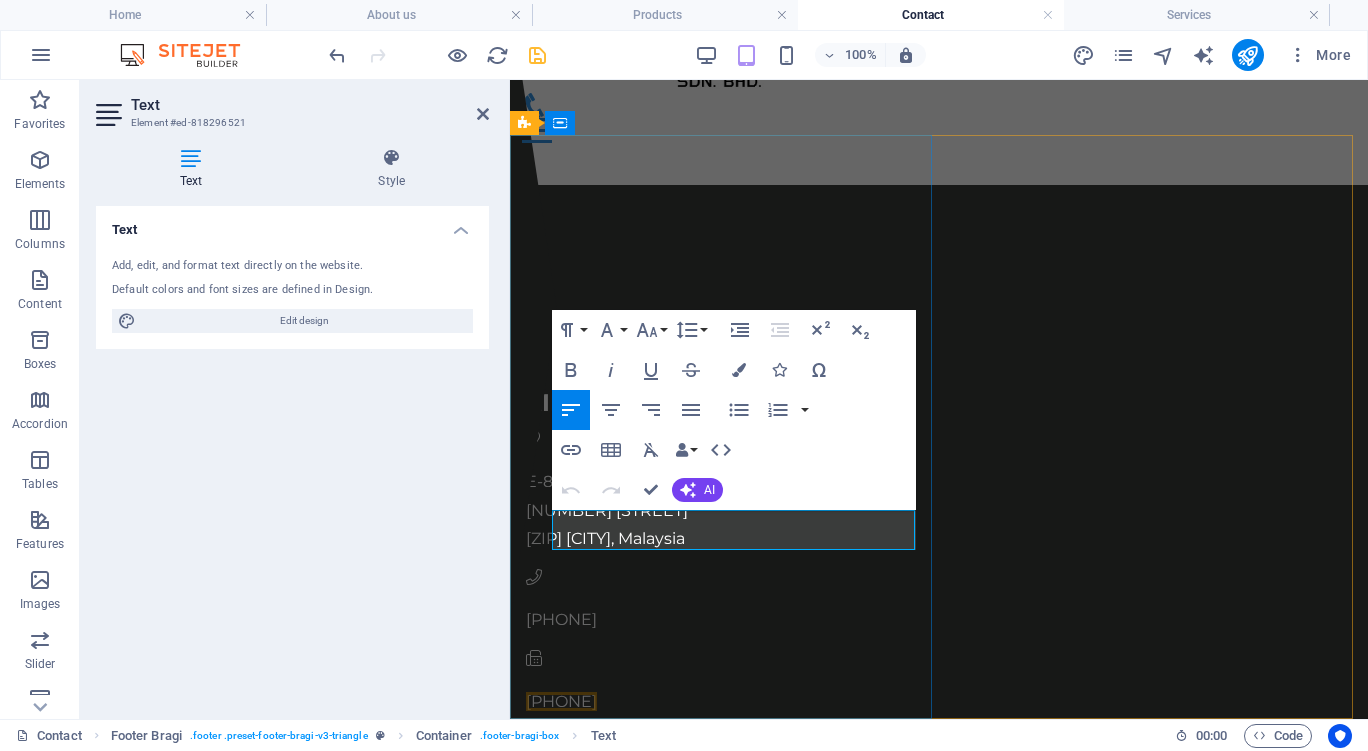 click on "[PHONE]" at bounding box center [561, 701] 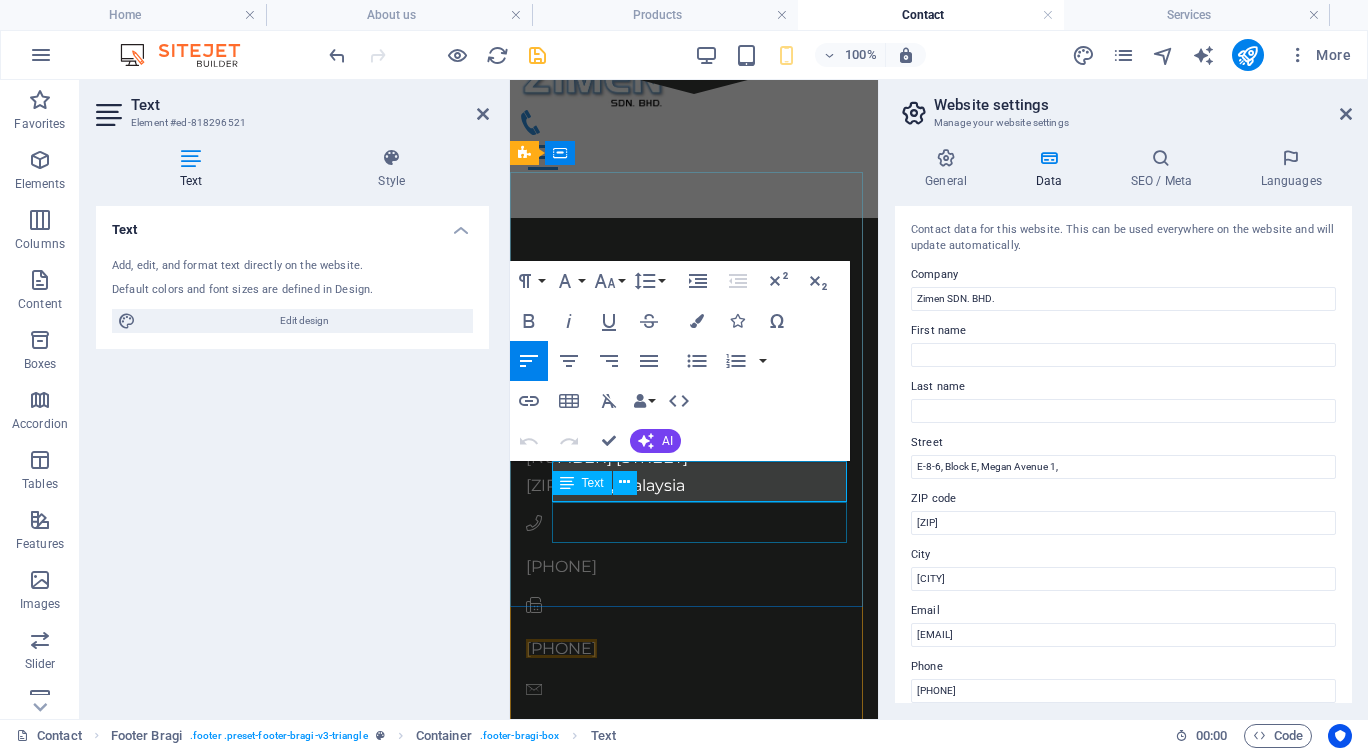 scroll, scrollTop: 8, scrollLeft: 0, axis: vertical 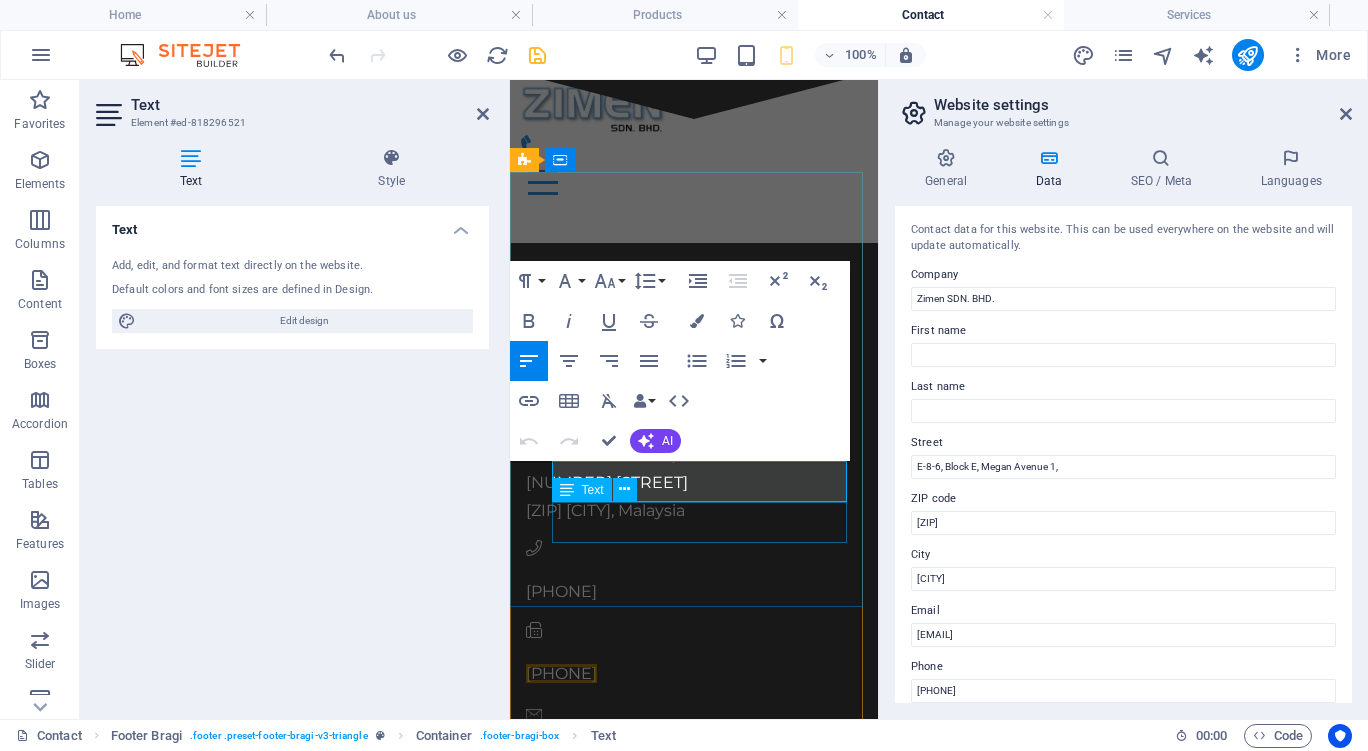 click on "Text" at bounding box center [601, 490] 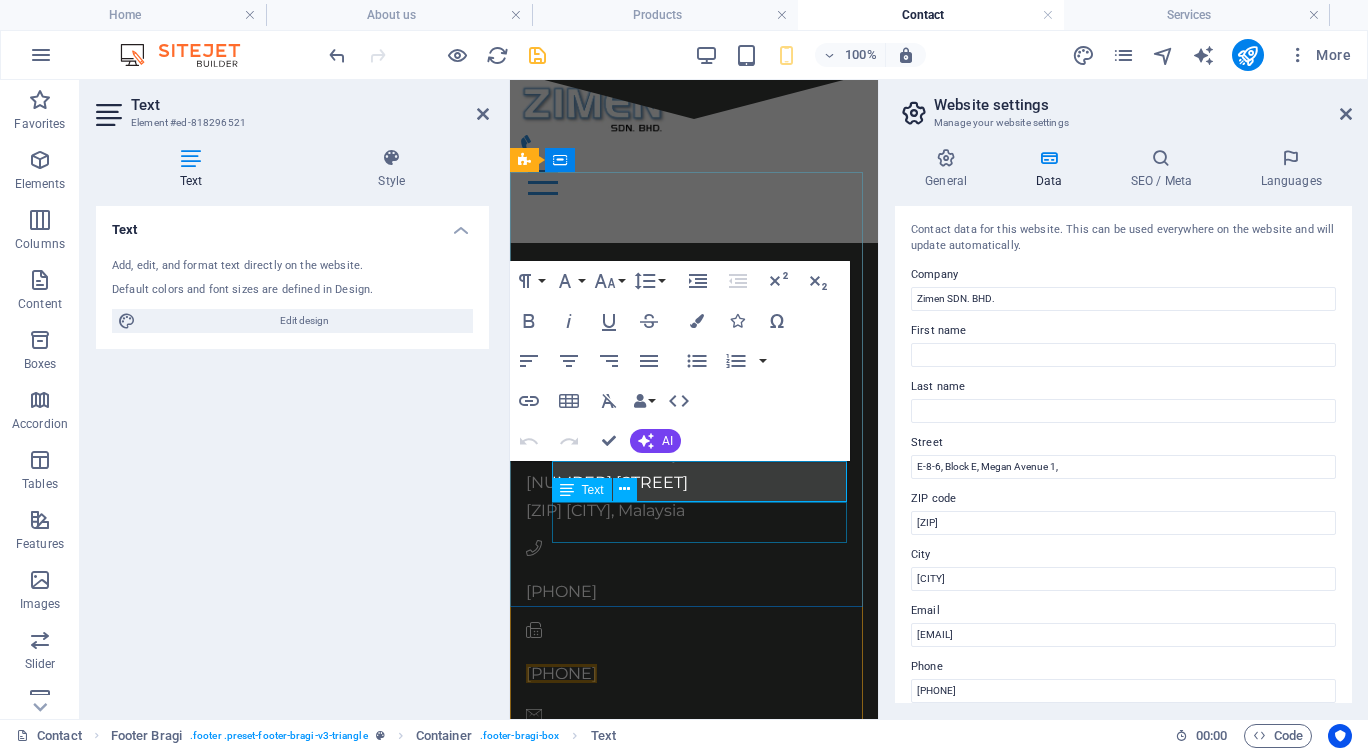 click on "Text" at bounding box center (601, 490) 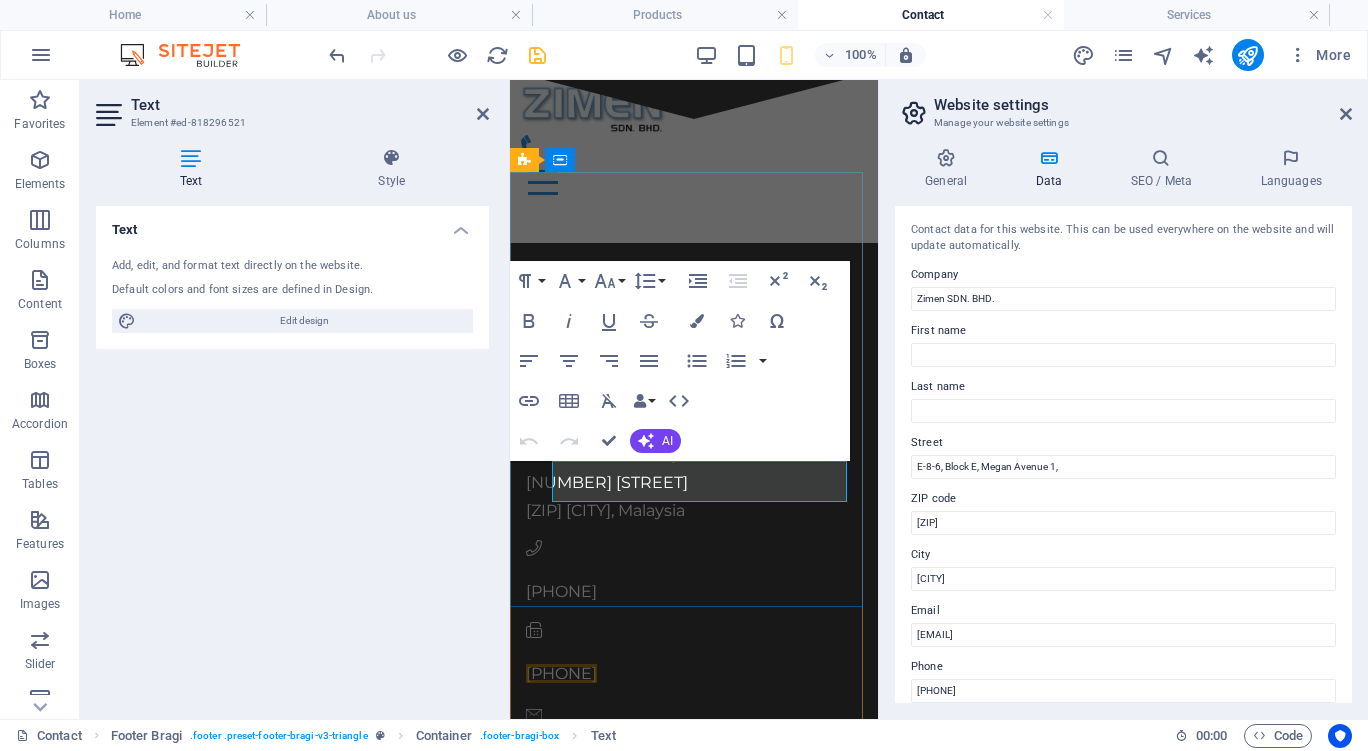 click on "[PHONE]" at bounding box center (694, 674) 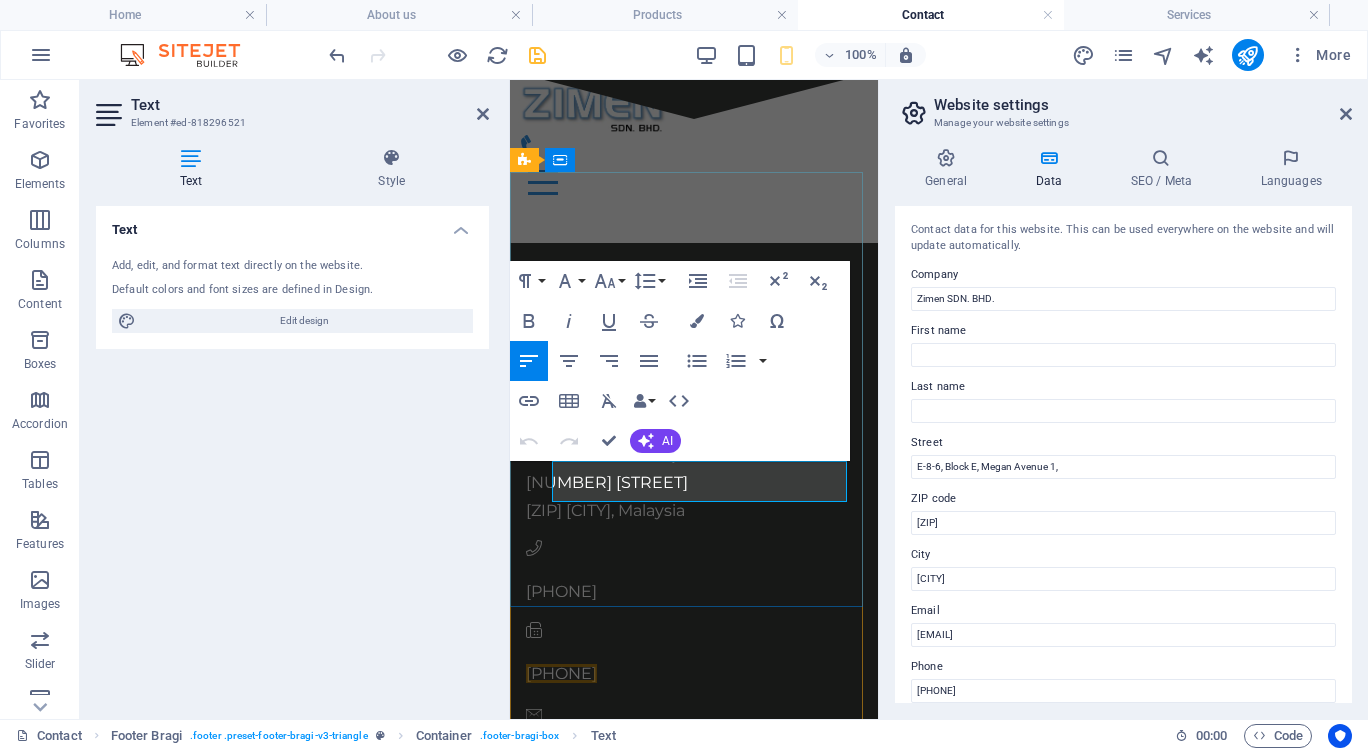 click on "[PHONE]" at bounding box center [561, 673] 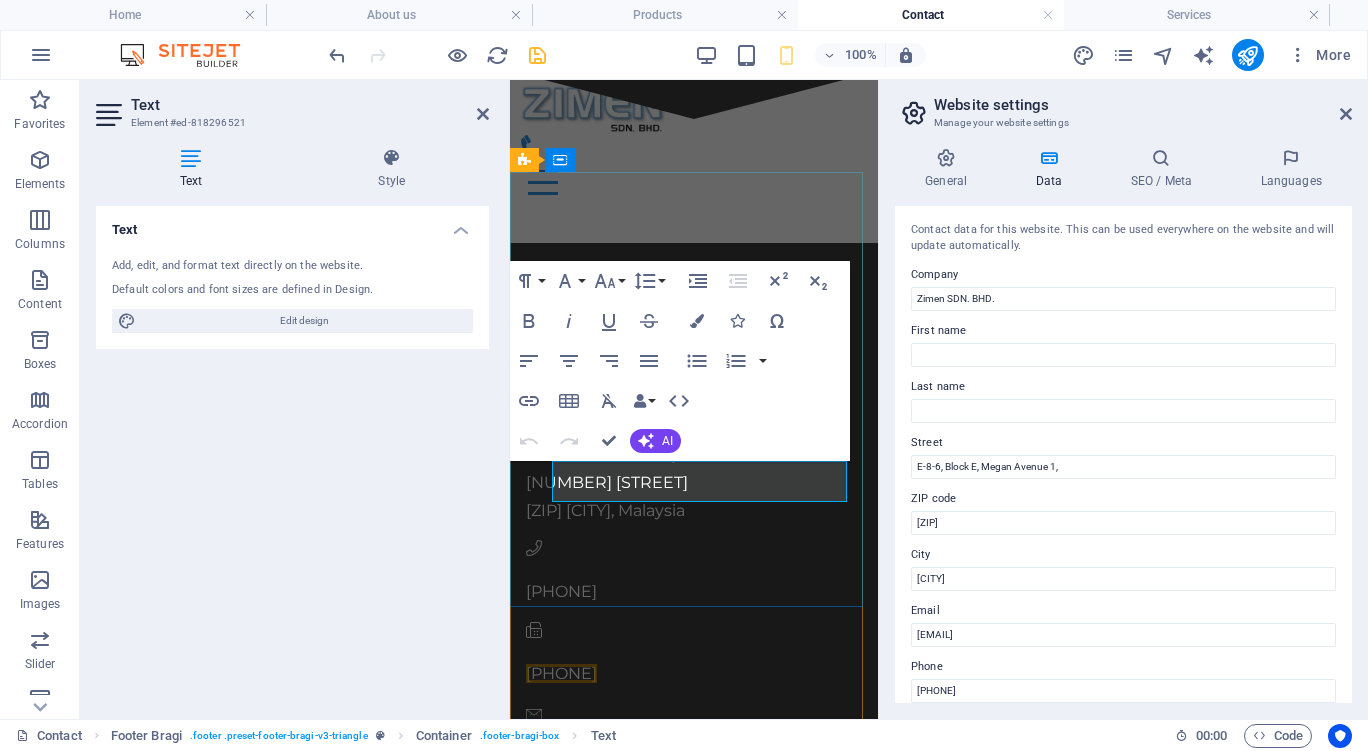 click on "[PHONE]" at bounding box center [561, 673] 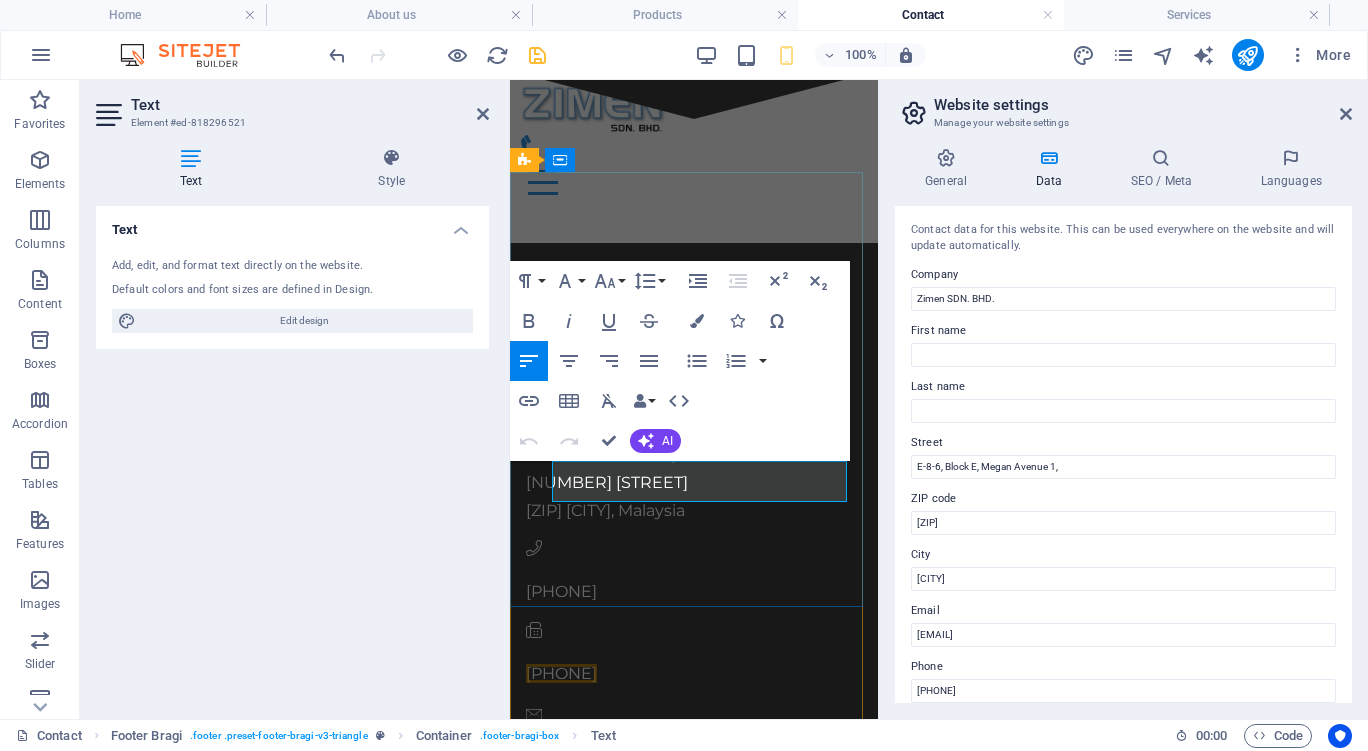click on "[PHONE]" at bounding box center [561, 673] 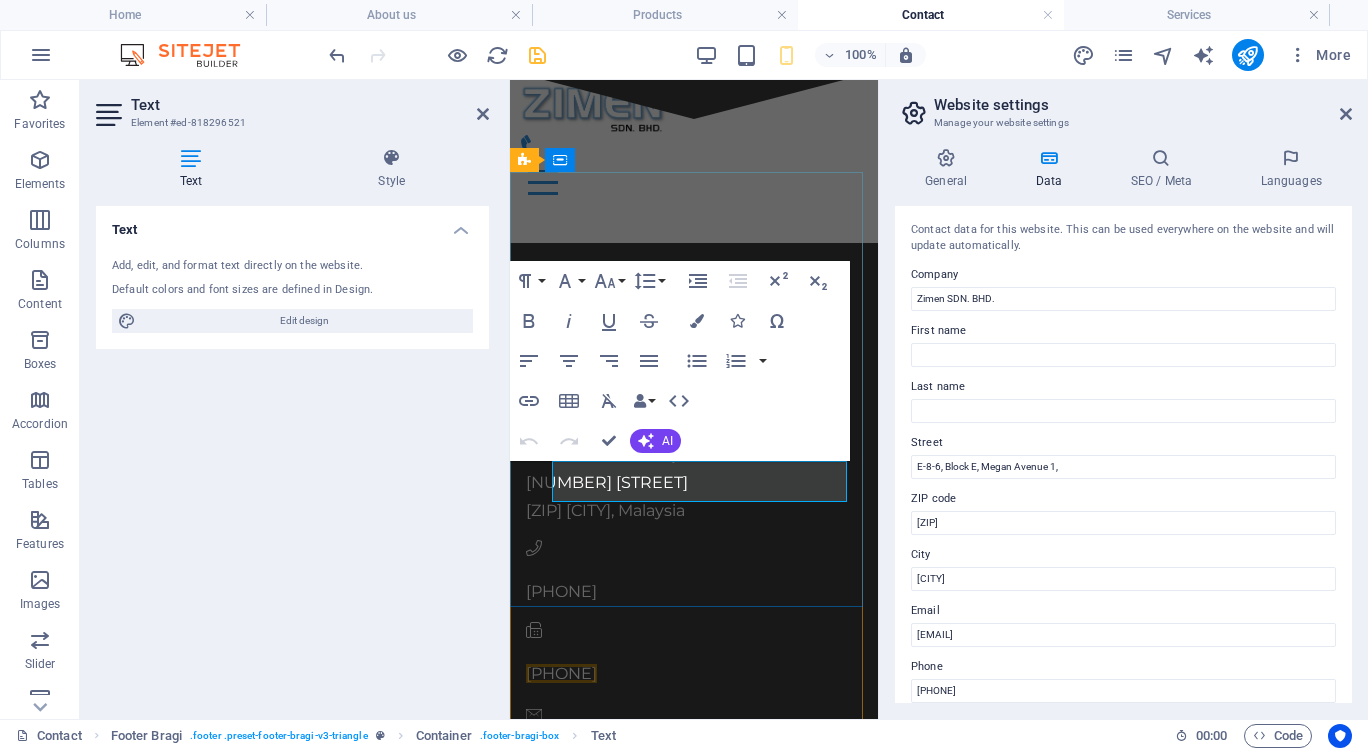 click on "[PHONE]" at bounding box center [561, 673] 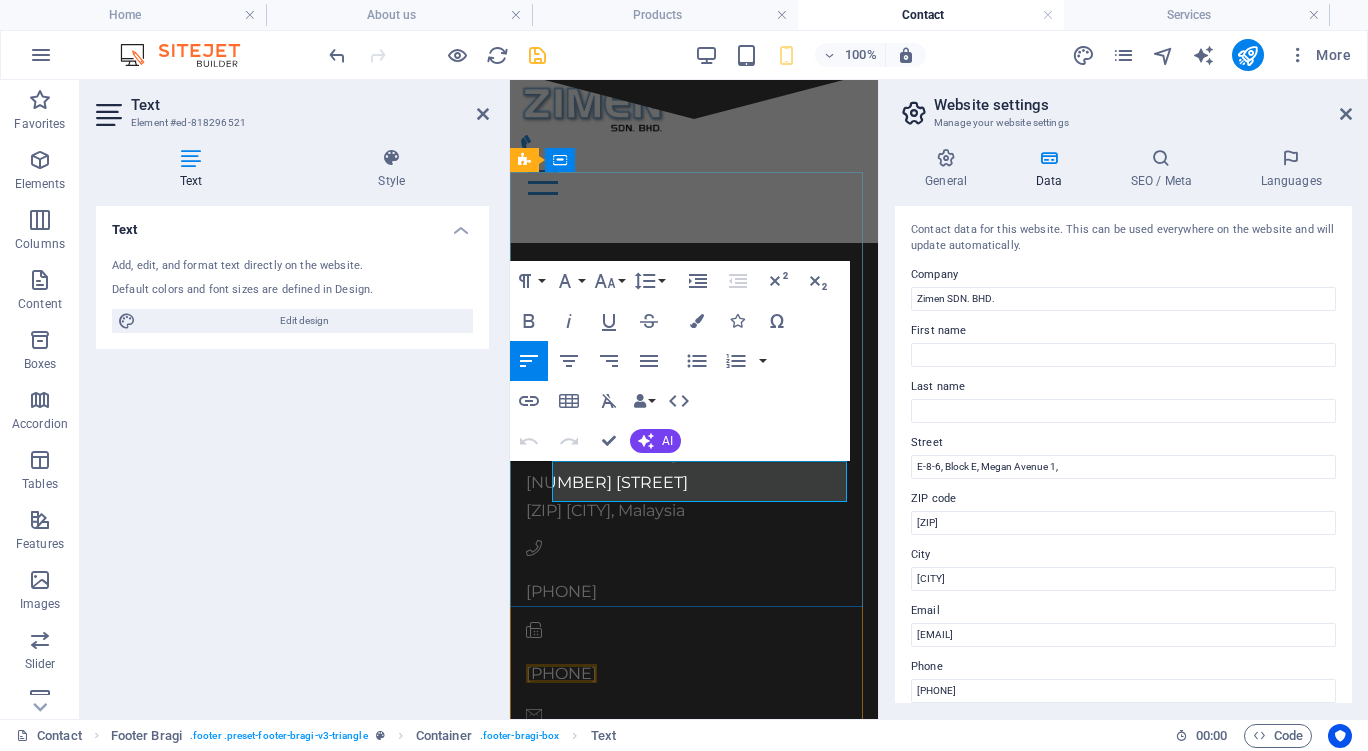 click on "[PHONE]" at bounding box center [561, 673] 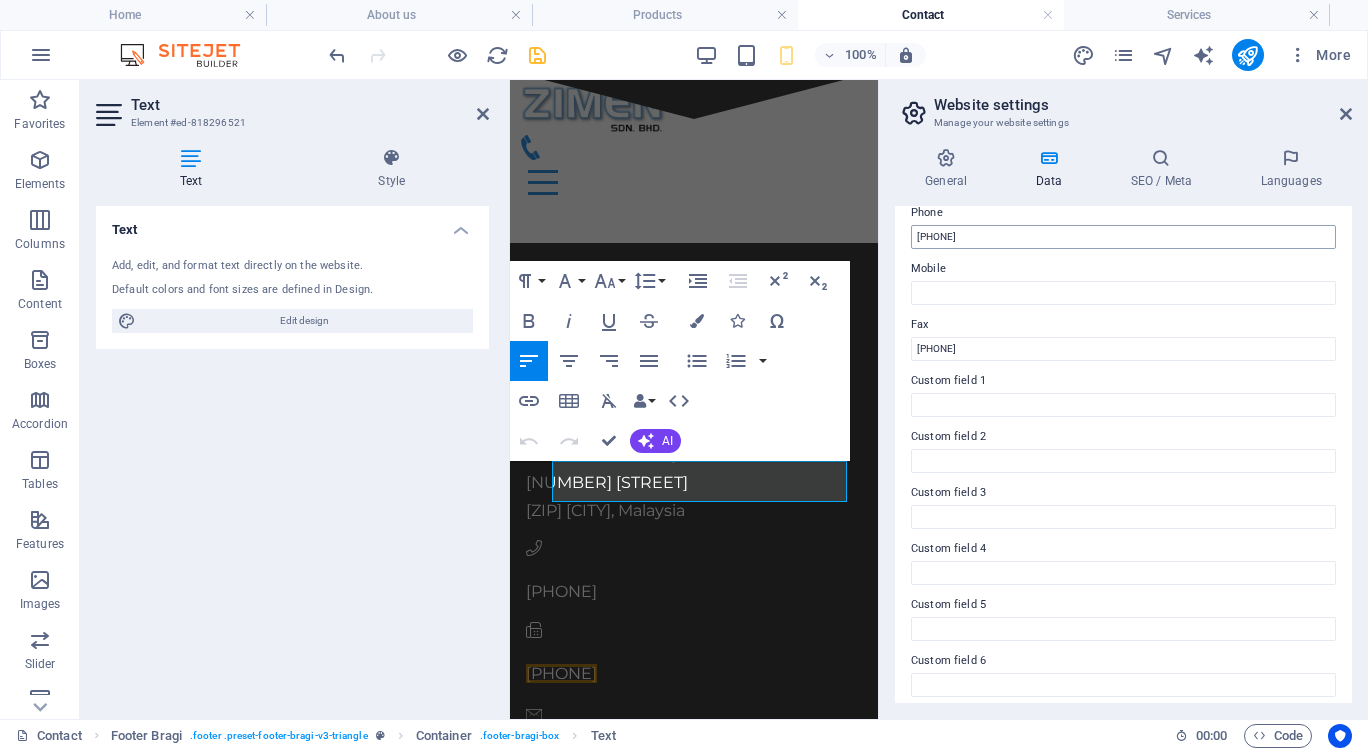 scroll, scrollTop: 463, scrollLeft: 0, axis: vertical 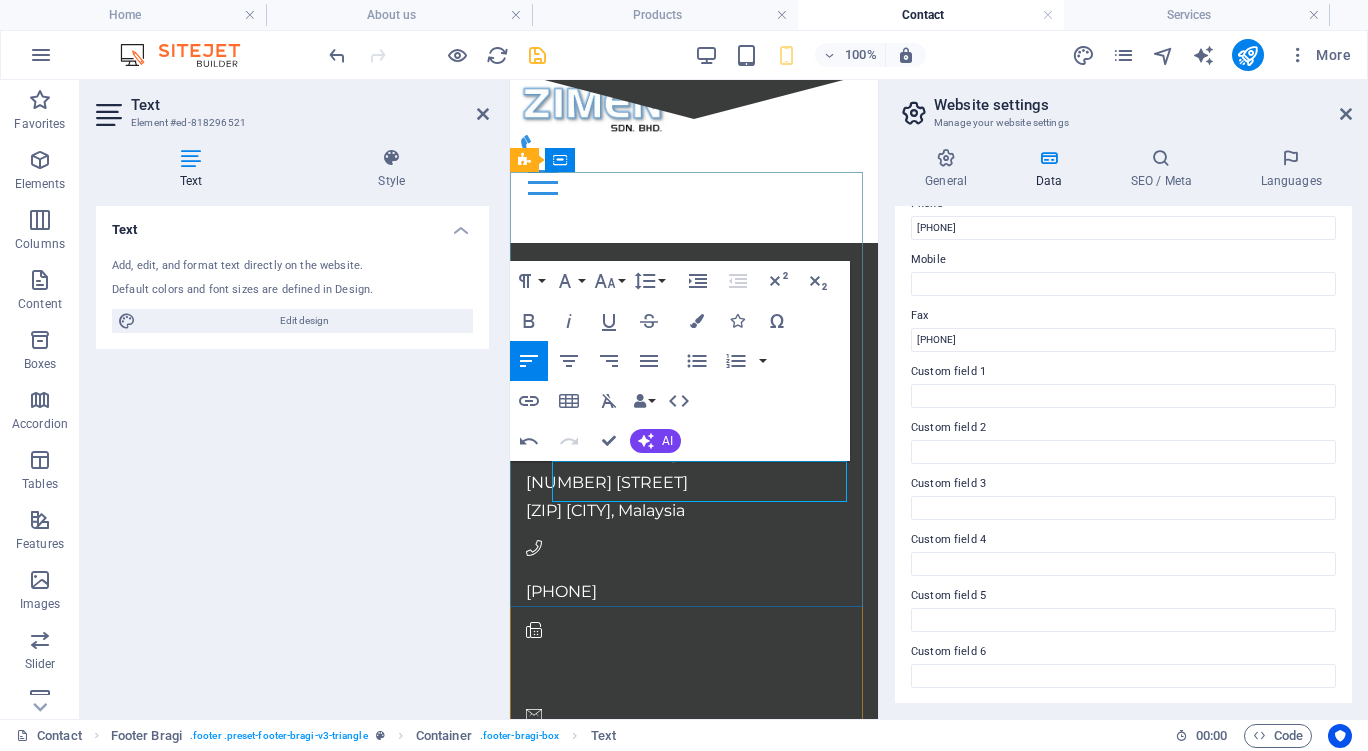 click at bounding box center (694, 674) 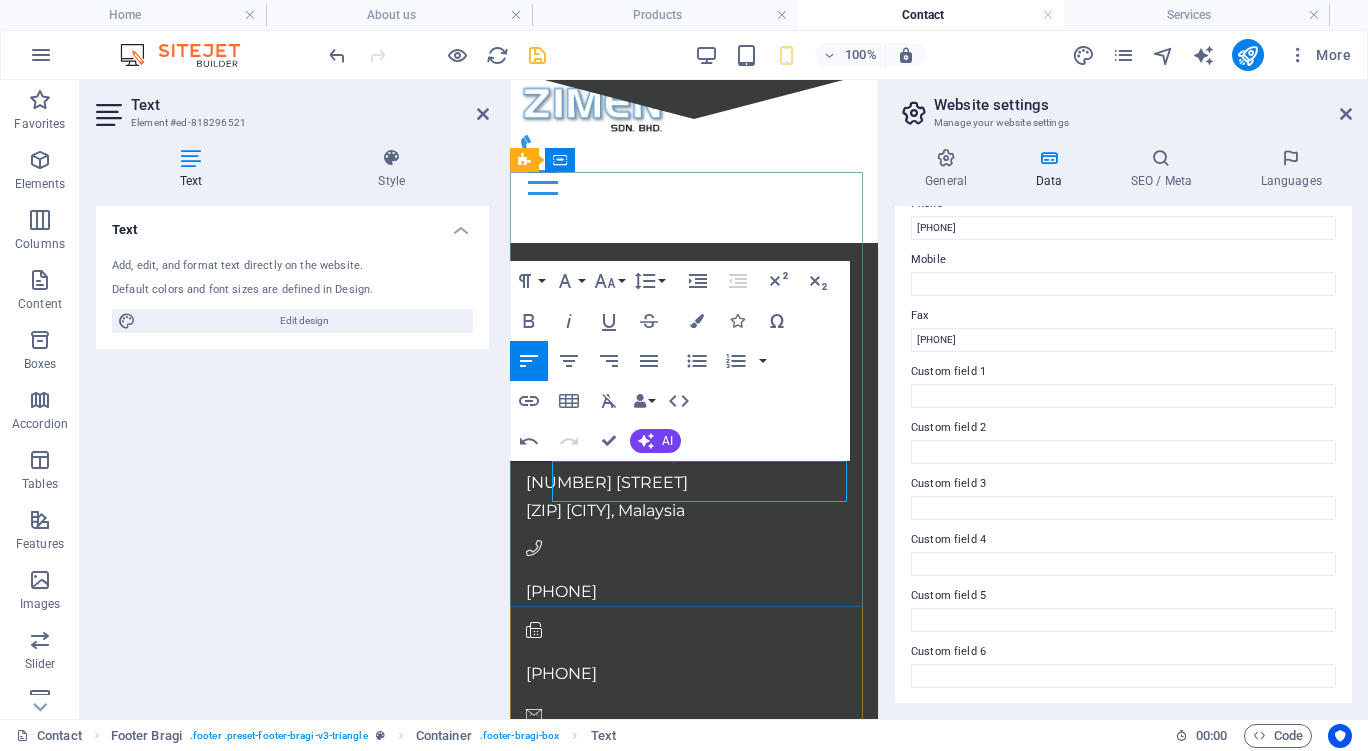 scroll, scrollTop: 0, scrollLeft: 8, axis: horizontal 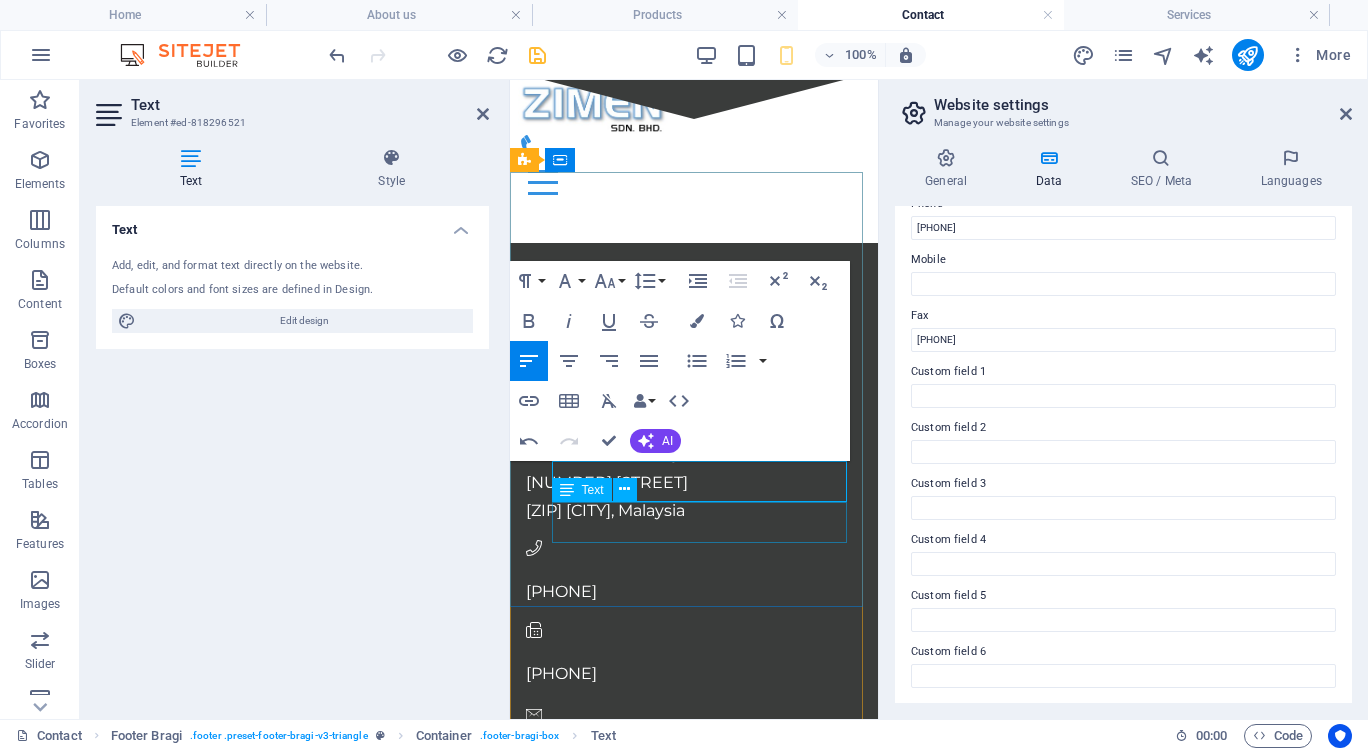 click on "[PHONE]" at bounding box center [561, 754] 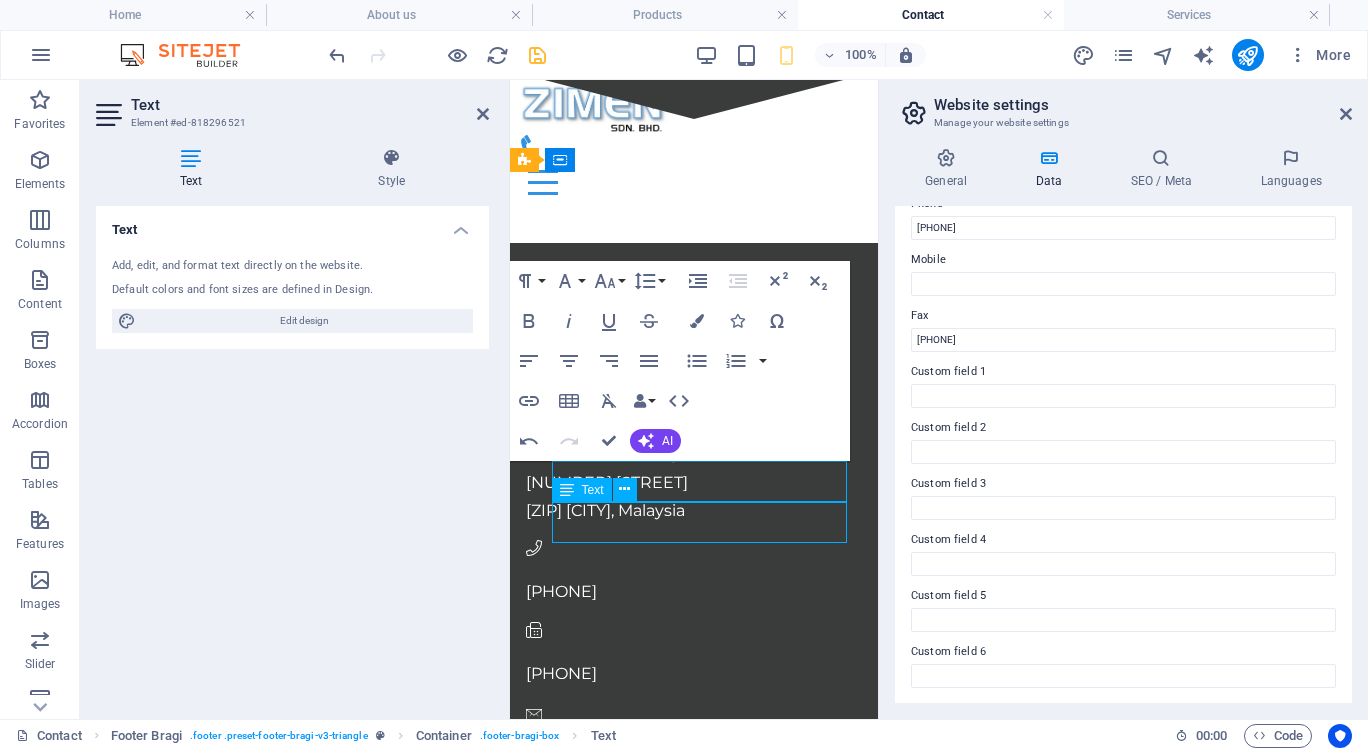 click on "[PHONE]" at bounding box center (561, 754) 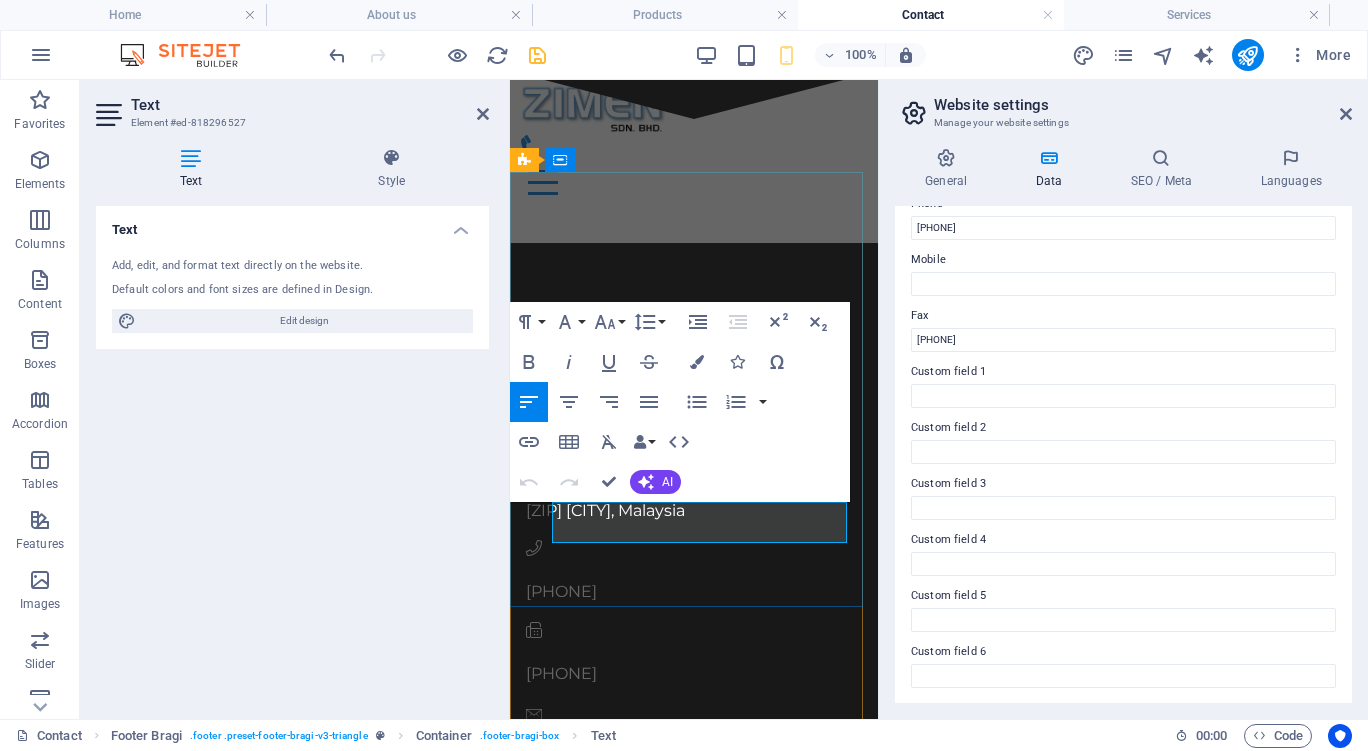 click on "[PHONE]" at bounding box center [561, 754] 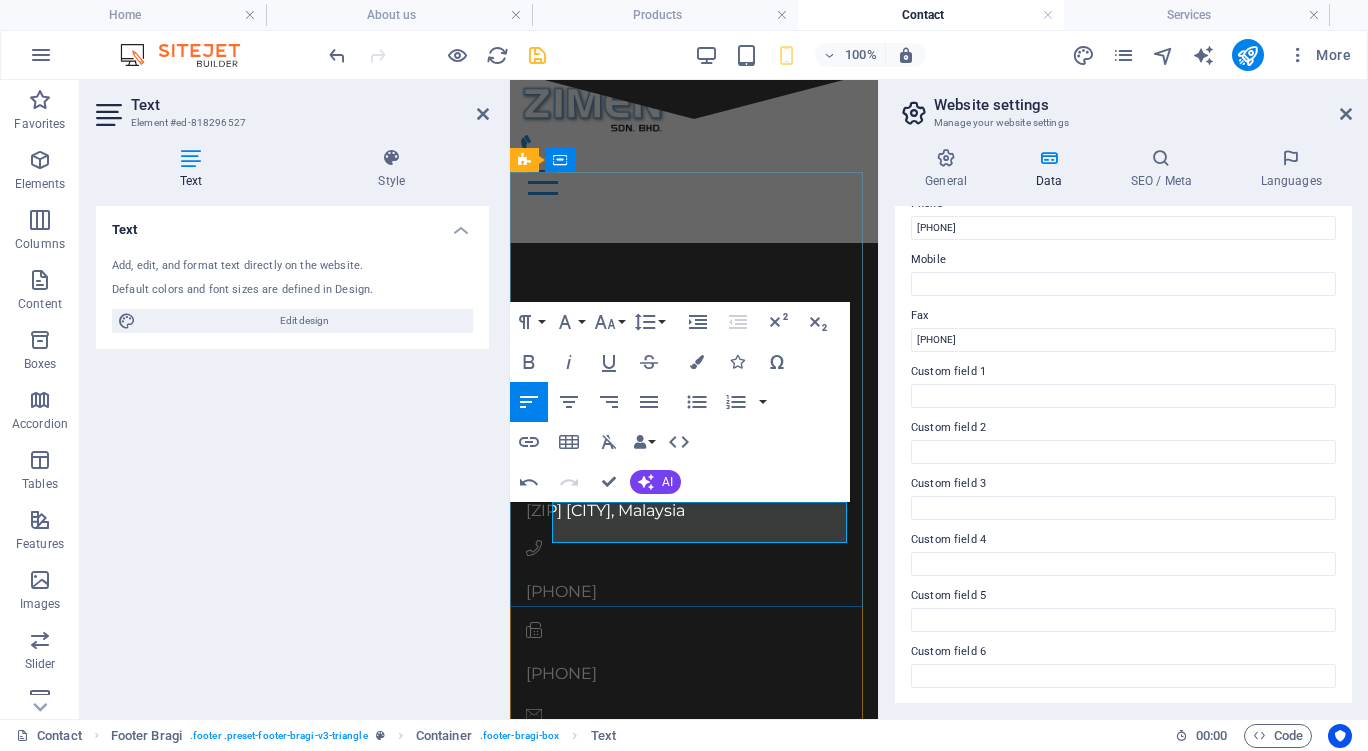 click at bounding box center [694, 755] 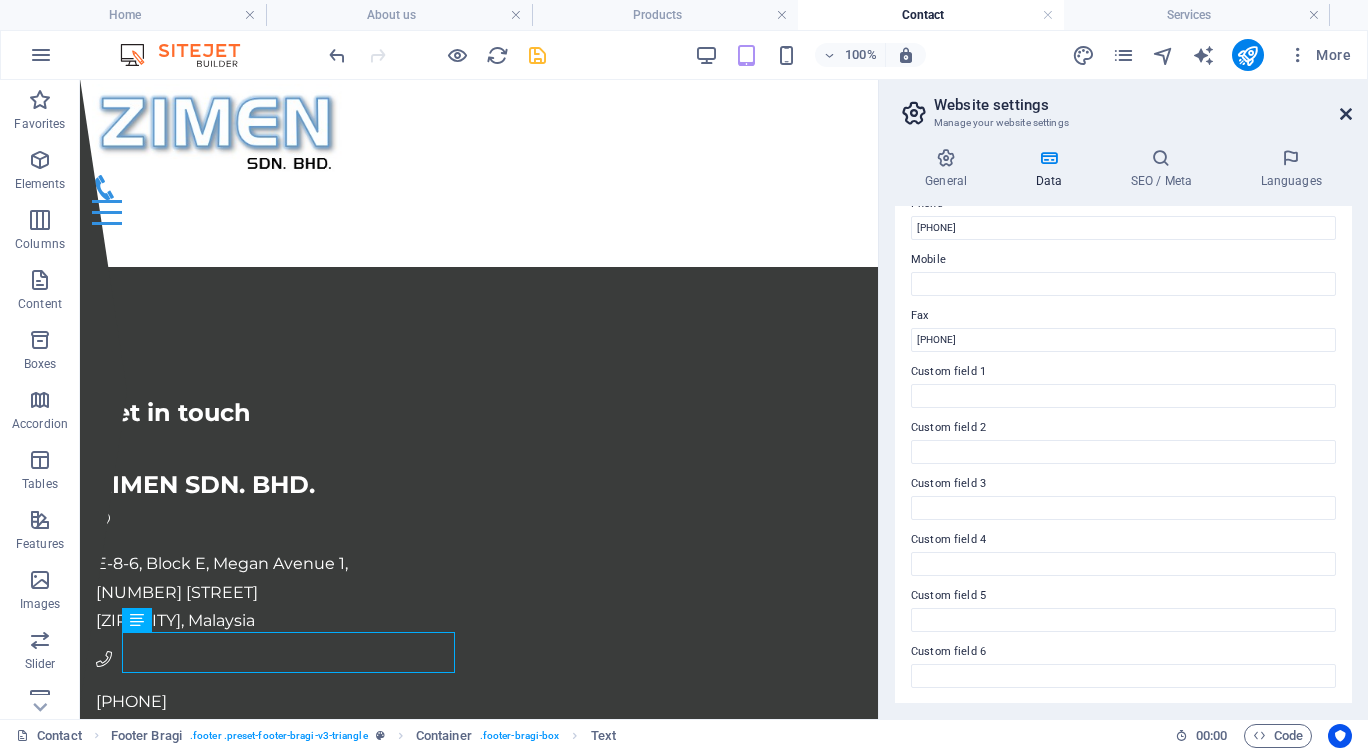 click at bounding box center [1346, 114] 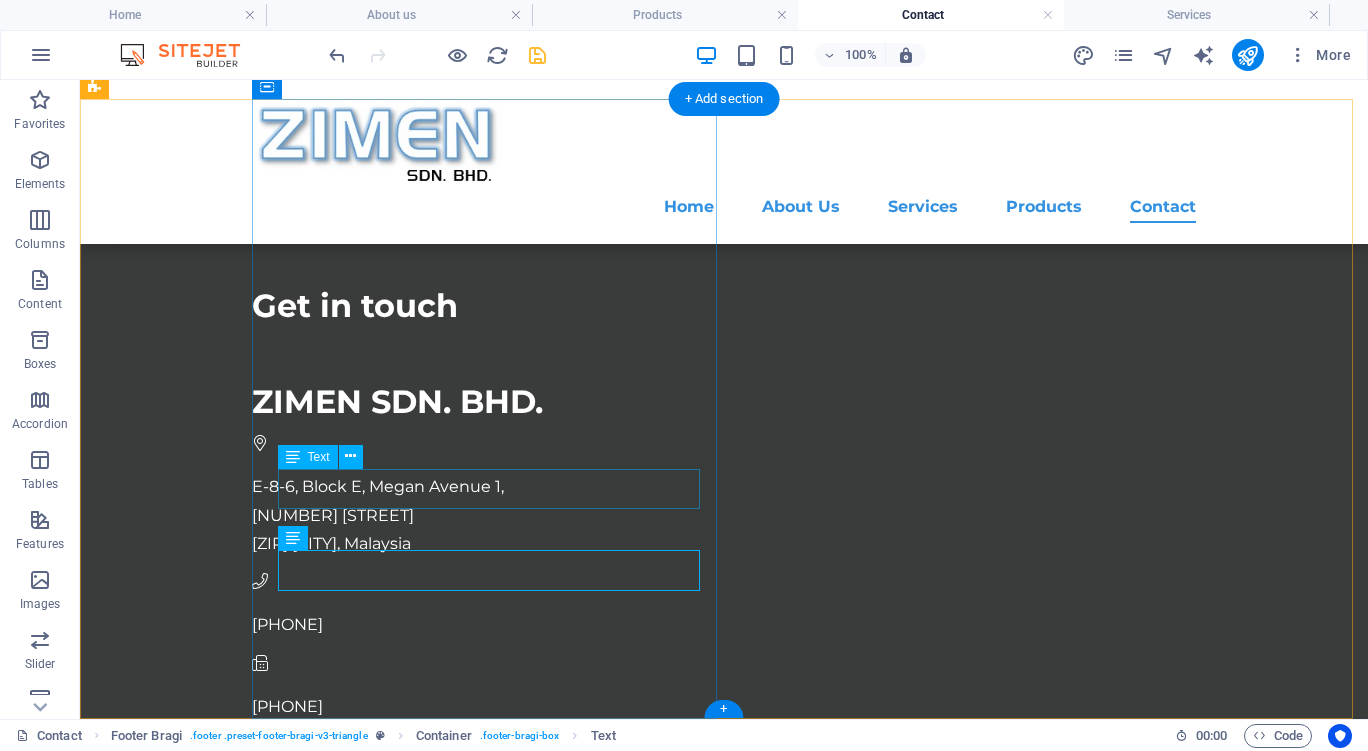 scroll, scrollTop: 134, scrollLeft: 0, axis: vertical 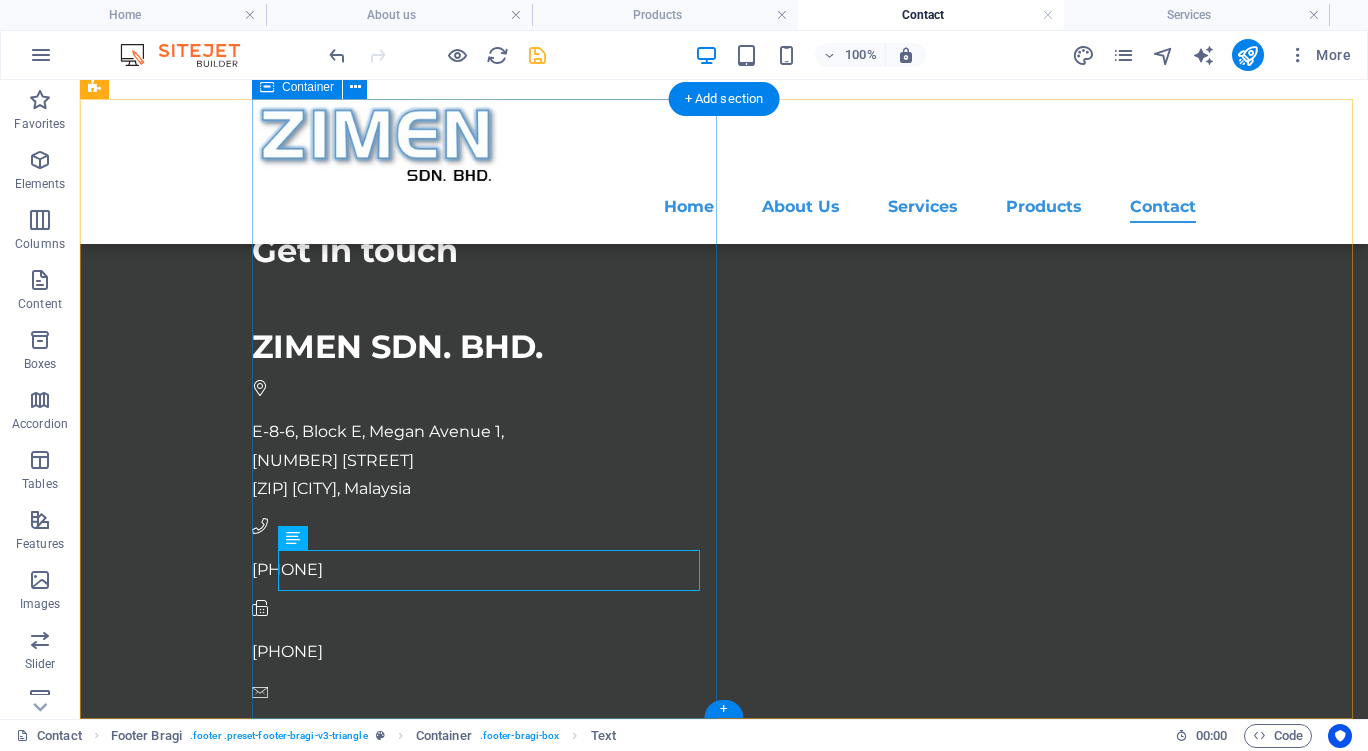click on "Get in touch ZIMEN SDN. BHD. [ADDRESS], [BLOCK] [AVENUE], [NUMBER]   Kuala Lumpur , Malaysia [PHONE] [PHONE]  [EMAIL]" at bounding box center (810, 490) 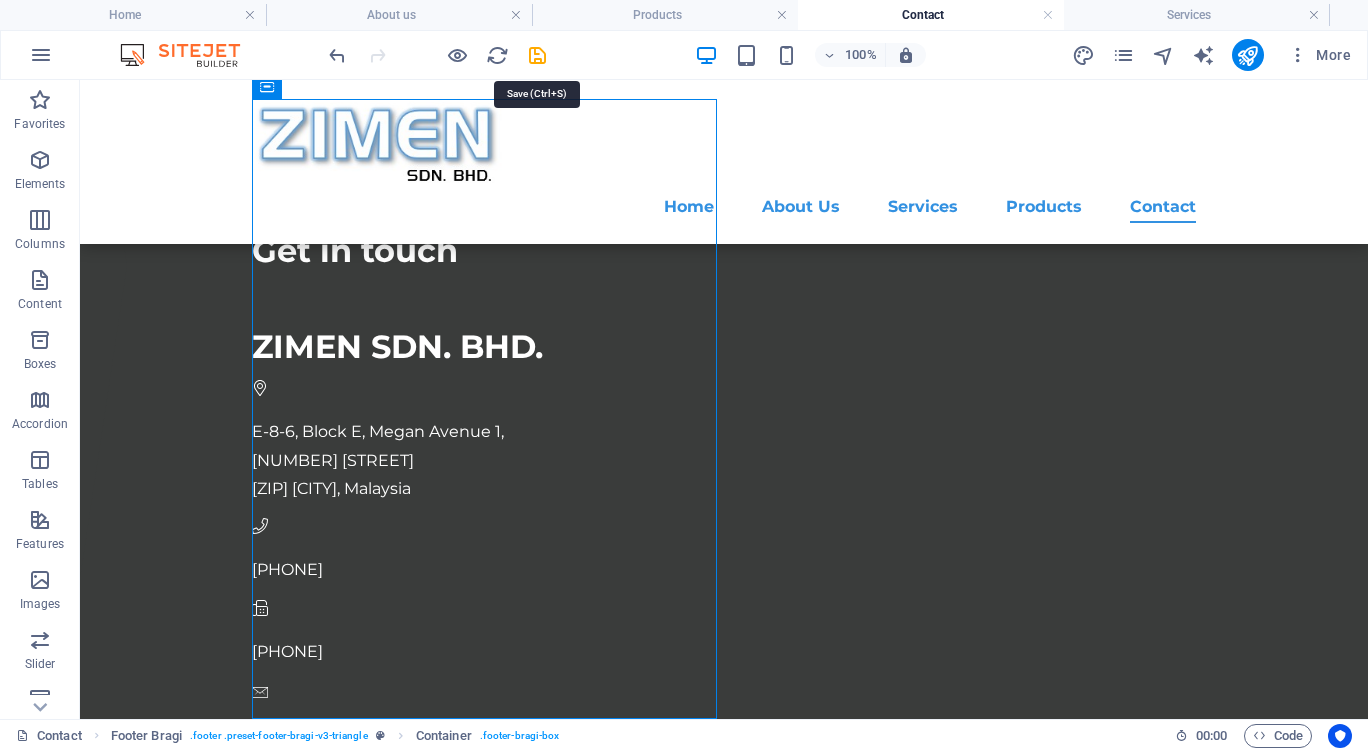 click at bounding box center (537, 55) 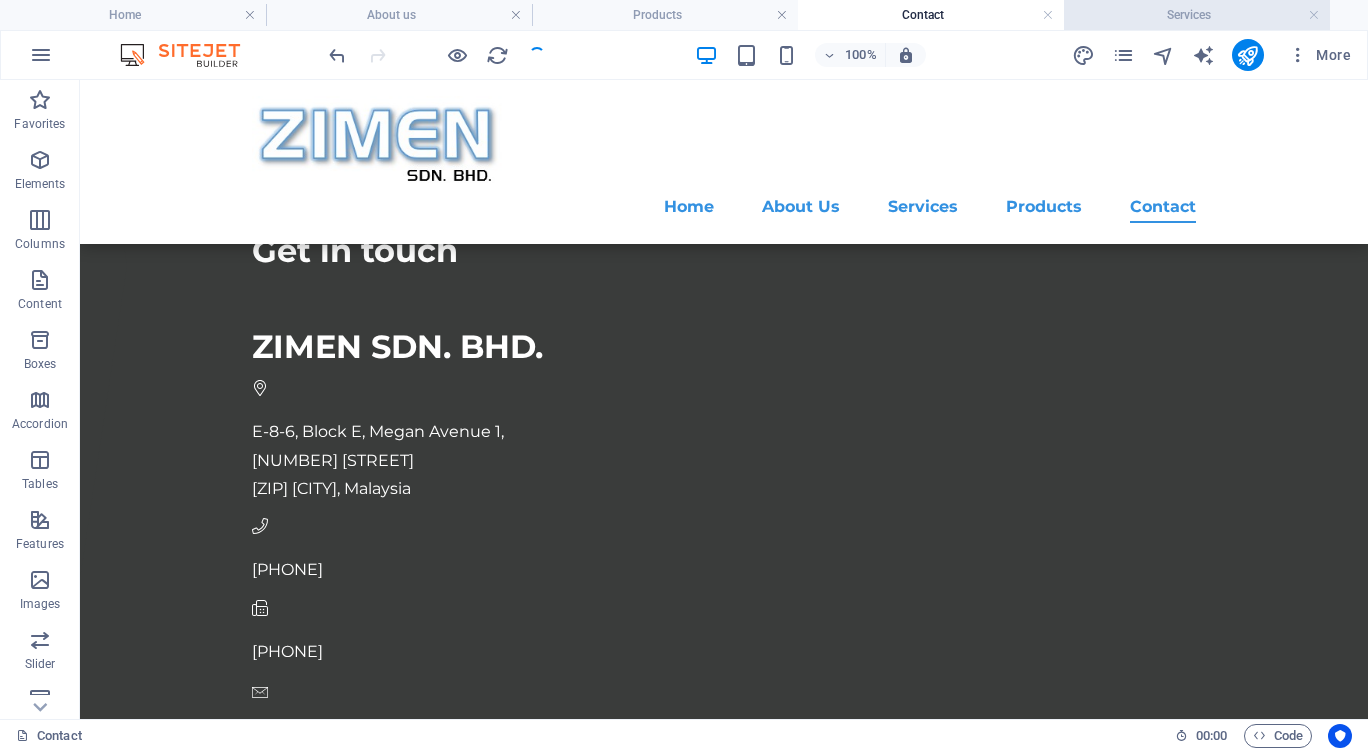click on "Services" at bounding box center (1197, 15) 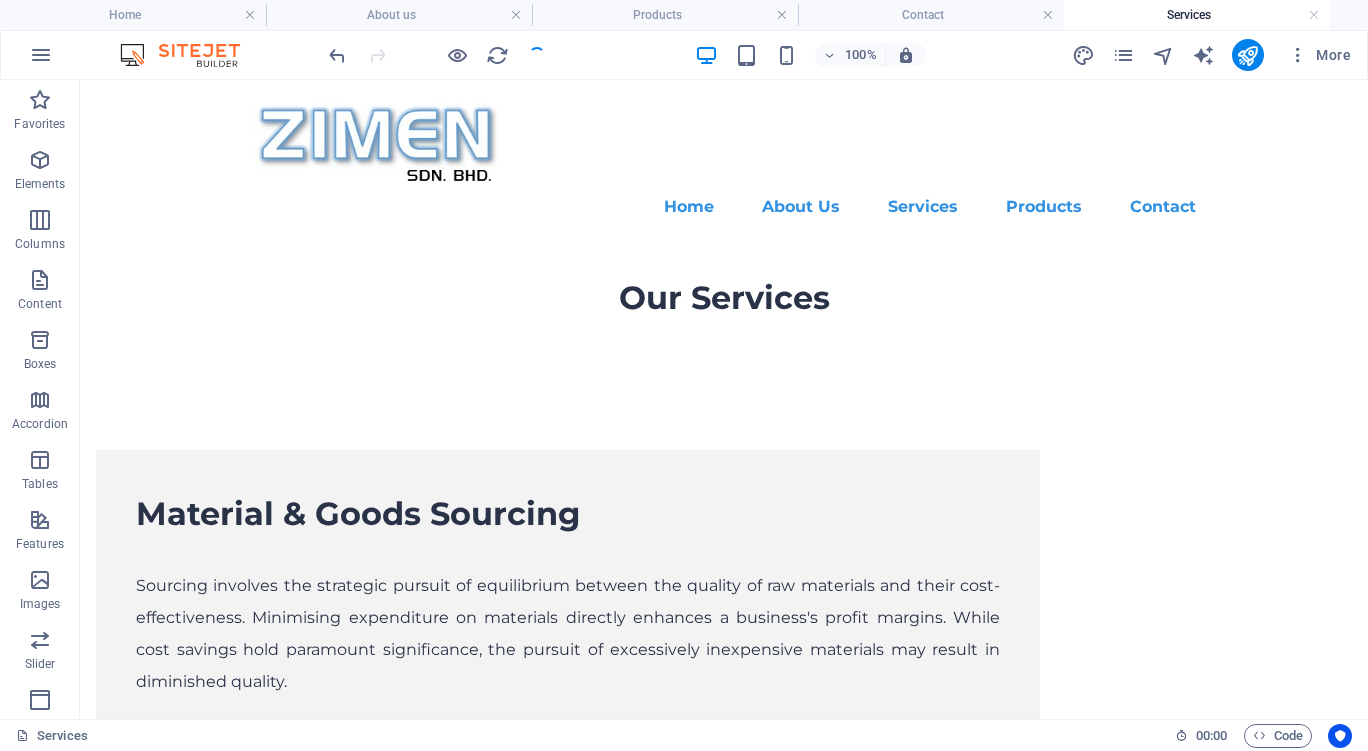 scroll, scrollTop: 0, scrollLeft: 0, axis: both 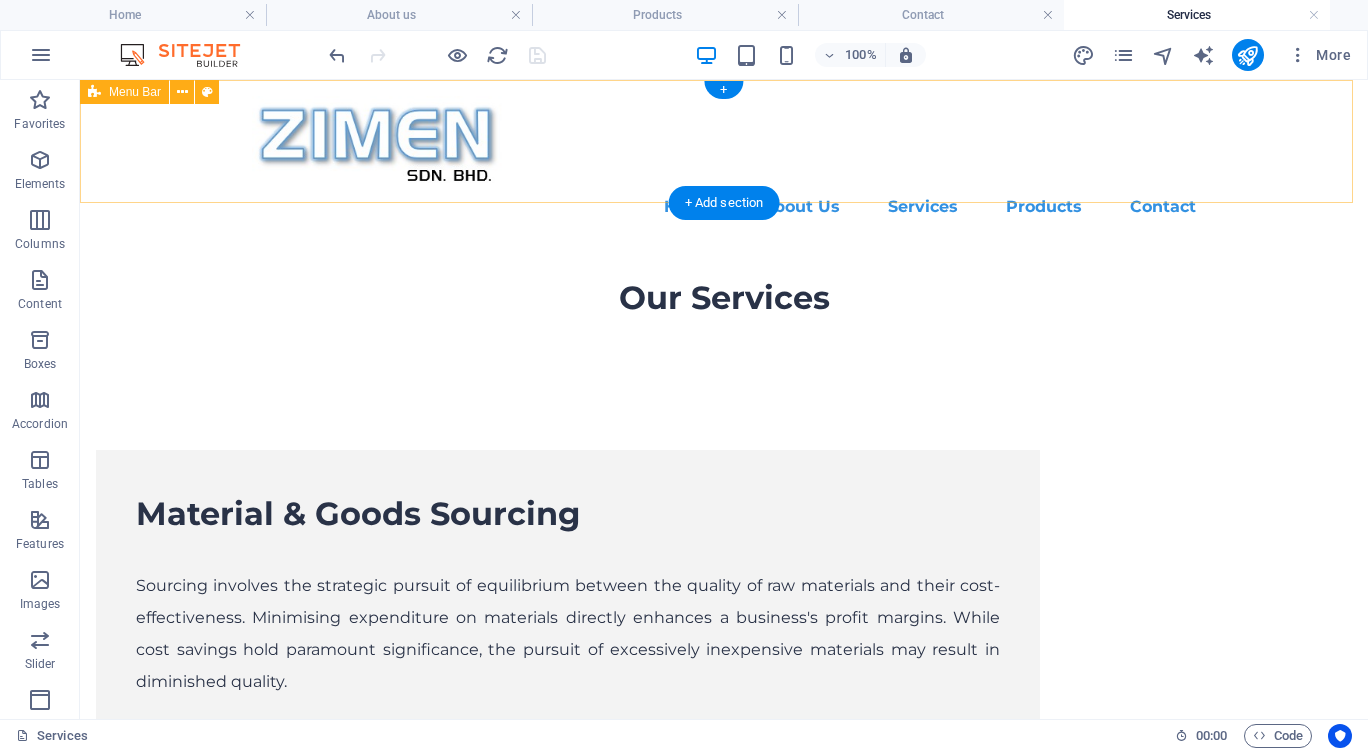 click on "Home About Us Services Products Contact" at bounding box center [724, 162] 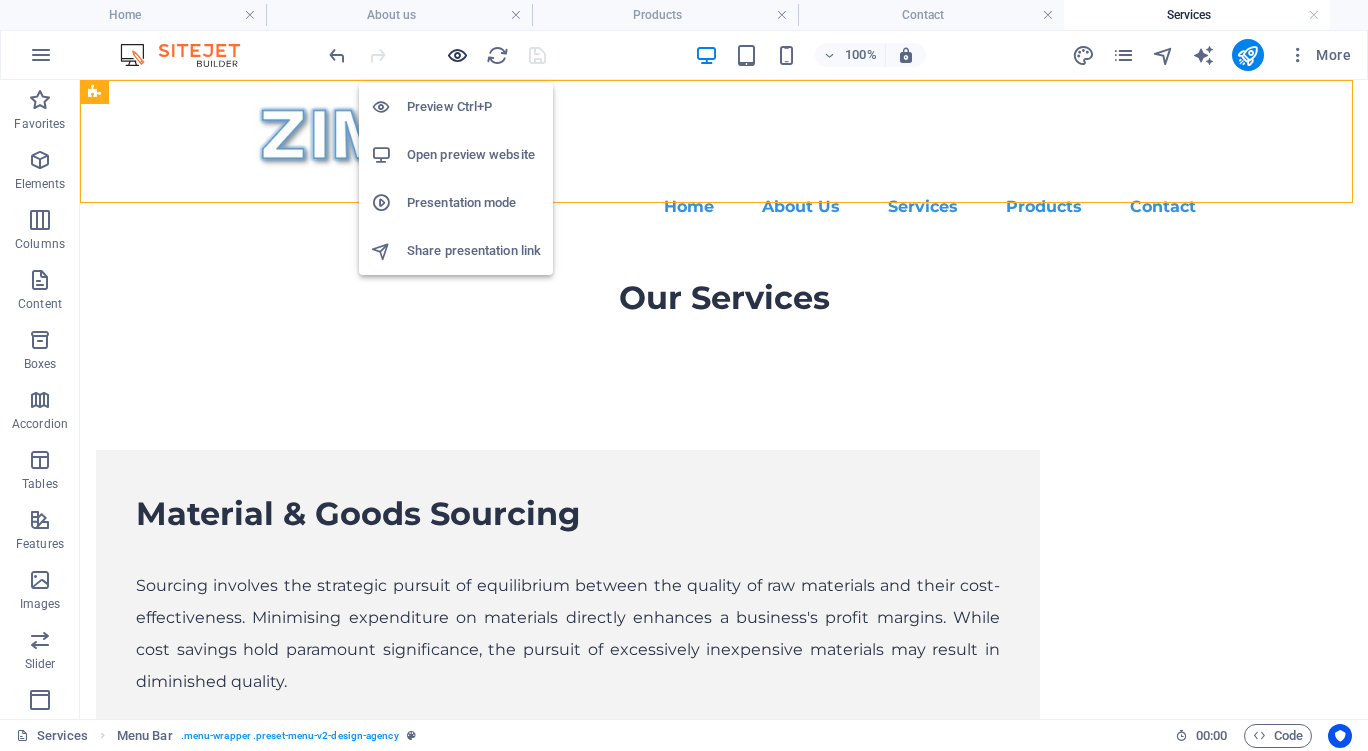 click at bounding box center (457, 55) 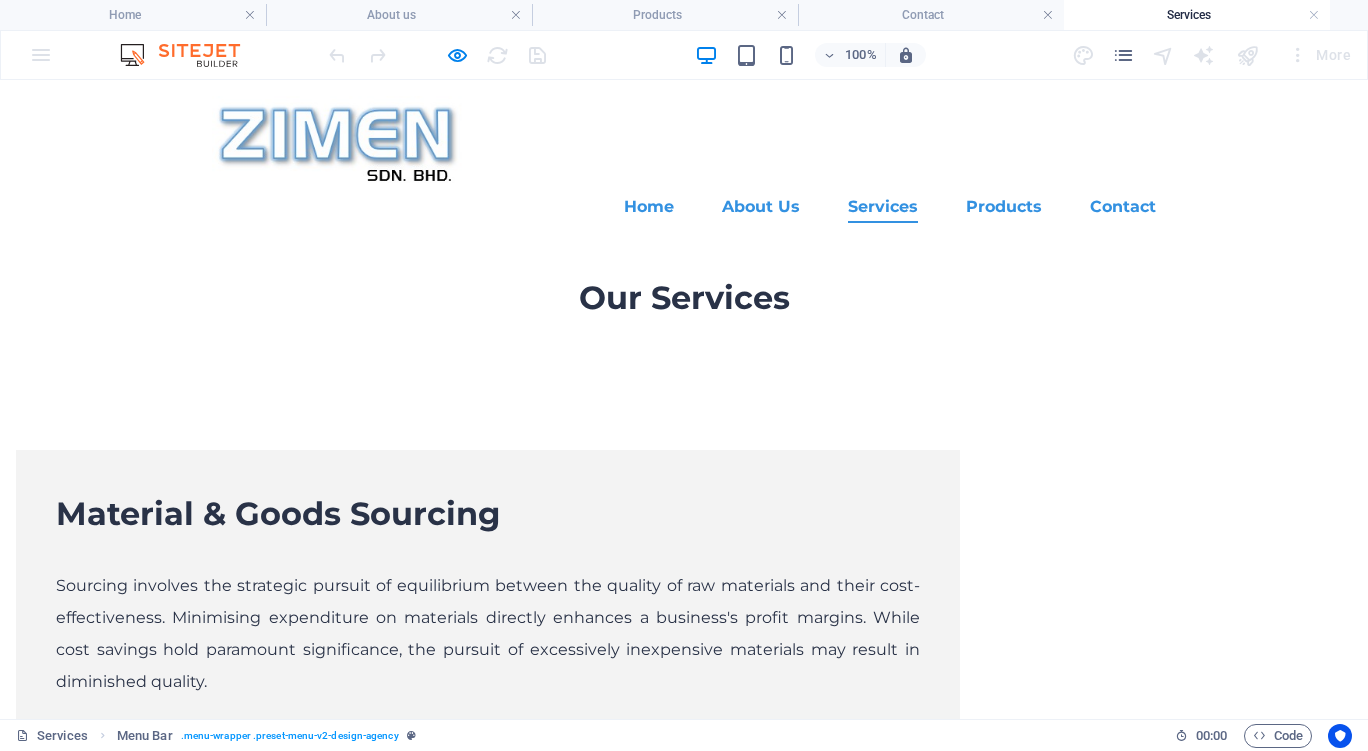 click on "Services" at bounding box center (883, 207) 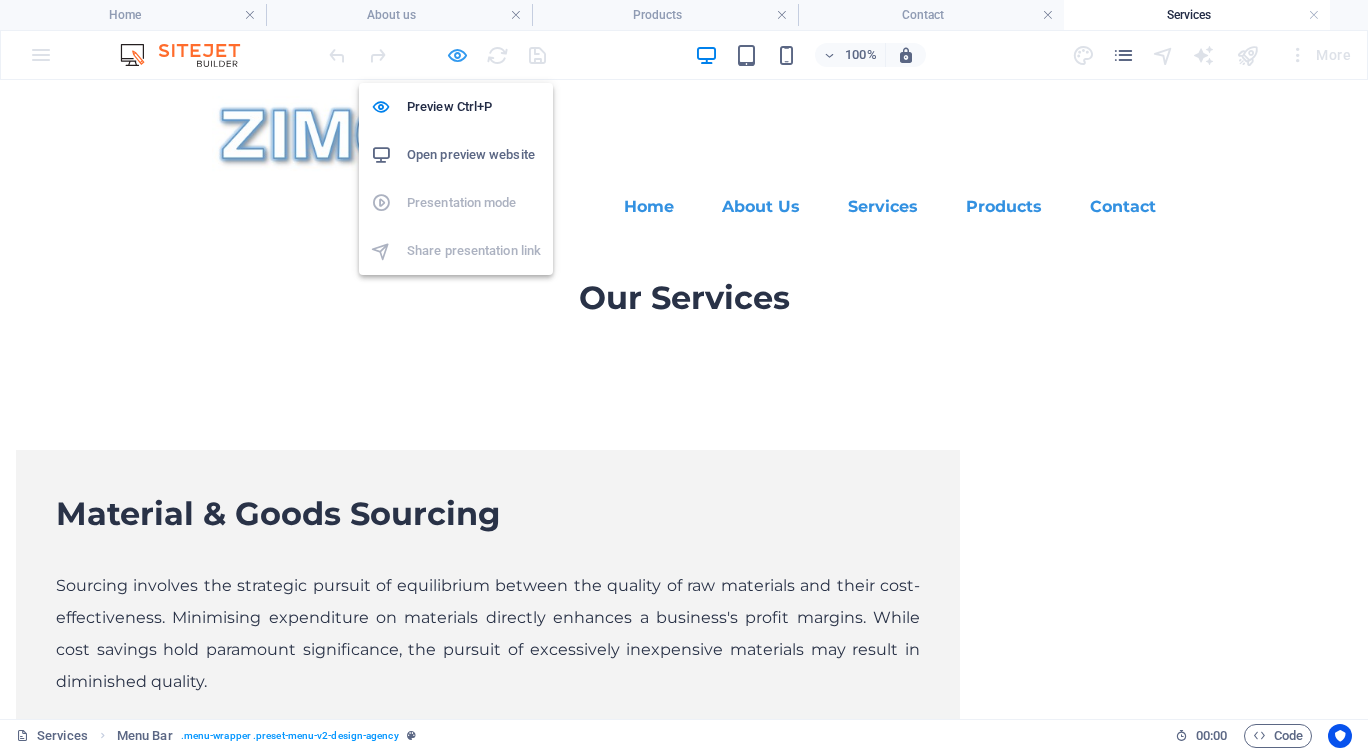 click at bounding box center (457, 55) 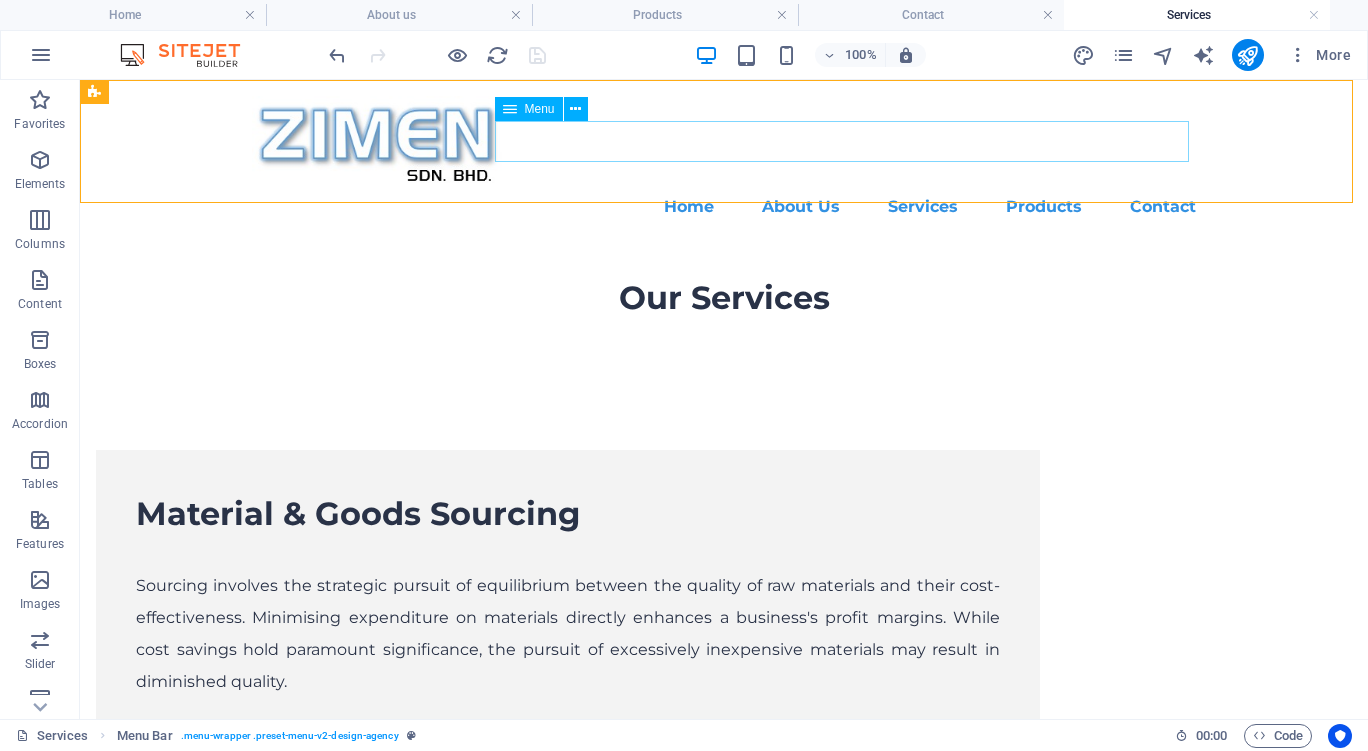 click on "Menu" at bounding box center (540, 109) 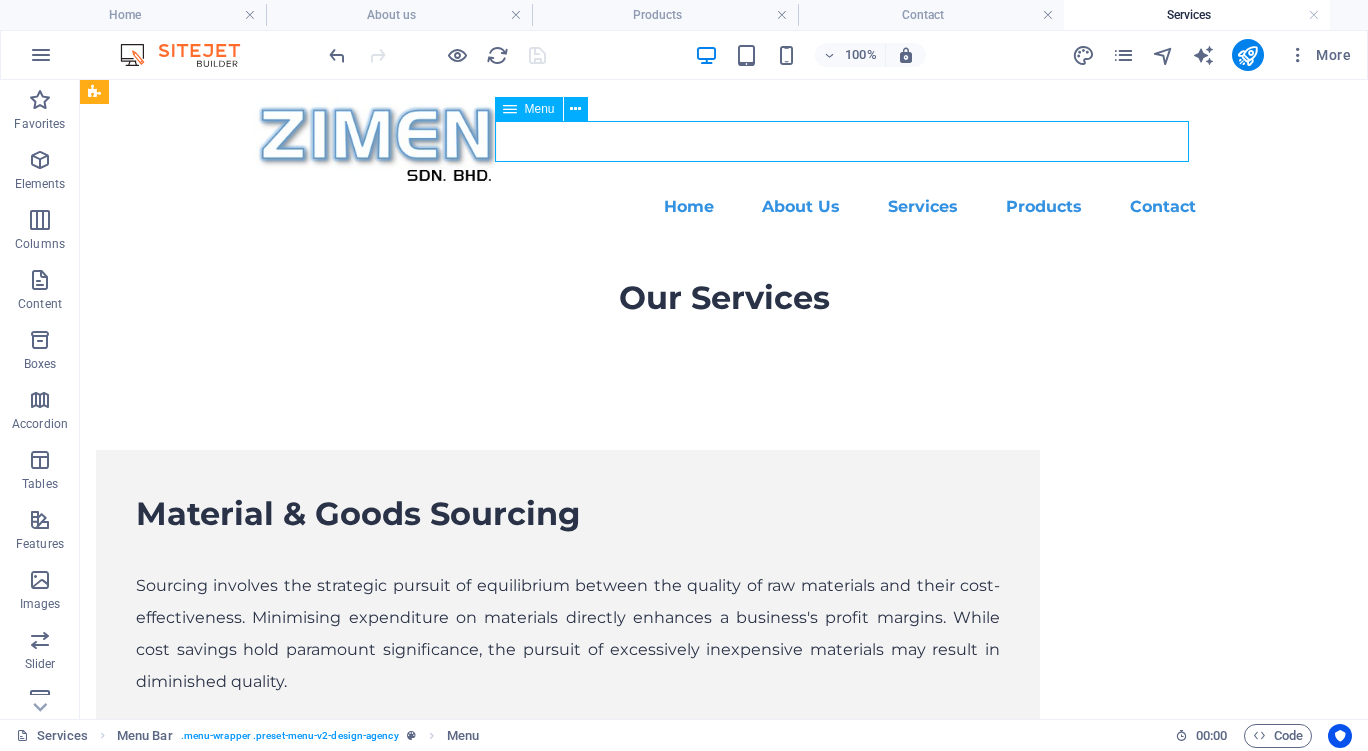 click on "Menu" at bounding box center (540, 109) 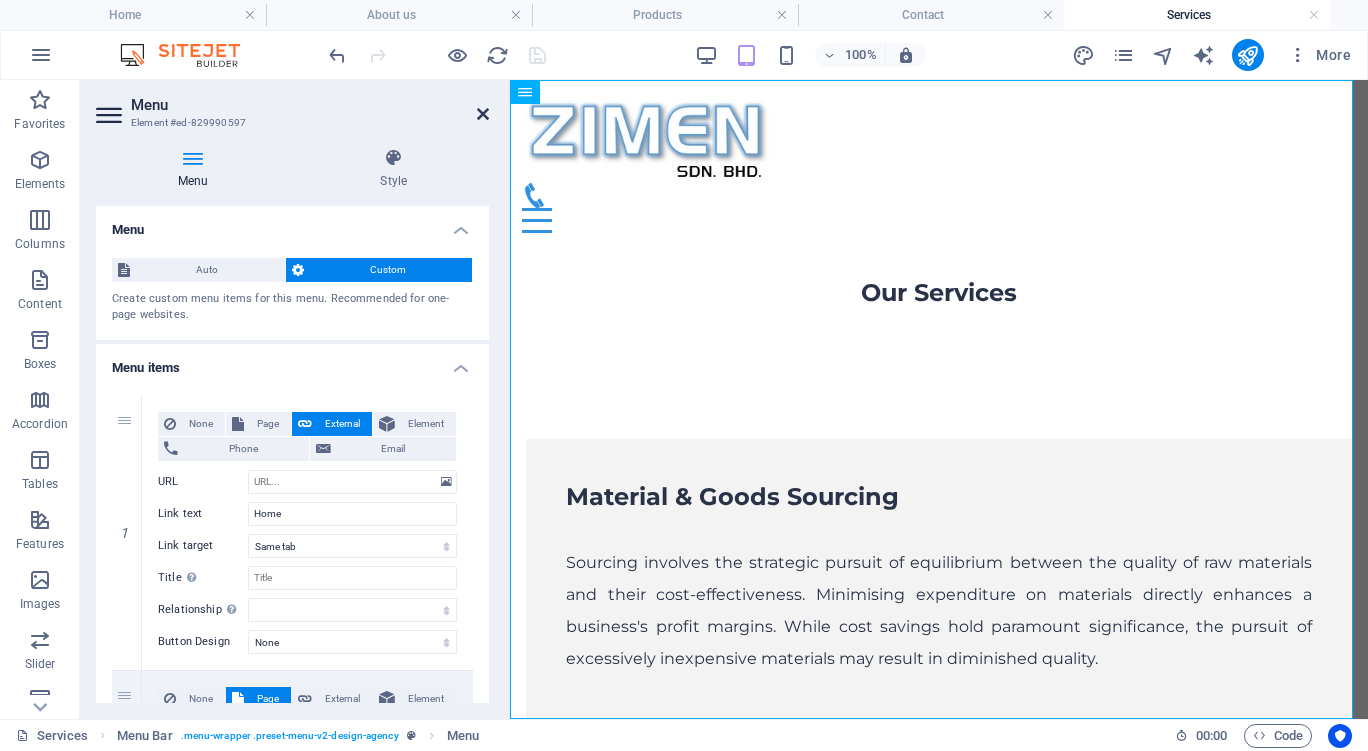 click at bounding box center (483, 114) 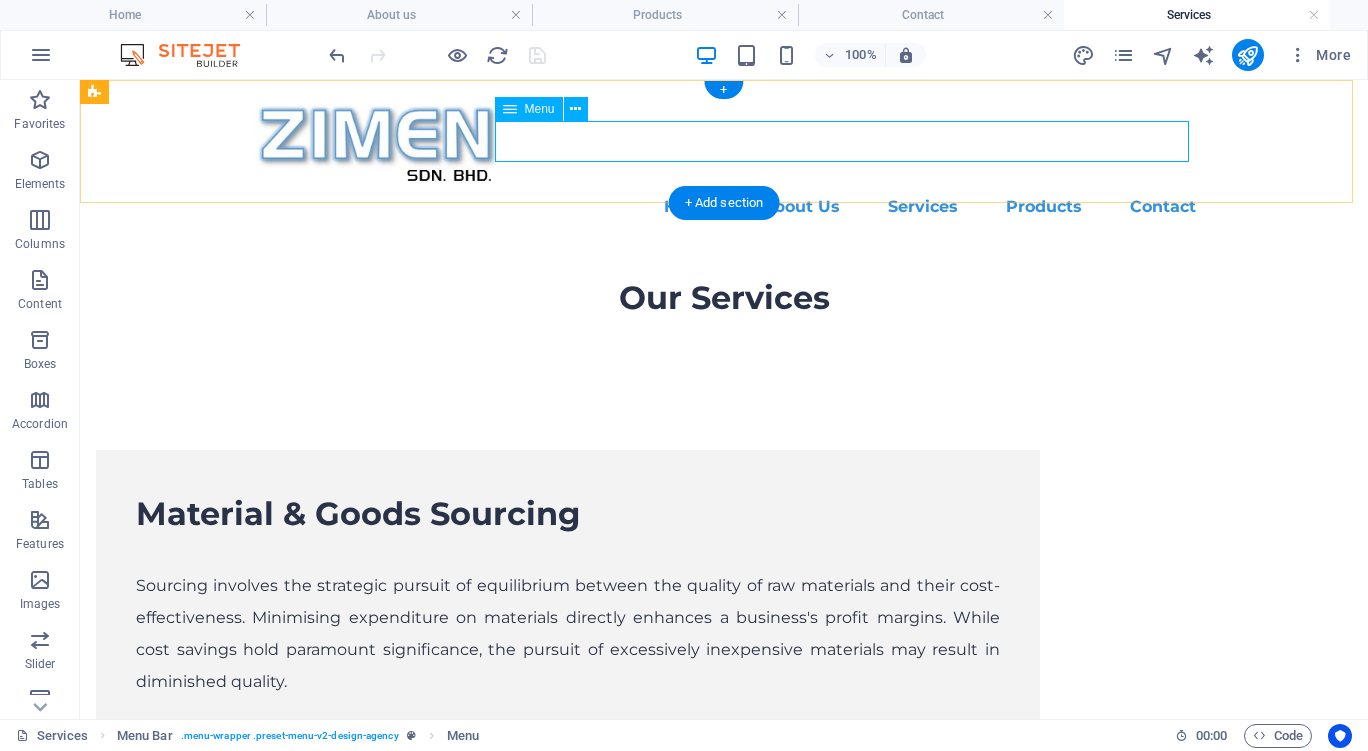 click on "Home About Us Services Products Contact" at bounding box center [724, 207] 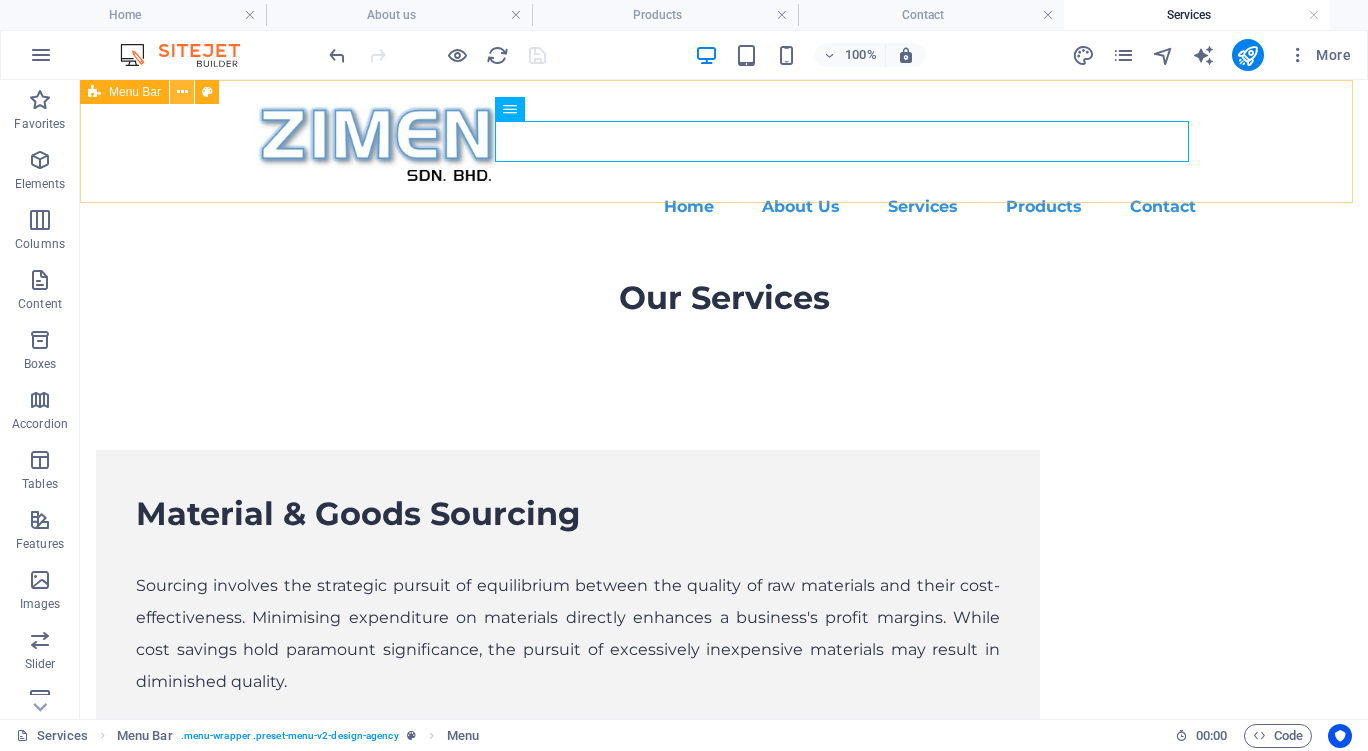 click at bounding box center [182, 92] 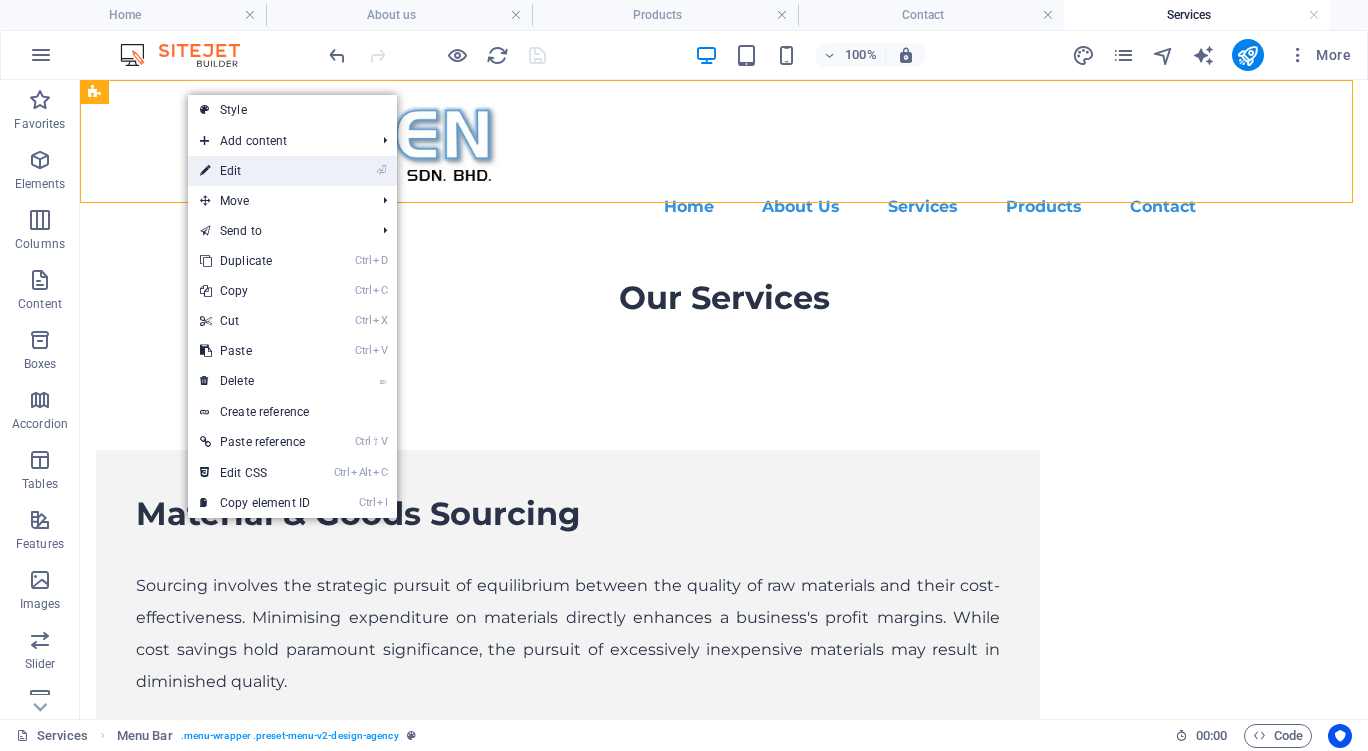 drag, startPoint x: 215, startPoint y: 168, endPoint x: 295, endPoint y: 82, distance: 117.456375 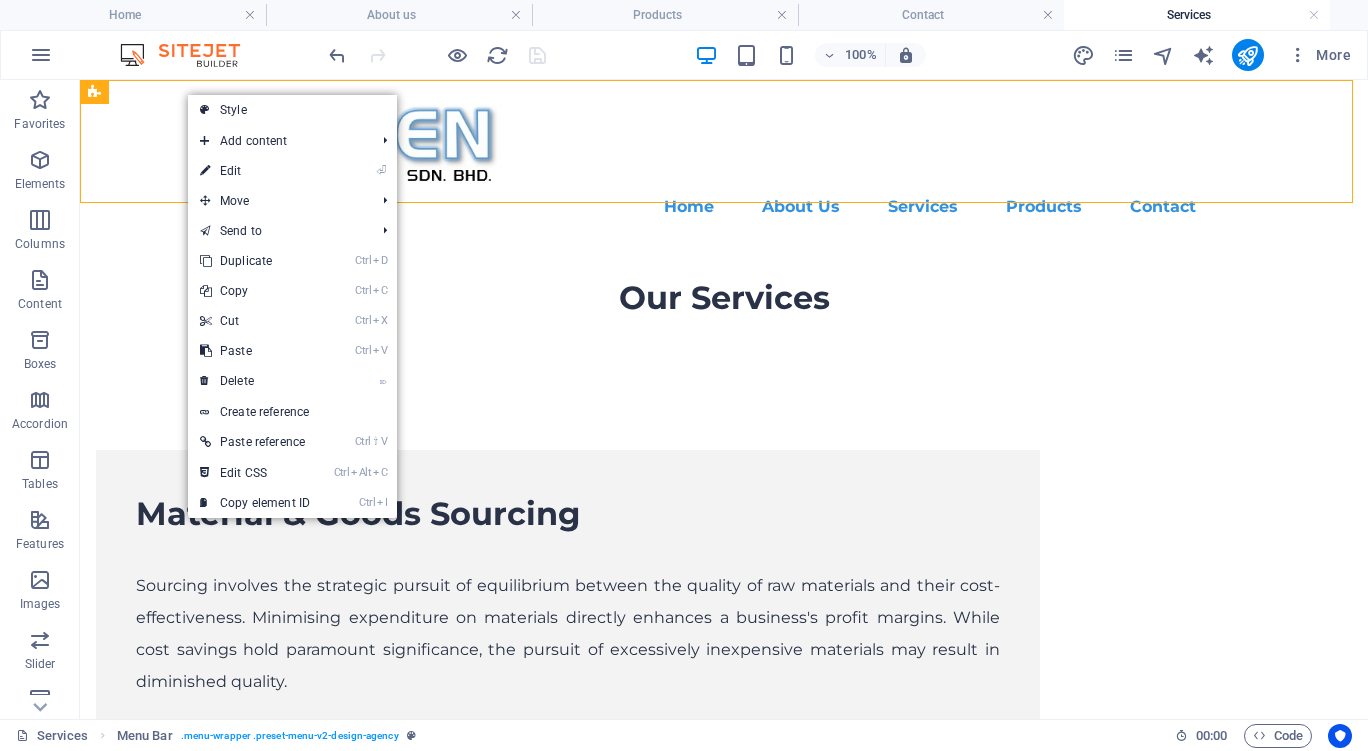 click at bounding box center [80, 80] 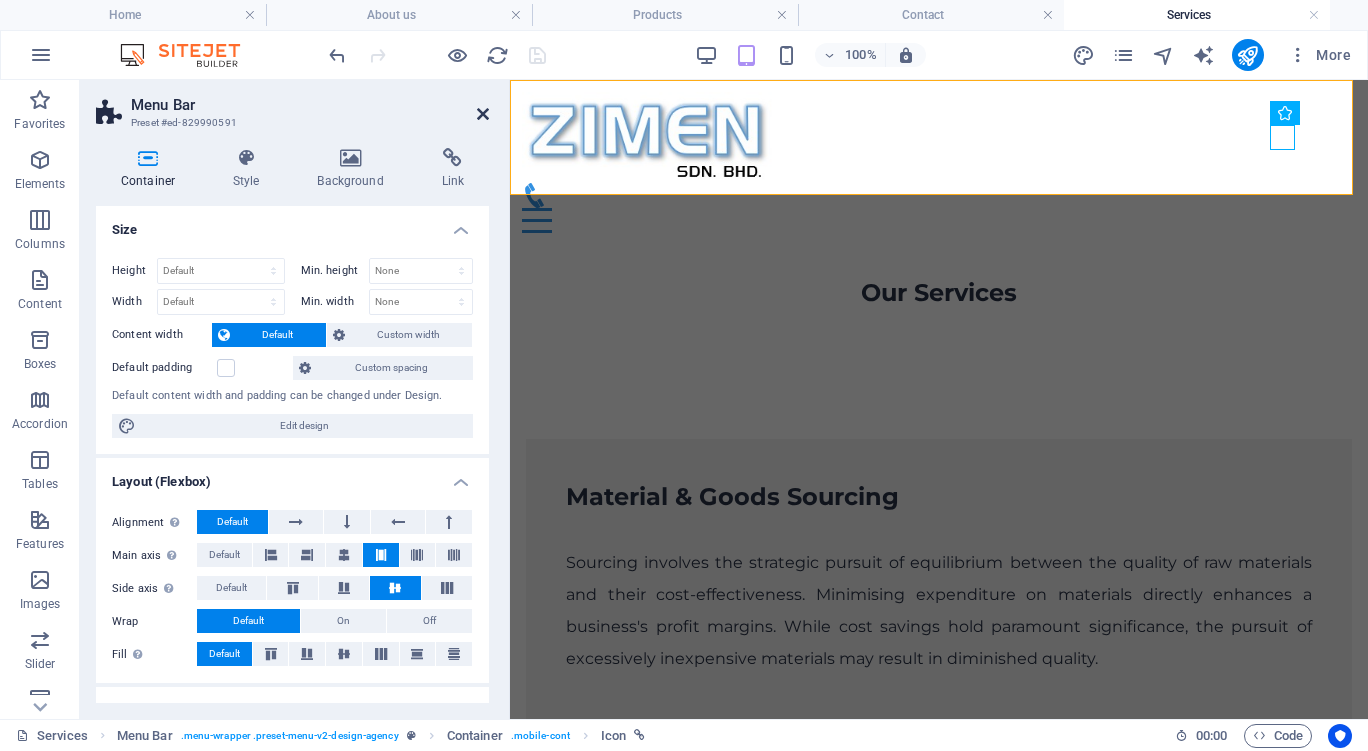 click at bounding box center (483, 114) 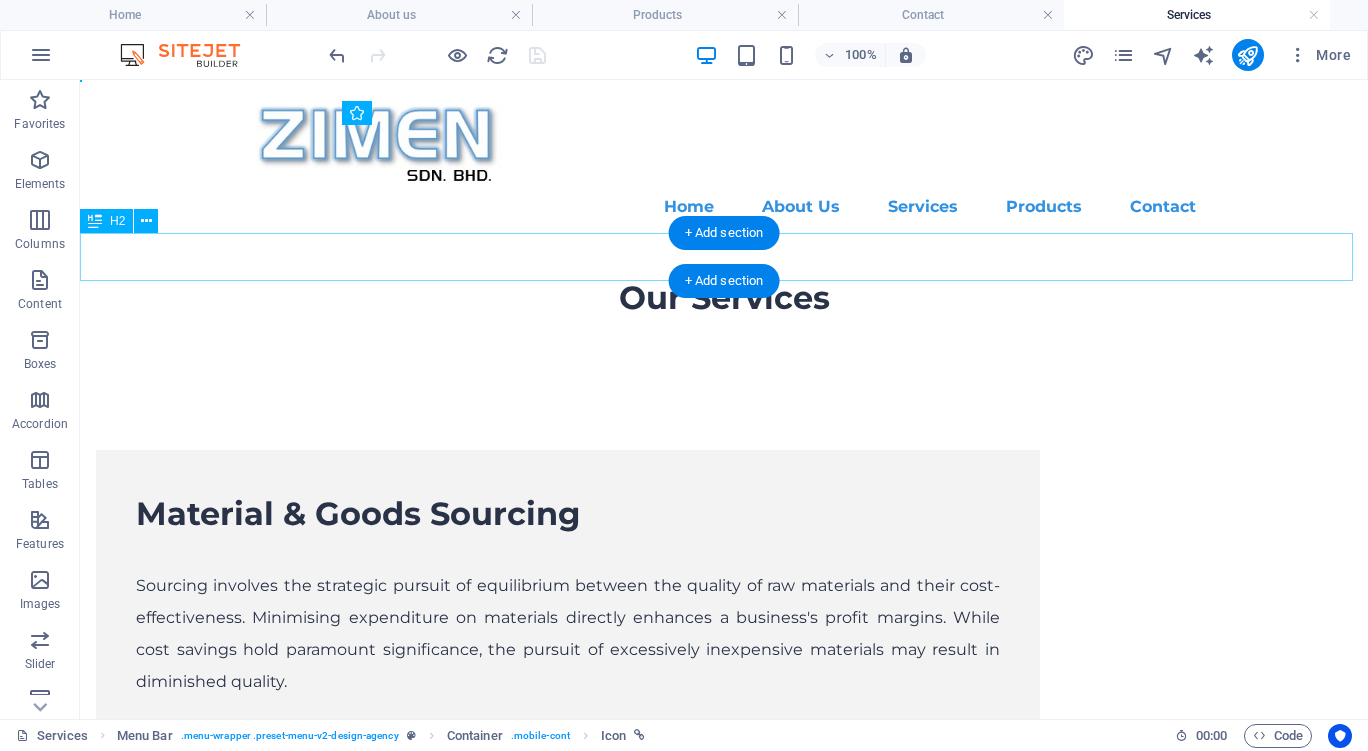 click on "Our Services" at bounding box center (724, 298) 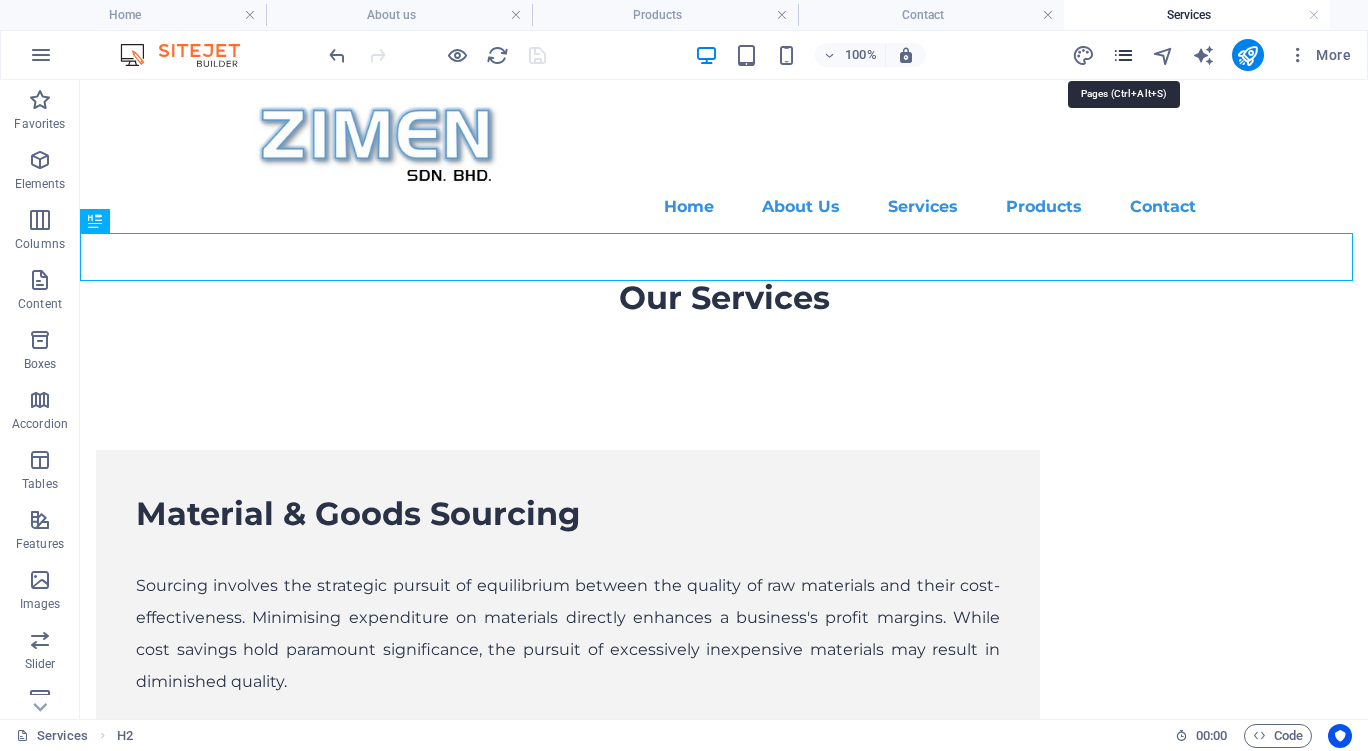 click at bounding box center [1123, 55] 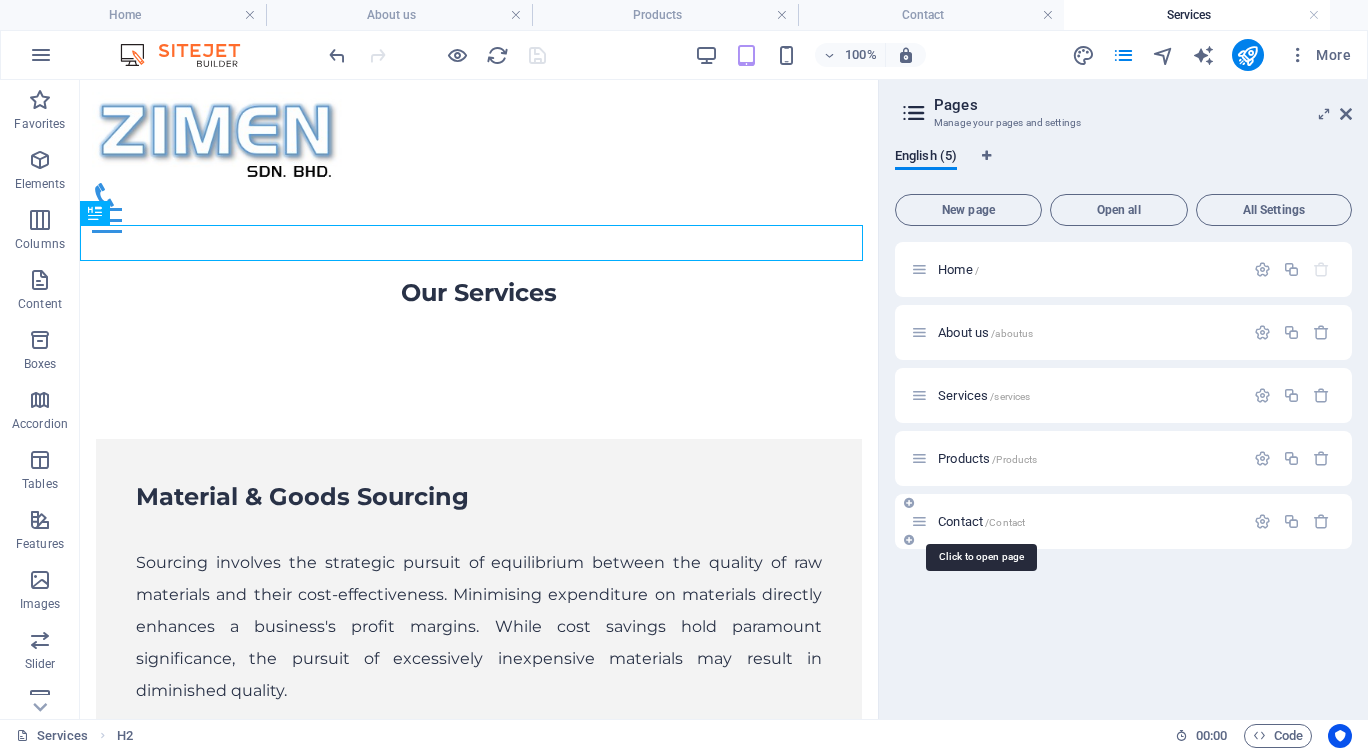 click on "Contact /Contact" at bounding box center [981, 521] 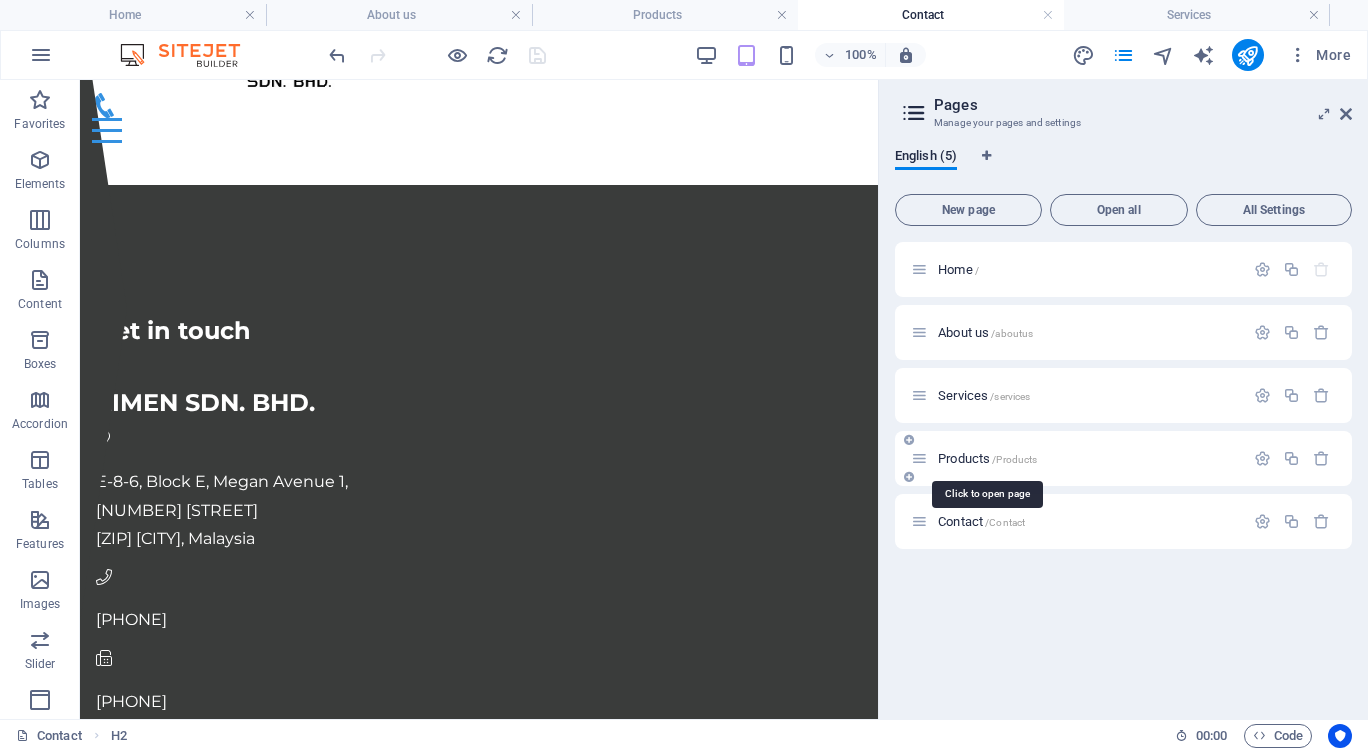 click on "Products /Products" at bounding box center [987, 458] 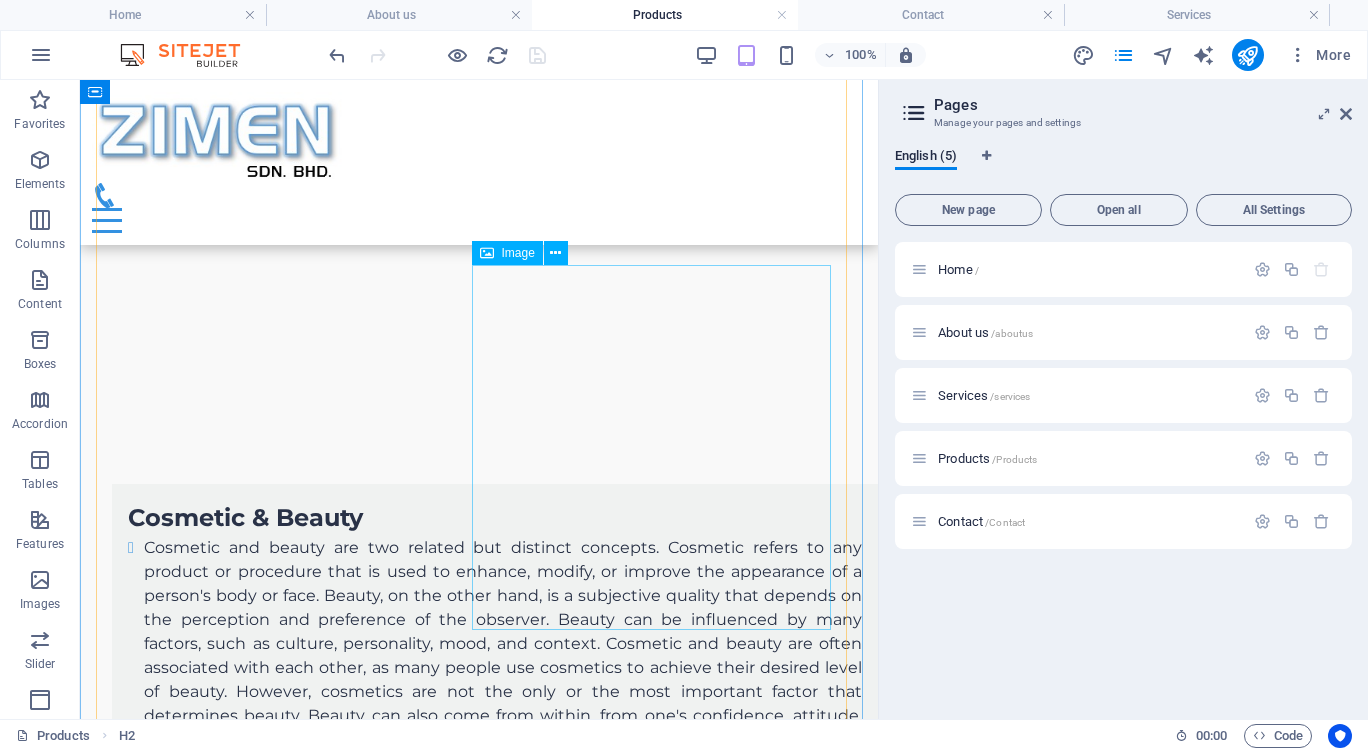 scroll, scrollTop: 1100, scrollLeft: 0, axis: vertical 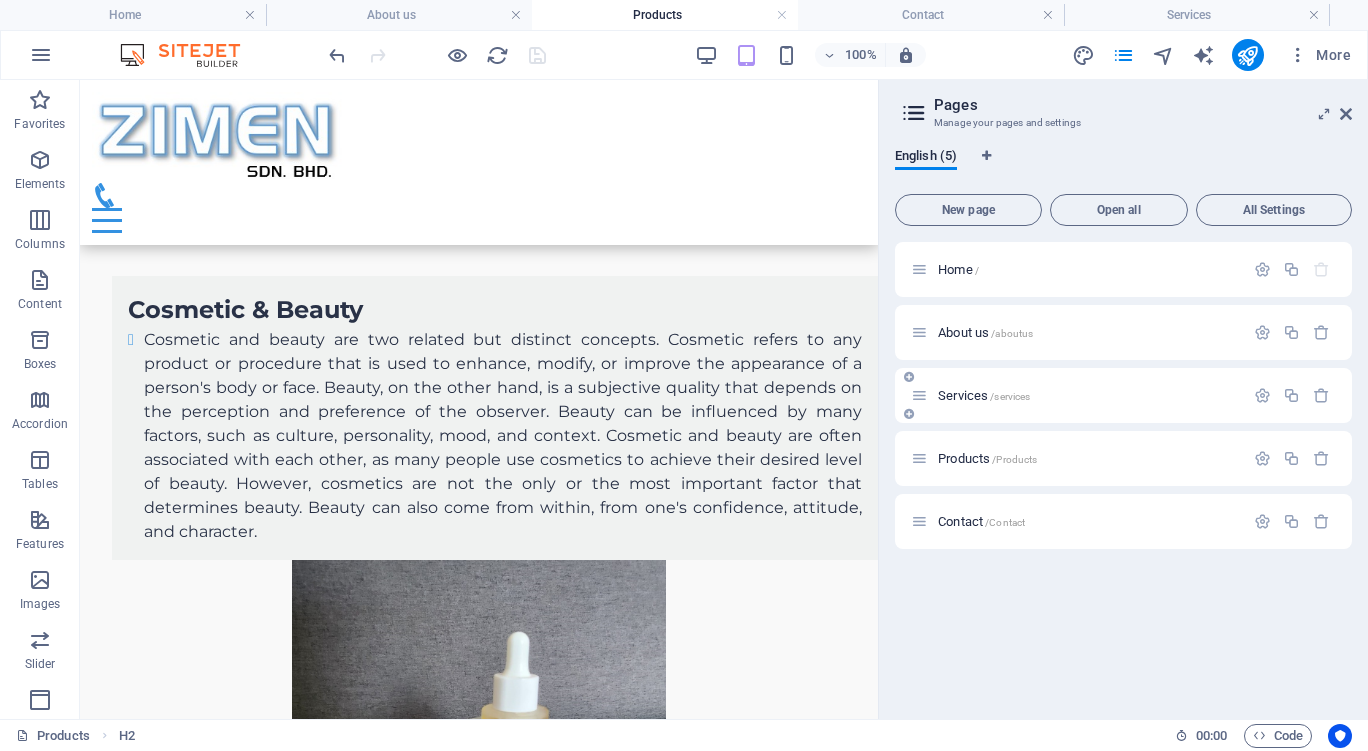 click on "Services /services" at bounding box center (984, 395) 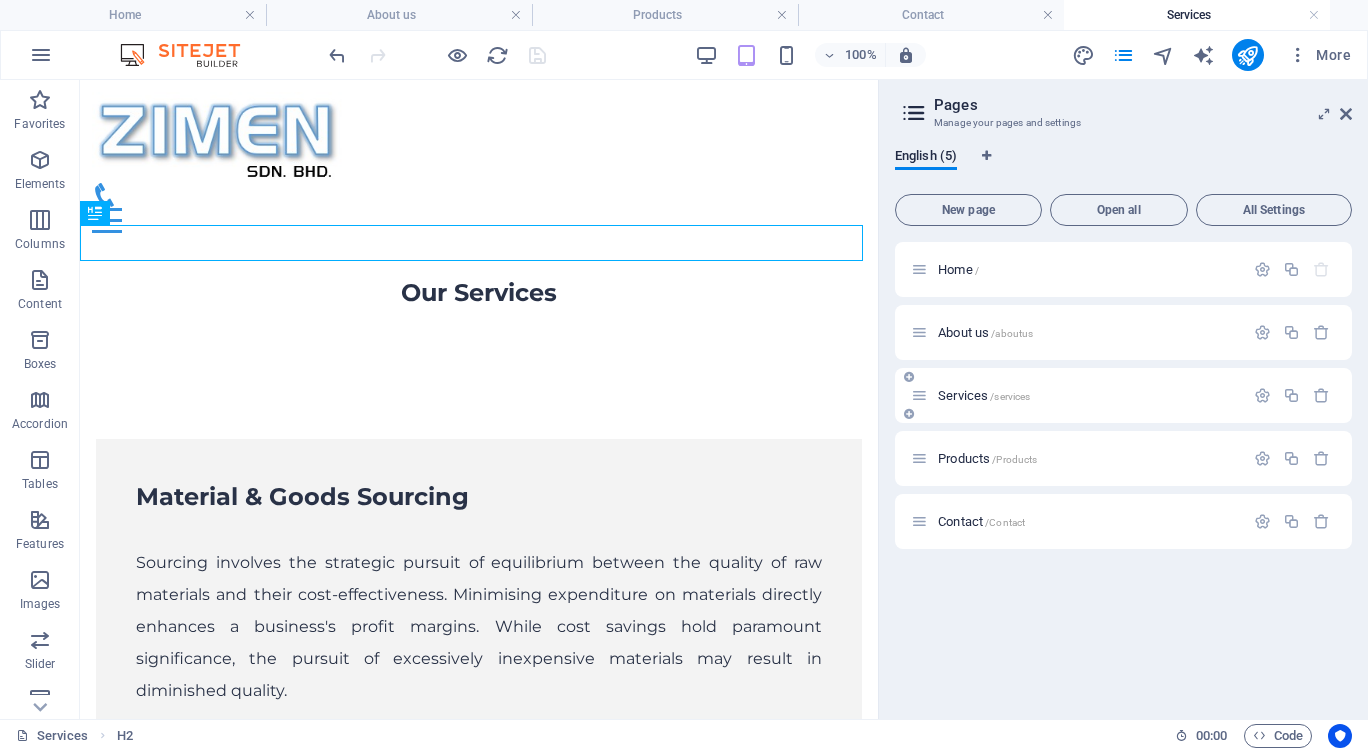scroll, scrollTop: 0, scrollLeft: 0, axis: both 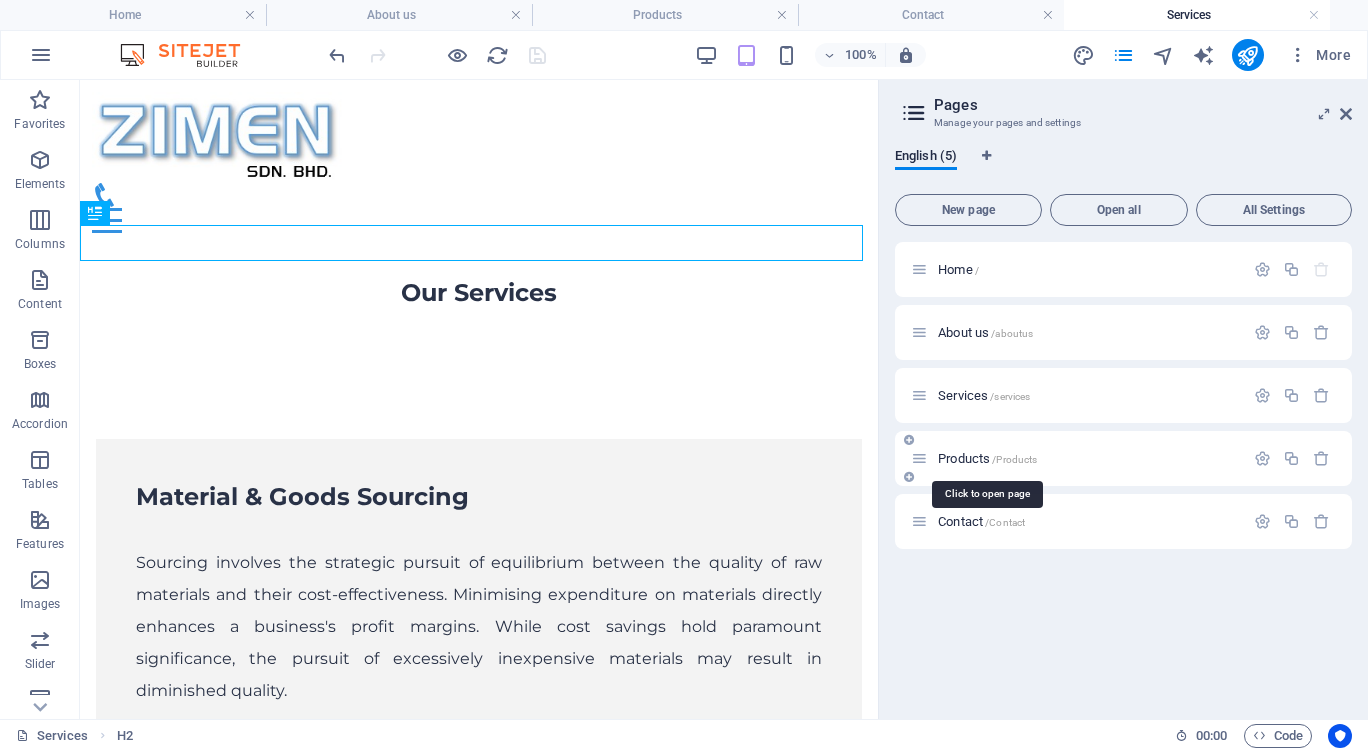 click on "Products /Products" at bounding box center [987, 458] 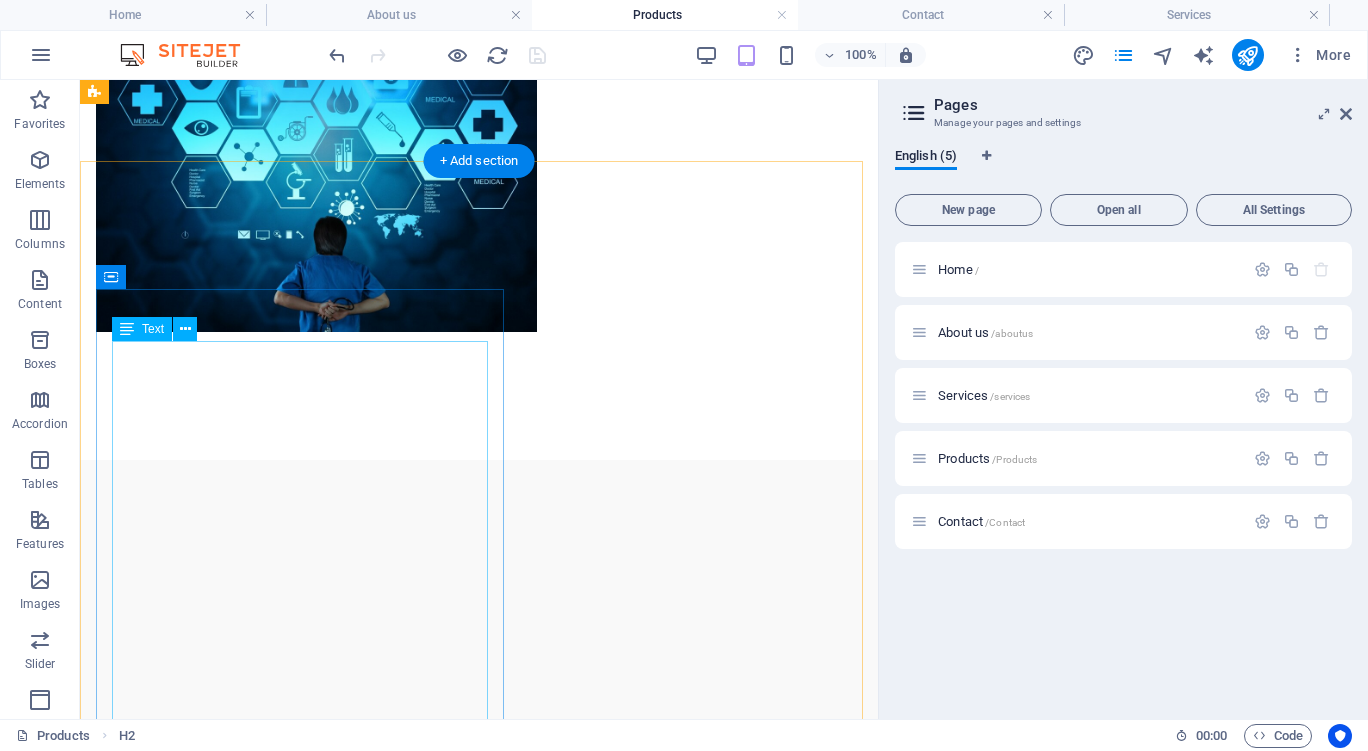 scroll, scrollTop: 100, scrollLeft: 0, axis: vertical 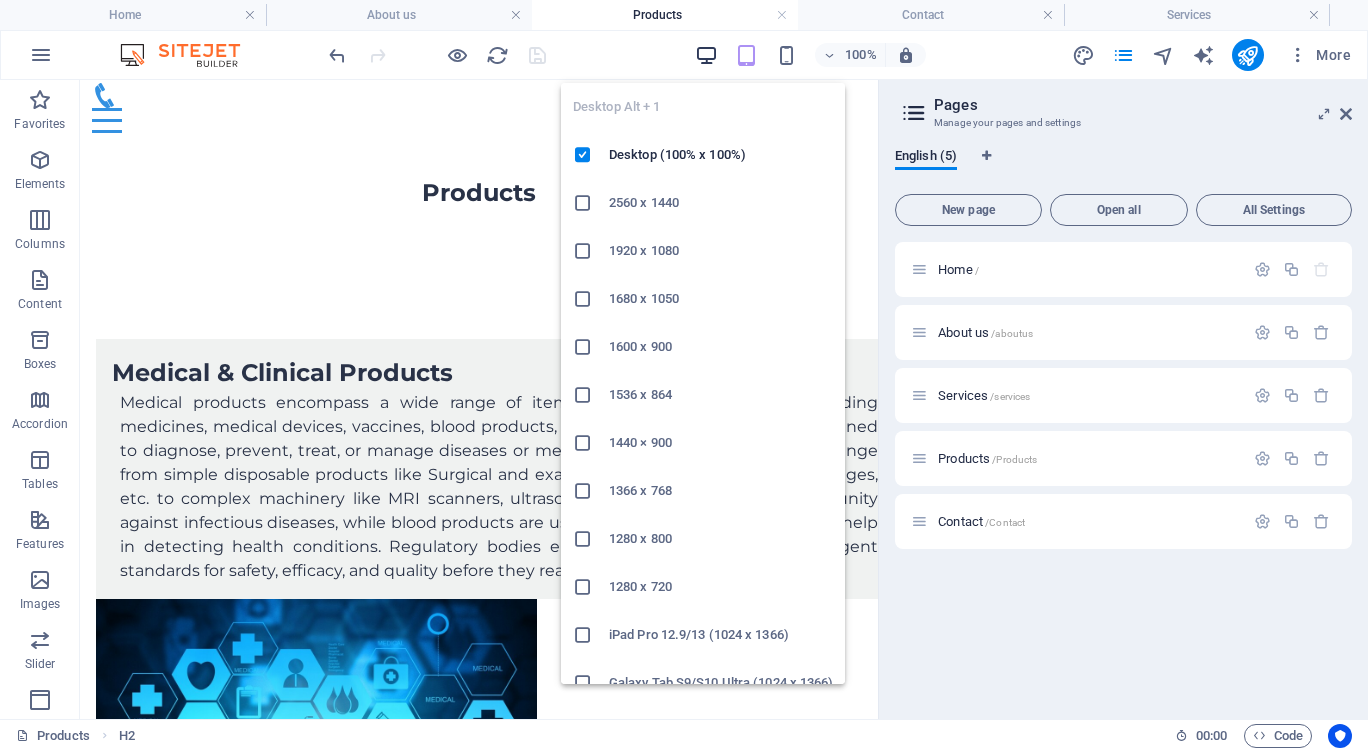 click at bounding box center (706, 55) 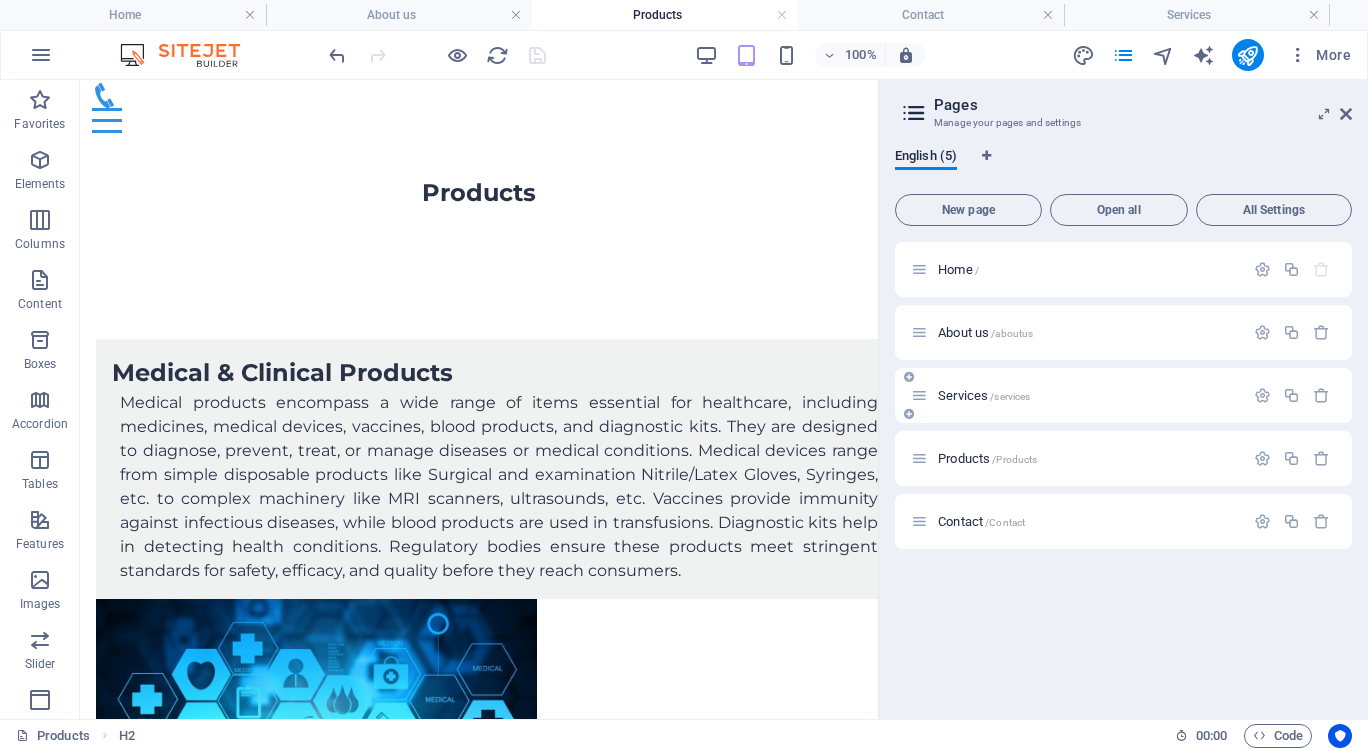 click on "Services /services" at bounding box center (984, 395) 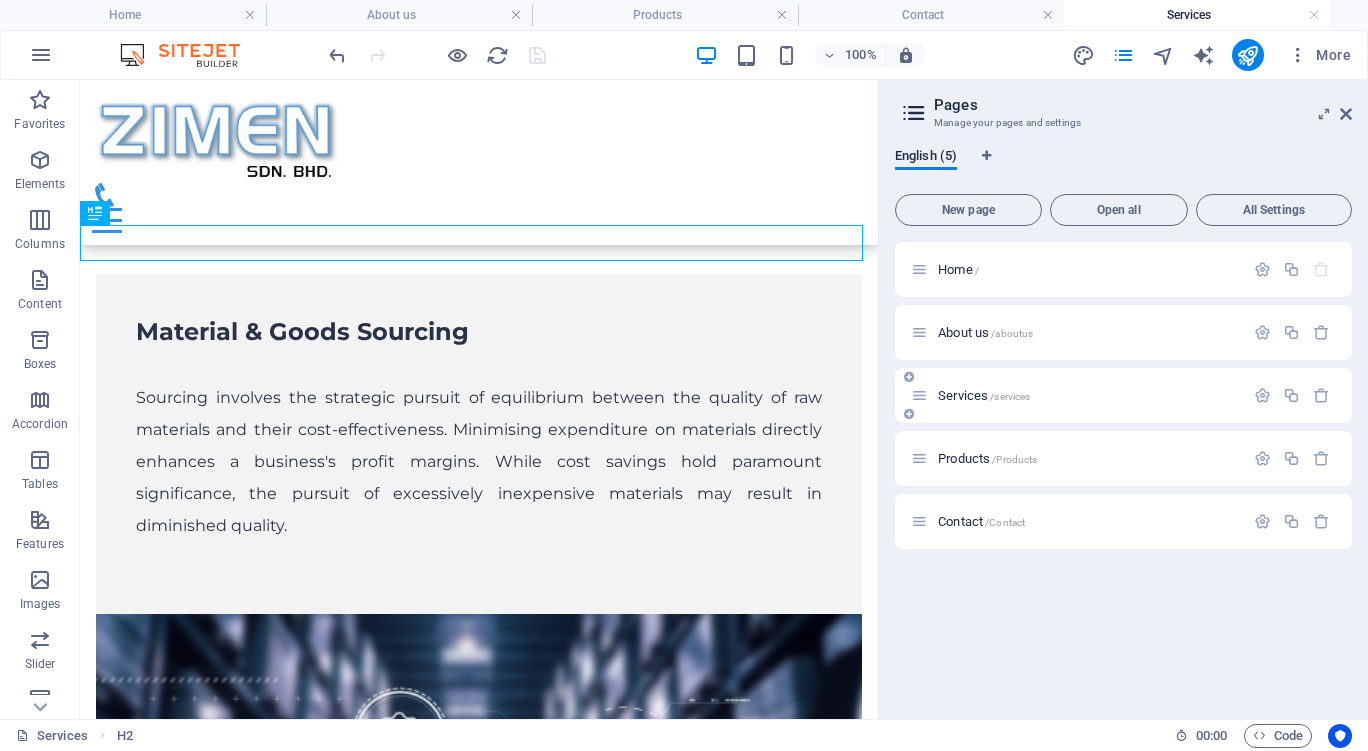 scroll, scrollTop: 0, scrollLeft: 0, axis: both 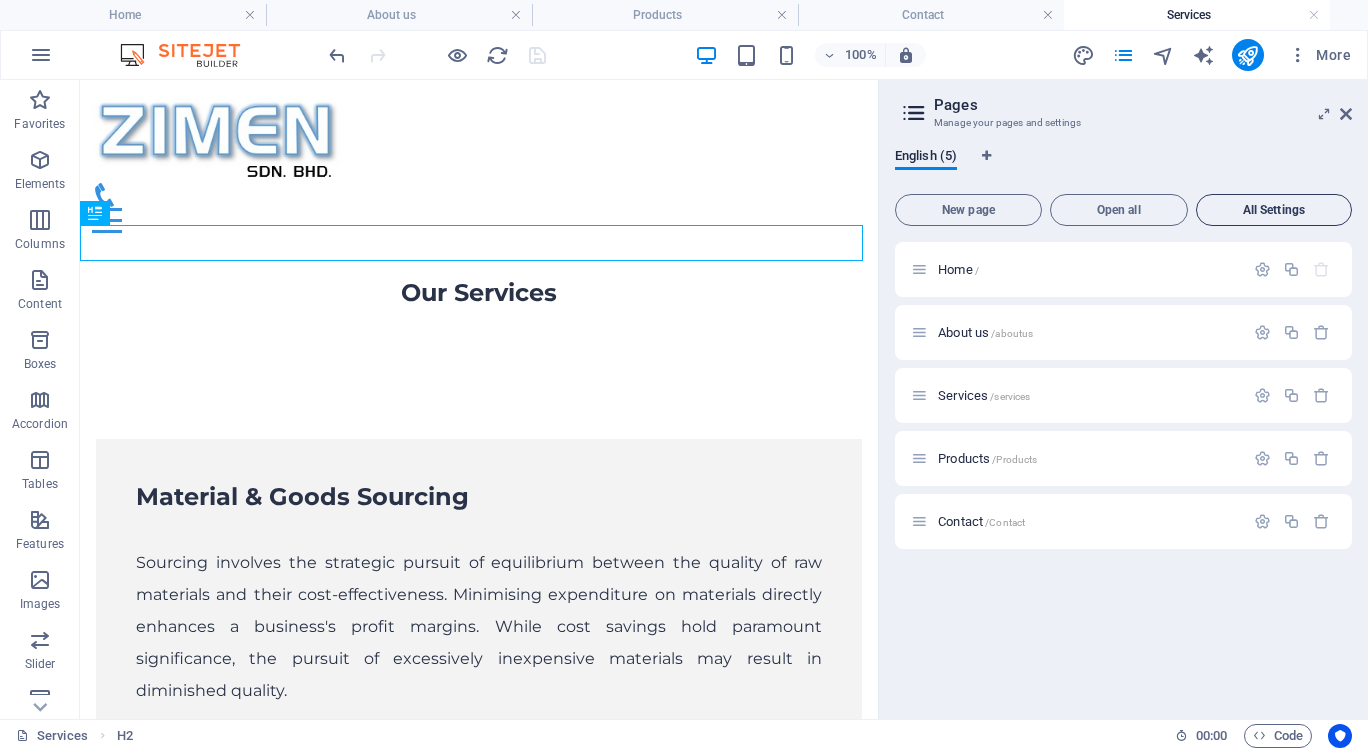 click on "All Settings" at bounding box center (1274, 210) 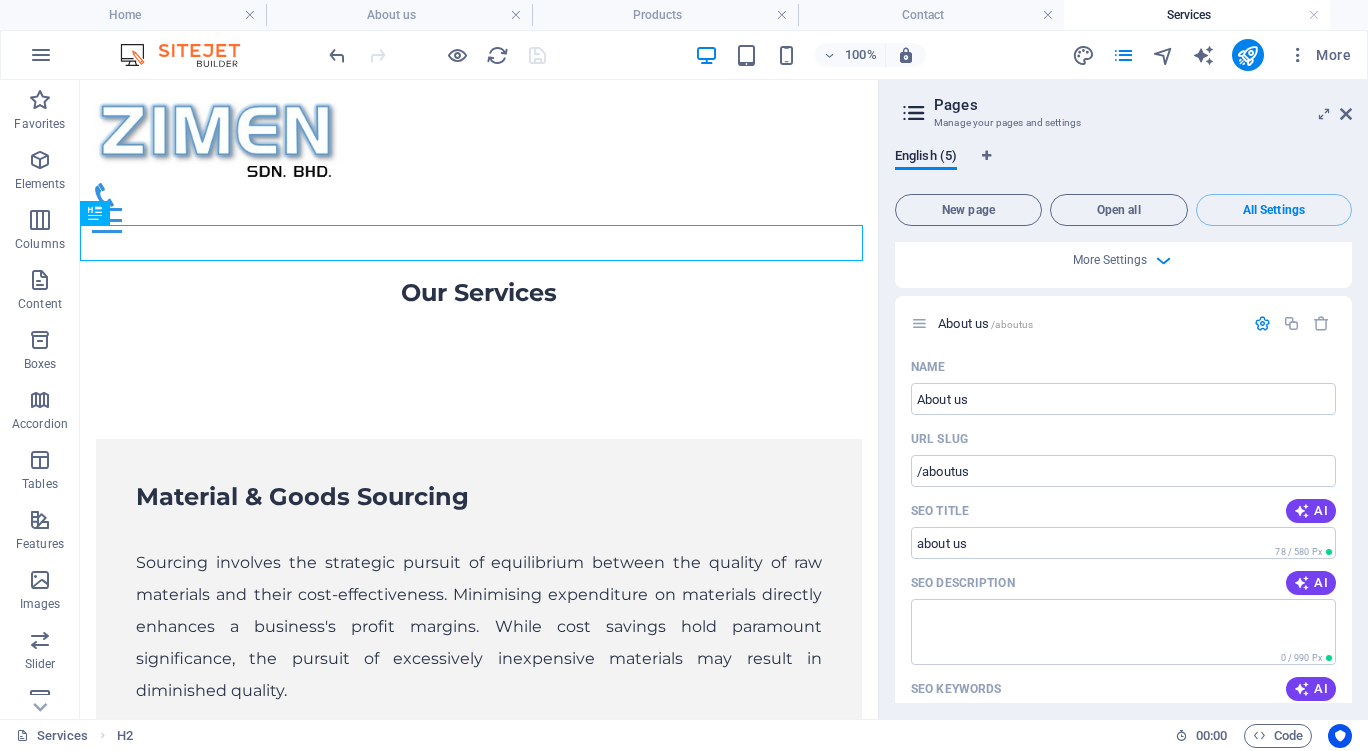 scroll, scrollTop: 626, scrollLeft: 0, axis: vertical 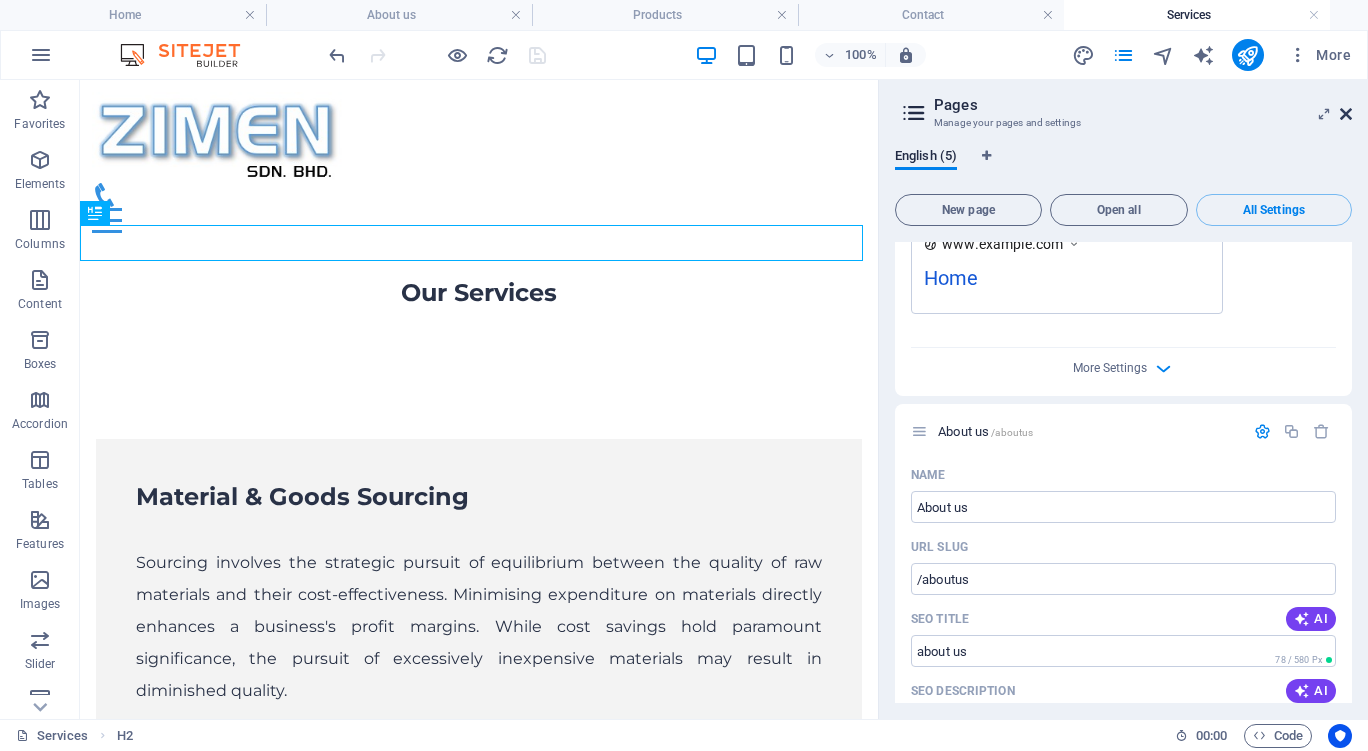 click at bounding box center [1346, 114] 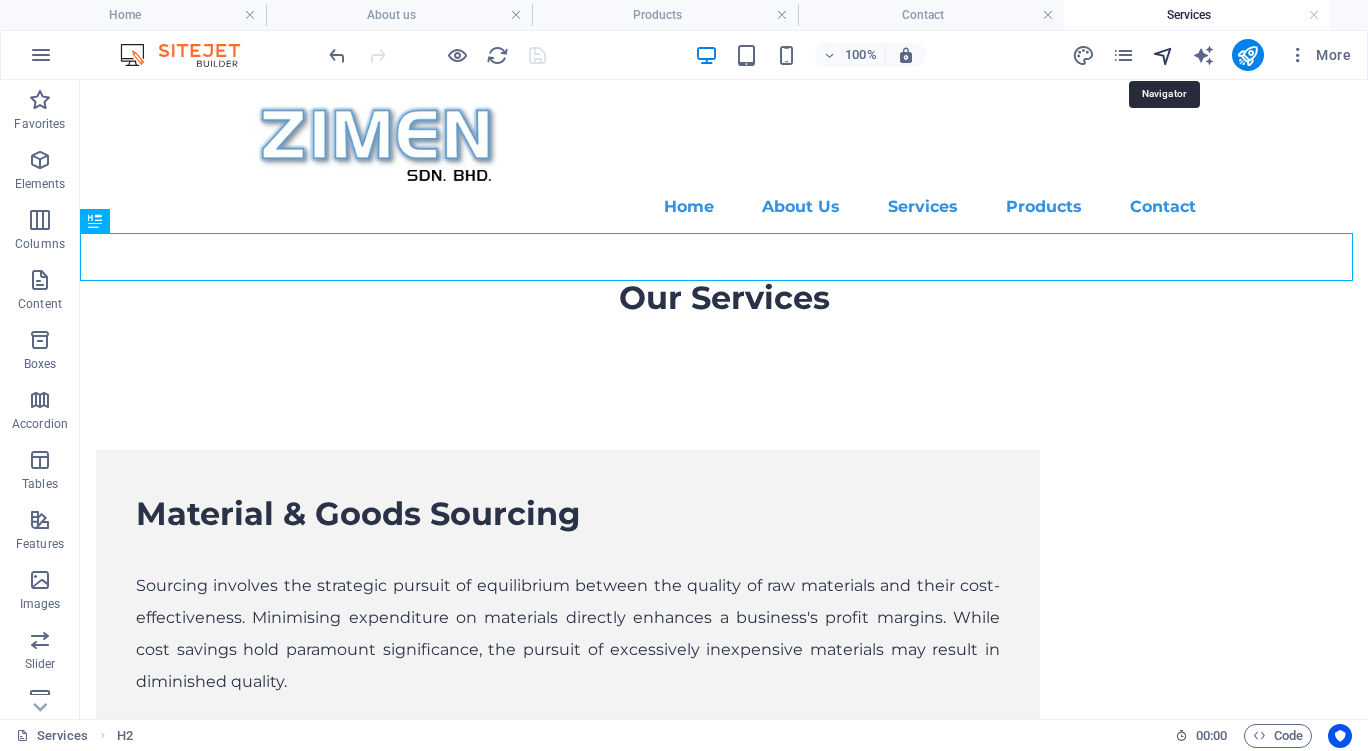 click at bounding box center [1163, 55] 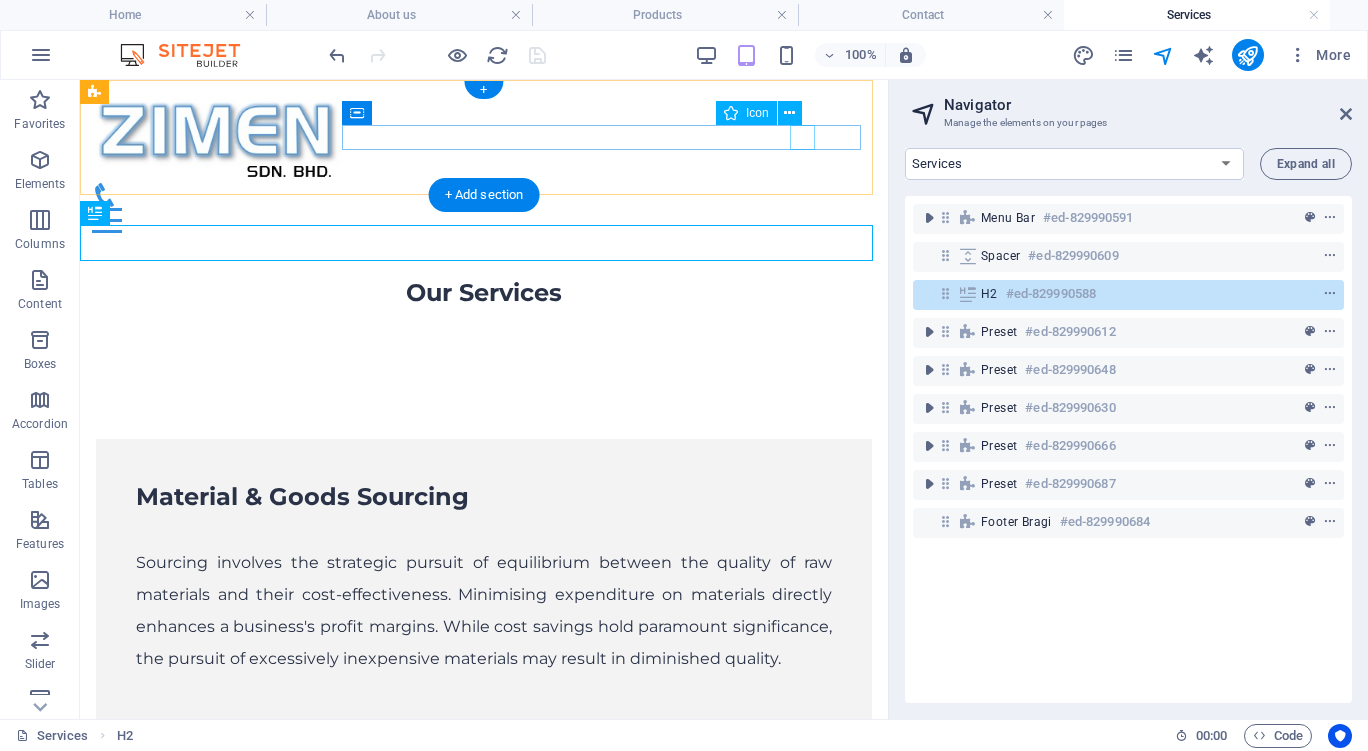 click at bounding box center (476, 195) 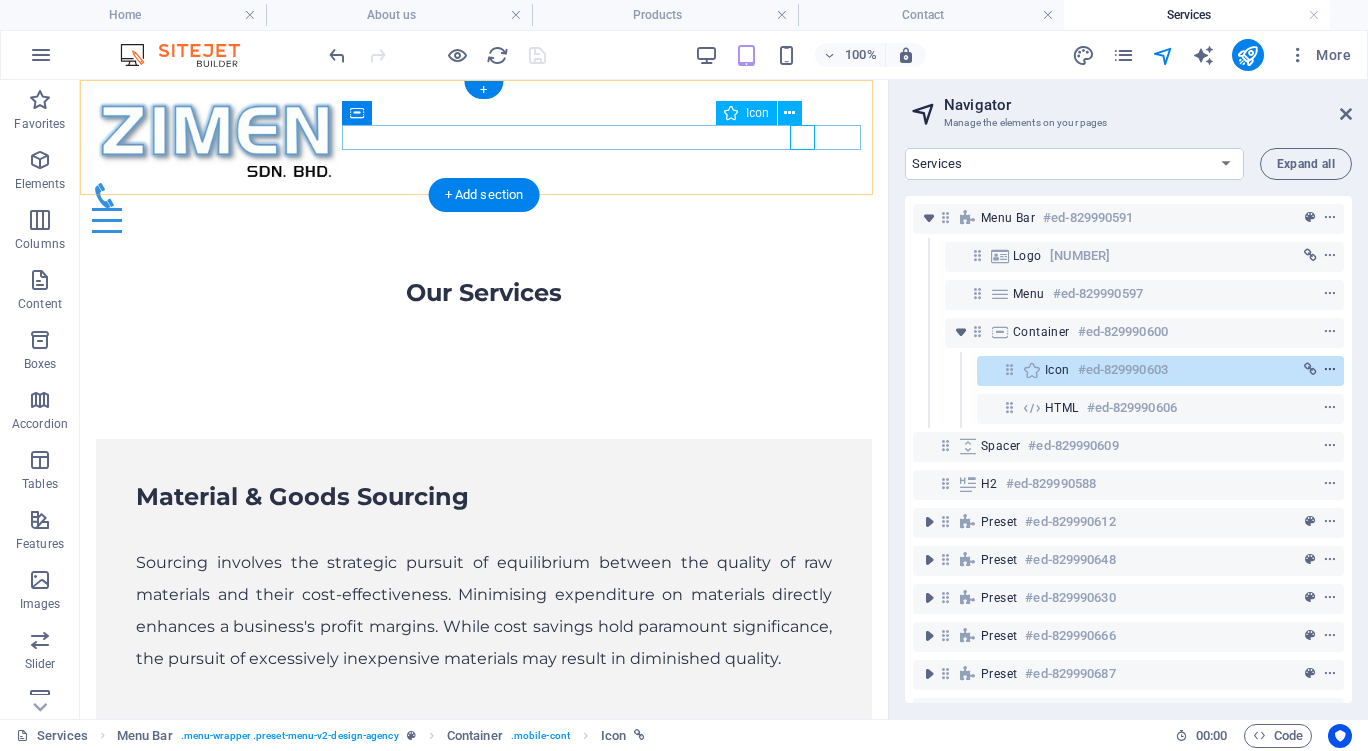 click at bounding box center (1330, 370) 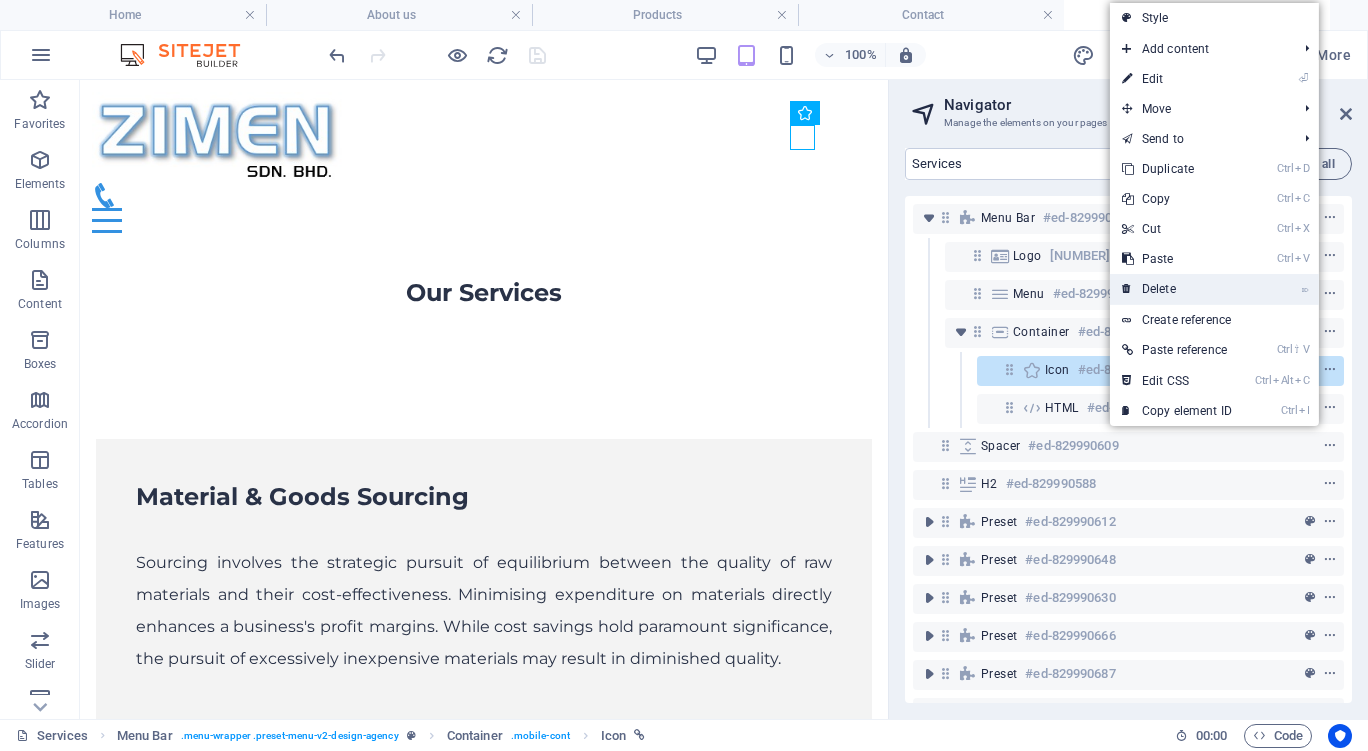 click on "⌦  Delete" at bounding box center (1177, 289) 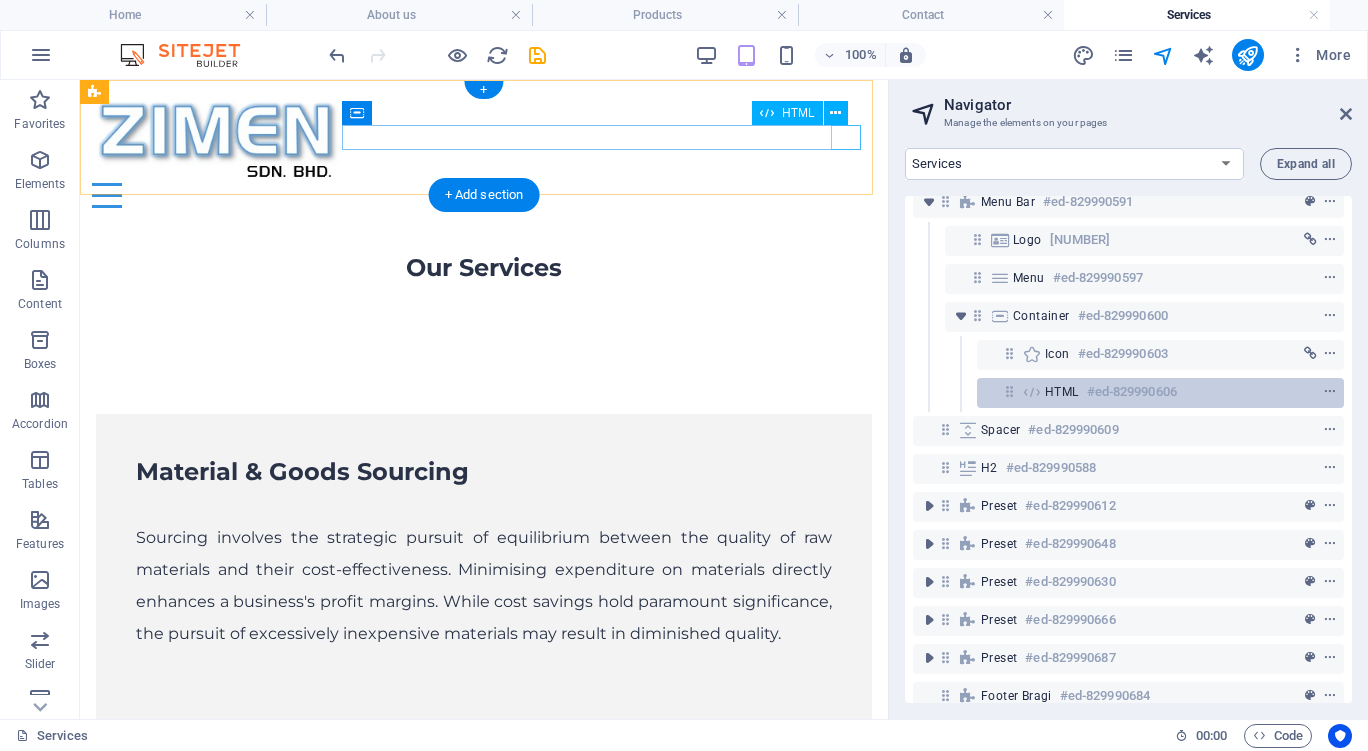 scroll, scrollTop: 0, scrollLeft: 0, axis: both 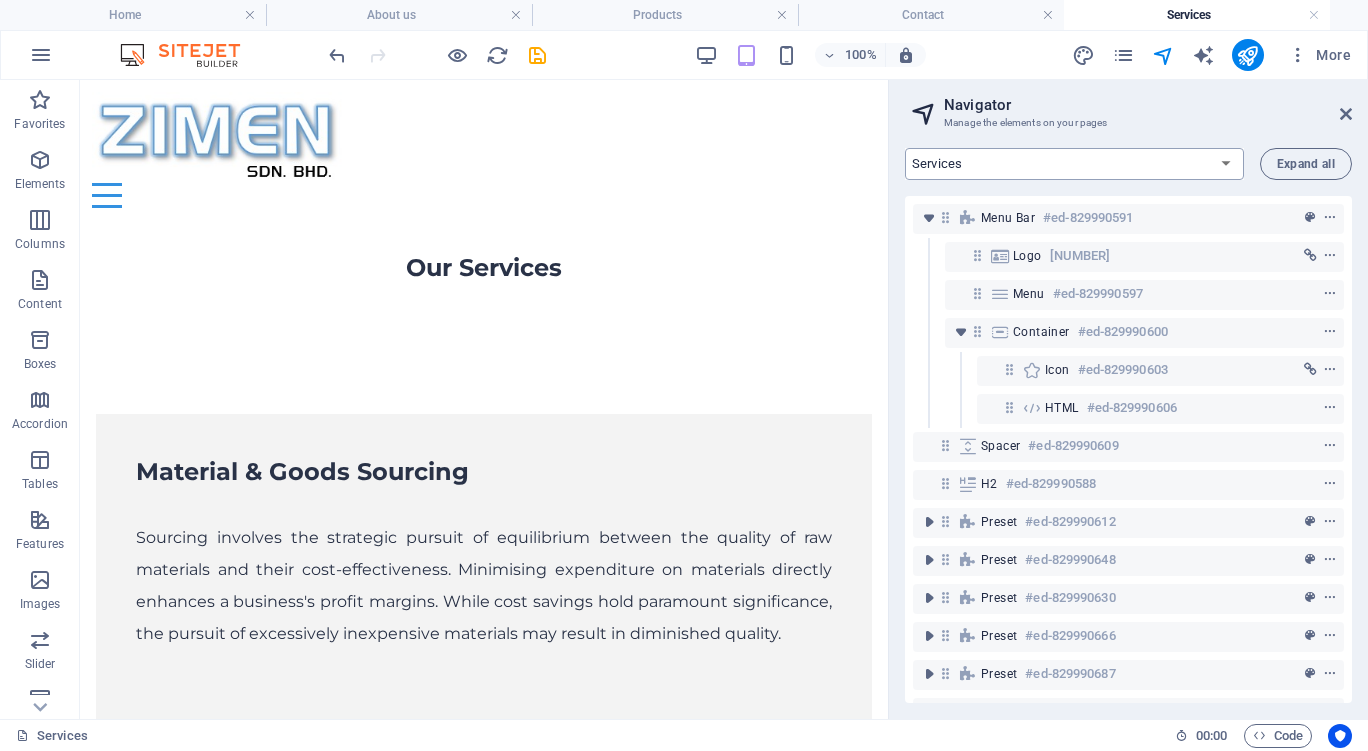 click on "Home About us Services Products Contact" at bounding box center (1074, 164) 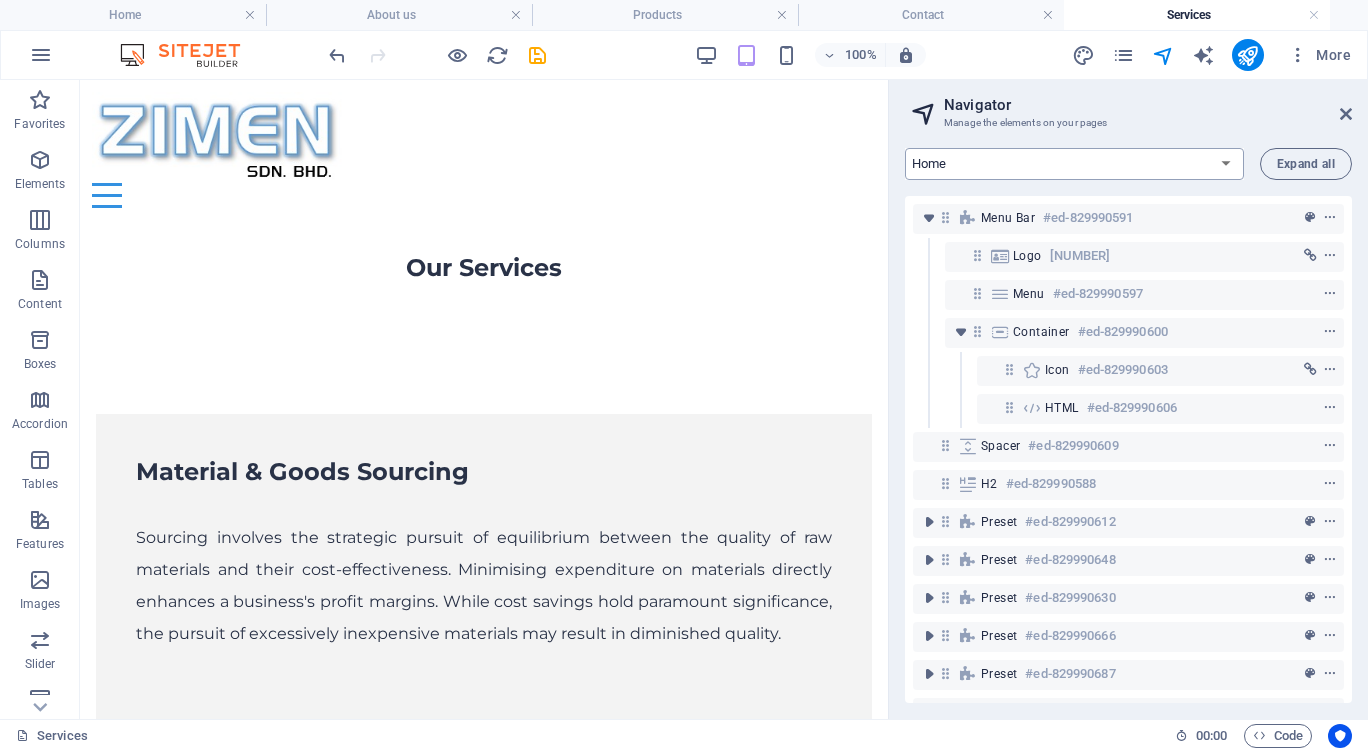 click on "Home About us Services Products Contact" at bounding box center [1074, 164] 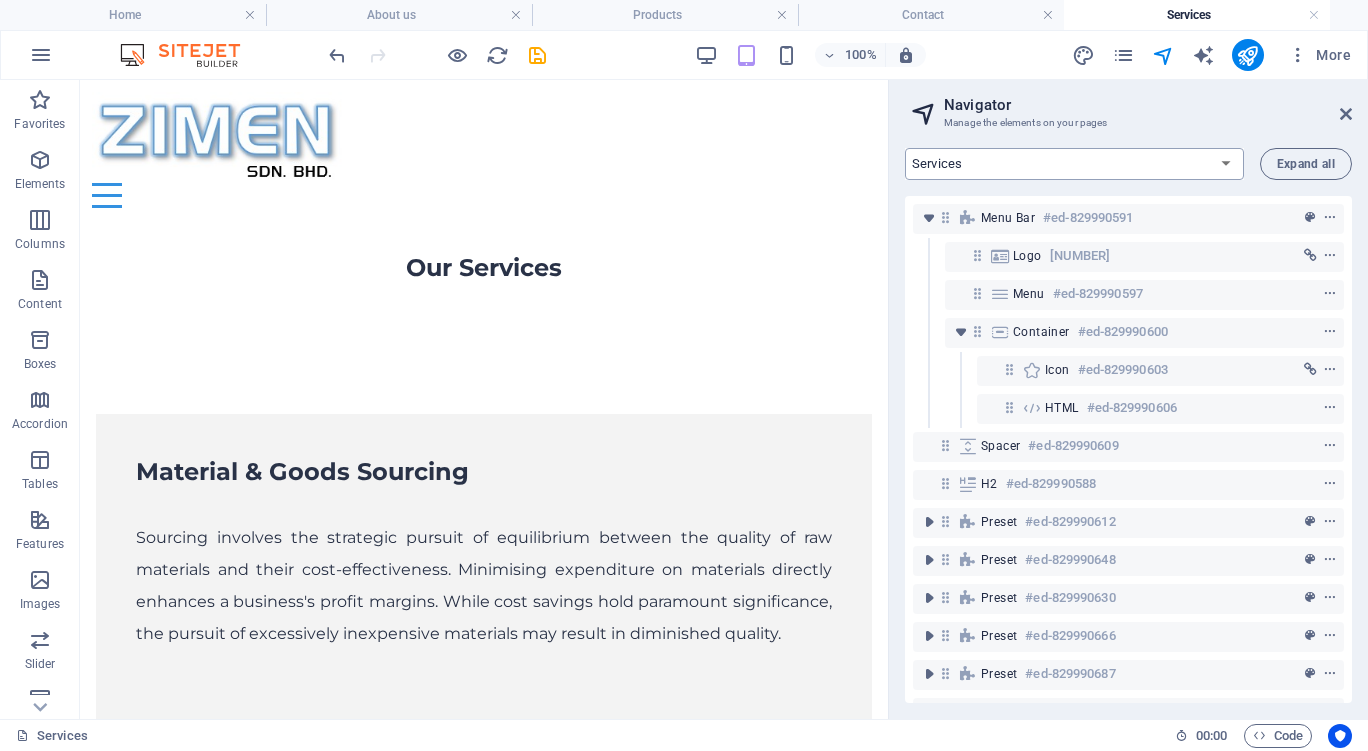 click on "Home About us Services Products Contact" at bounding box center (1074, 164) 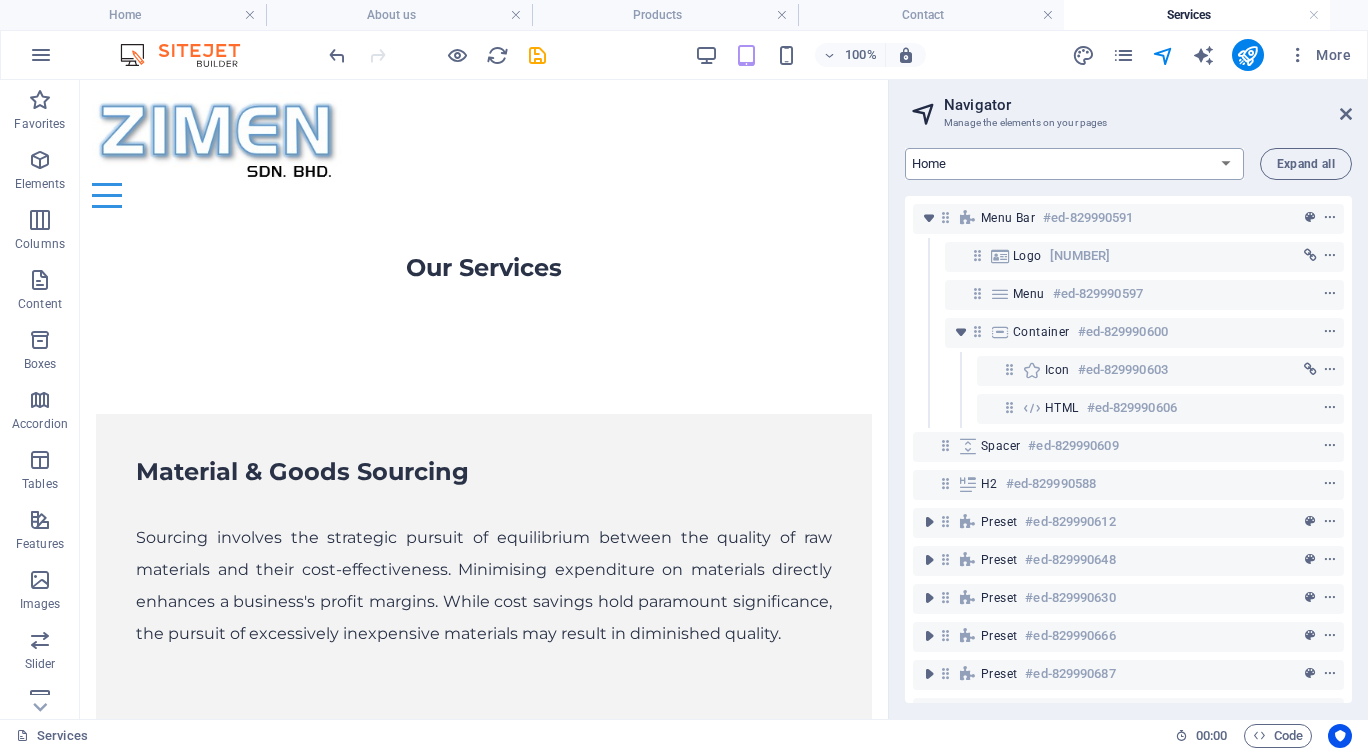 click on "Home About us Services Products Contact" at bounding box center (1074, 164) 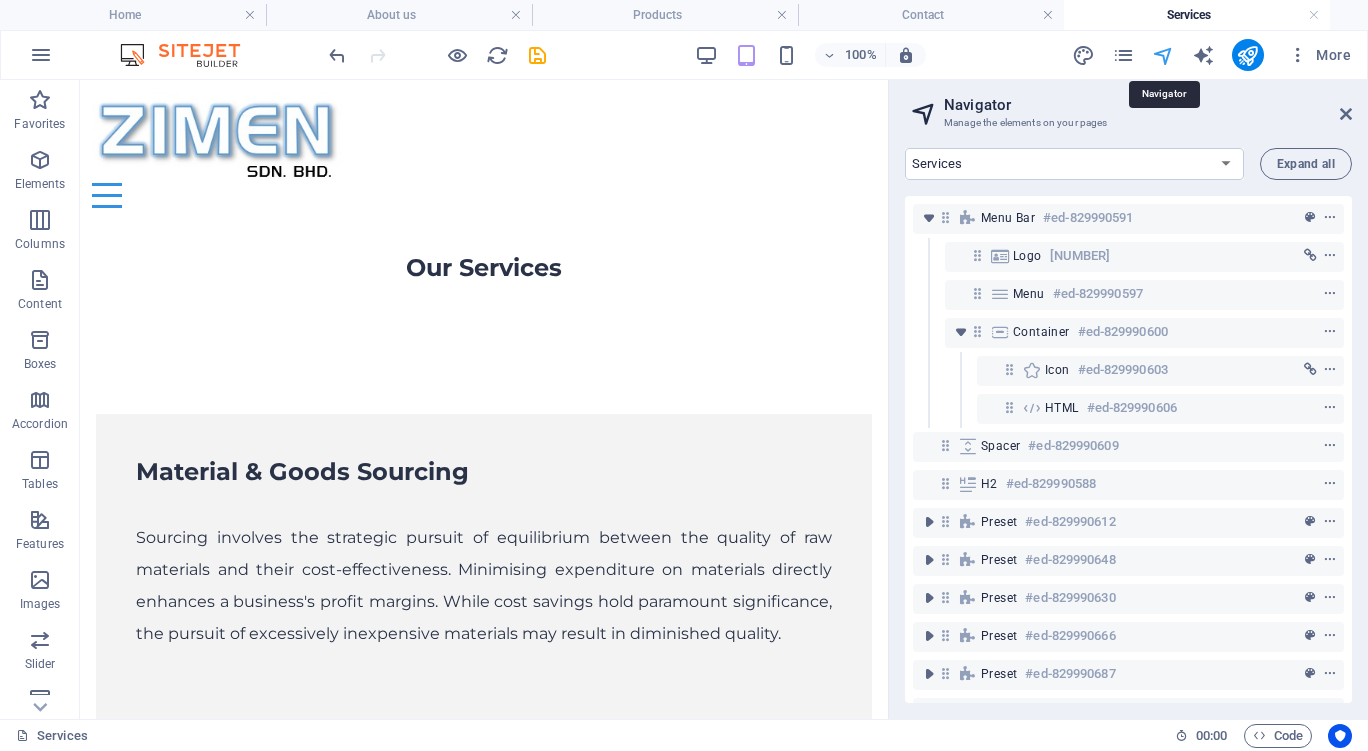 click at bounding box center (1163, 55) 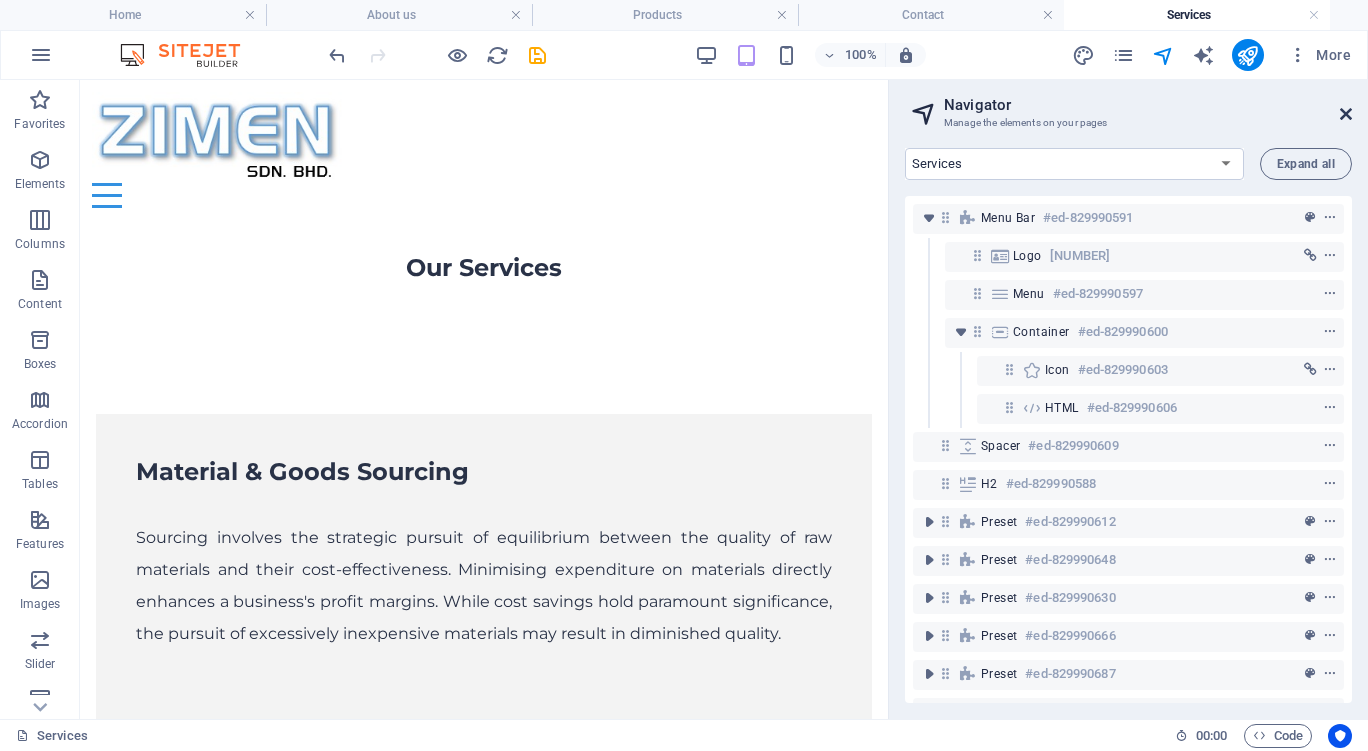 click at bounding box center [1346, 114] 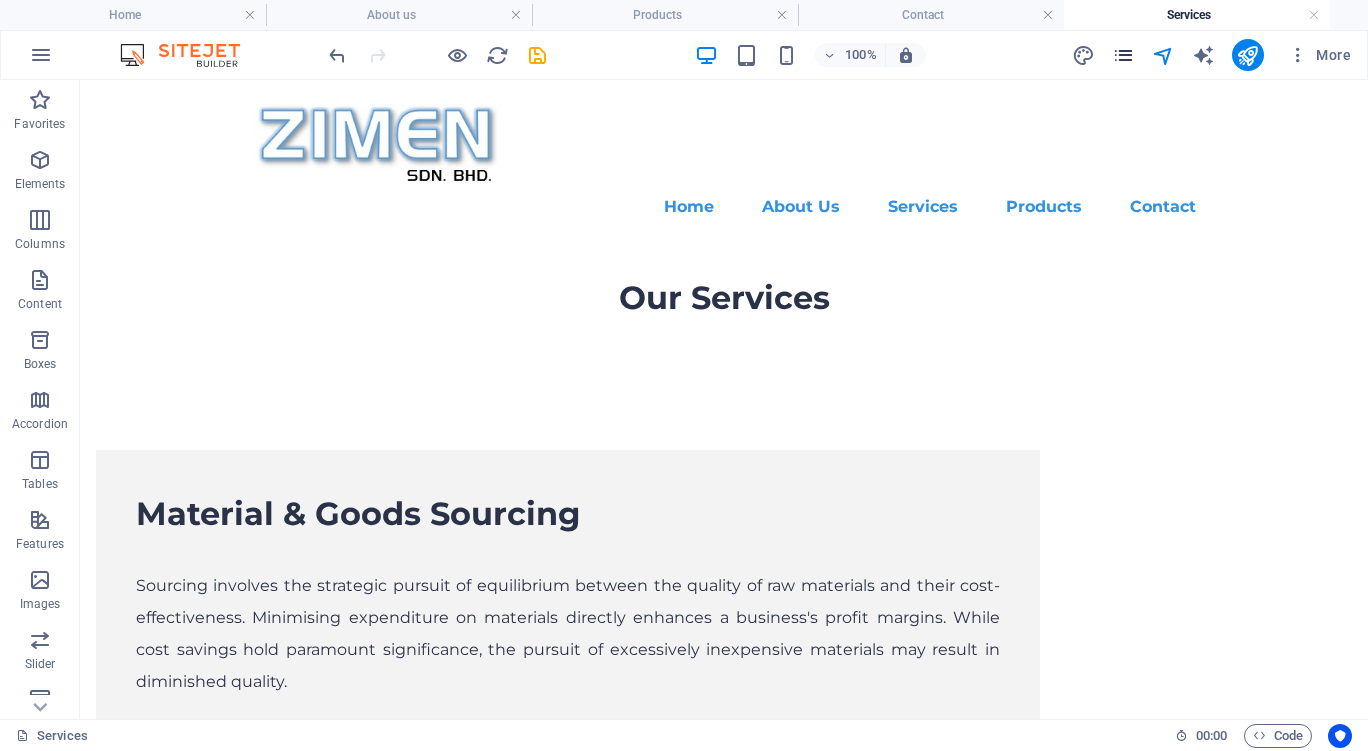 click at bounding box center [1123, 55] 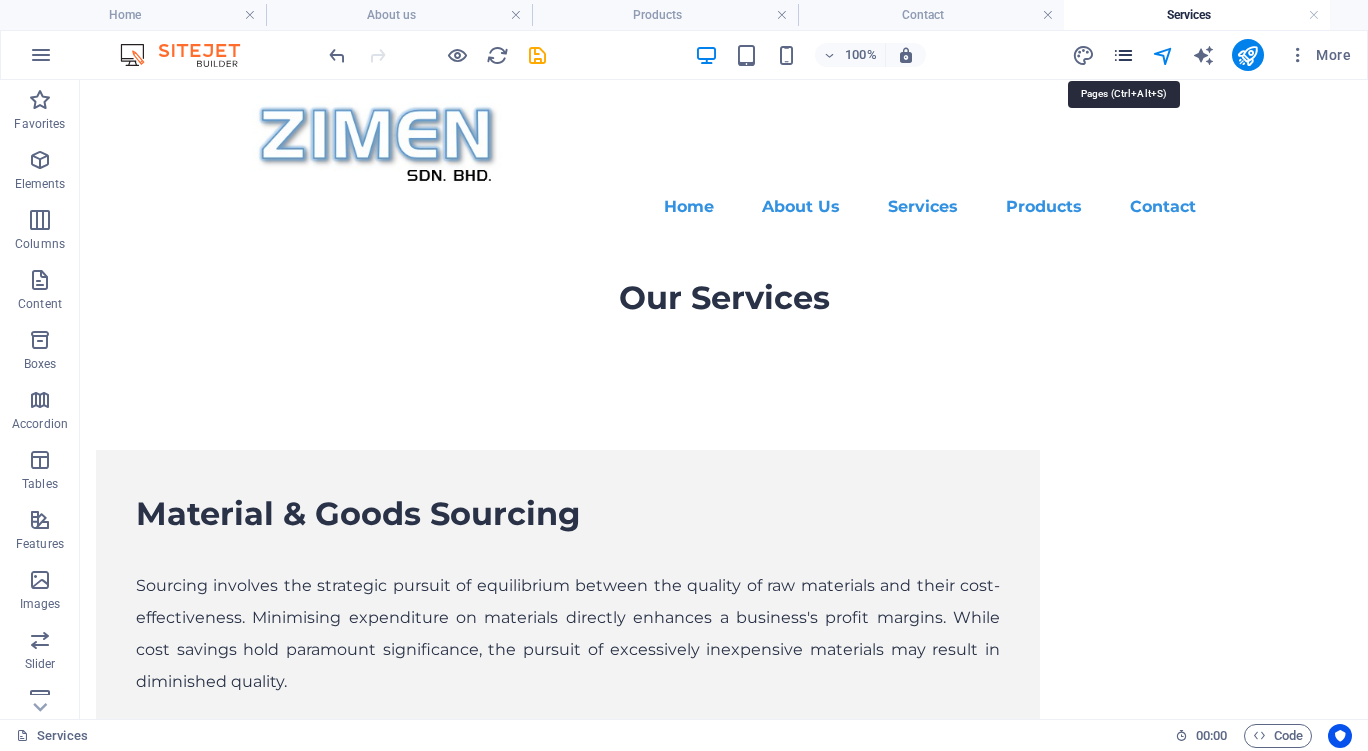 click at bounding box center (1123, 55) 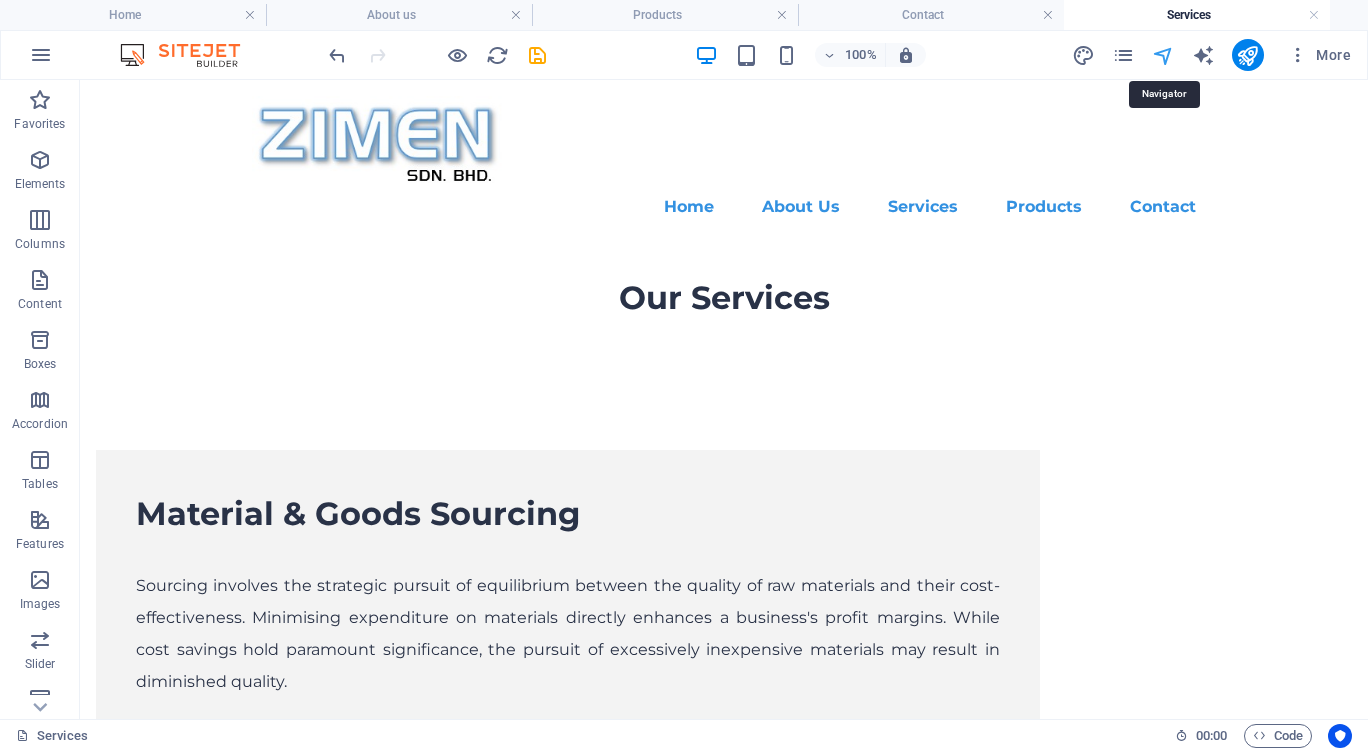 click at bounding box center [1163, 55] 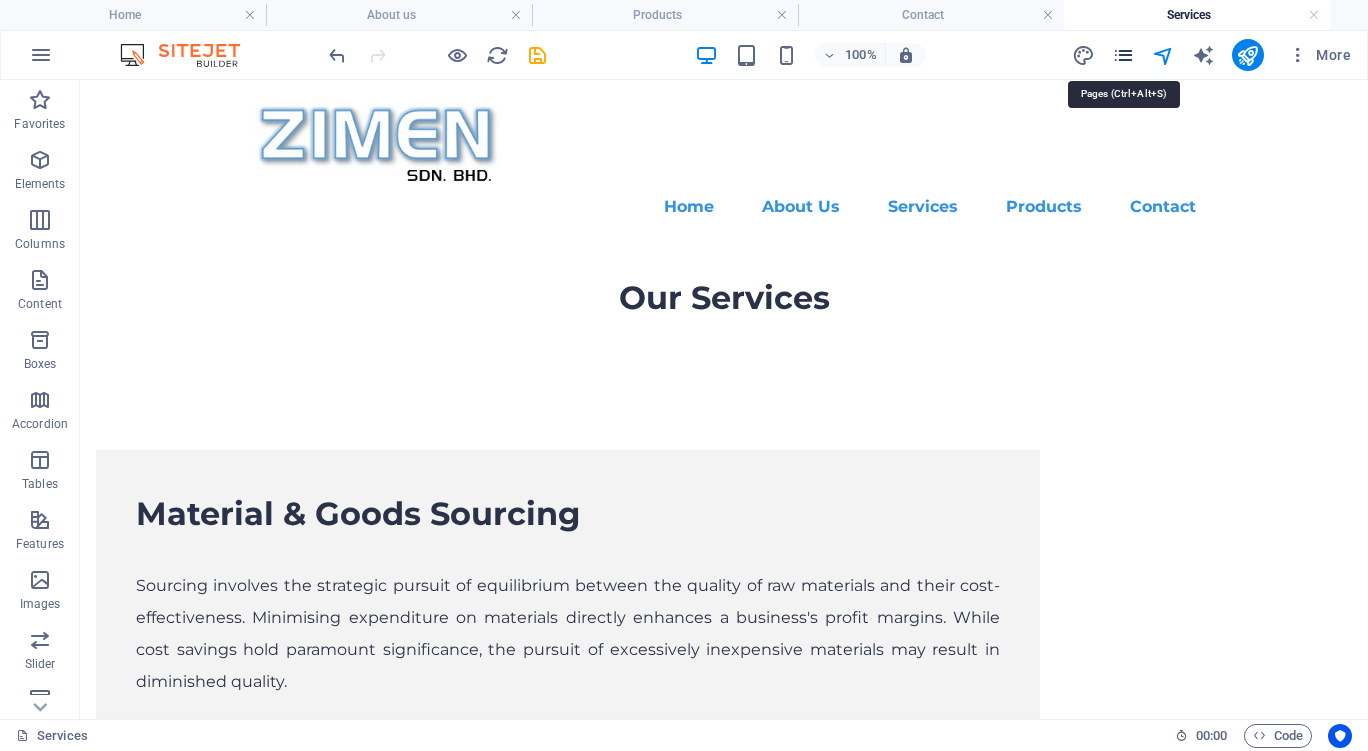 click at bounding box center (1123, 55) 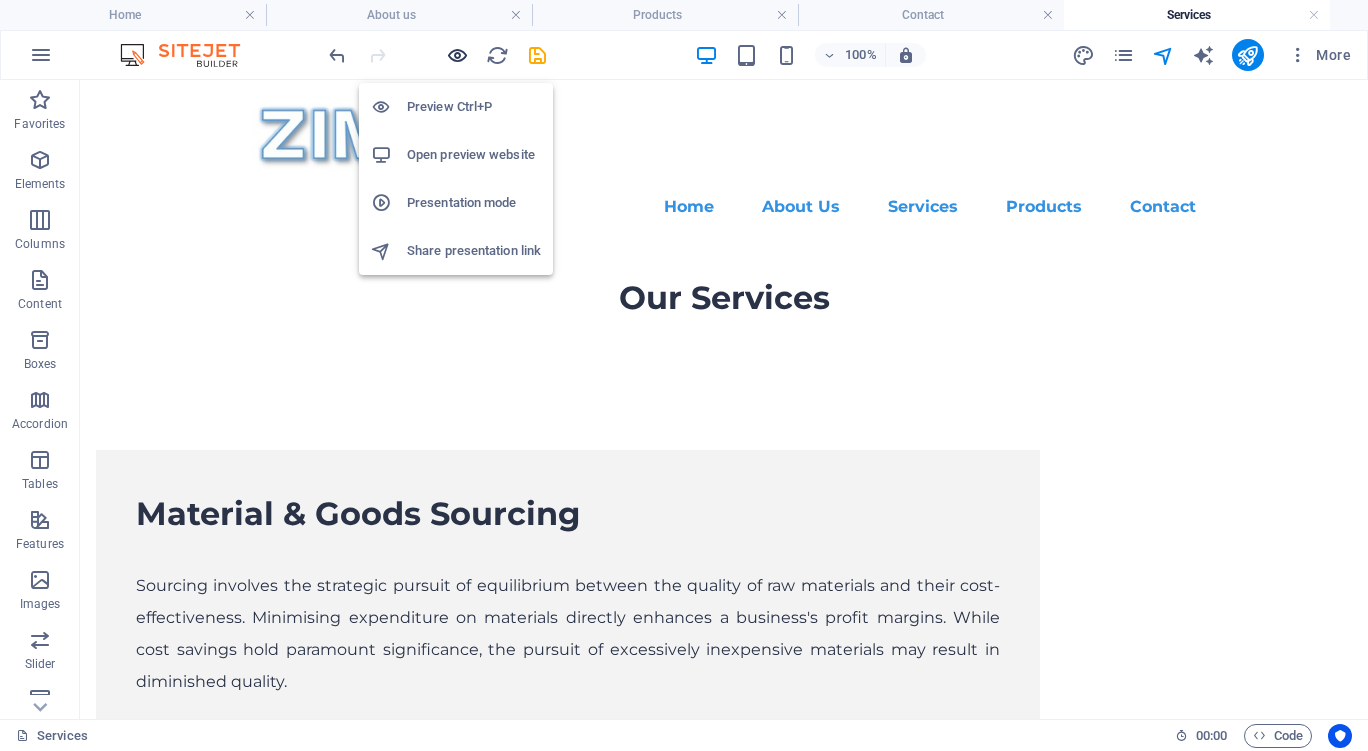 click at bounding box center (457, 55) 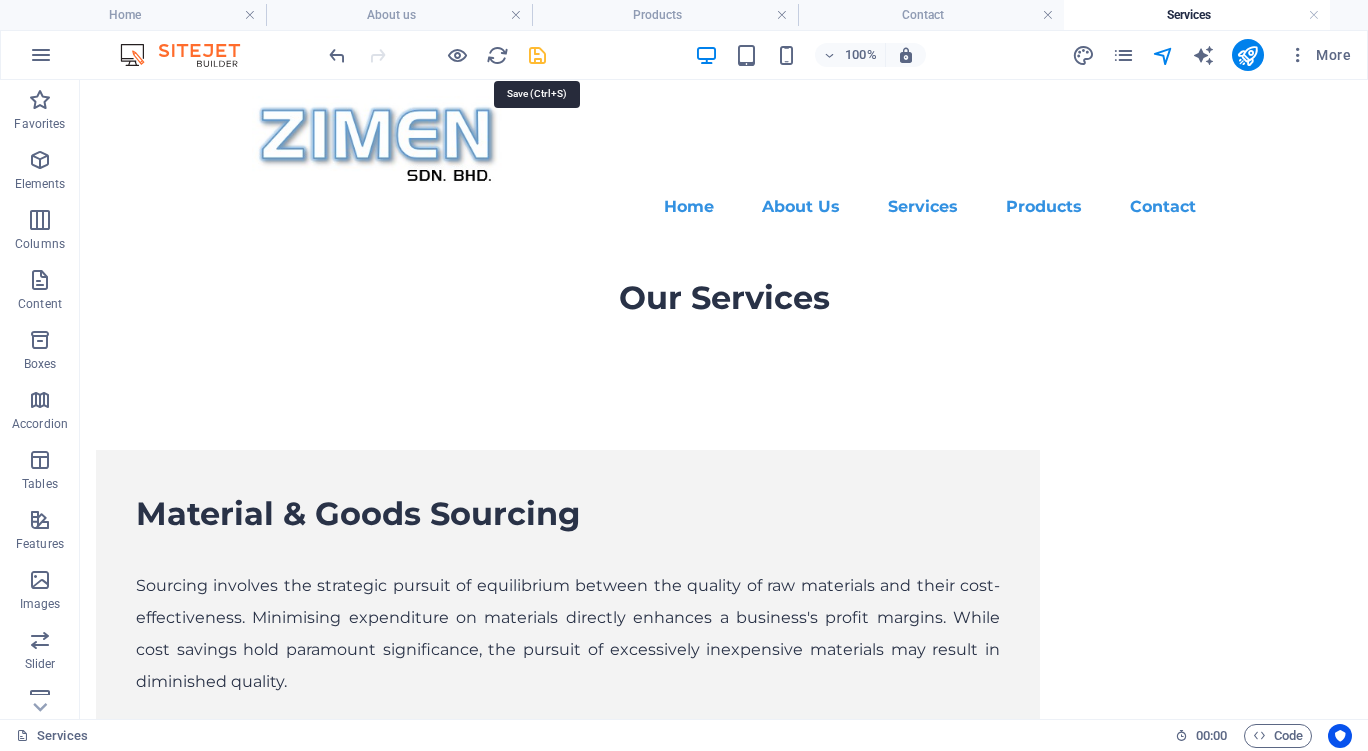 click at bounding box center [537, 55] 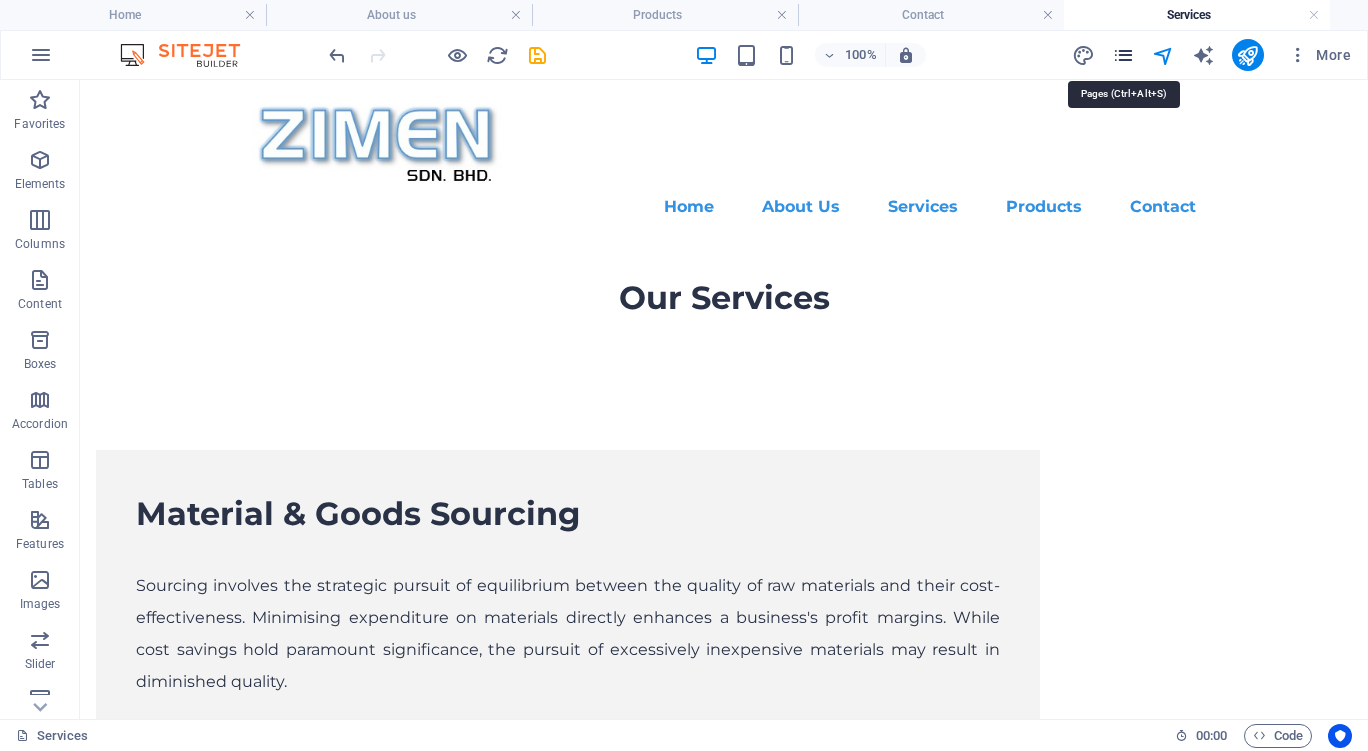 click at bounding box center (1123, 55) 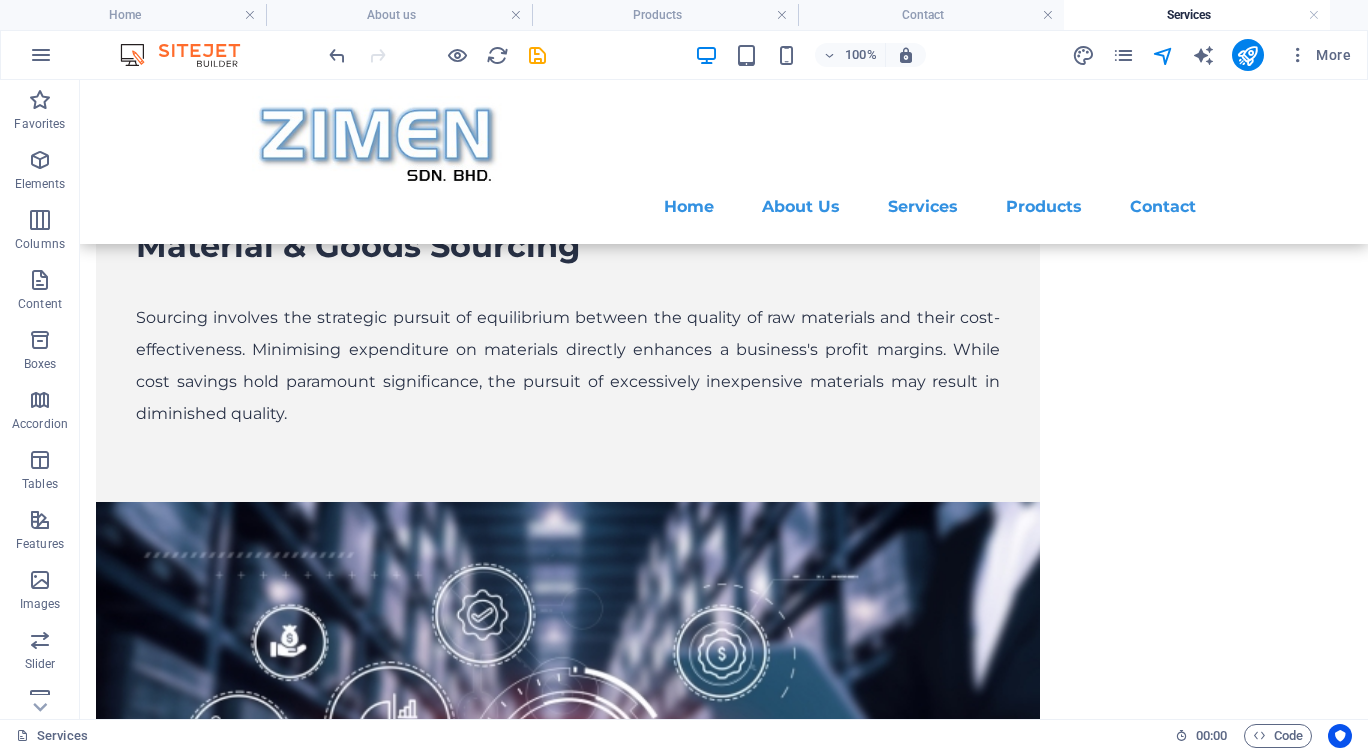 scroll, scrollTop: 0, scrollLeft: 0, axis: both 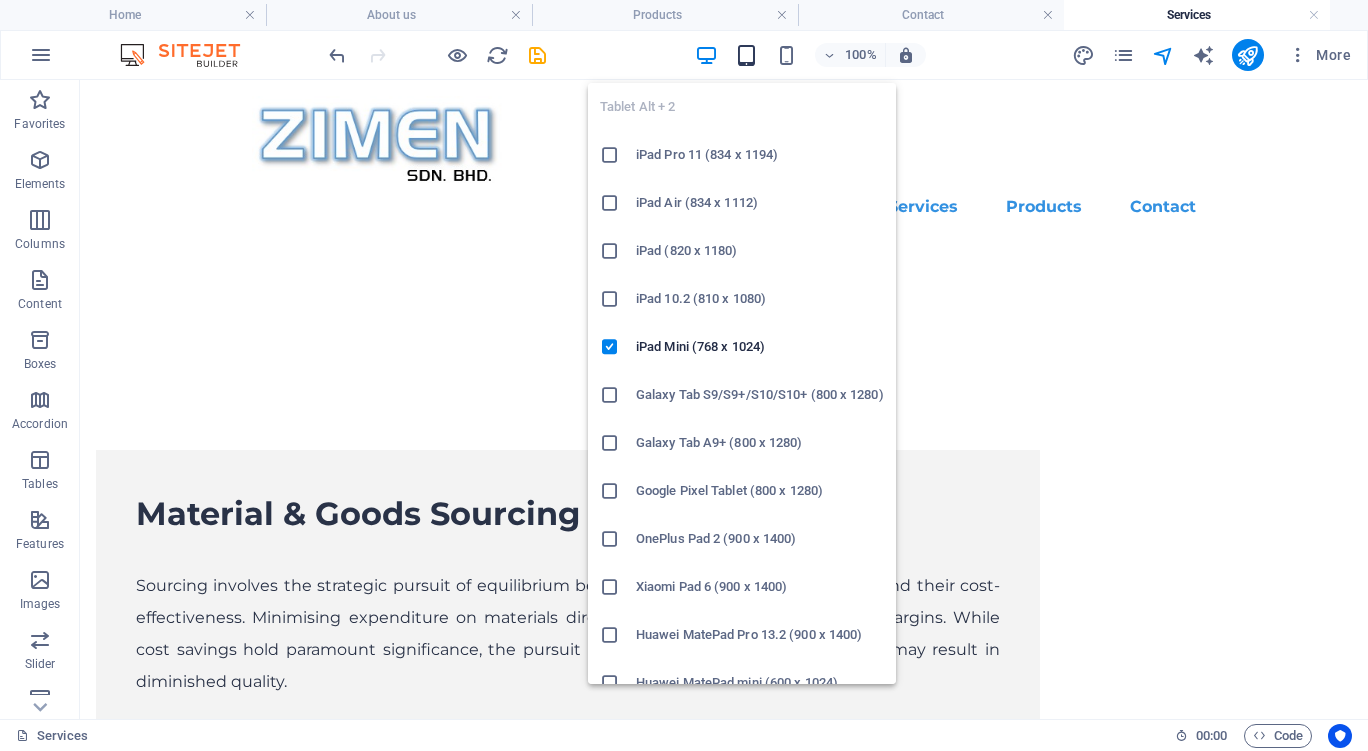 click at bounding box center (746, 55) 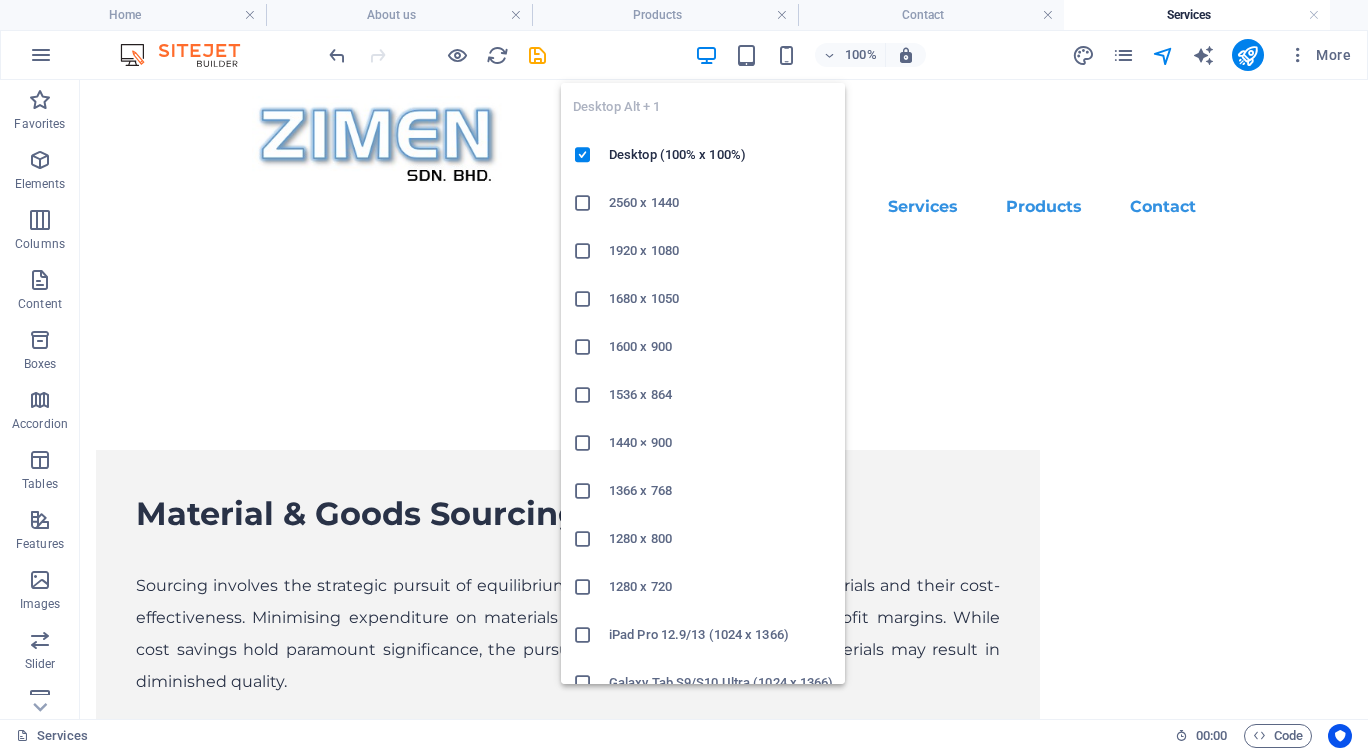 click at bounding box center (706, 55) 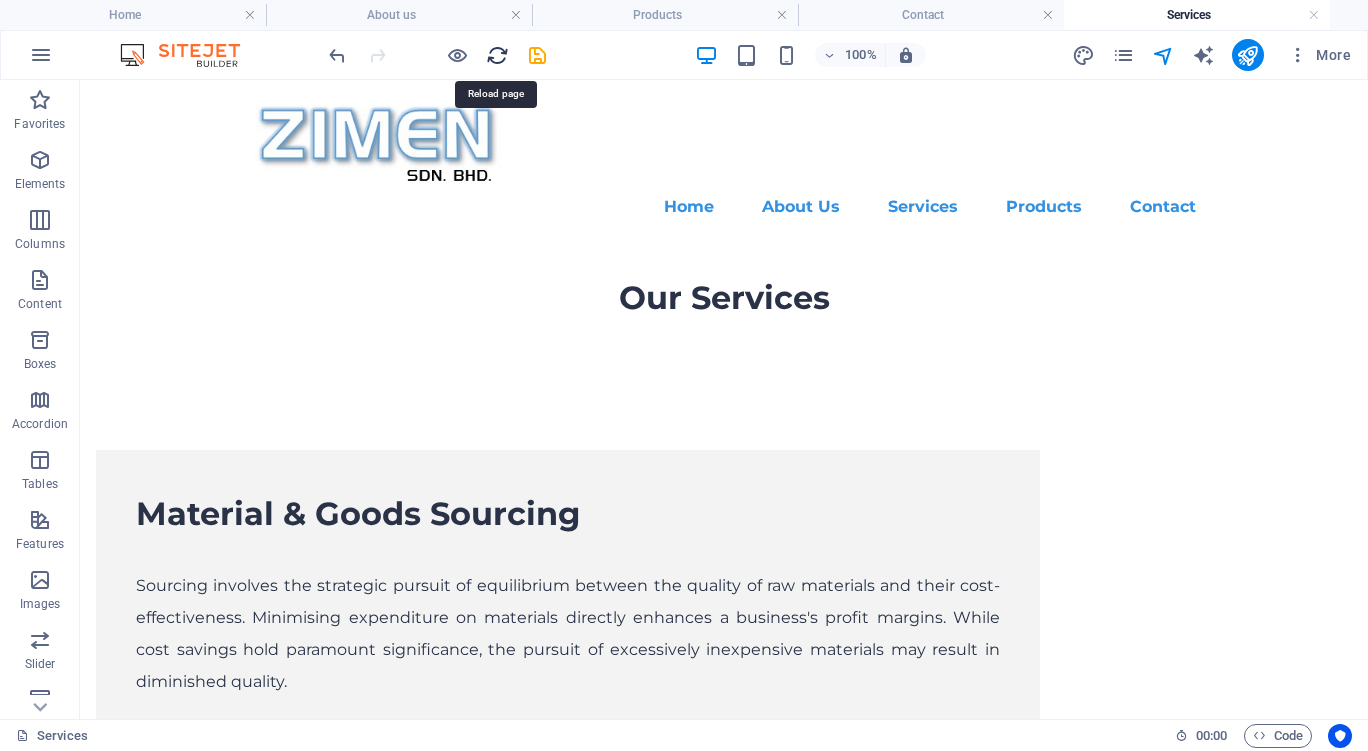 click at bounding box center (497, 55) 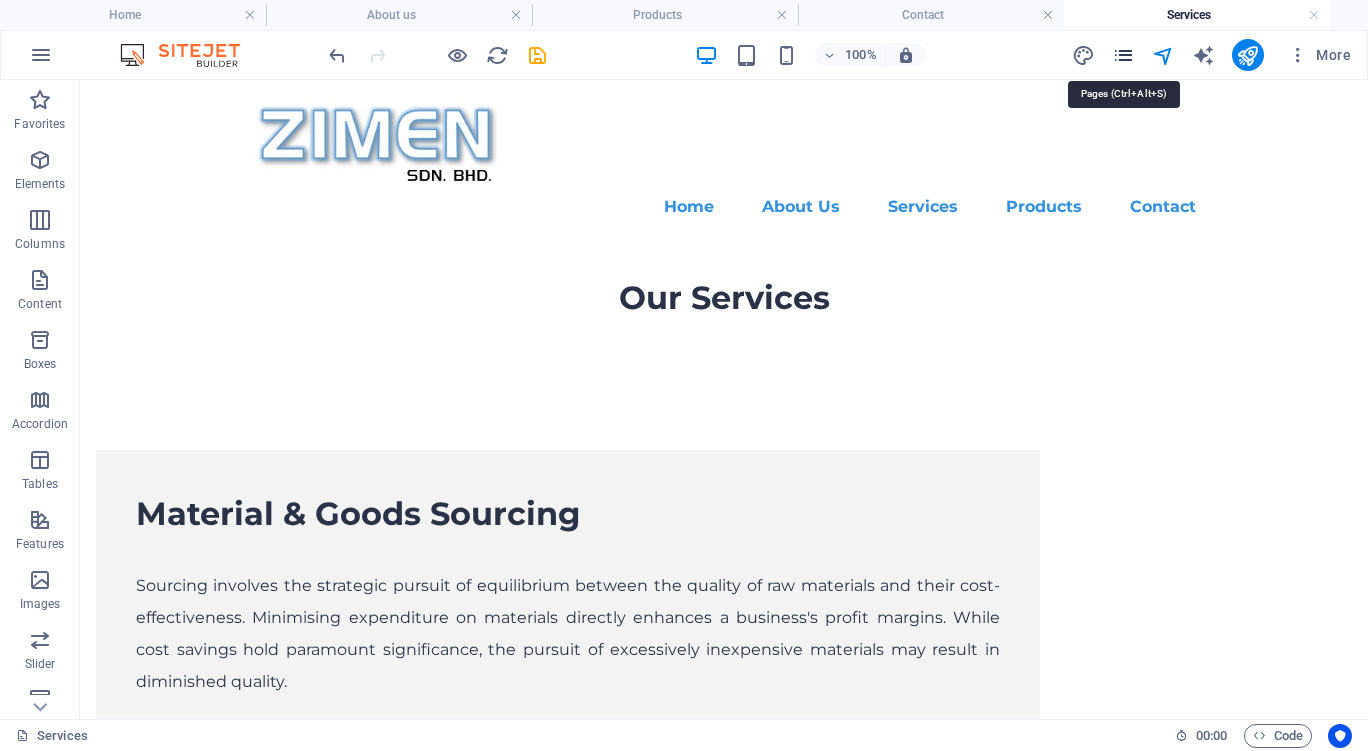 click at bounding box center [1123, 55] 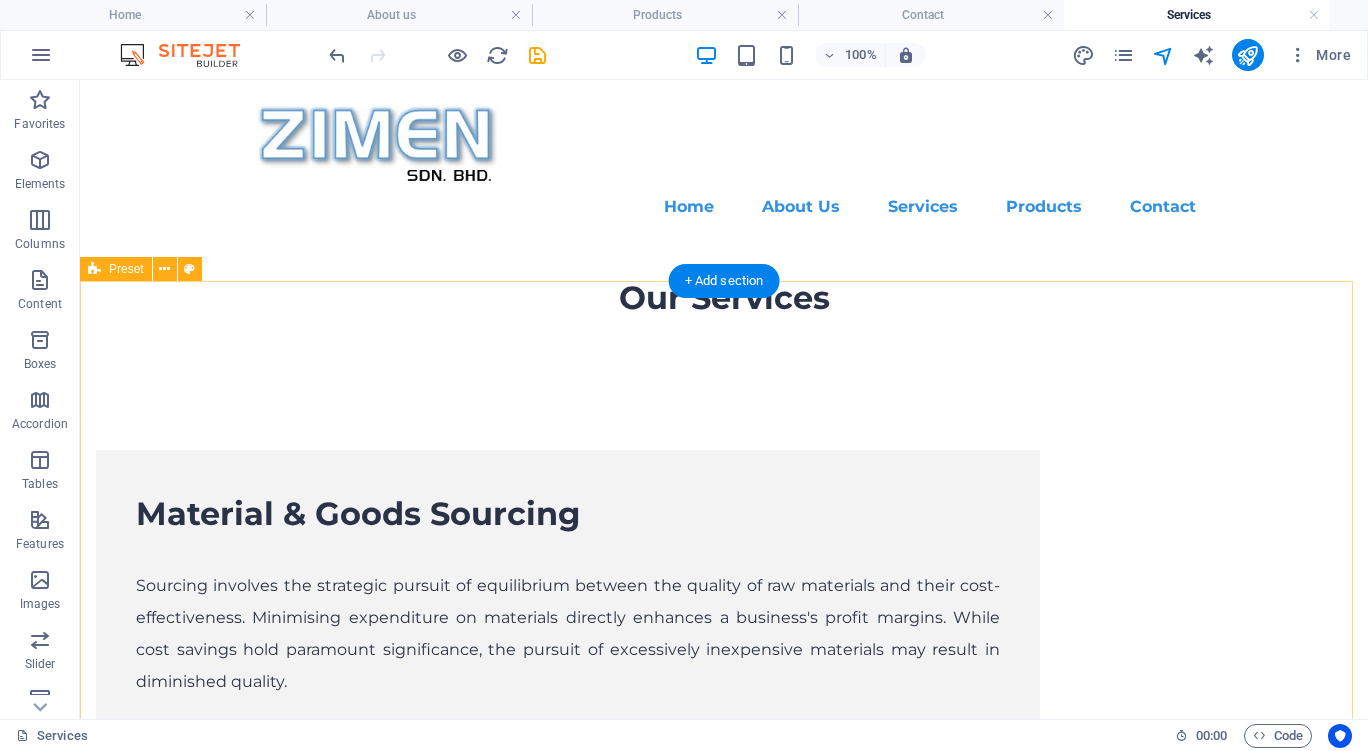 click on "Material & Goods Sourcing Sourcing involves the strategic pursuit of equilibrium between the quality of raw materials and their cost-effectiveness. Minimising expenditure on materials directly enhances a business's profit margins. While cost savings hold paramount significance, the pursuit of excessively inexpensive materials may result in diminished quality. Drop content here or  Add elements  Paste clipboard" at bounding box center [724, 929] 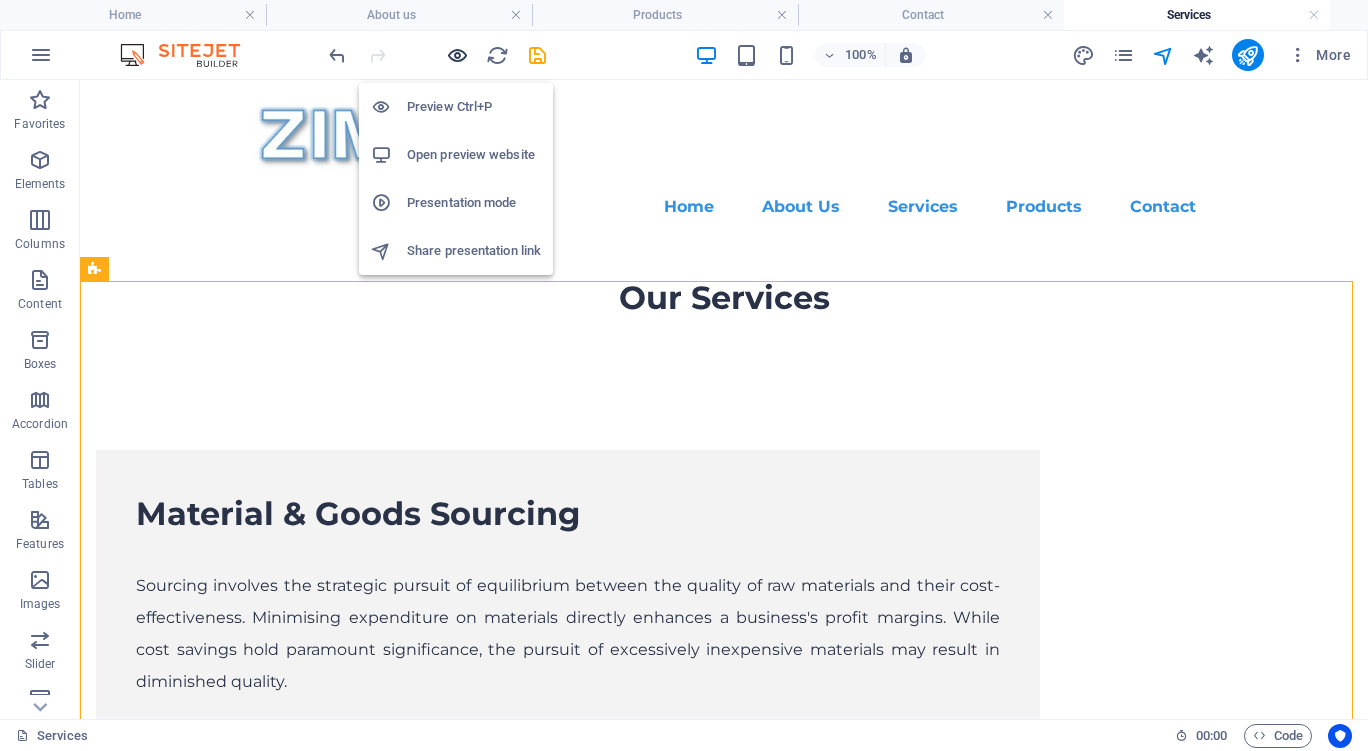 click at bounding box center (457, 55) 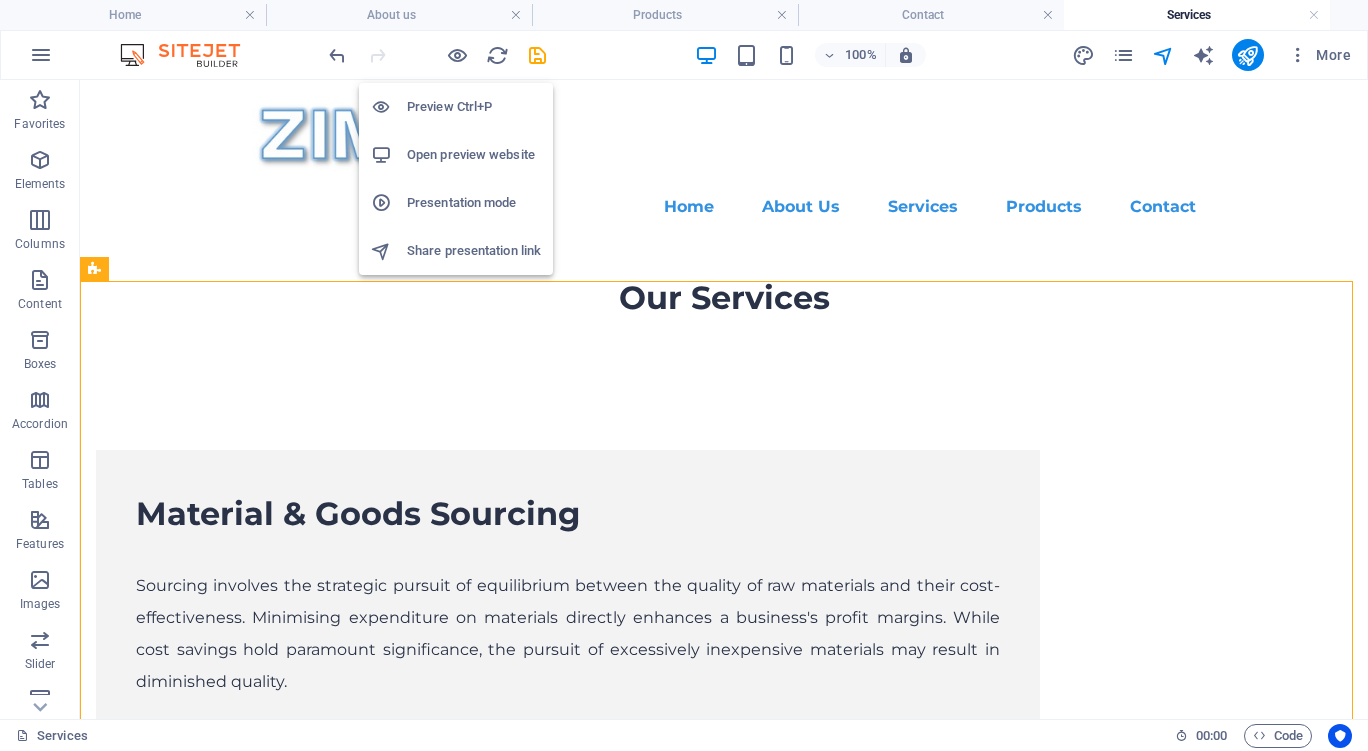 click on "Preview Ctrl+P" at bounding box center [474, 107] 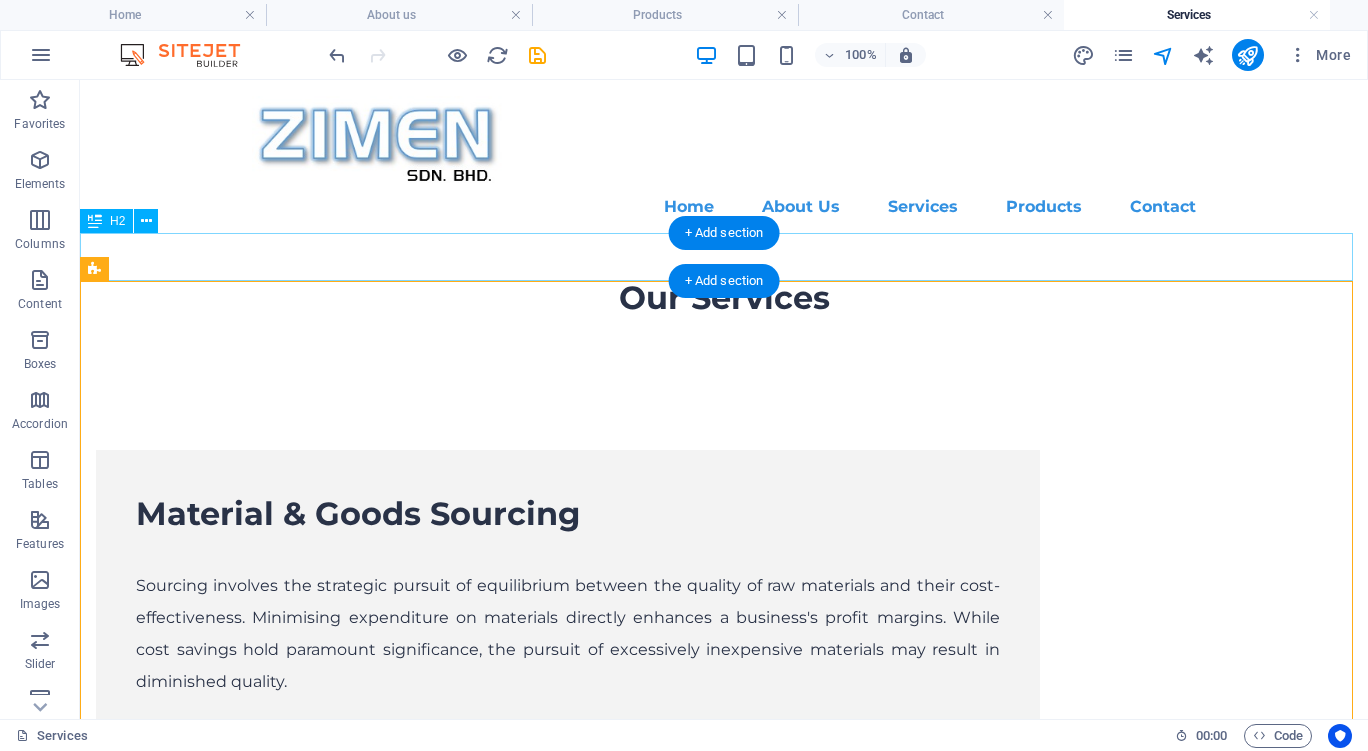 click on "Our Services" at bounding box center [724, 298] 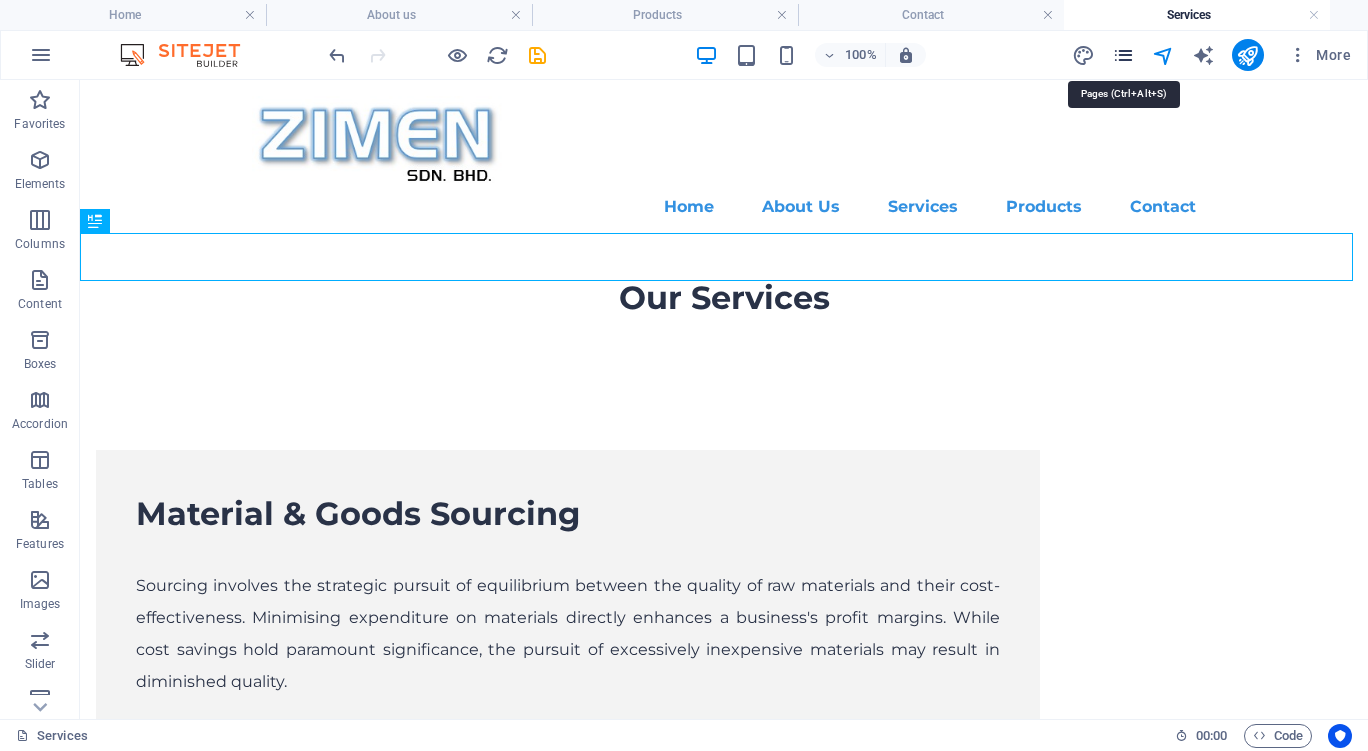 click at bounding box center (1123, 55) 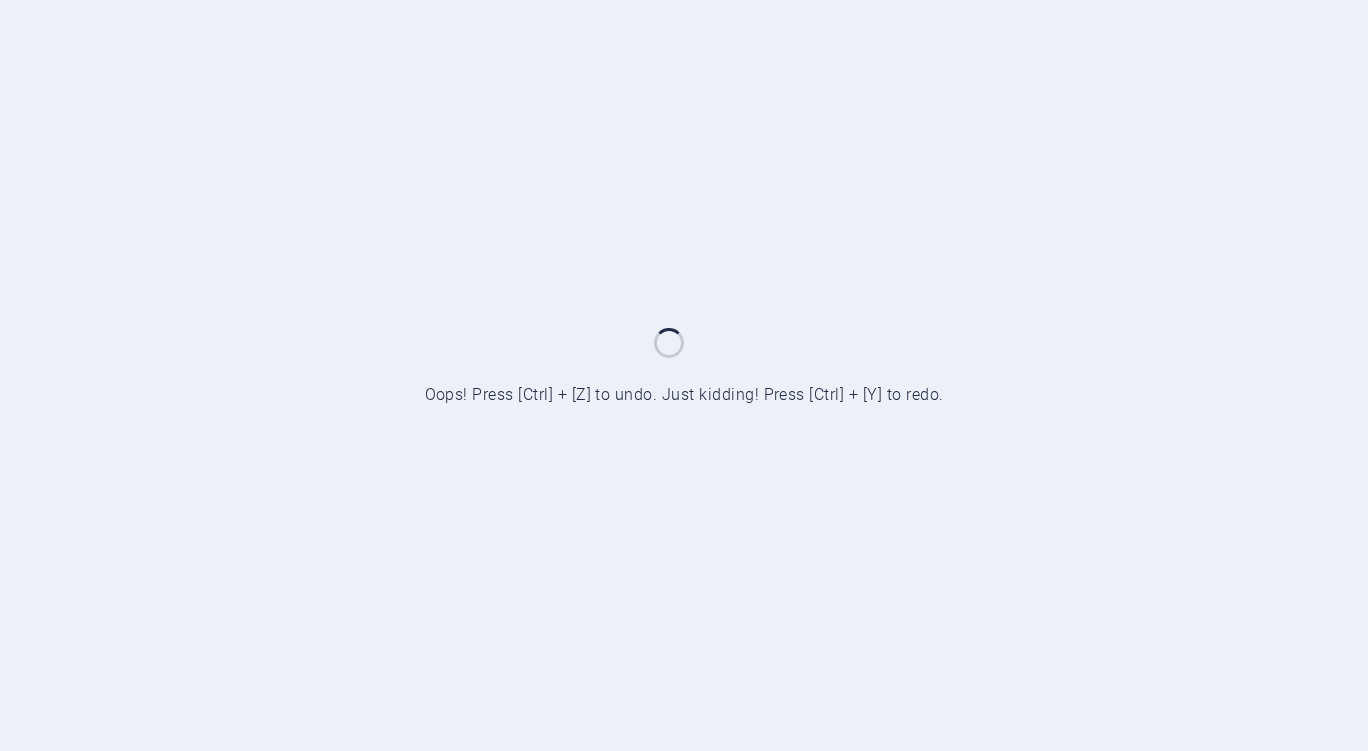 scroll, scrollTop: 0, scrollLeft: 0, axis: both 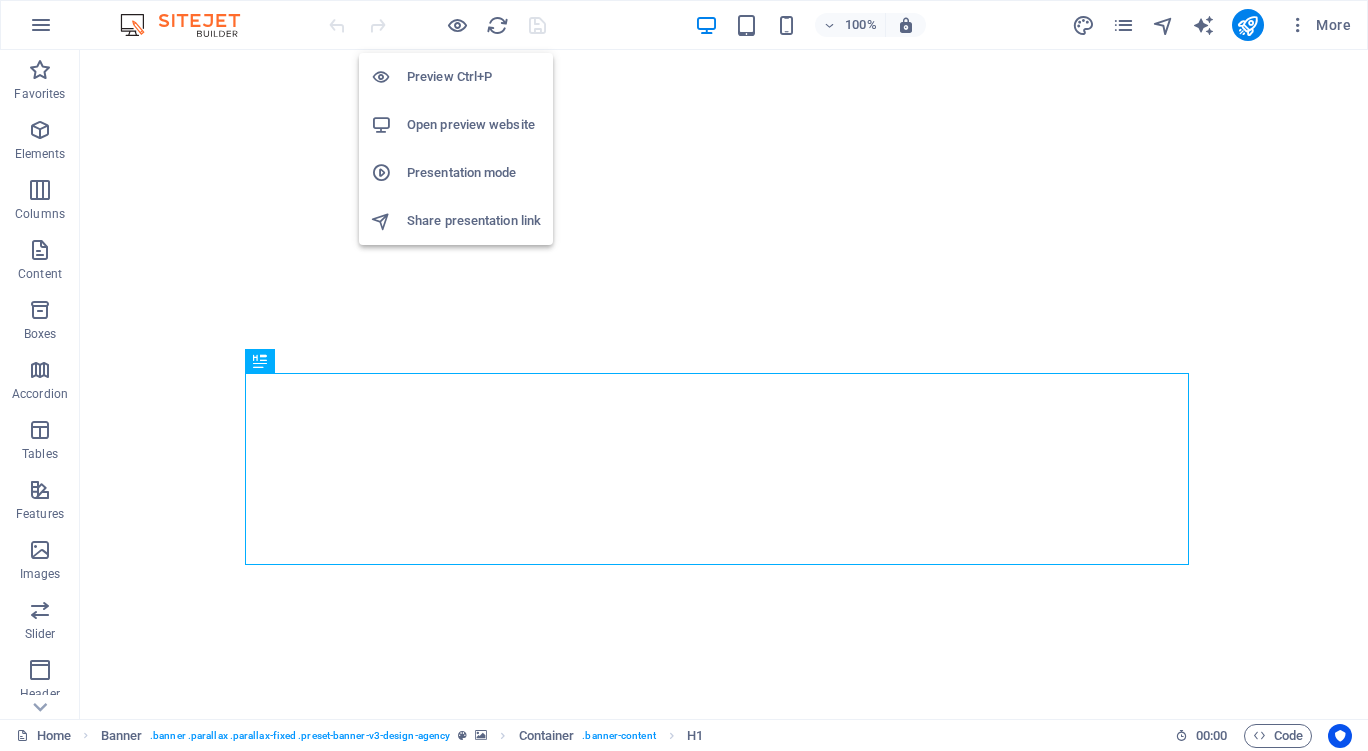 click on "Preview Ctrl+P" at bounding box center (474, 77) 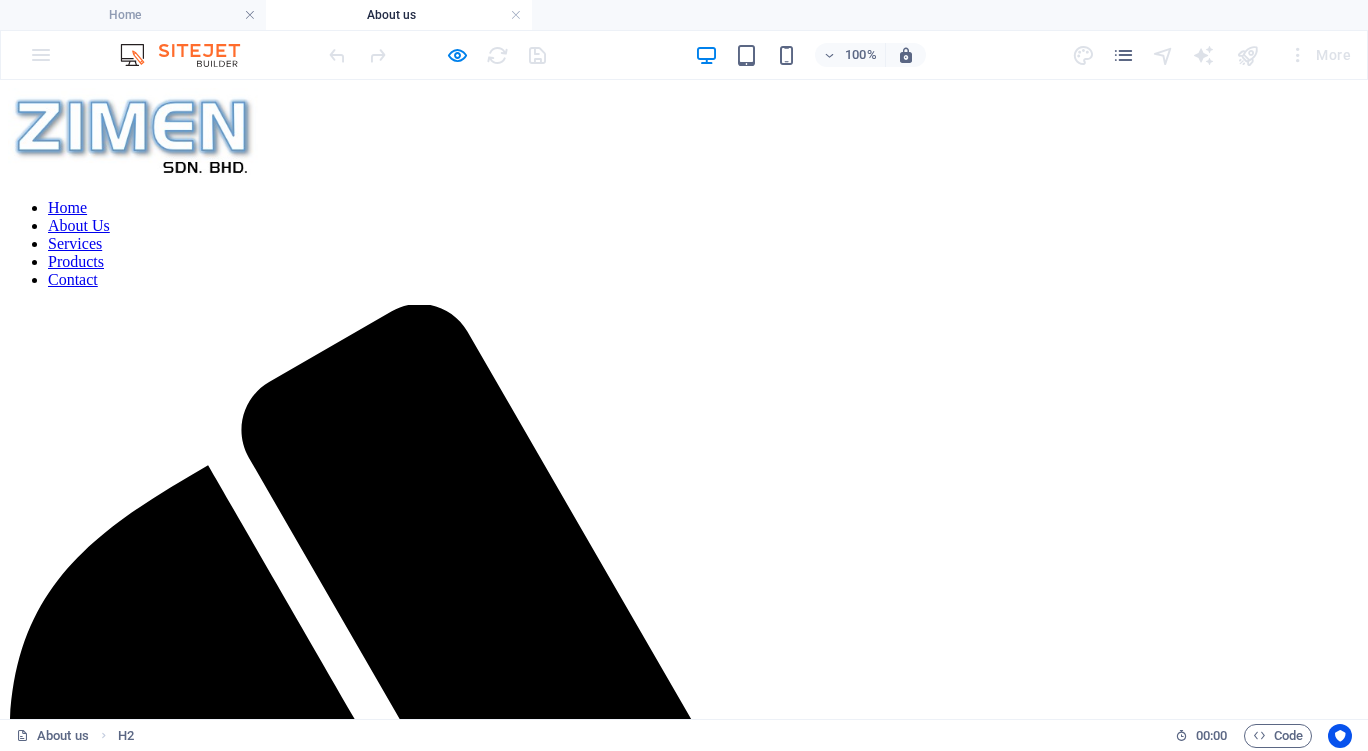 scroll, scrollTop: 0, scrollLeft: 0, axis: both 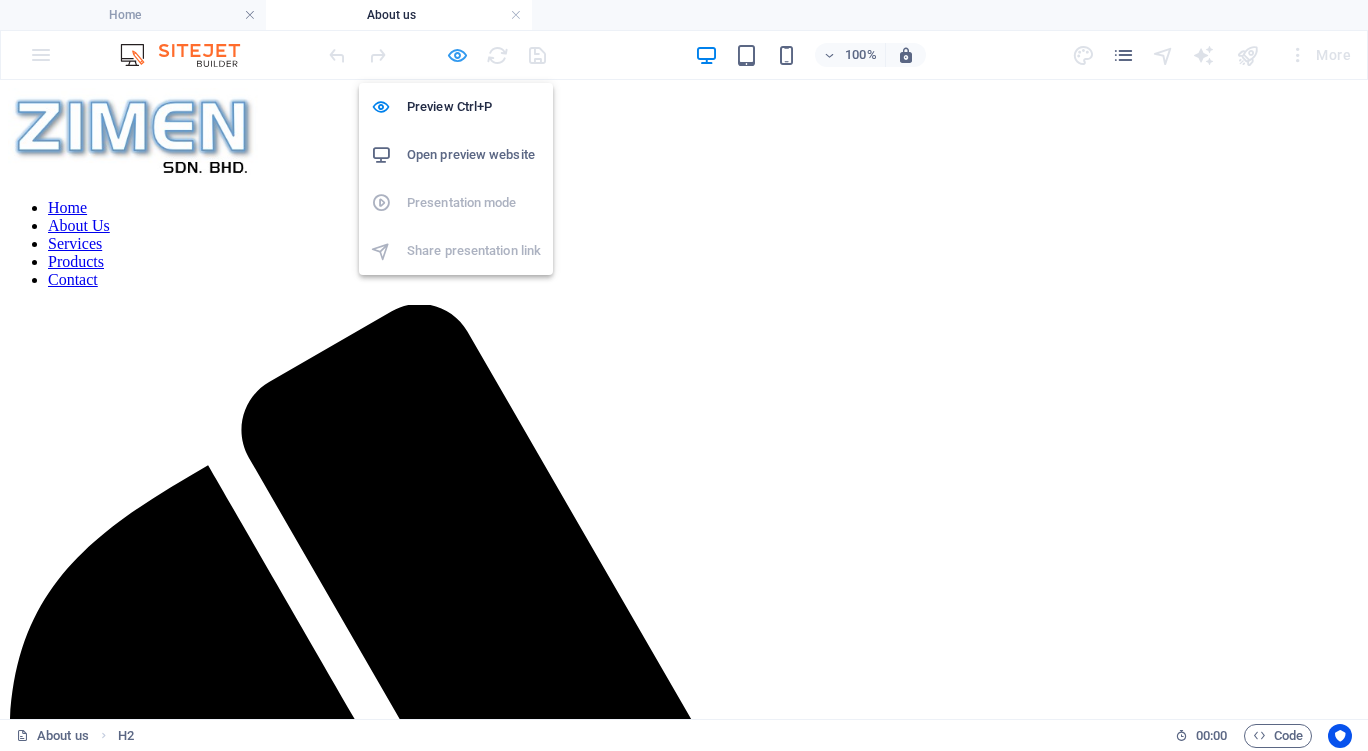 click at bounding box center (457, 55) 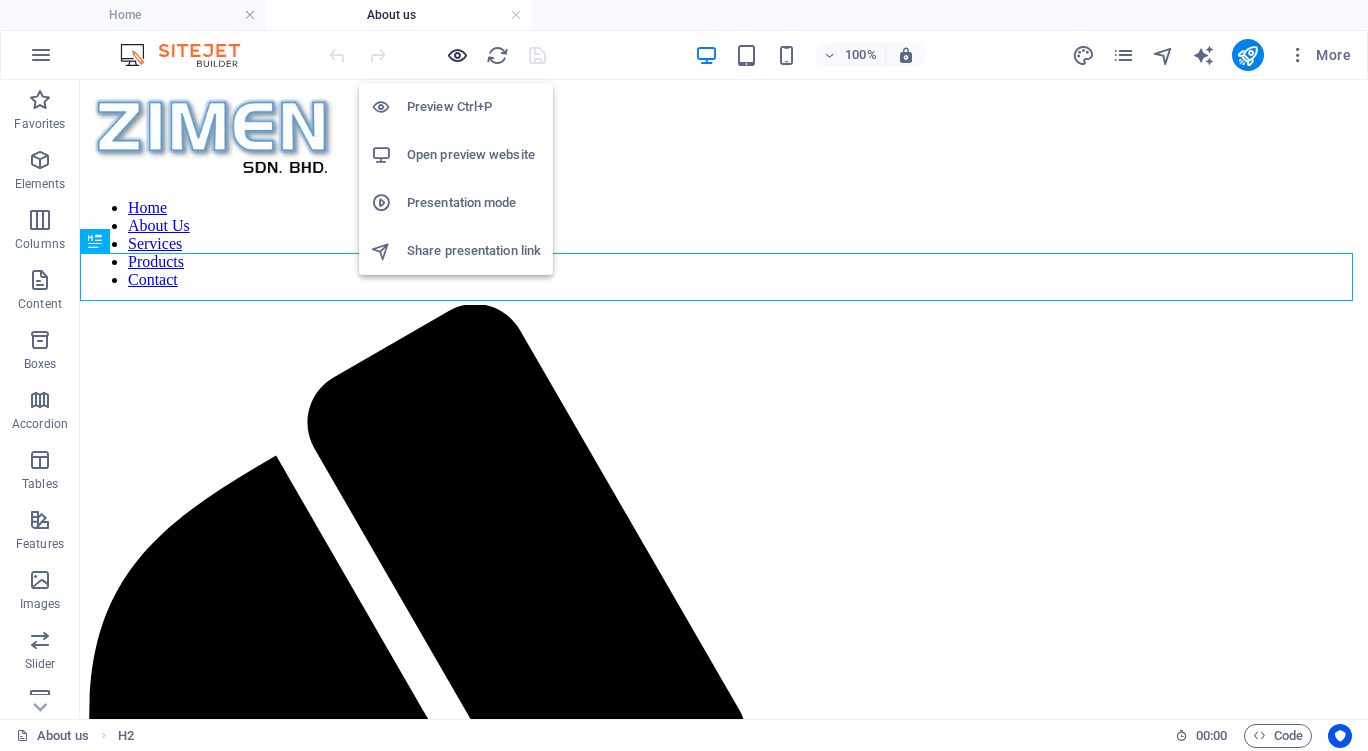 click at bounding box center (457, 55) 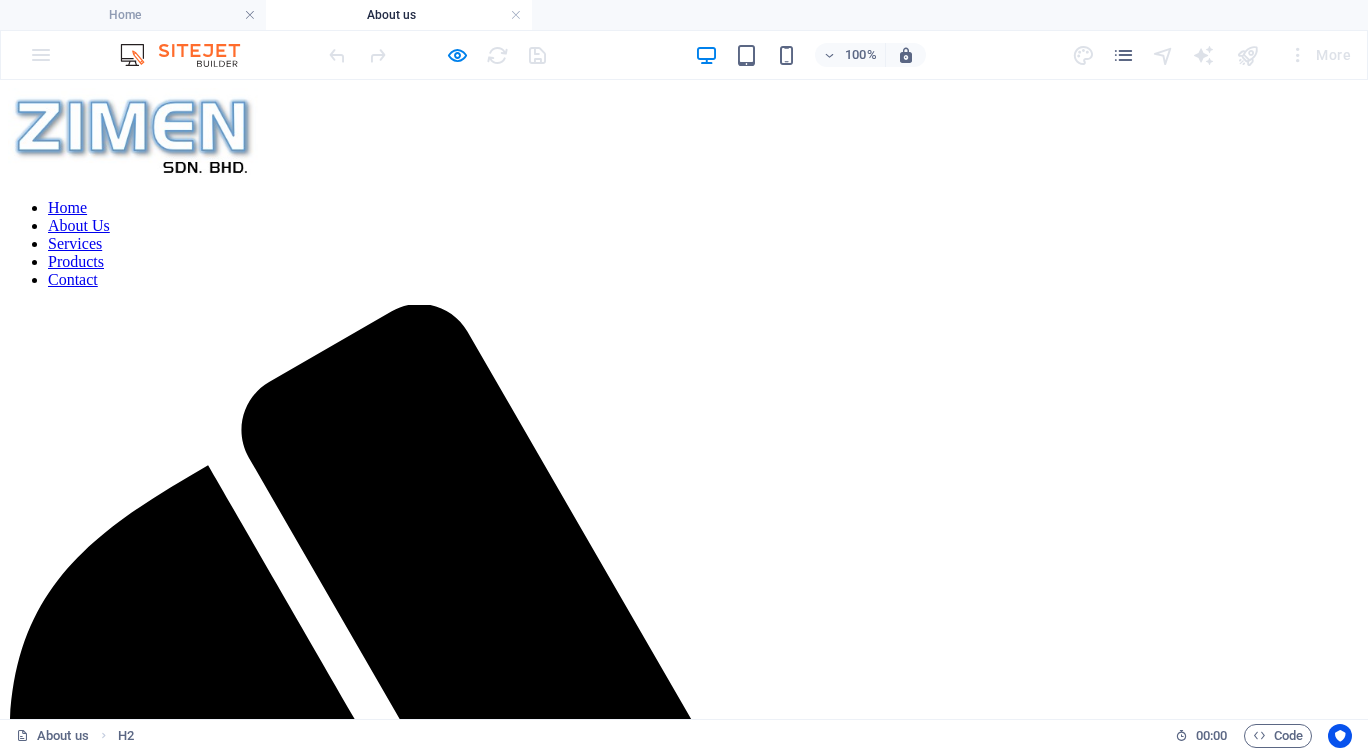 click on "Services" at bounding box center (75, 243) 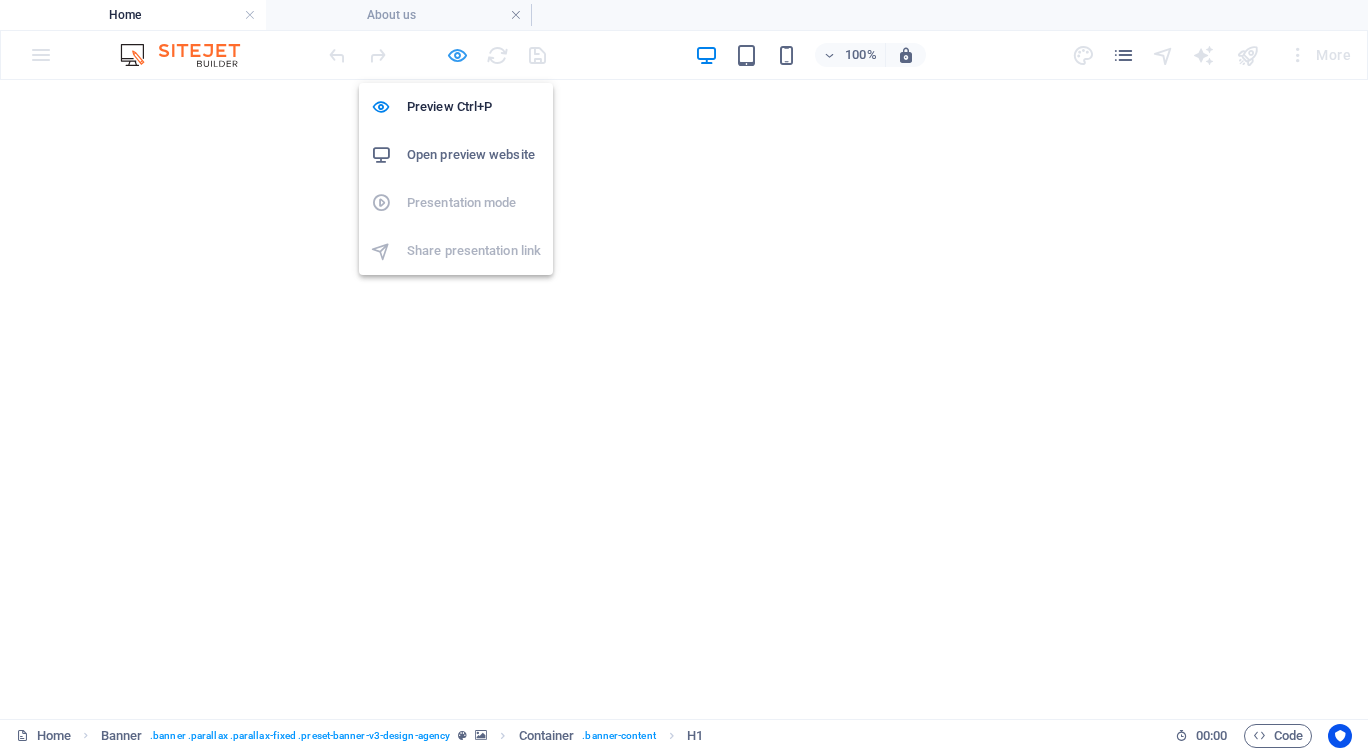 click at bounding box center [457, 55] 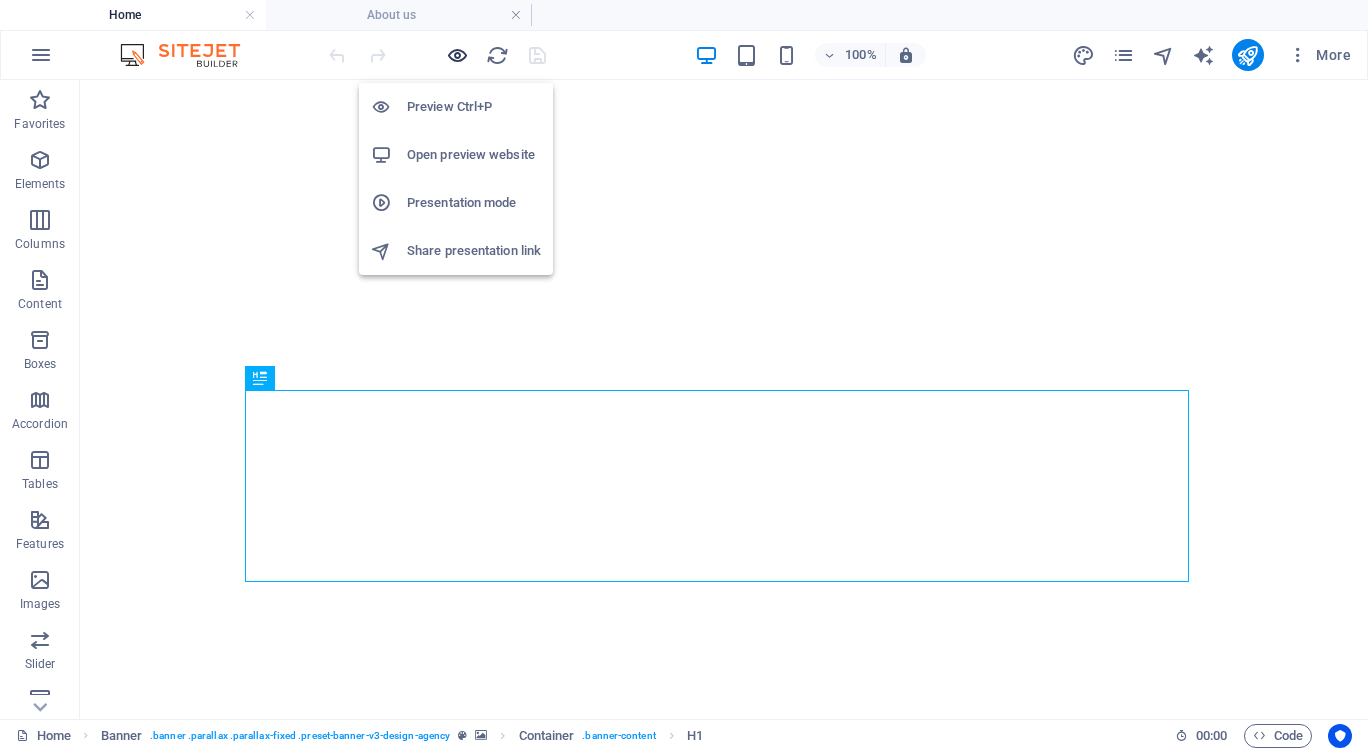 click at bounding box center (457, 55) 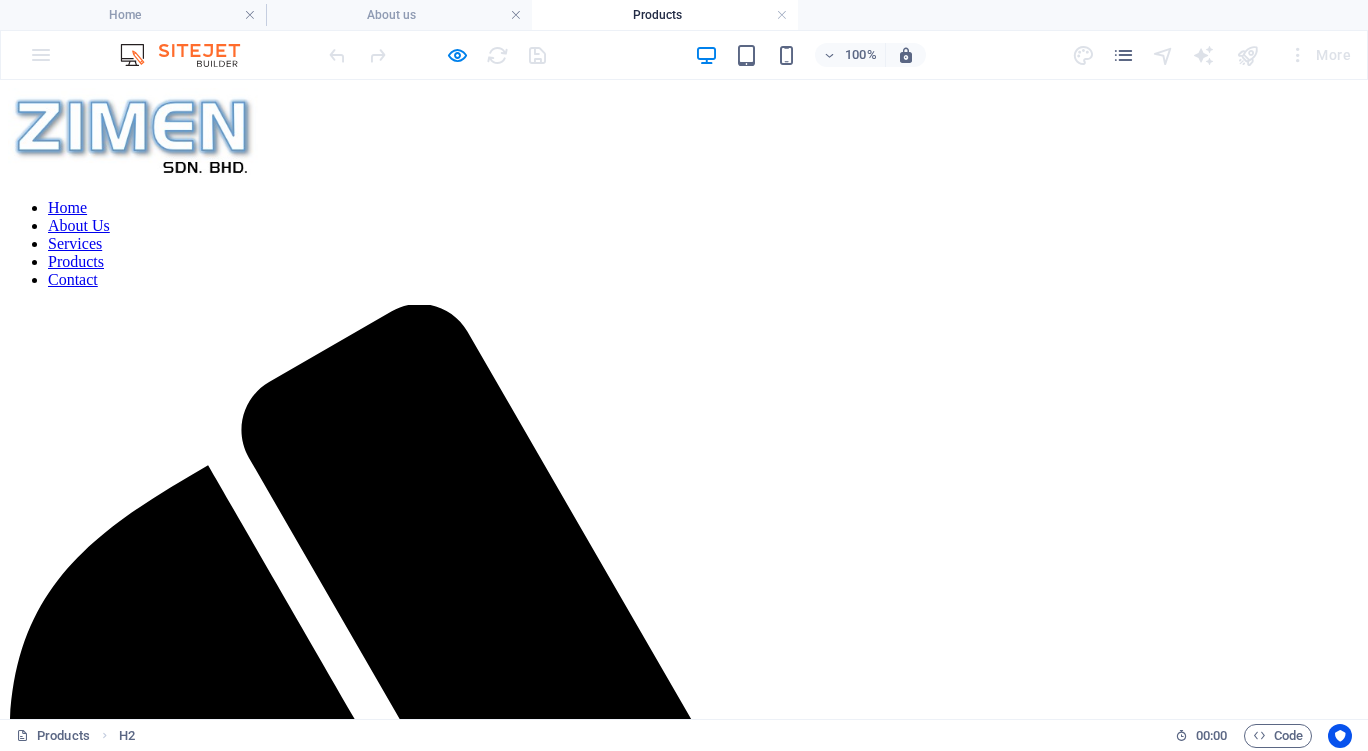 scroll, scrollTop: 0, scrollLeft: 0, axis: both 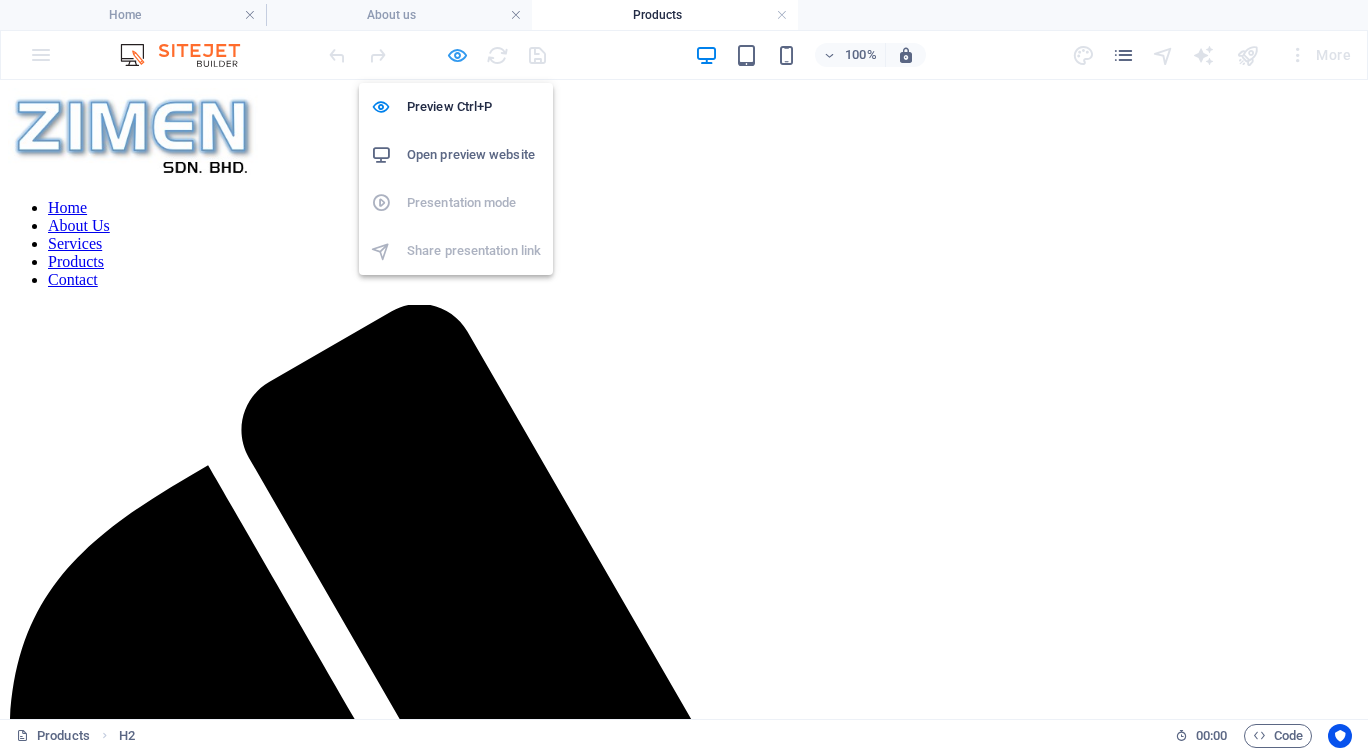 click at bounding box center (457, 55) 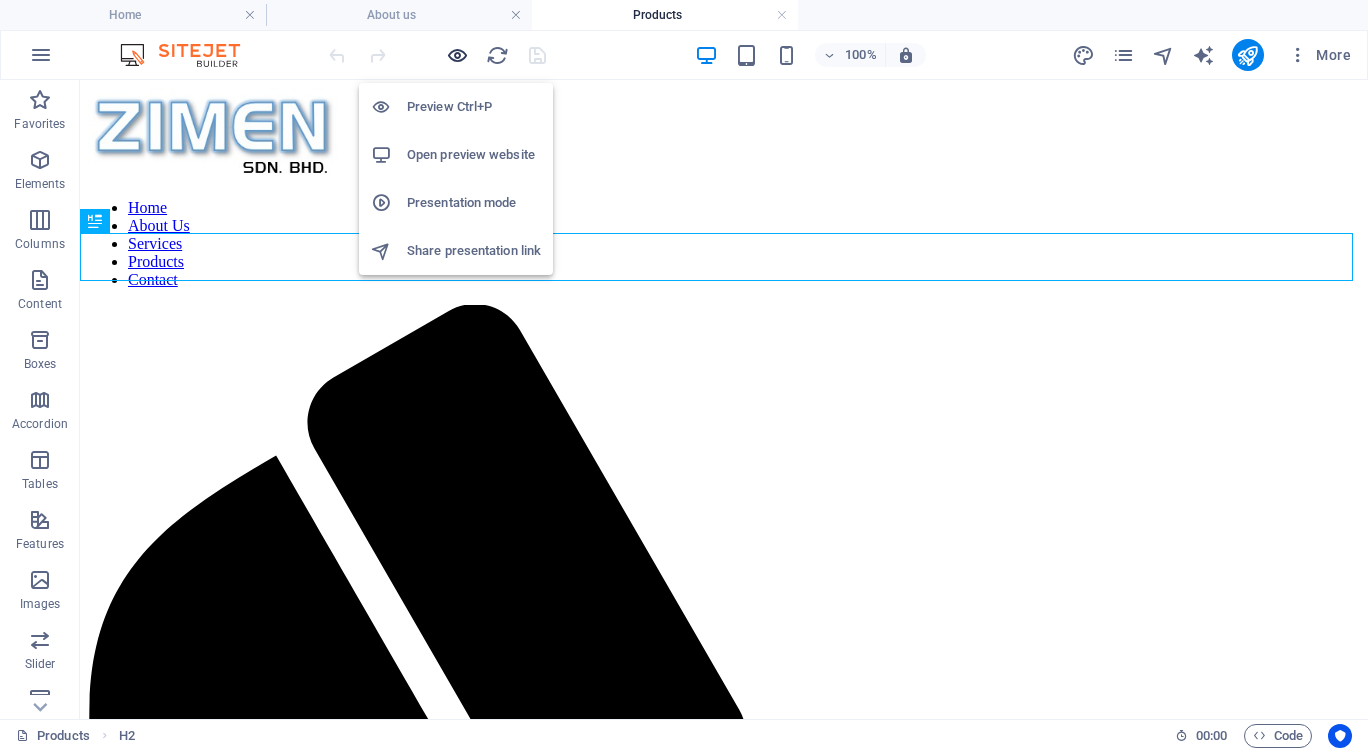 click at bounding box center [457, 55] 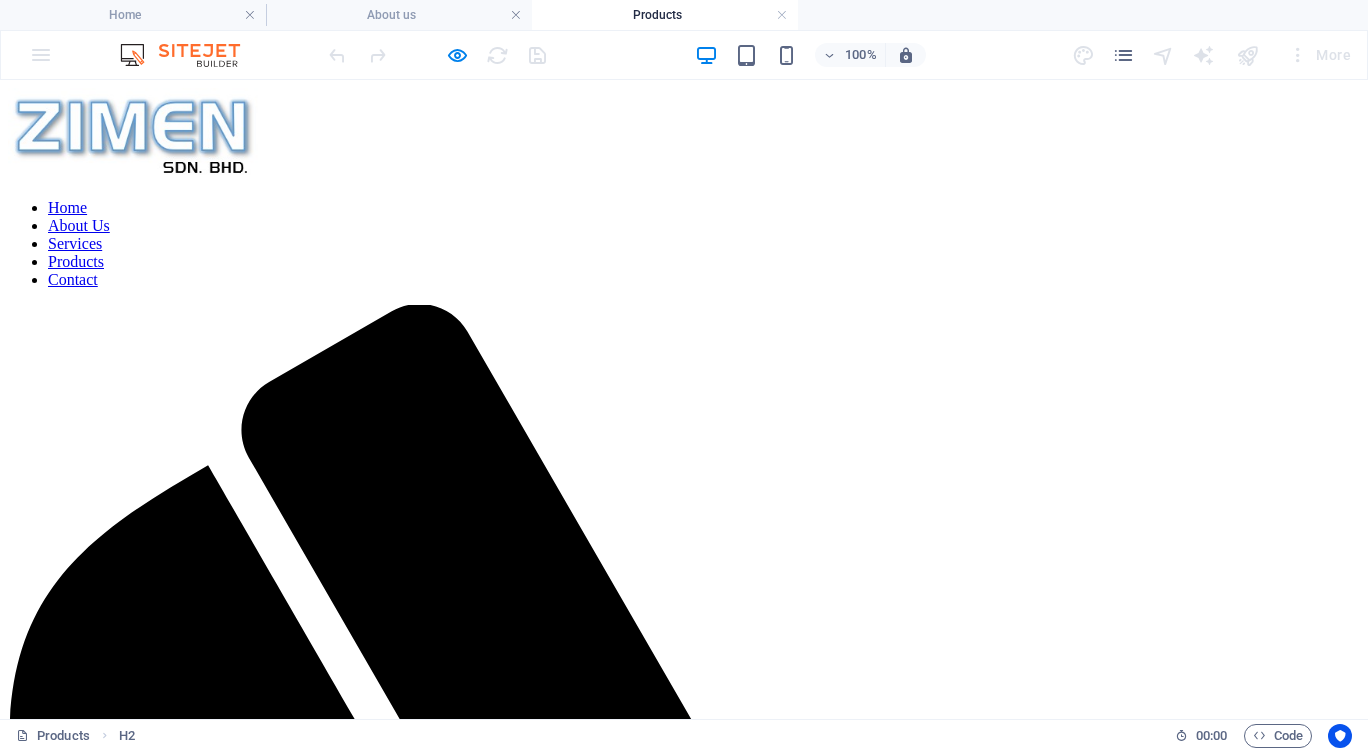 click on "Contact" at bounding box center (73, 279) 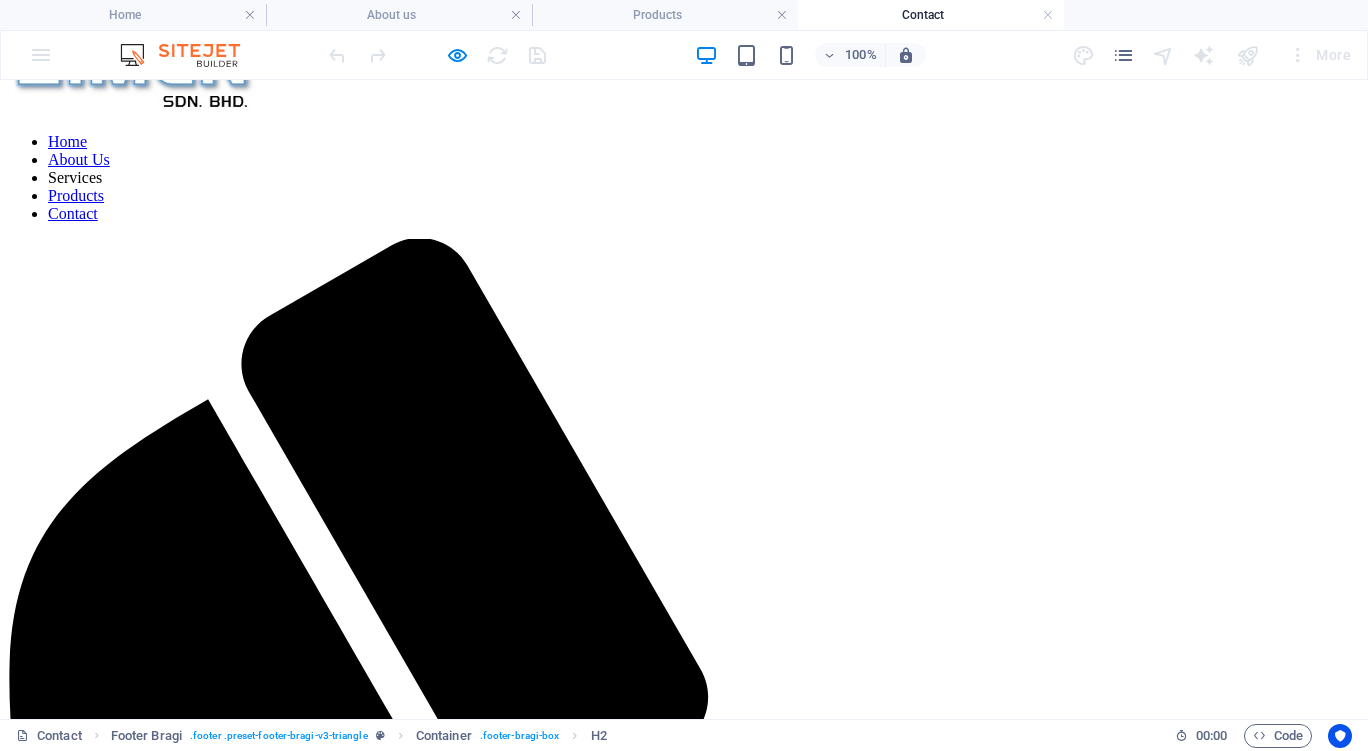 scroll, scrollTop: 0, scrollLeft: 0, axis: both 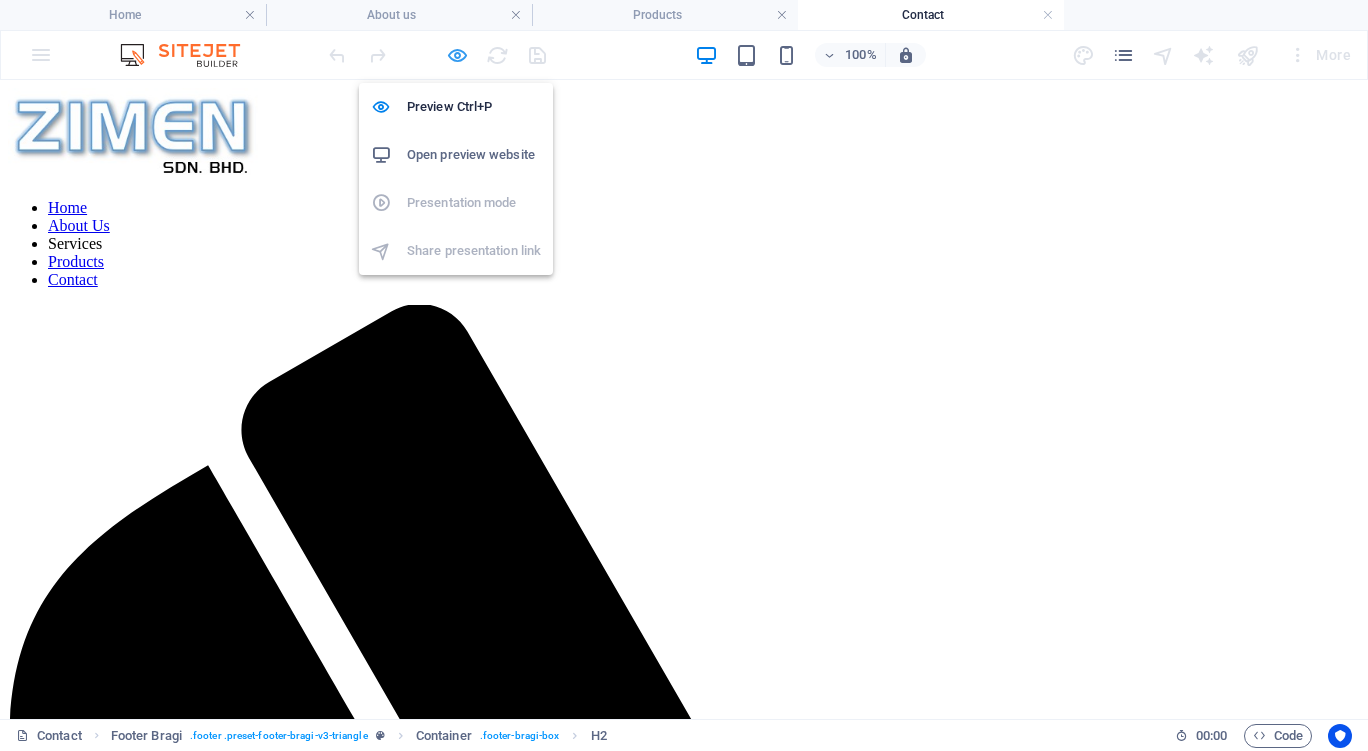 click at bounding box center [457, 55] 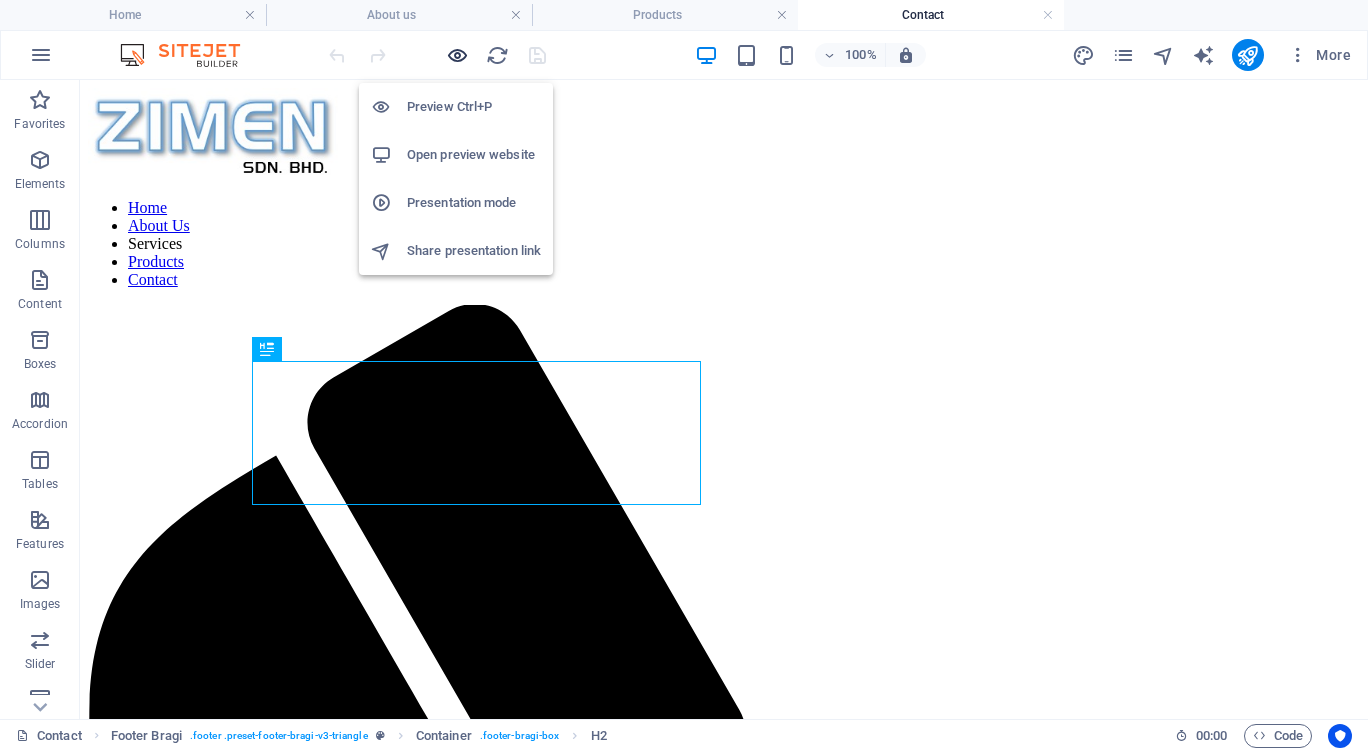click at bounding box center [457, 55] 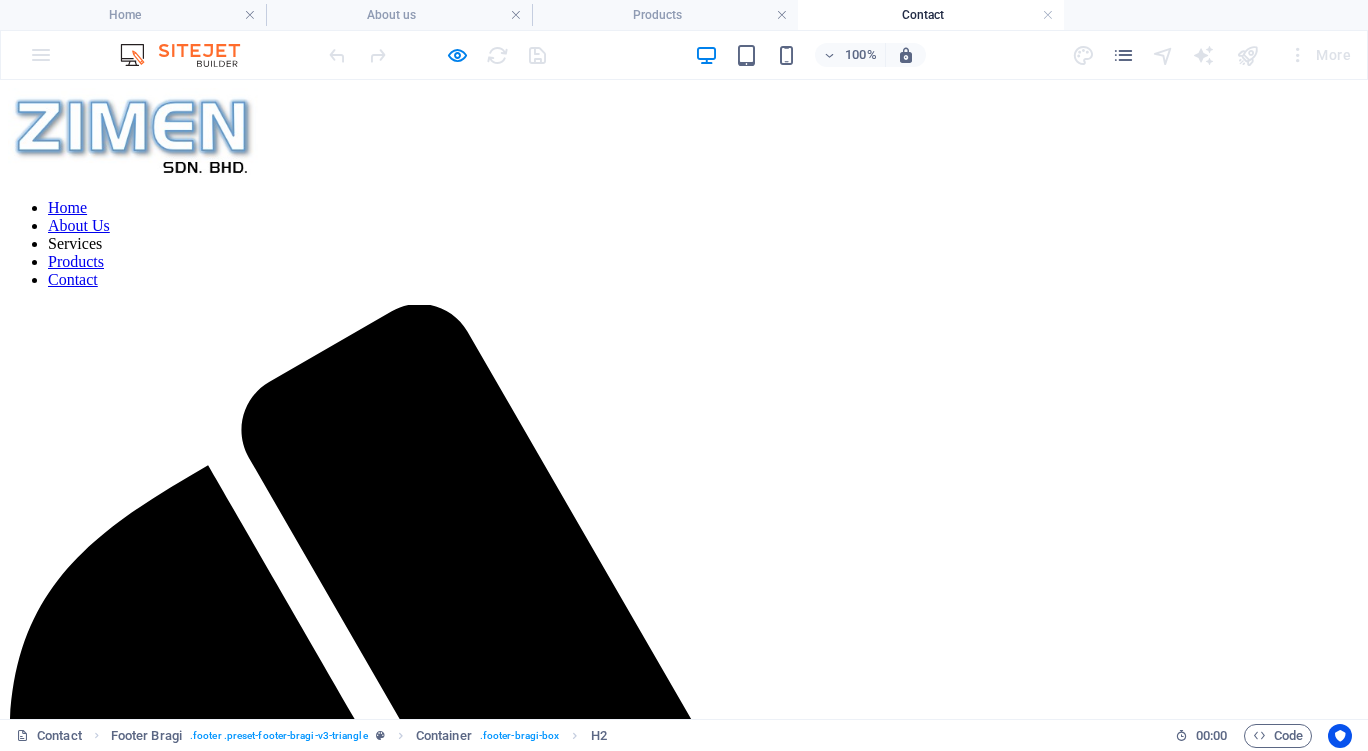 click on "Services" at bounding box center [75, 243] 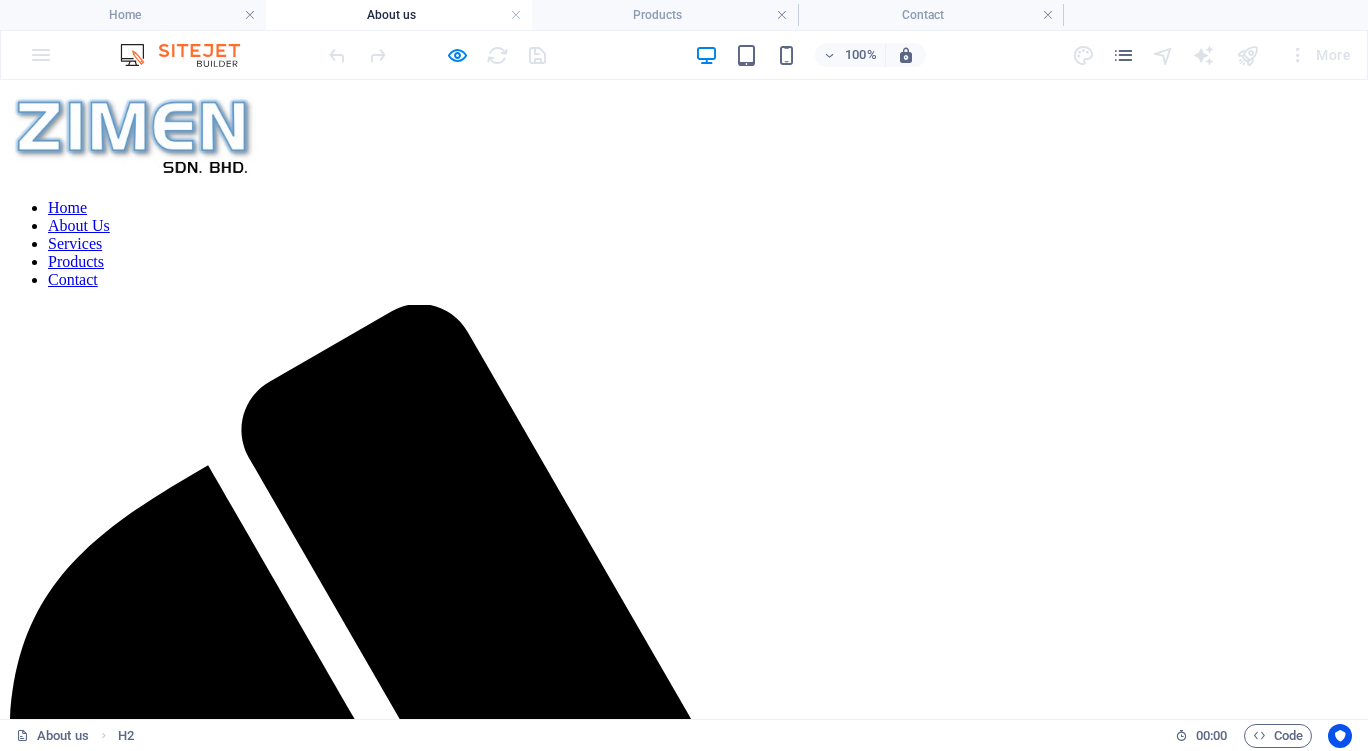 click on "Services" at bounding box center [75, 243] 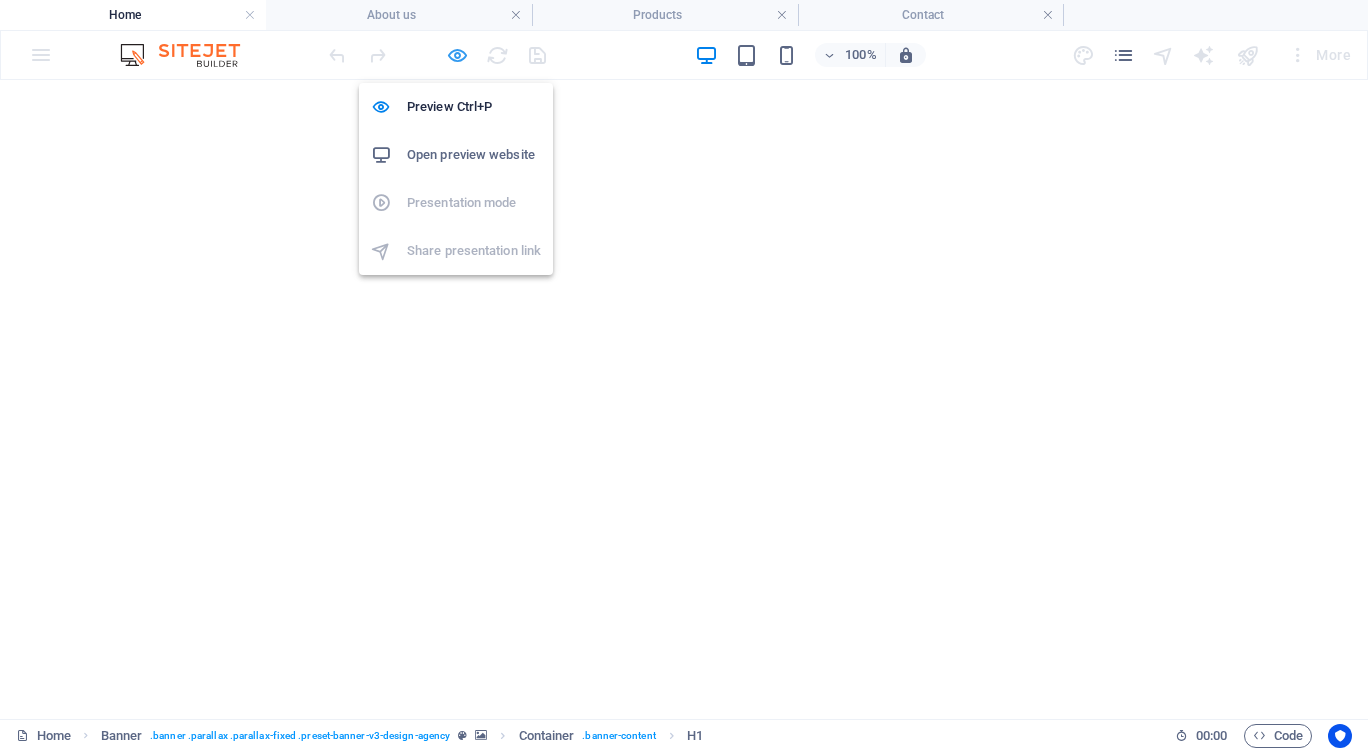click at bounding box center (457, 55) 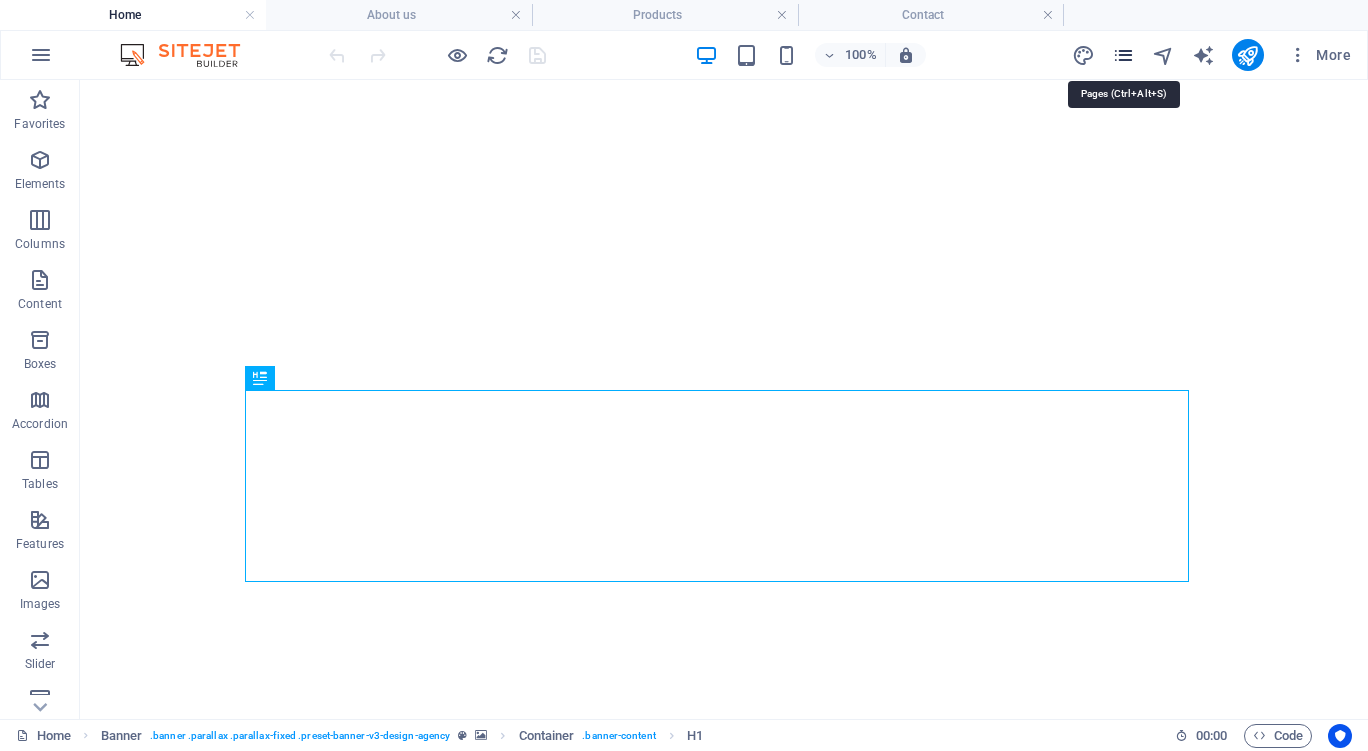 click at bounding box center [1123, 55] 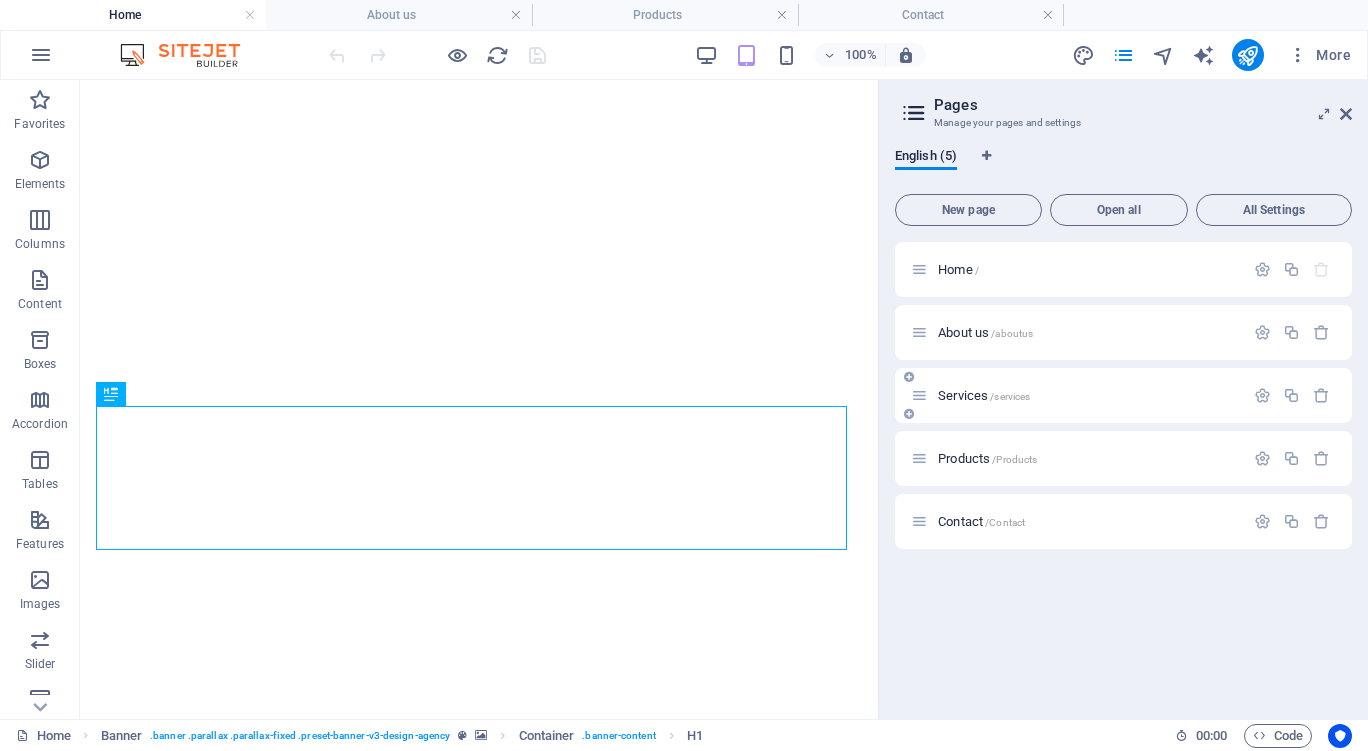 click on "Services /services" at bounding box center [984, 395] 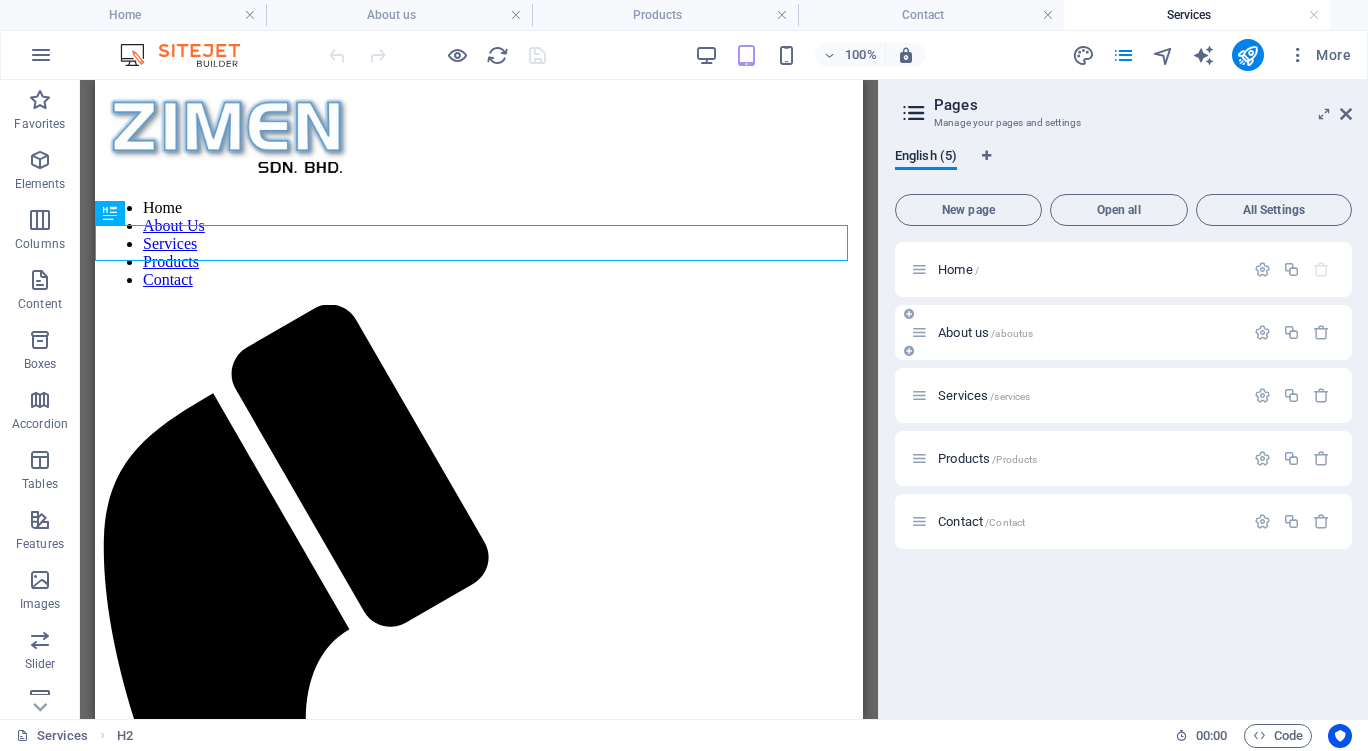 scroll, scrollTop: 0, scrollLeft: 0, axis: both 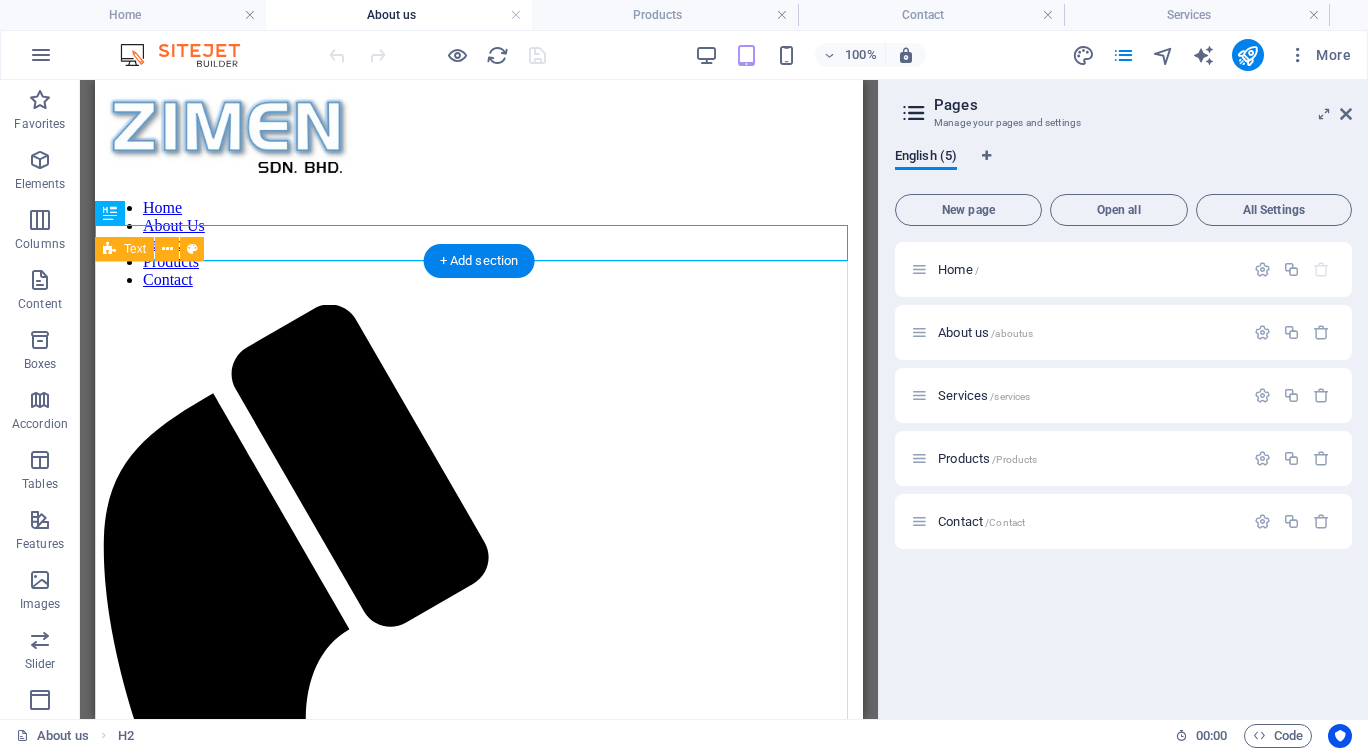 drag, startPoint x: 296, startPoint y: 270, endPoint x: 296, endPoint y: 288, distance: 18 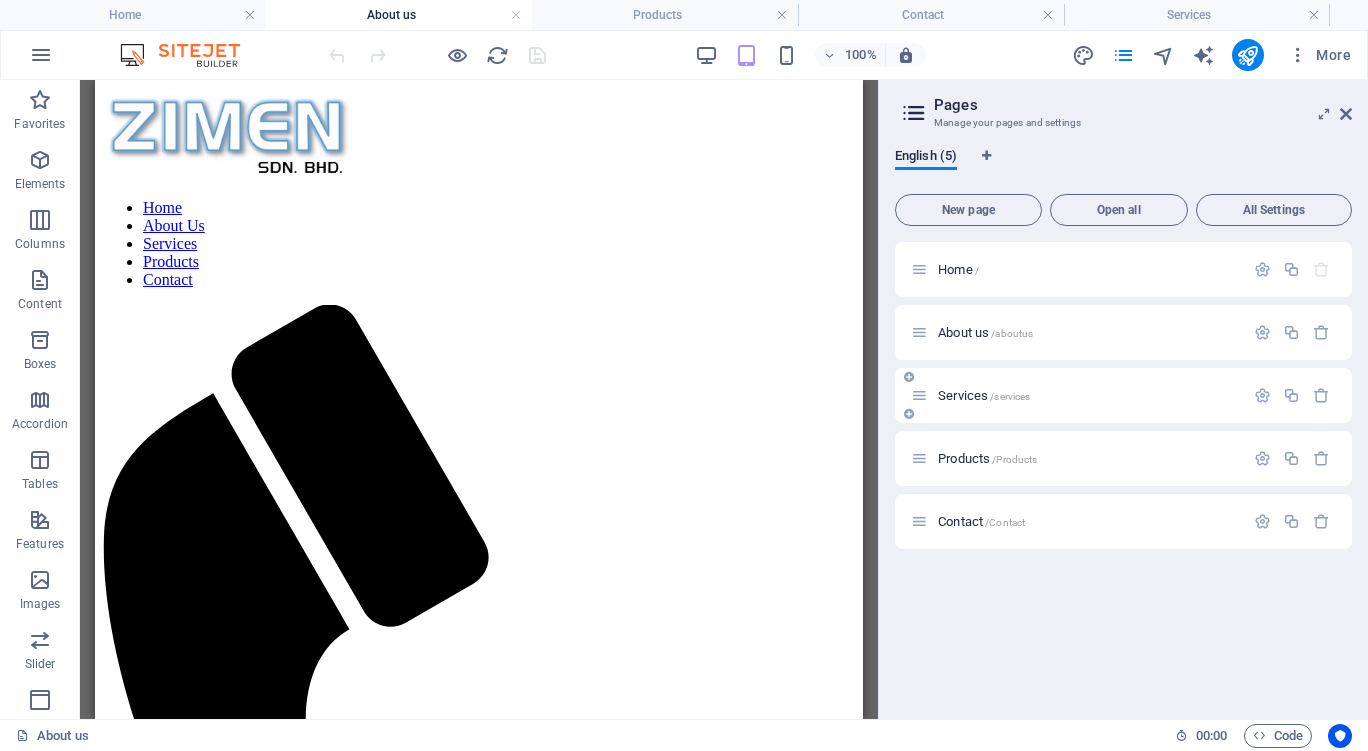 click on "Services /services" at bounding box center [984, 395] 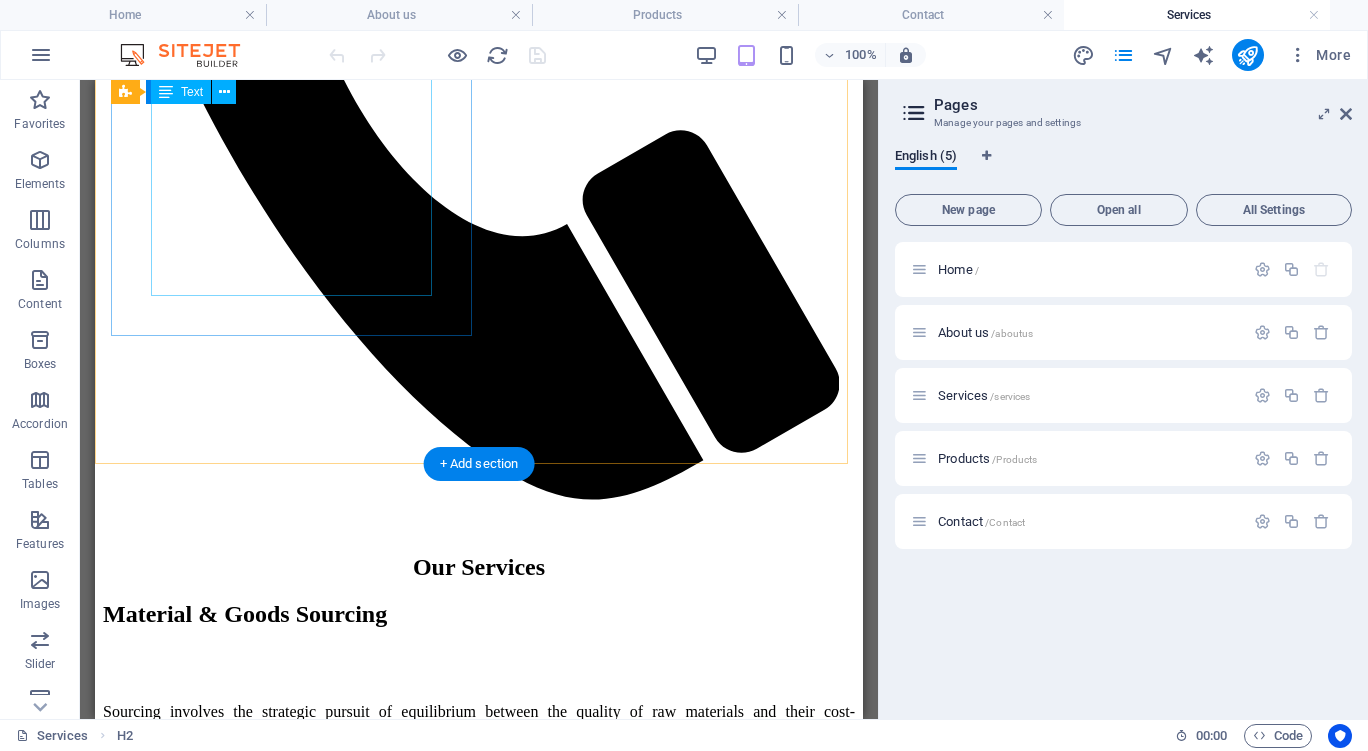 scroll, scrollTop: 800, scrollLeft: 0, axis: vertical 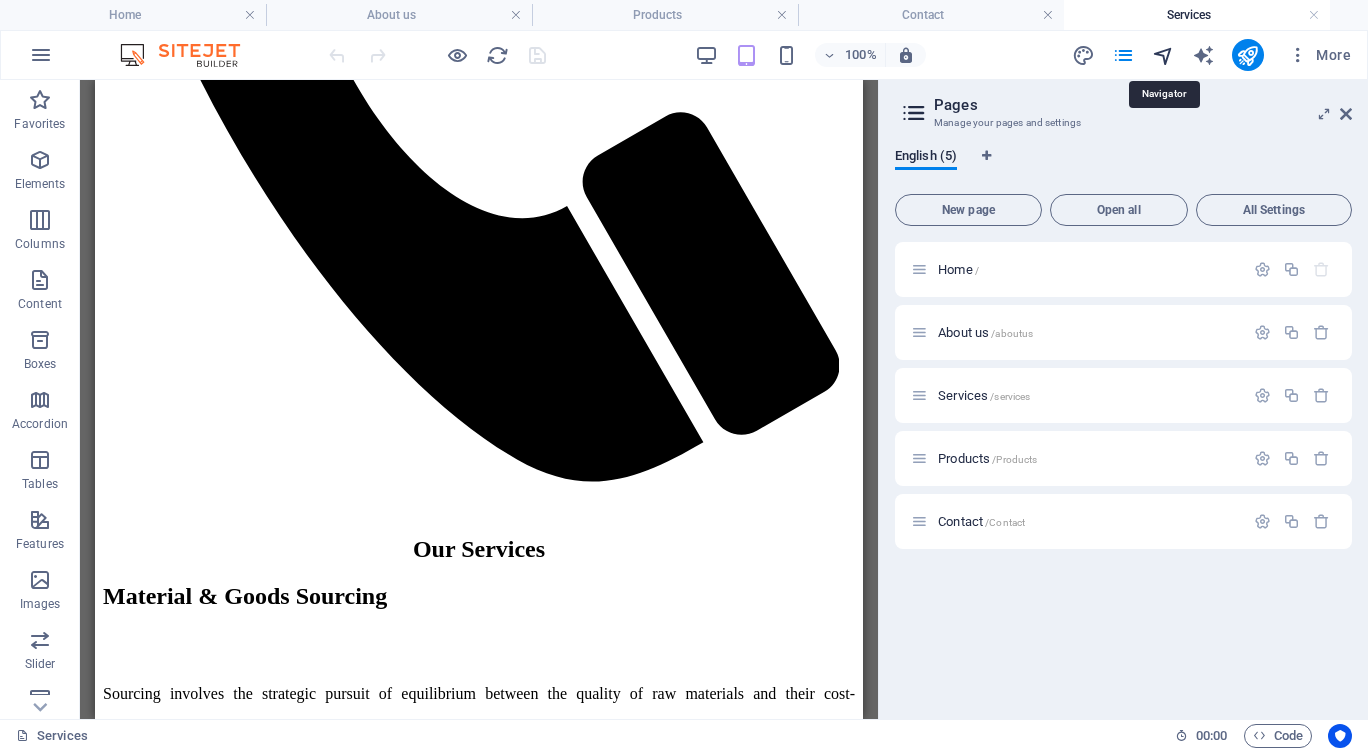 click at bounding box center [1163, 55] 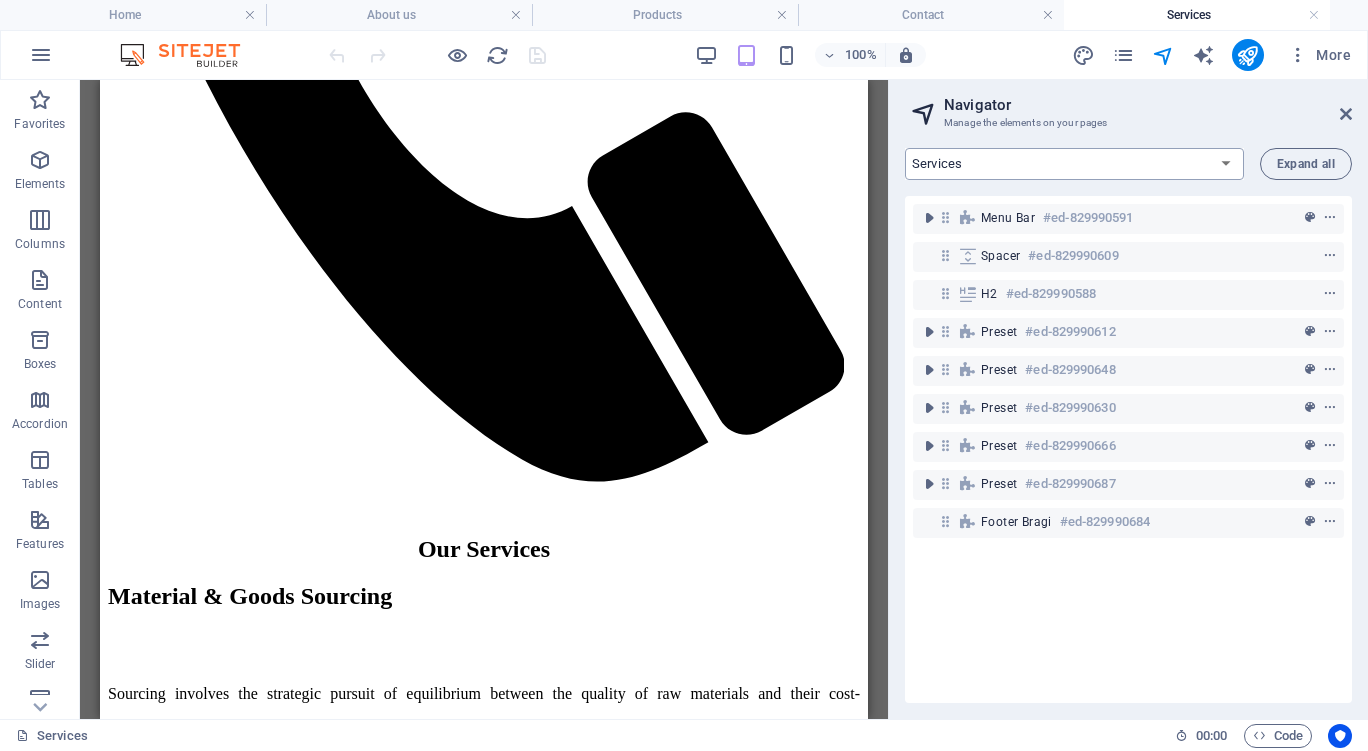 click on "Home About us Services Products Contact" at bounding box center (1074, 164) 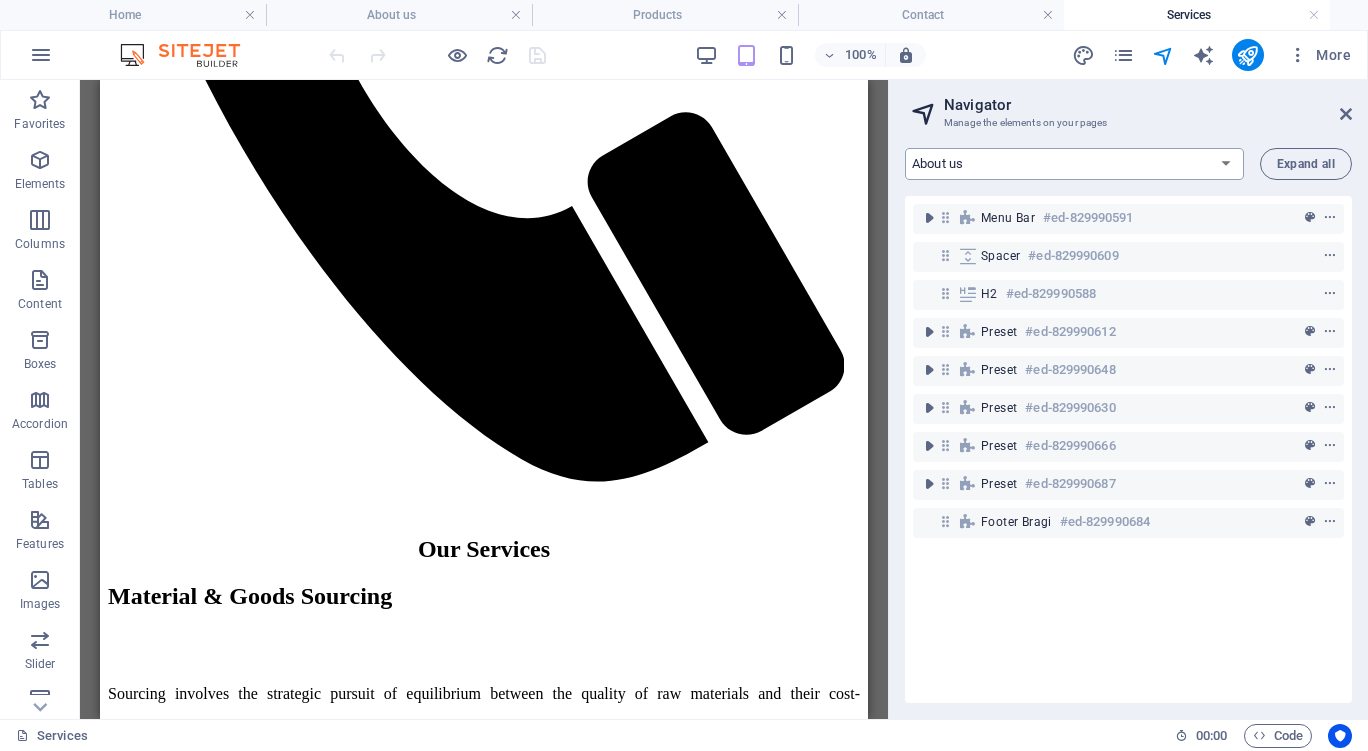 click on "Home About us Services Products Contact" at bounding box center [1074, 164] 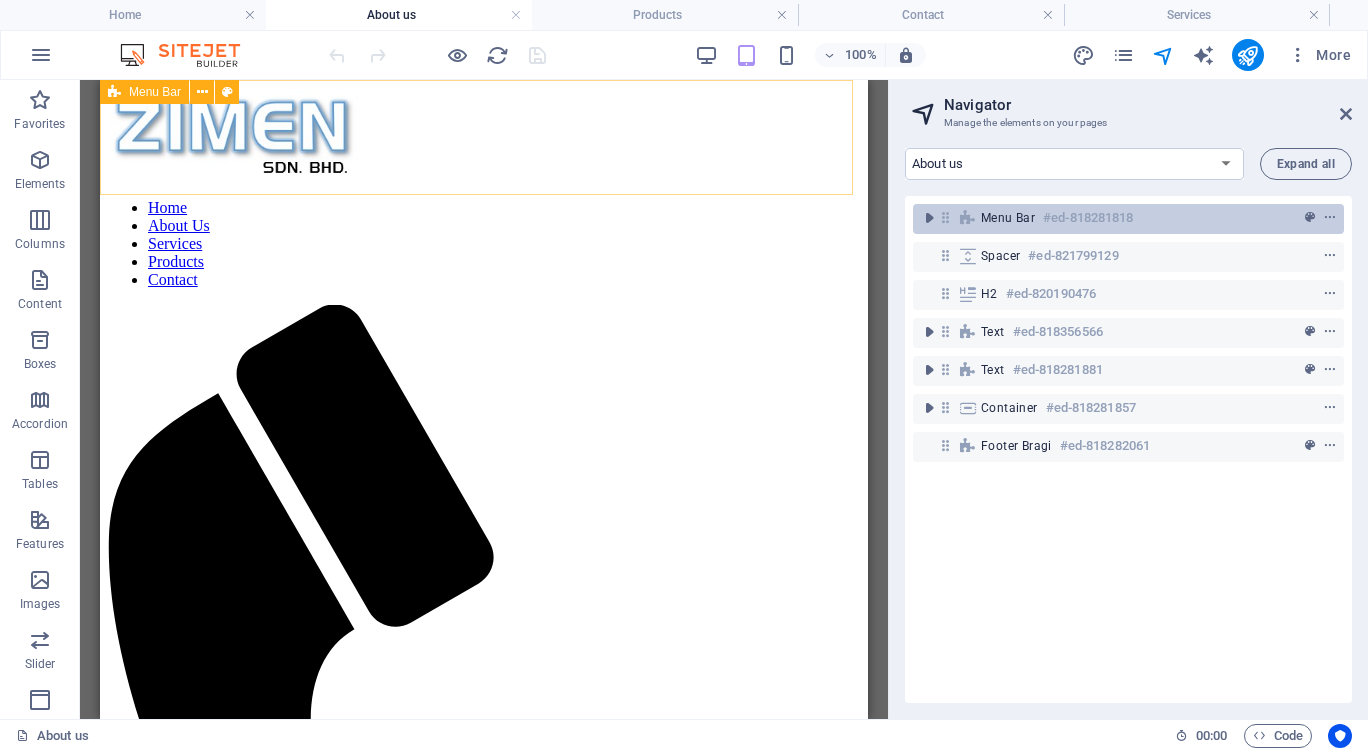 click on "Menu Bar" at bounding box center (1008, 218) 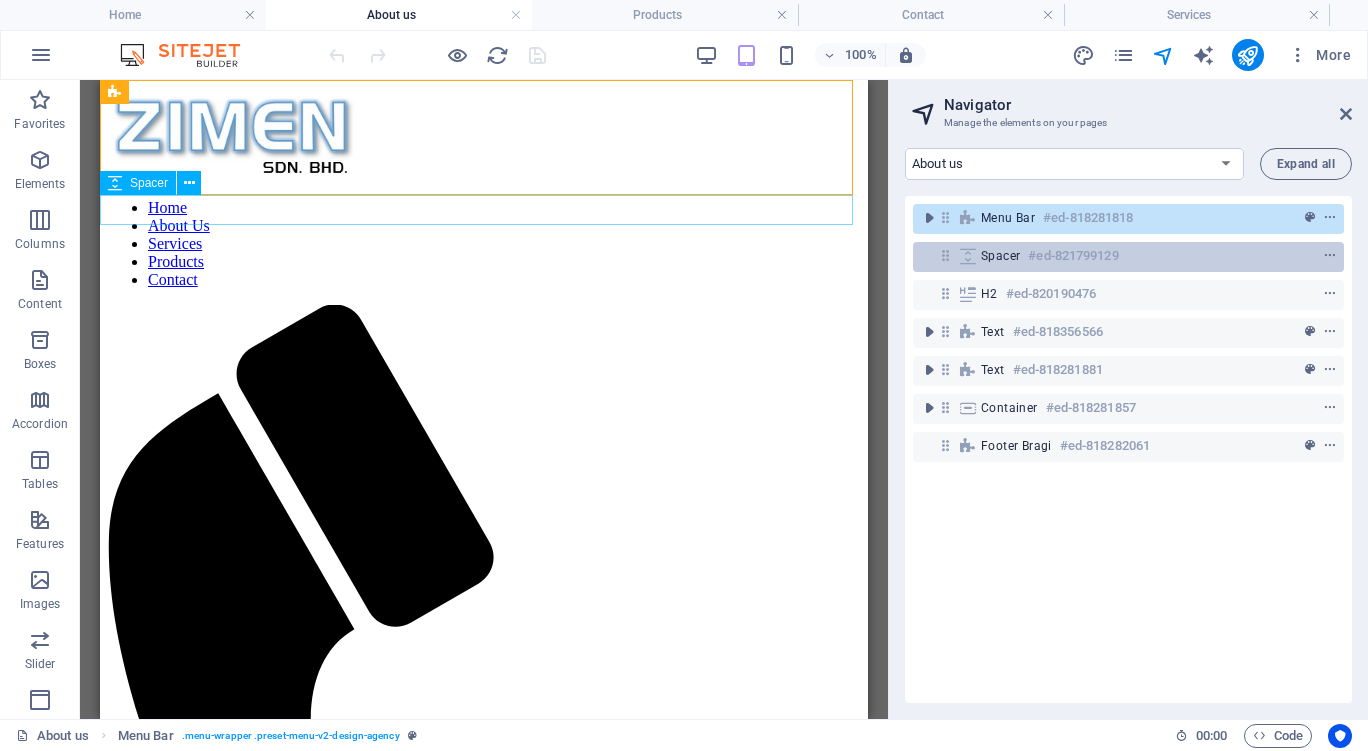 click on "Spacer" at bounding box center (1000, 256) 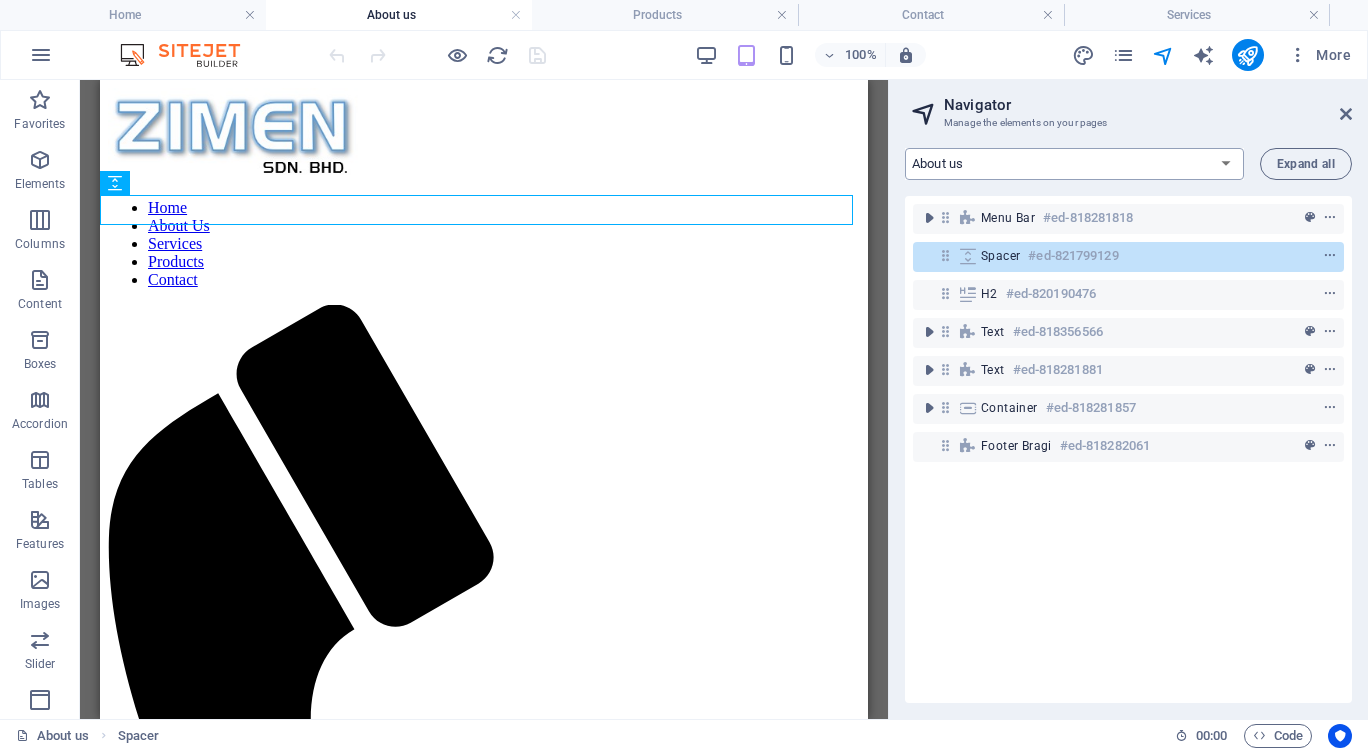 click on "Home About us Services Products Contact" at bounding box center (1074, 164) 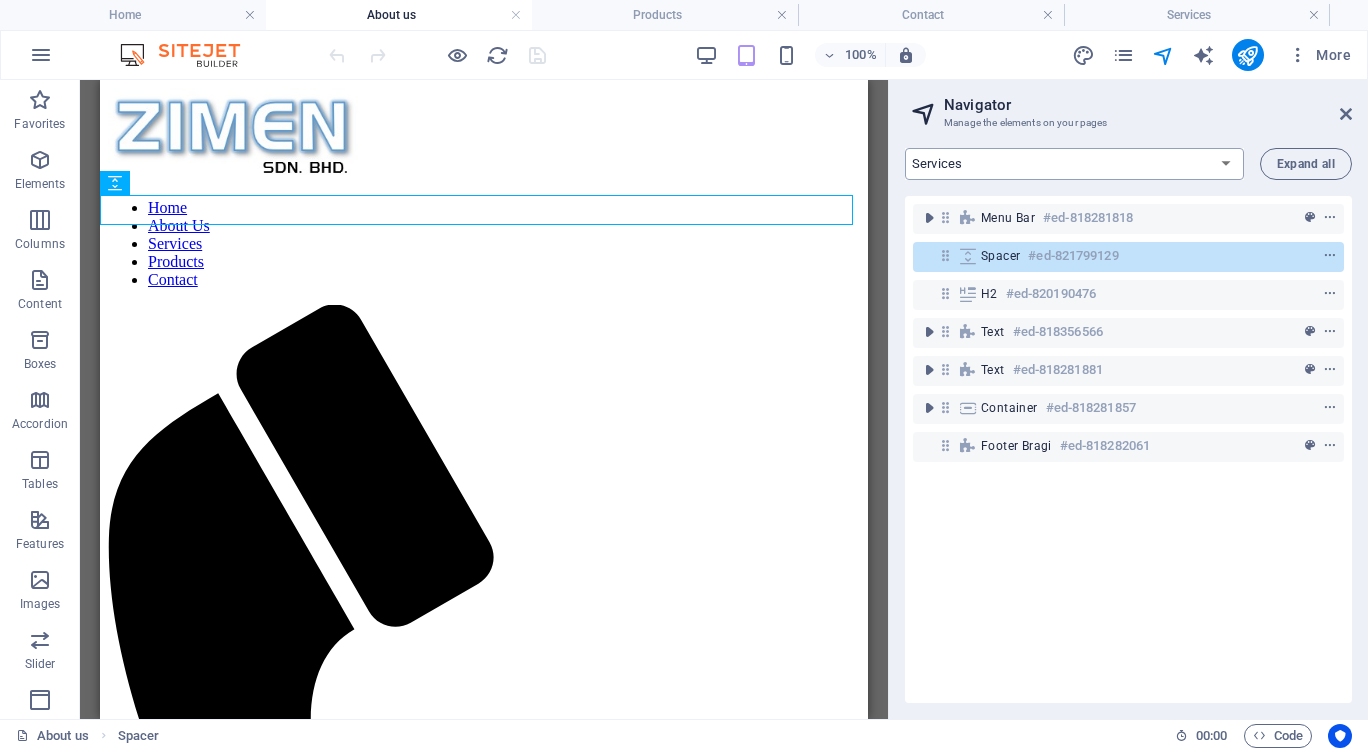 click on "Home About us Services Products Contact" at bounding box center (1074, 164) 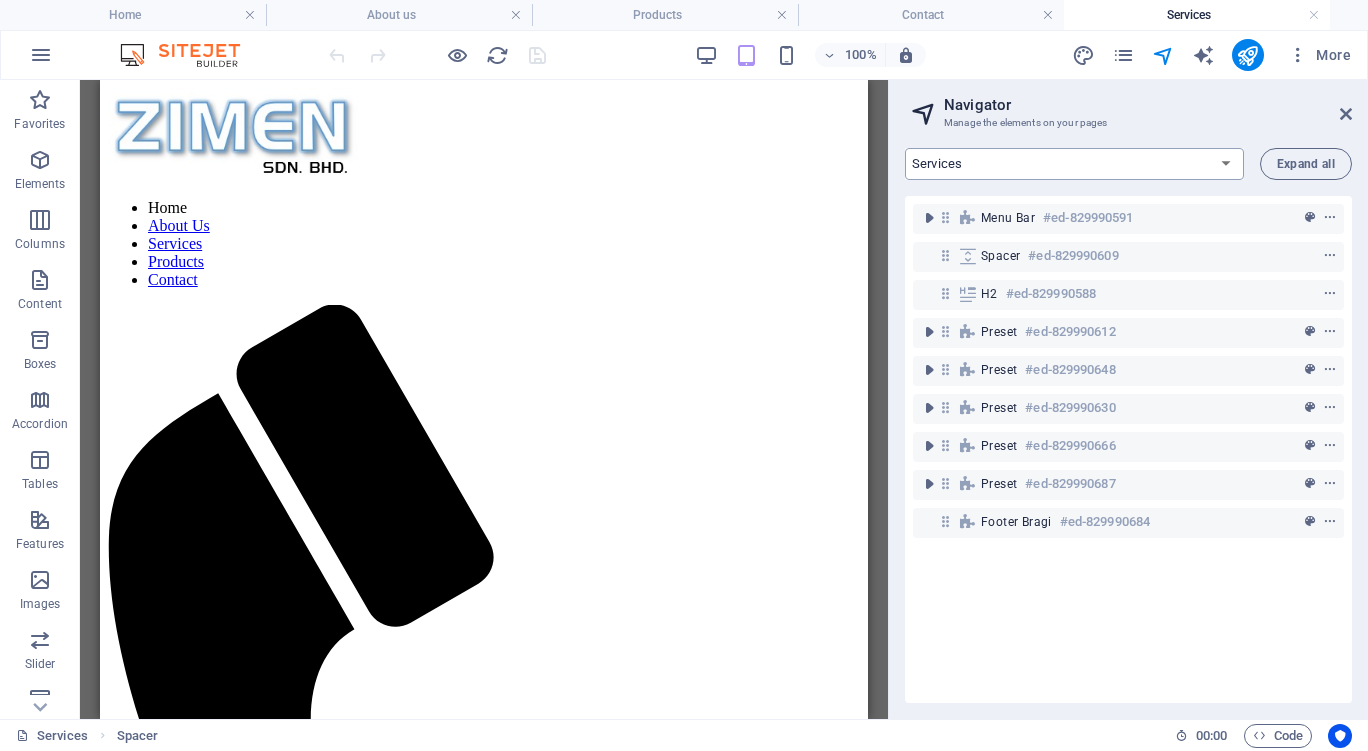 scroll, scrollTop: 800, scrollLeft: 0, axis: vertical 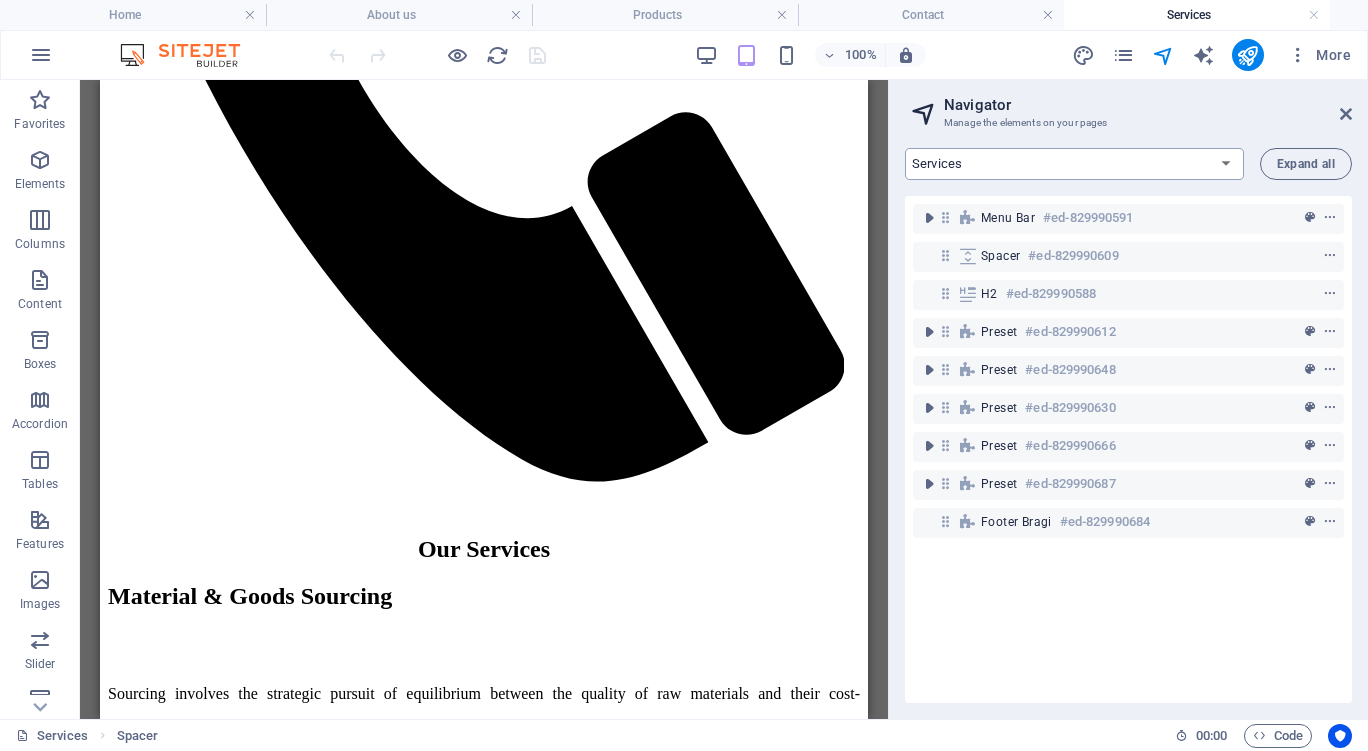 click on "Home About us Services Products Contact" at bounding box center [1074, 164] 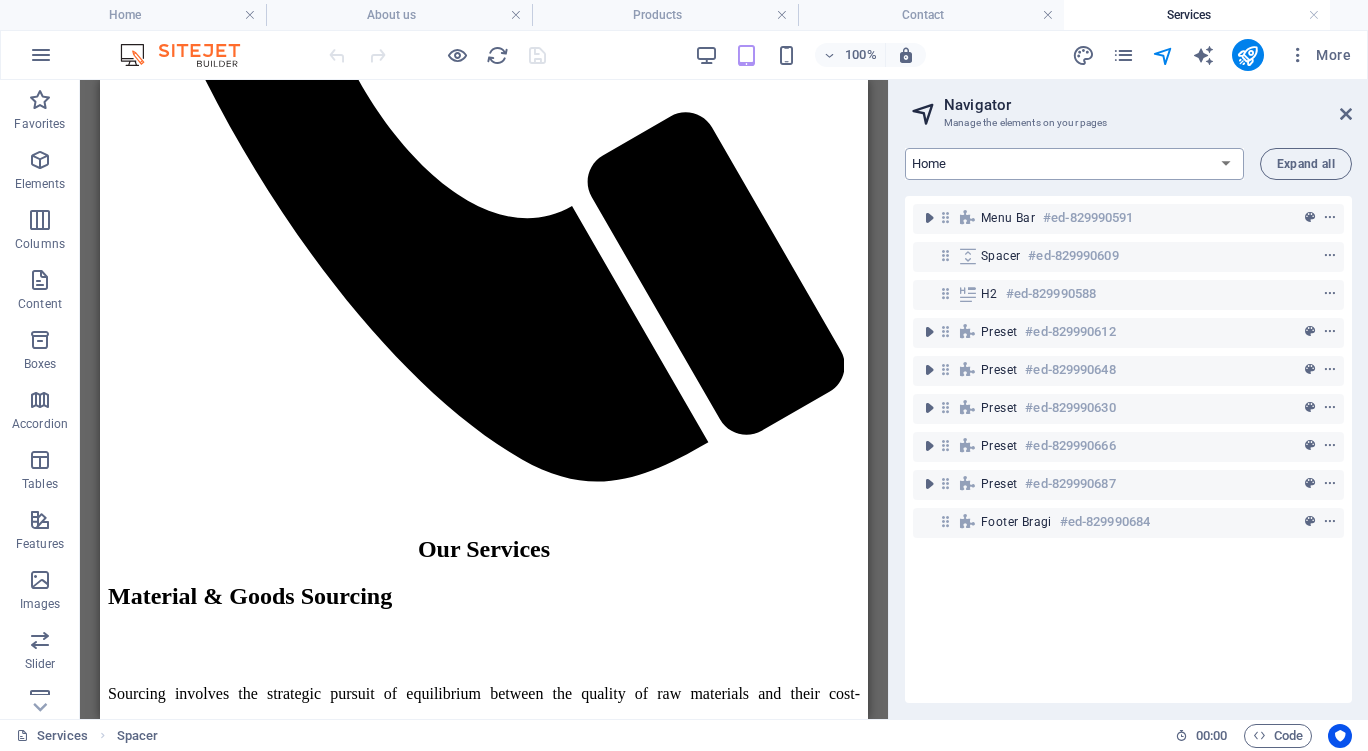 click on "Home About us Services Products Contact" at bounding box center [1074, 164] 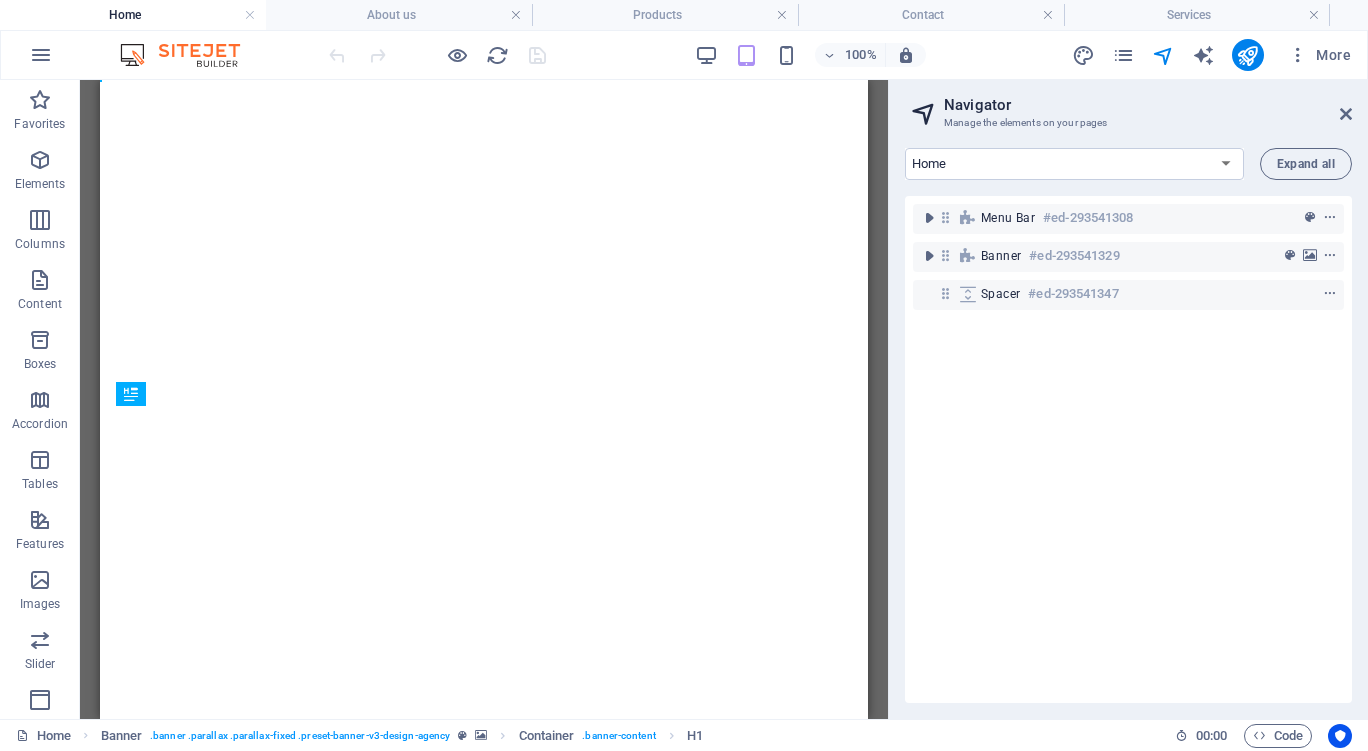 scroll, scrollTop: 0, scrollLeft: 0, axis: both 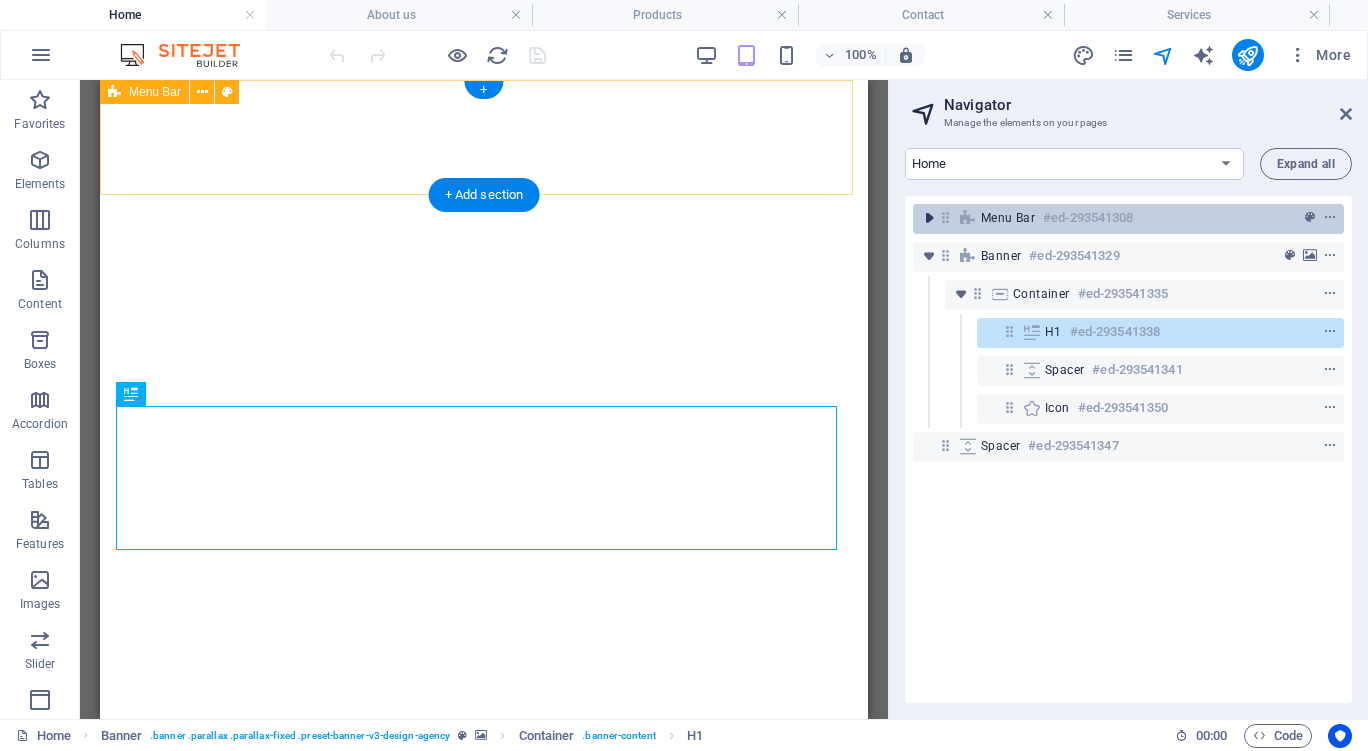 click at bounding box center [929, 218] 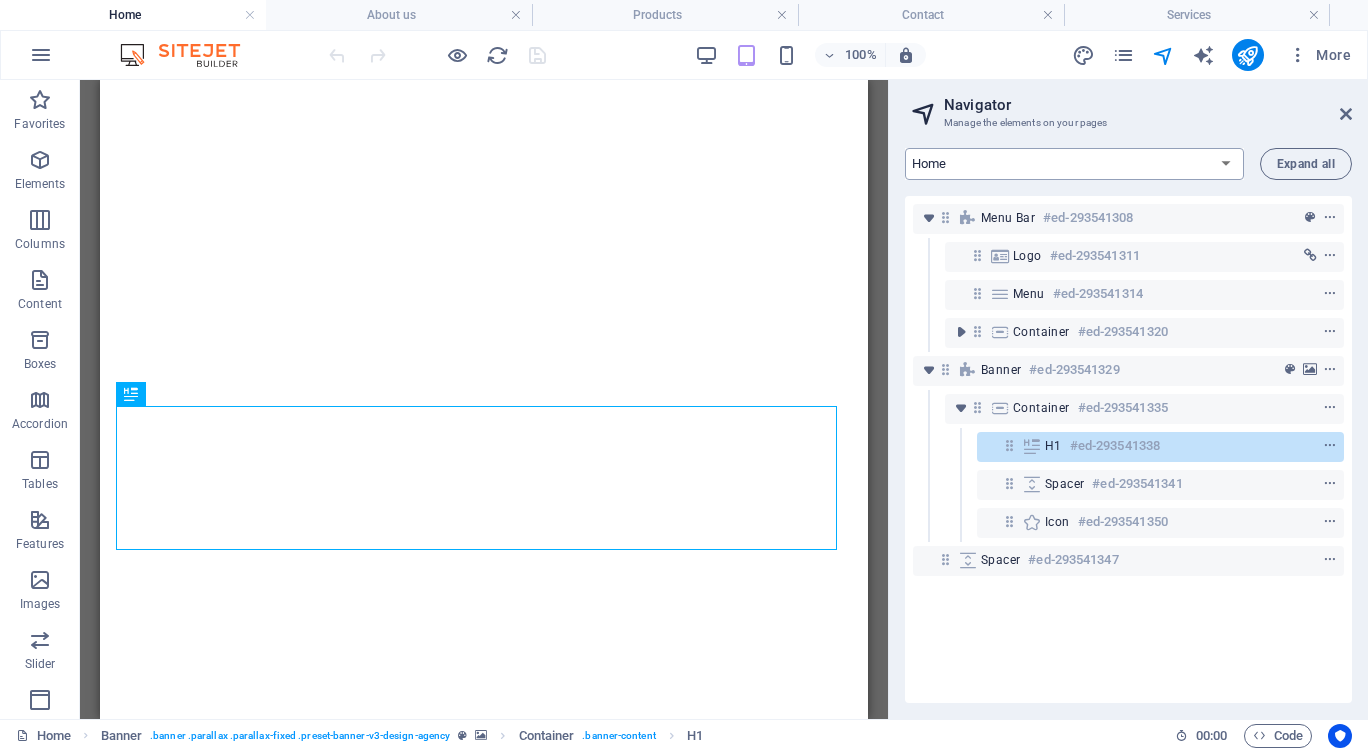 click on "Home About us Services Products Contact" at bounding box center (1074, 164) 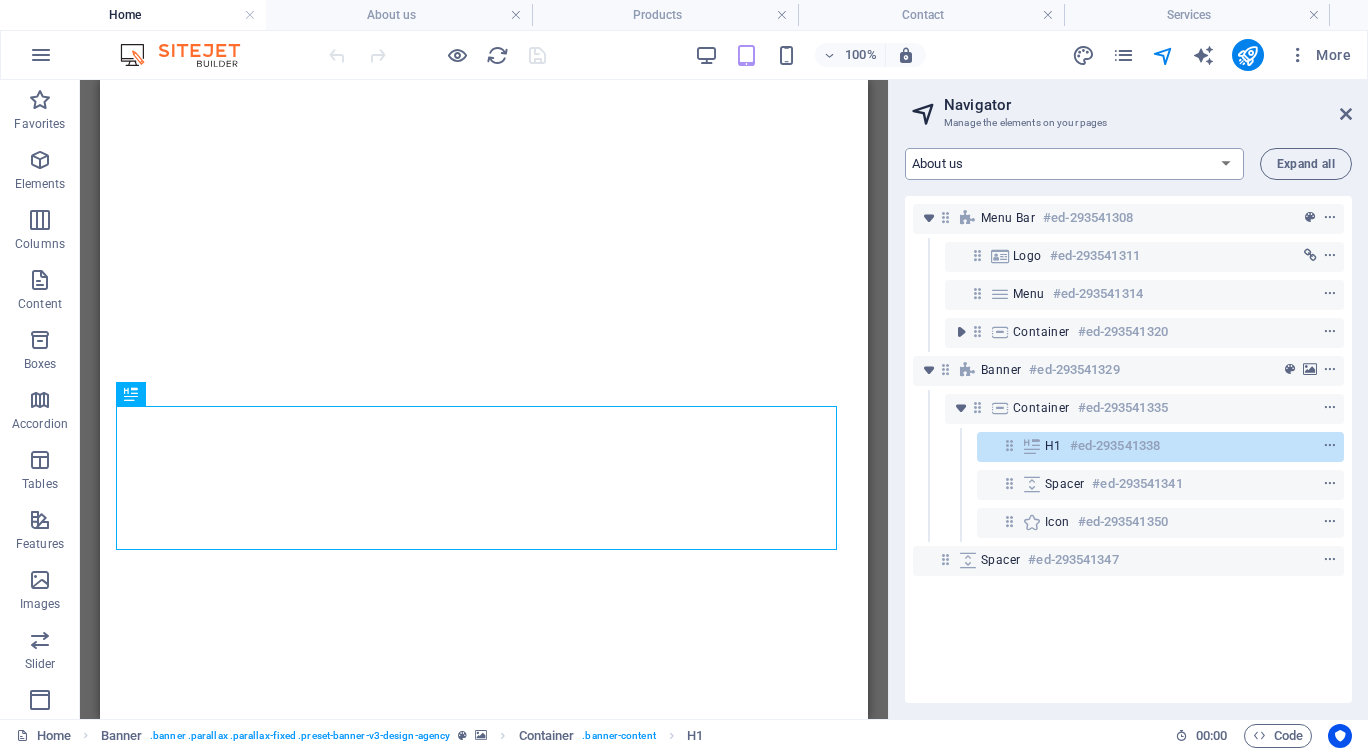 click on "Home About us Services Products Contact" at bounding box center [1074, 164] 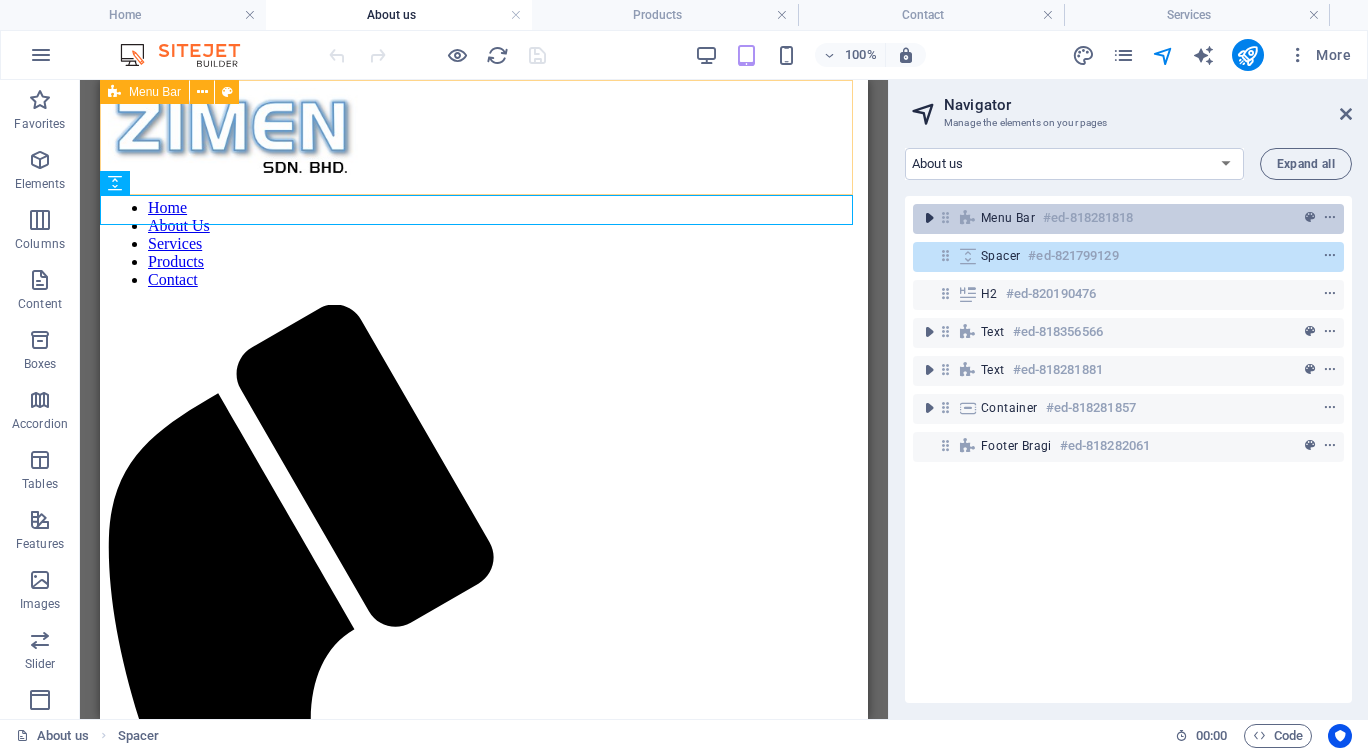 click at bounding box center [929, 218] 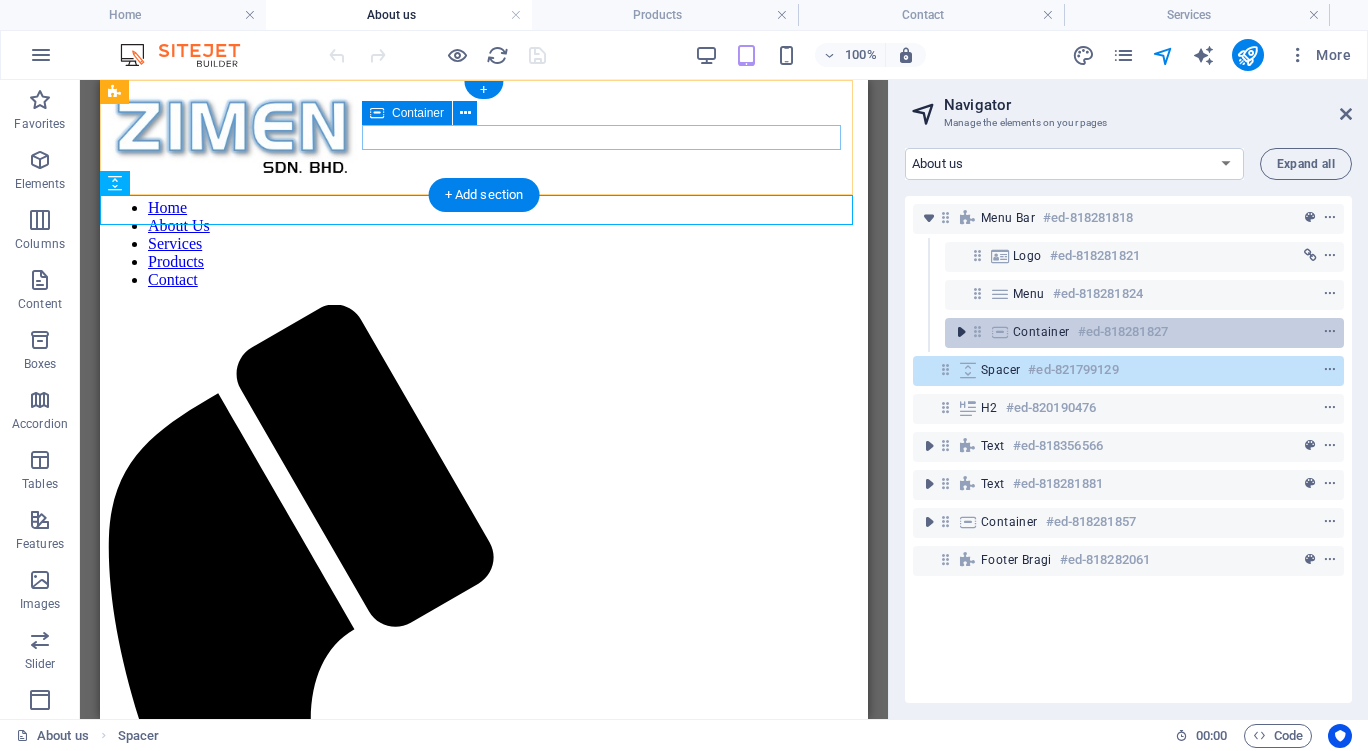 click at bounding box center [961, 332] 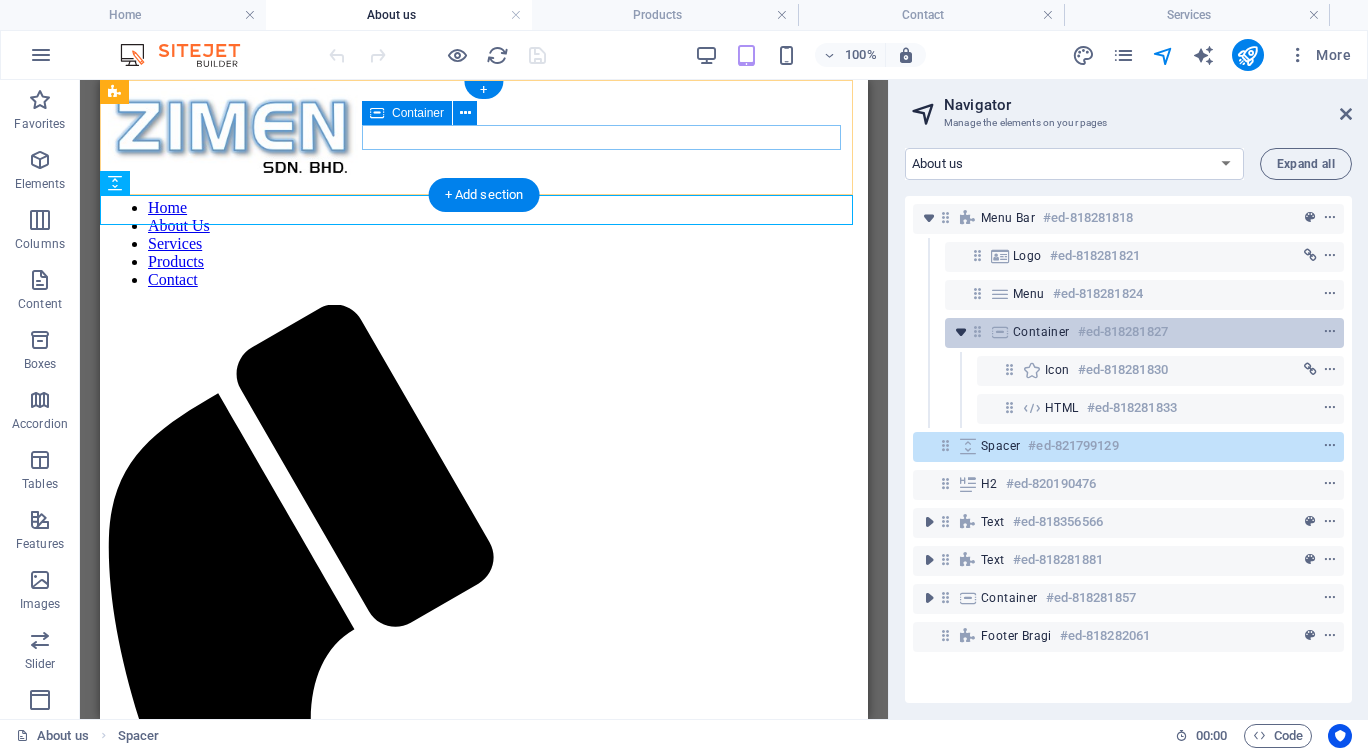 click at bounding box center (961, 332) 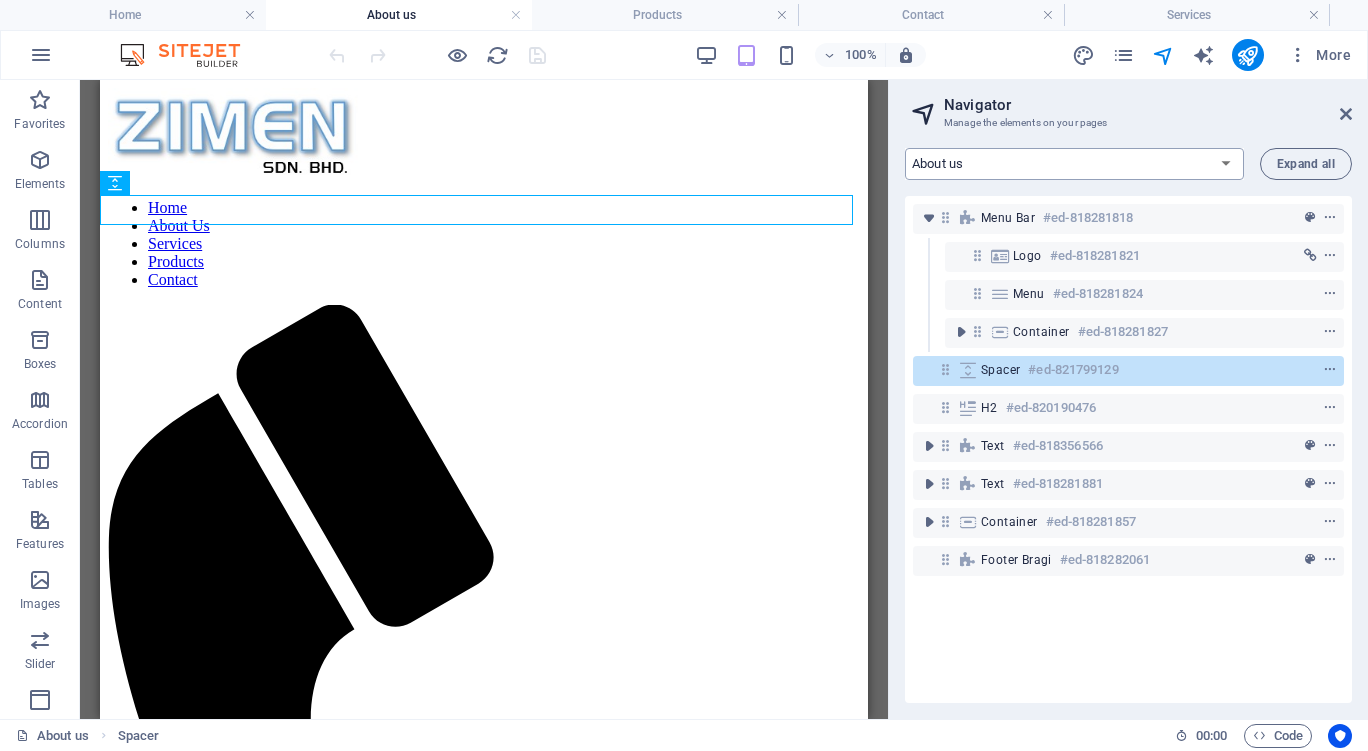 click on "Home About us Services Products Contact" at bounding box center [1074, 164] 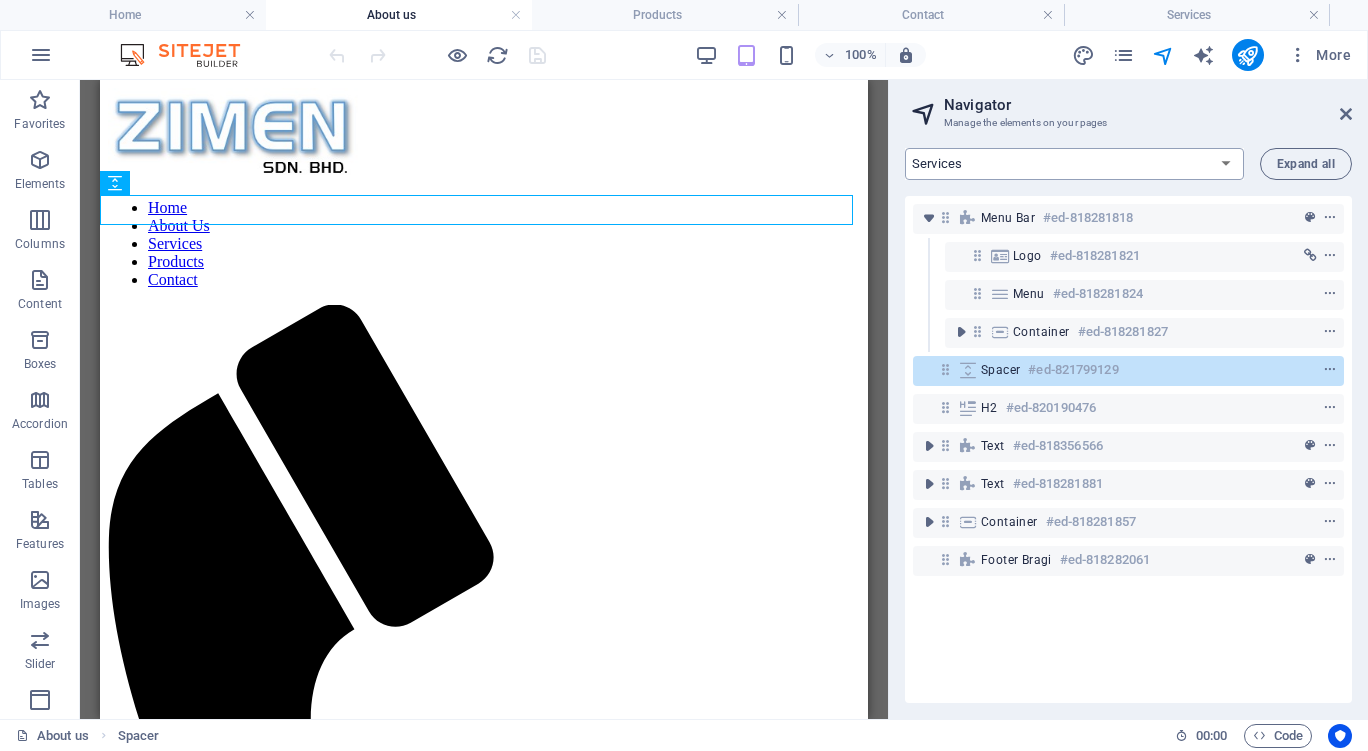click on "Home About us Services Products Contact" at bounding box center [1074, 164] 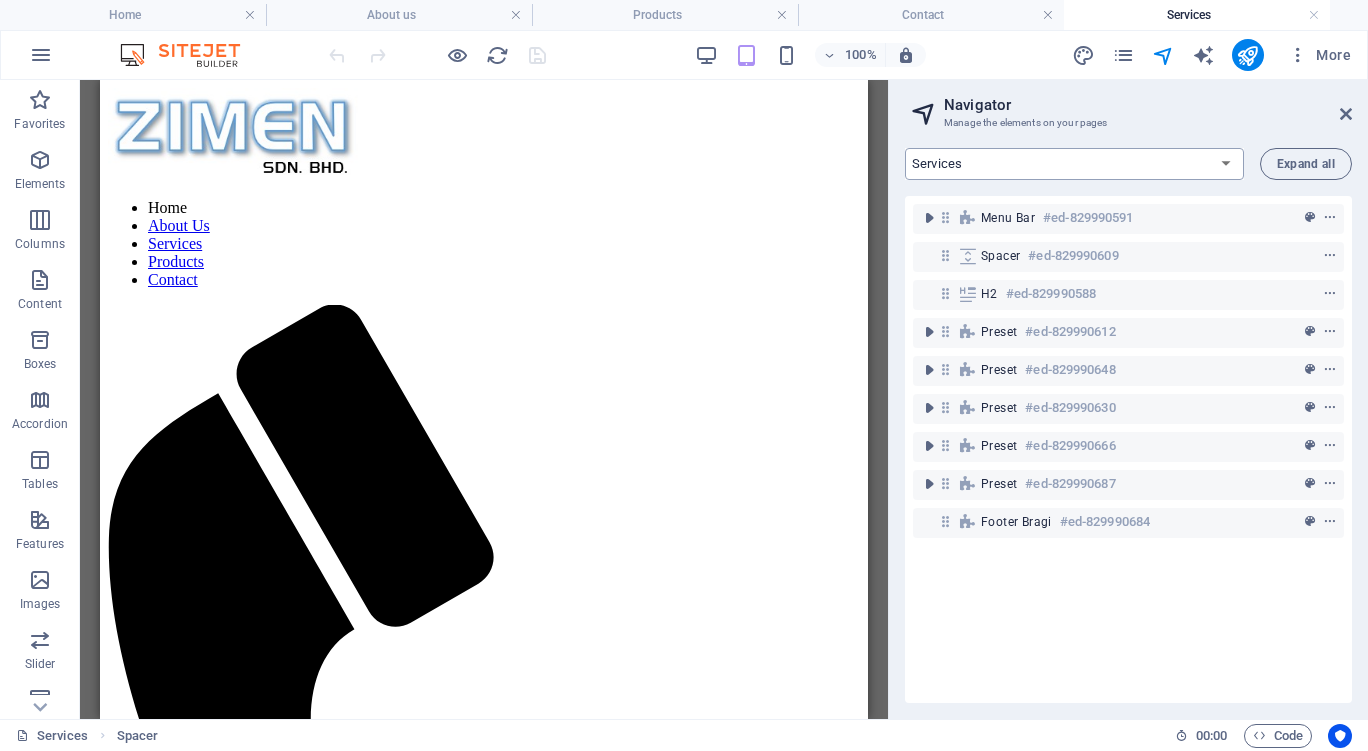 scroll, scrollTop: 800, scrollLeft: 0, axis: vertical 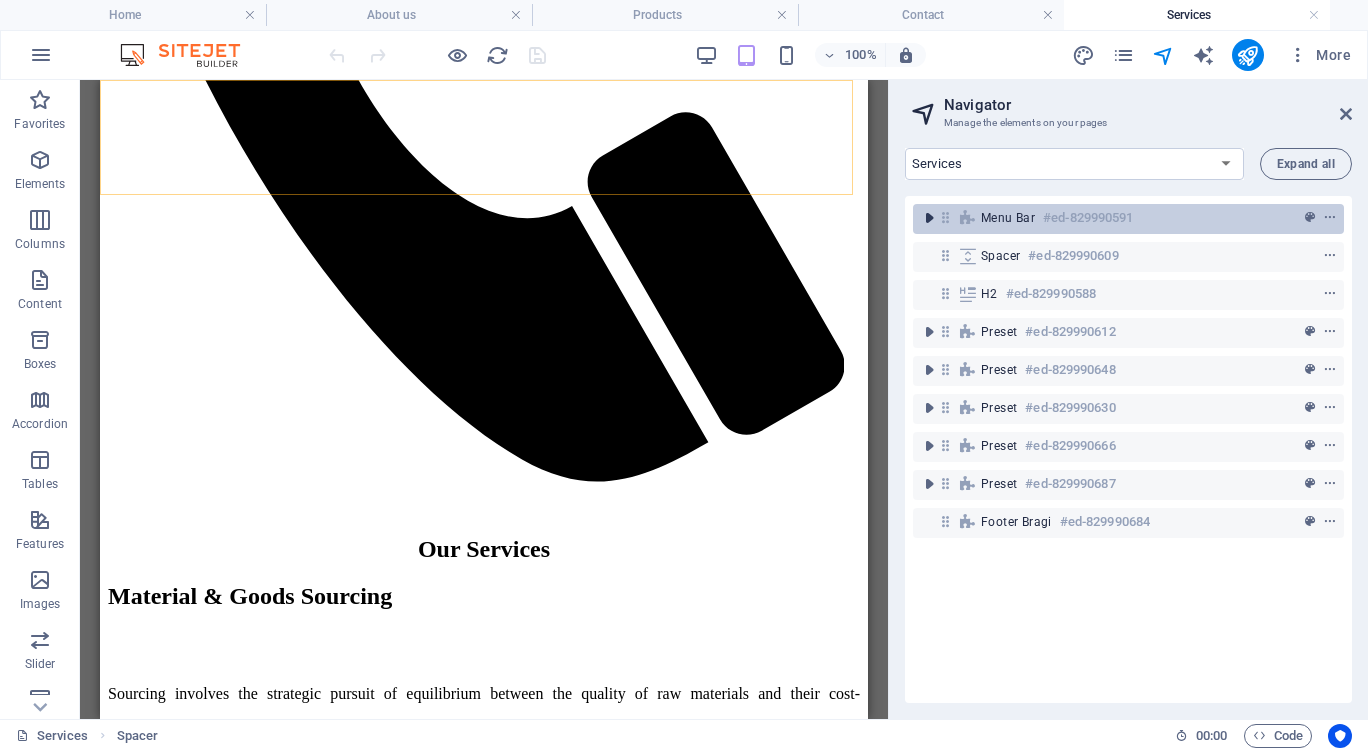 click at bounding box center (929, 218) 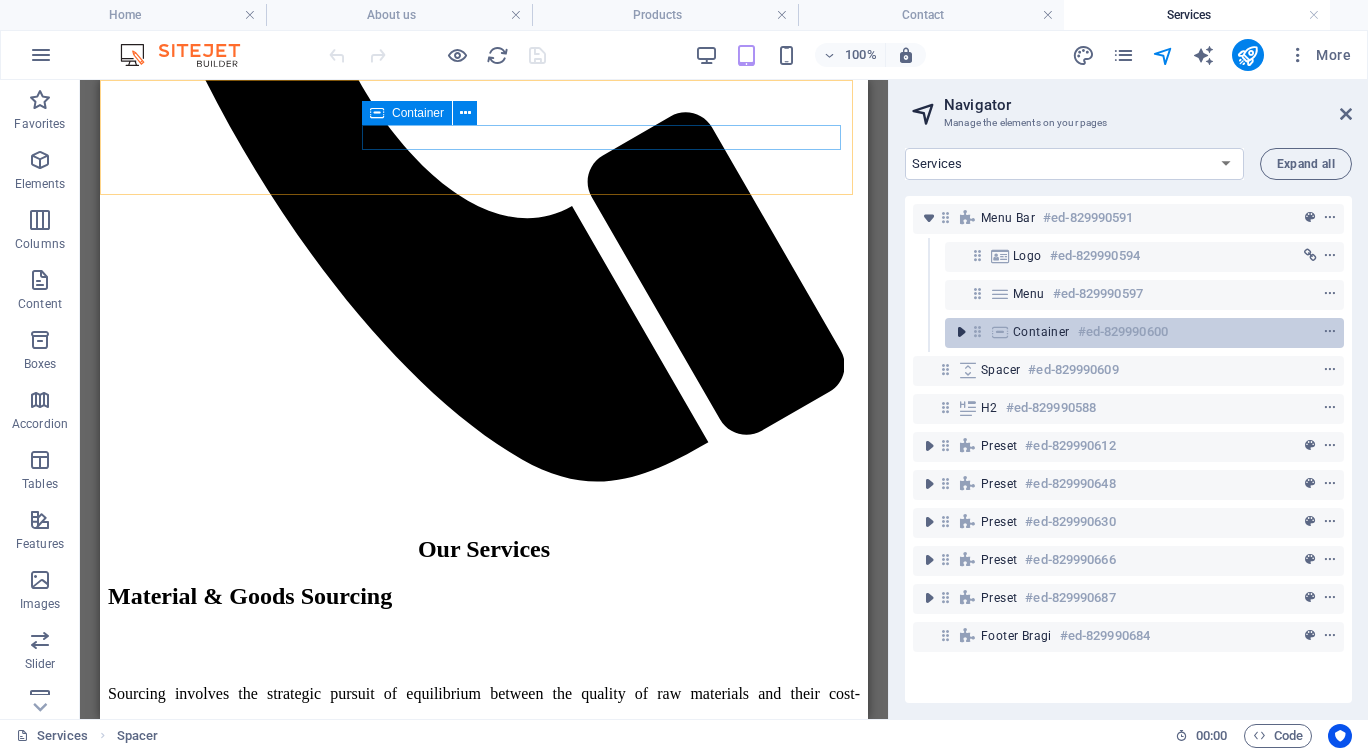 click at bounding box center (961, 332) 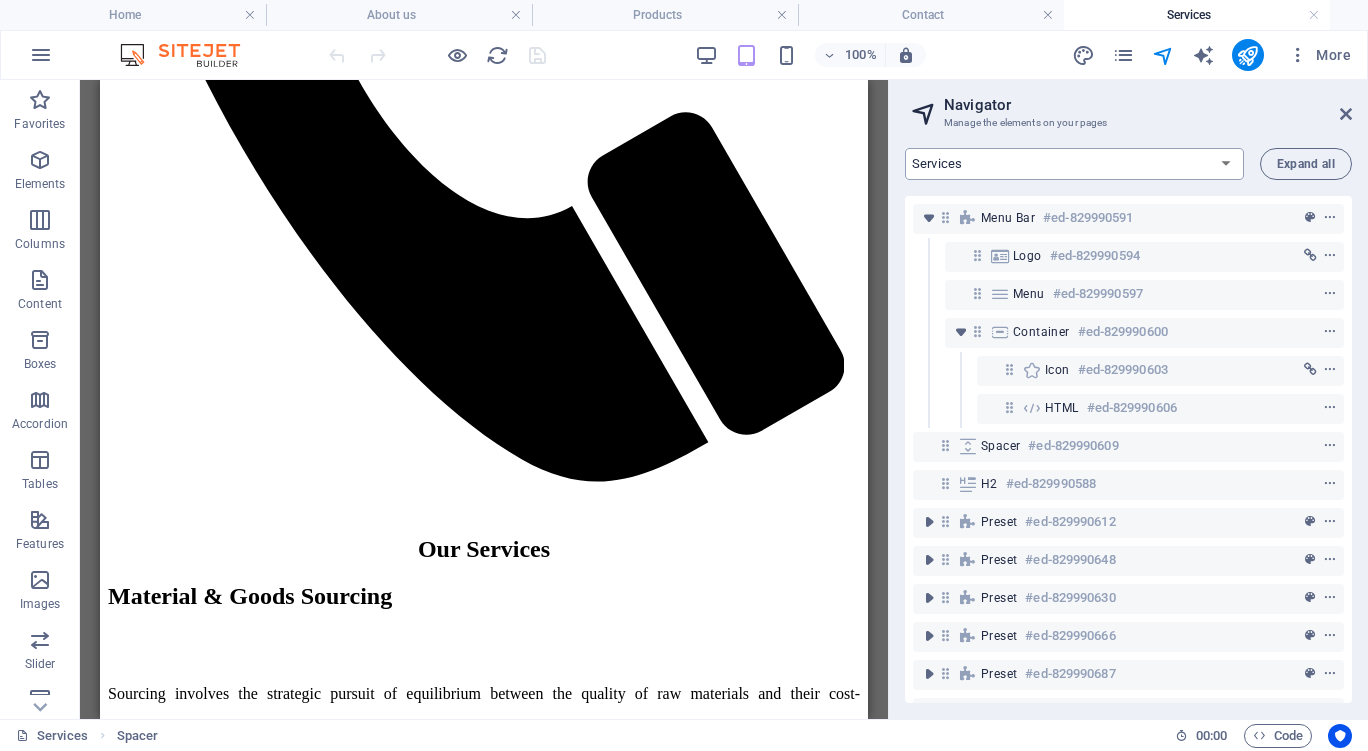 click on "Home About us Services Products Contact" at bounding box center [1074, 164] 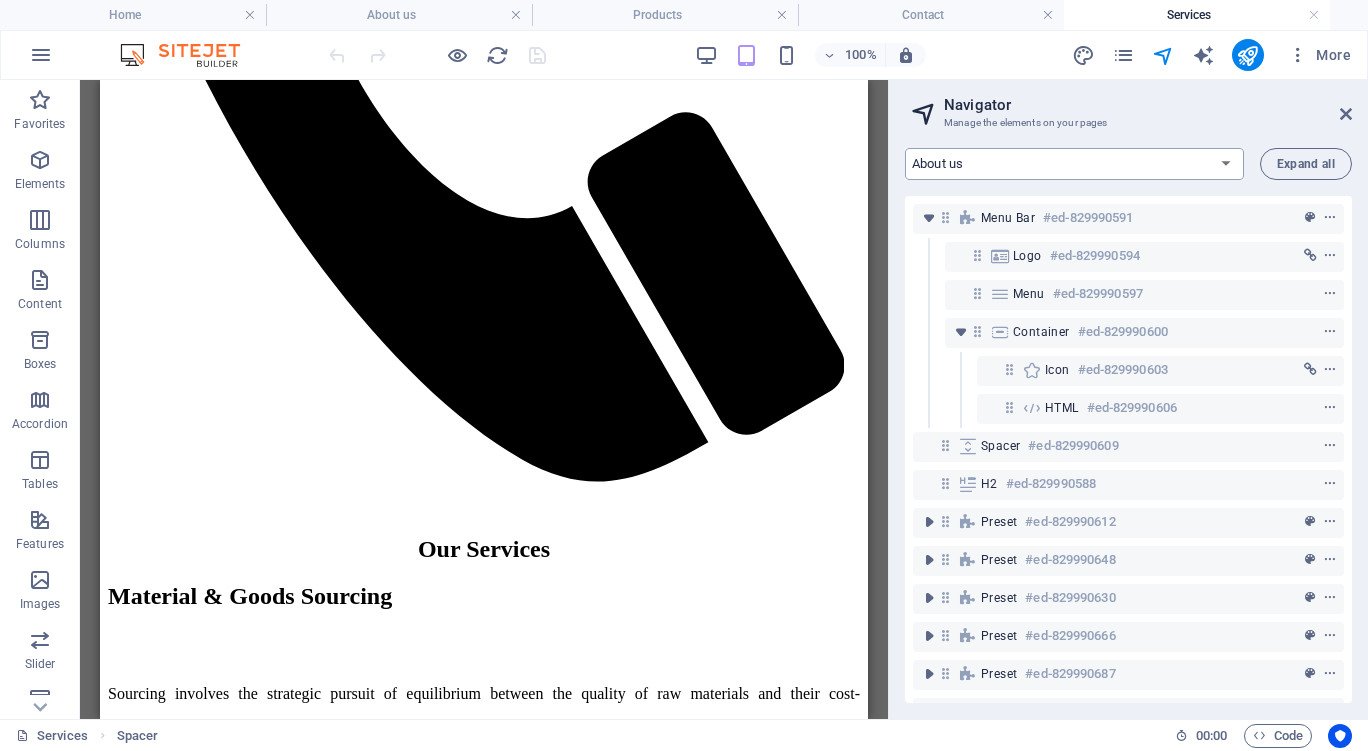 click on "Home About us Services Products Contact" at bounding box center [1074, 164] 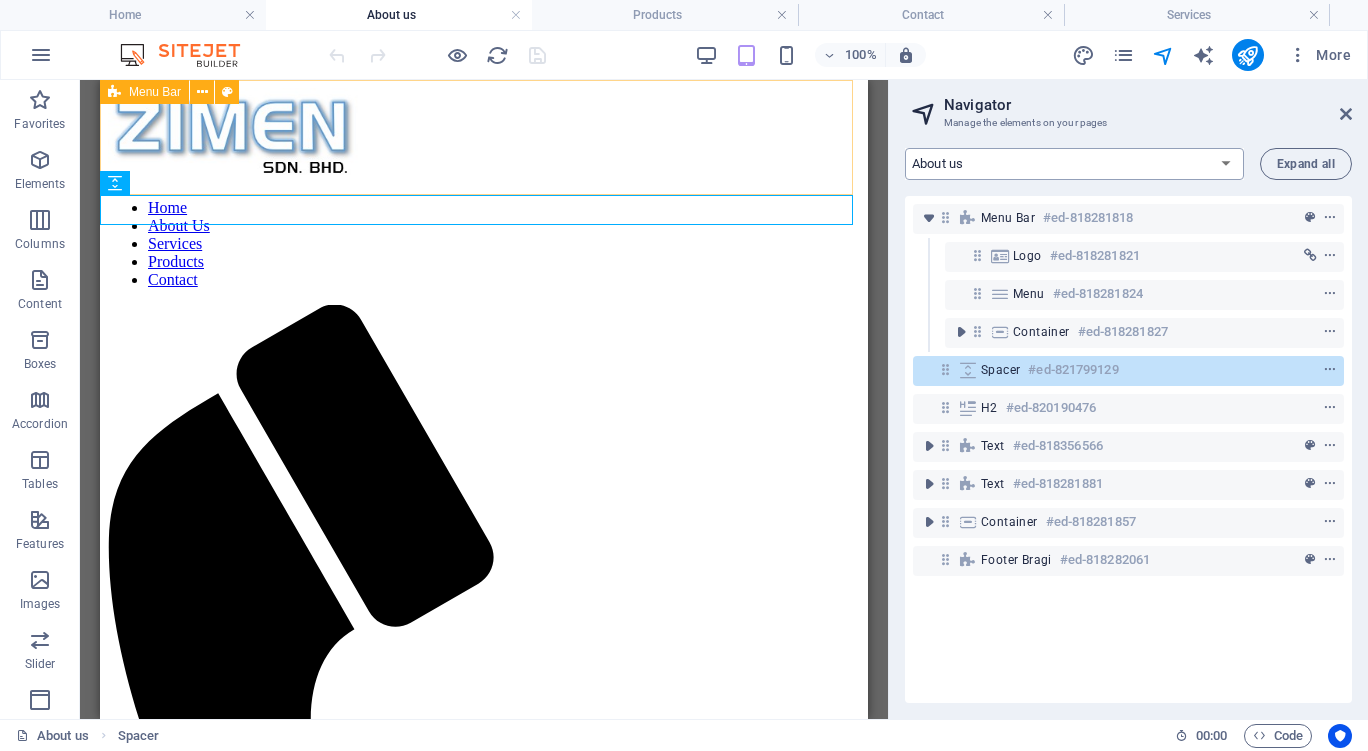 scroll, scrollTop: 0, scrollLeft: 0, axis: both 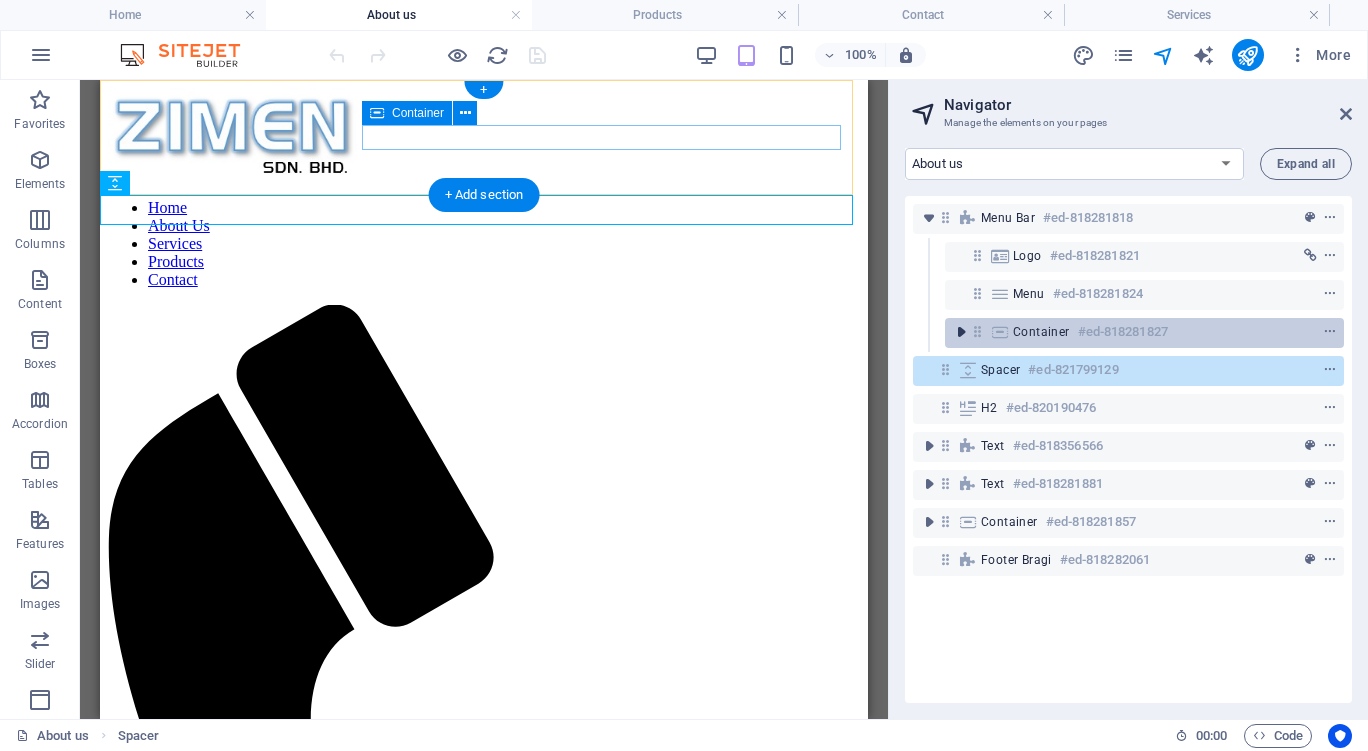 click at bounding box center [961, 332] 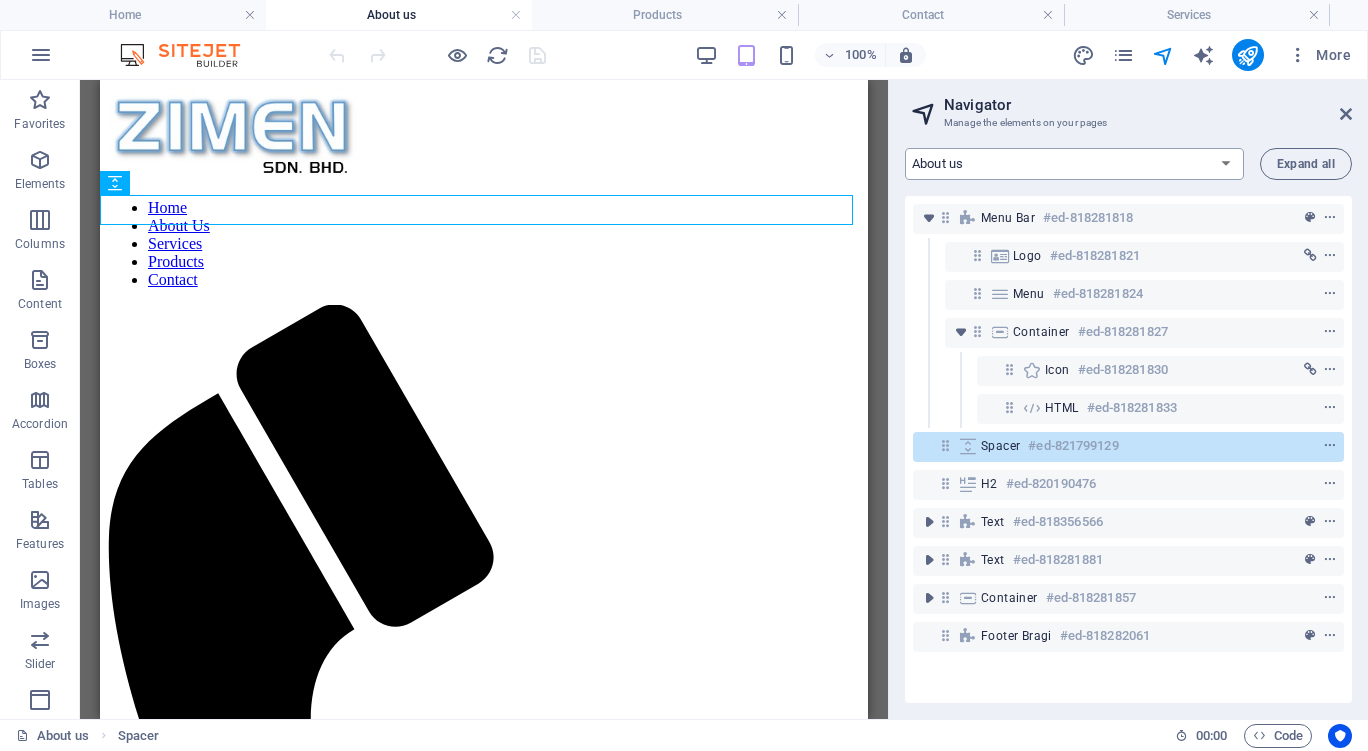 click on "Home About us Services Products Contact" at bounding box center [1074, 164] 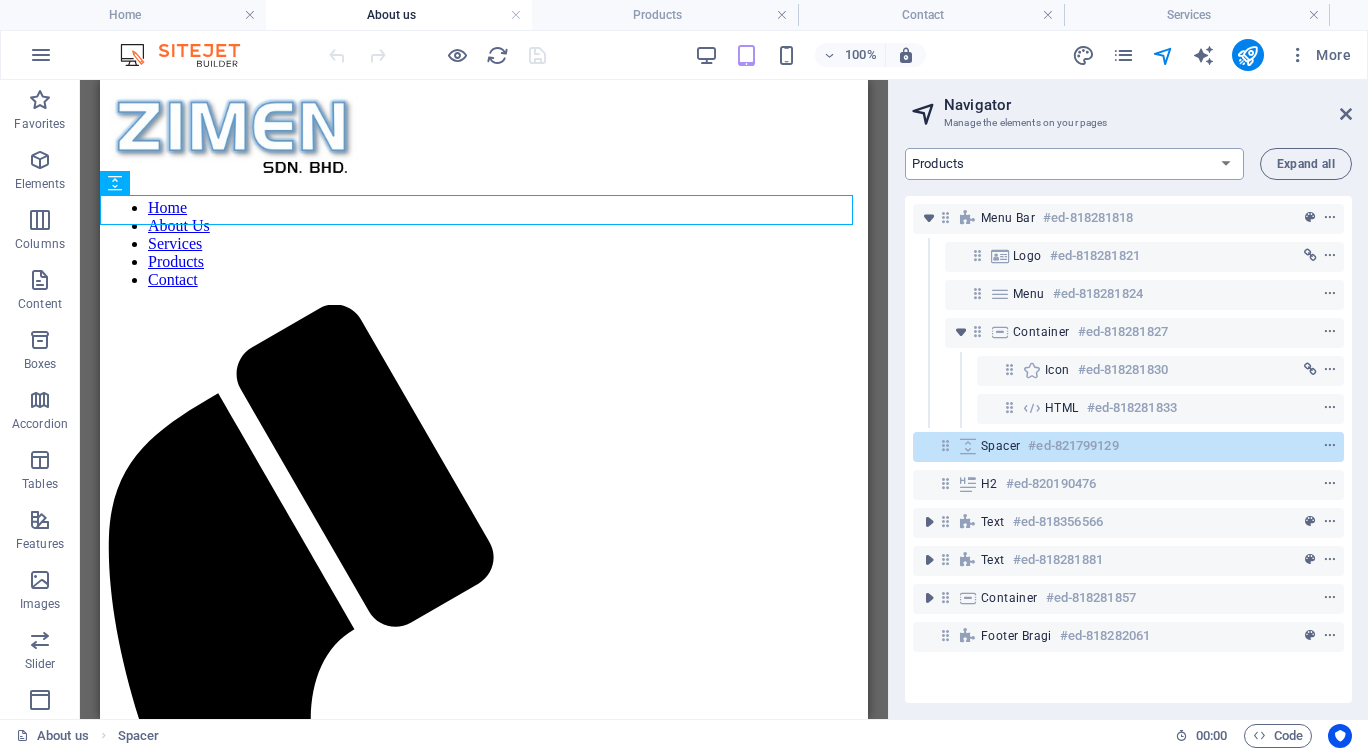 click on "Home About us Services Products Contact" at bounding box center (1074, 164) 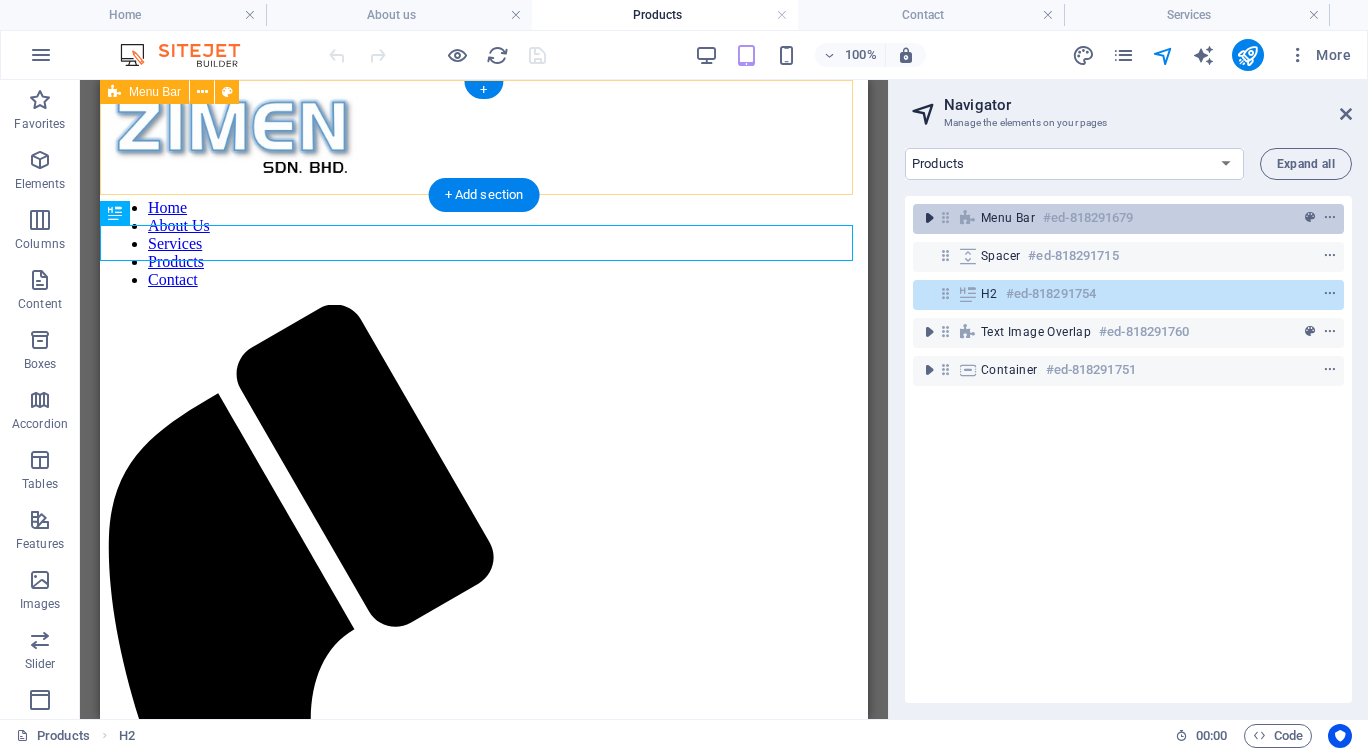 click at bounding box center (929, 218) 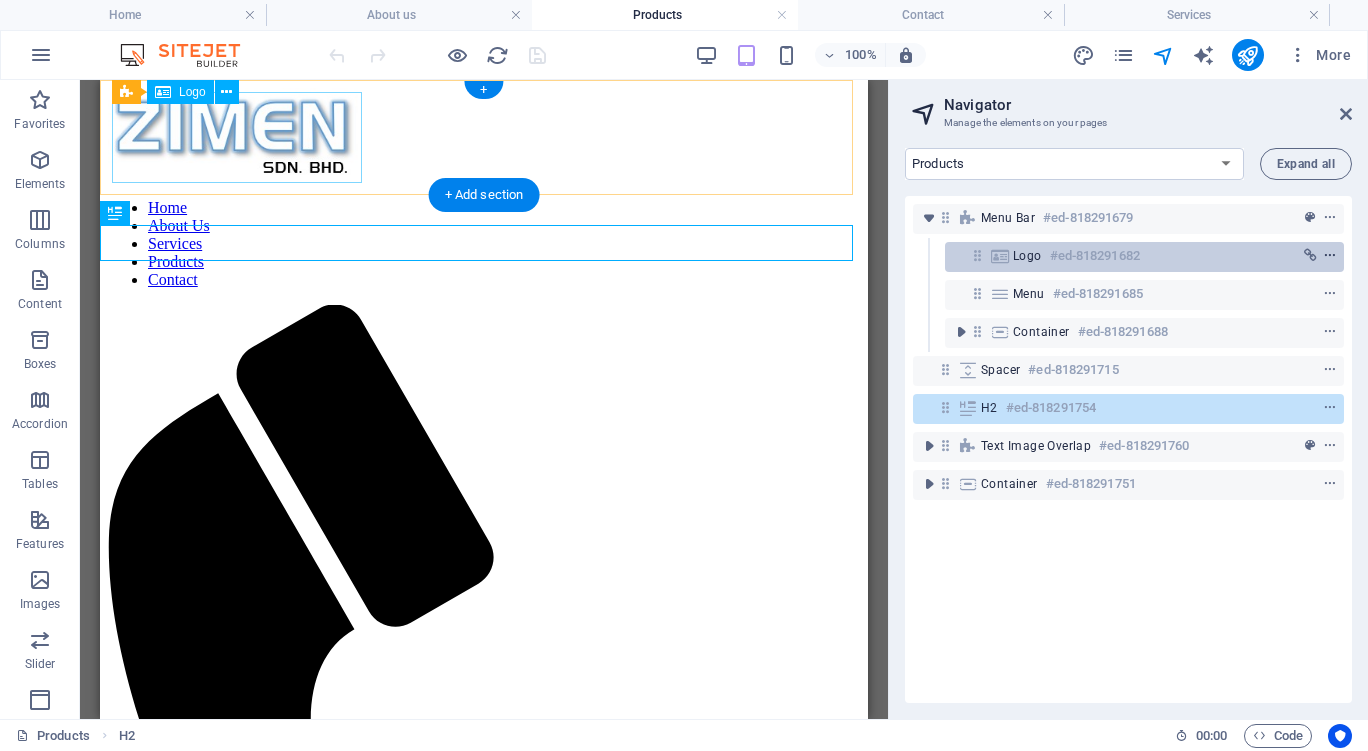 click at bounding box center [1330, 256] 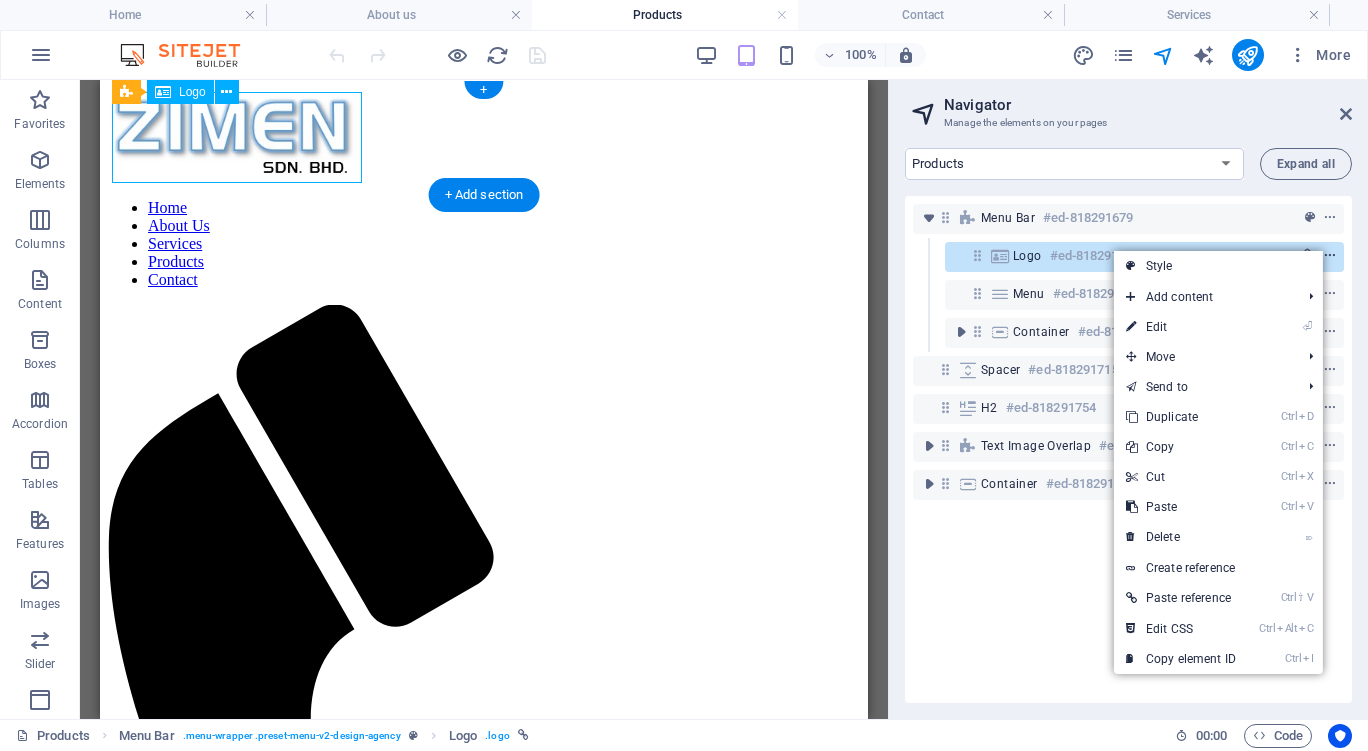 click at bounding box center [1330, 256] 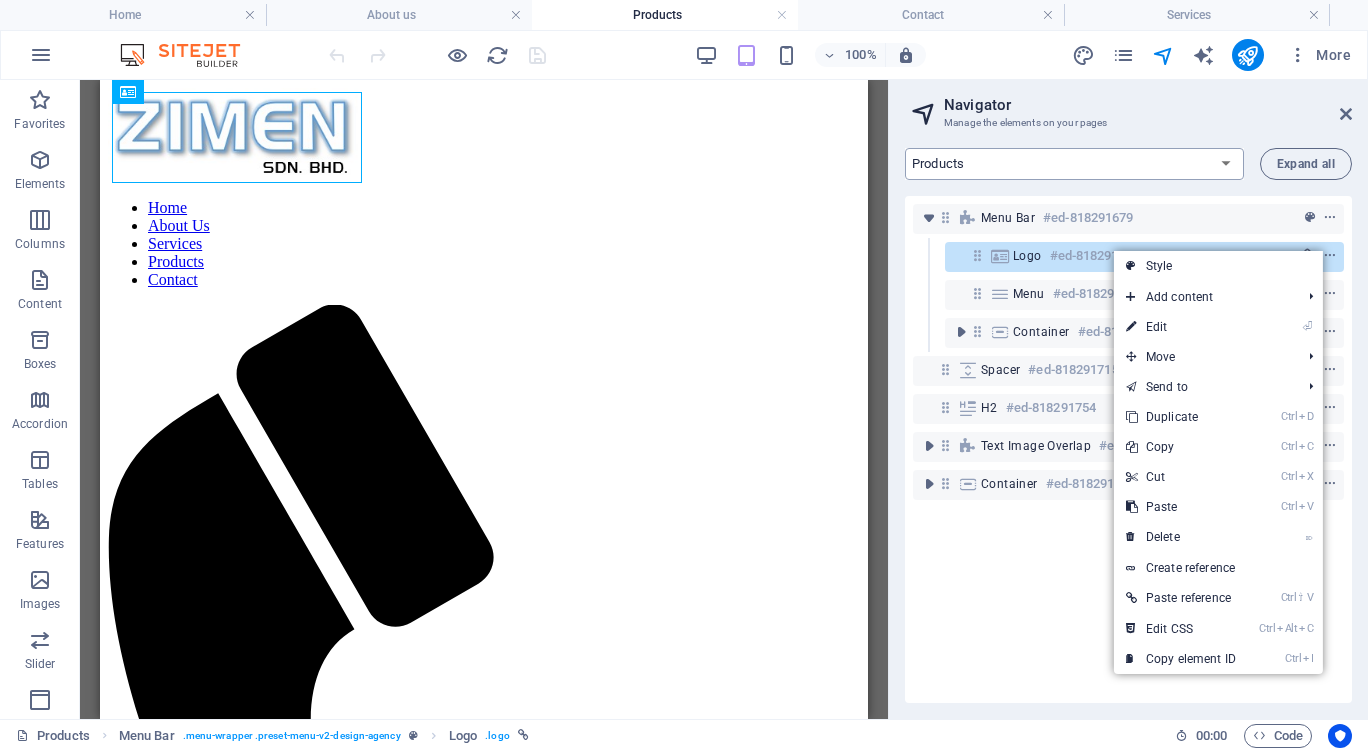 click on "Home About us Services Products Contact" at bounding box center (1074, 164) 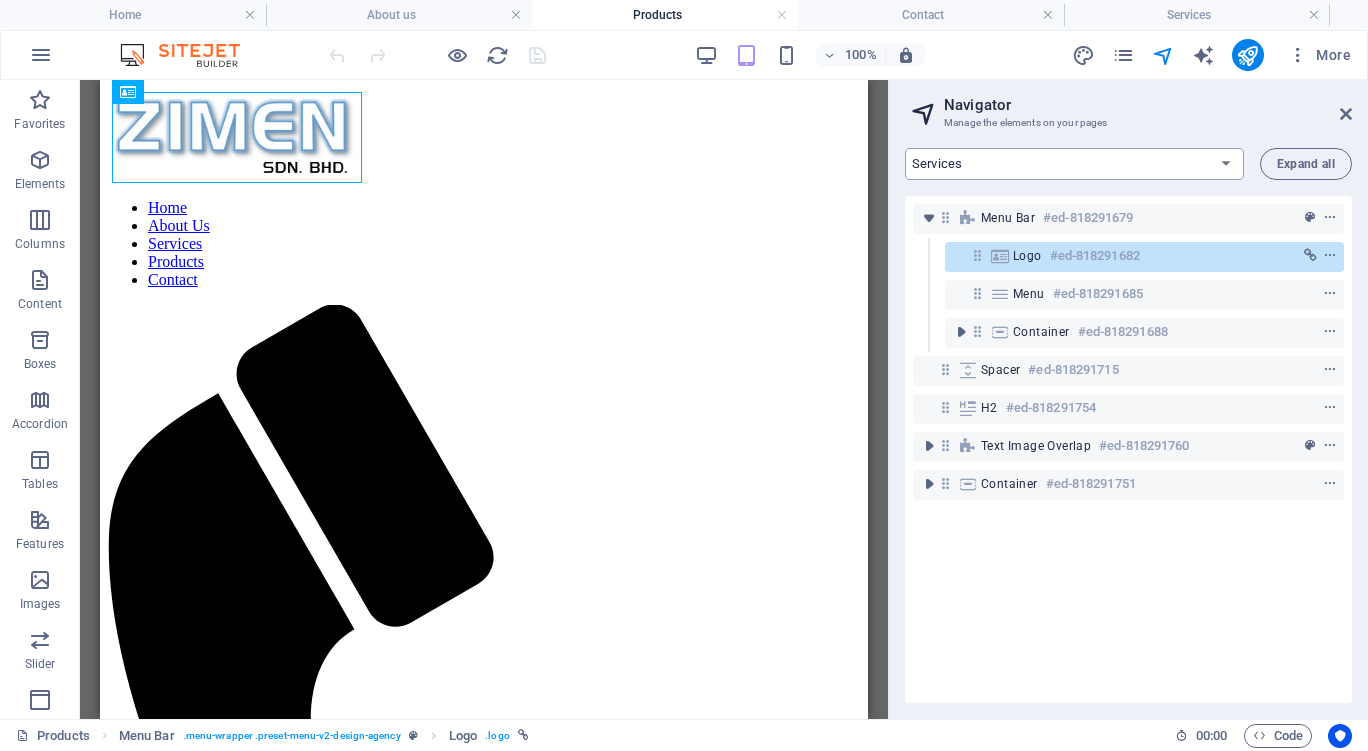 click on "Home About us Services Products Contact" at bounding box center [1074, 164] 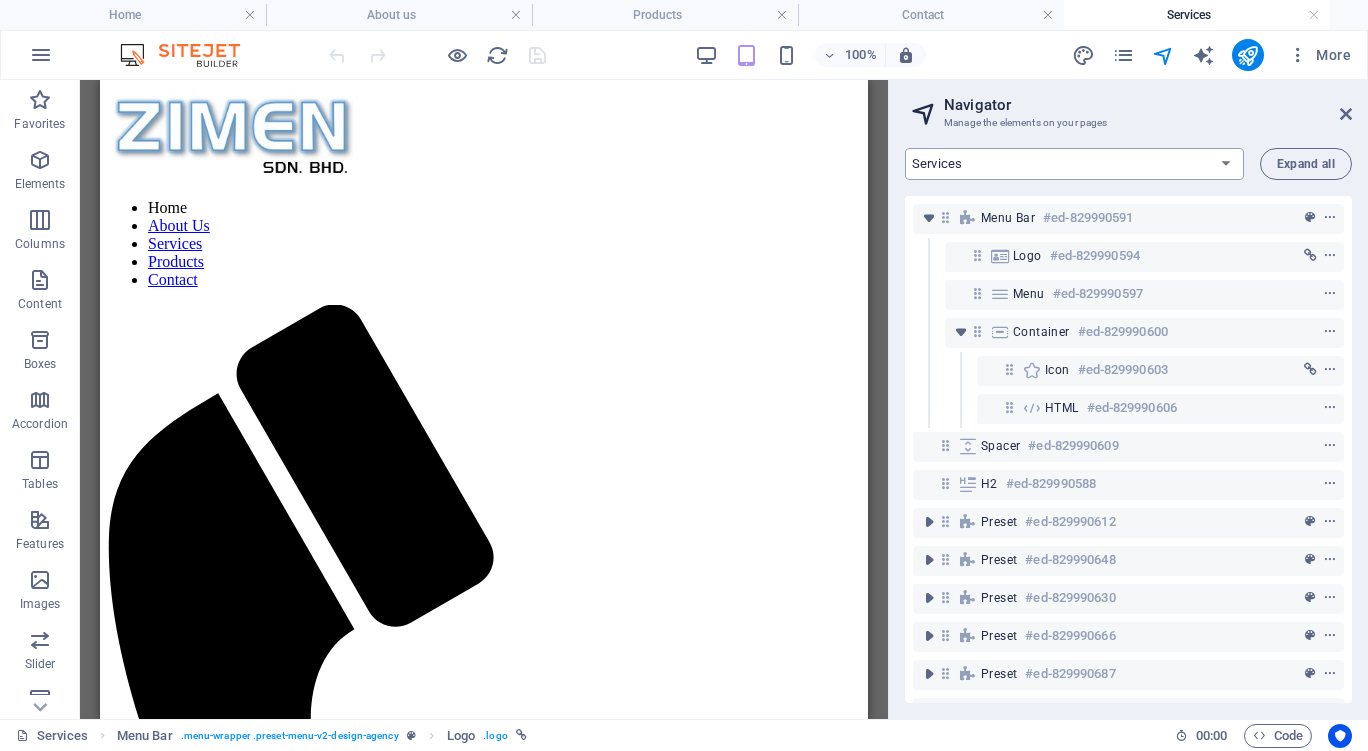 scroll, scrollTop: 800, scrollLeft: 0, axis: vertical 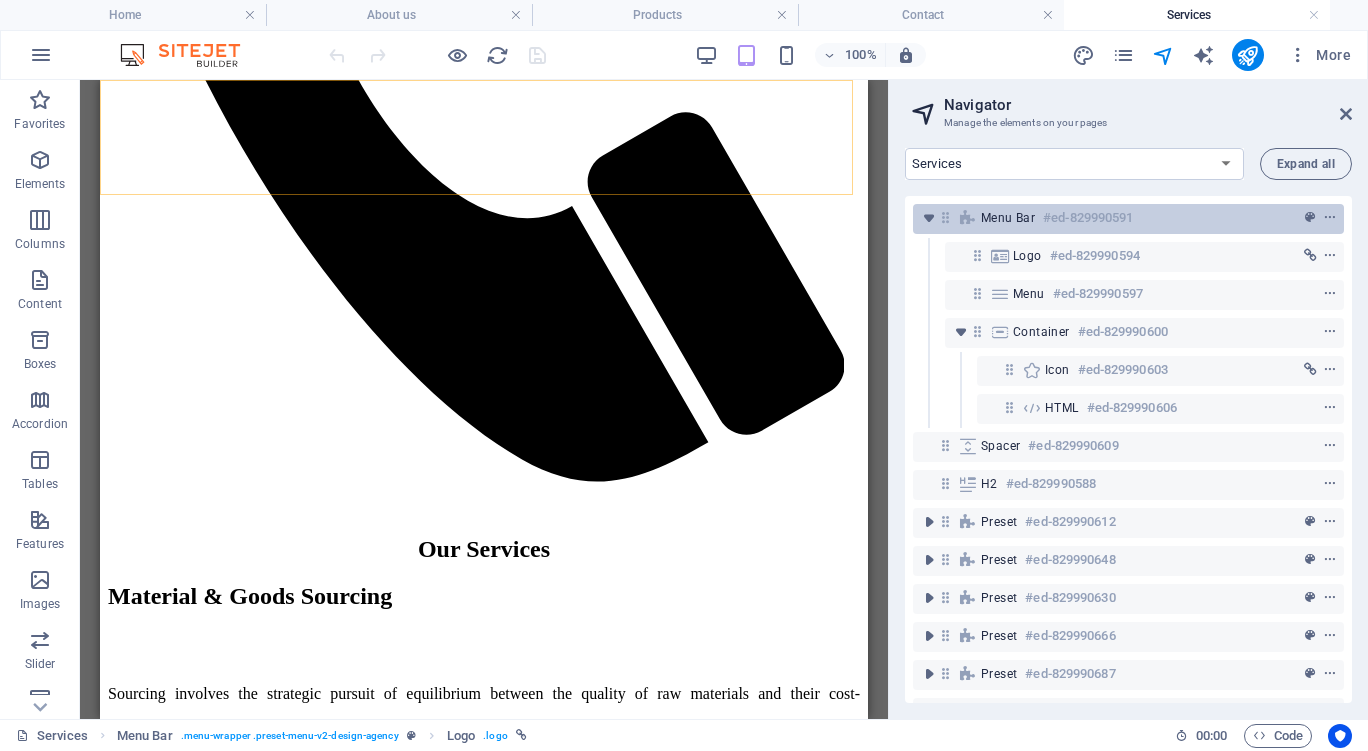 click on "Menu Bar" at bounding box center [1008, 218] 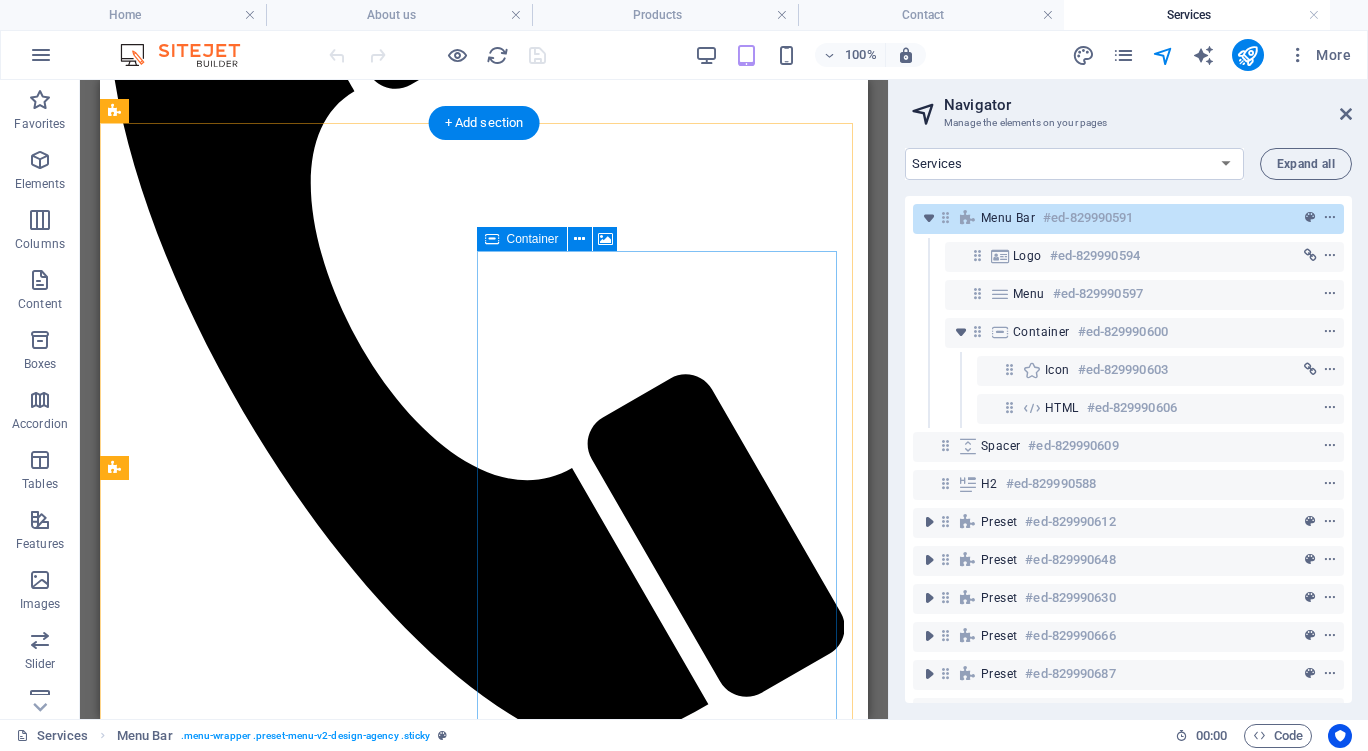 scroll, scrollTop: 0, scrollLeft: 0, axis: both 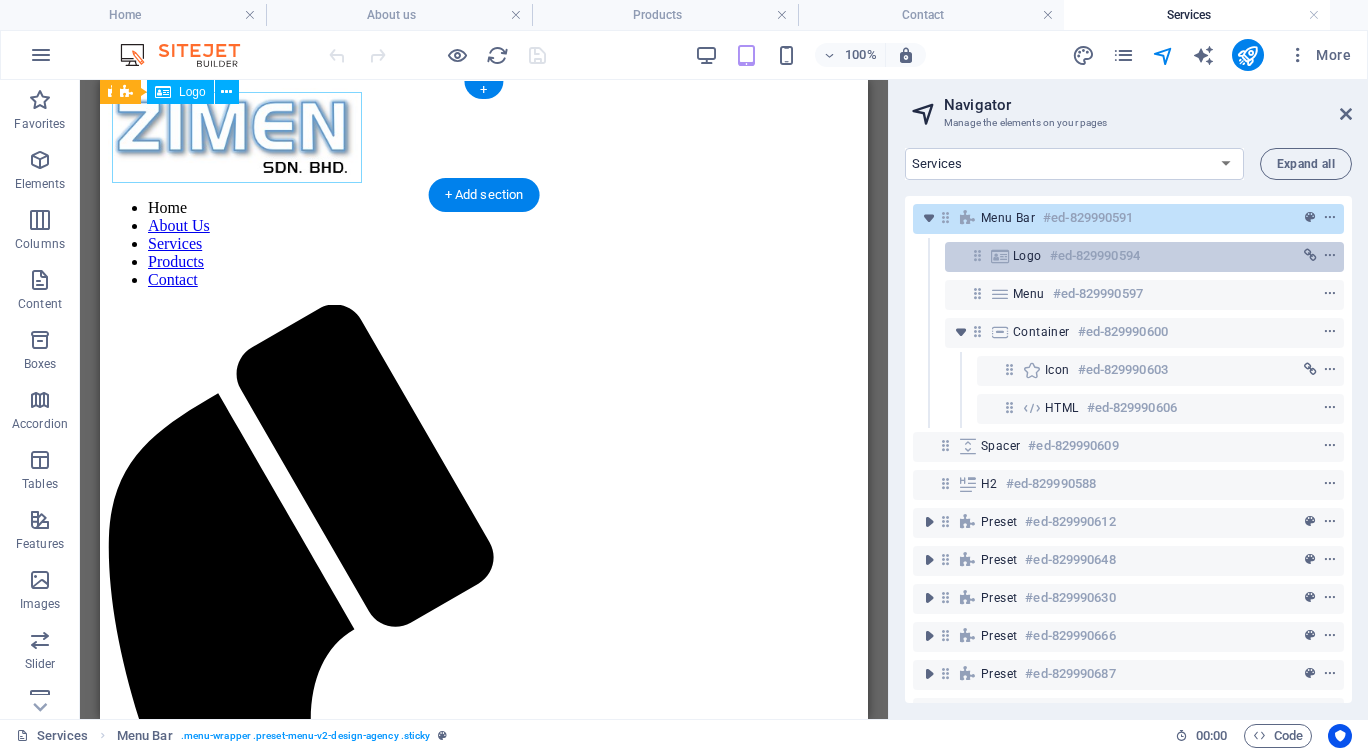 click on "Logo" at bounding box center [1027, 256] 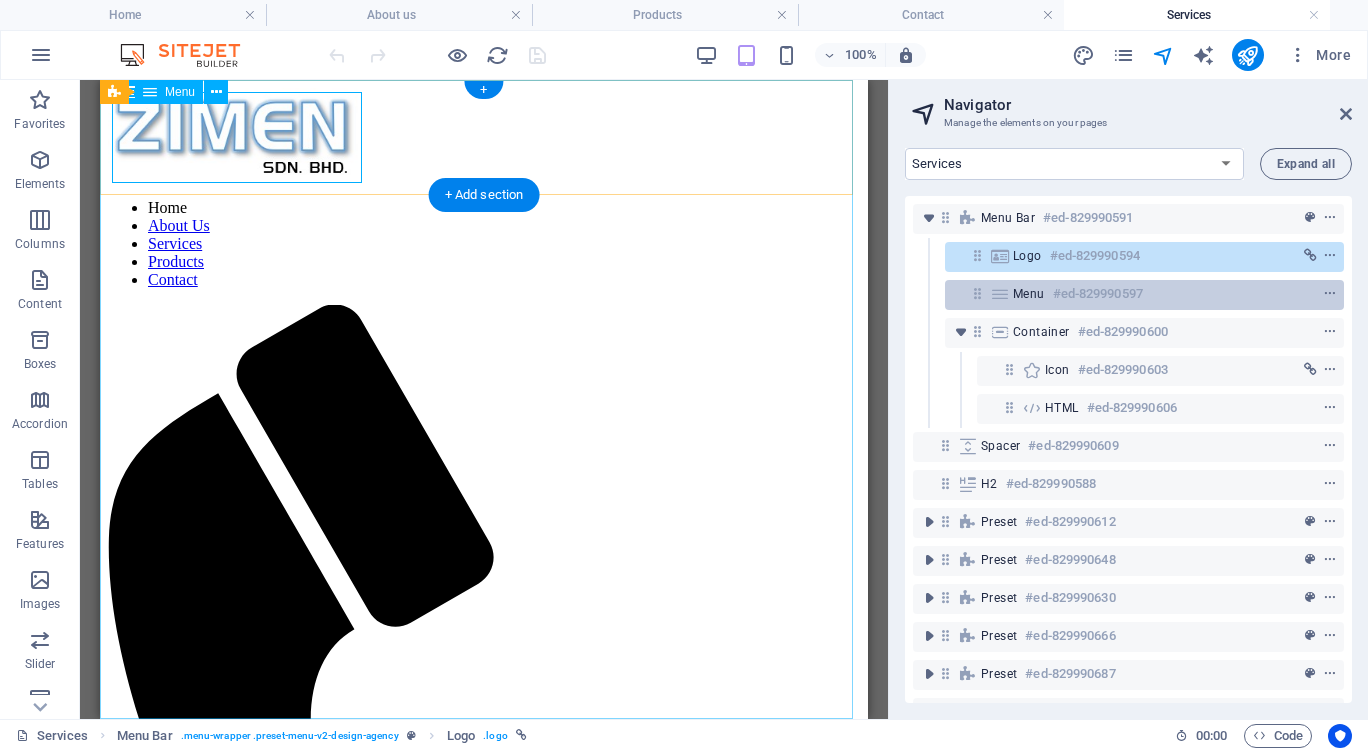 click on "Menu" at bounding box center [1029, 294] 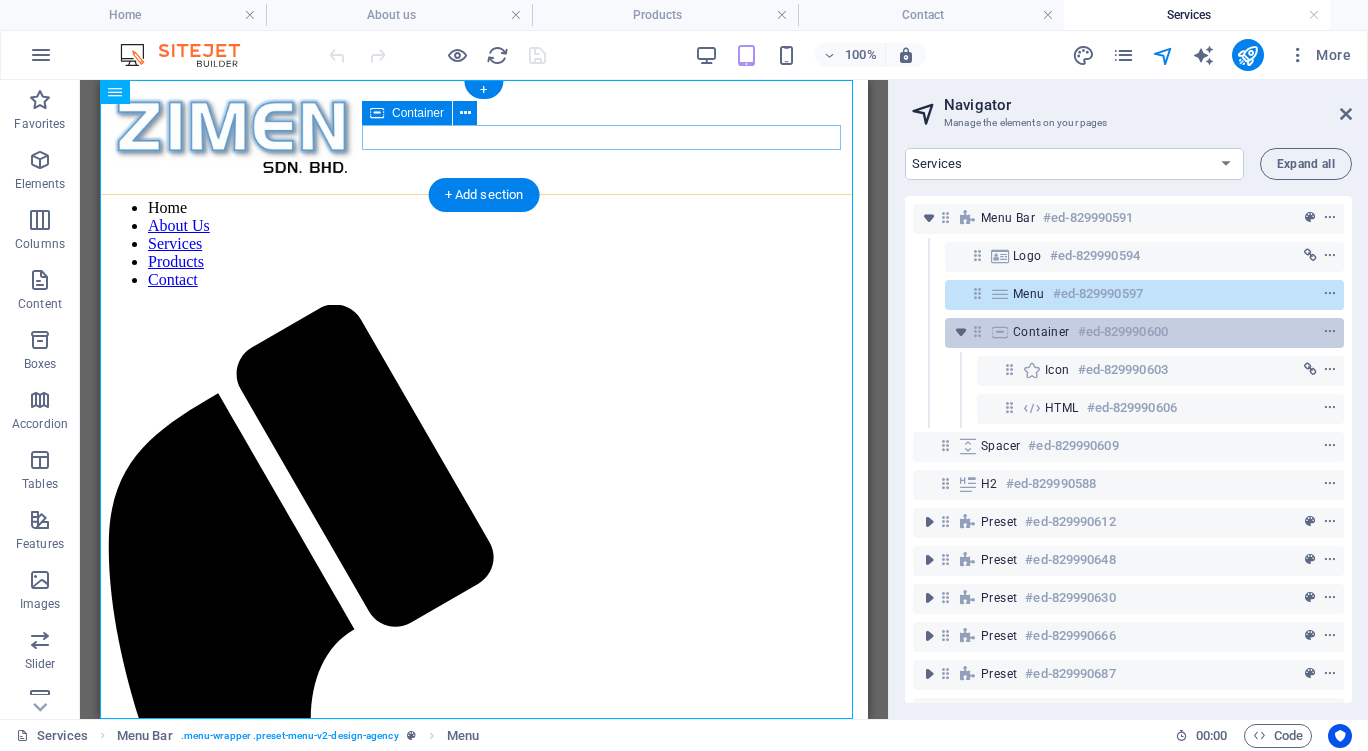 click on "Container" at bounding box center [1041, 332] 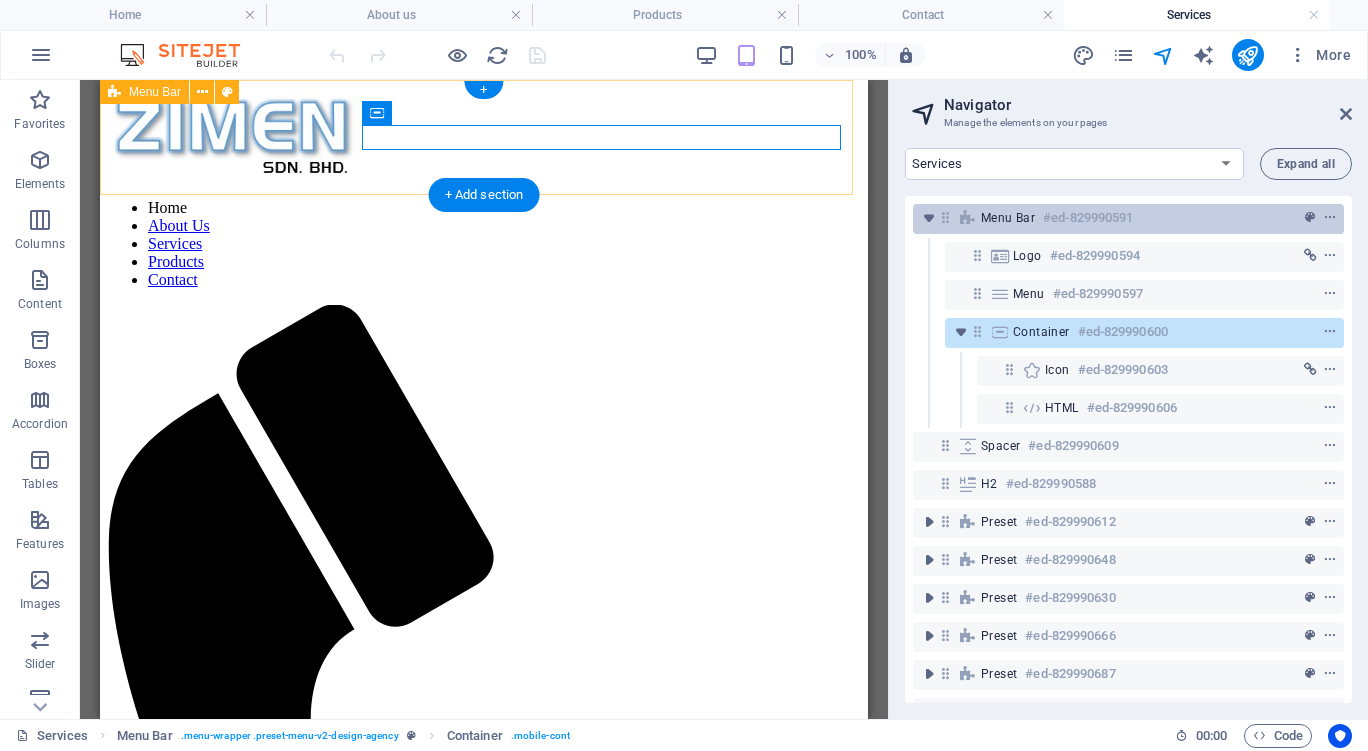scroll, scrollTop: 48, scrollLeft: 0, axis: vertical 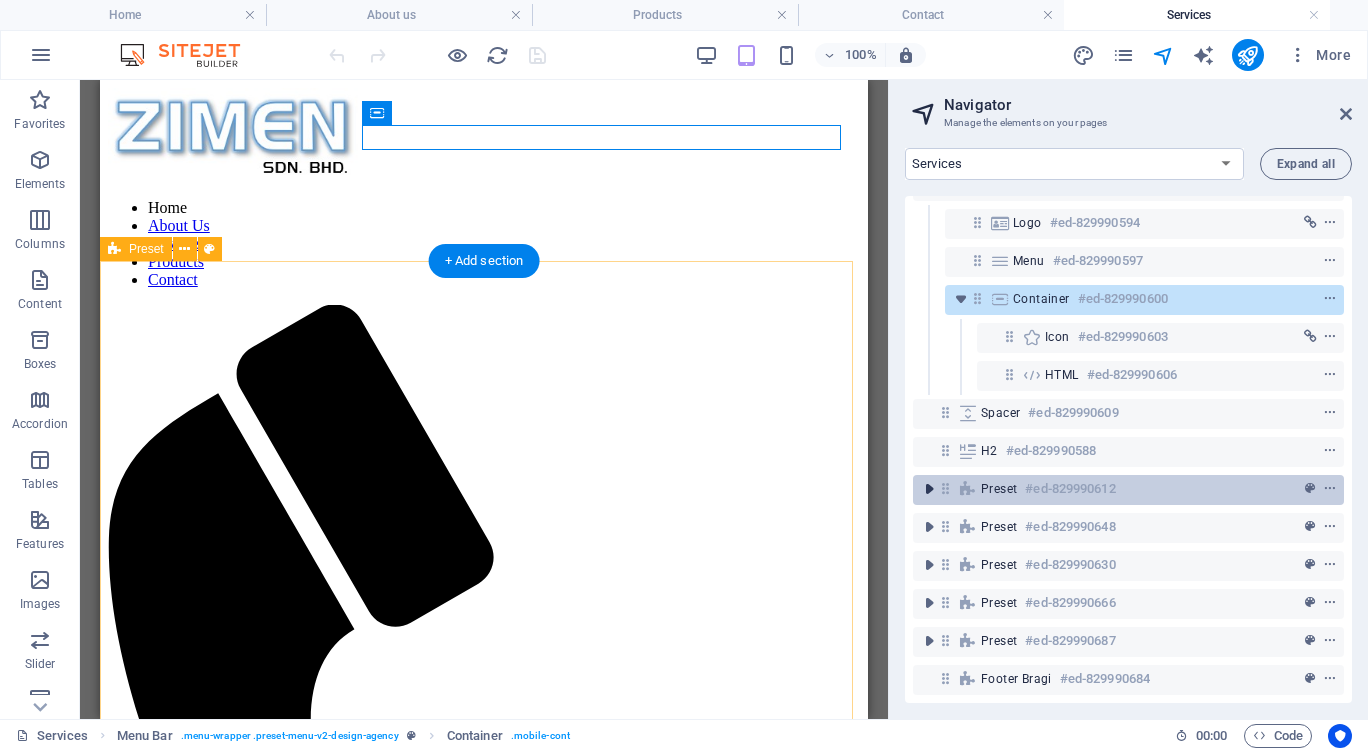 click at bounding box center (929, 489) 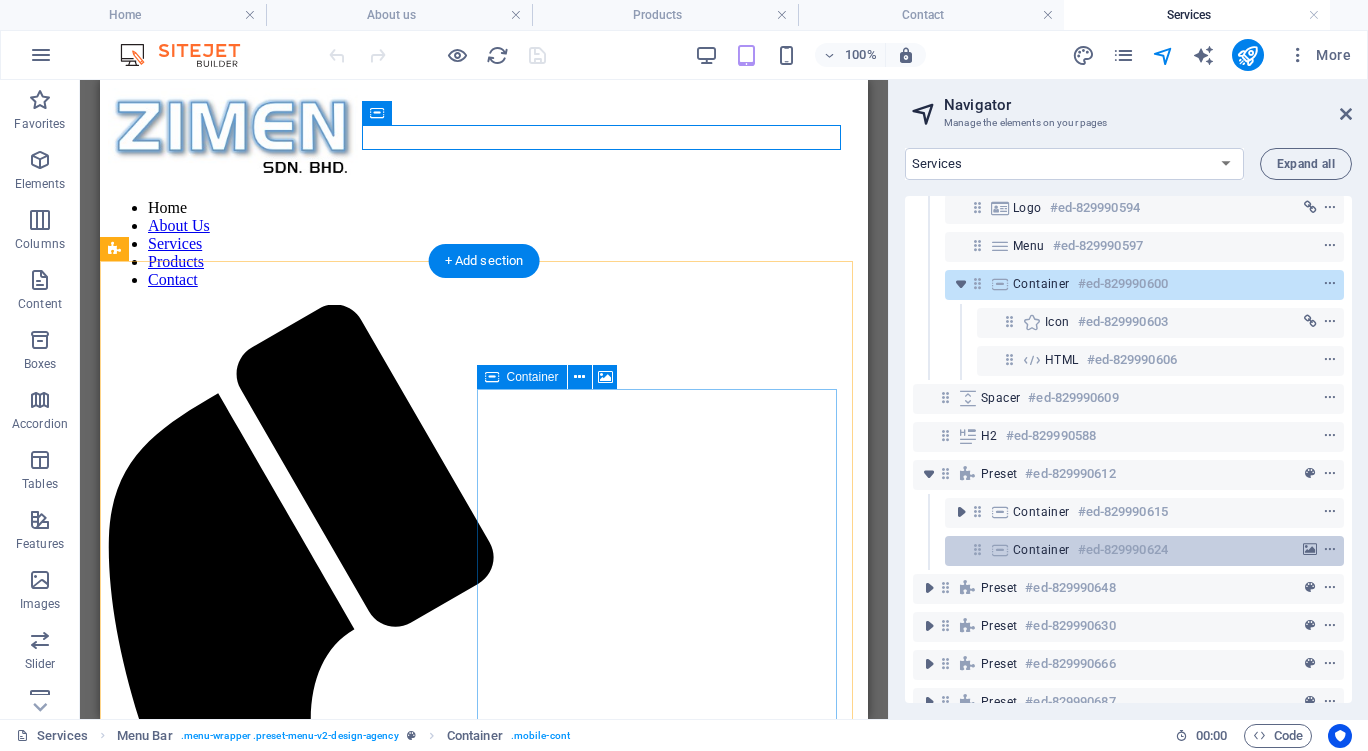 scroll, scrollTop: 124, scrollLeft: 0, axis: vertical 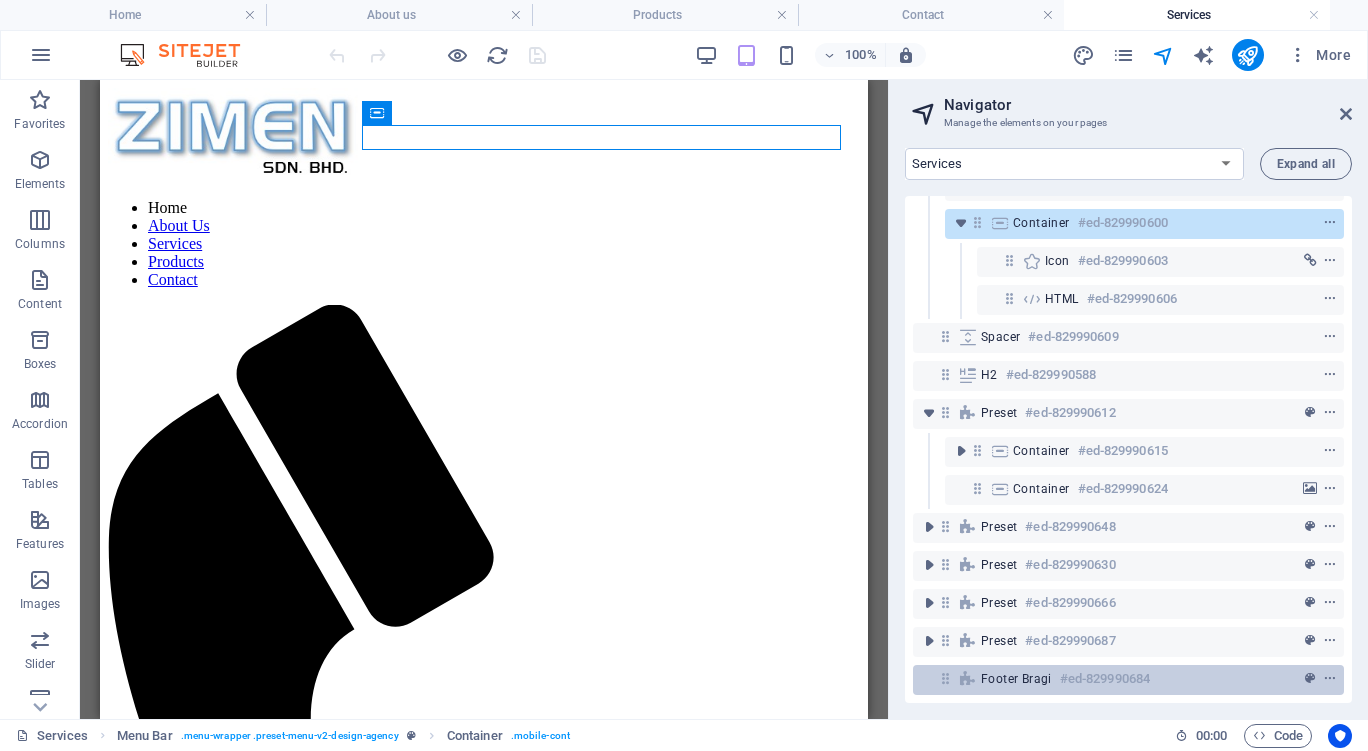 click on "Footer Bragi" at bounding box center (1016, 679) 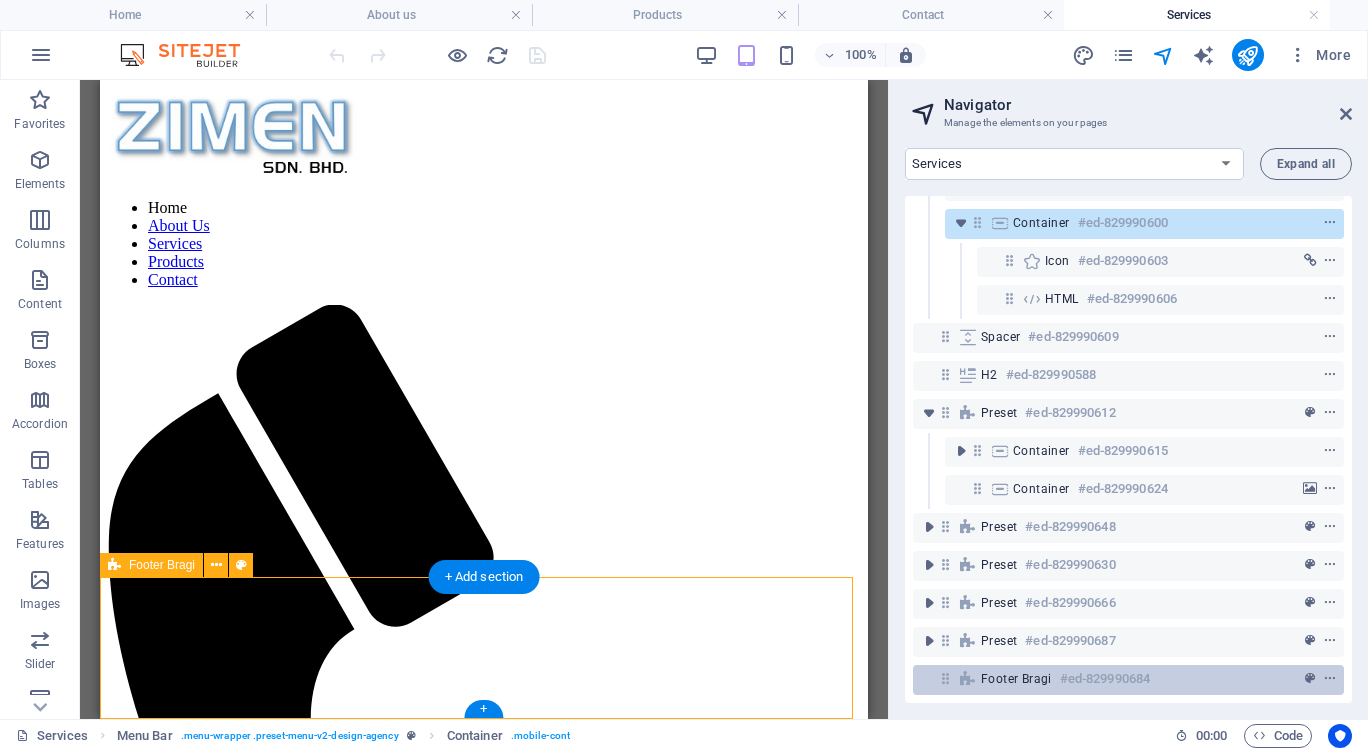 scroll, scrollTop: 3577, scrollLeft: 0, axis: vertical 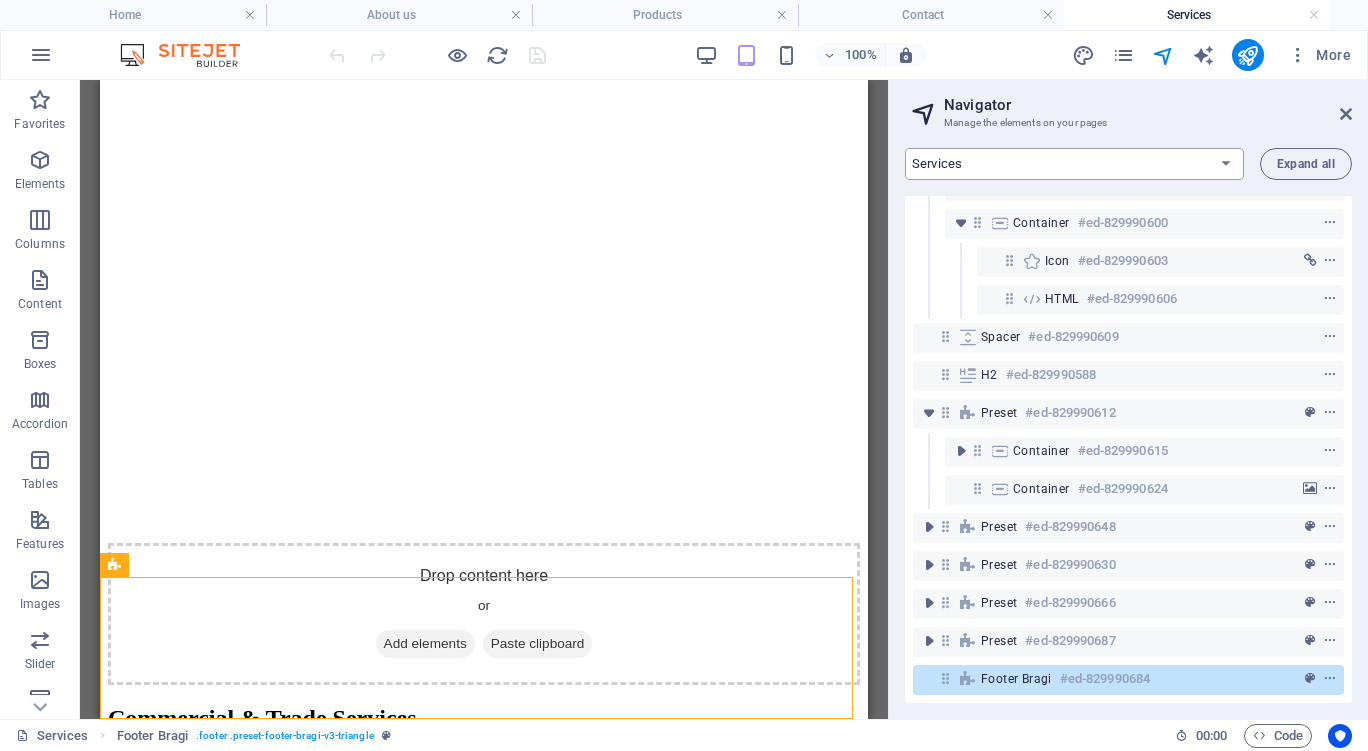 click on "Home About us Services Products Contact" at bounding box center [1074, 164] 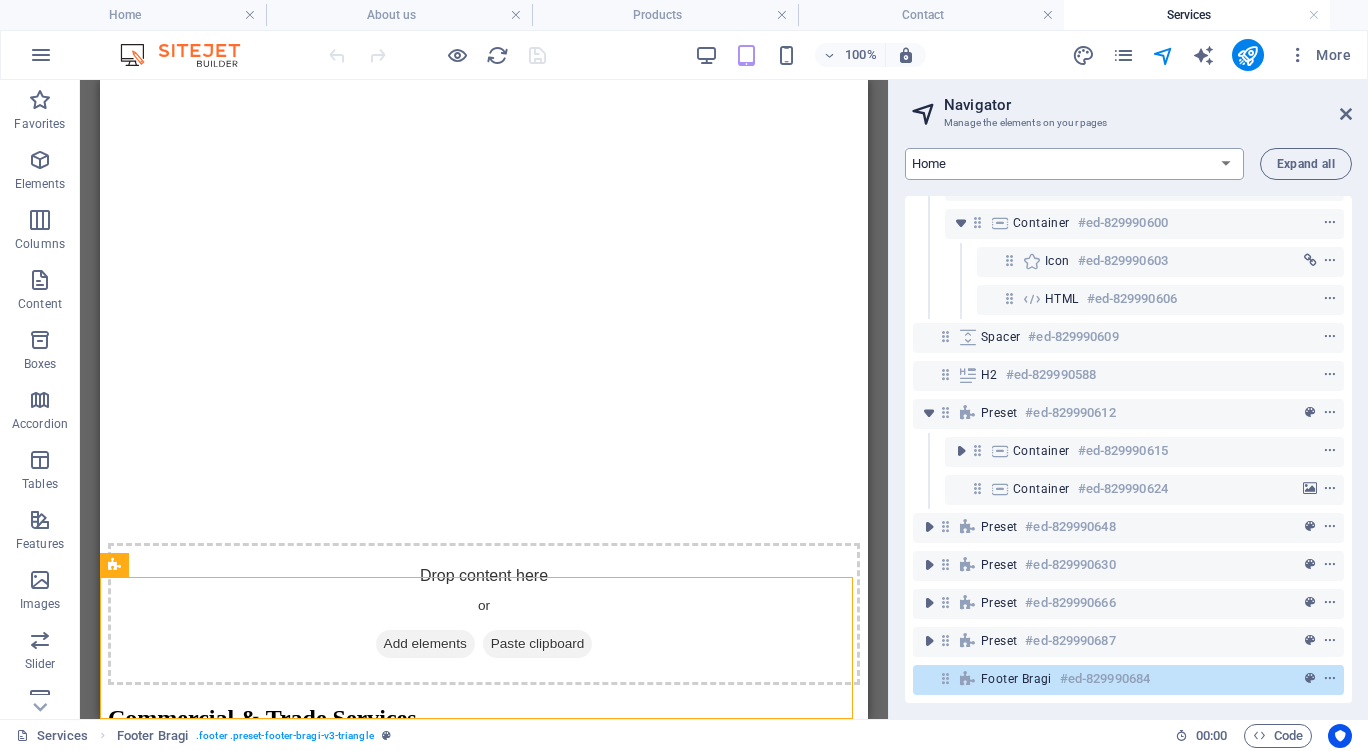 click on "Home About us Services Products Contact" at bounding box center (1074, 164) 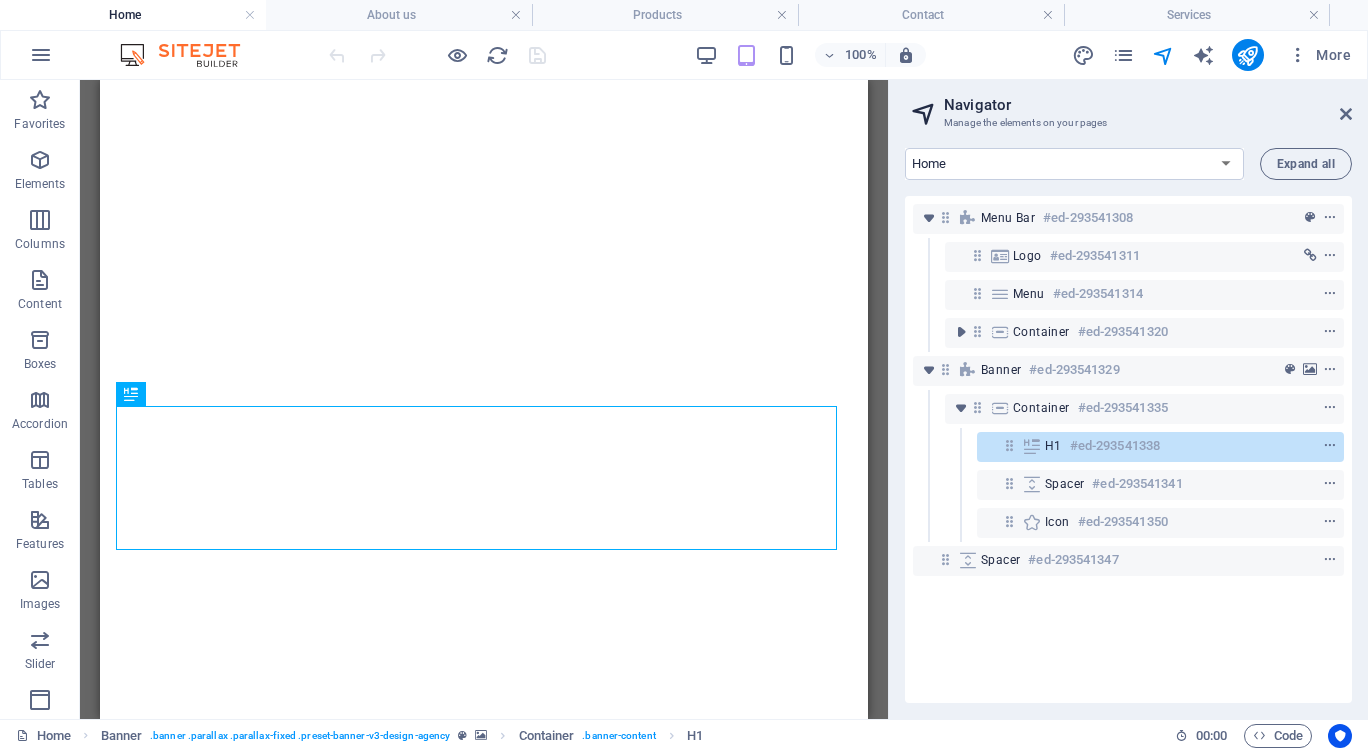 scroll, scrollTop: 0, scrollLeft: 0, axis: both 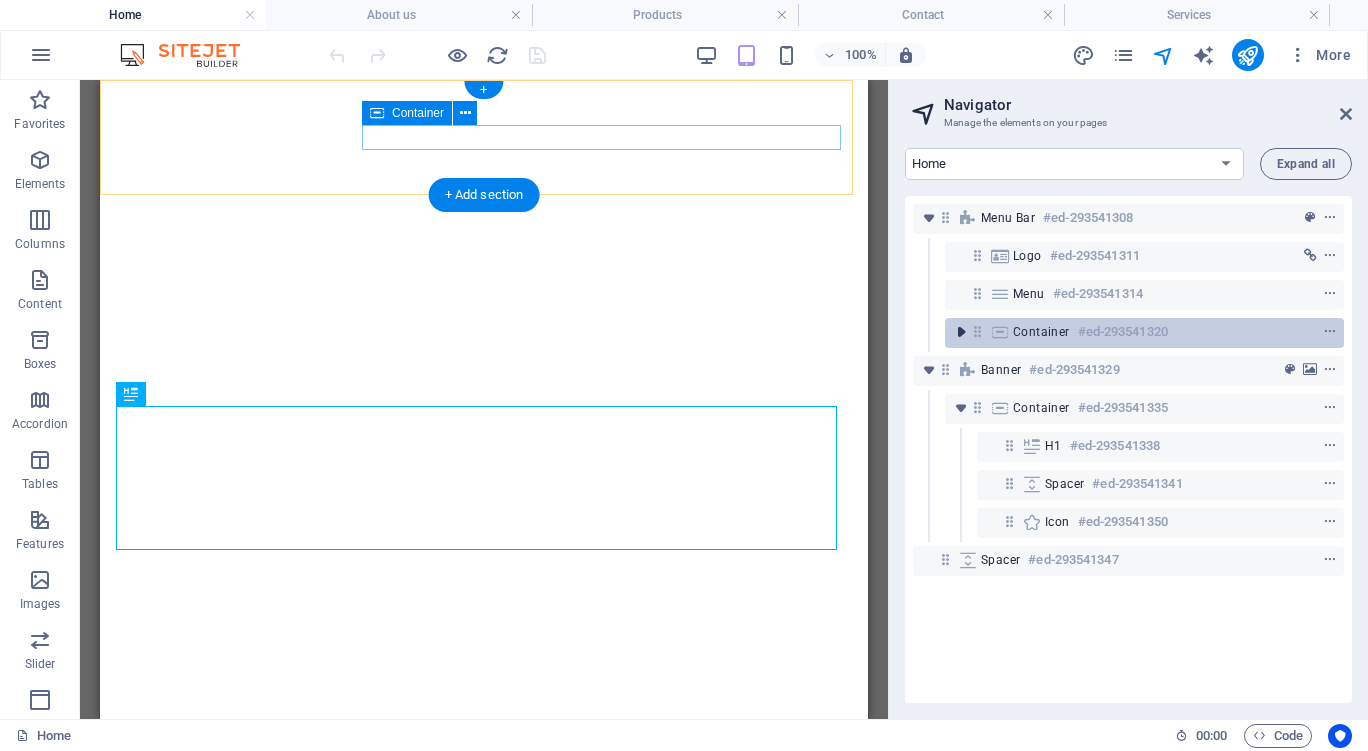 click at bounding box center (961, 332) 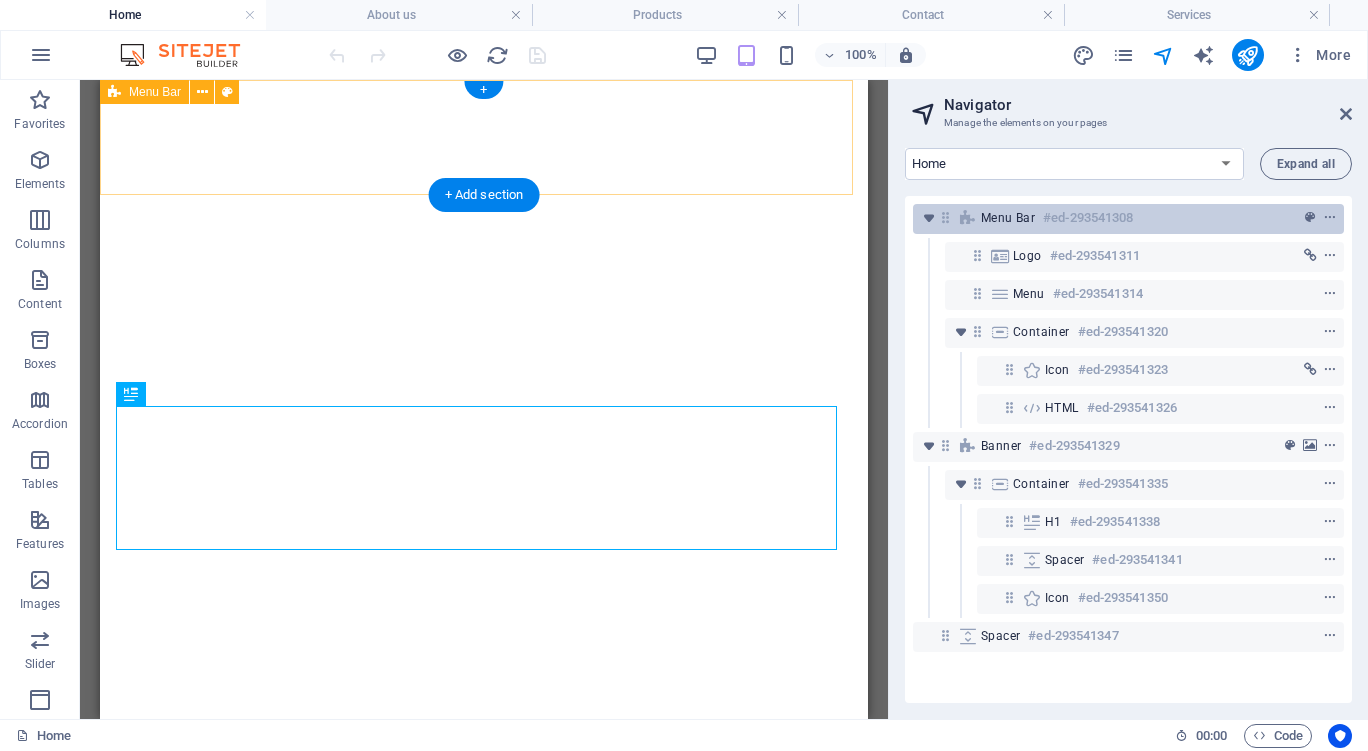 click on "Menu Bar" at bounding box center (1008, 218) 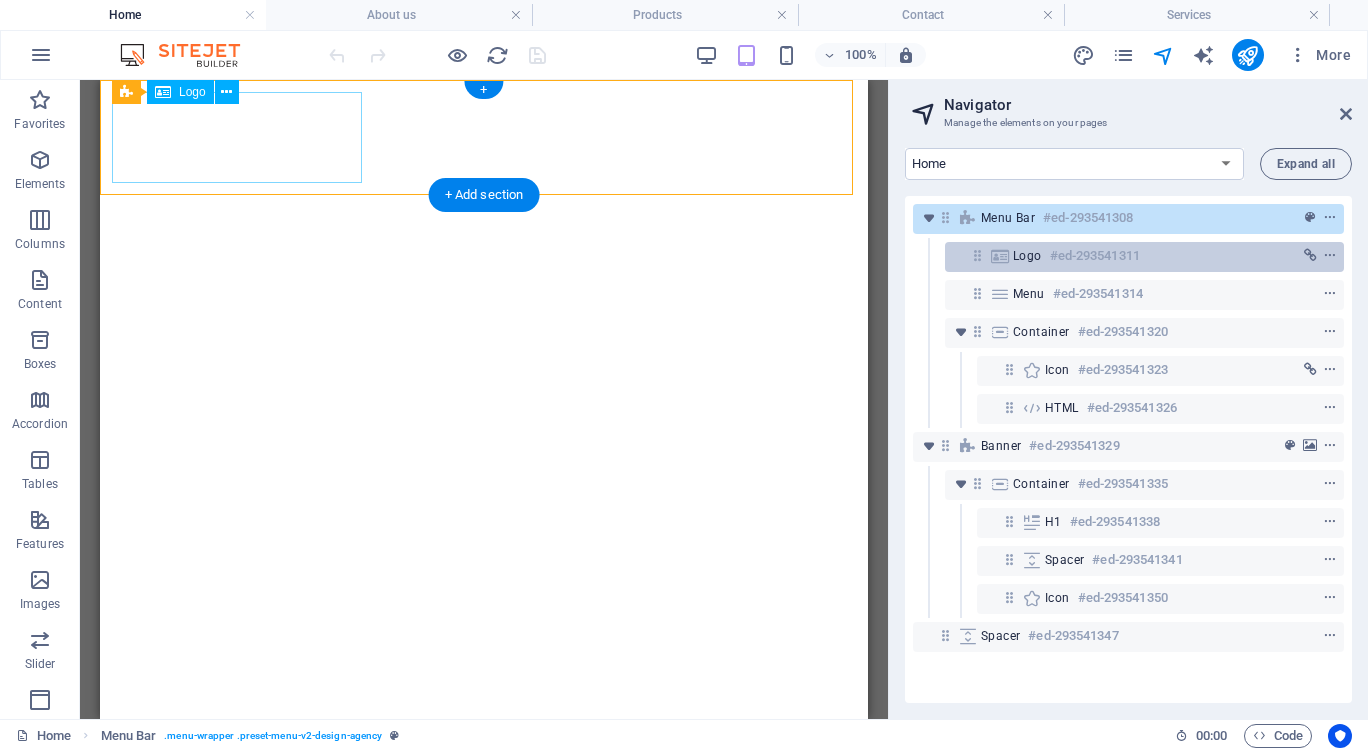 click at bounding box center (1000, 256) 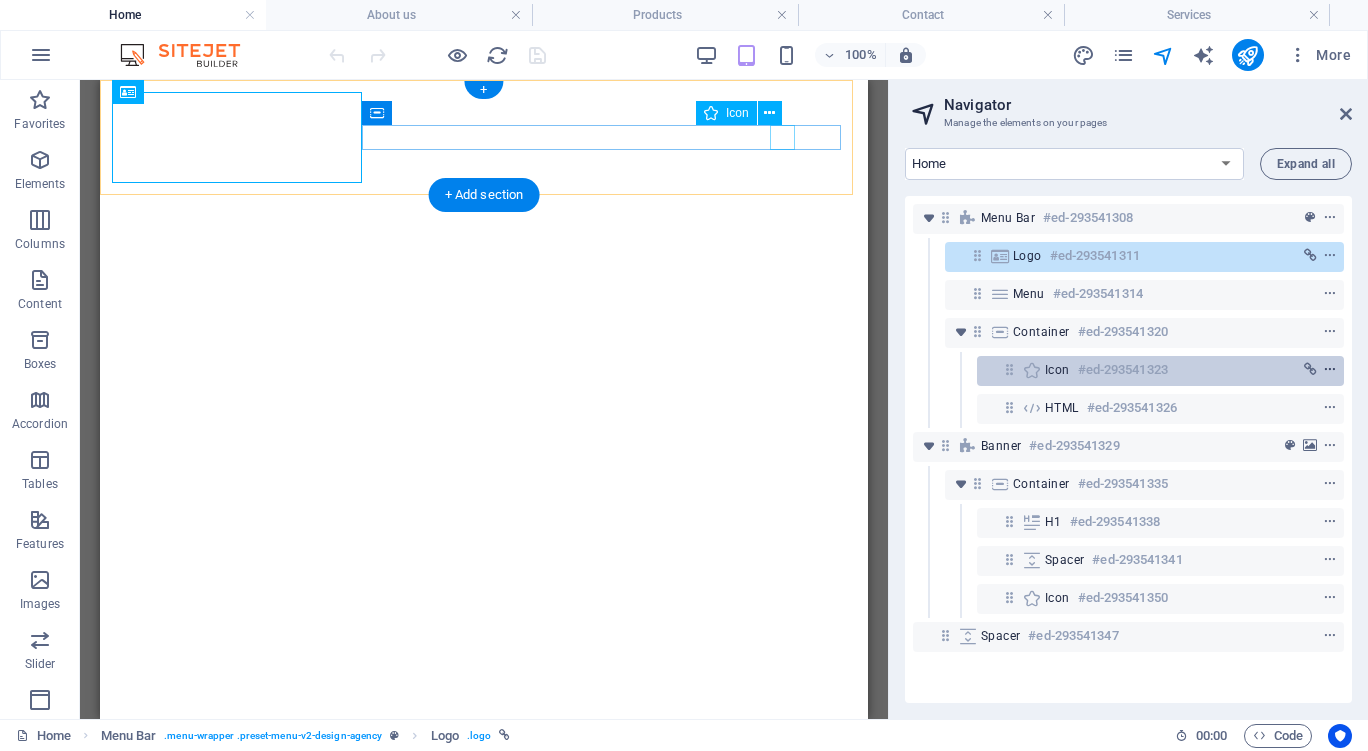 click at bounding box center (1330, 370) 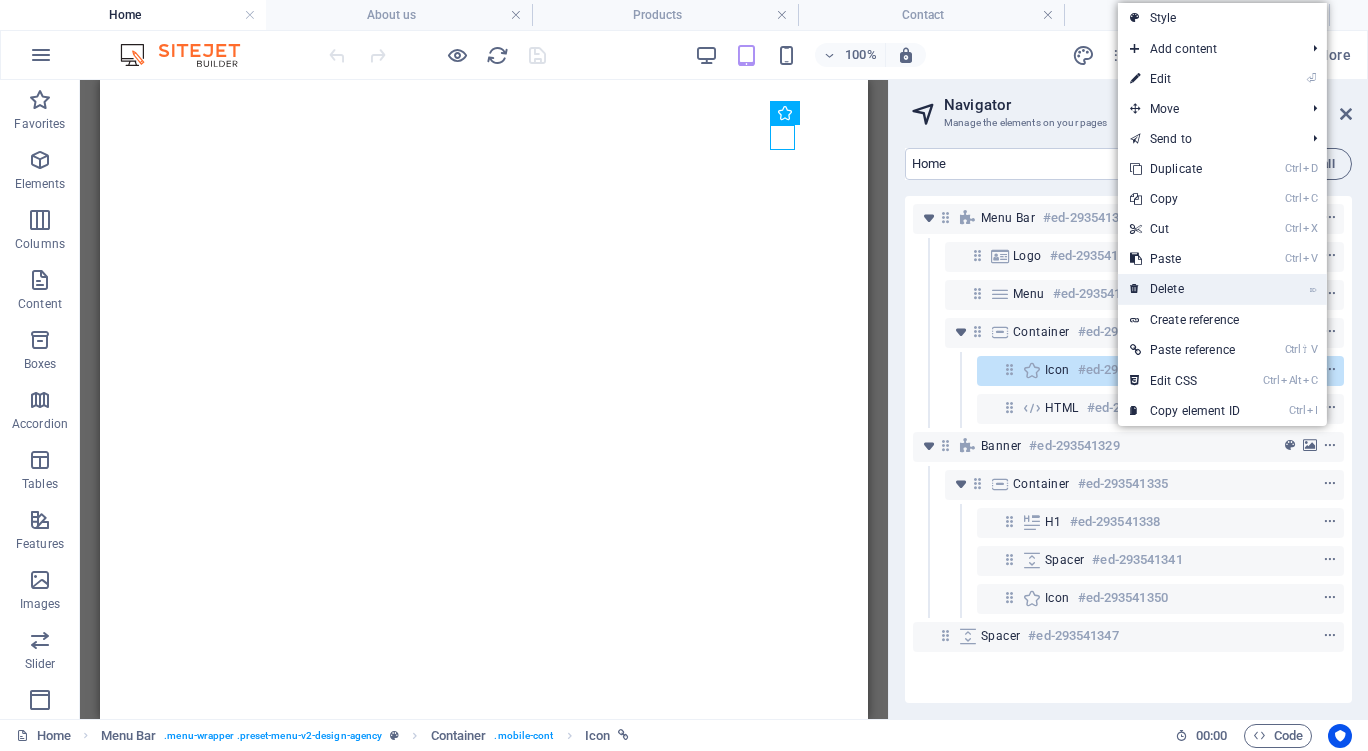 click on "⌦  Delete" at bounding box center (1185, 289) 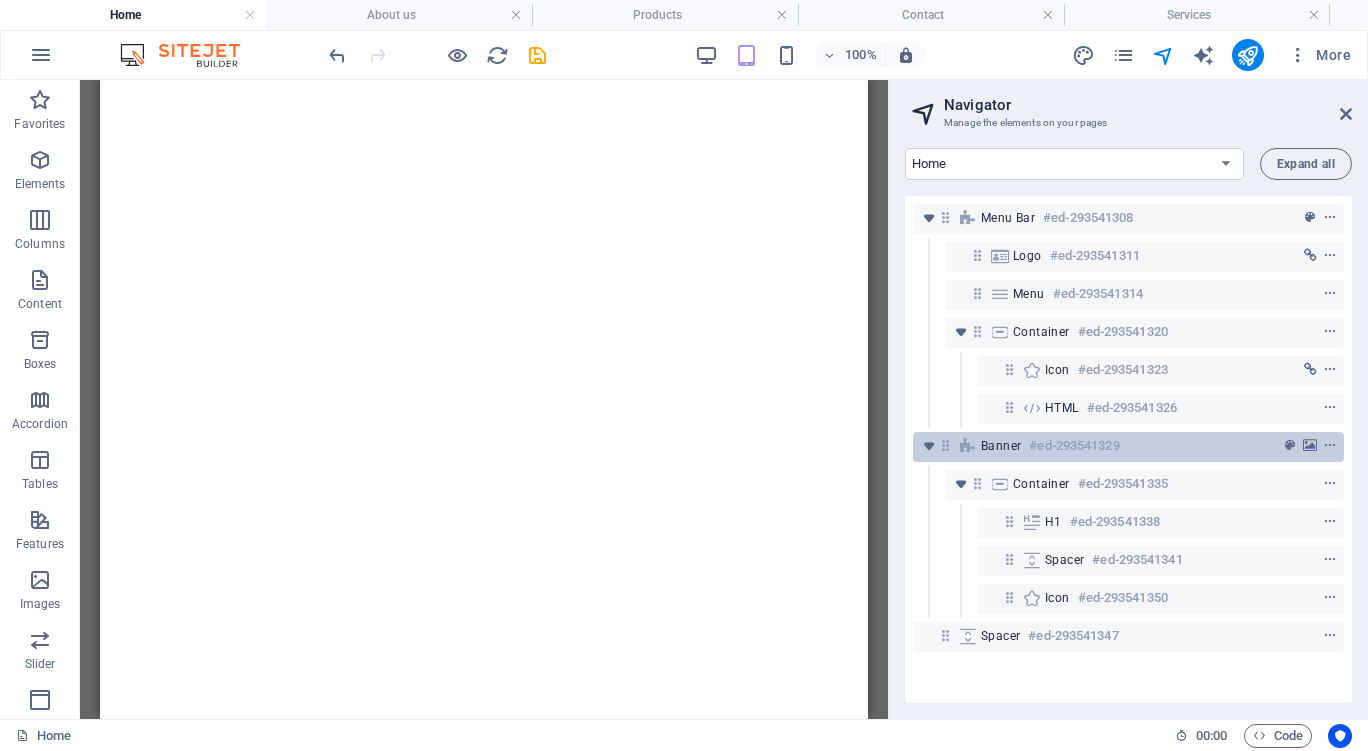 click on "Banner" at bounding box center (1001, 446) 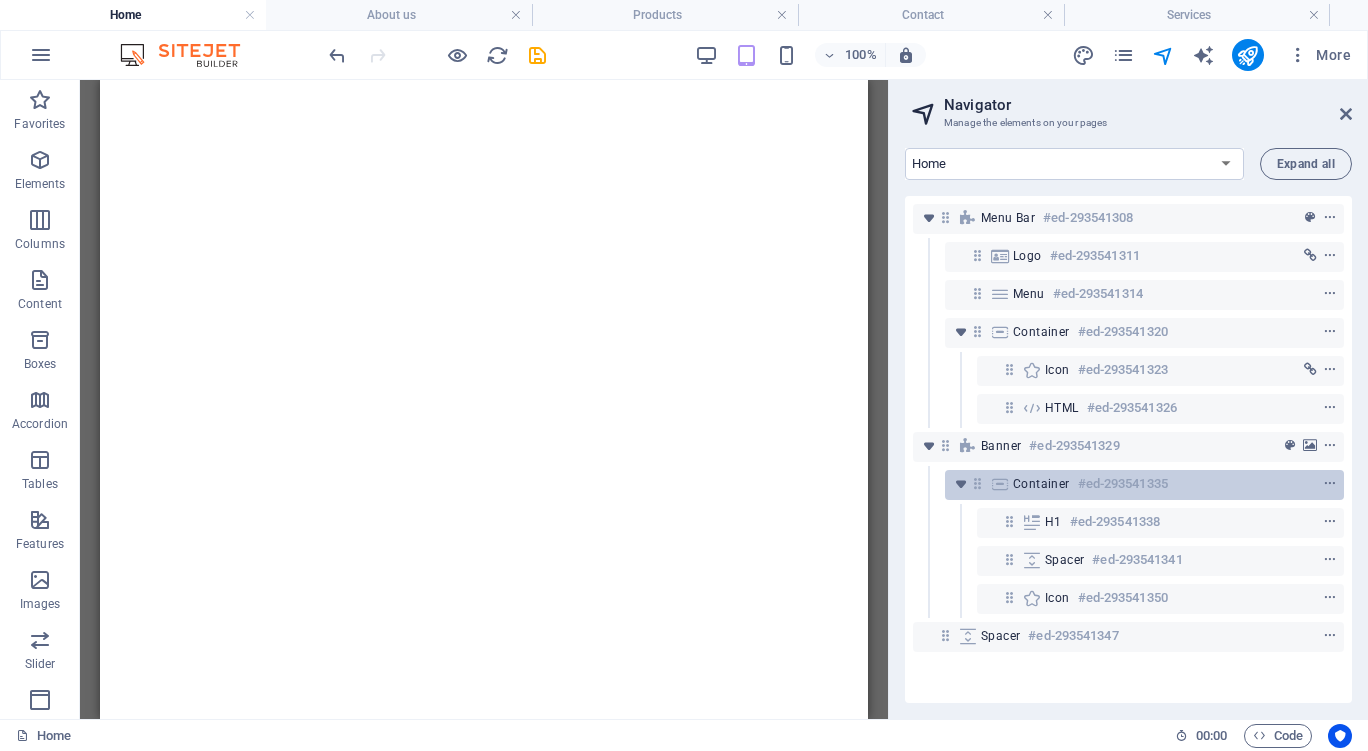 click on "Container" at bounding box center [1041, 484] 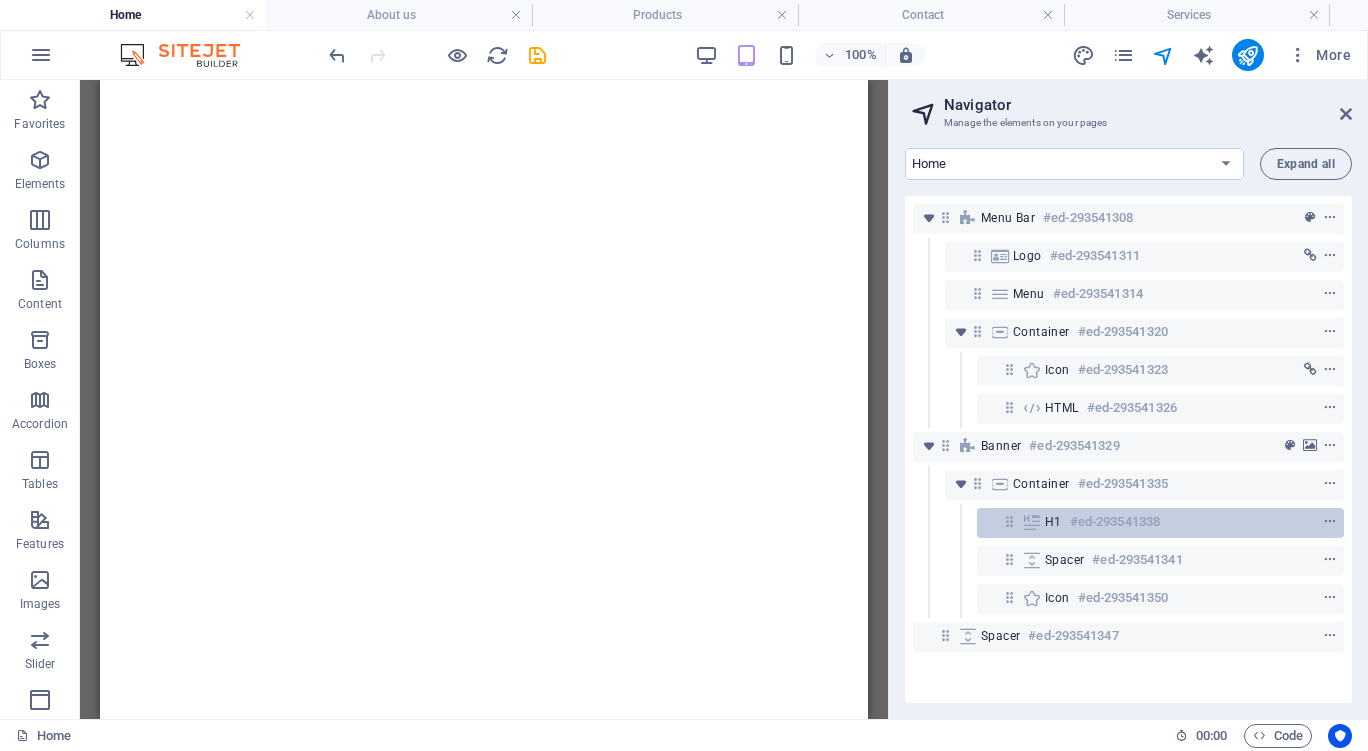 click at bounding box center (1032, 522) 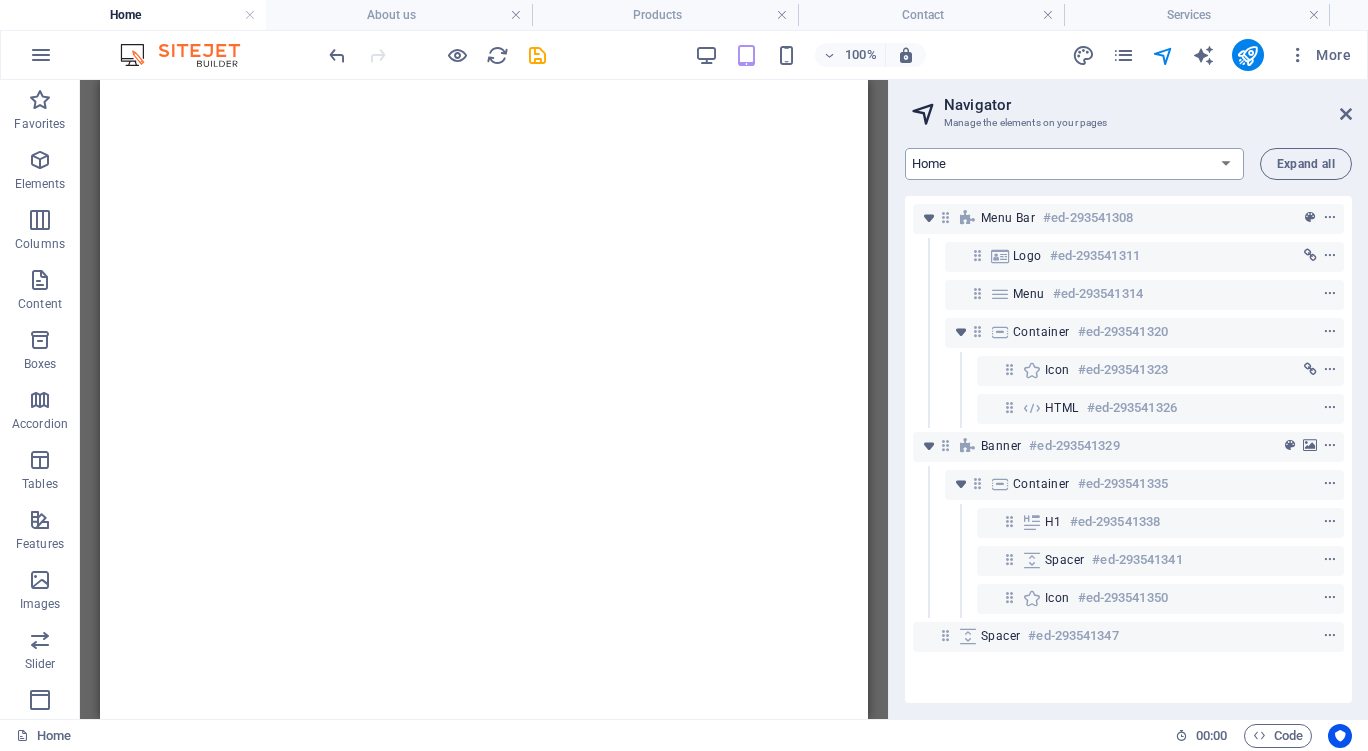 click on "Home About us Services Products Contact" at bounding box center (1074, 164) 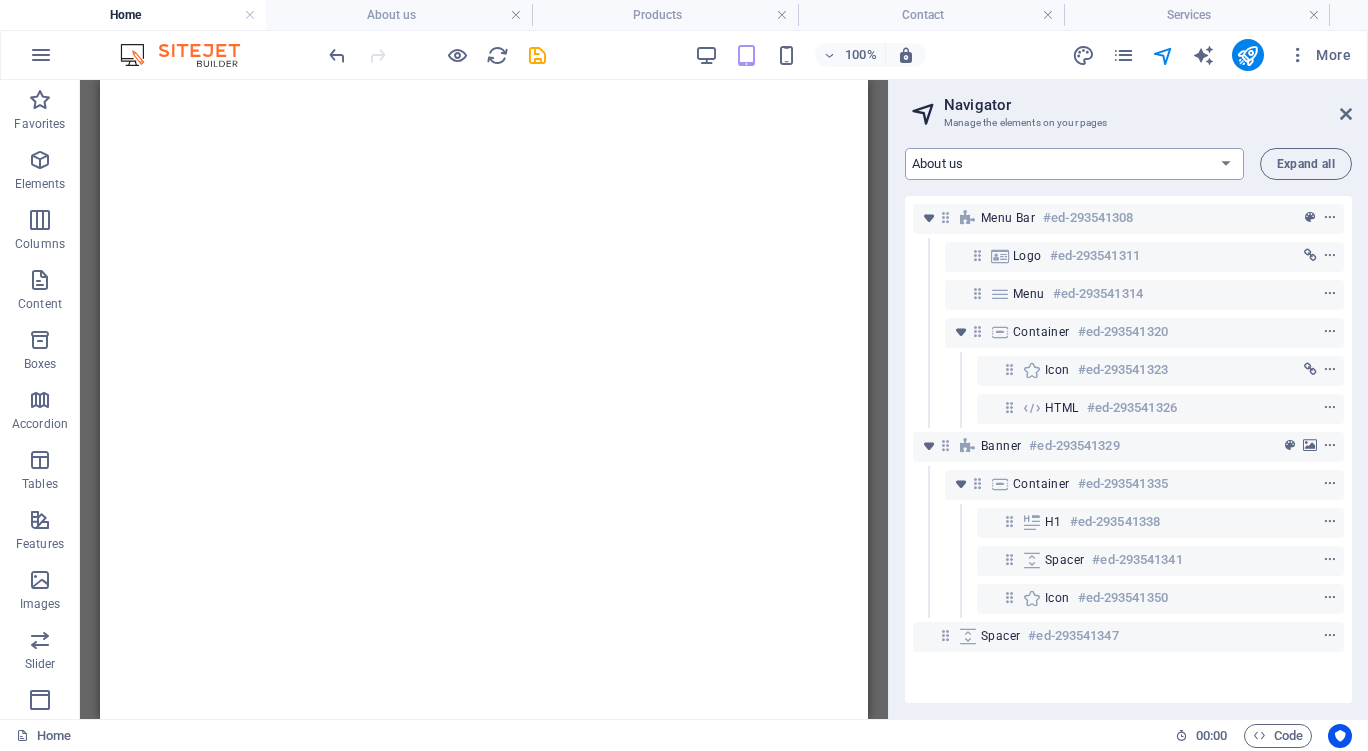 click on "Home About us Services Products Contact" at bounding box center [1074, 164] 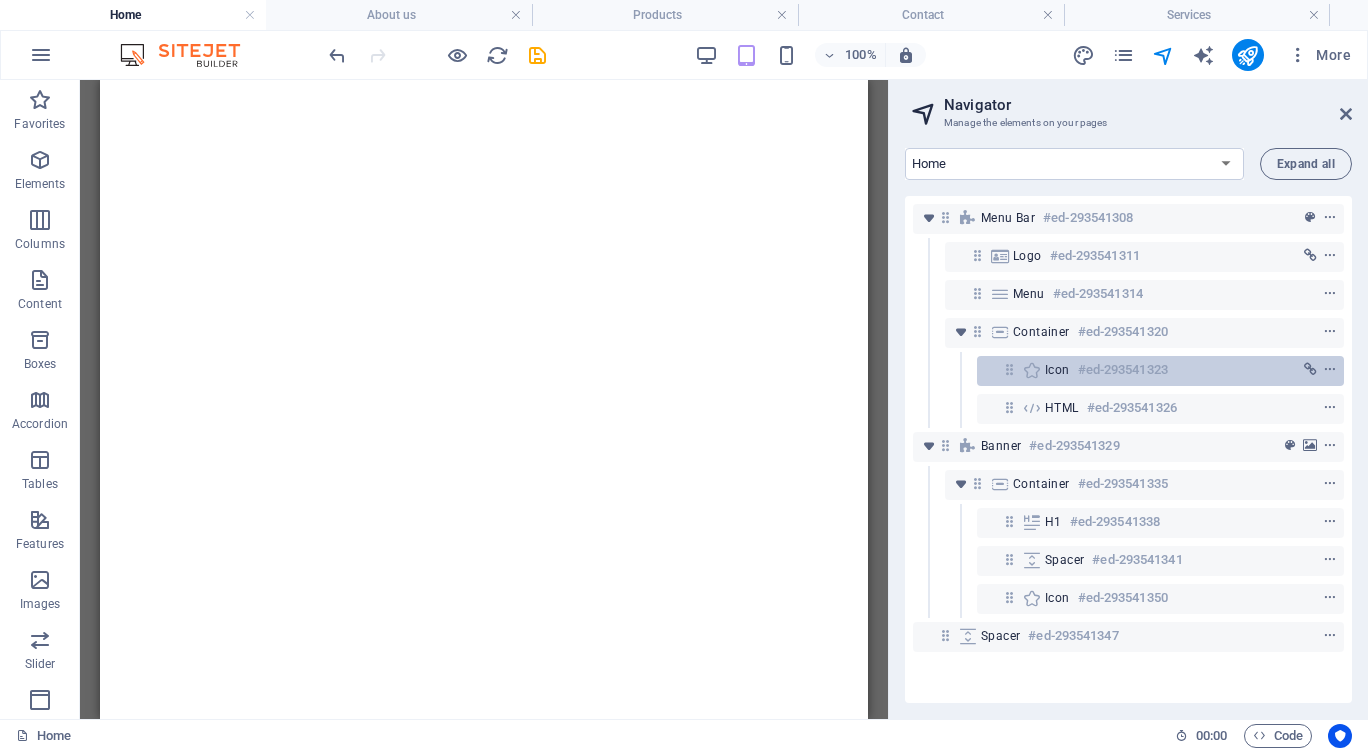 click on "Icon" at bounding box center [1057, 370] 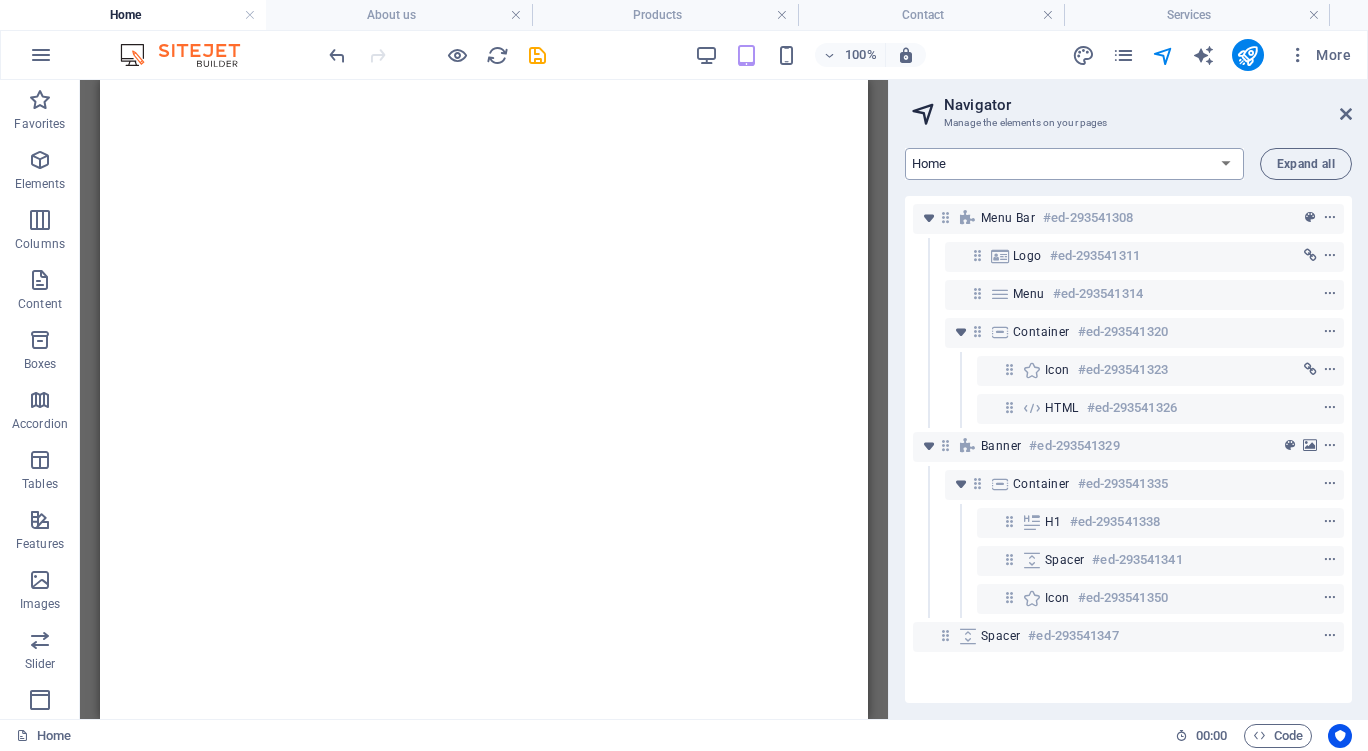 click on "Home About us Services Products Contact" at bounding box center [1074, 164] 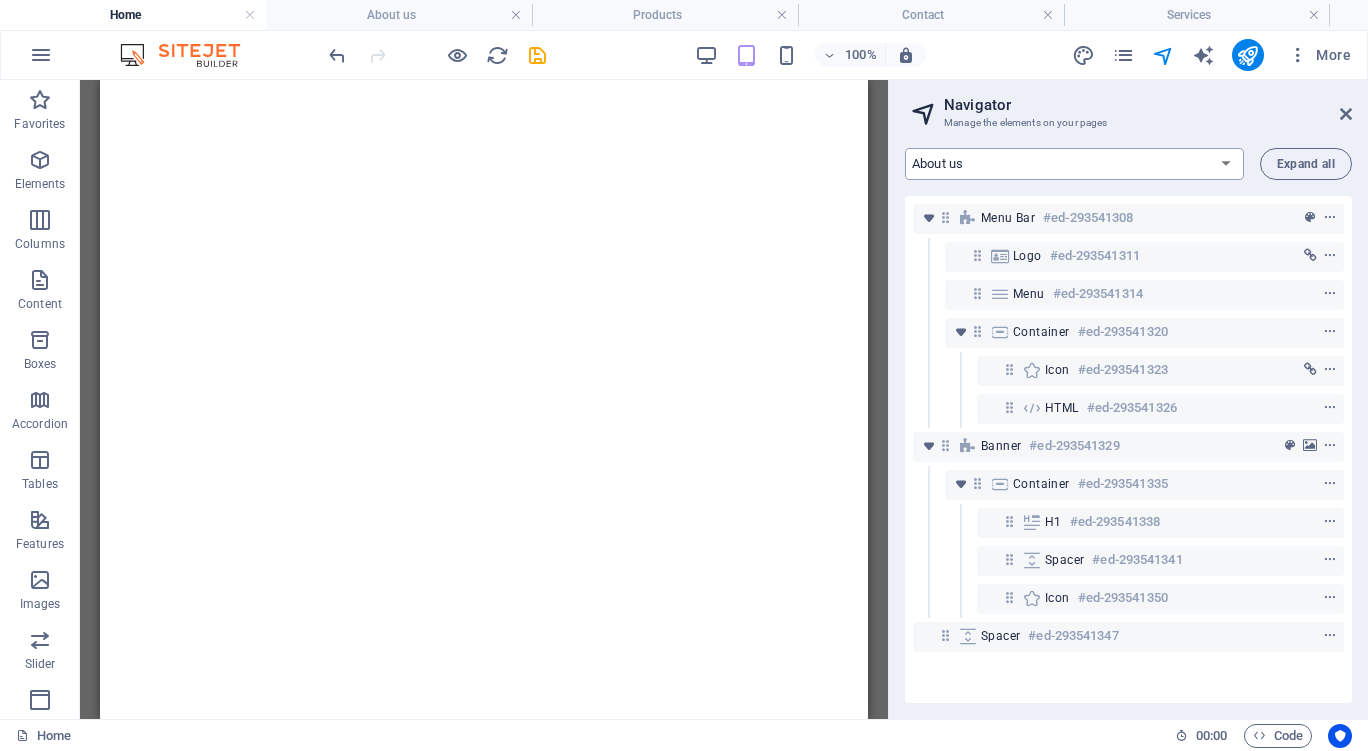 click on "Home About us Services Products Contact" at bounding box center [1074, 164] 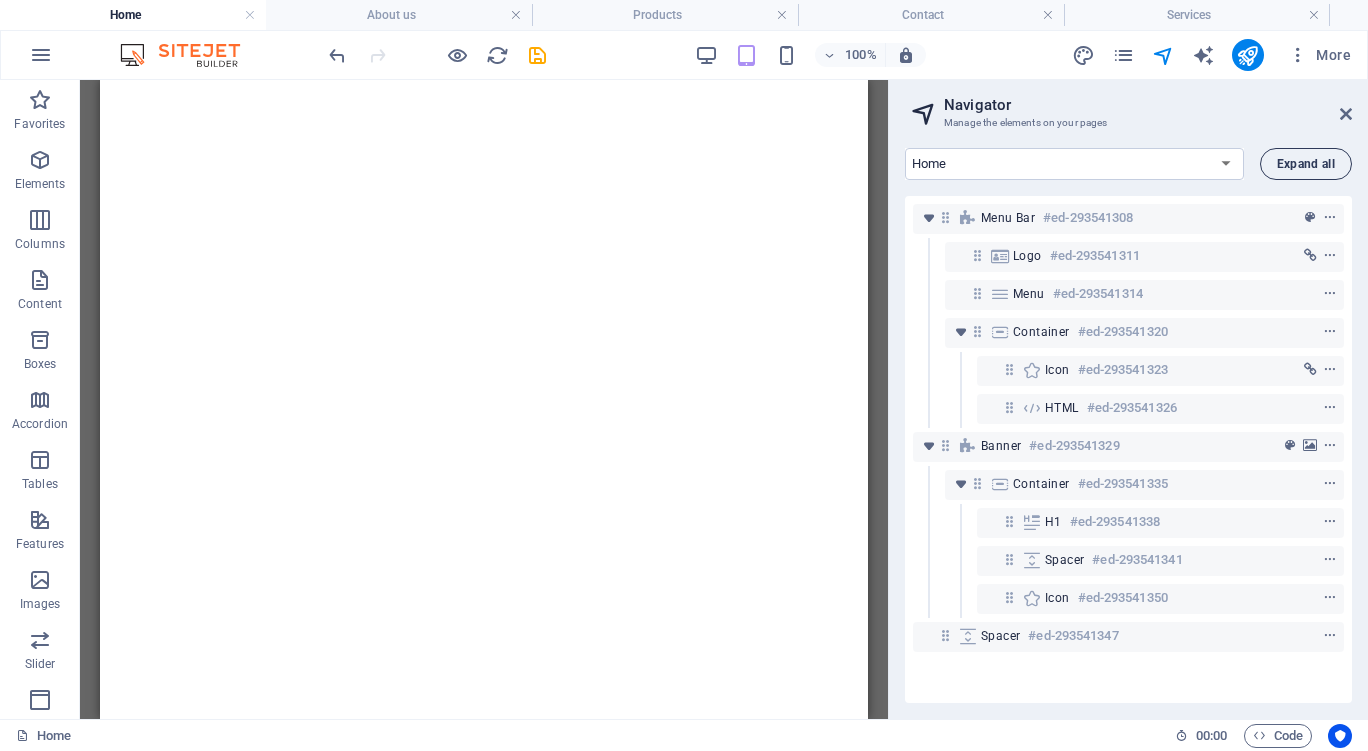 click on "Expand all" at bounding box center (1306, 164) 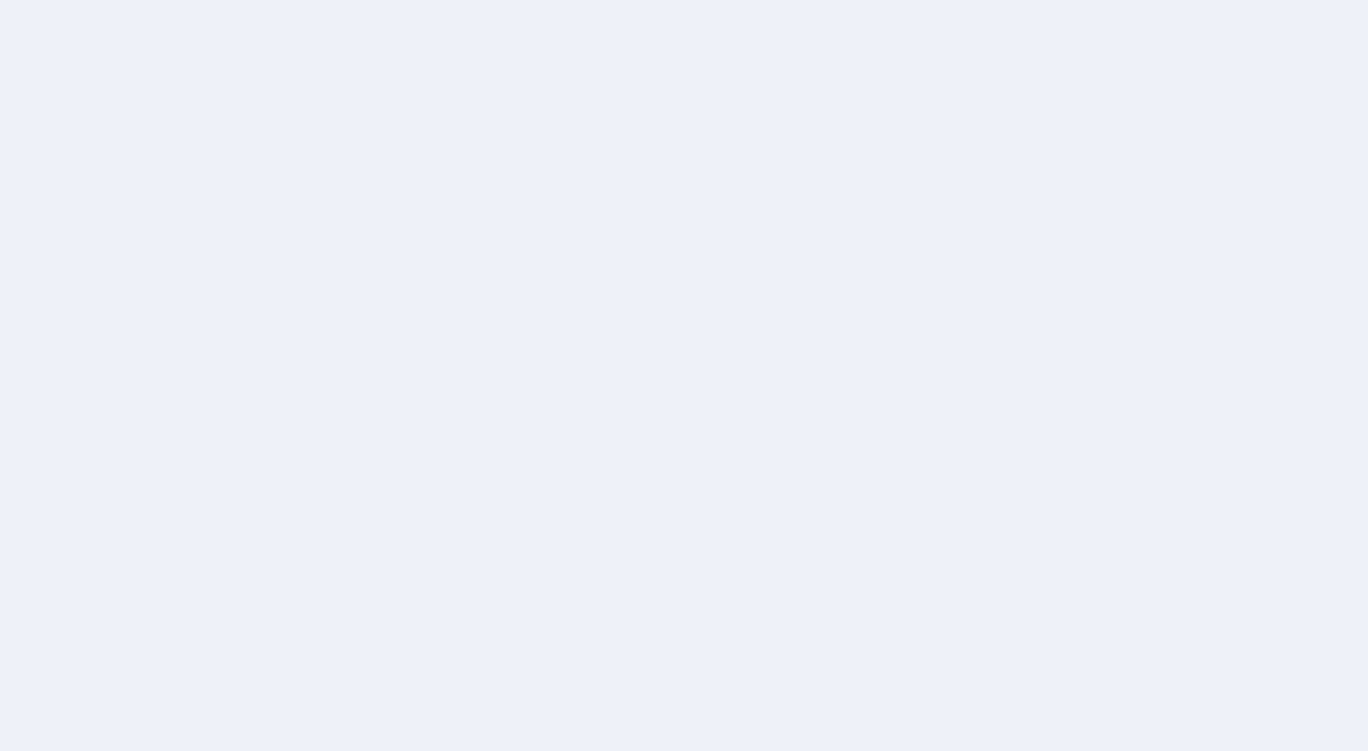 scroll, scrollTop: 0, scrollLeft: 0, axis: both 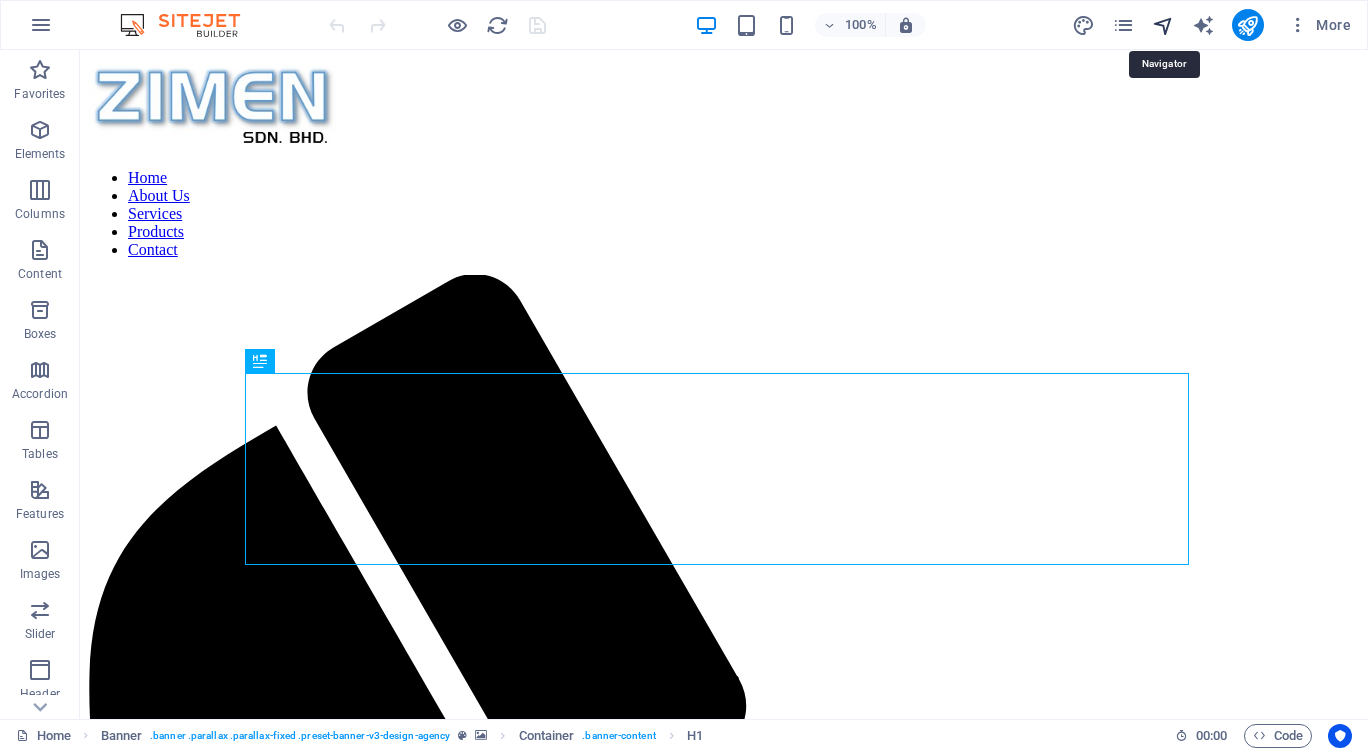 click at bounding box center (1163, 25) 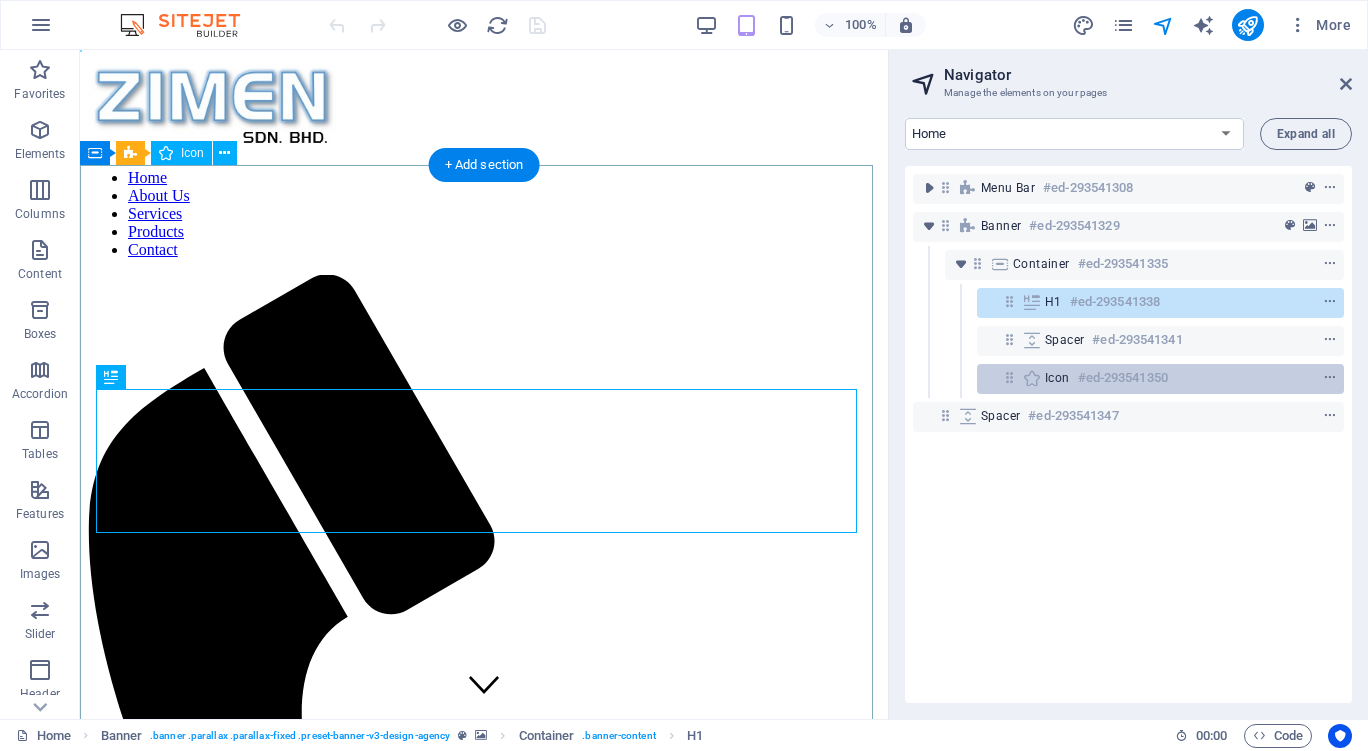 click on "Icon #ed-293541350" at bounding box center [1144, 378] 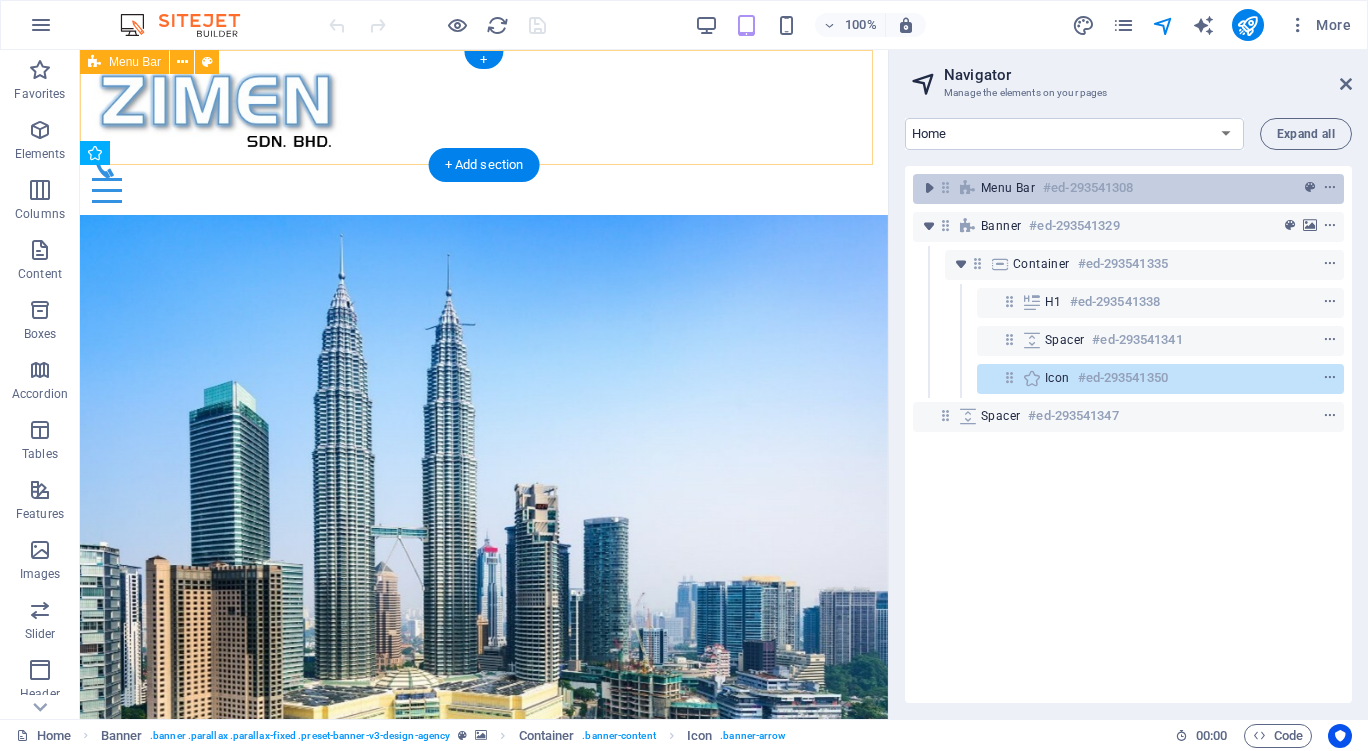 click at bounding box center (968, 188) 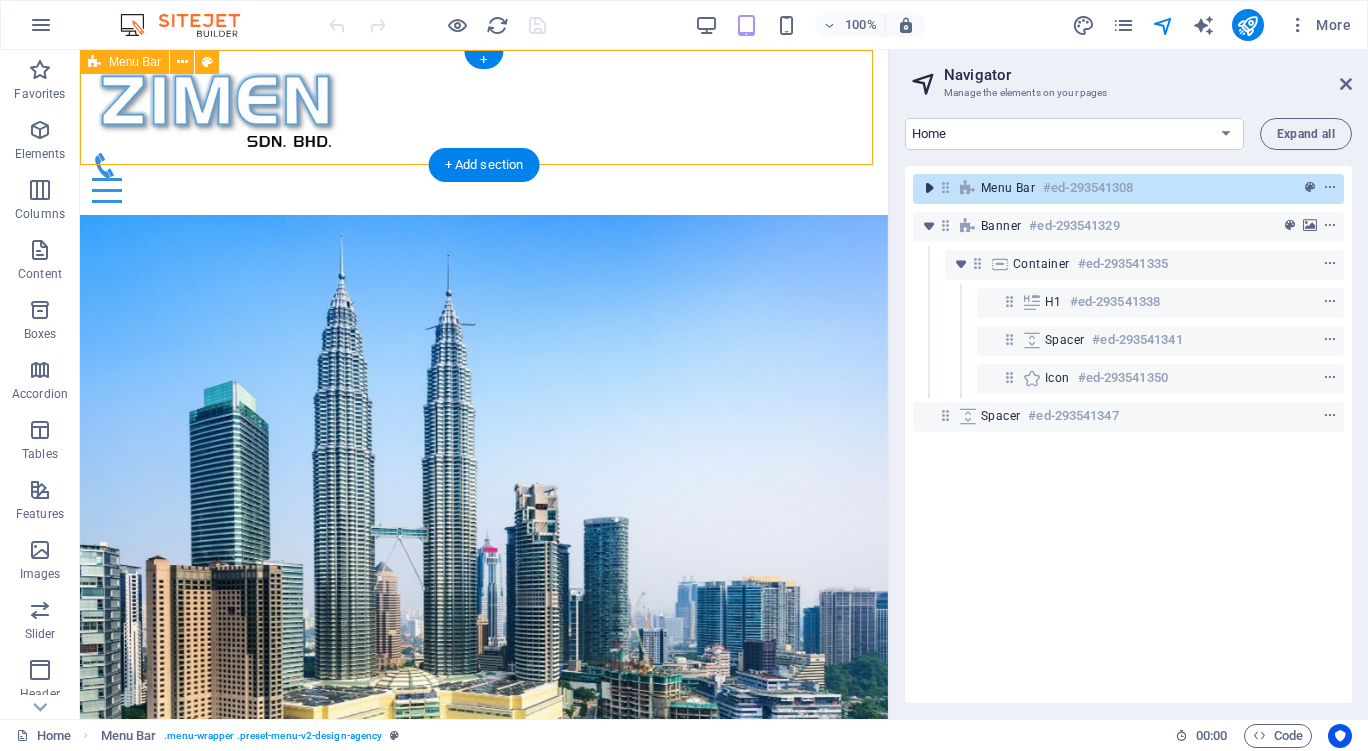 click at bounding box center (929, 188) 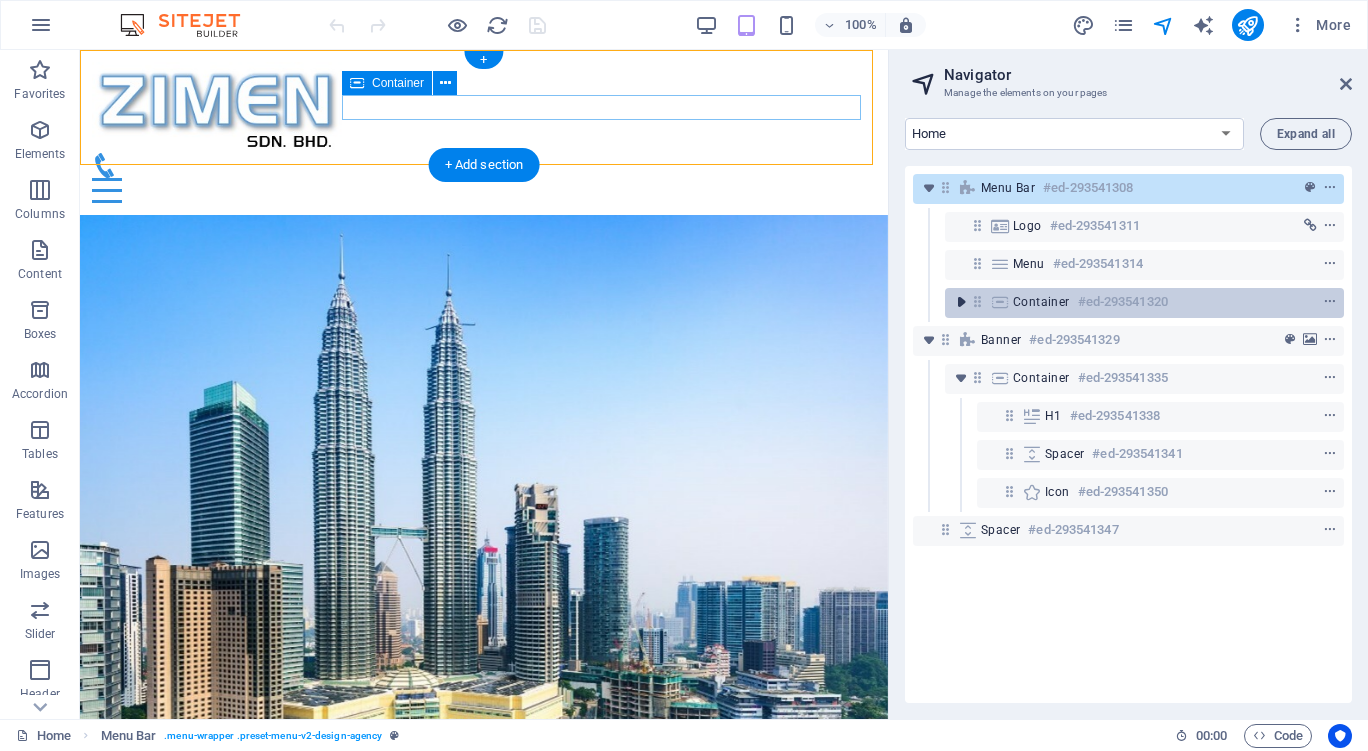 click at bounding box center [961, 302] 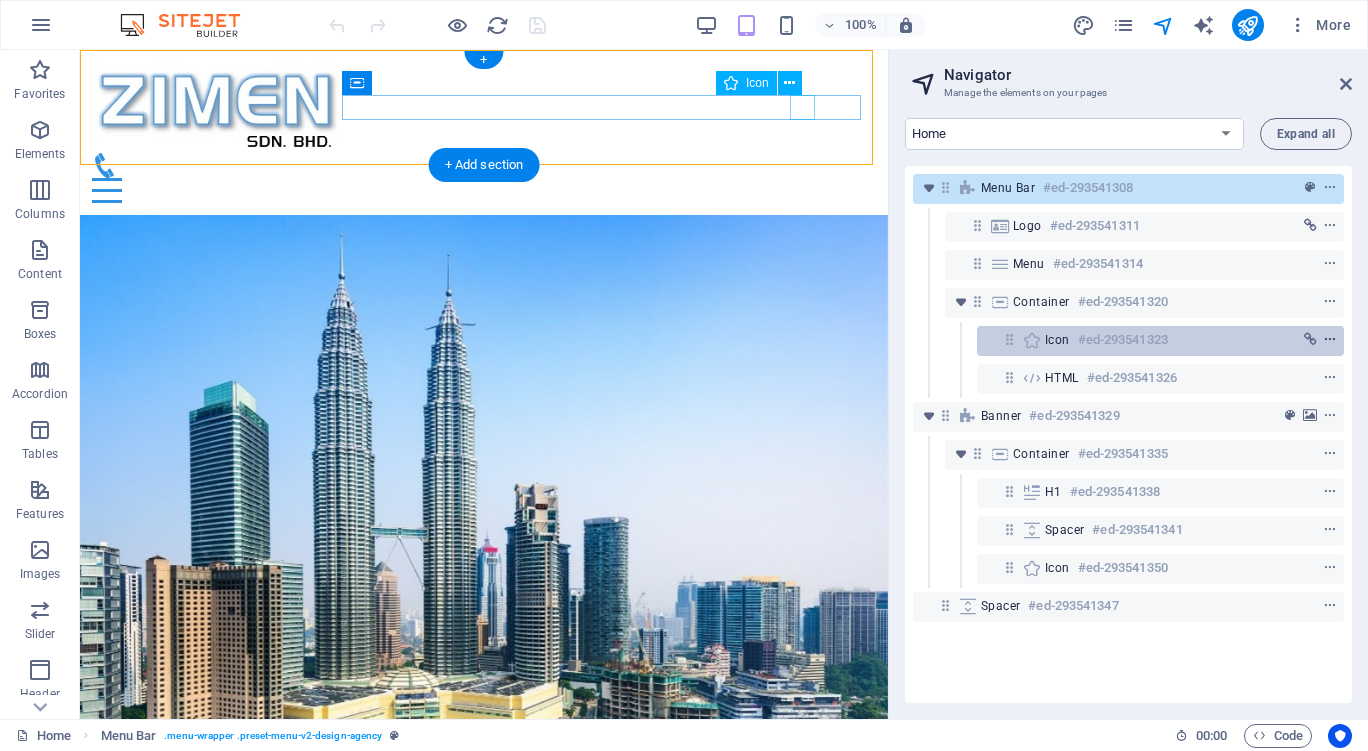 click at bounding box center [1330, 340] 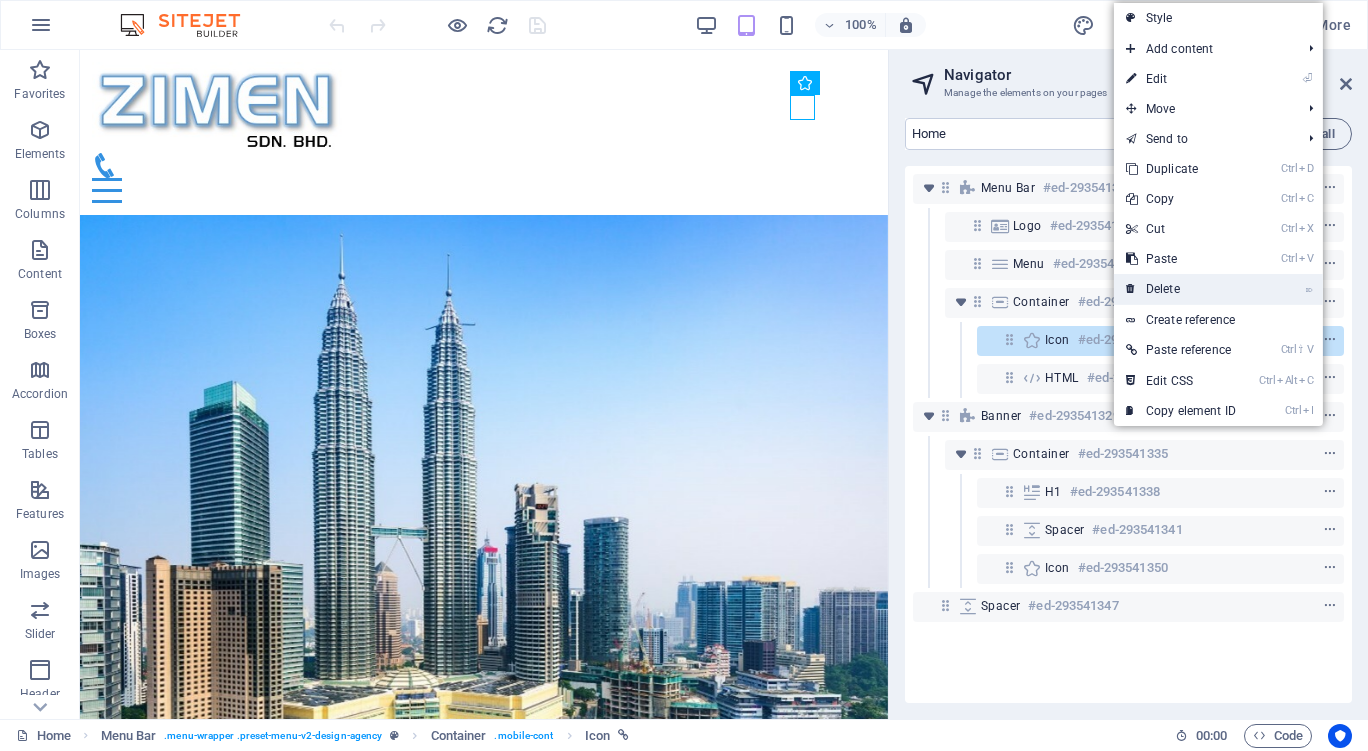 click on "⌦  Delete" at bounding box center [1181, 289] 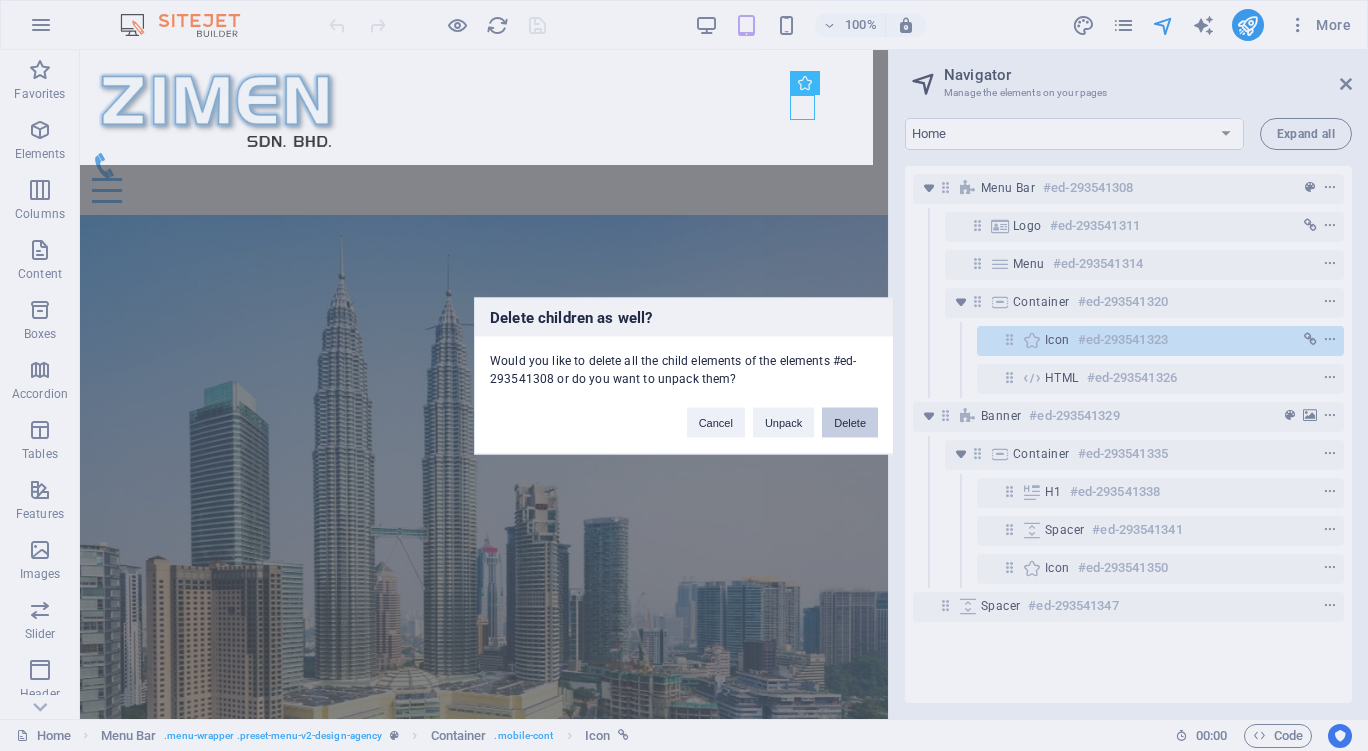 click on "Delete" at bounding box center (850, 422) 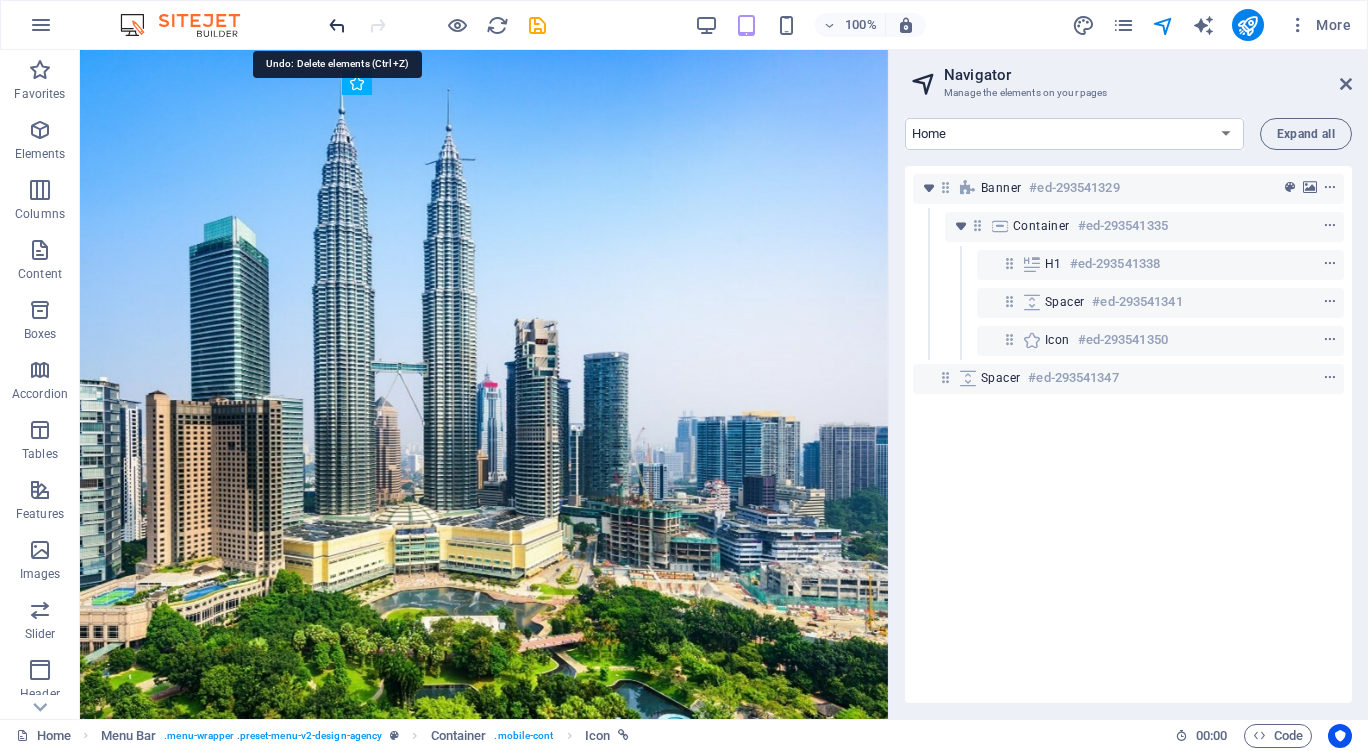 click at bounding box center (337, 25) 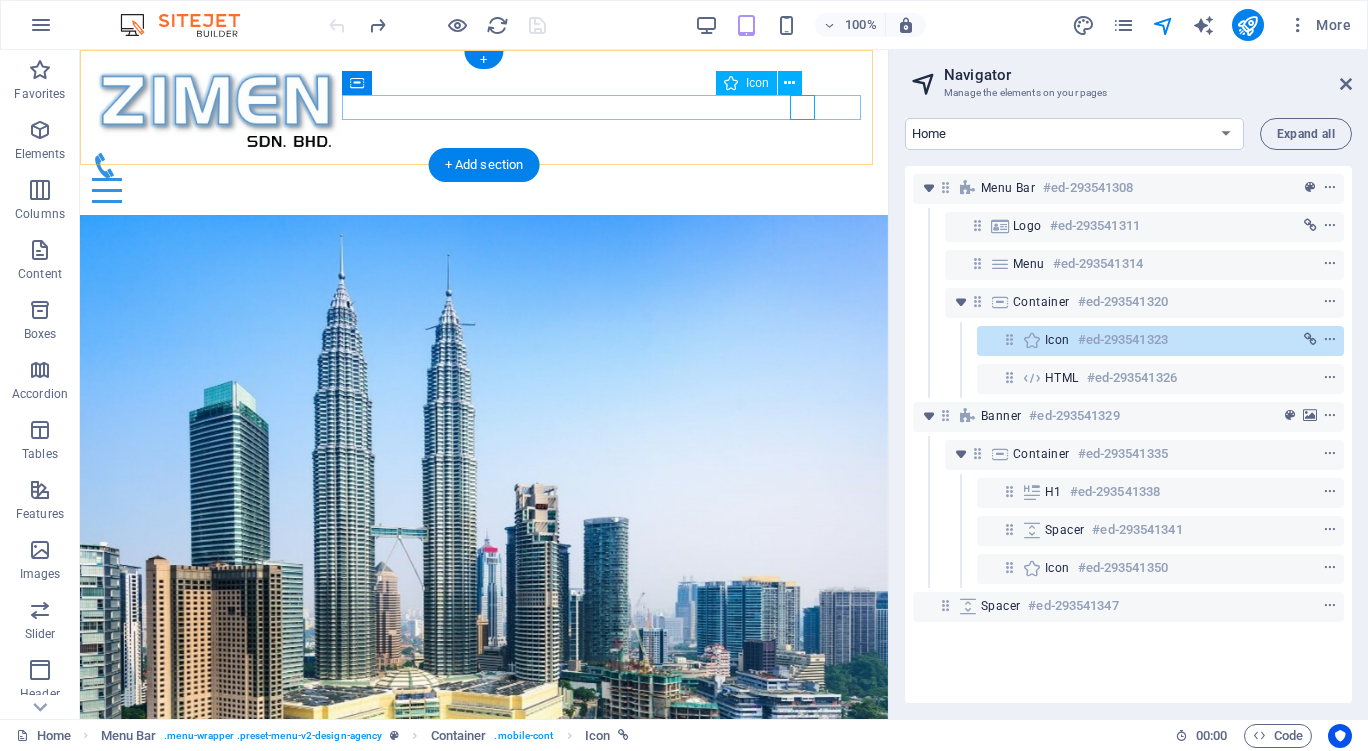click on "Icon" at bounding box center [1057, 340] 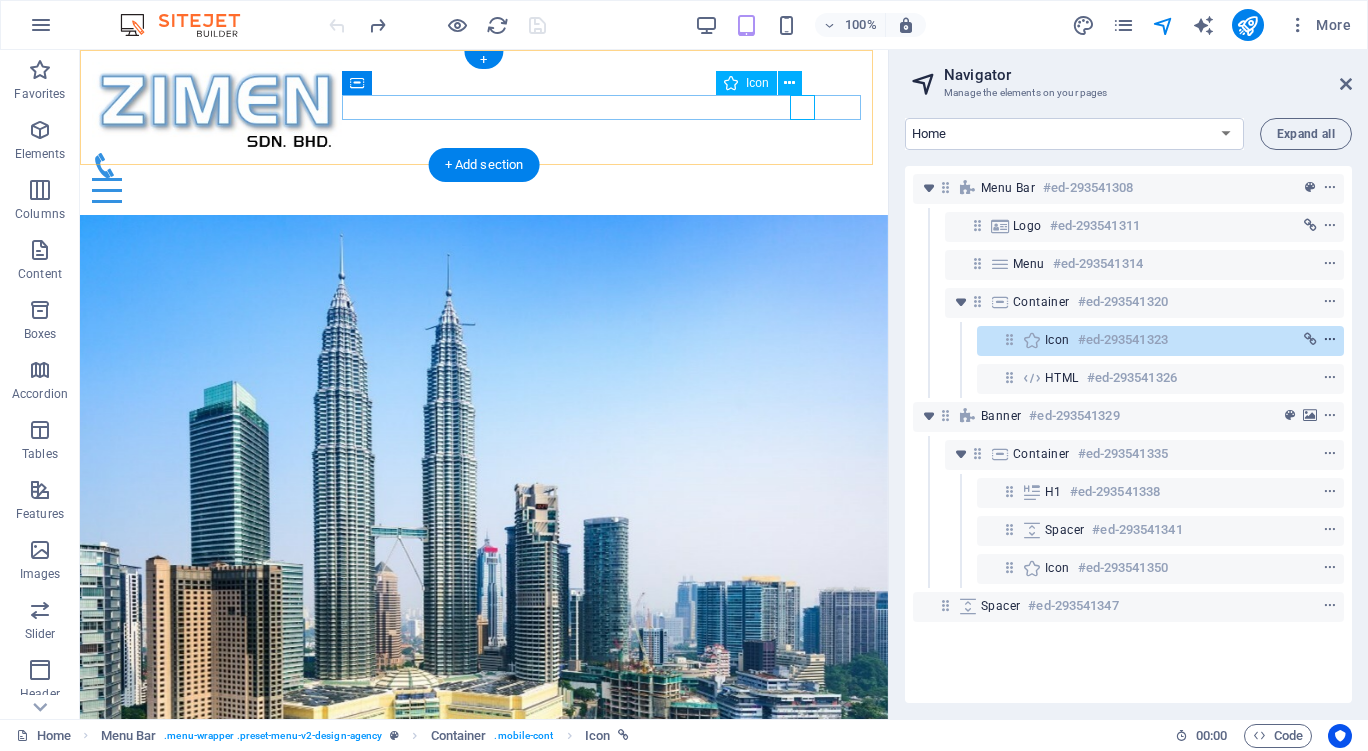click at bounding box center [1330, 340] 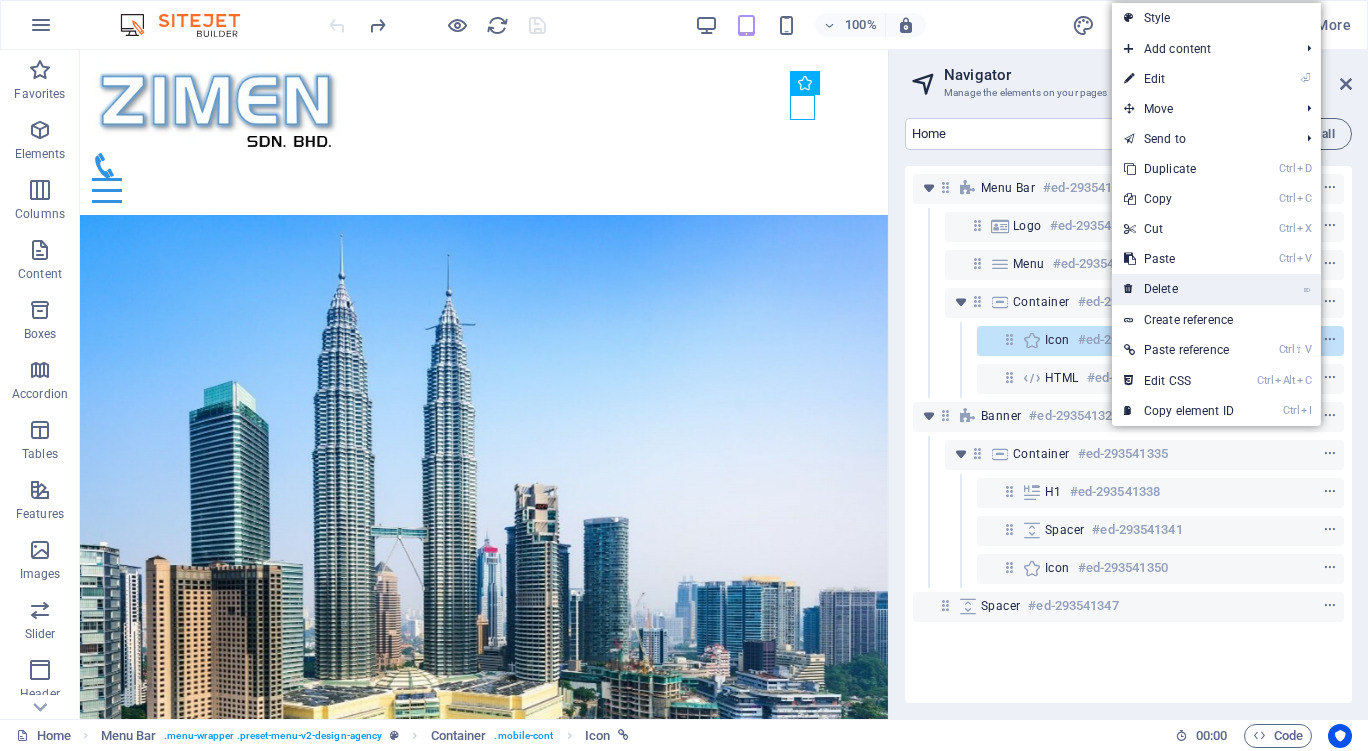 click on "⌦  Delete" at bounding box center (1179, 289) 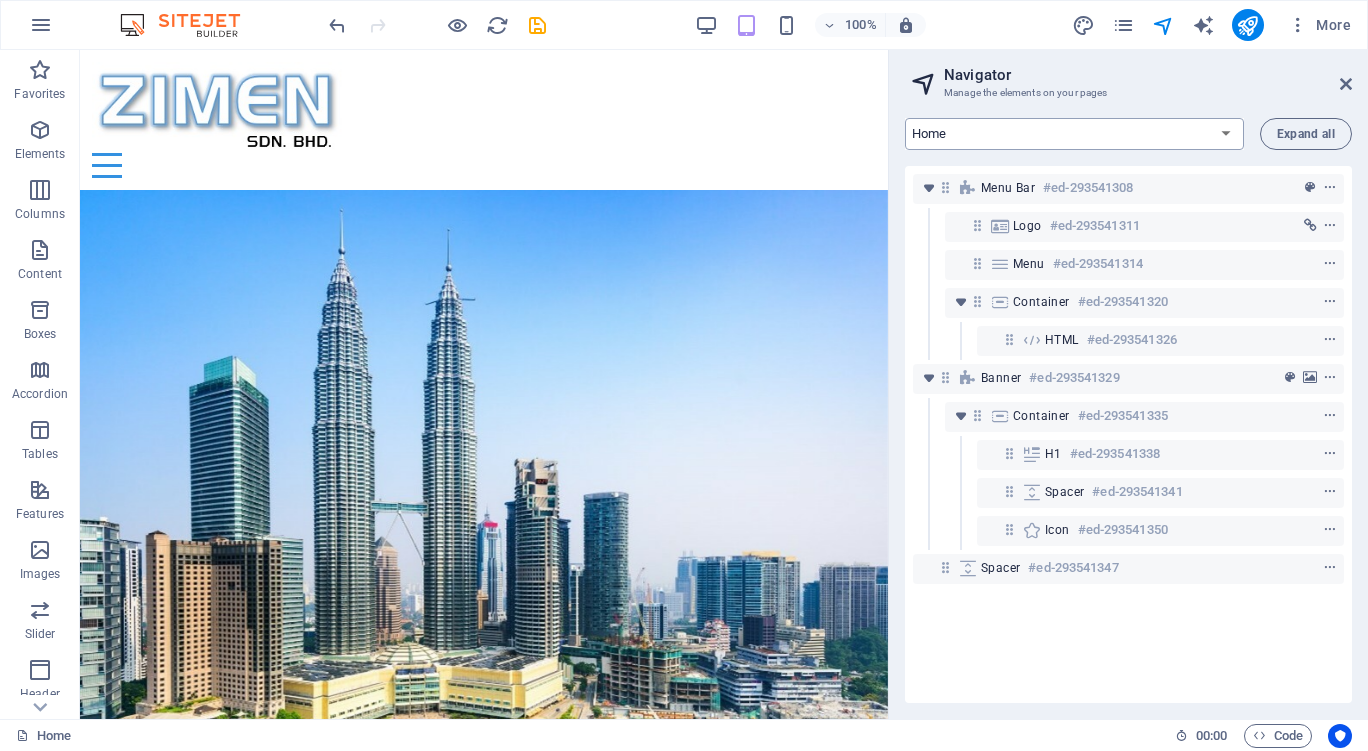 click on "Home About us Services Products Contact" at bounding box center (1074, 134) 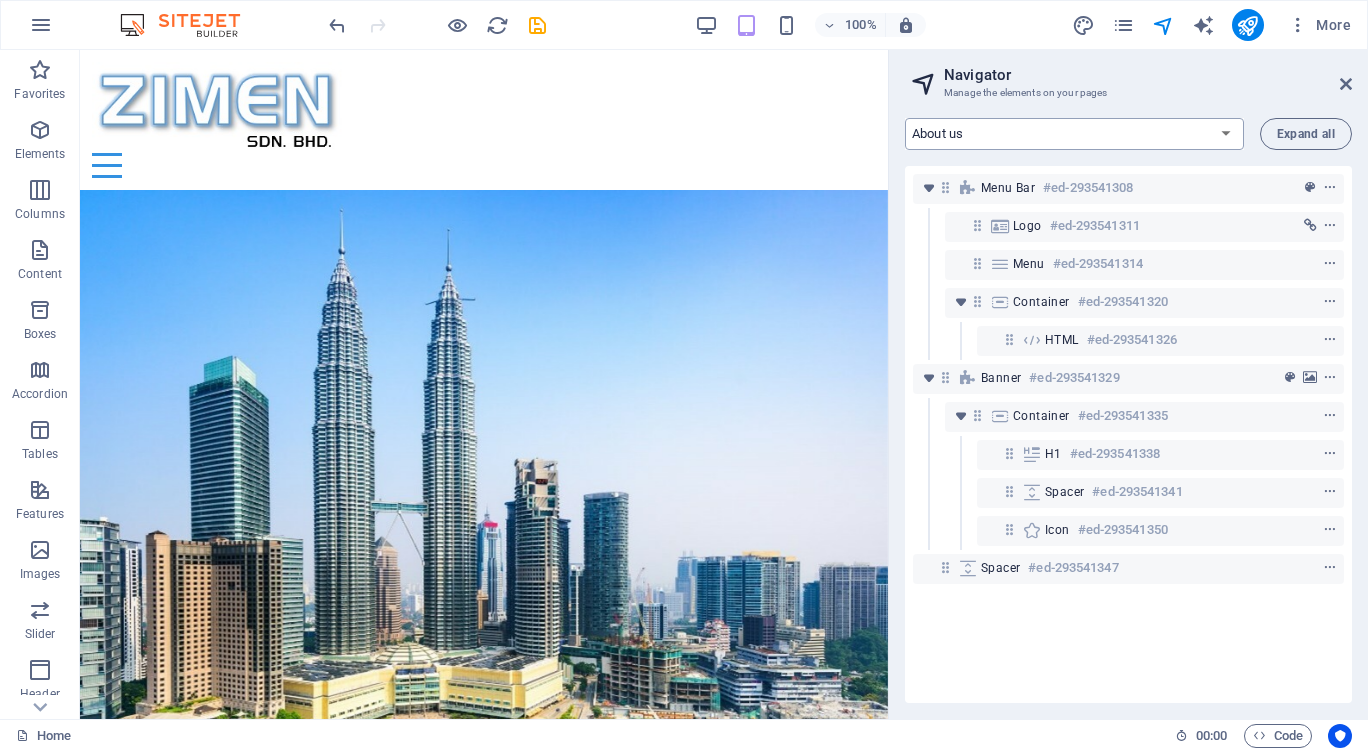 click on "Home About us Services Products Contact" at bounding box center [1074, 134] 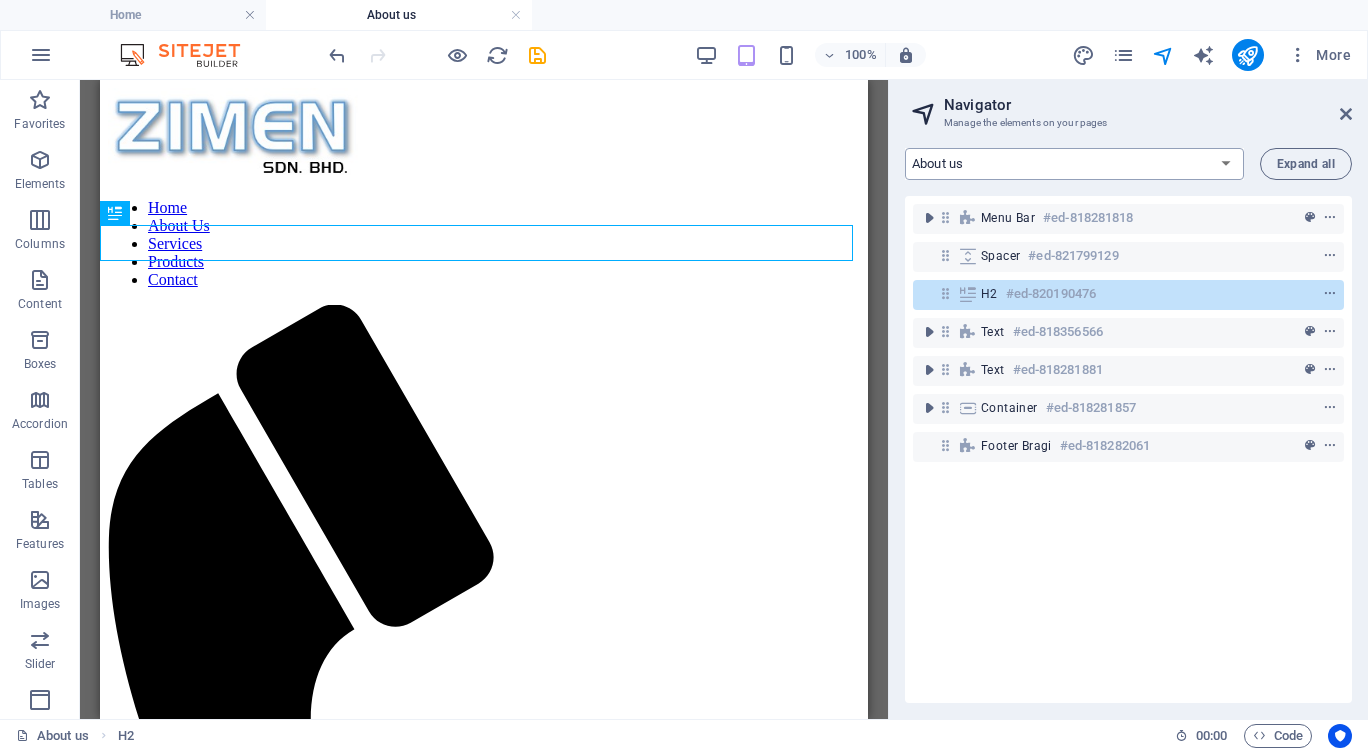 scroll, scrollTop: 0, scrollLeft: 0, axis: both 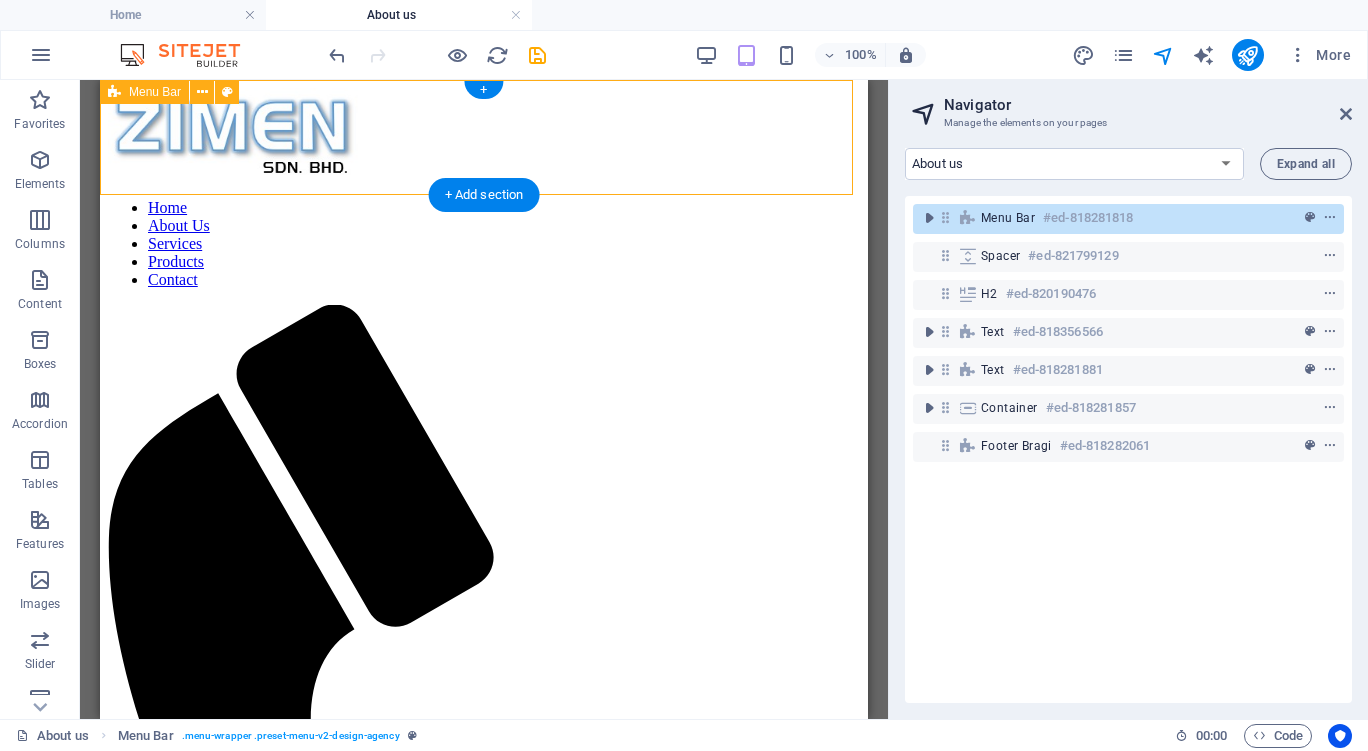 click at bounding box center [945, 217] 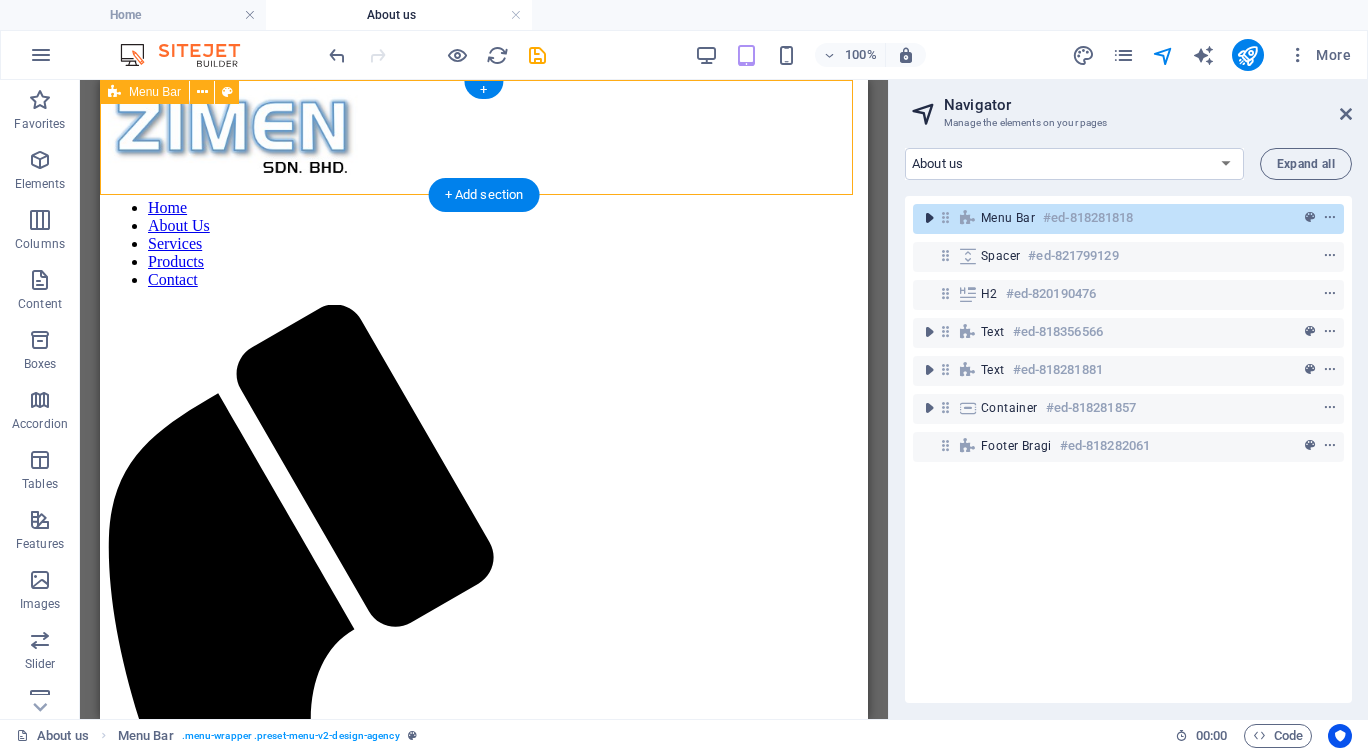 click at bounding box center [929, 218] 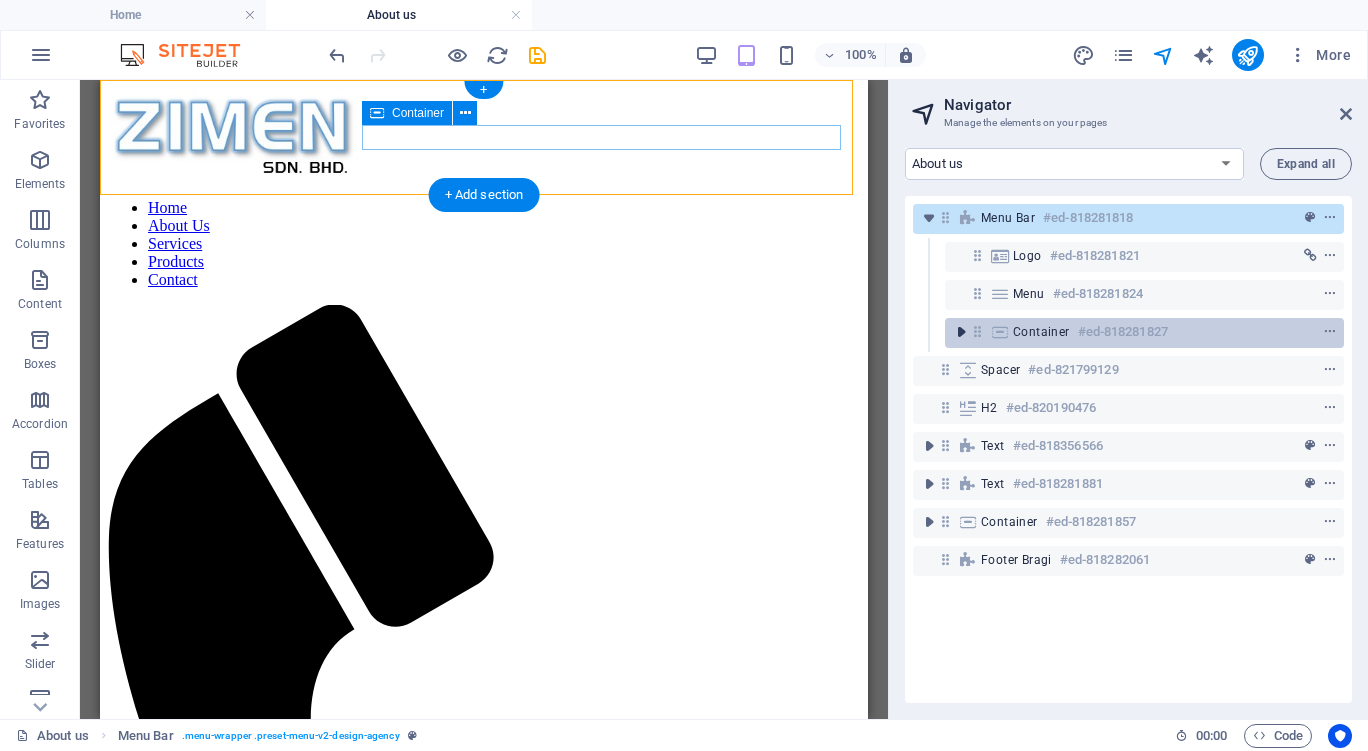 click at bounding box center (961, 332) 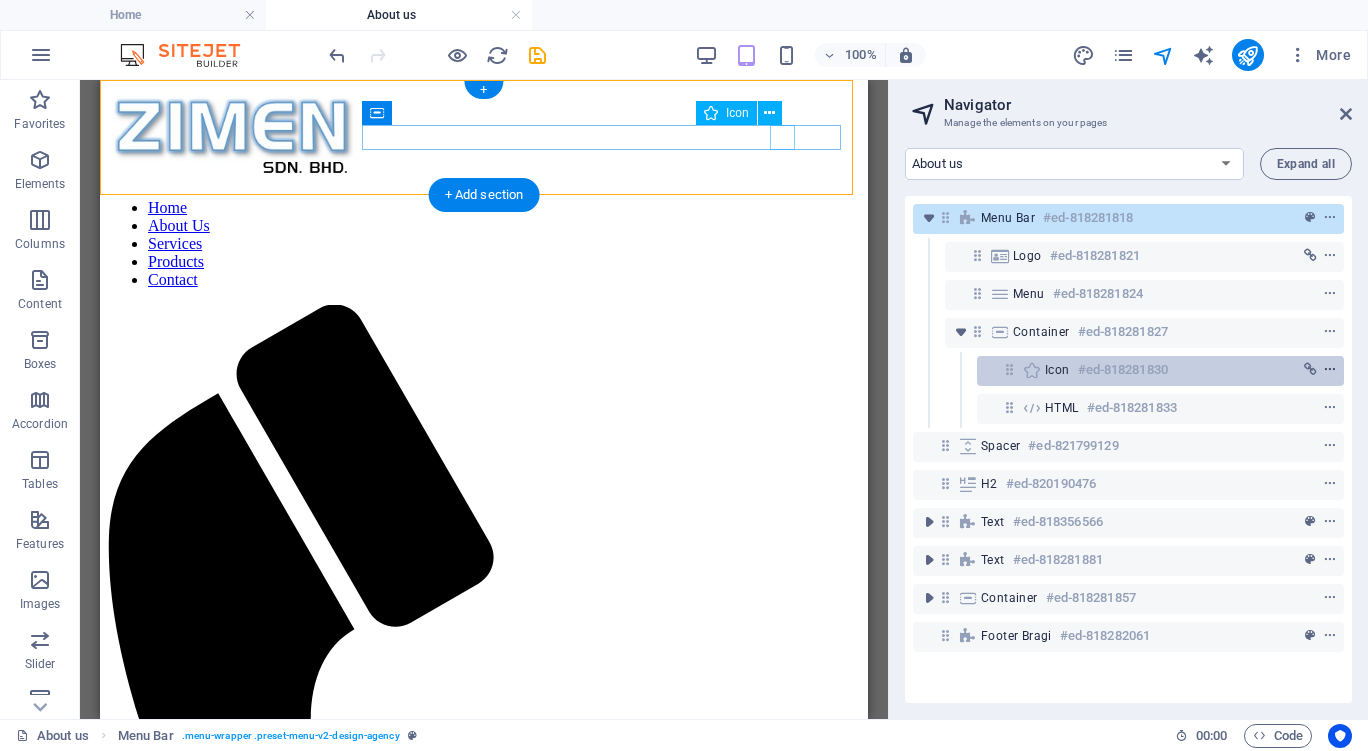 click at bounding box center (1330, 370) 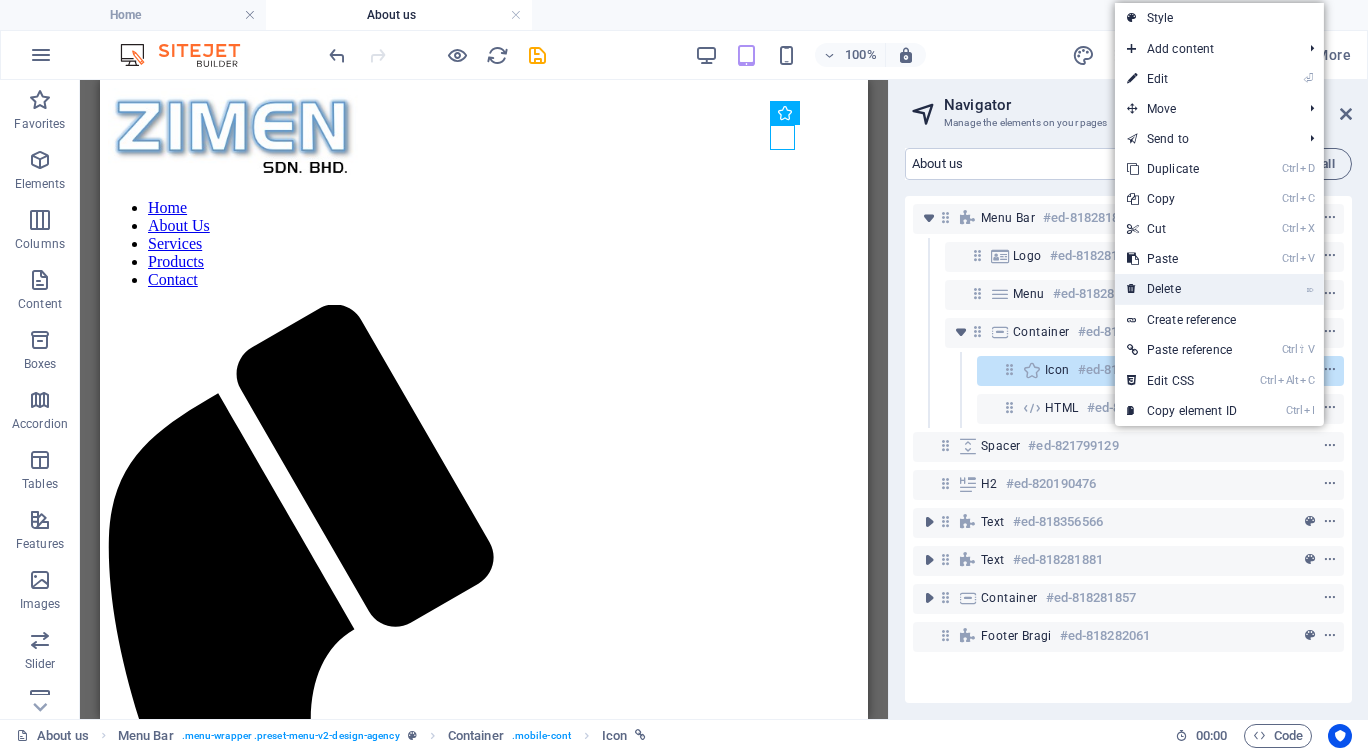 click on "⌦  Delete" at bounding box center [1182, 289] 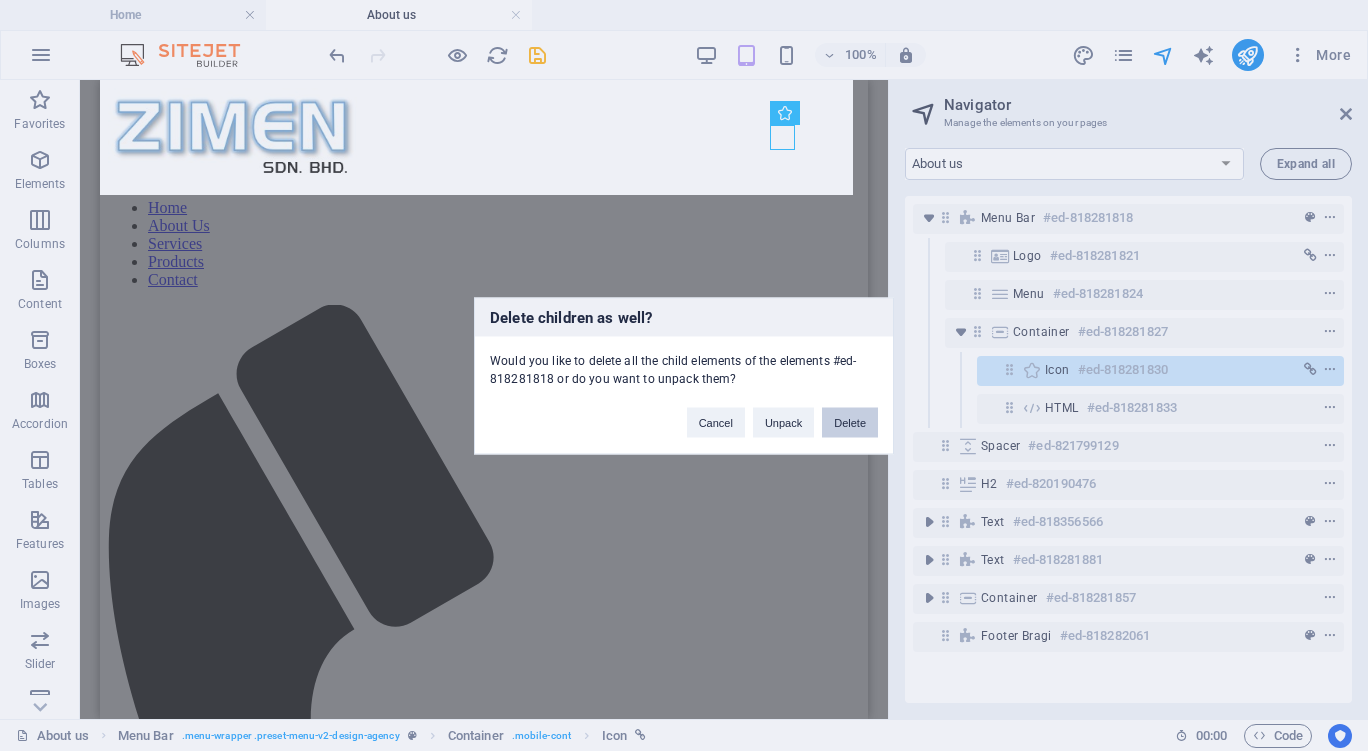 click on "Delete" at bounding box center (850, 422) 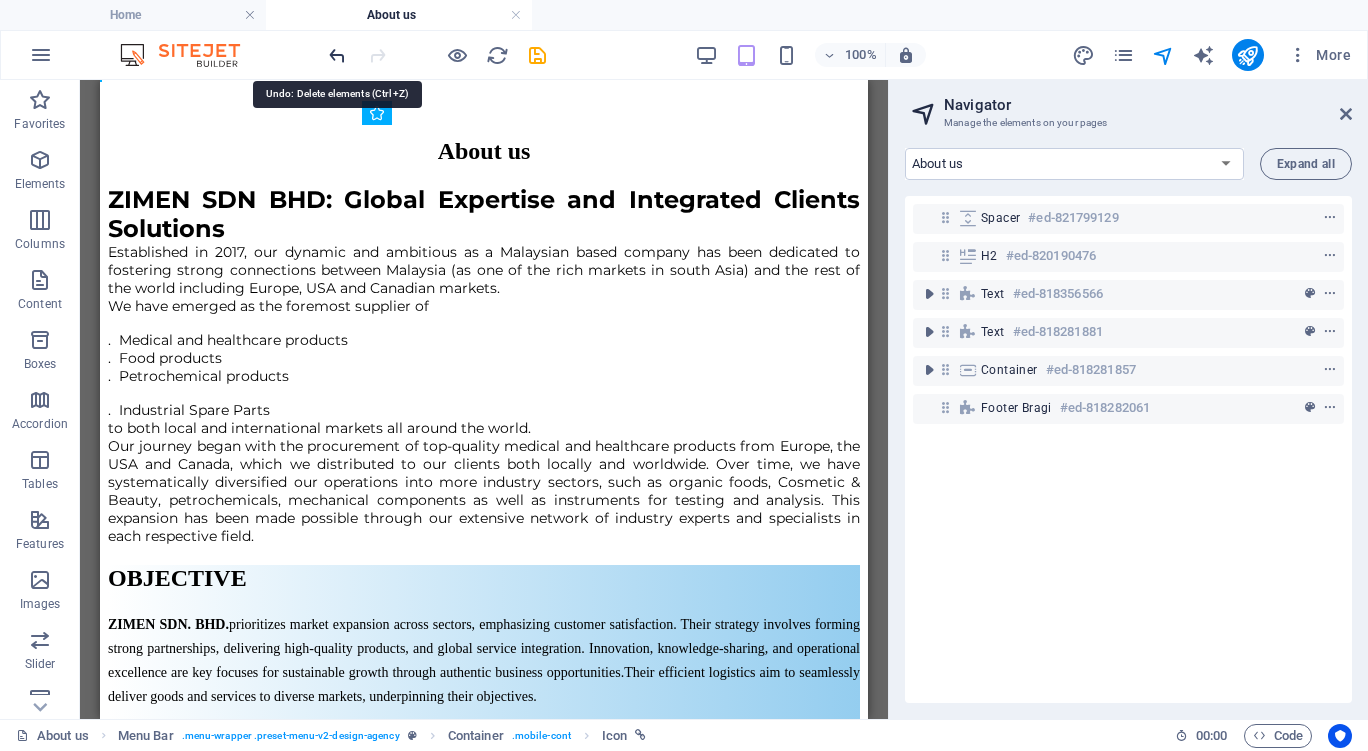 click at bounding box center (337, 55) 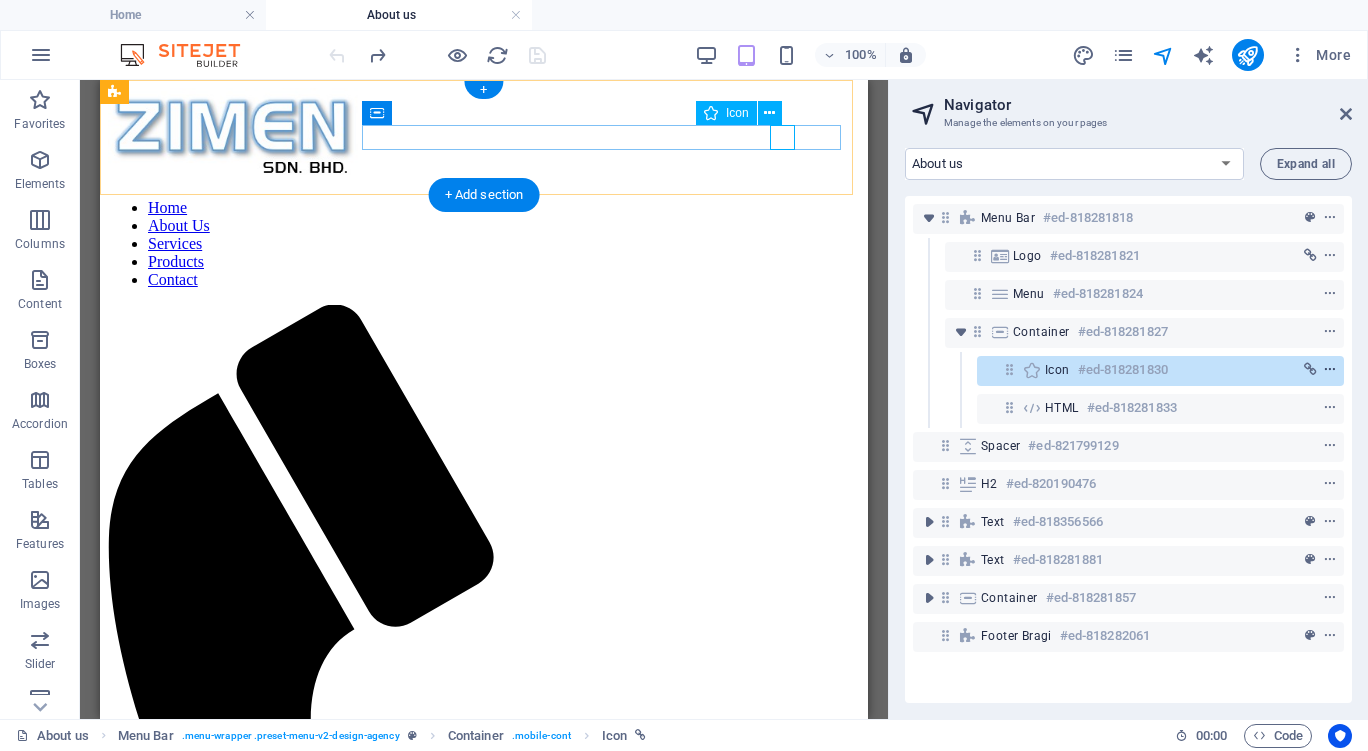 click at bounding box center [1330, 370] 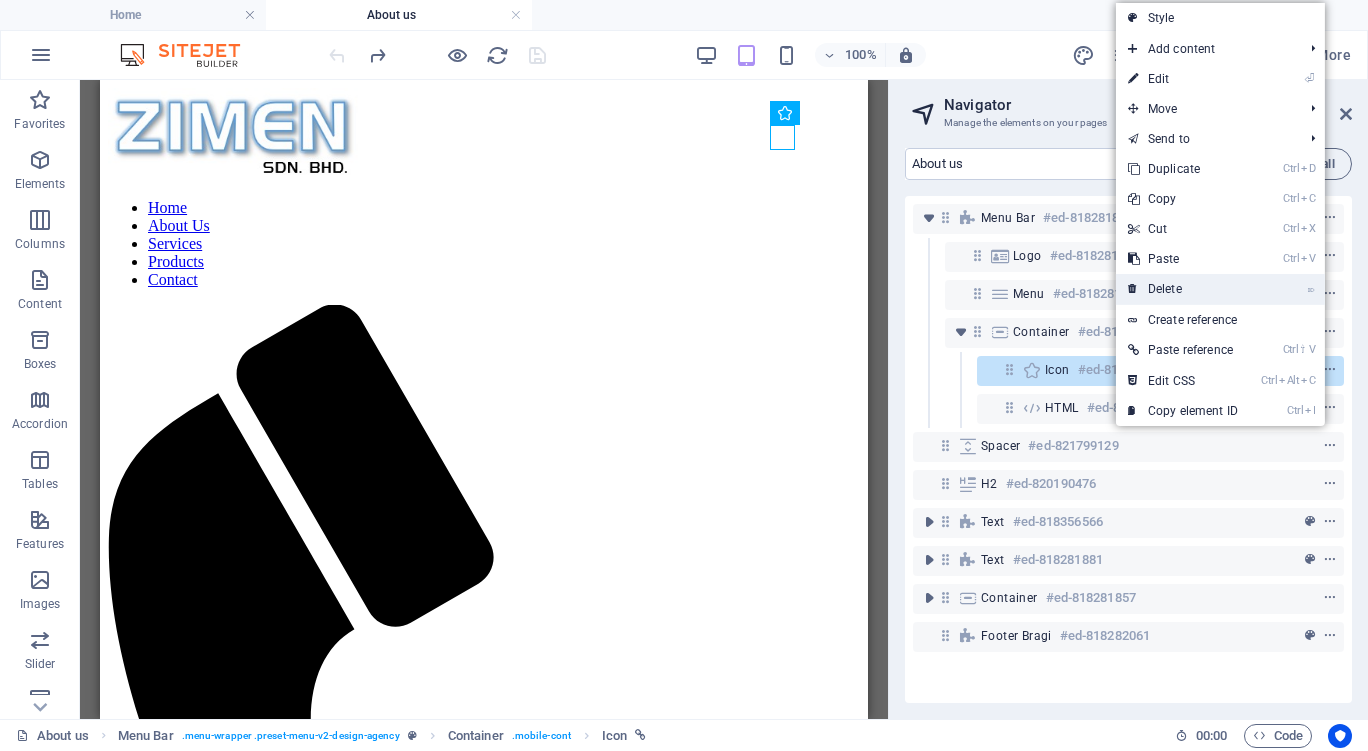 click on "⌦  Delete" at bounding box center (1183, 289) 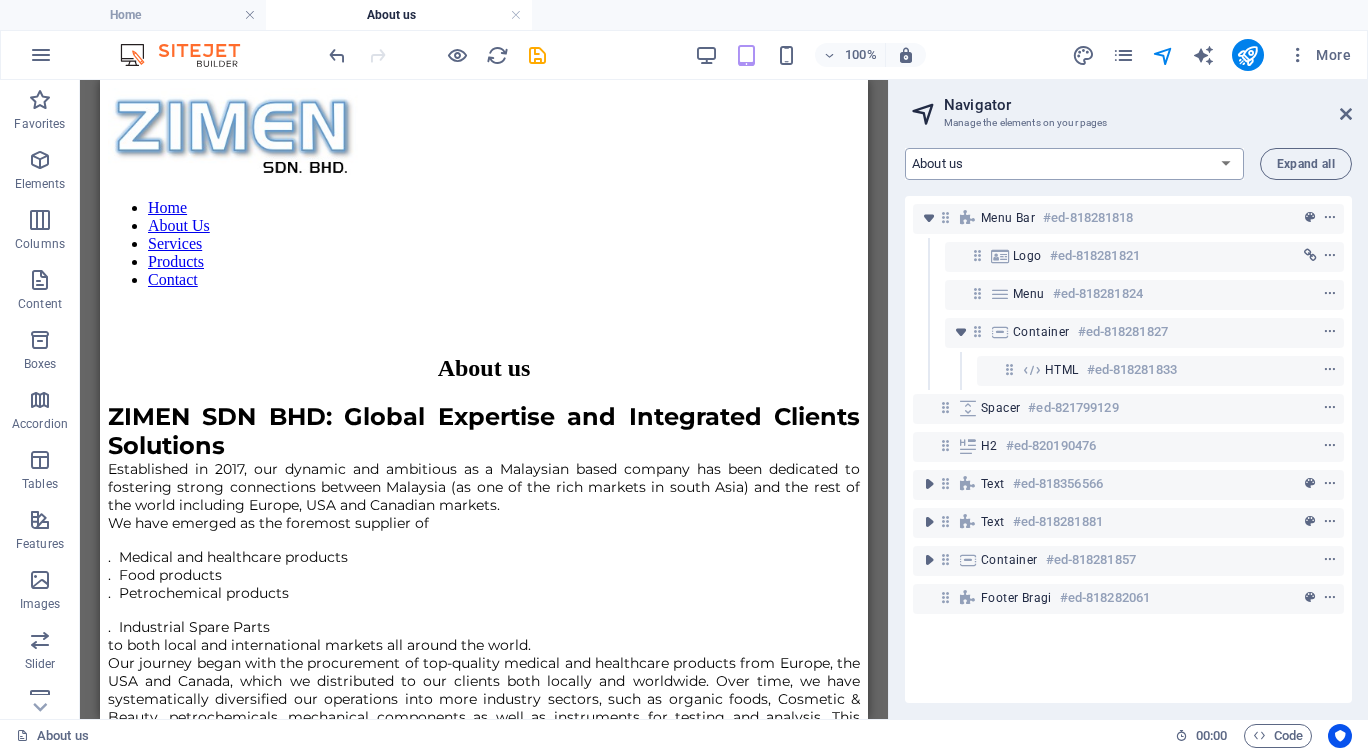 click on "Home About us Services Products Contact" at bounding box center [1074, 164] 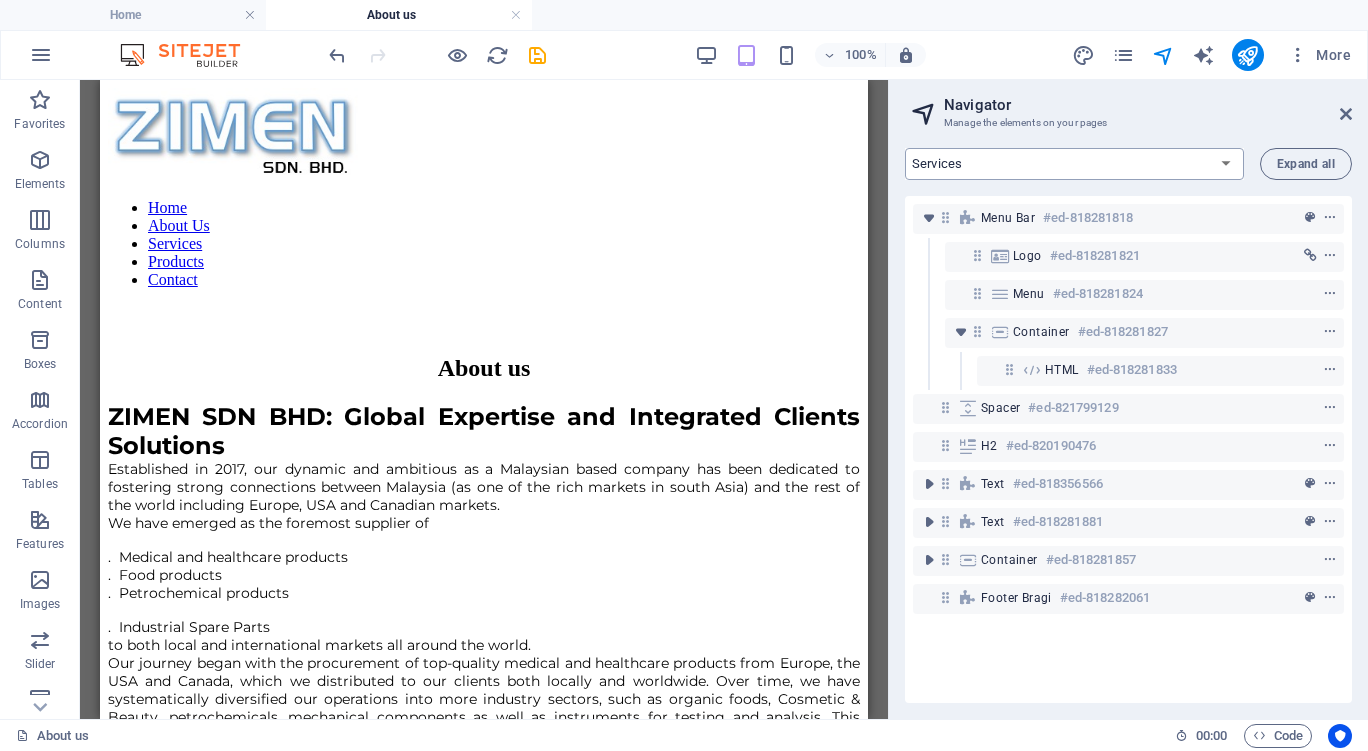 click on "Home About us Services Products Contact" at bounding box center [1074, 164] 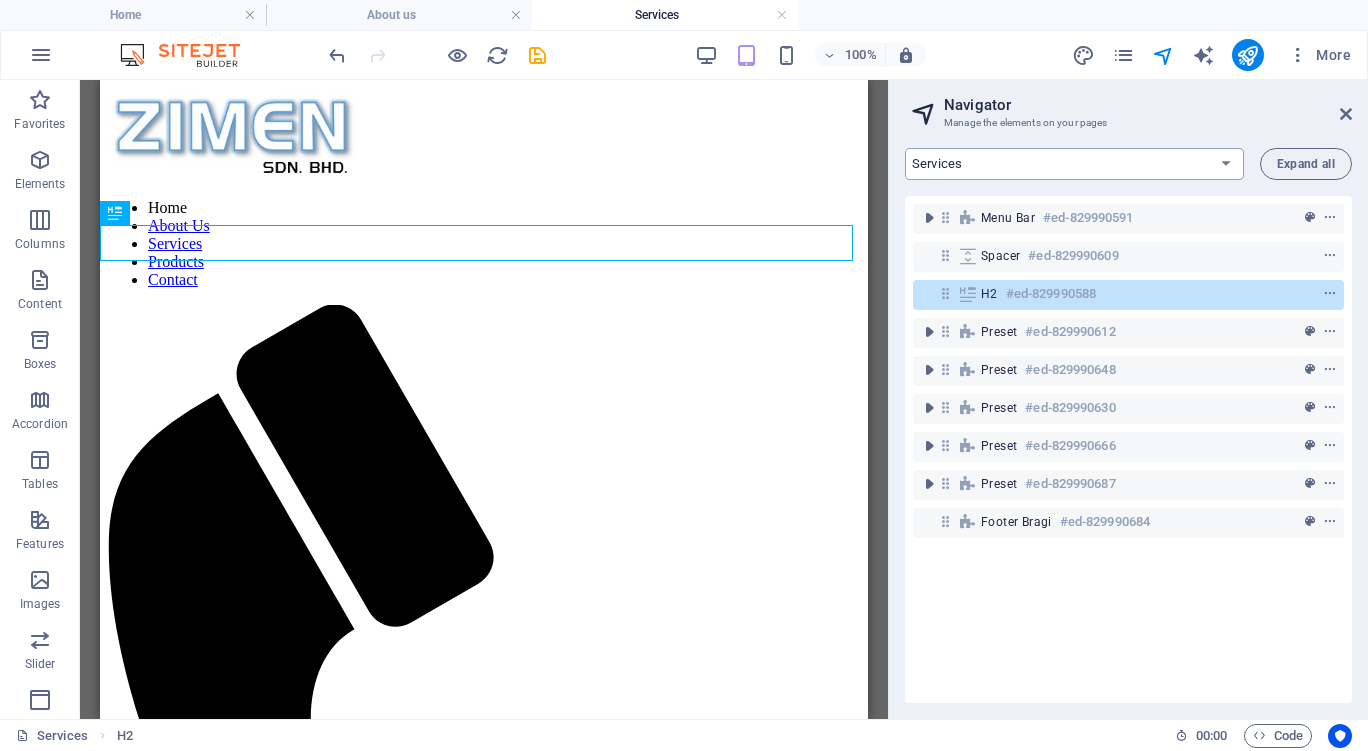 scroll, scrollTop: 0, scrollLeft: 0, axis: both 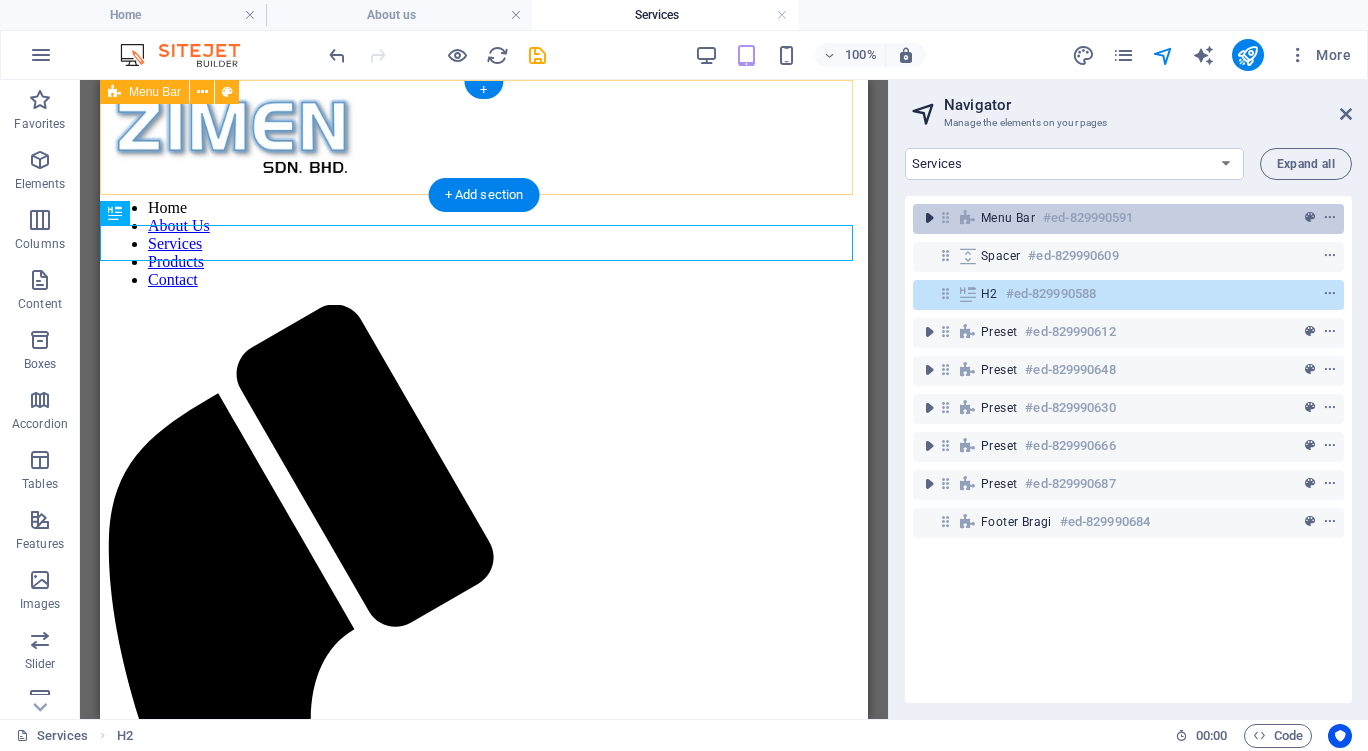 click at bounding box center [929, 218] 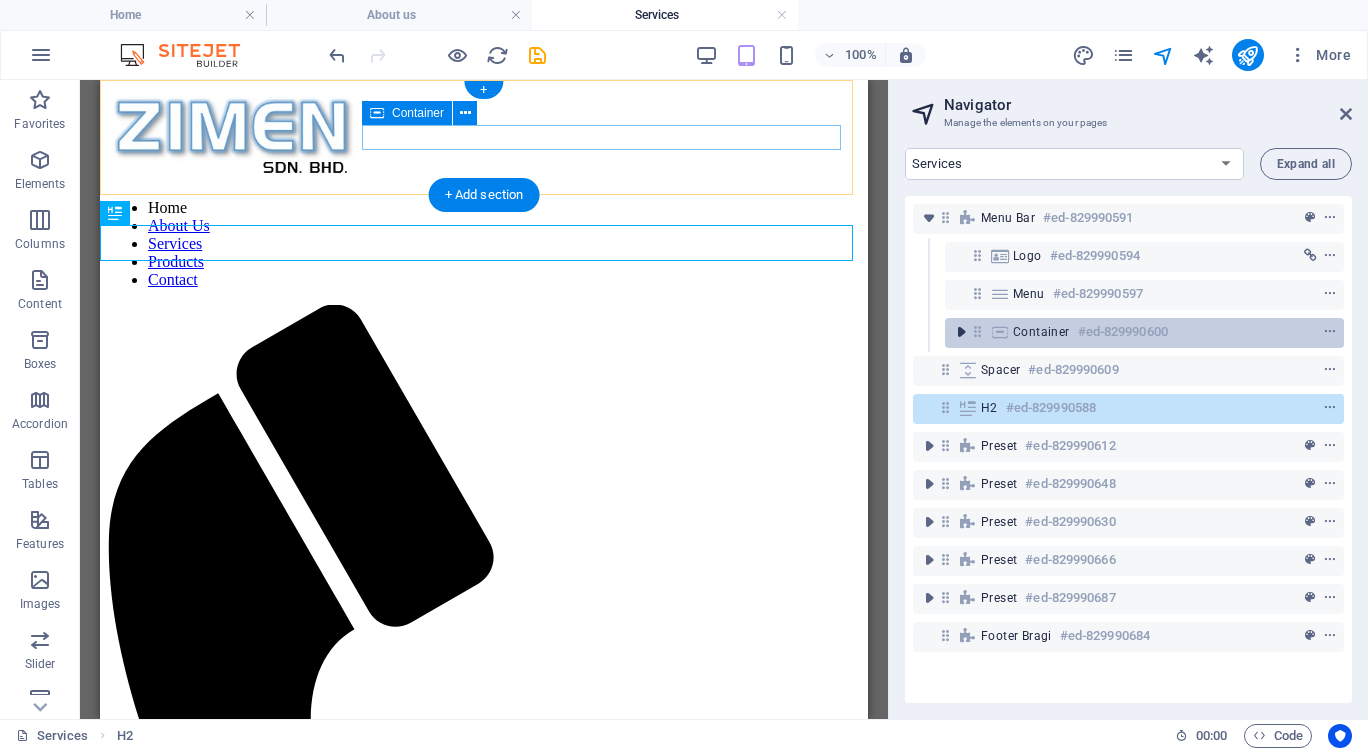 click at bounding box center (961, 332) 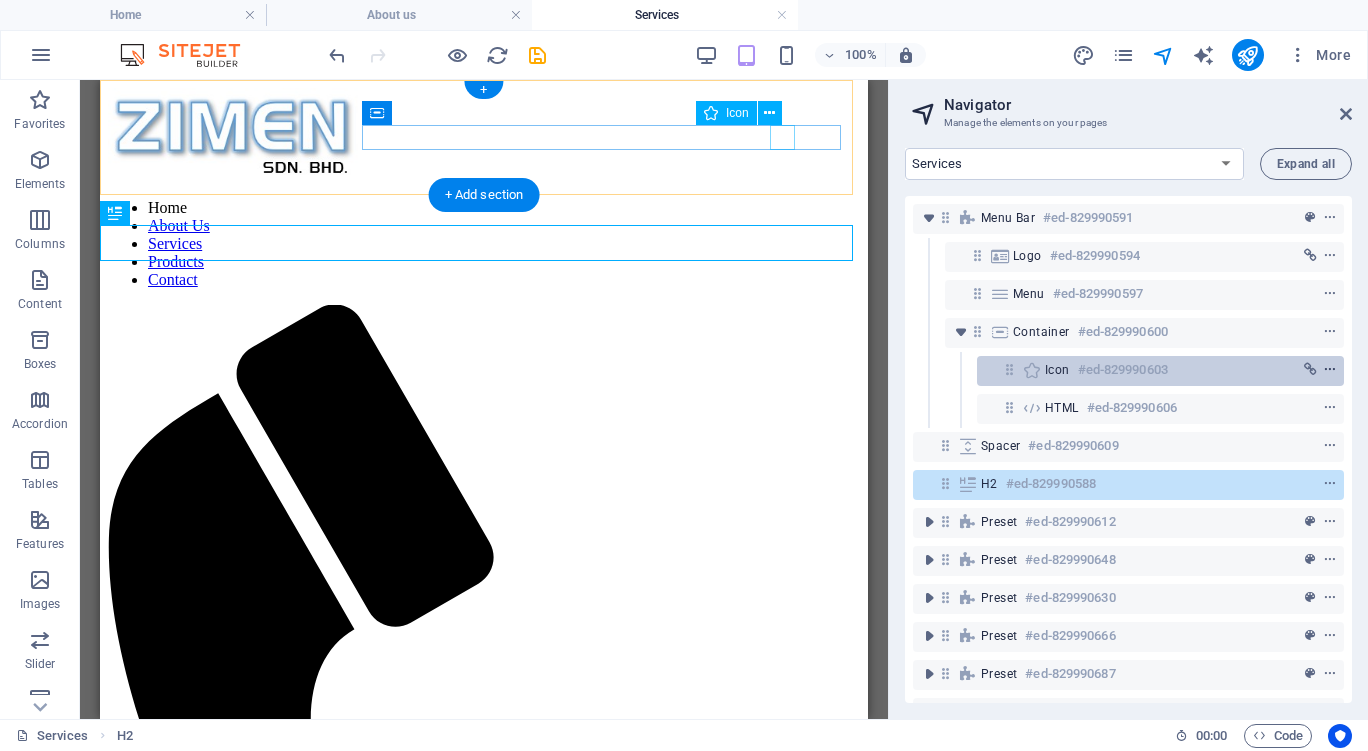 click at bounding box center (1330, 370) 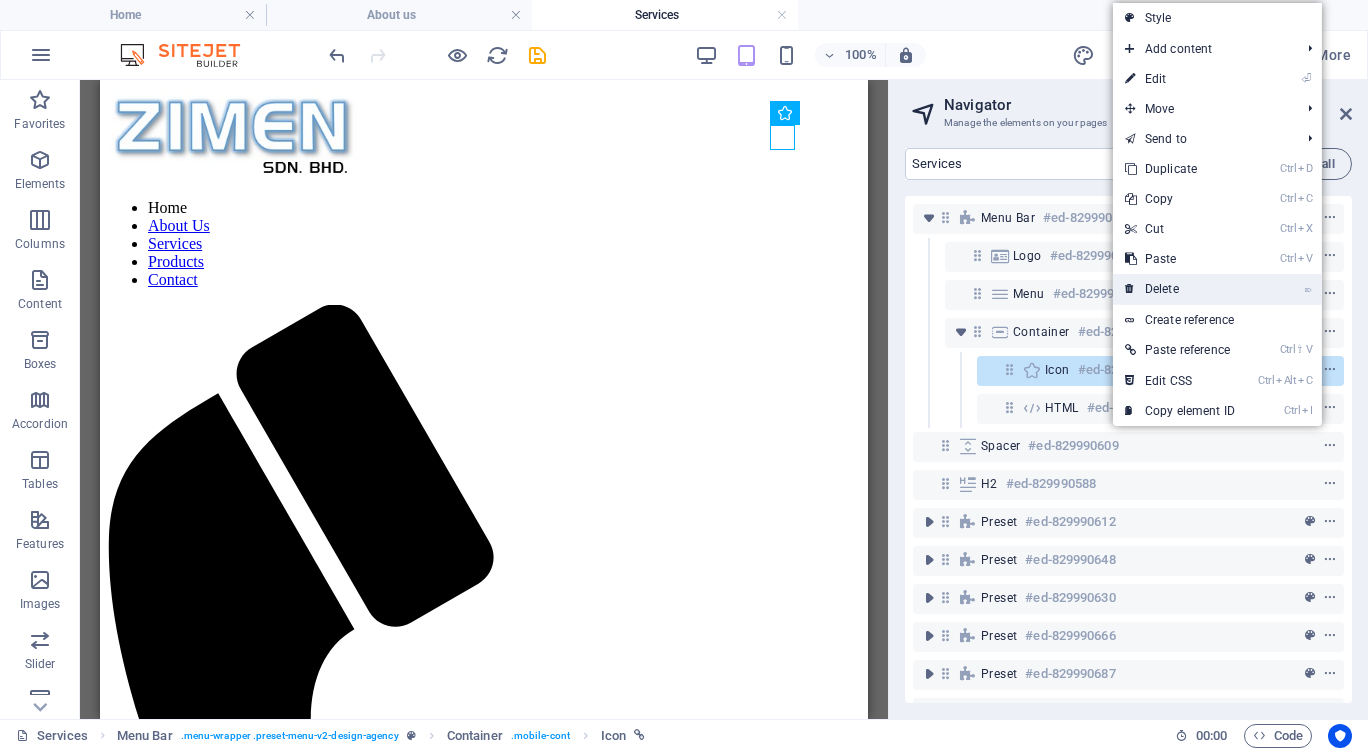 click on "⌦  Delete" at bounding box center [1180, 289] 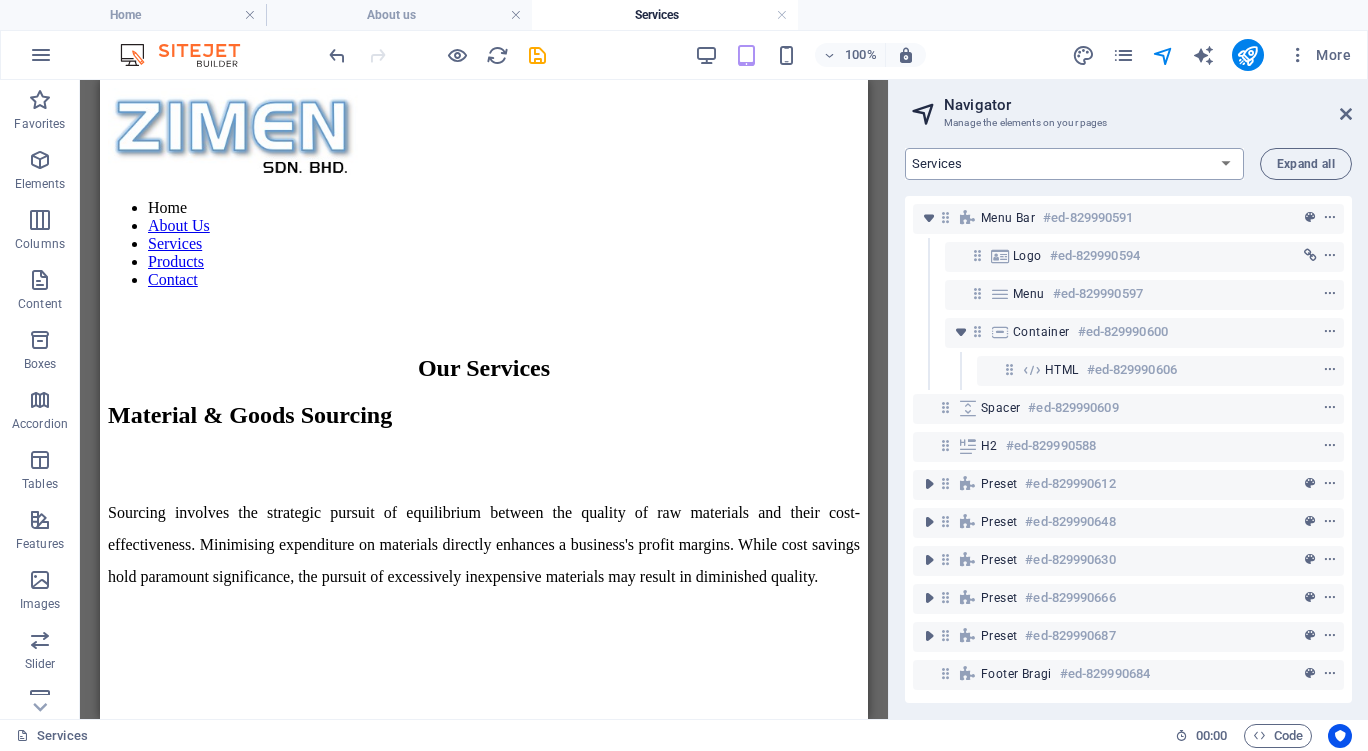 click on "Home About us Services Products Contact" at bounding box center [1074, 164] 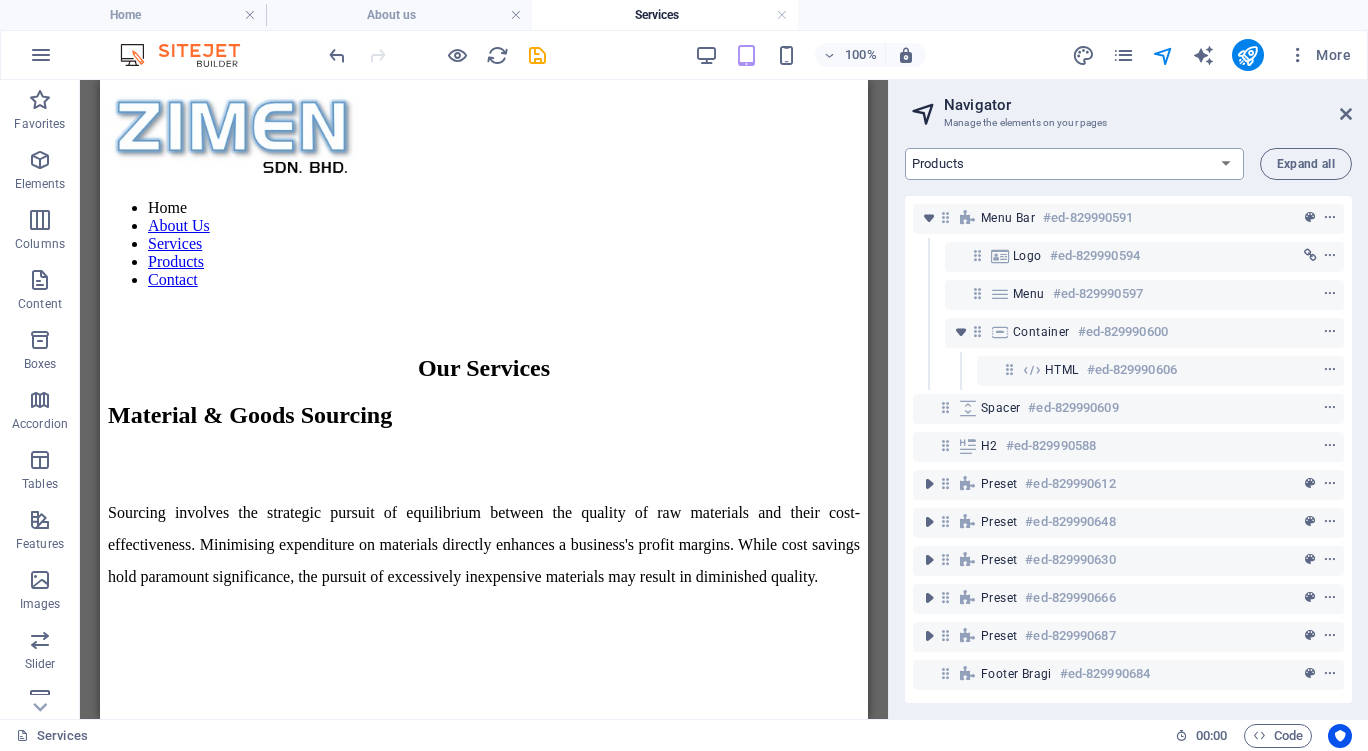 click on "Home About us Services Products Contact" at bounding box center [1074, 164] 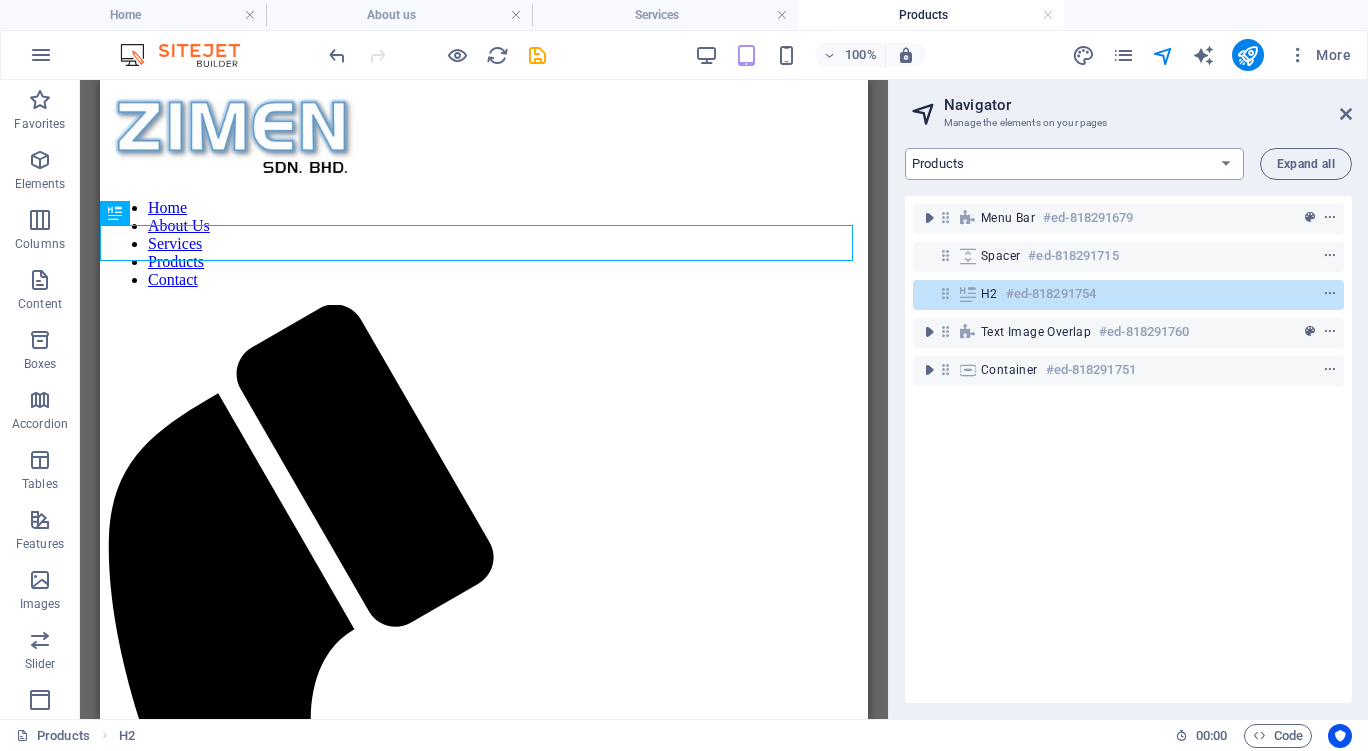 scroll, scrollTop: 0, scrollLeft: 0, axis: both 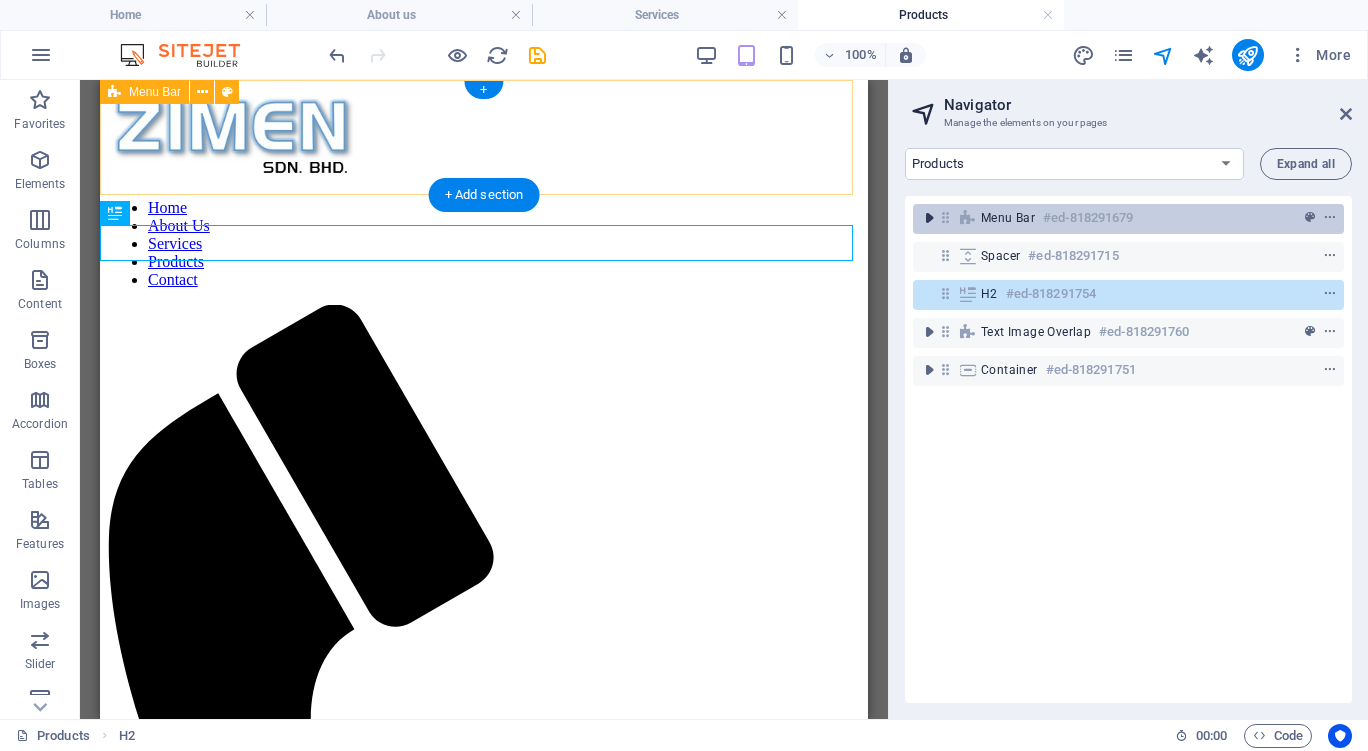 click at bounding box center [929, 218] 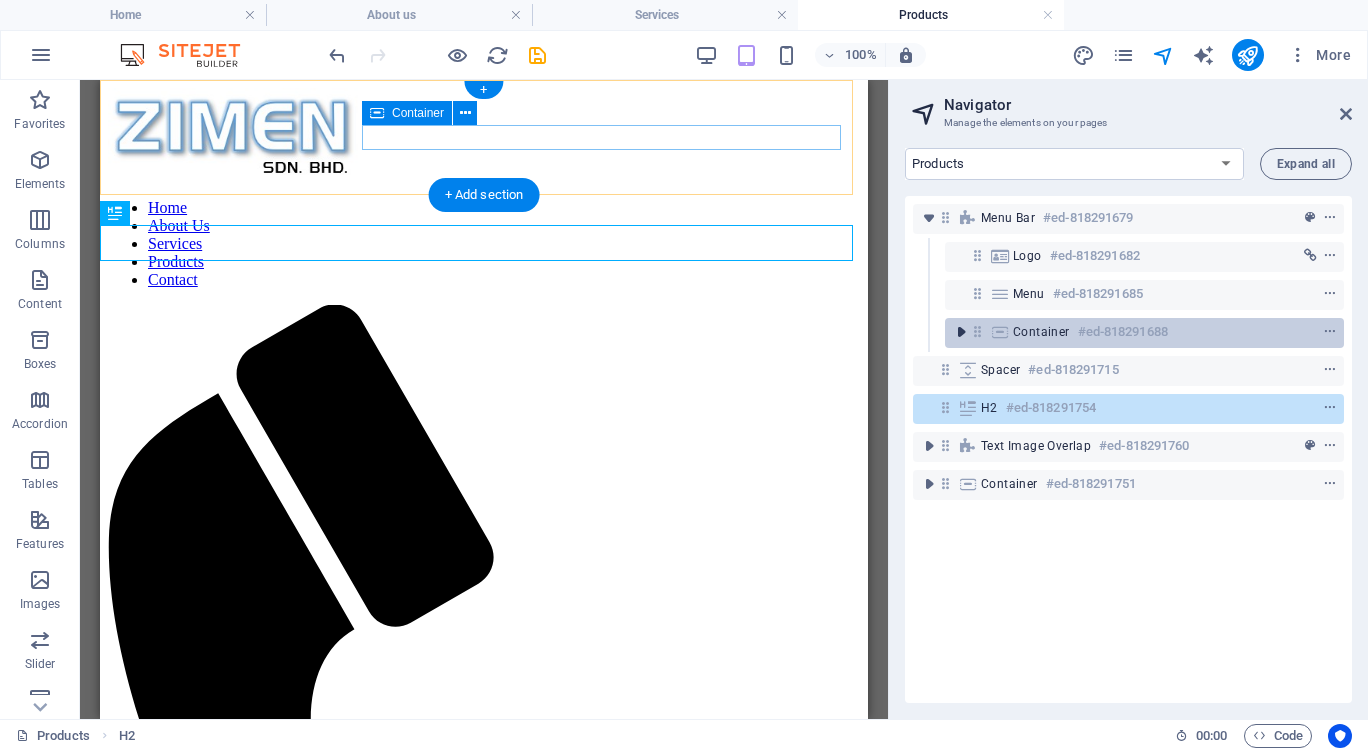 click at bounding box center [961, 332] 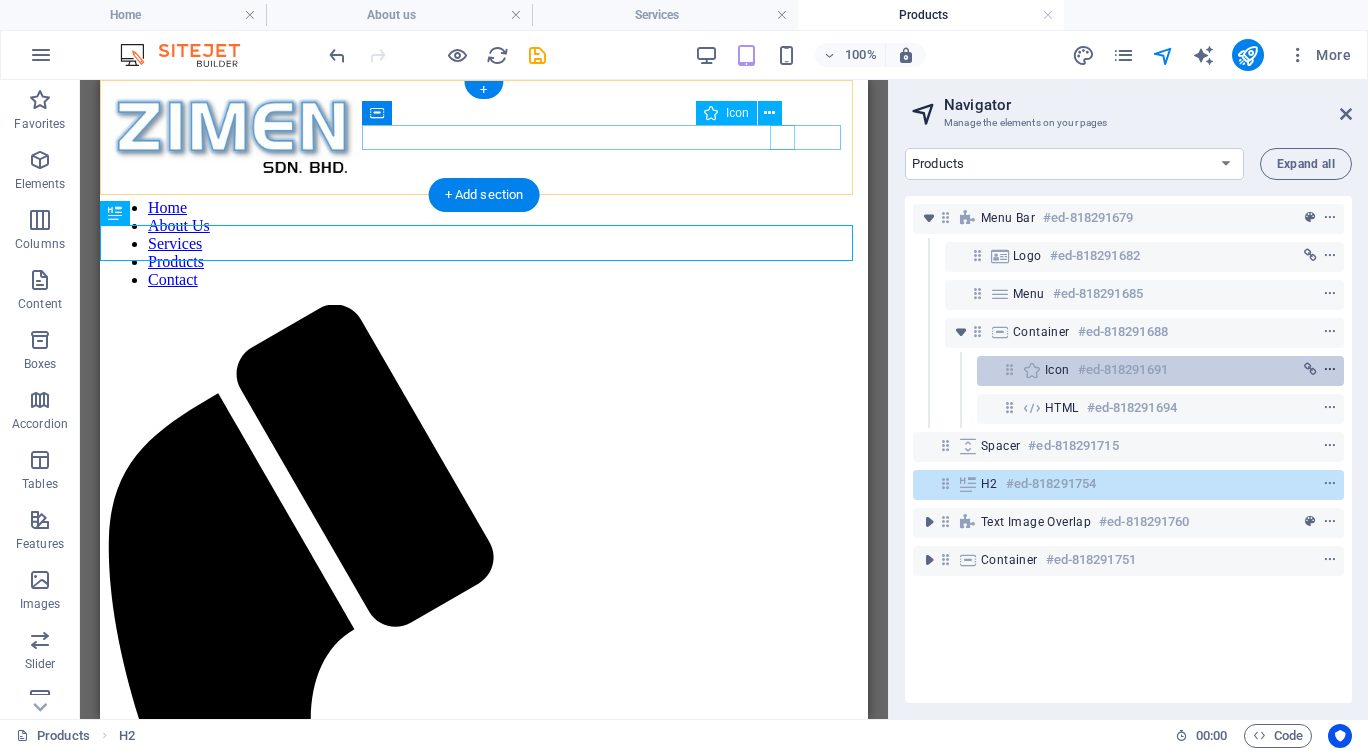 click at bounding box center (1330, 370) 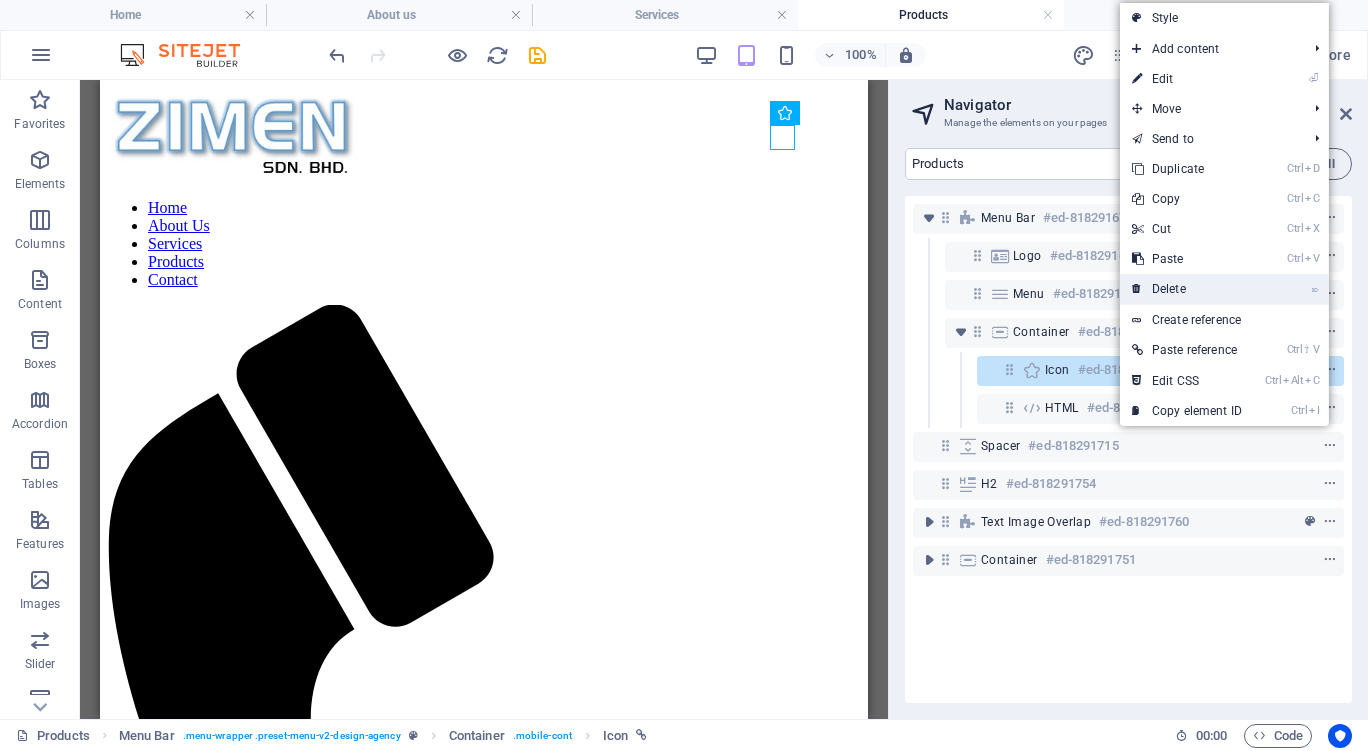 click on "⌦  Delete" at bounding box center [1187, 289] 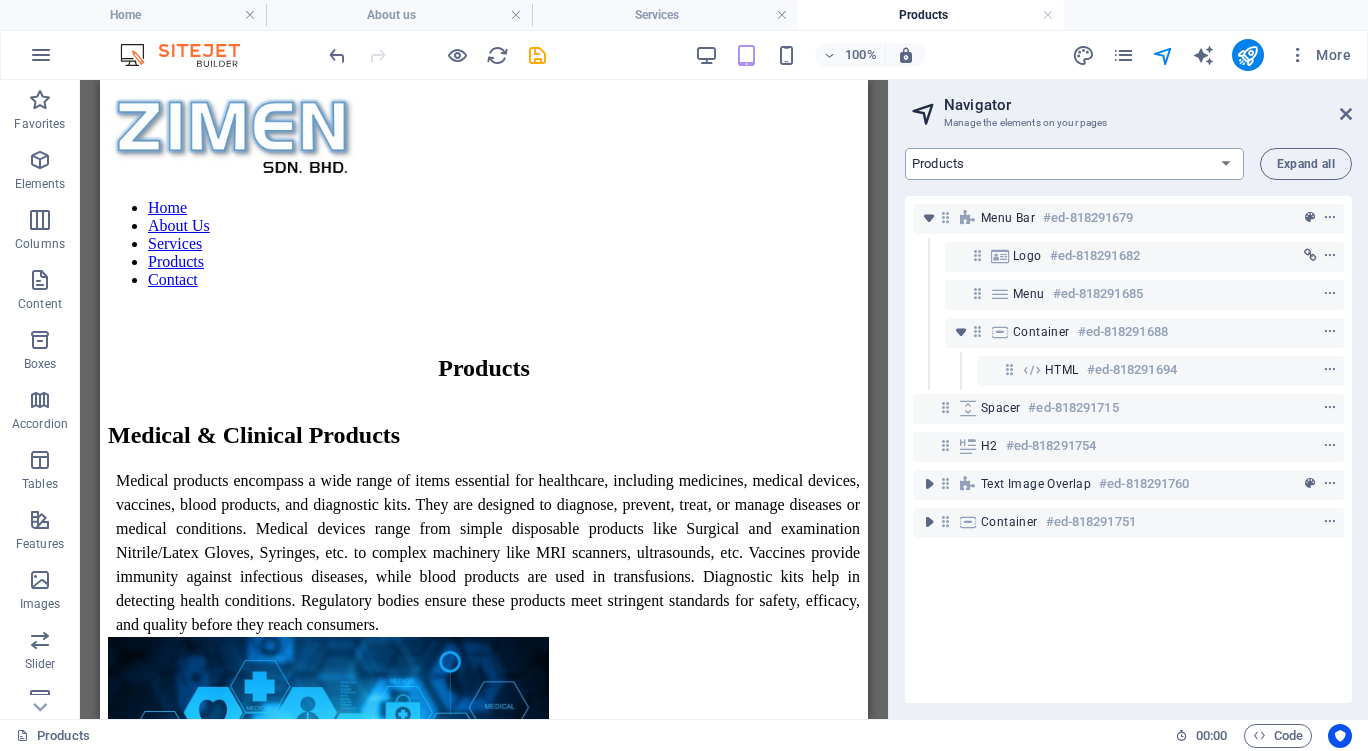 click on "Home About us Services Products Contact" at bounding box center (1074, 164) 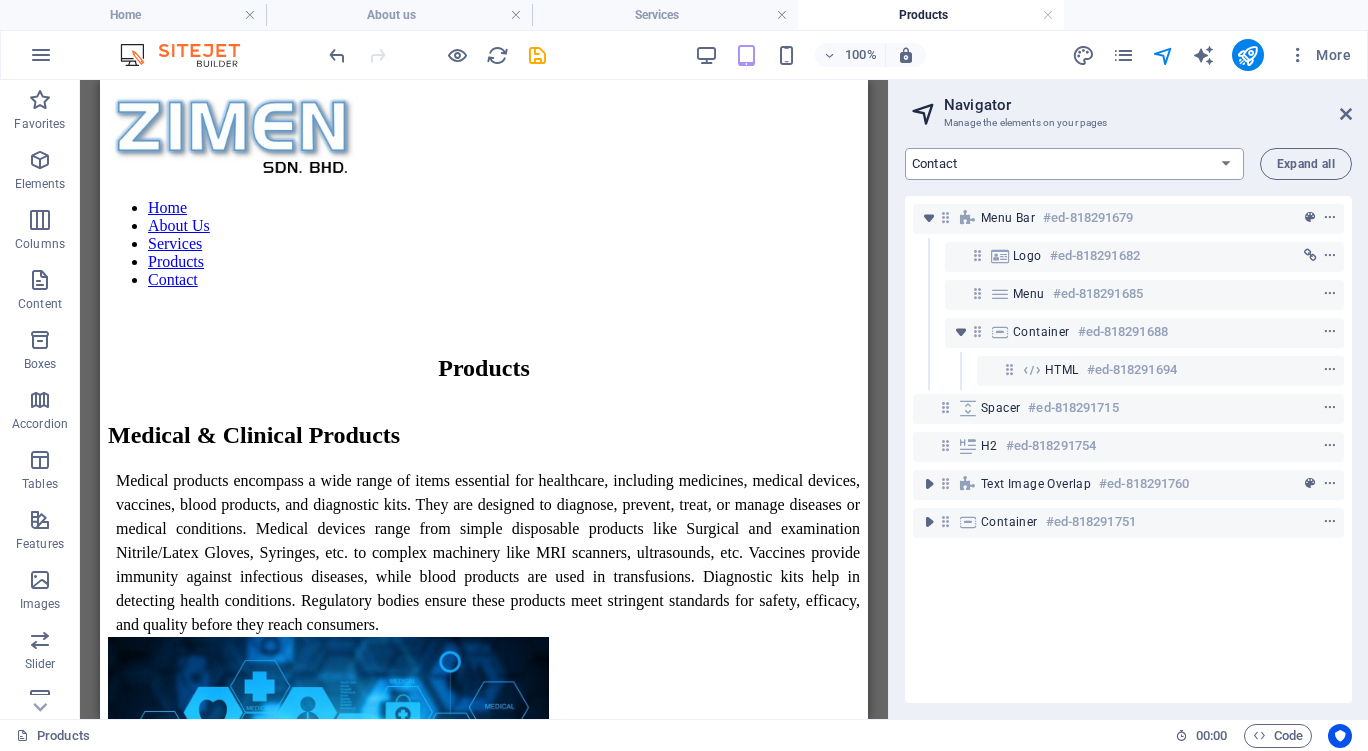 click on "Home About us Services Products Contact" at bounding box center [1074, 164] 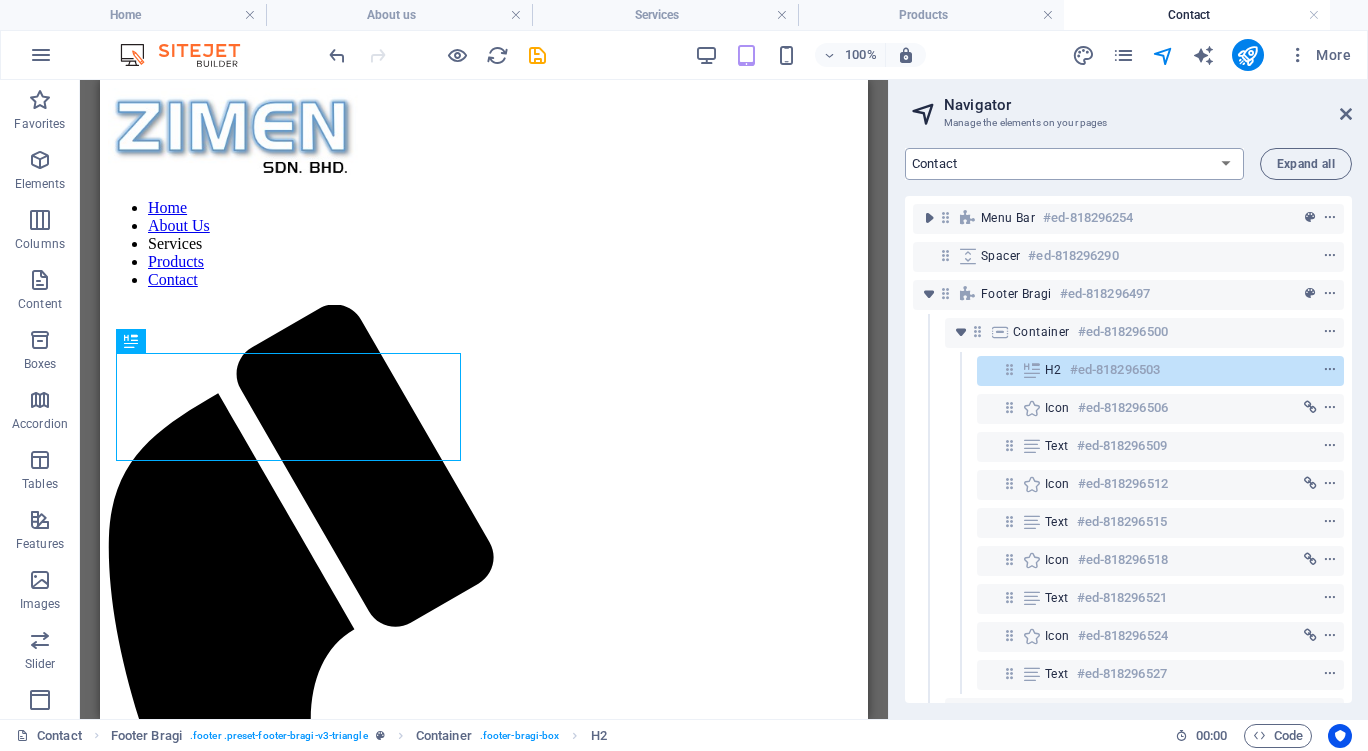 scroll, scrollTop: 0, scrollLeft: 0, axis: both 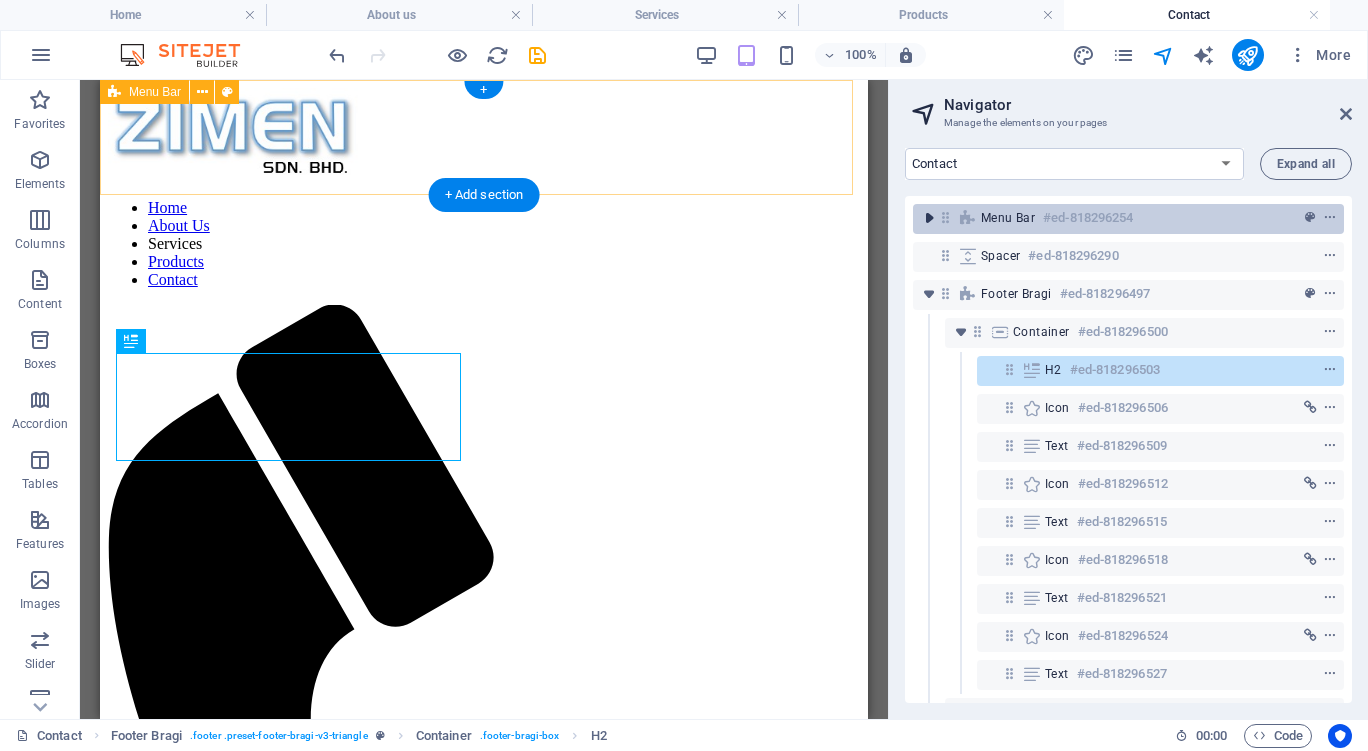 click at bounding box center [929, 218] 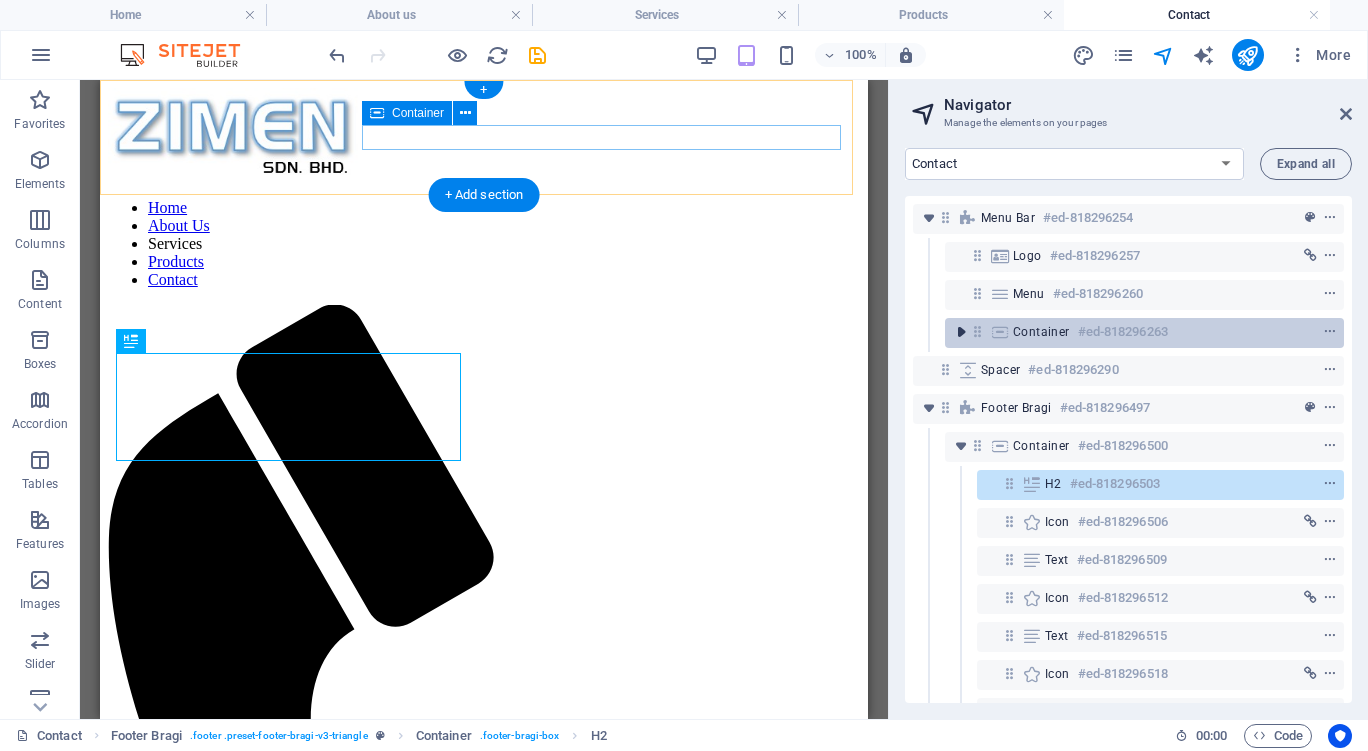click at bounding box center [961, 332] 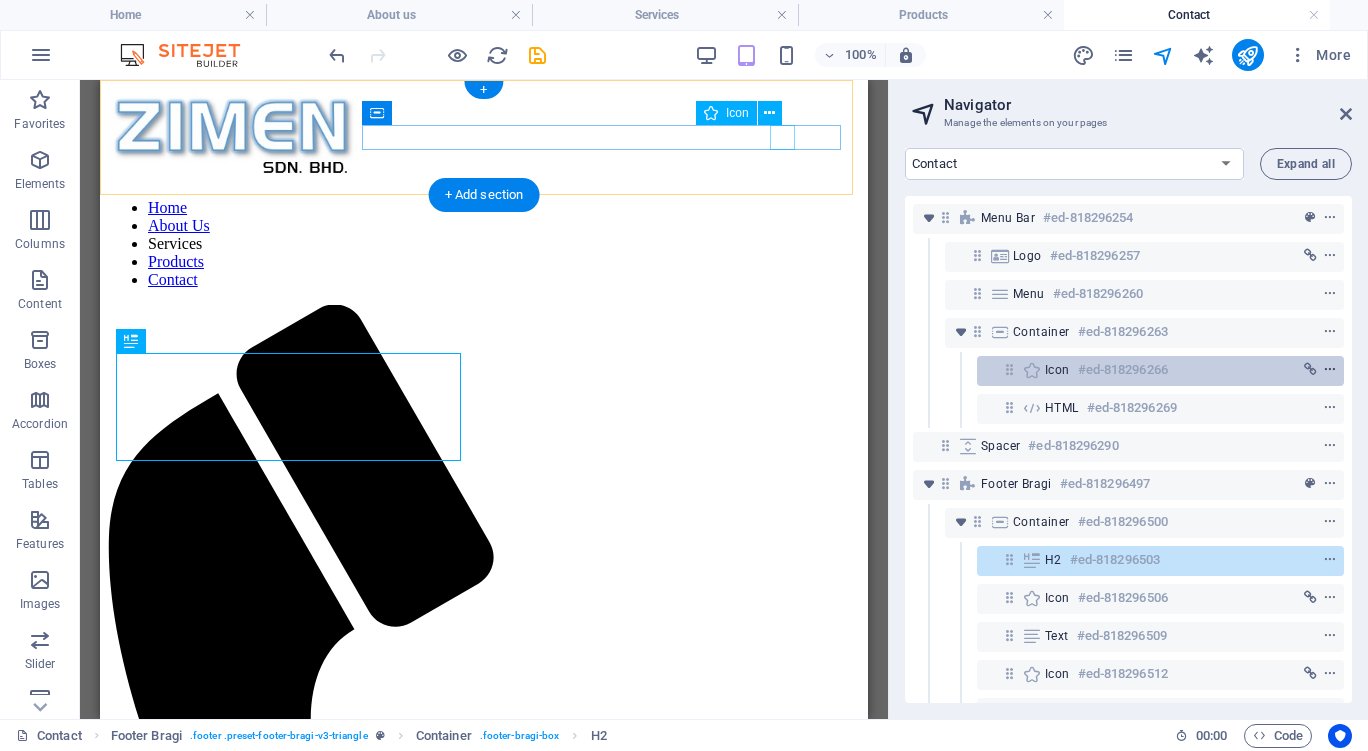 click at bounding box center [1330, 370] 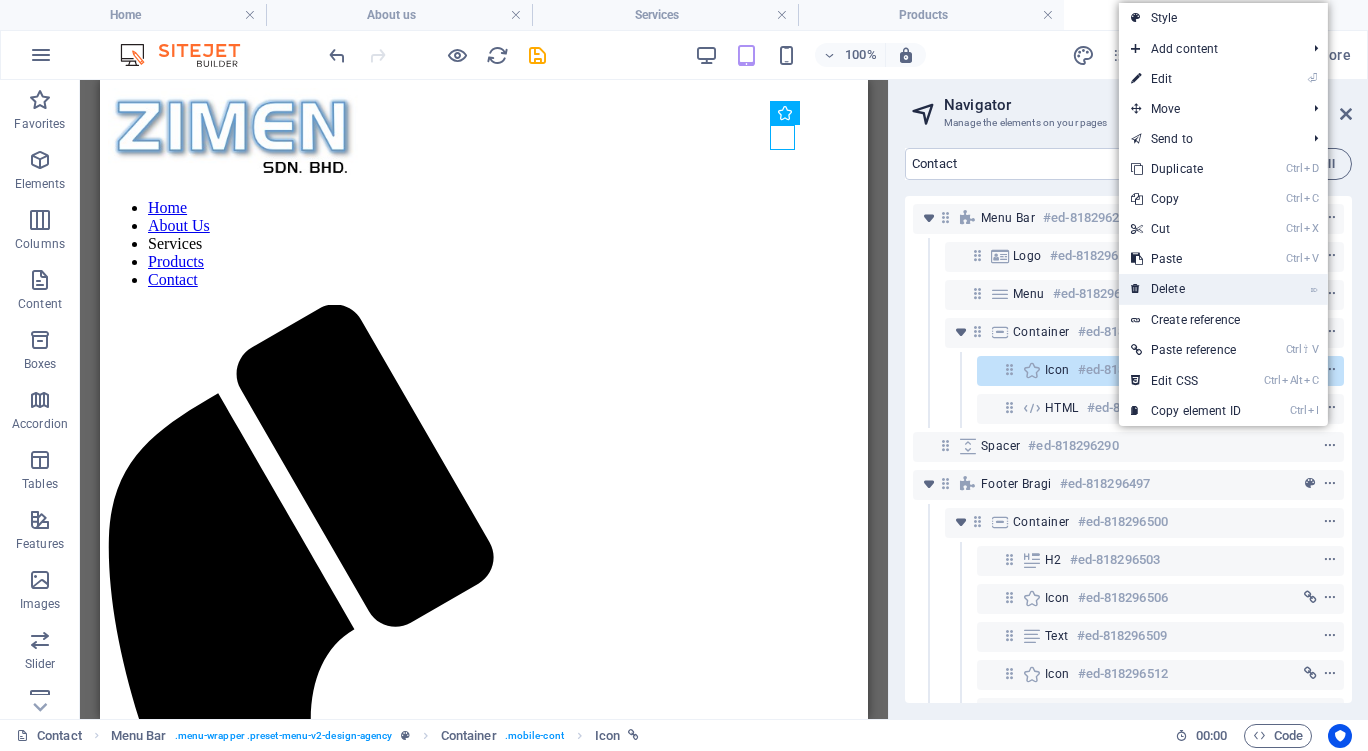 click on "⌦  Delete" at bounding box center (1186, 289) 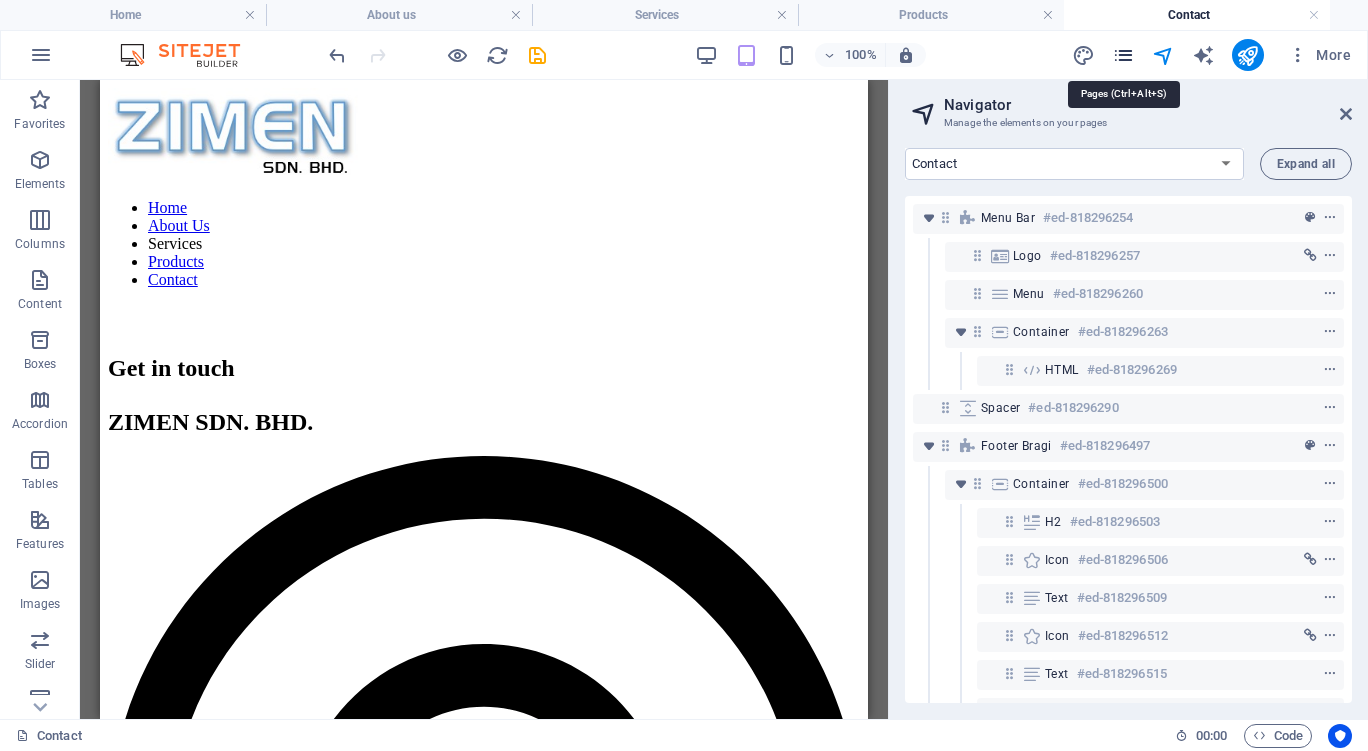 click at bounding box center [1123, 55] 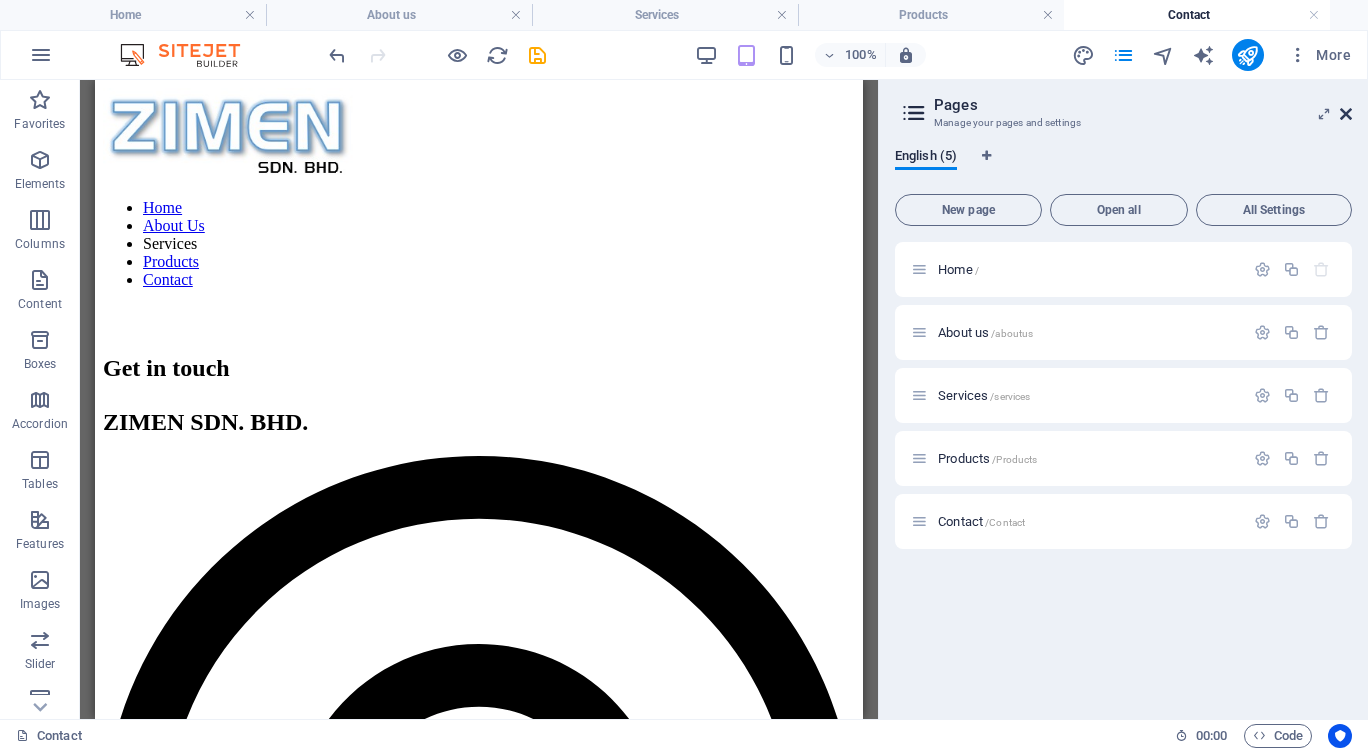 click at bounding box center [1346, 114] 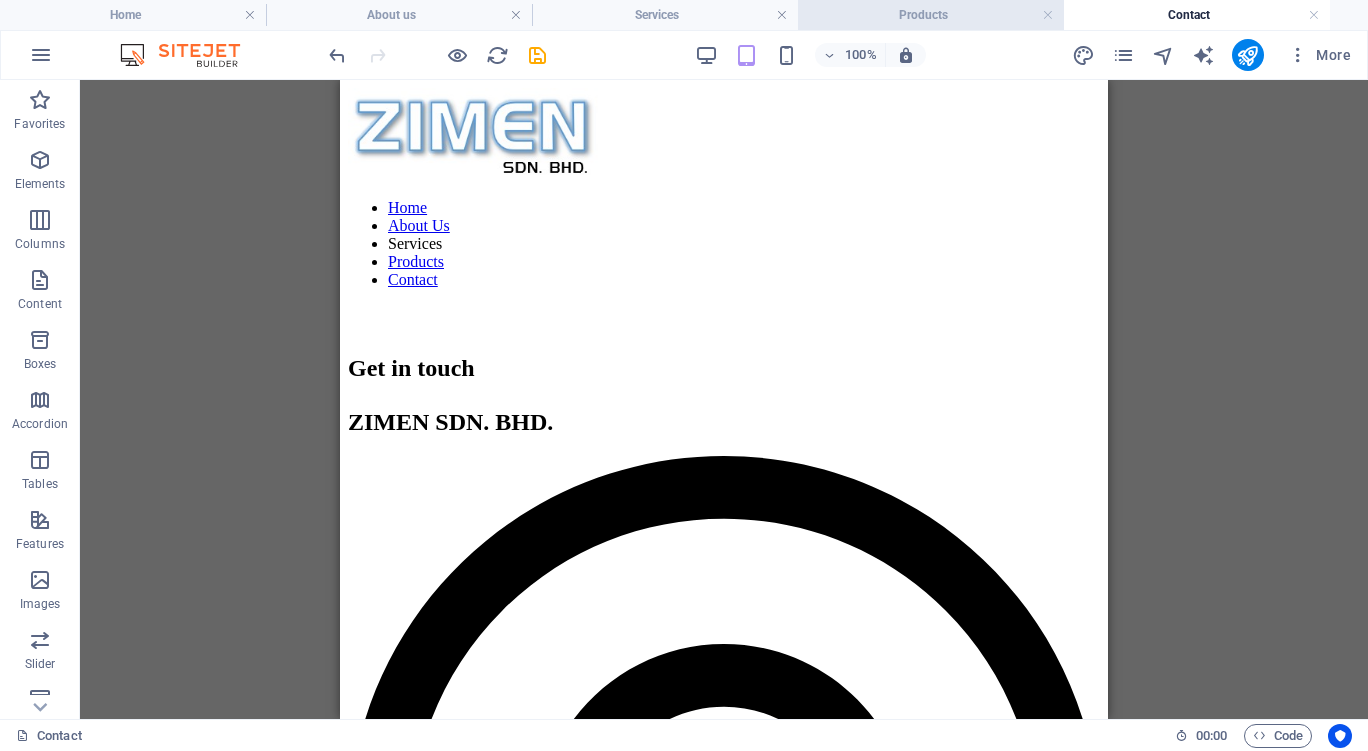 click on "Products" at bounding box center (931, 15) 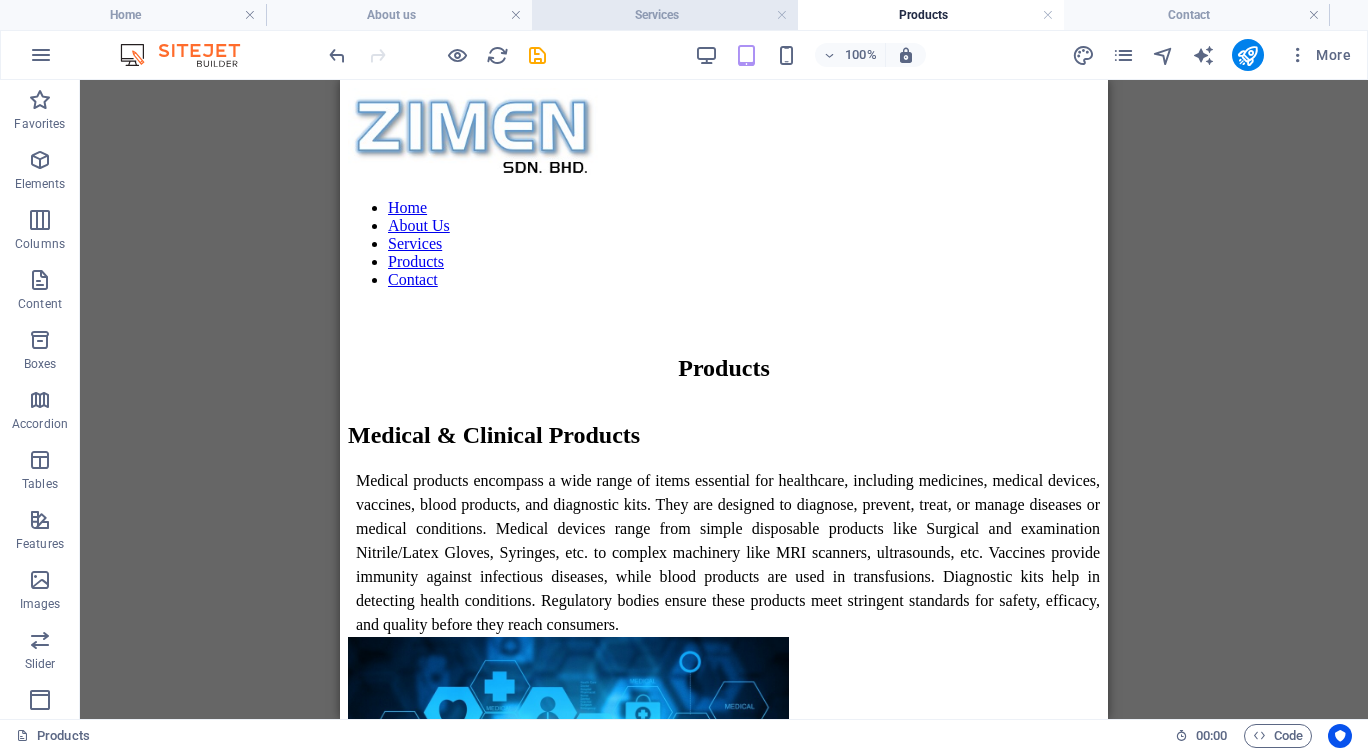 click on "Services" at bounding box center (665, 15) 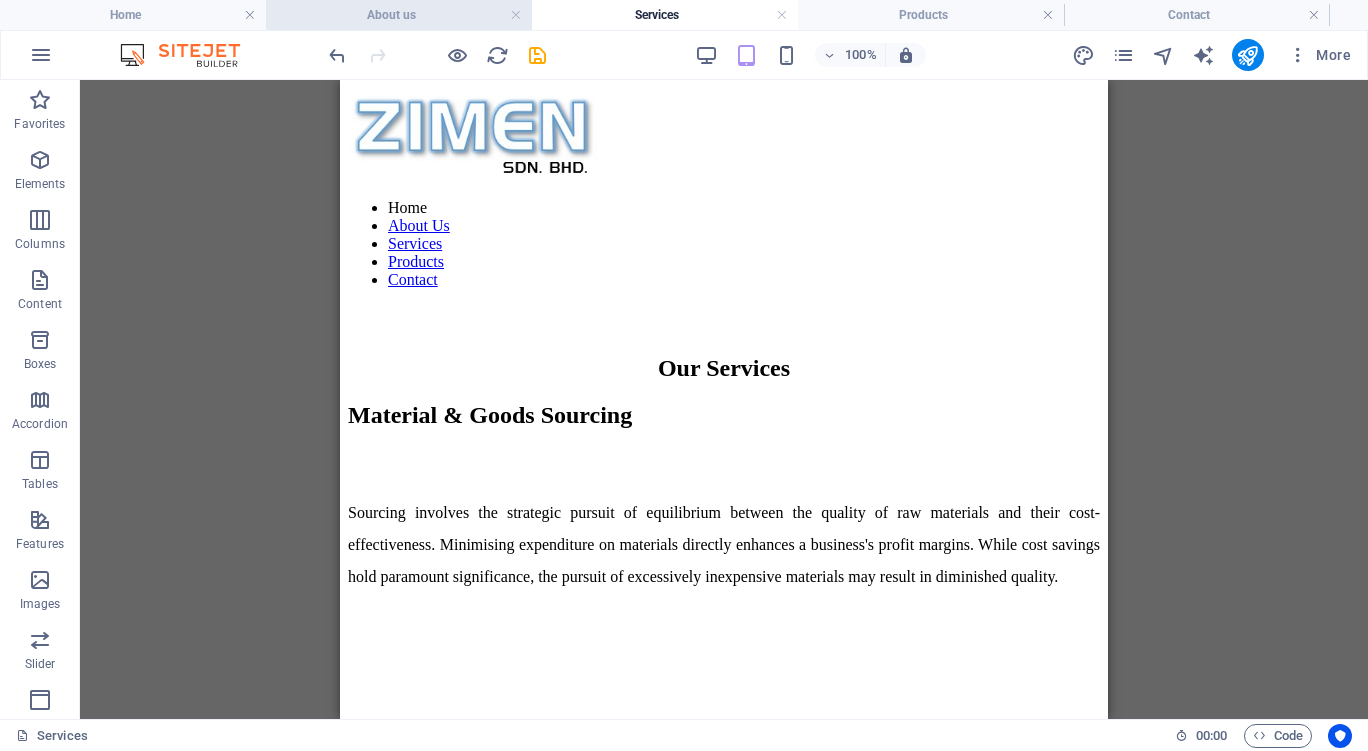 click on "About us" at bounding box center [399, 15] 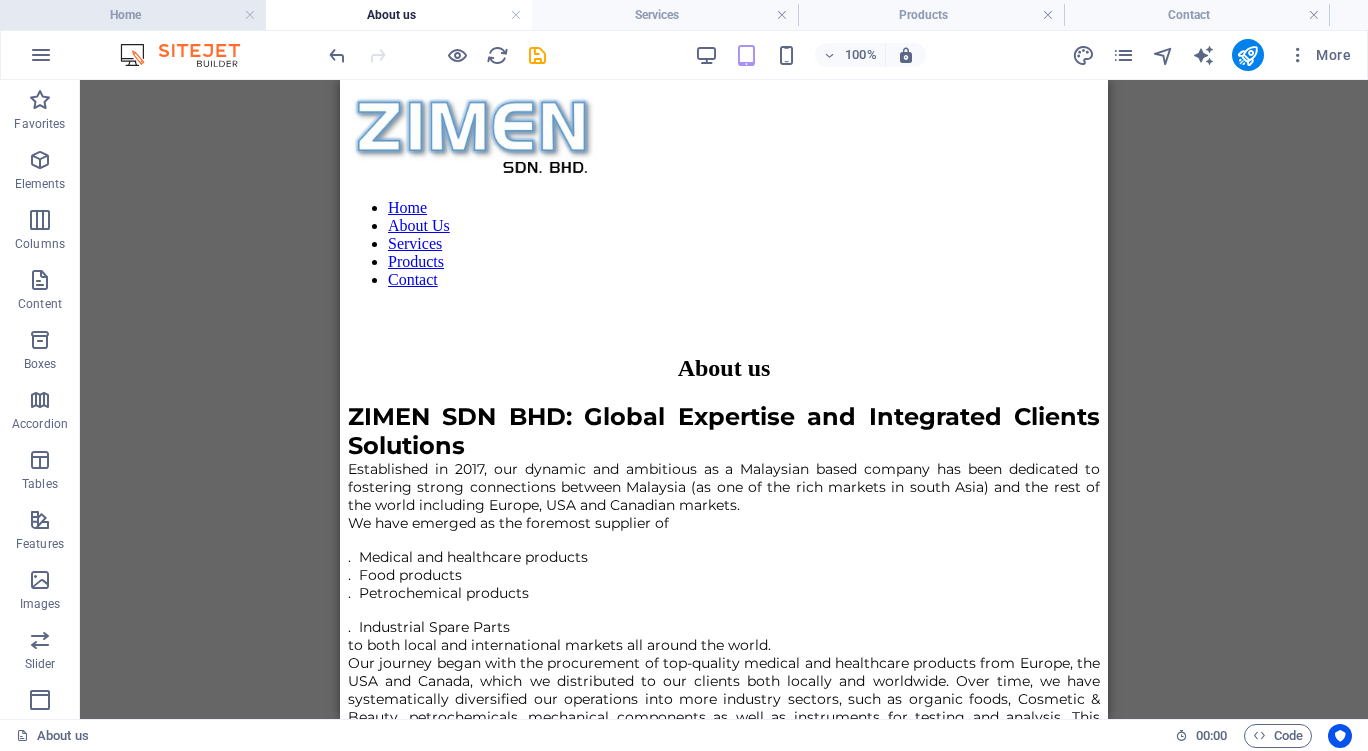 click on "Home" at bounding box center (133, 15) 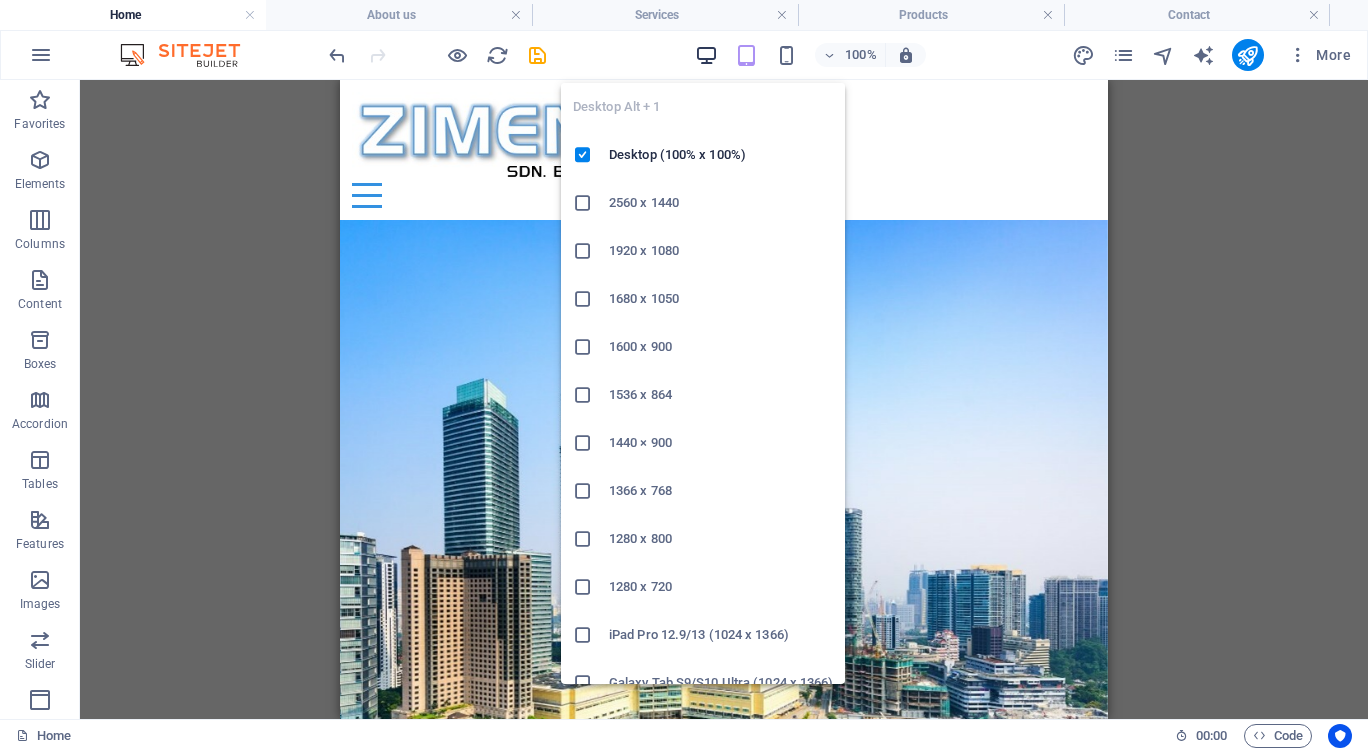click at bounding box center [706, 55] 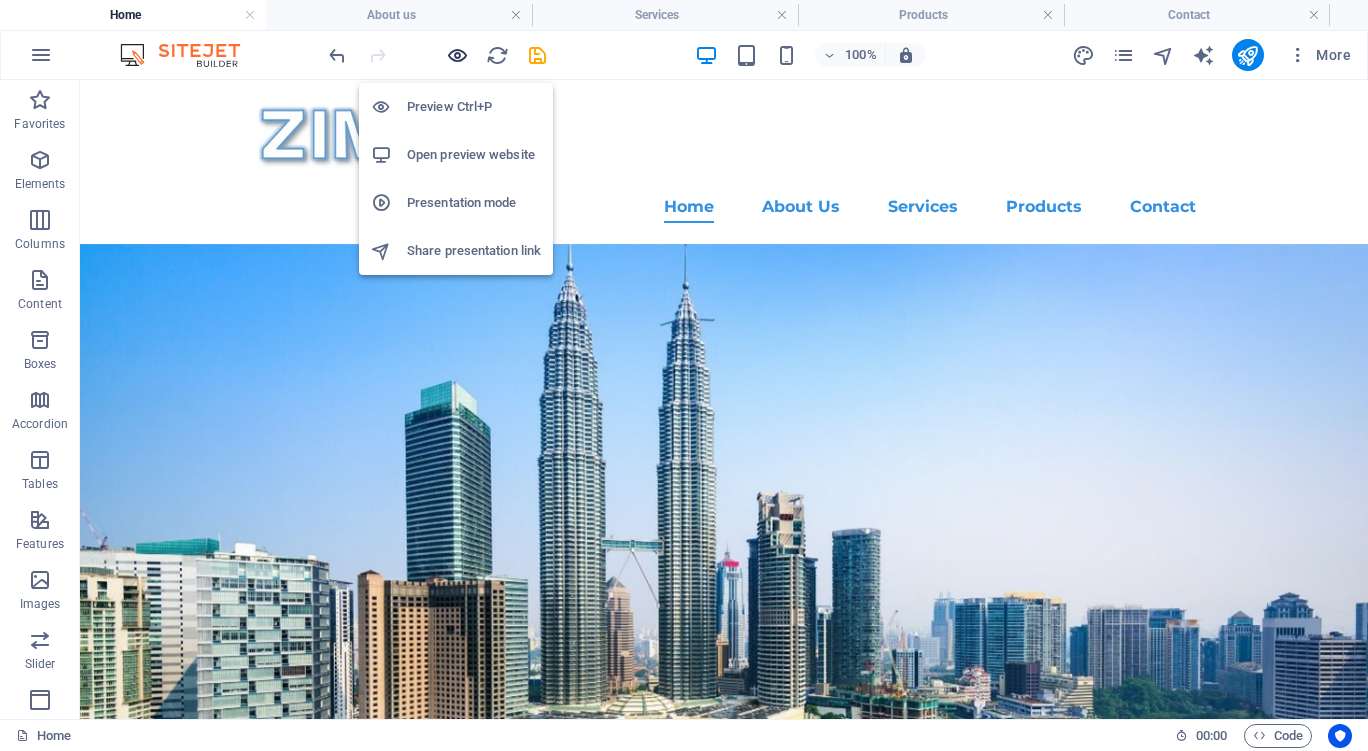 click at bounding box center [457, 55] 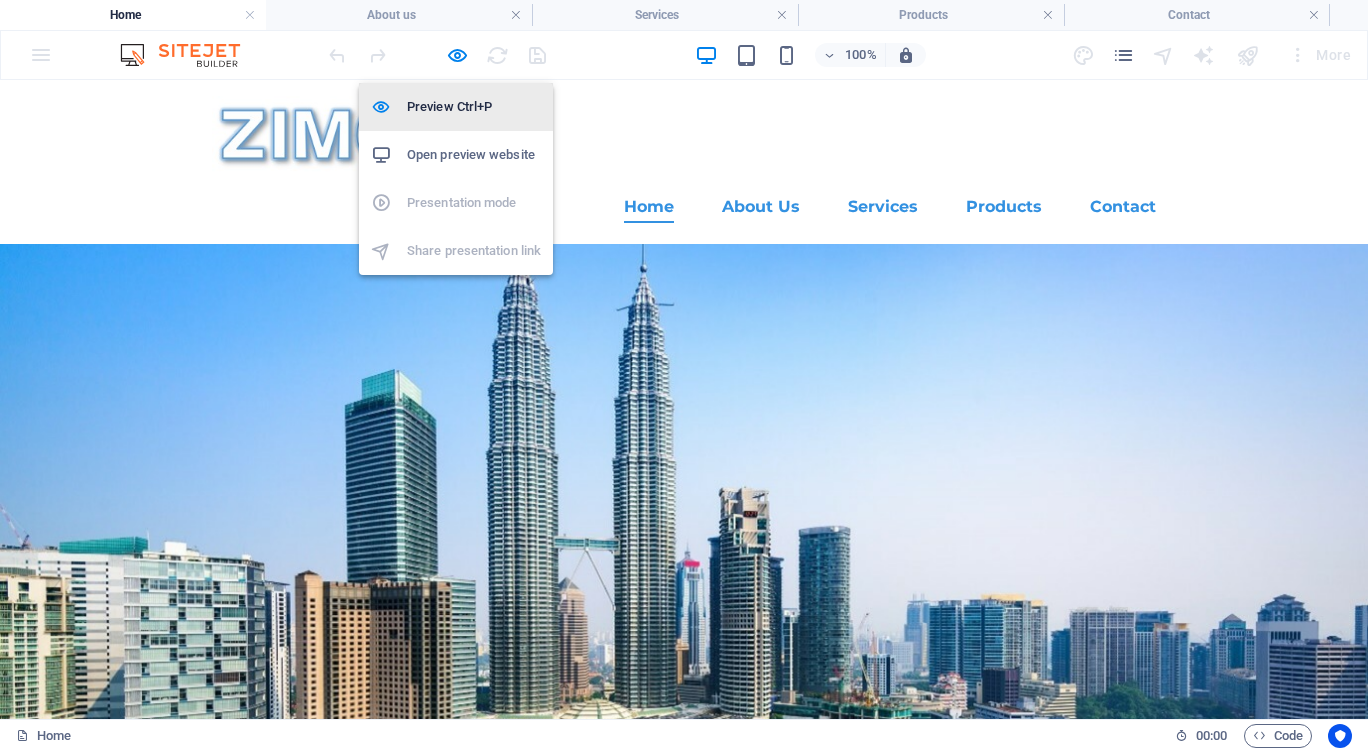 click on "Preview Ctrl+P" at bounding box center (474, 107) 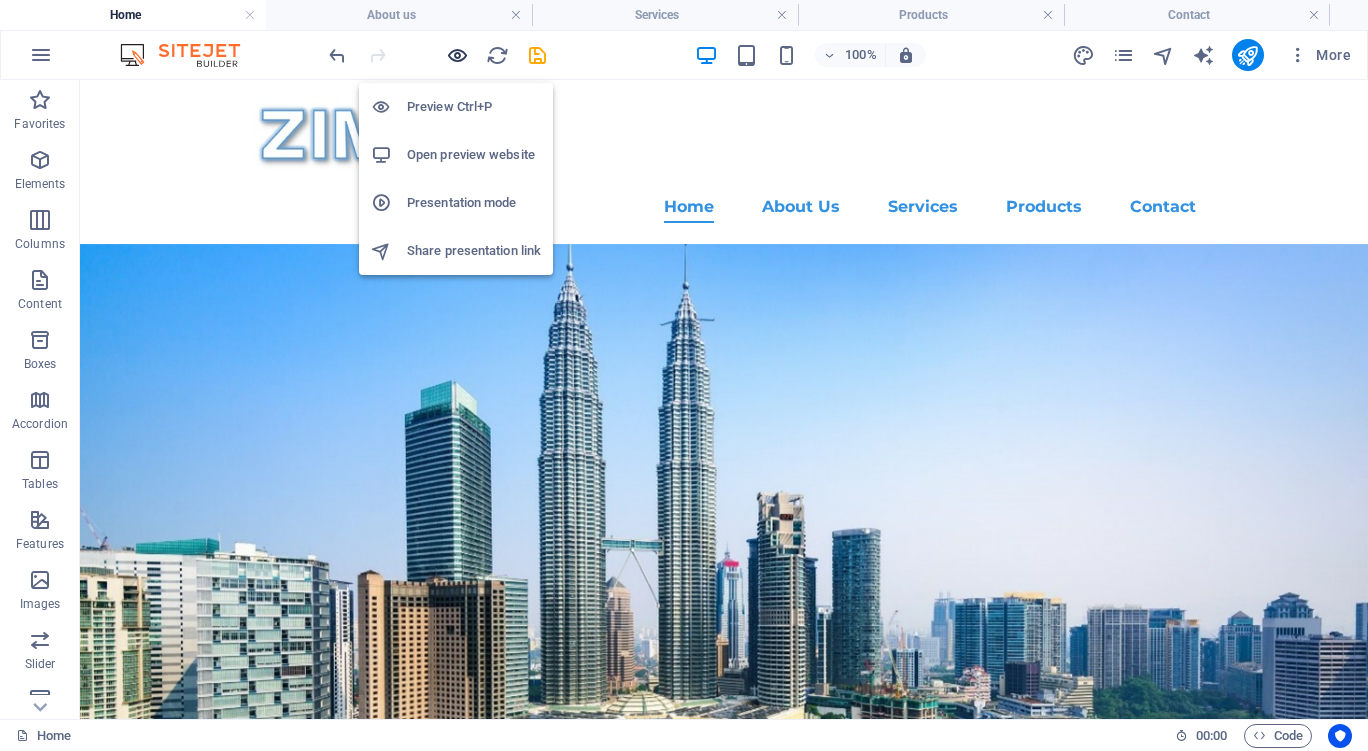click at bounding box center [457, 55] 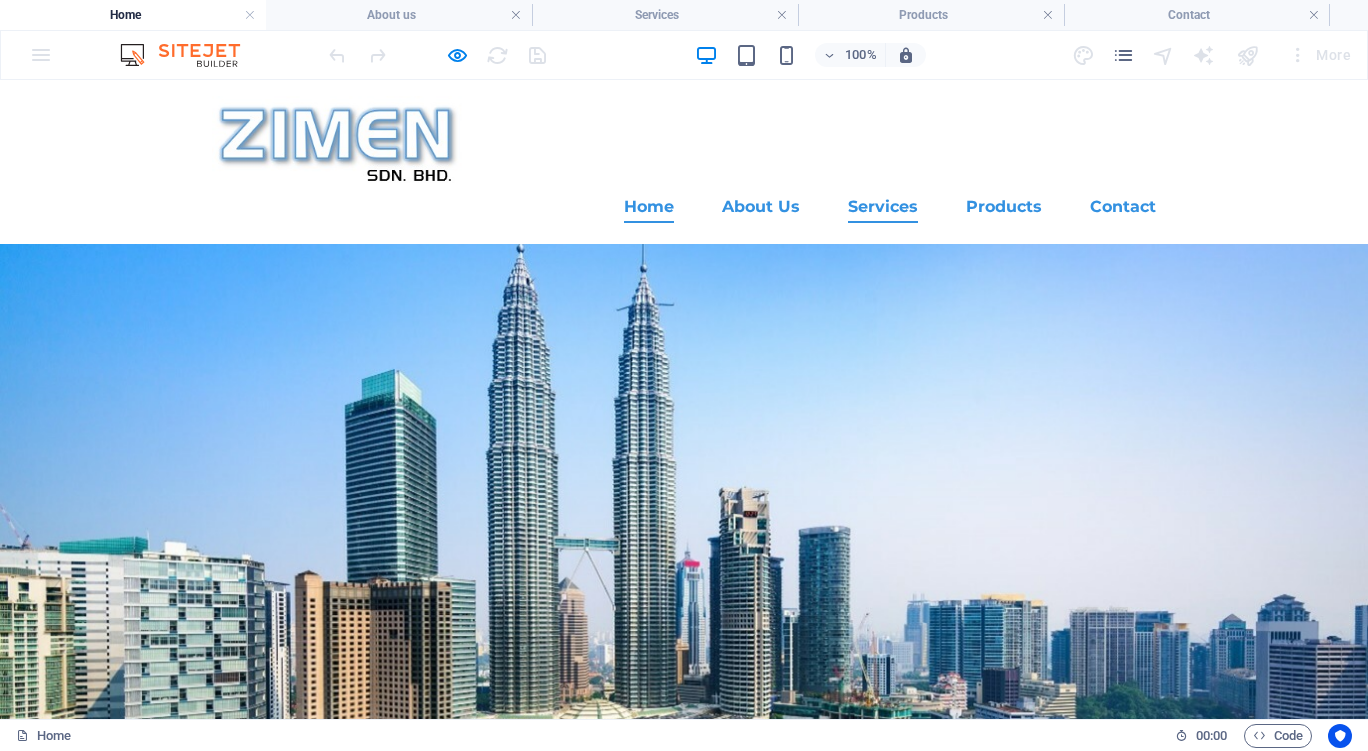 click on "Services" at bounding box center [883, 207] 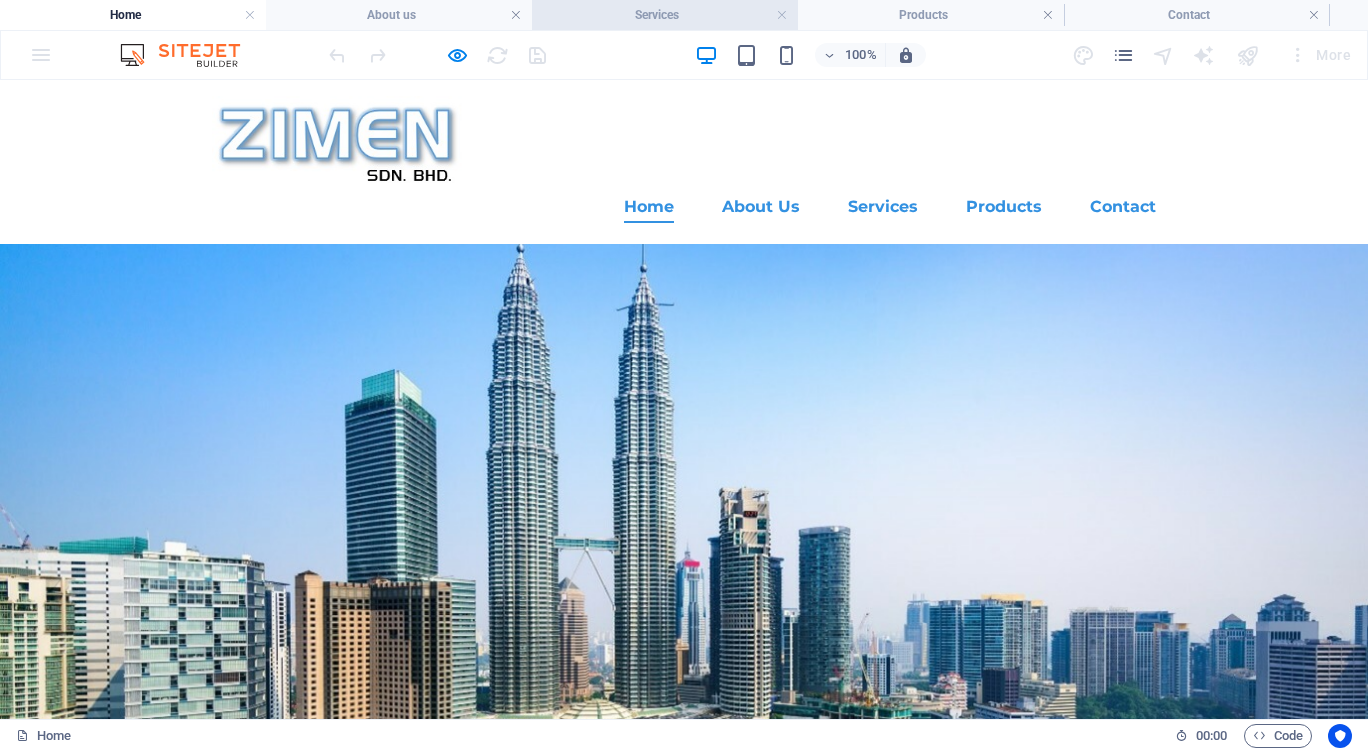 click on "Services" at bounding box center [665, 15] 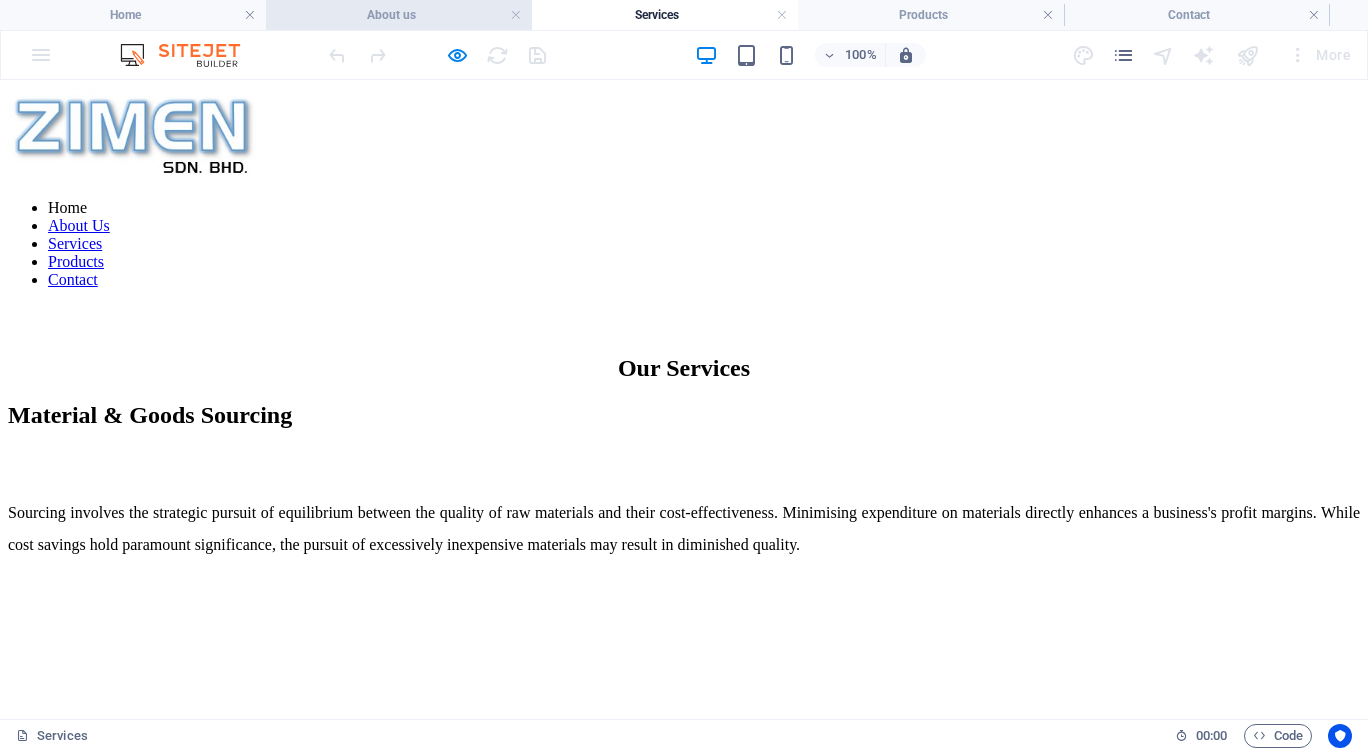click on "About us" at bounding box center (399, 15) 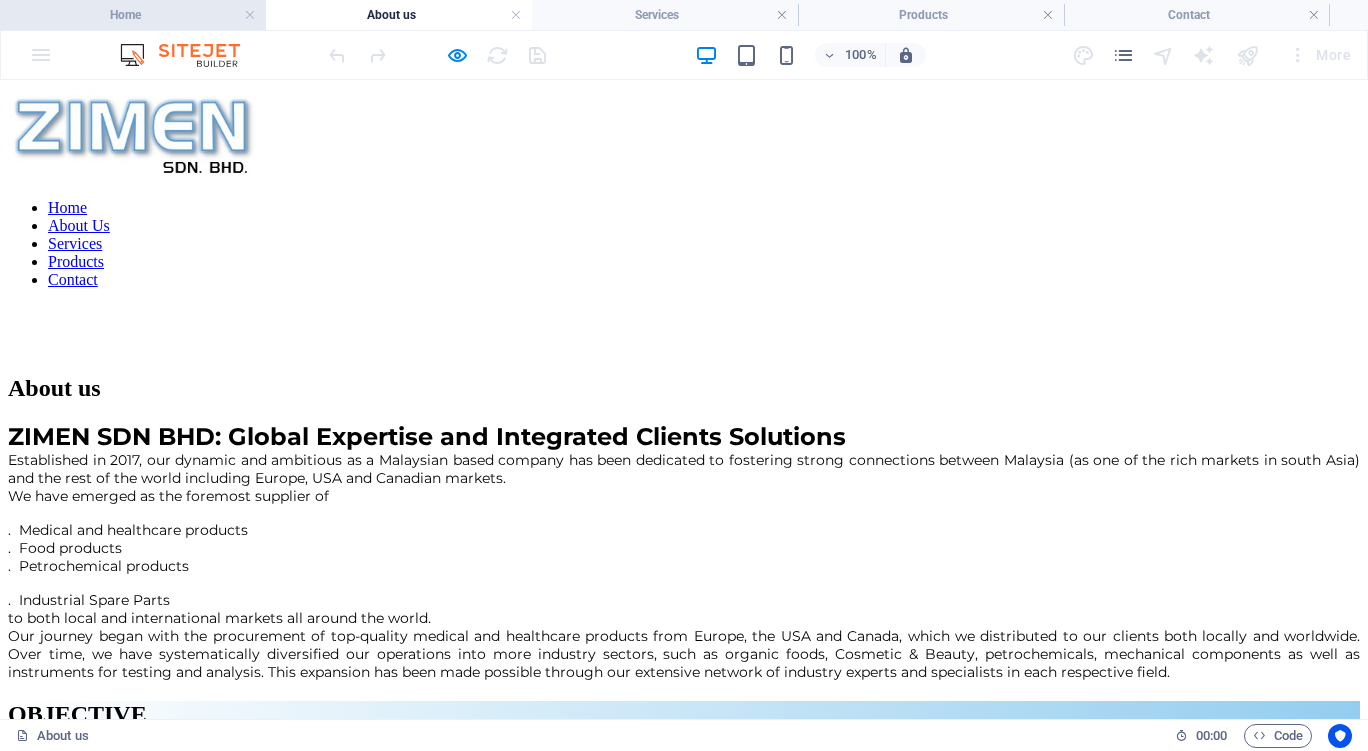 click on "Home" at bounding box center (133, 15) 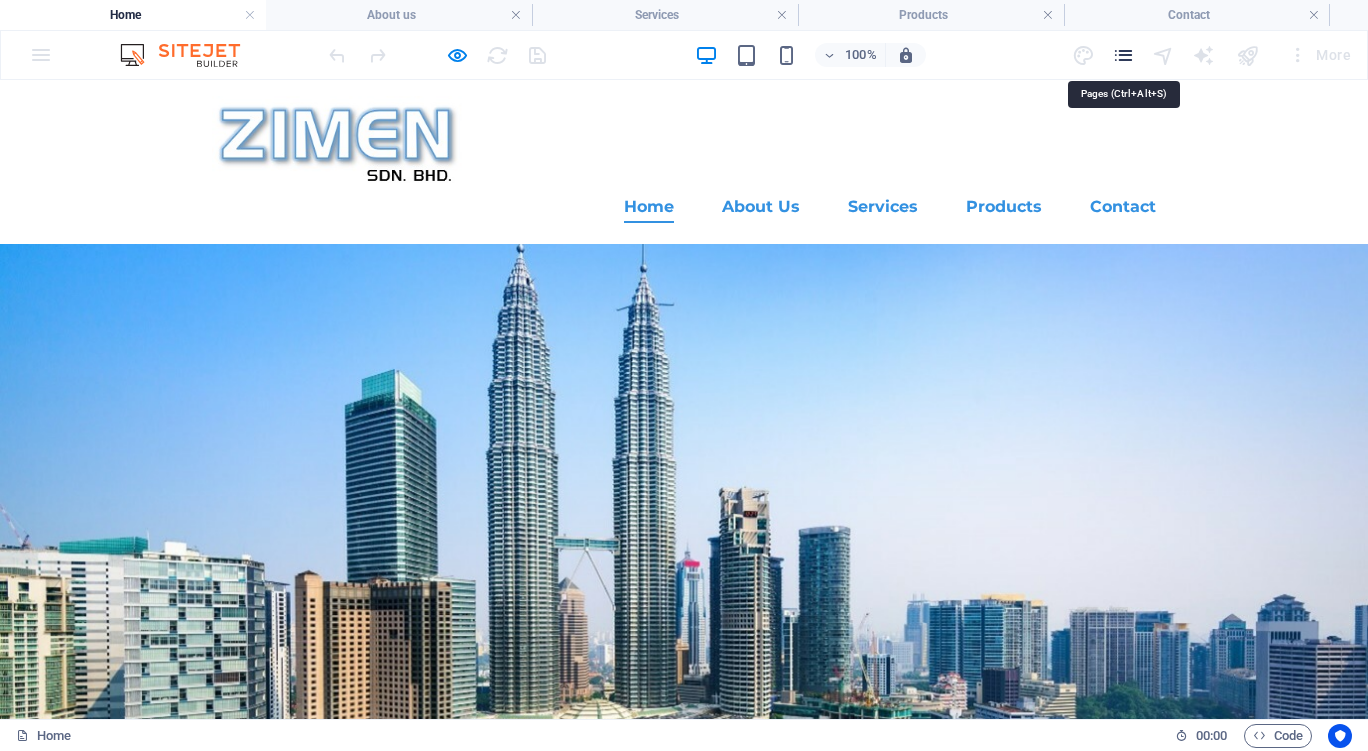 click at bounding box center (1123, 55) 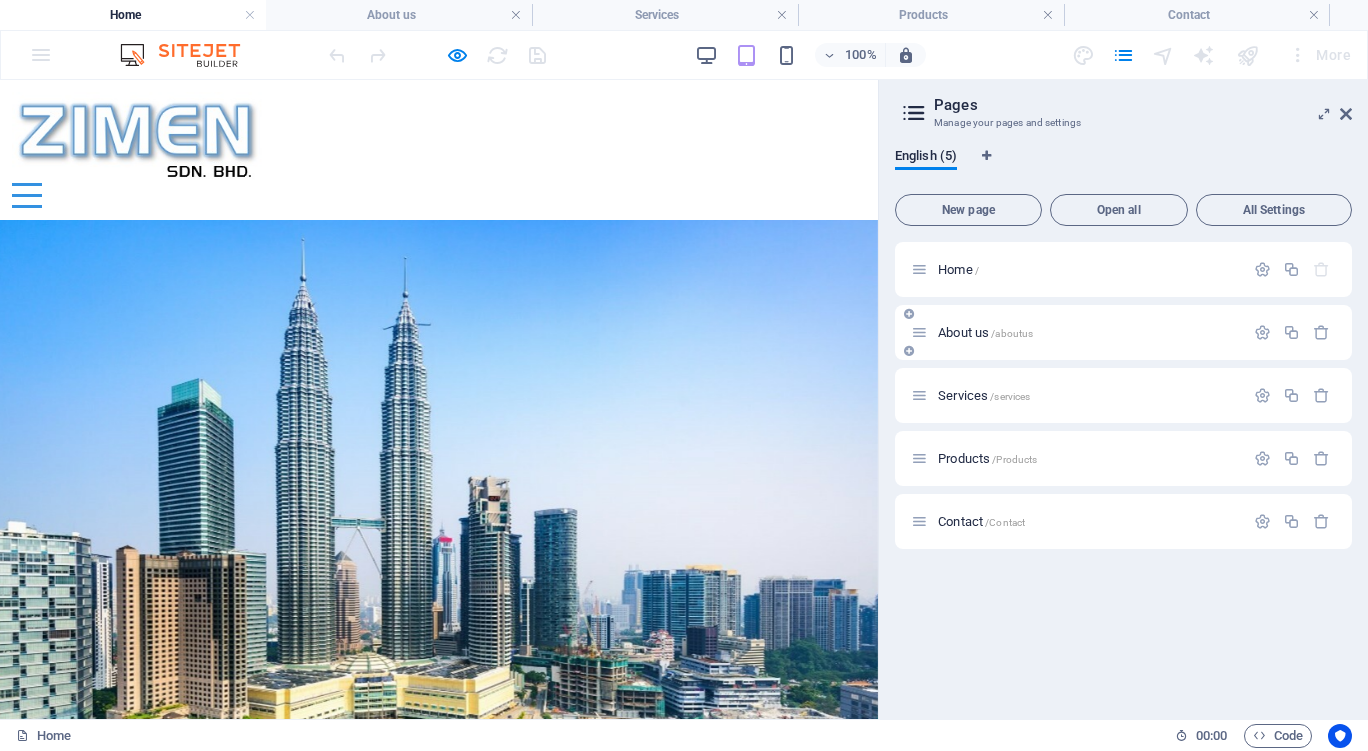 click on "About us /aboutus" at bounding box center [985, 332] 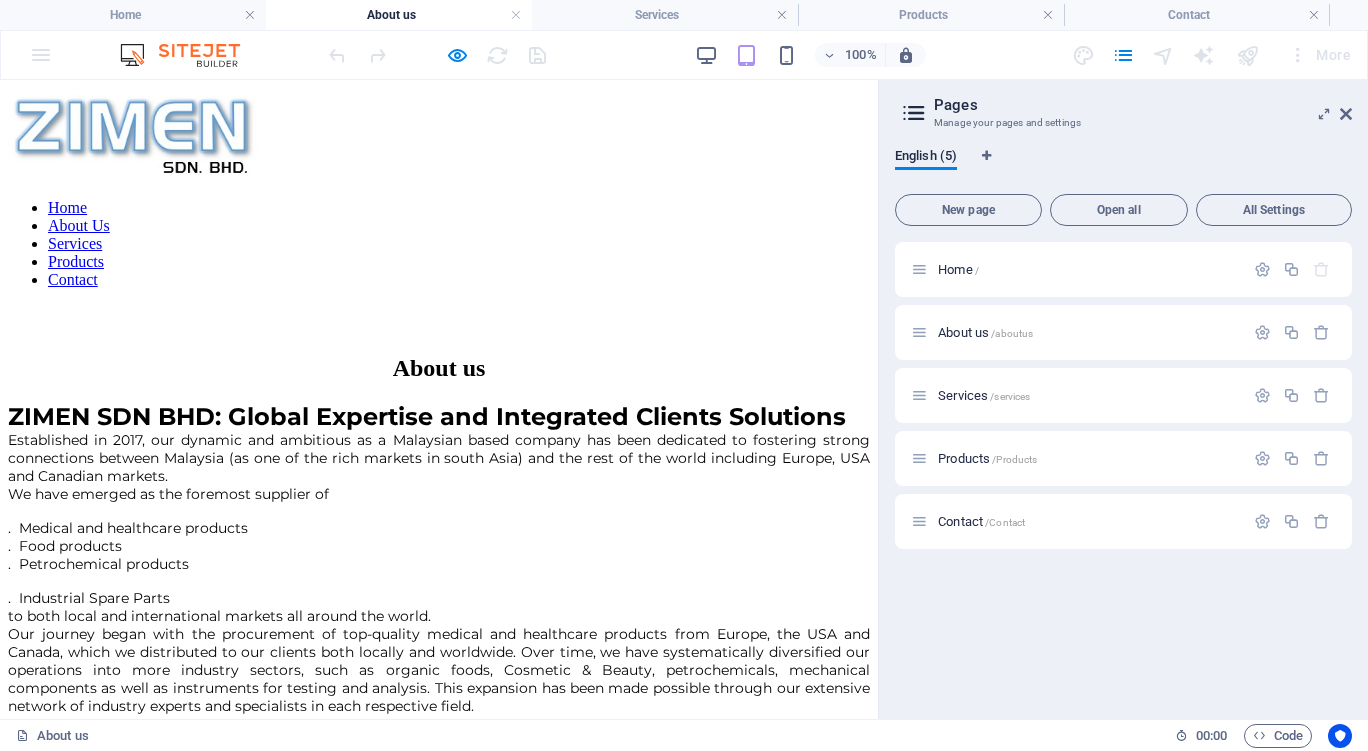 click on "About us" at bounding box center (439, 368) 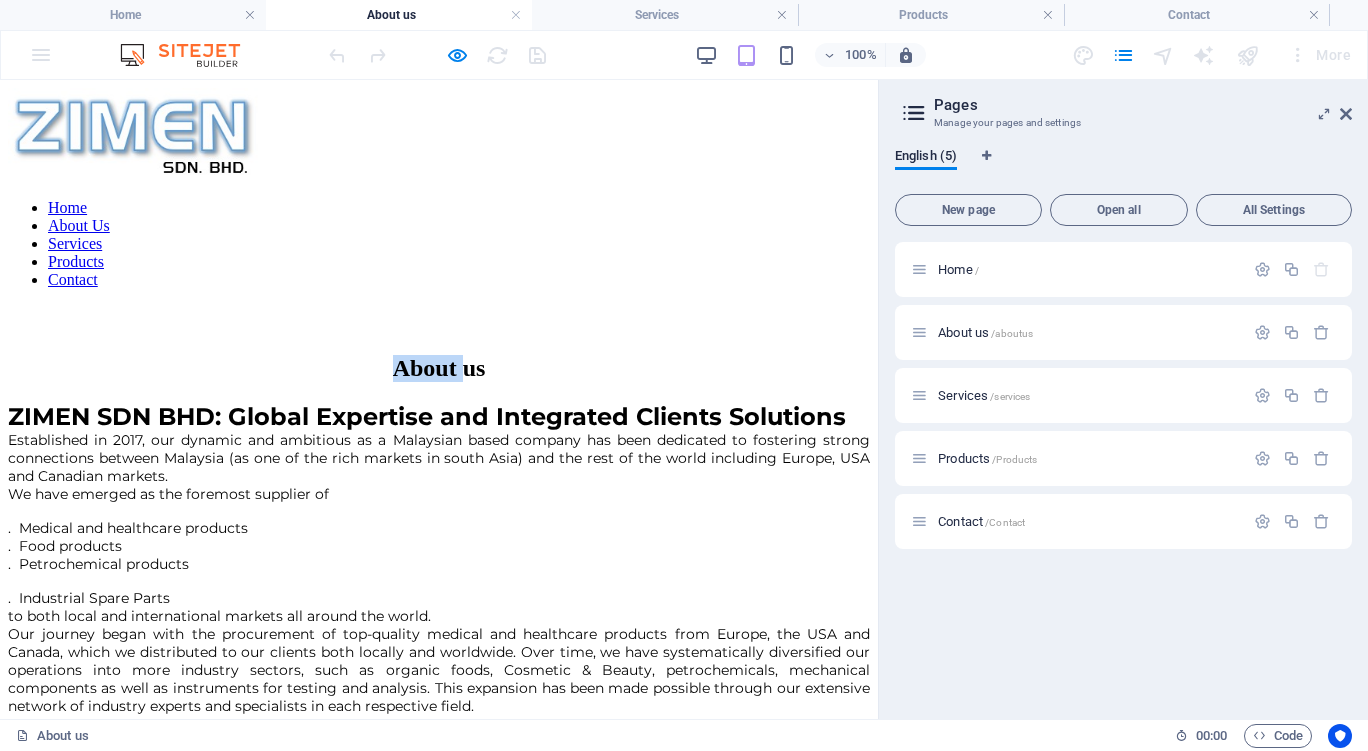 click on "About us" at bounding box center (439, 368) 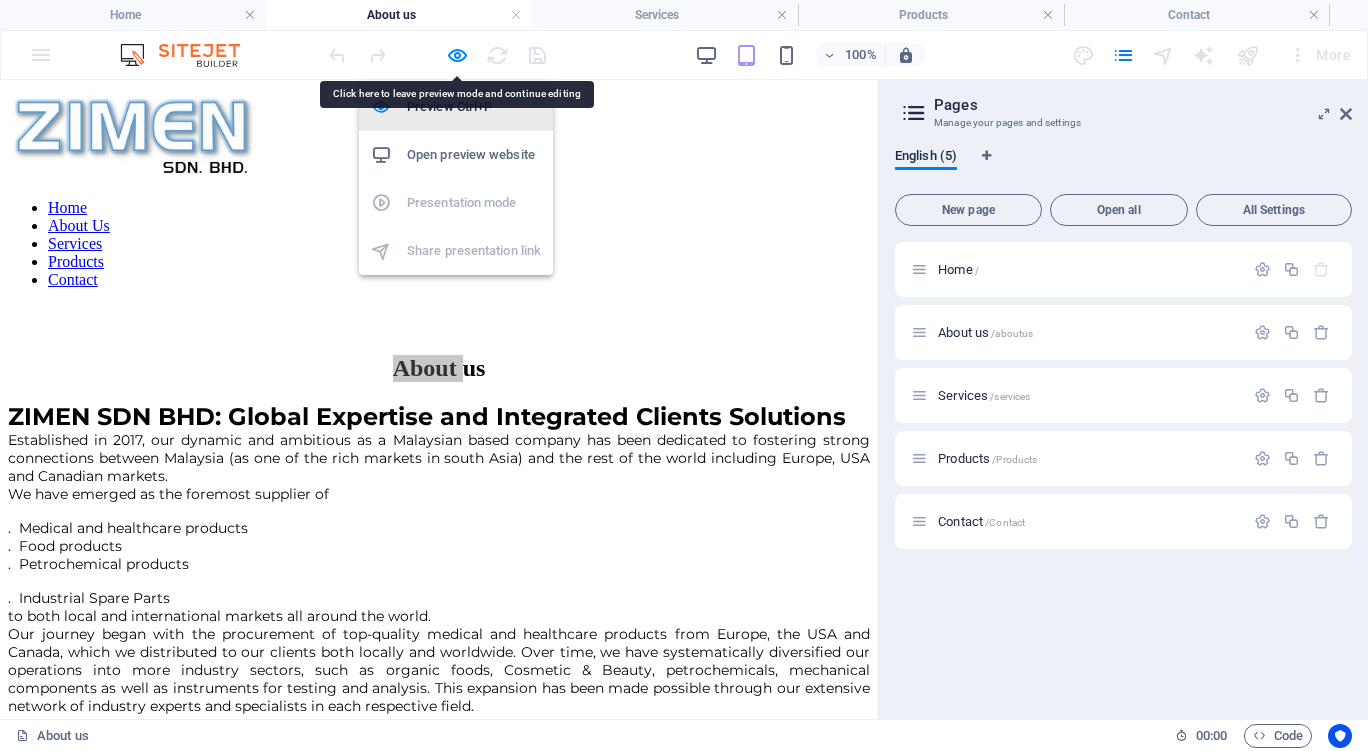 drag, startPoint x: 452, startPoint y: 53, endPoint x: 443, endPoint y: 97, distance: 44.911022 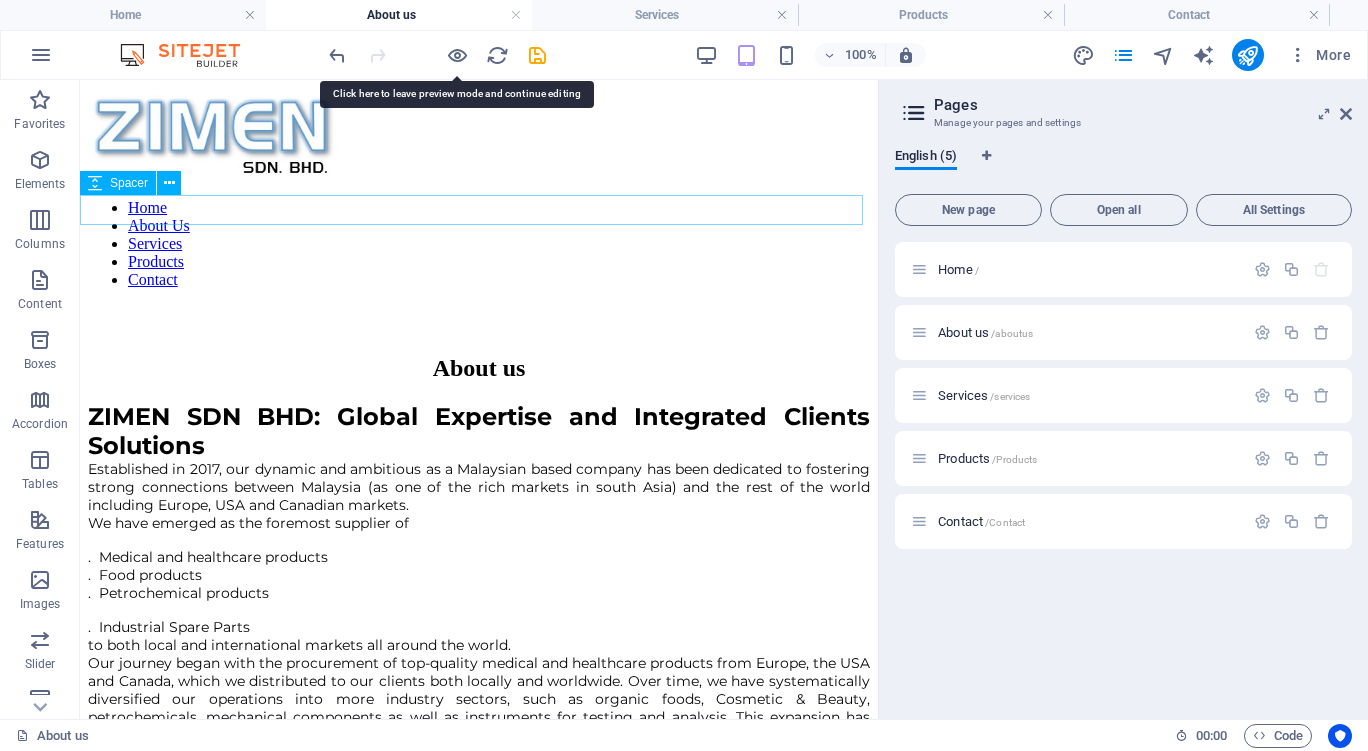 drag, startPoint x: 467, startPoint y: 224, endPoint x: 463, endPoint y: 234, distance: 10.770329 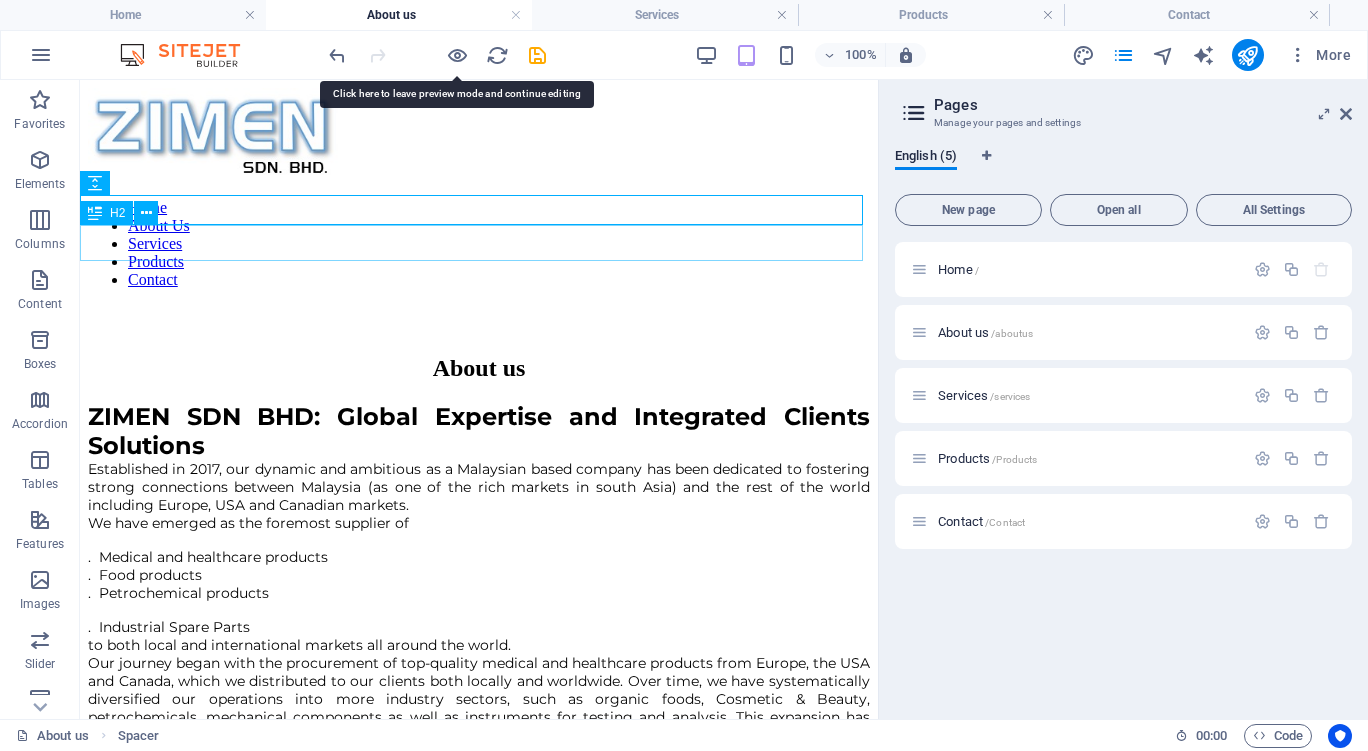 click on "About us" at bounding box center (479, 368) 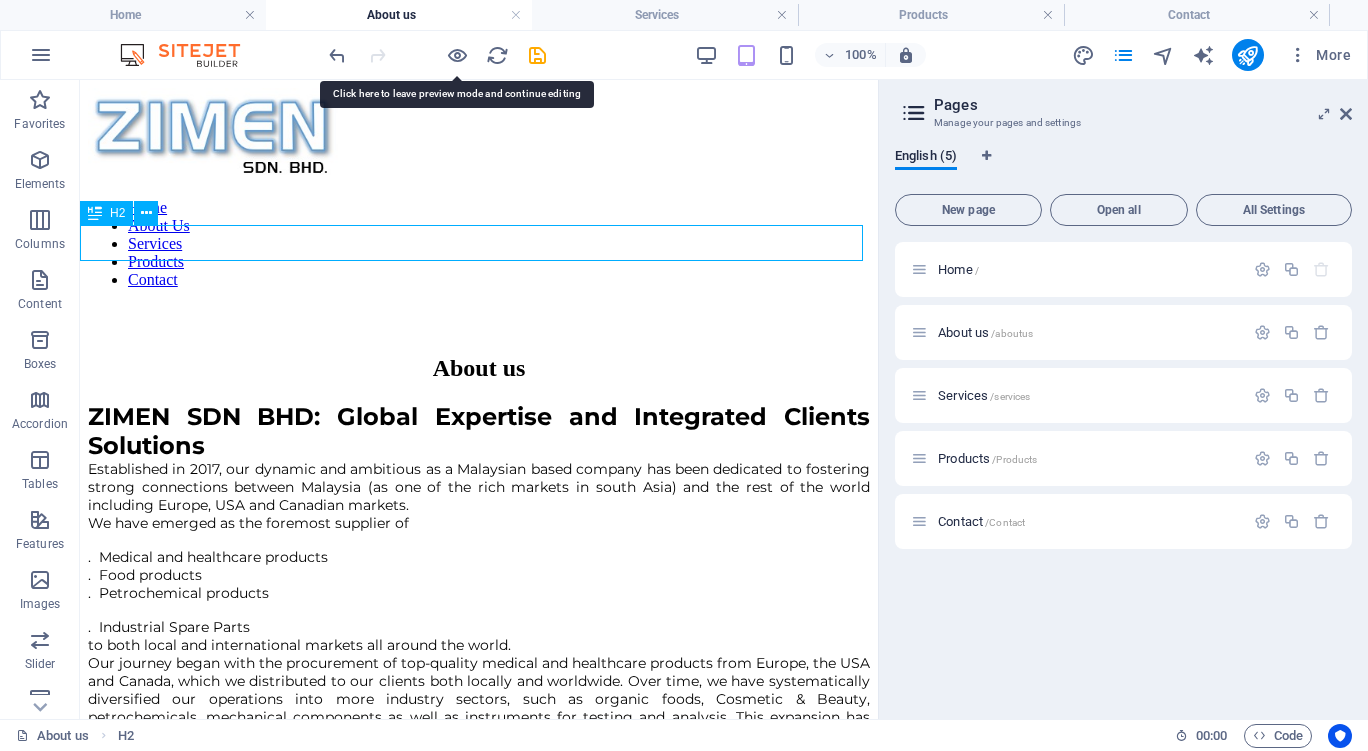 click on "About us" at bounding box center [479, 368] 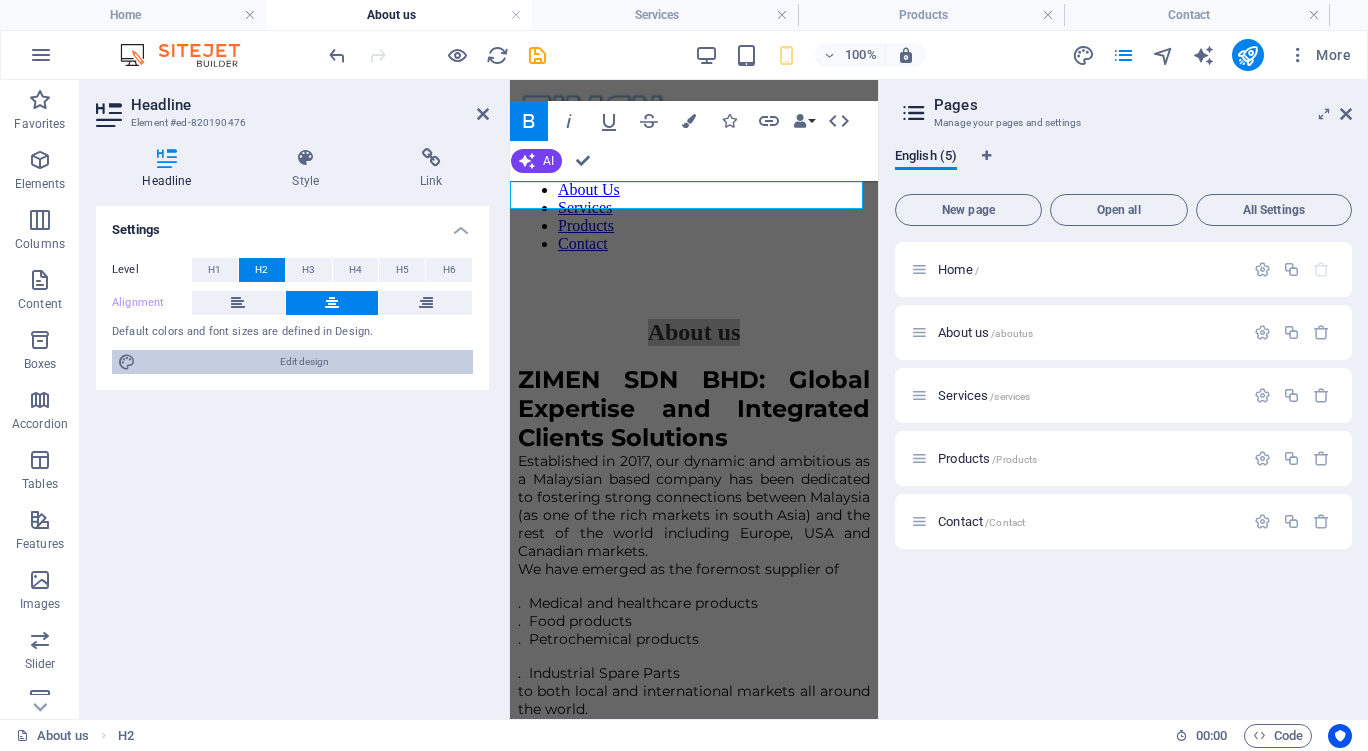click on "Edit design" at bounding box center [304, 362] 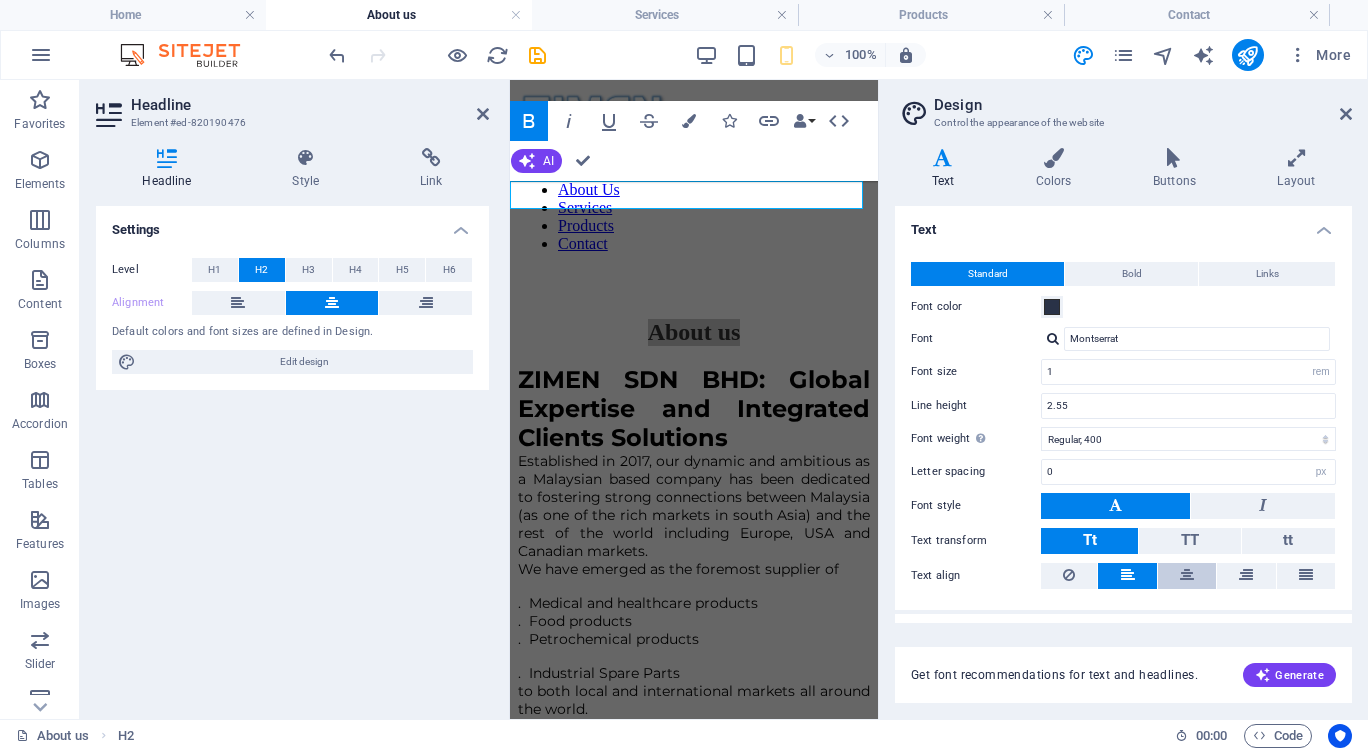 click at bounding box center [1187, 575] 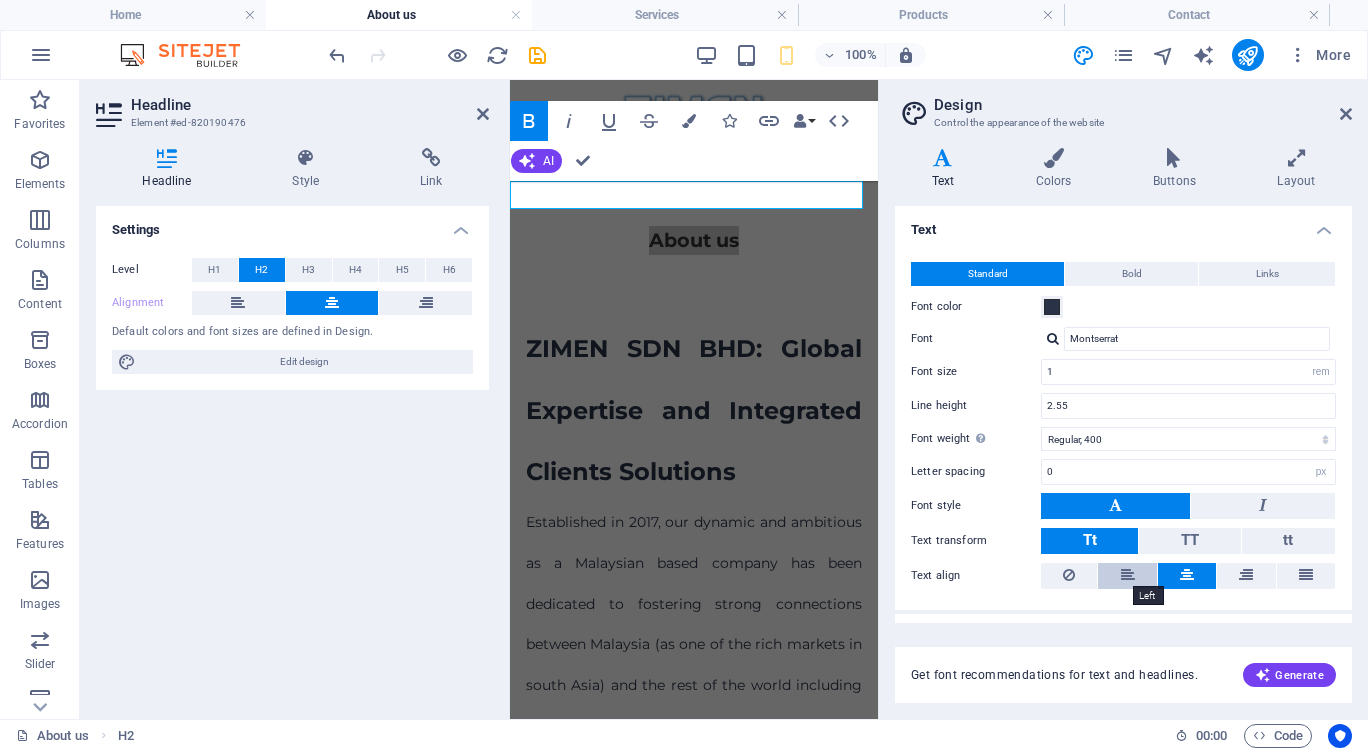 click at bounding box center [1128, 575] 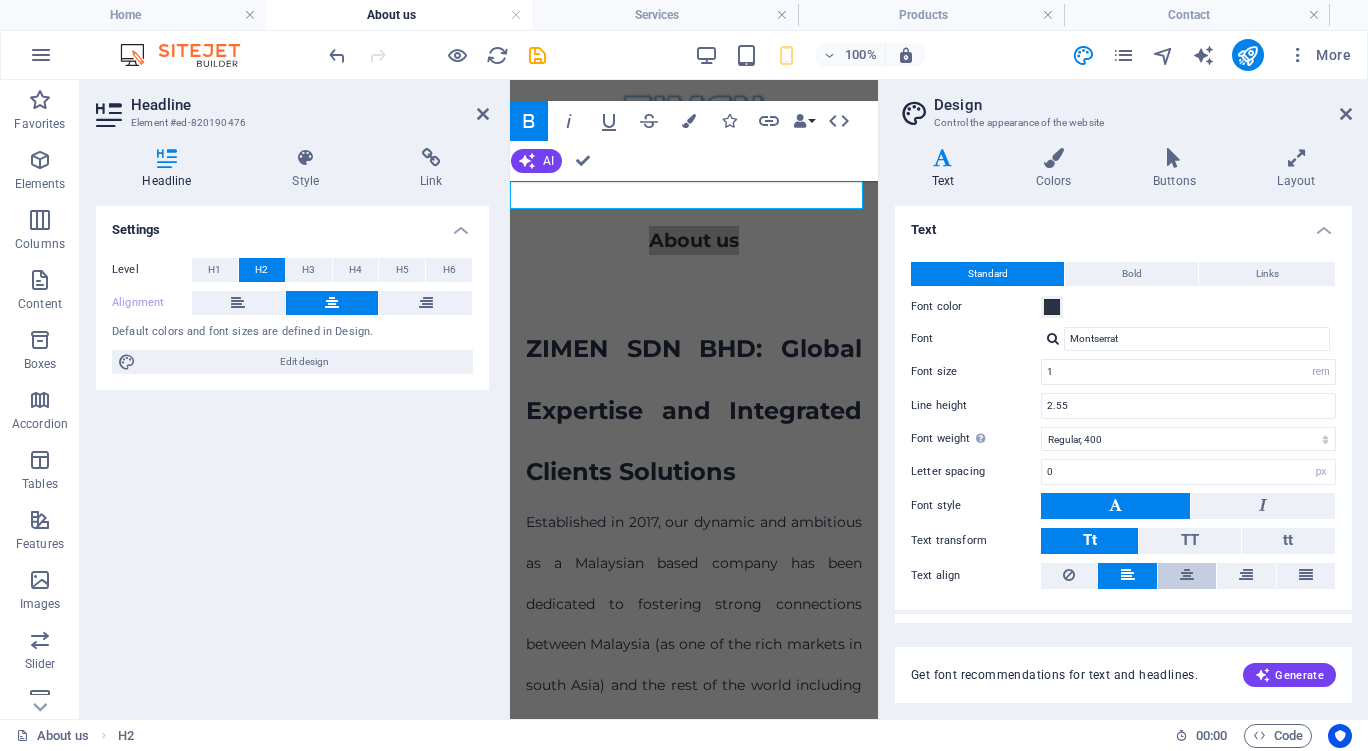 click at bounding box center [1187, 576] 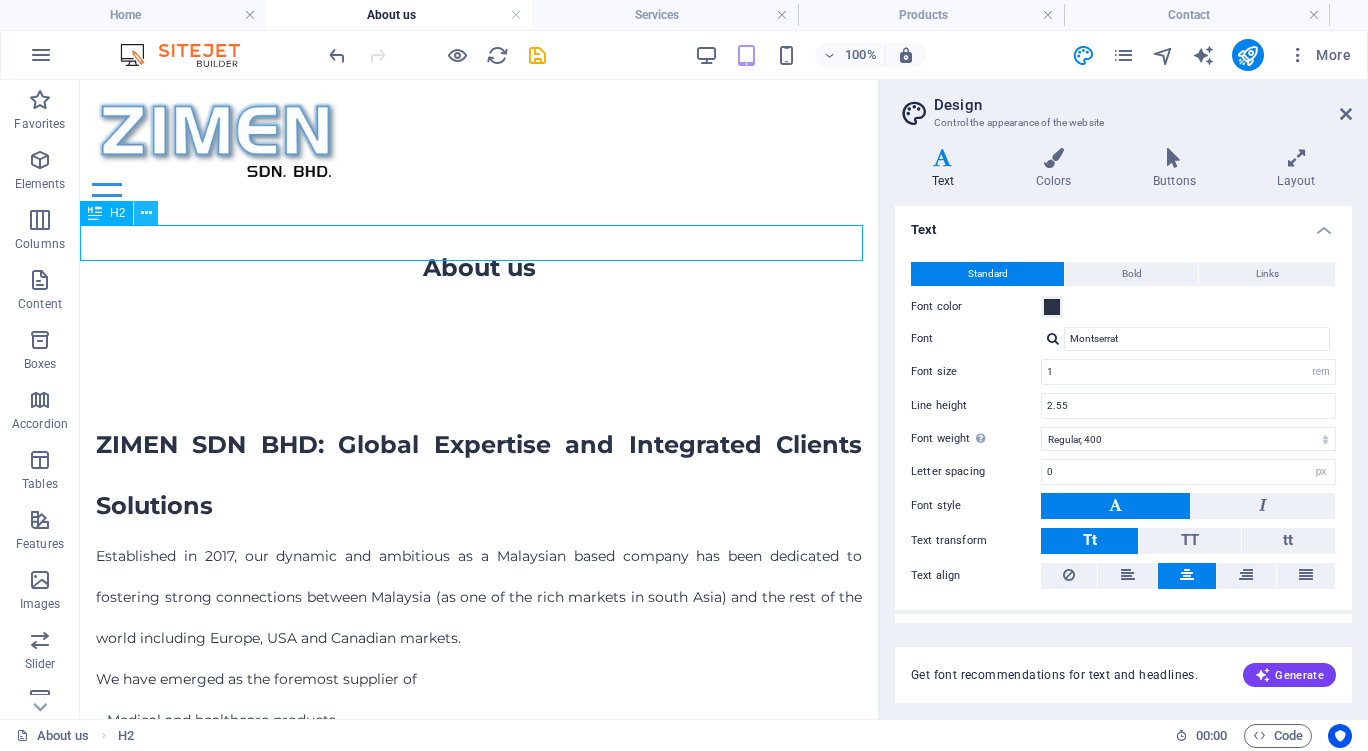 click at bounding box center [146, 213] 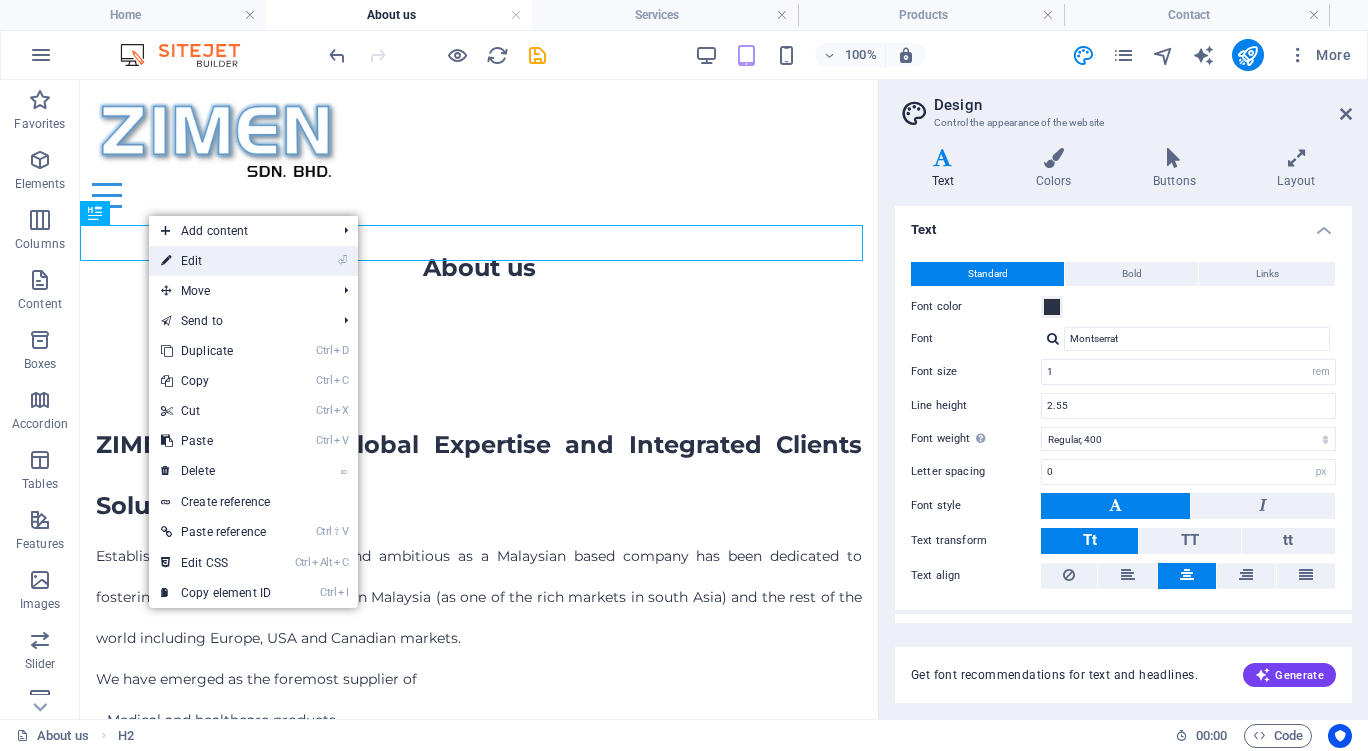 click on "⏎  Edit" at bounding box center (216, 261) 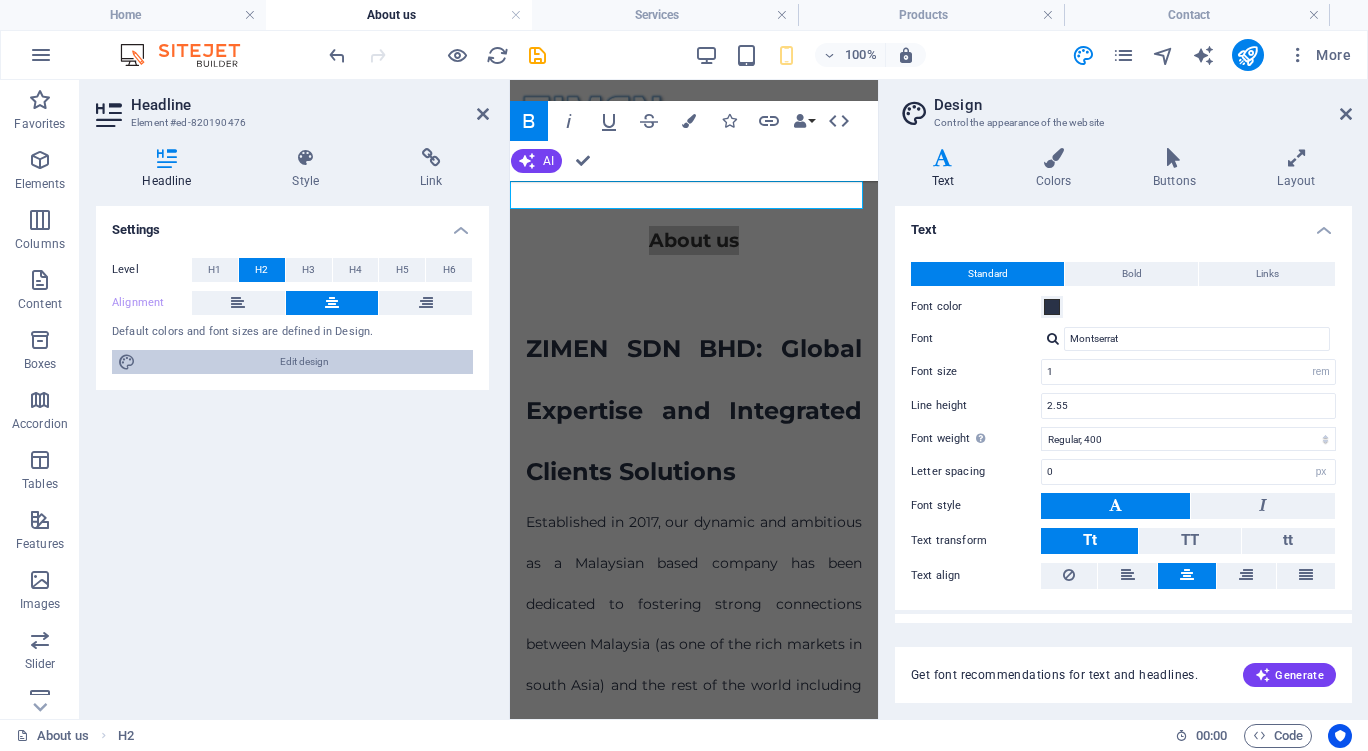 click on "Edit design" at bounding box center (304, 362) 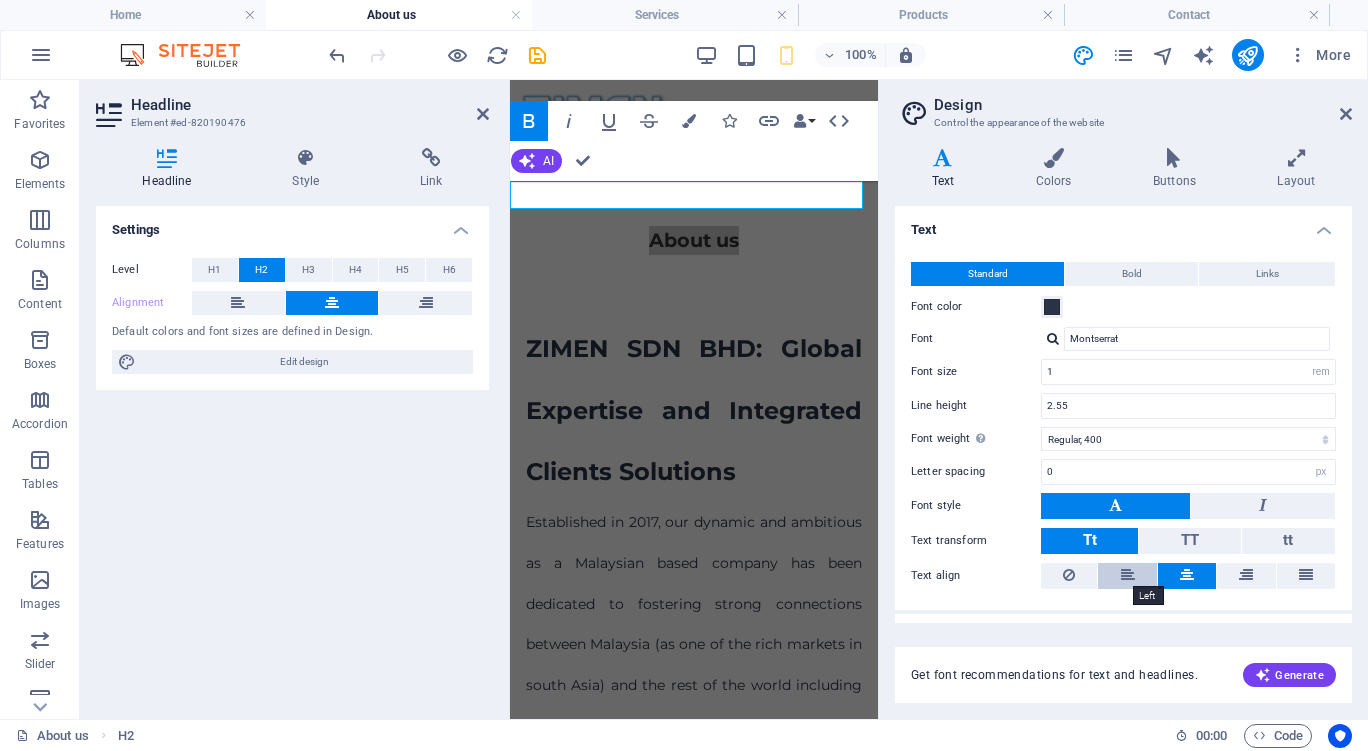 click at bounding box center [1128, 575] 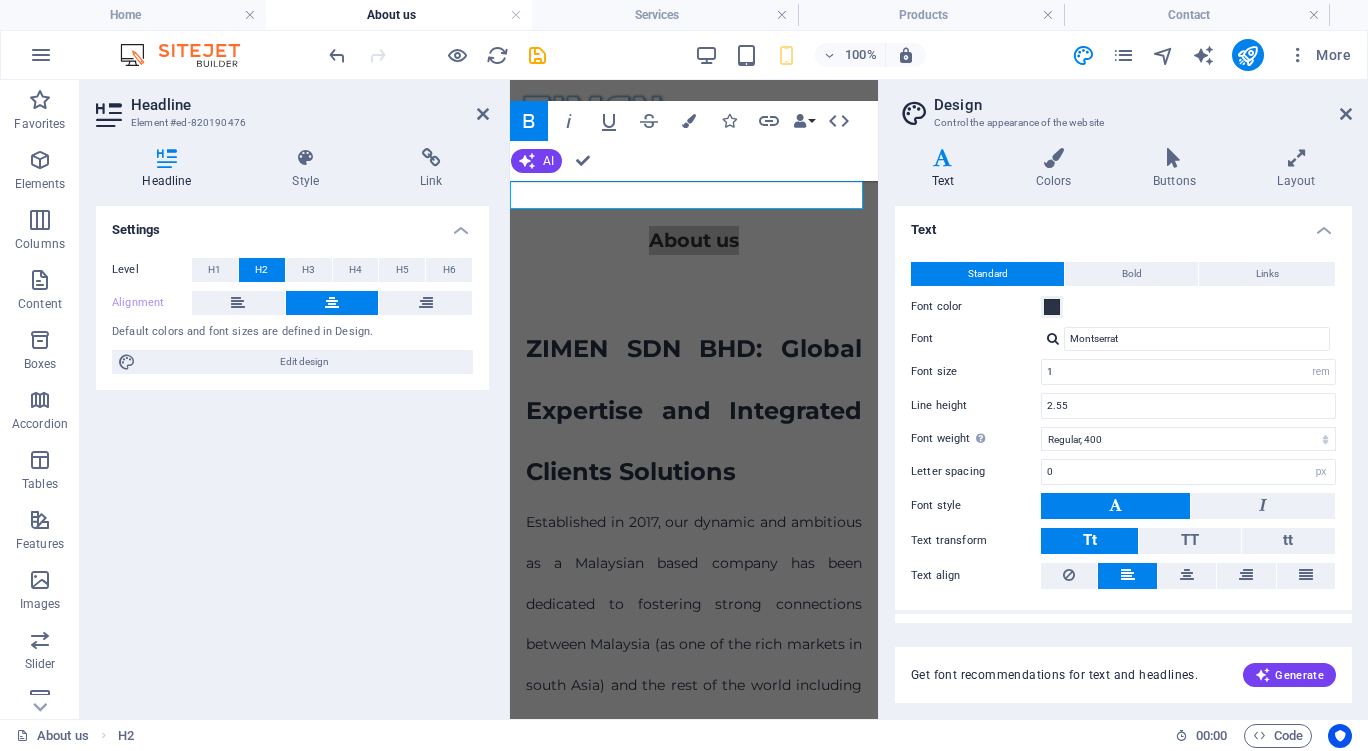 click at bounding box center [1128, 575] 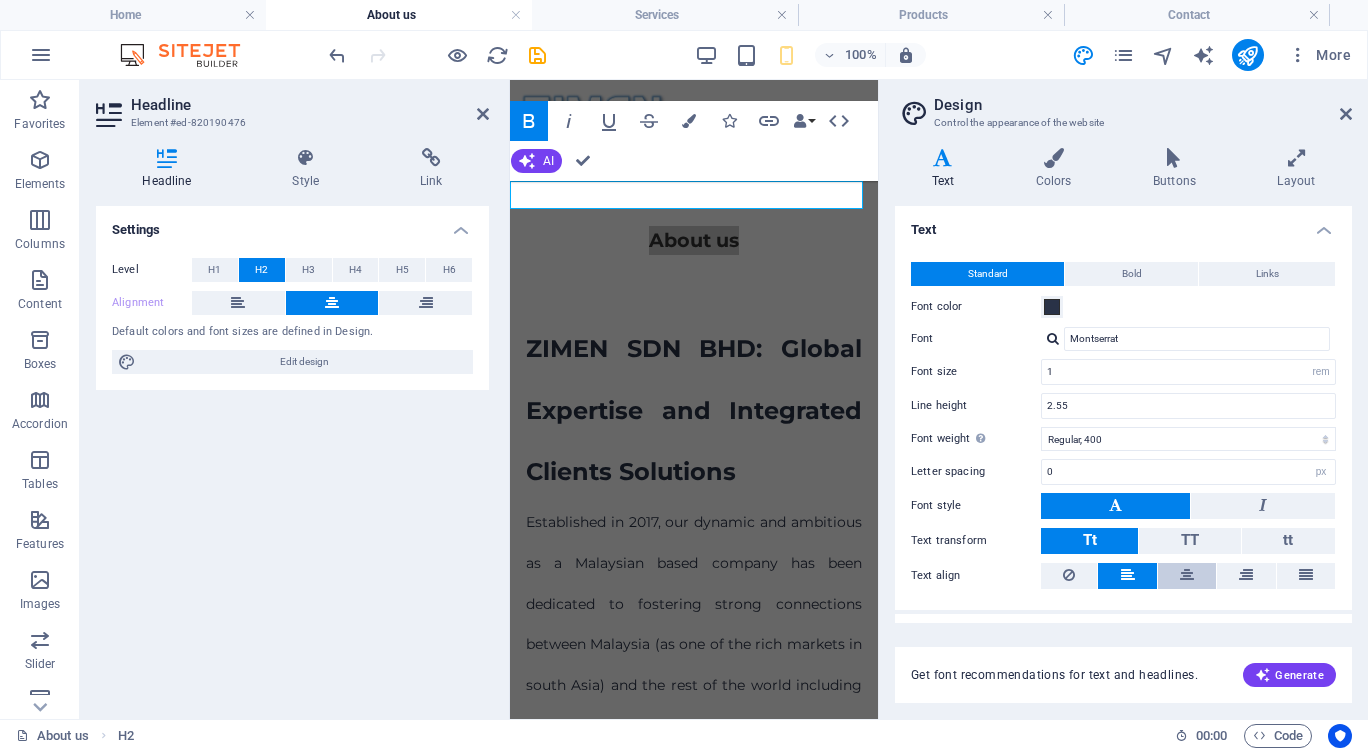 click at bounding box center [1187, 575] 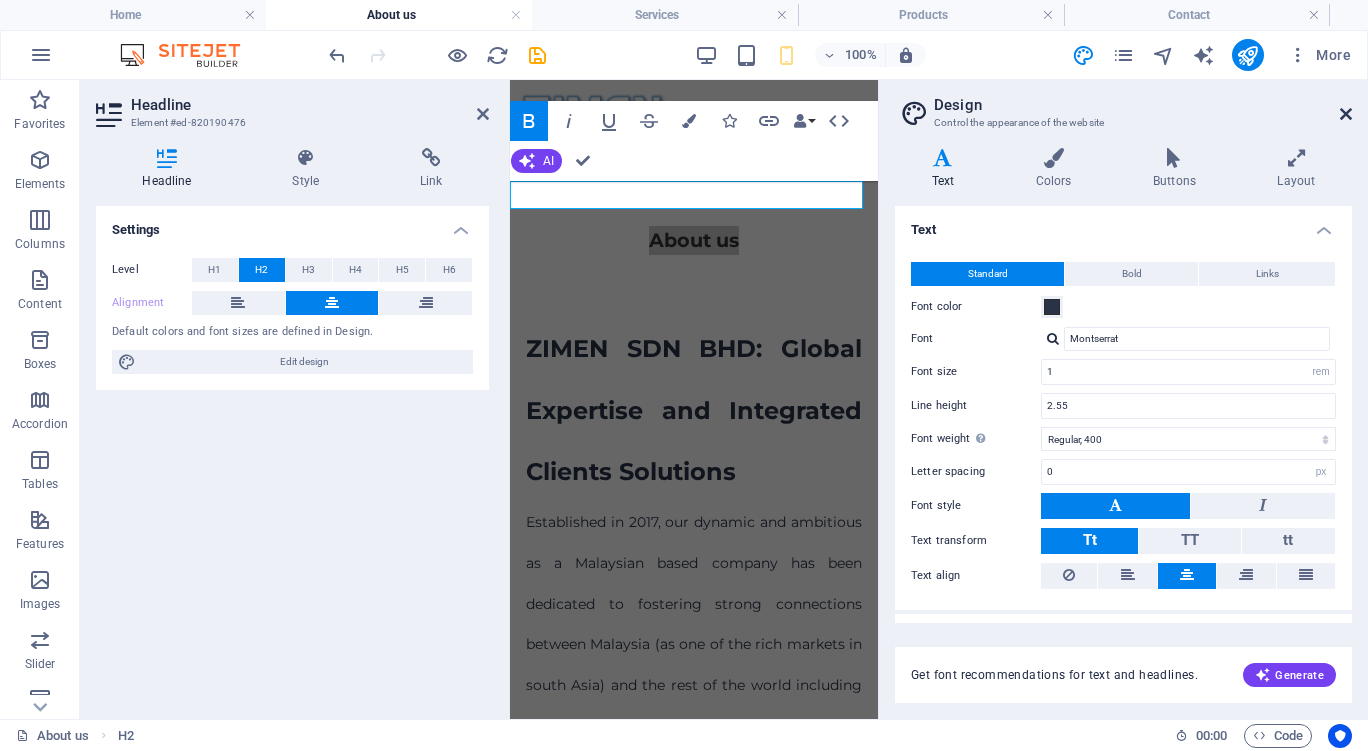 click at bounding box center [1346, 114] 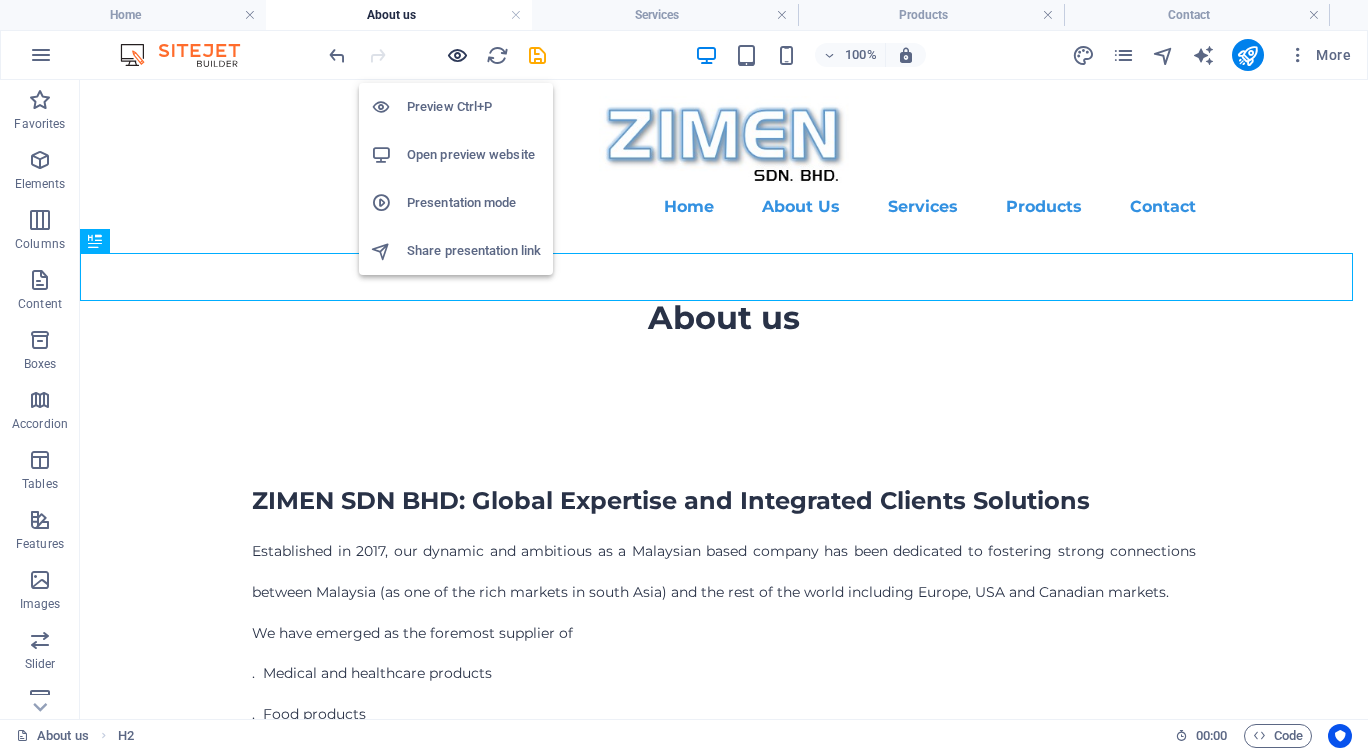 click at bounding box center [457, 55] 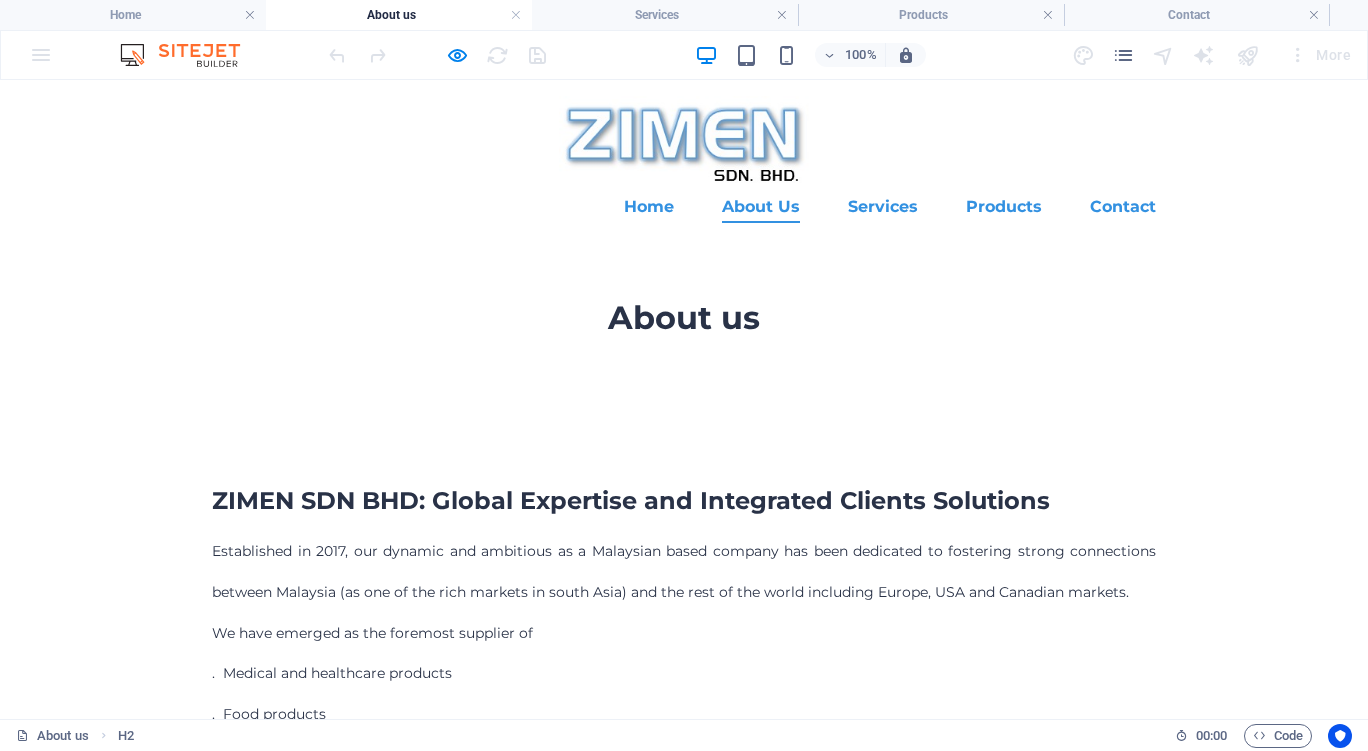 click on "About Us" at bounding box center [761, 207] 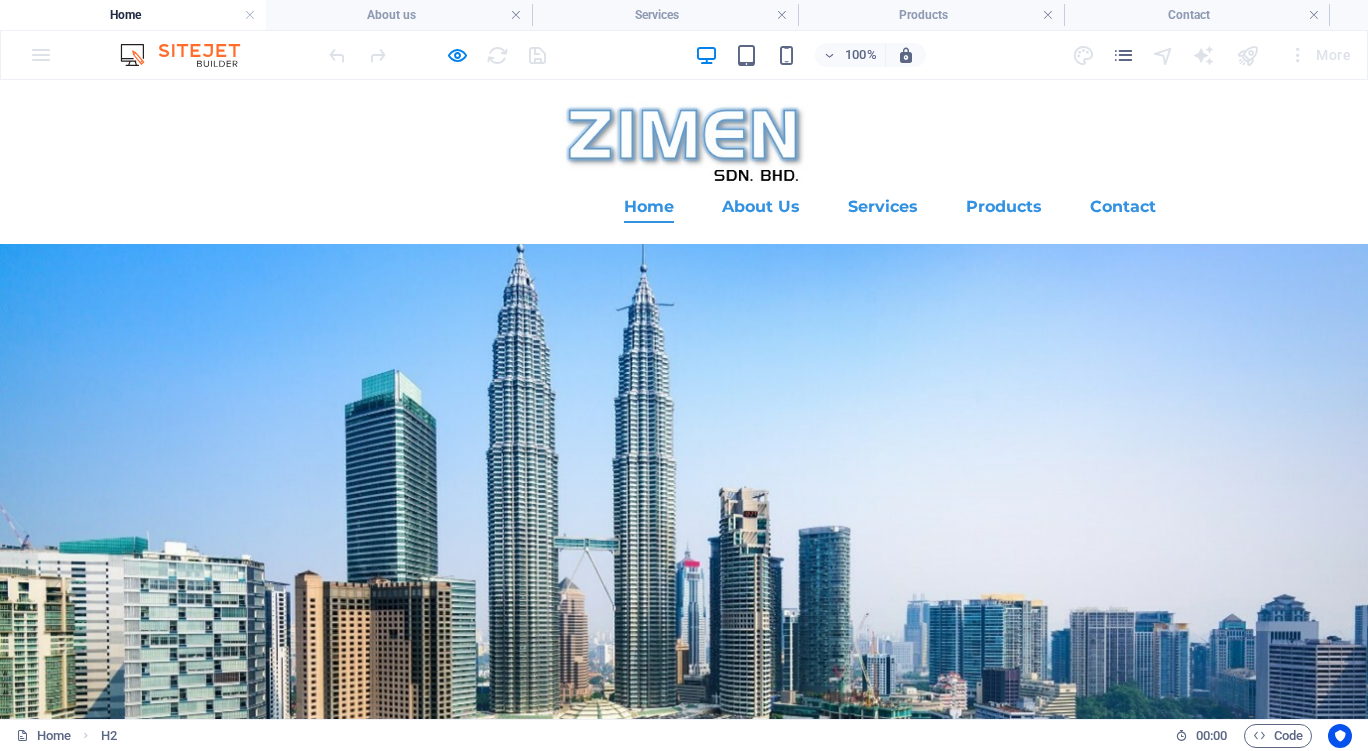 click on "About Us" at bounding box center [761, 207] 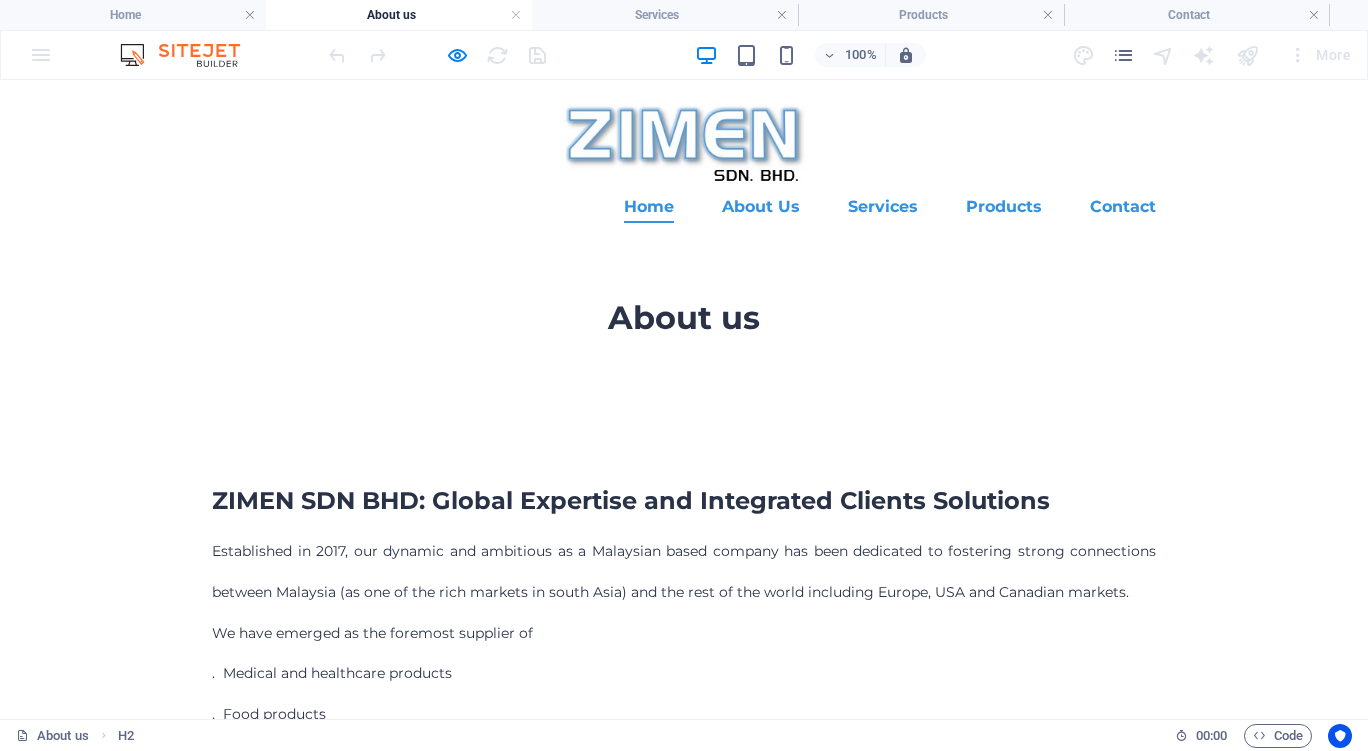 click on "Home" at bounding box center (649, 207) 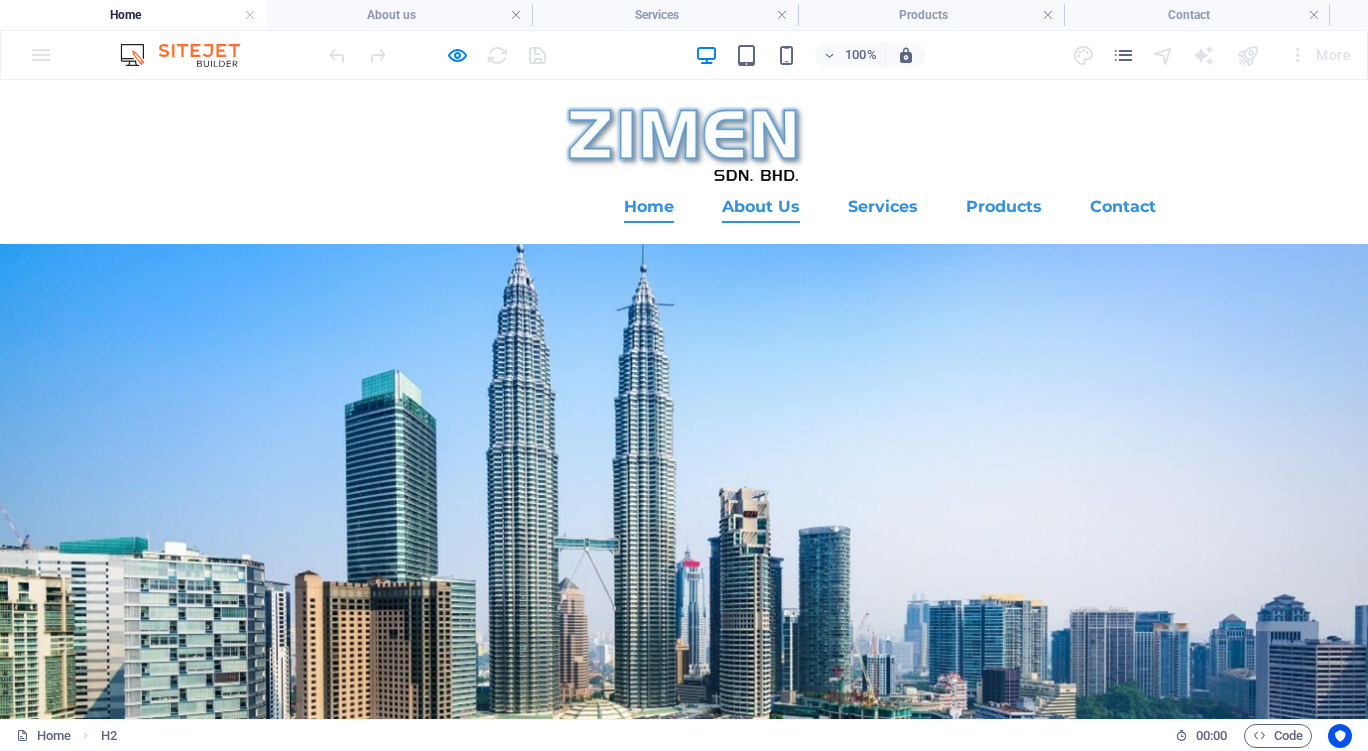 click on "About Us" at bounding box center (761, 207) 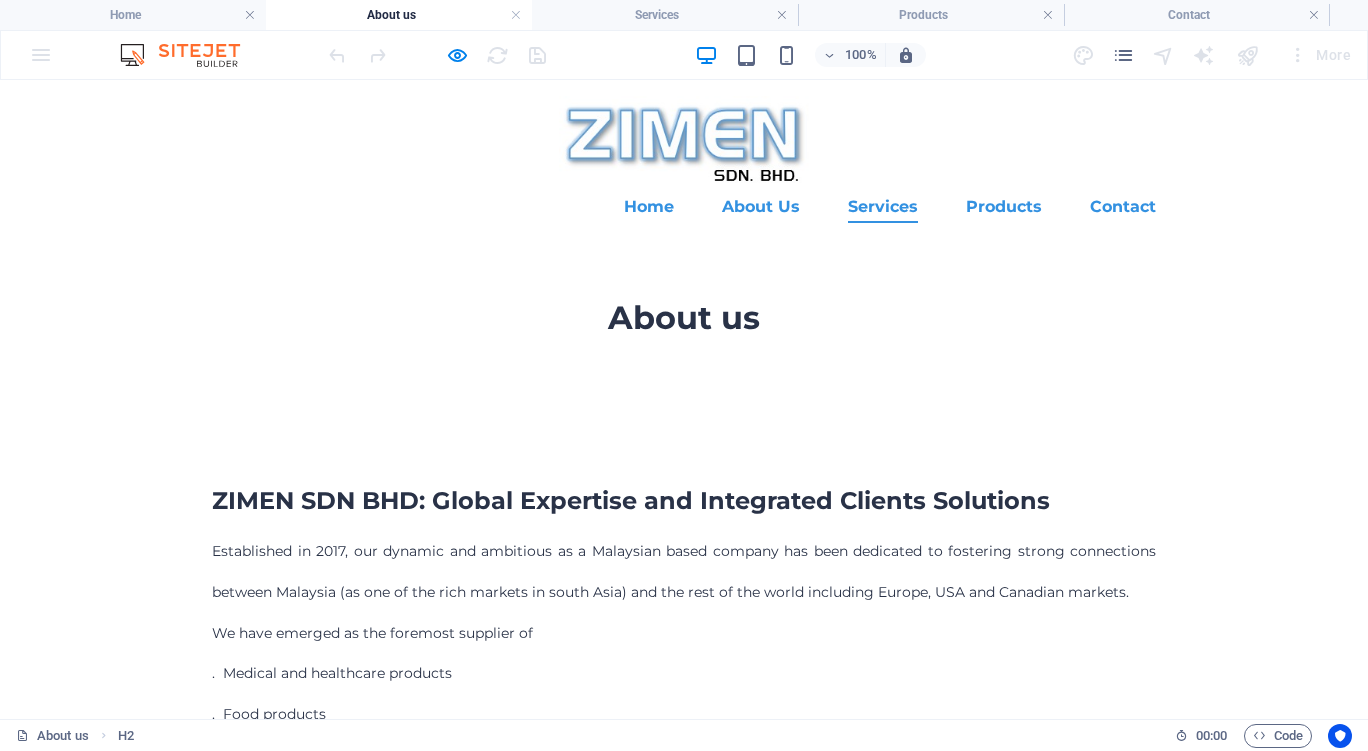 click on "Services" at bounding box center (883, 207) 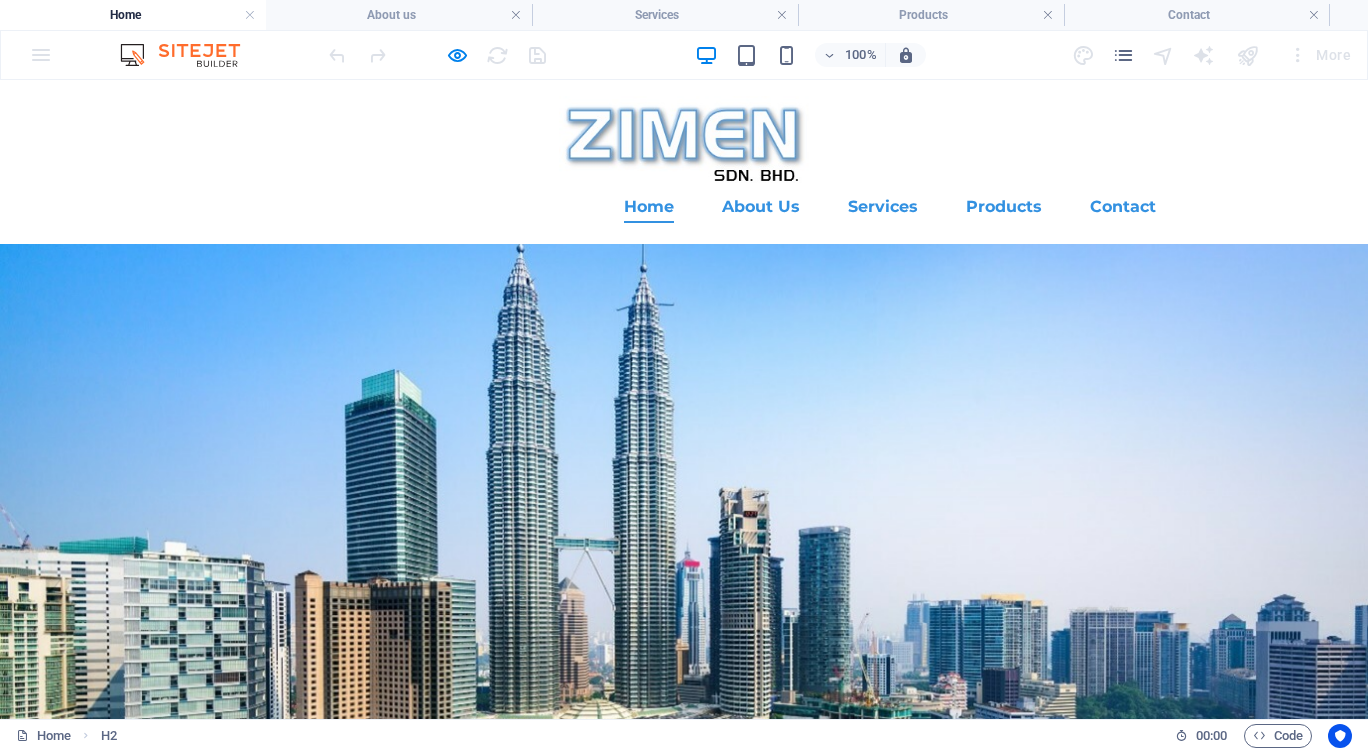 click on "Services" at bounding box center [883, 207] 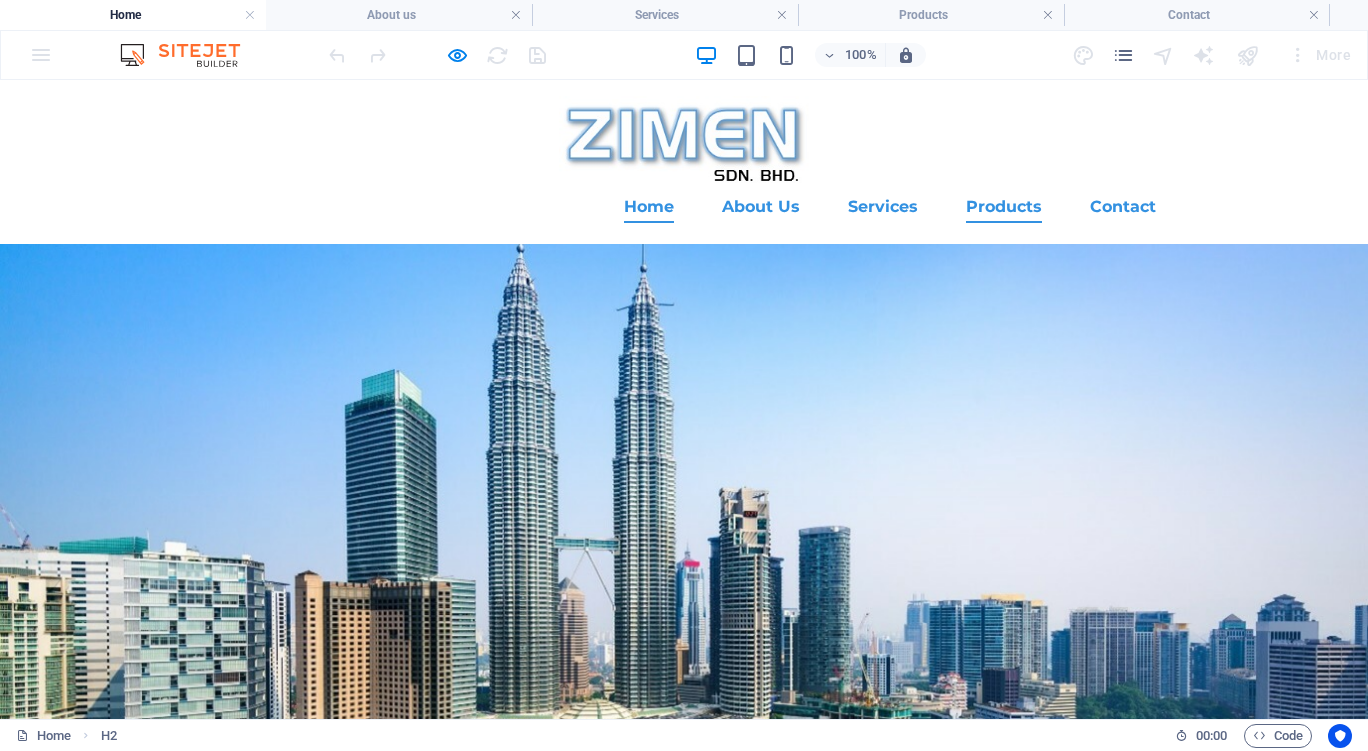 click on "Products" at bounding box center [1004, 207] 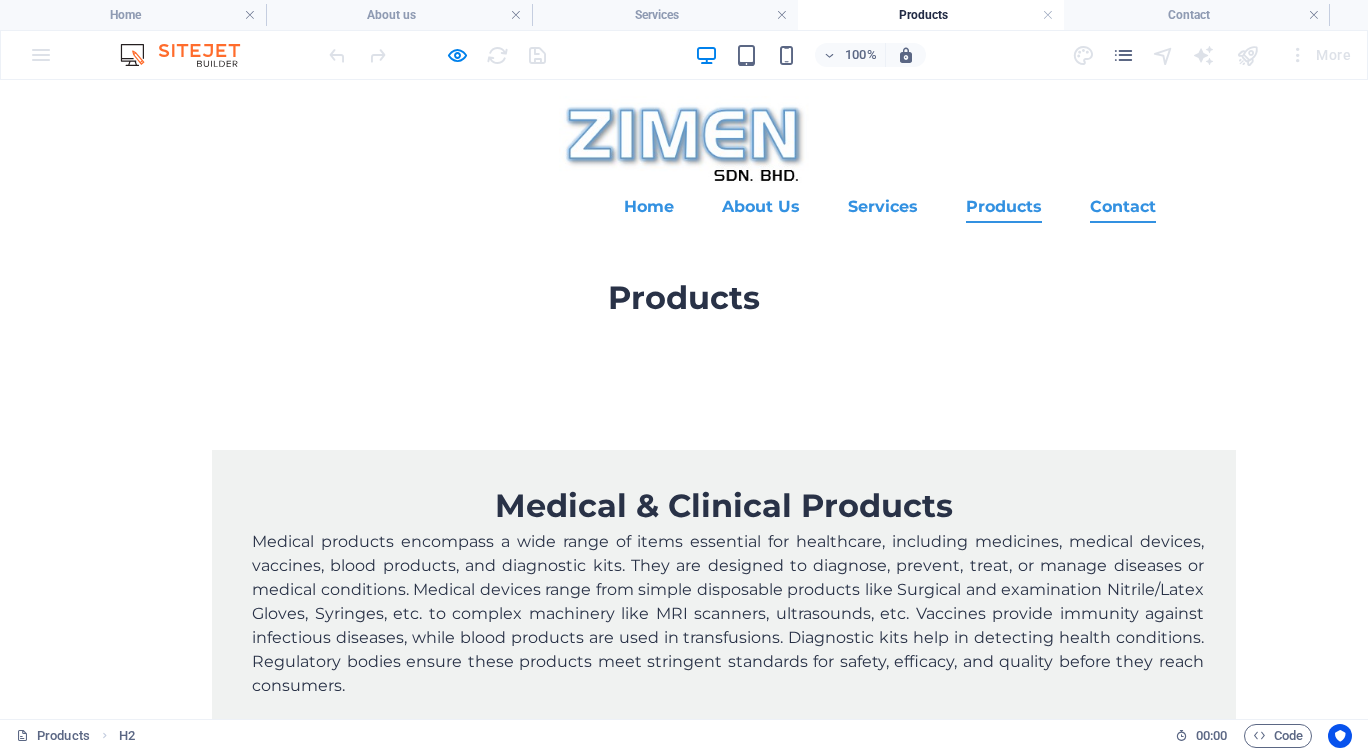 click on "Contact" at bounding box center [1123, 207] 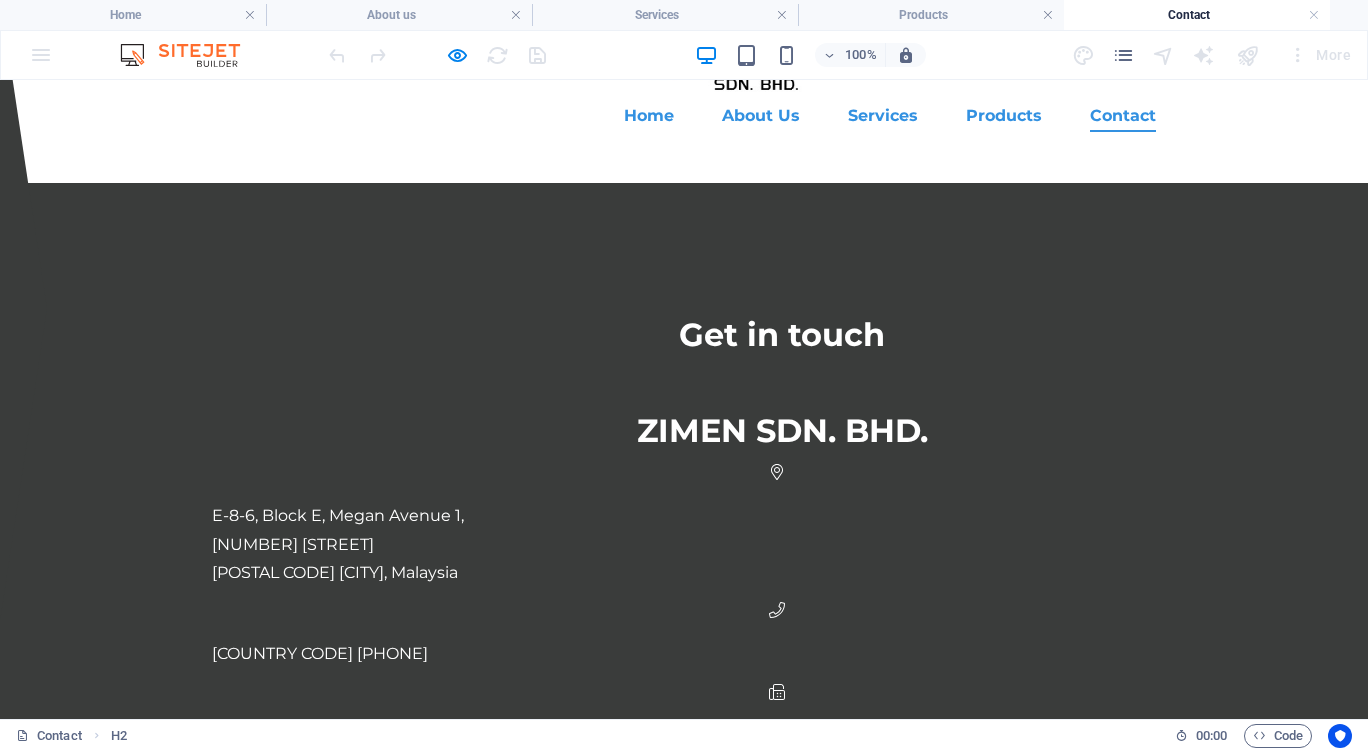 scroll, scrollTop: 134, scrollLeft: 0, axis: vertical 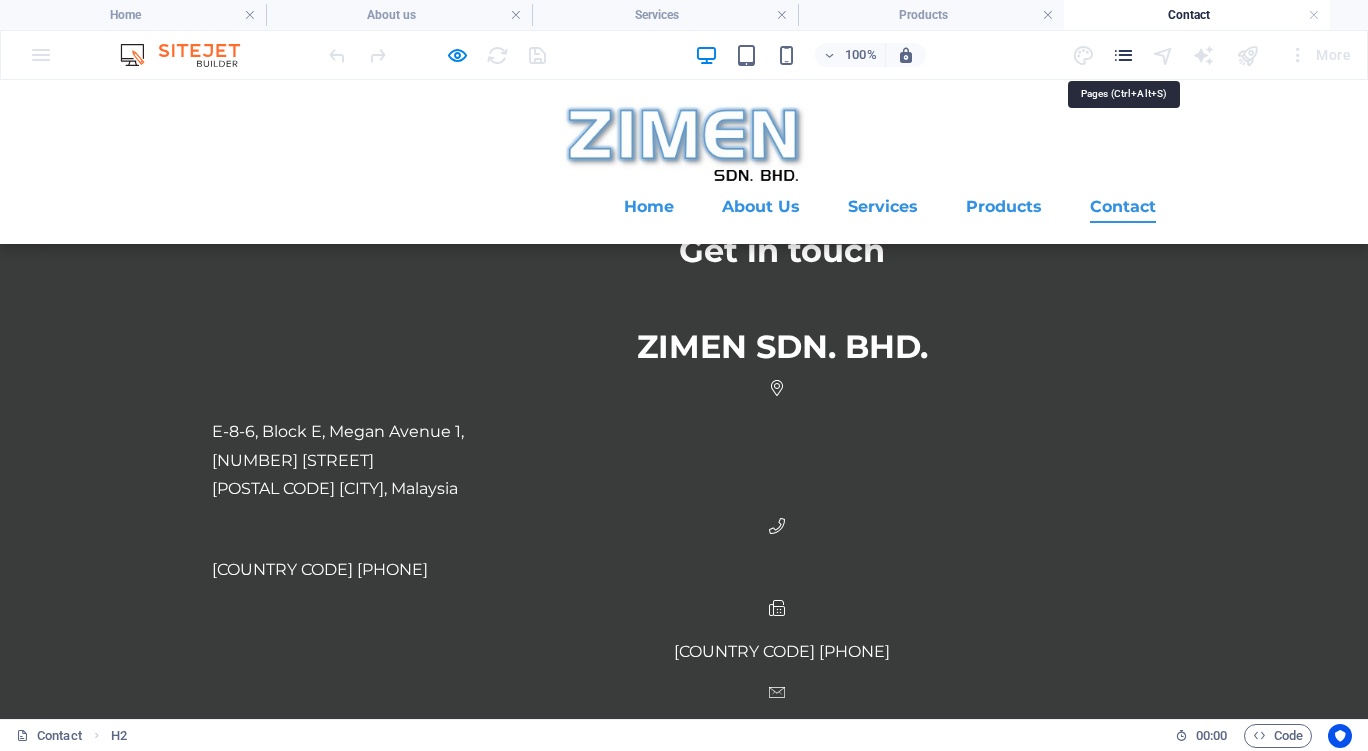 click at bounding box center (1123, 55) 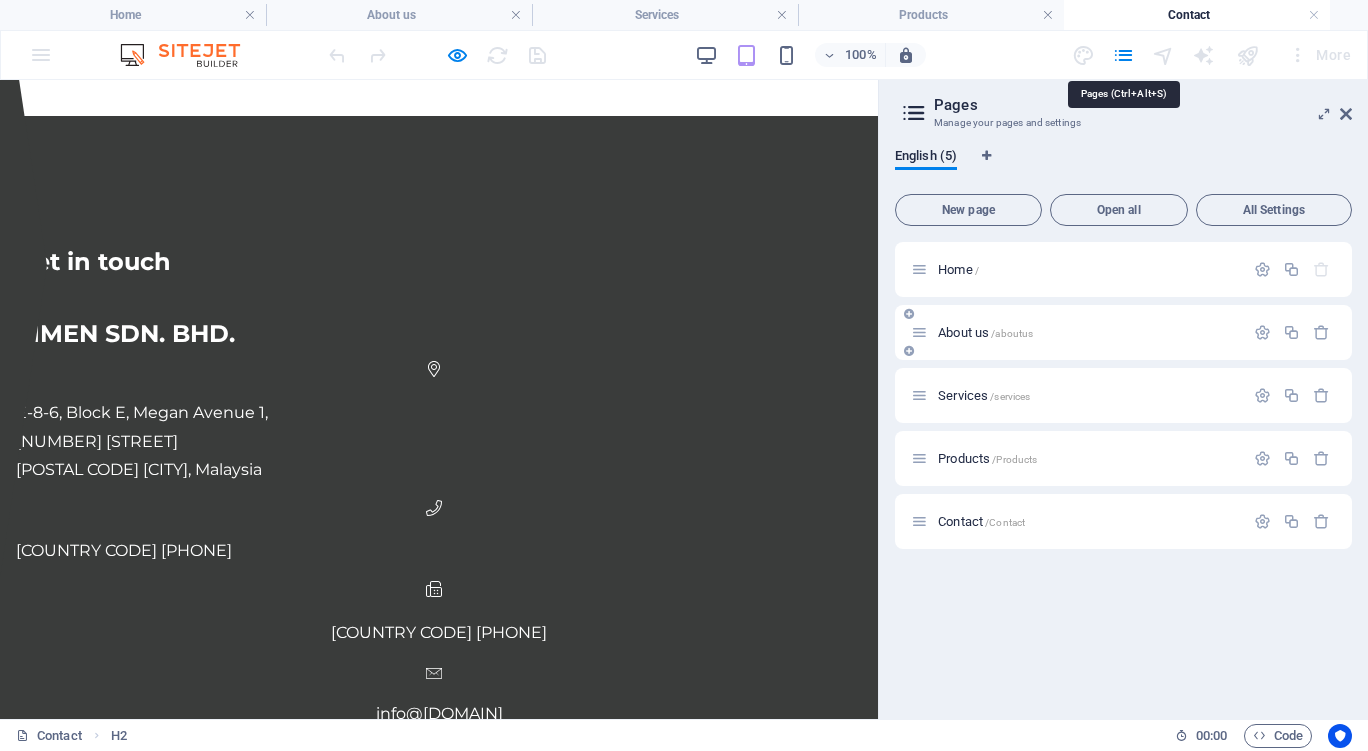 scroll, scrollTop: 90, scrollLeft: 0, axis: vertical 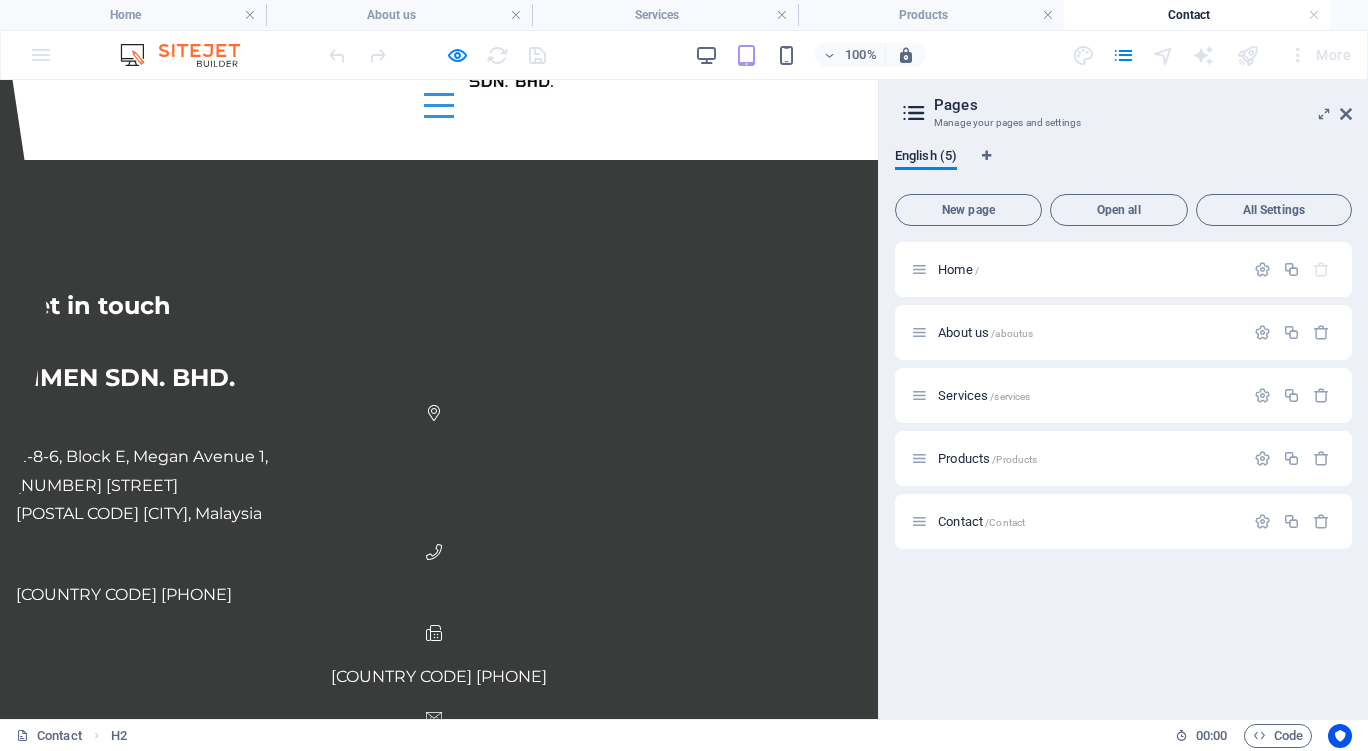 click on "[PHONE]" at bounding box center [439, 677] 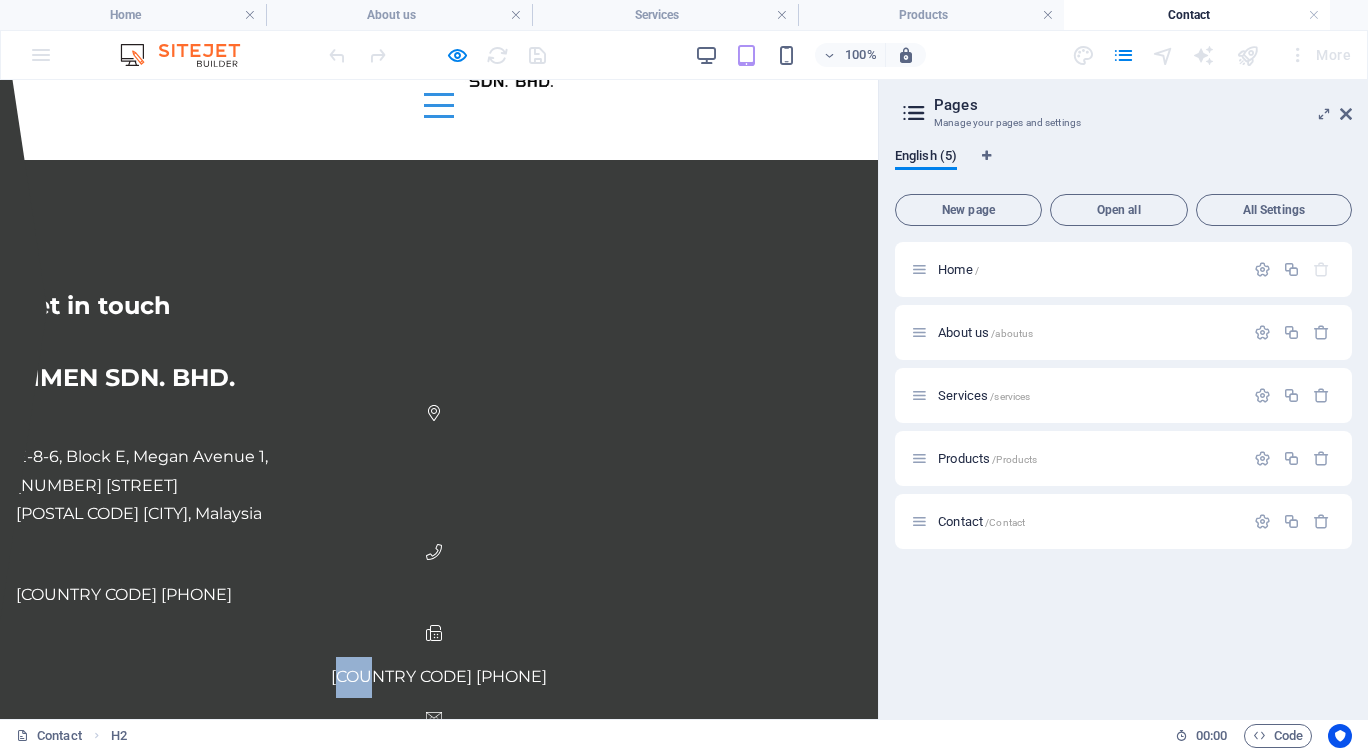 click on "[PHONE]" at bounding box center [439, 677] 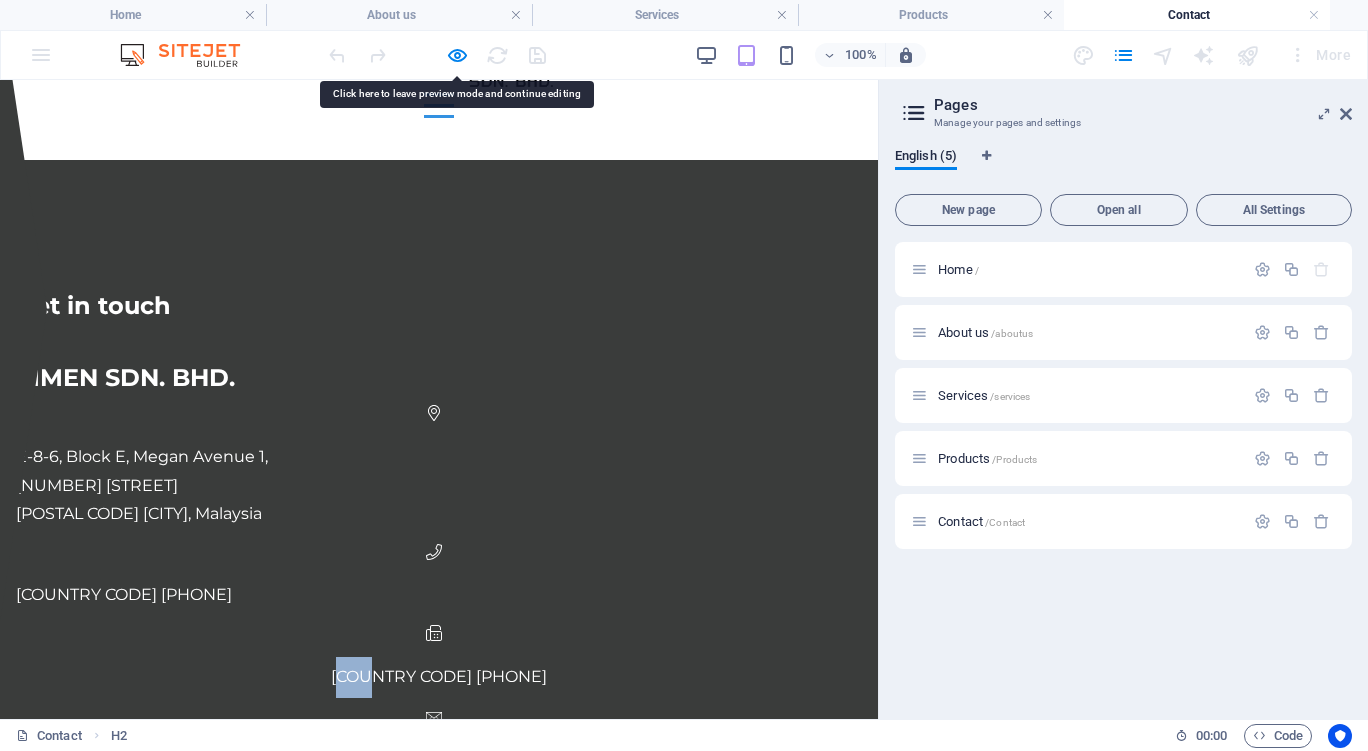 click on "[PHONE]" at bounding box center [439, 677] 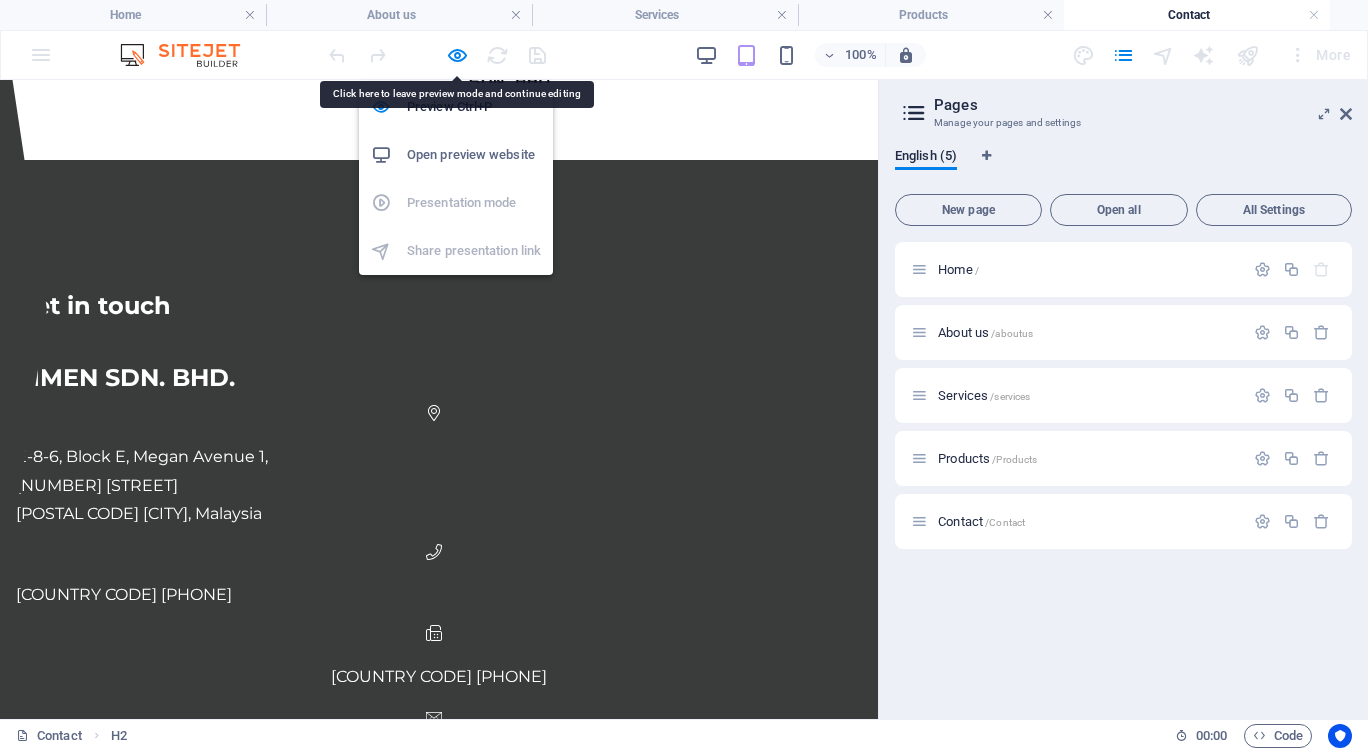 drag, startPoint x: 459, startPoint y: 52, endPoint x: 418, endPoint y: 197, distance: 150.6851 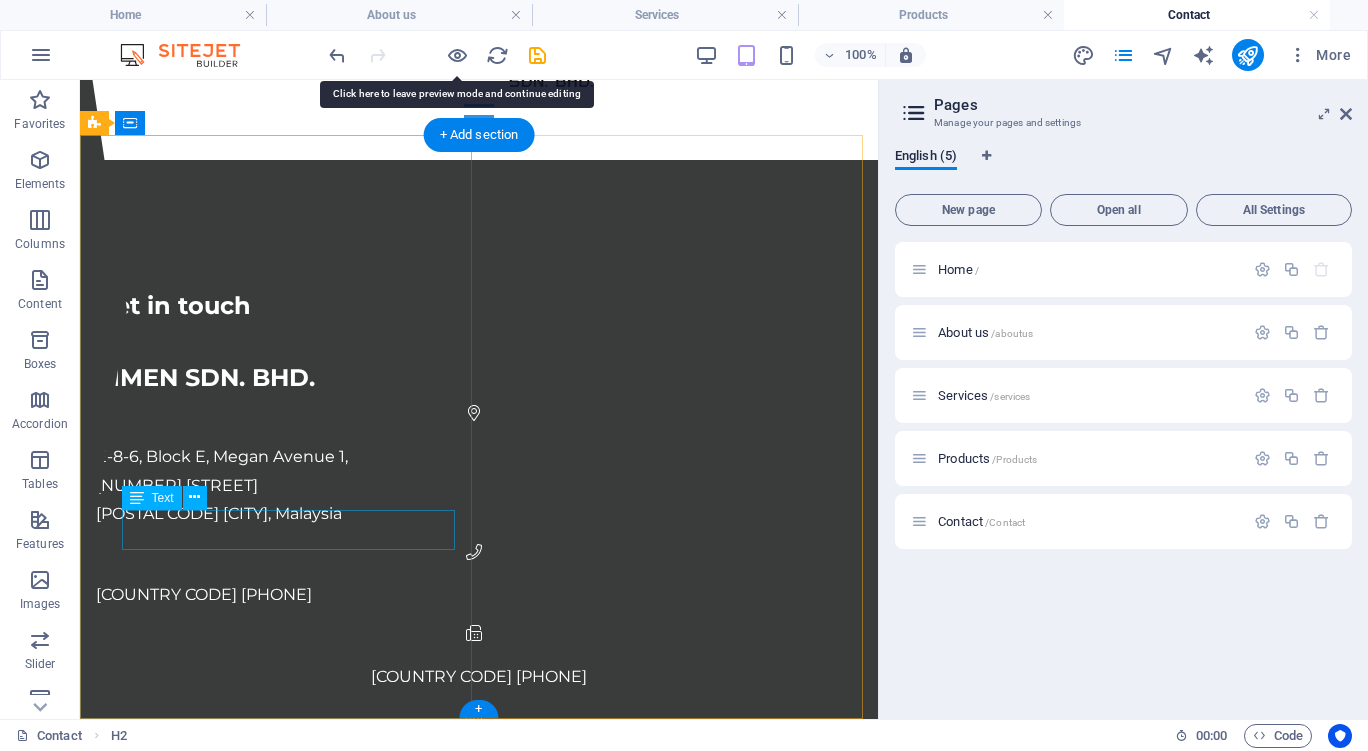 click on "[PHONE]" at bounding box center [479, 677] 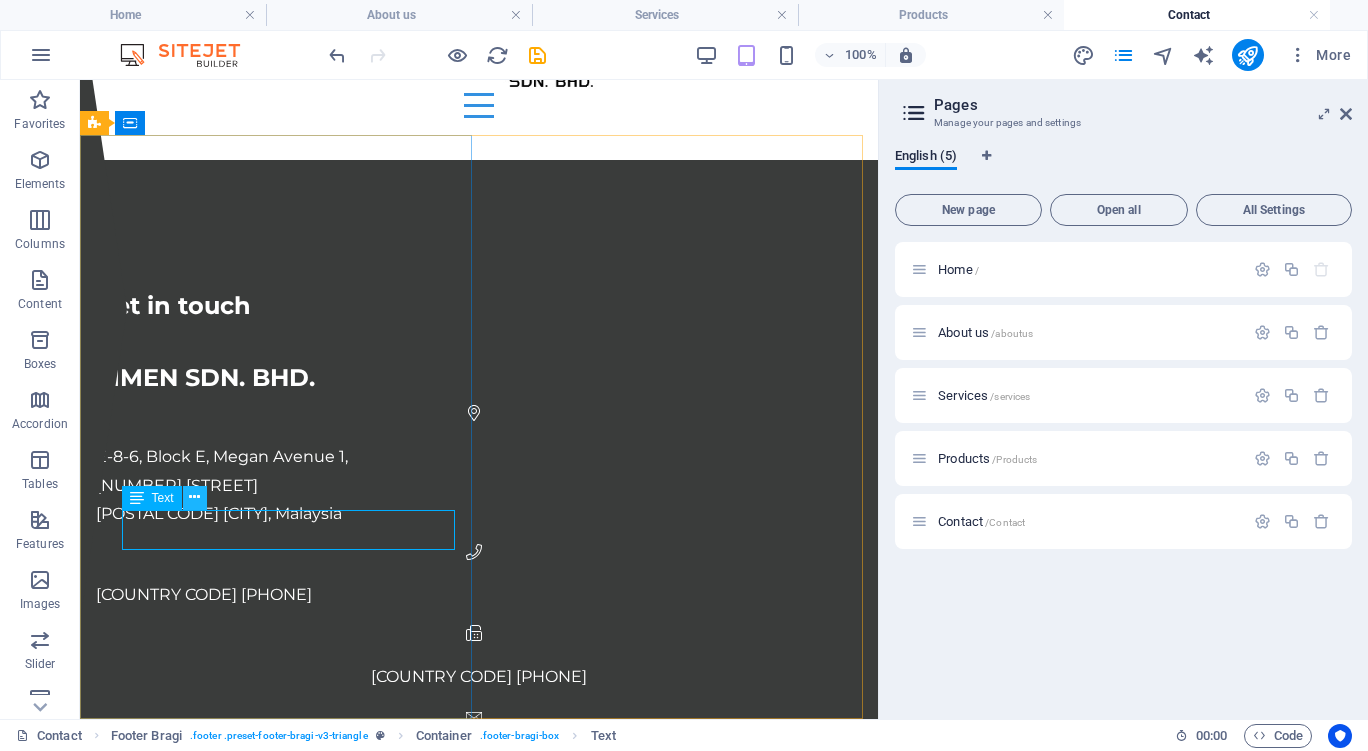 click at bounding box center [194, 497] 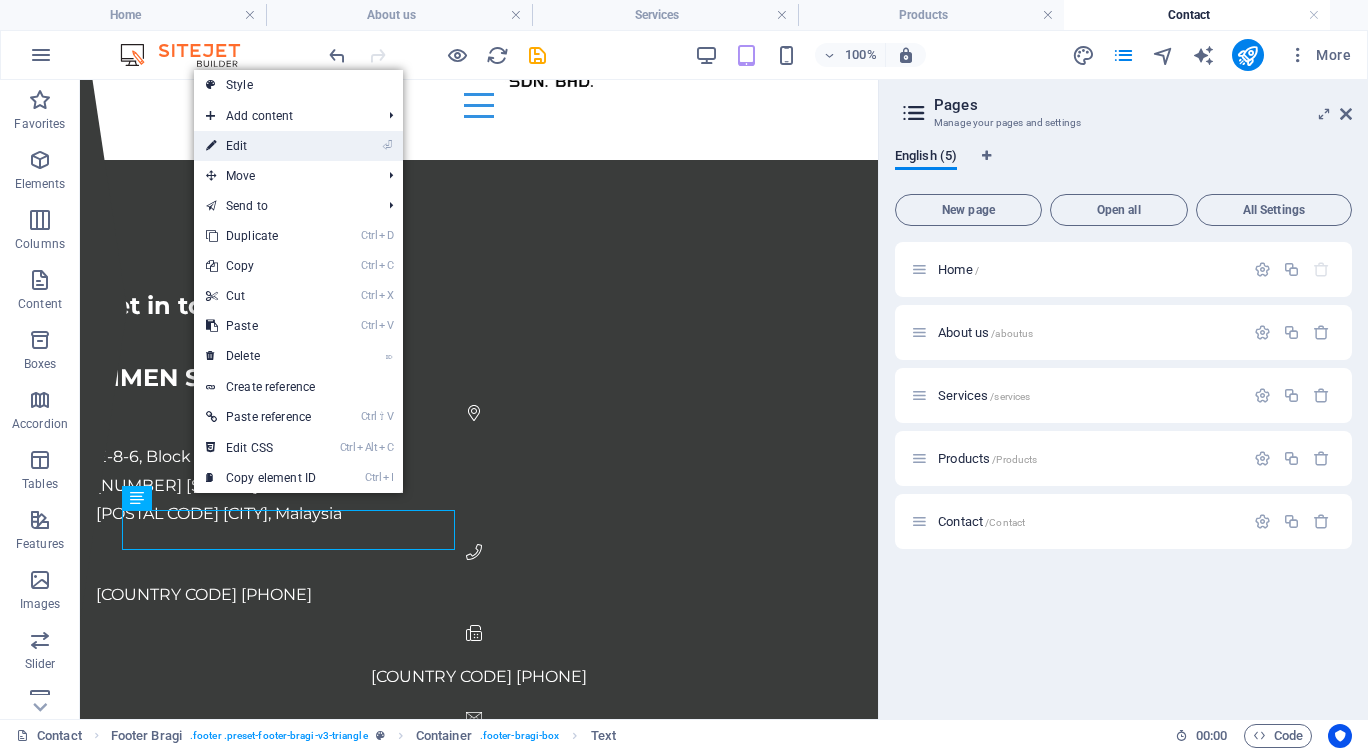 click on "⏎  Edit" at bounding box center (261, 146) 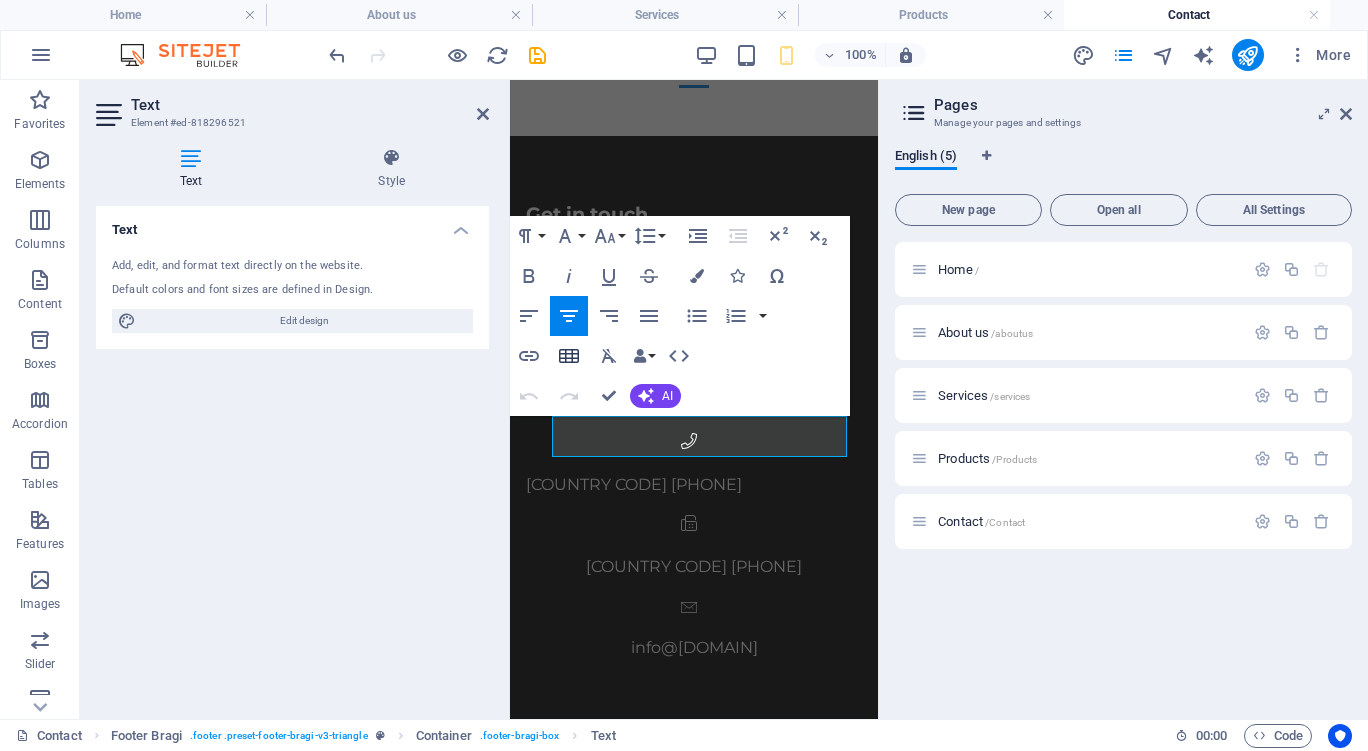 scroll, scrollTop: 53, scrollLeft: 0, axis: vertical 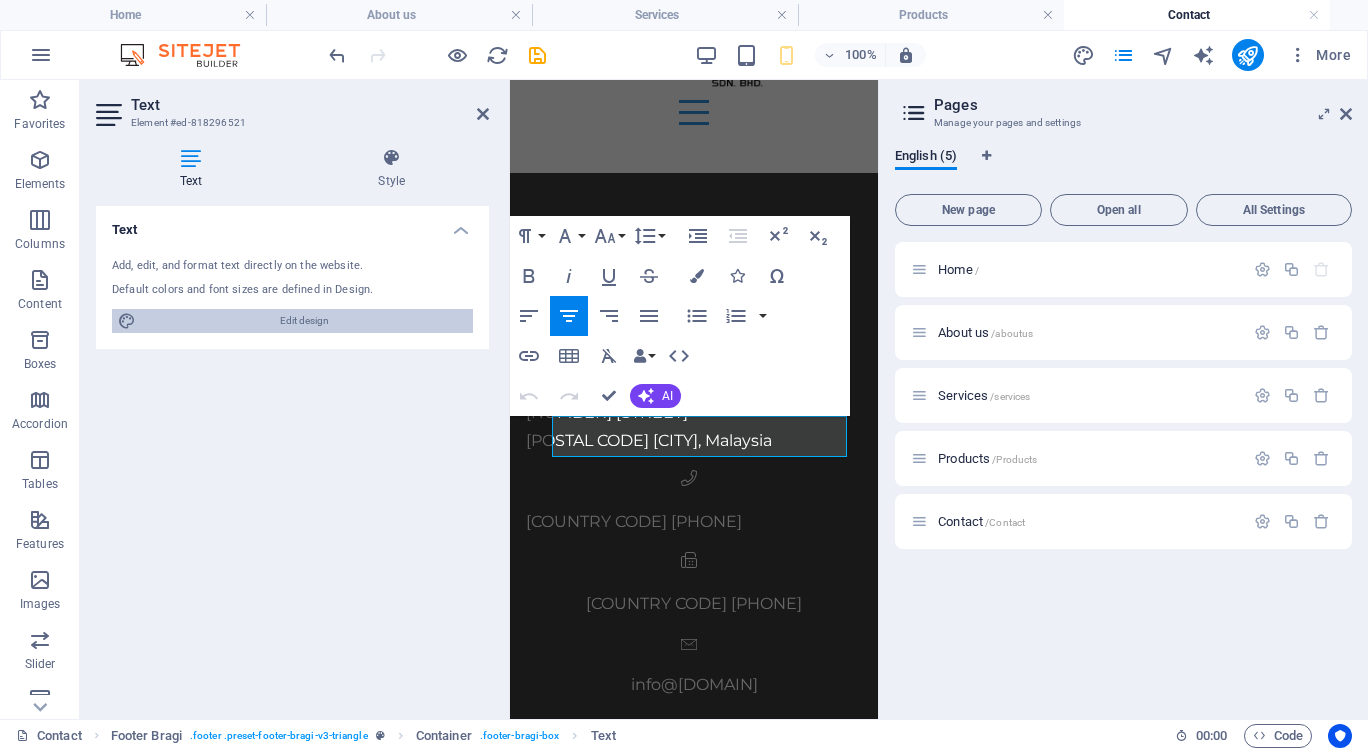 click on "Edit design" at bounding box center (304, 321) 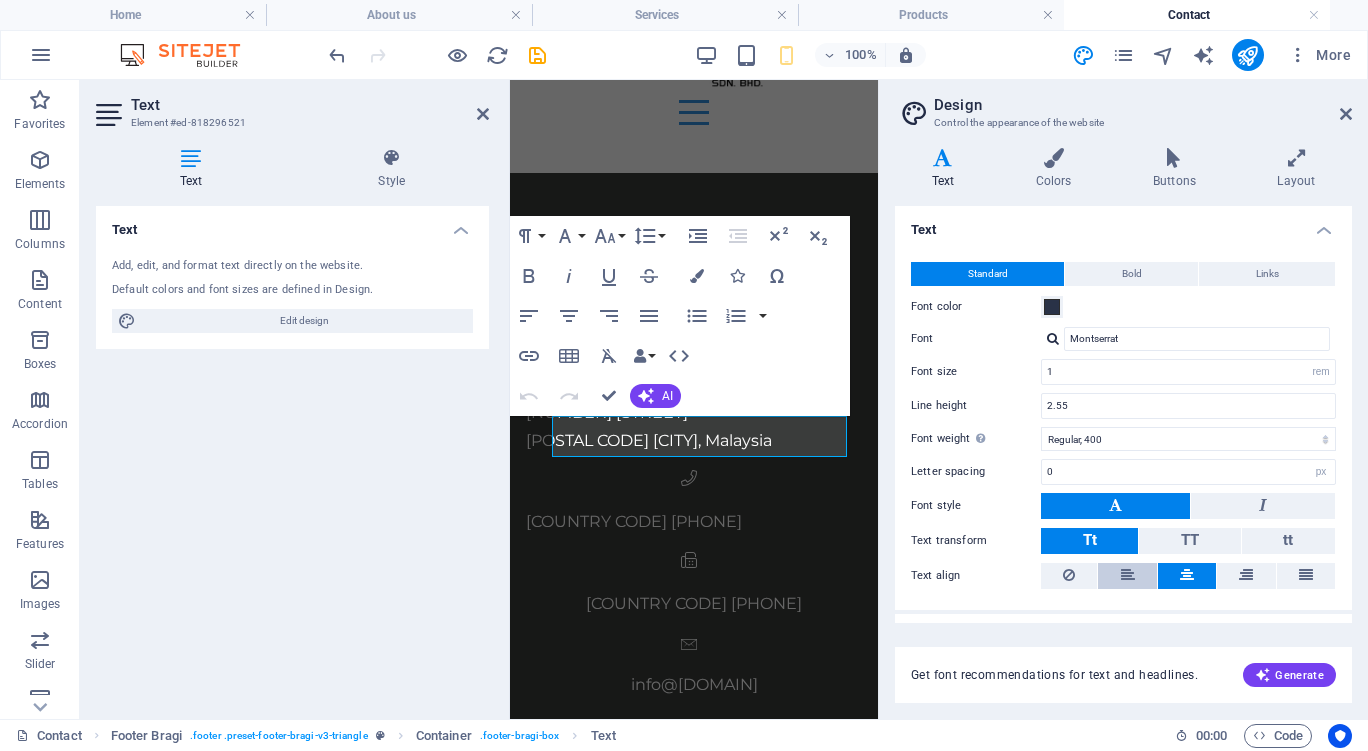 click at bounding box center (1127, 576) 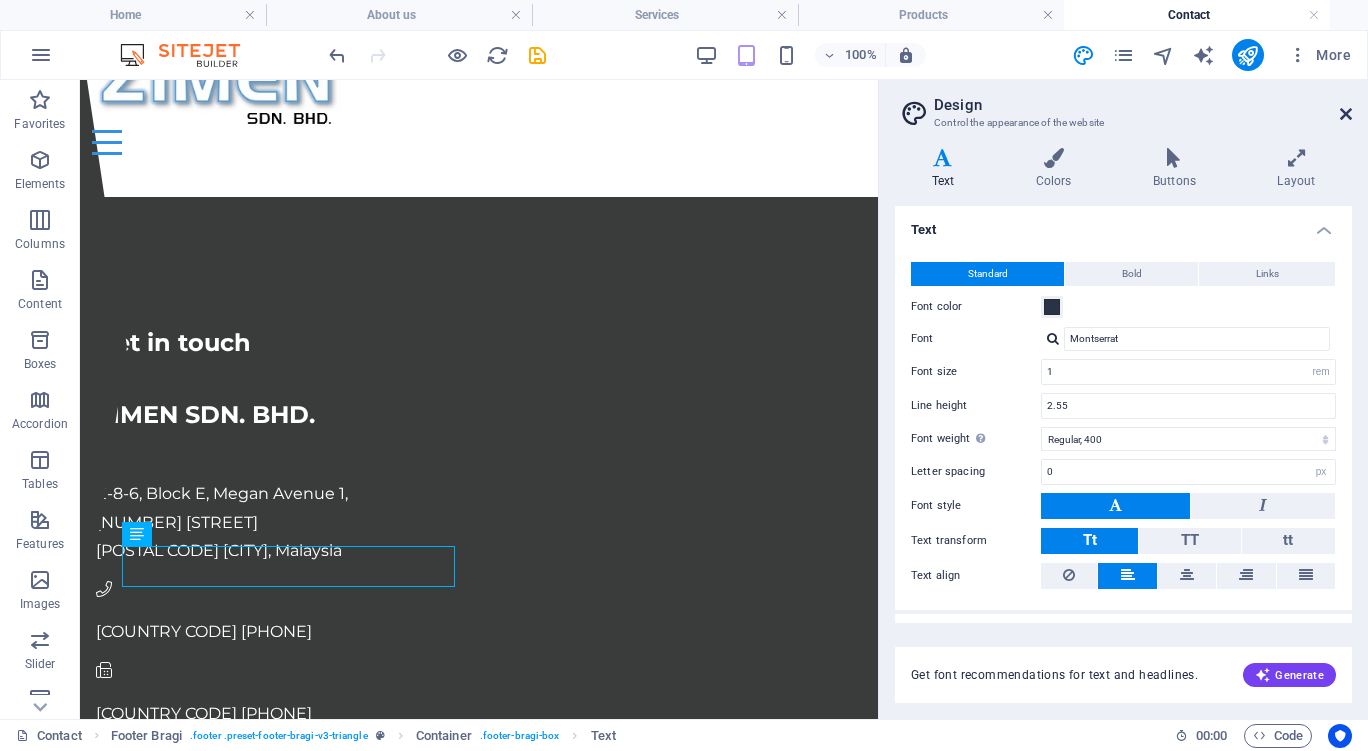 click at bounding box center (1346, 114) 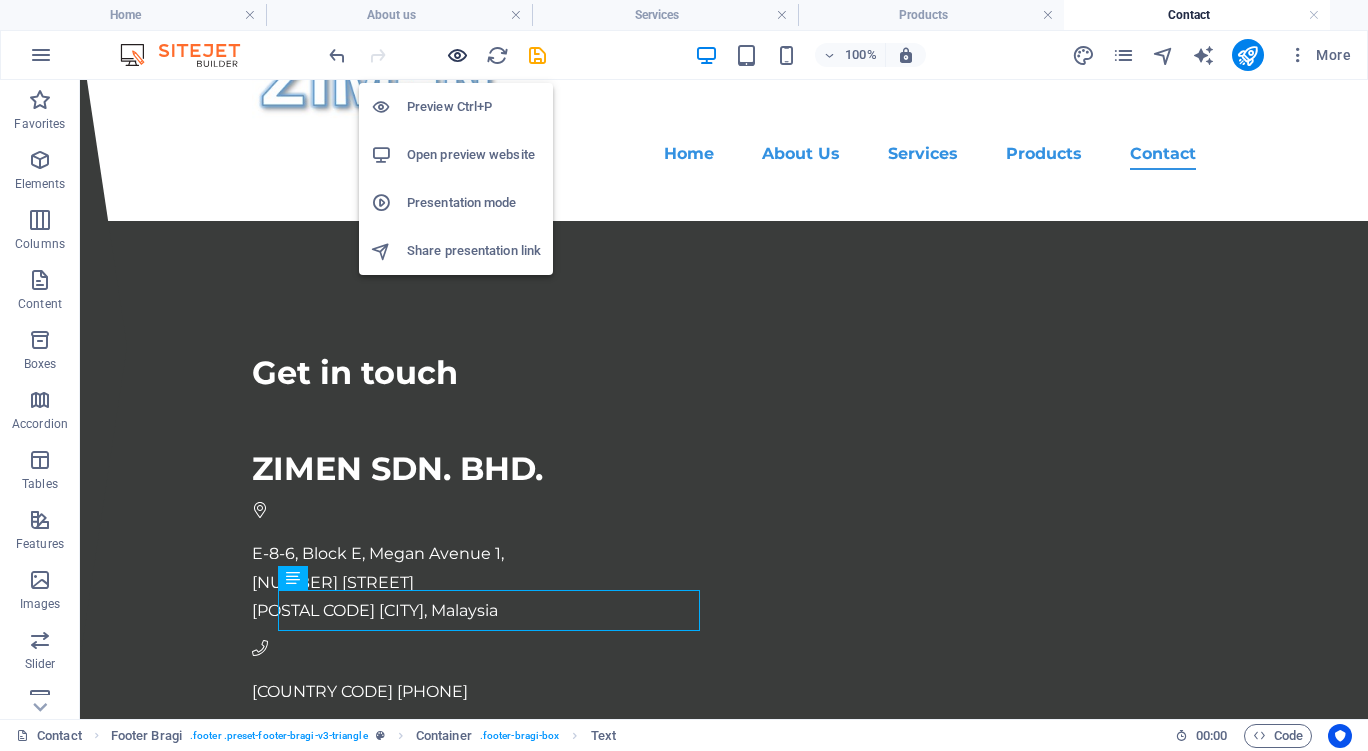 click at bounding box center [457, 55] 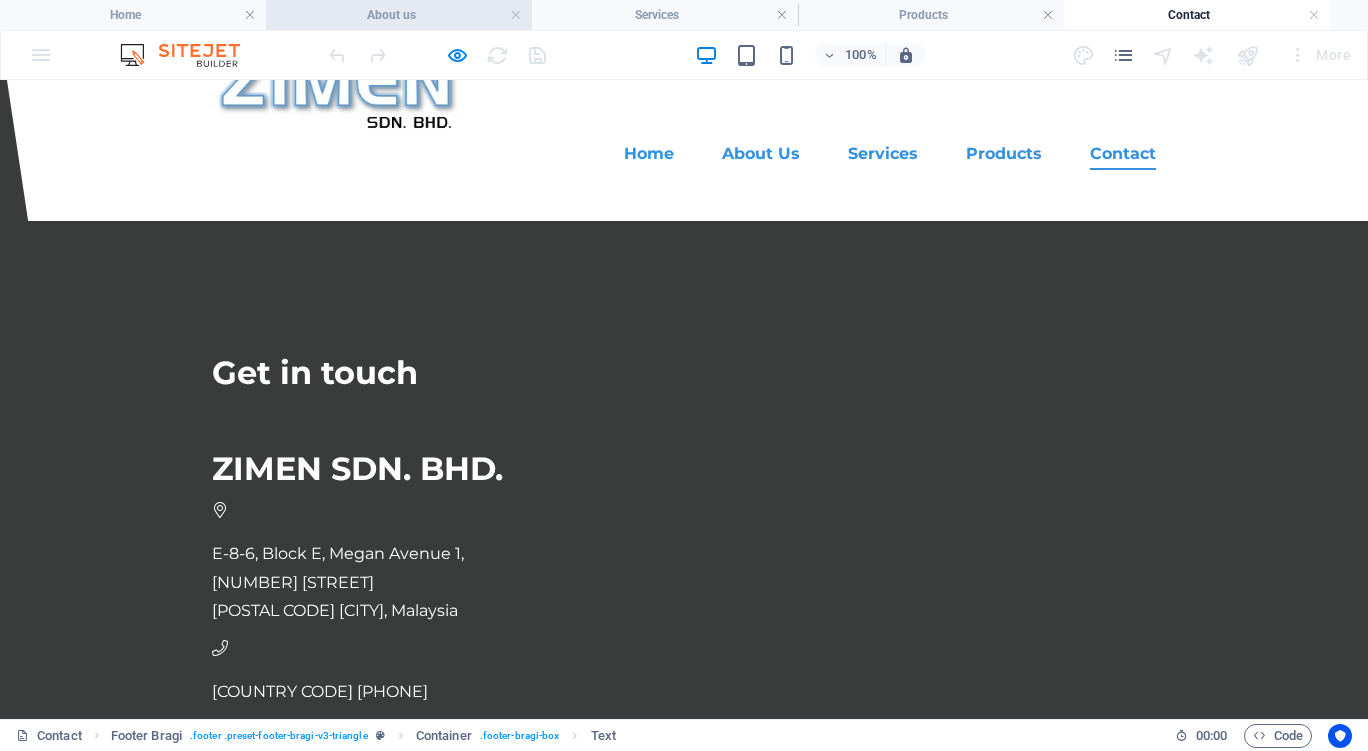 click on "About us" at bounding box center (399, 15) 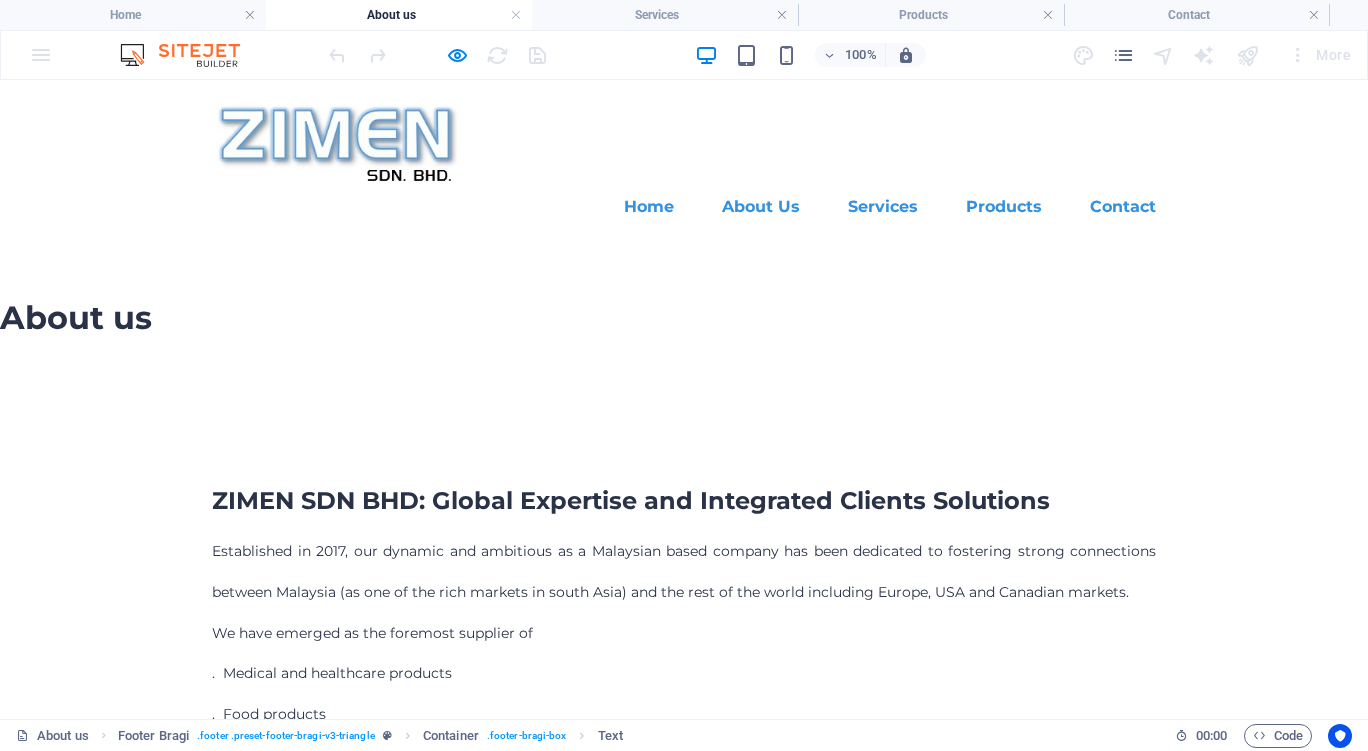 scroll, scrollTop: 0, scrollLeft: 0, axis: both 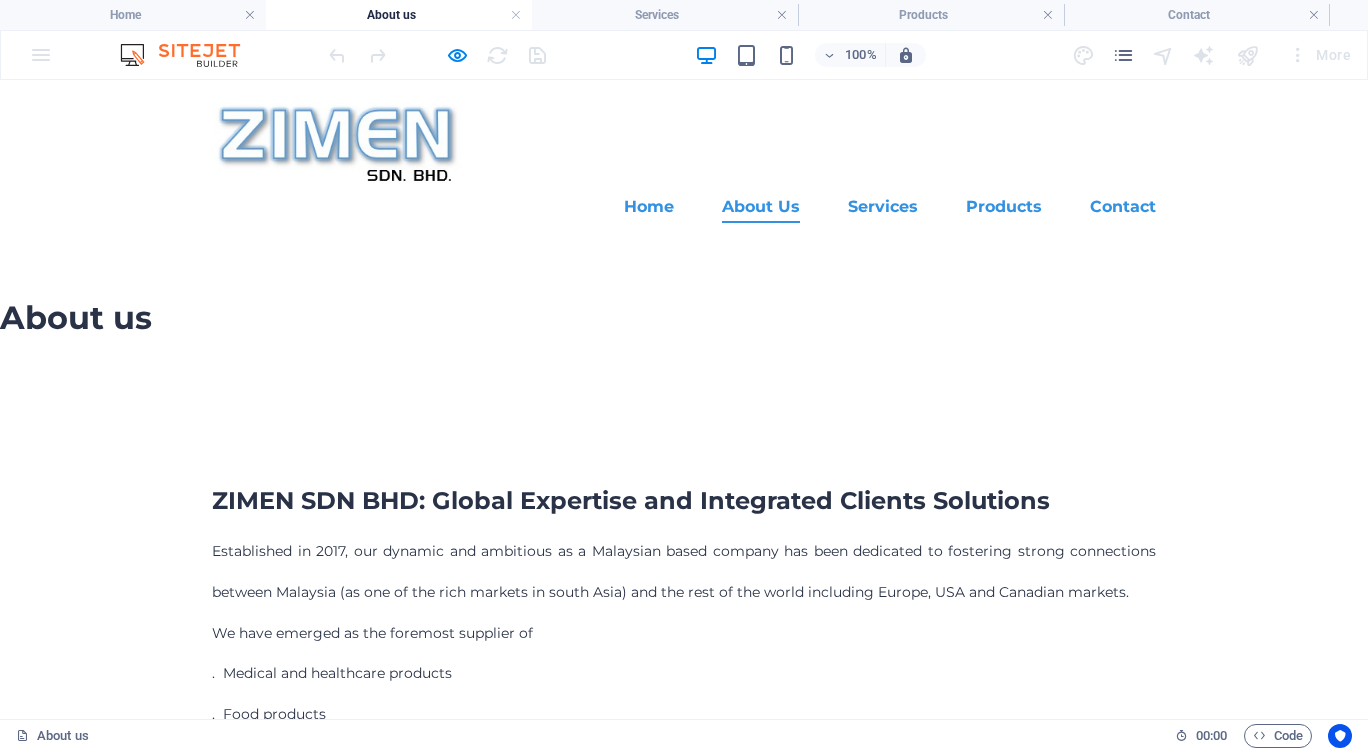 click on "About Us" at bounding box center (761, 207) 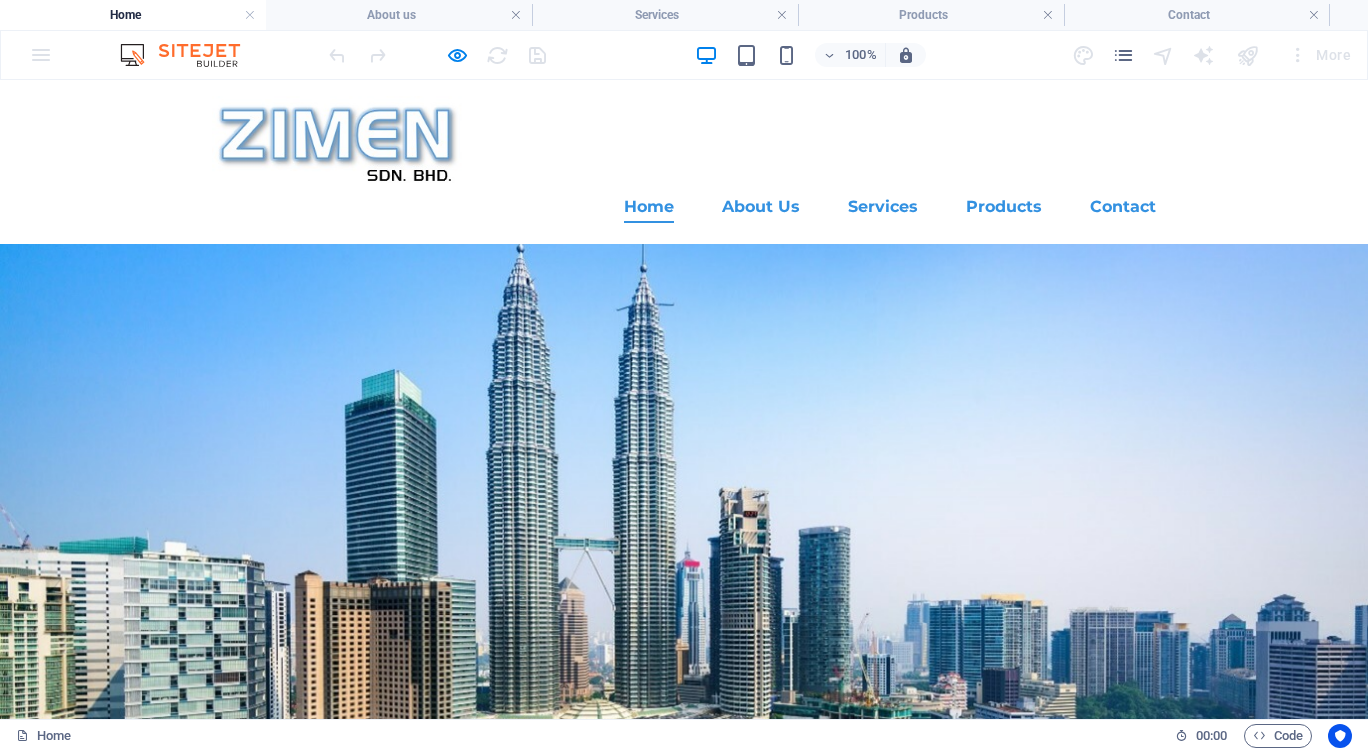 click on "Home" at bounding box center [649, 207] 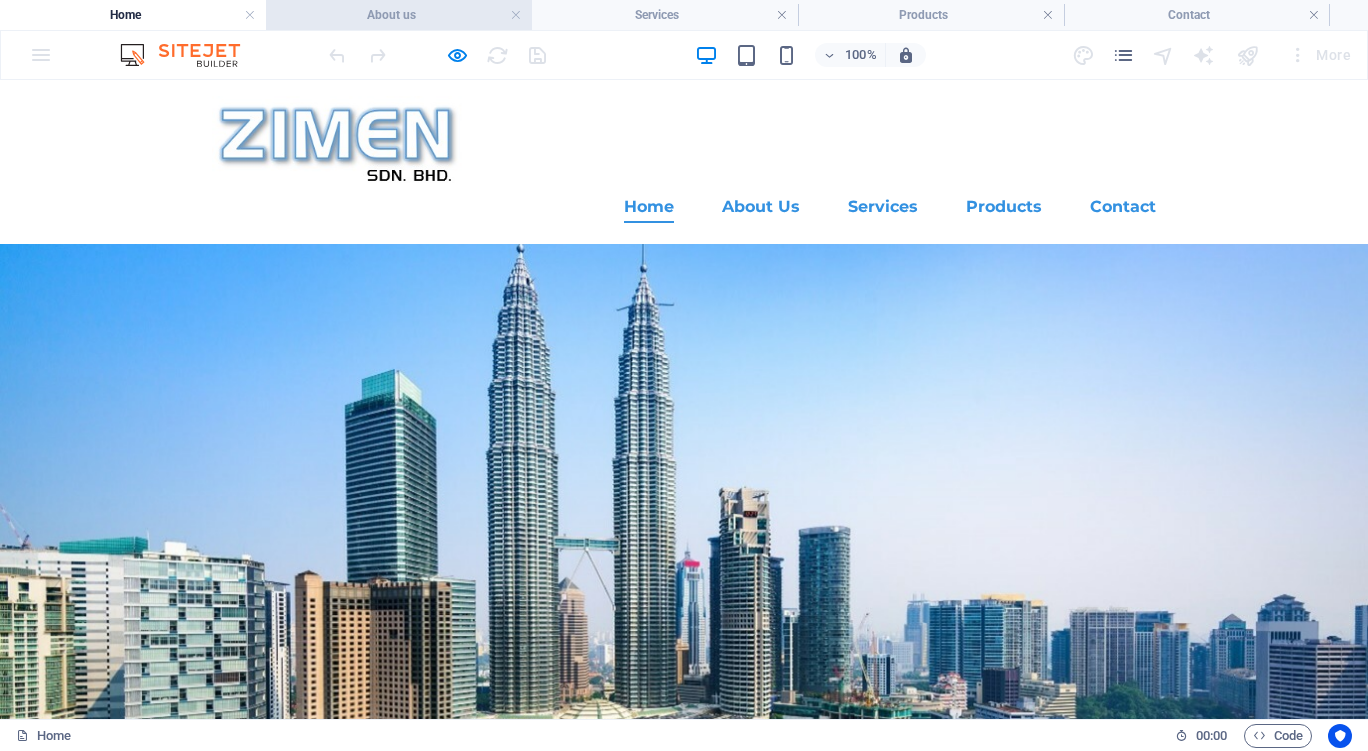 click on "About us" at bounding box center [399, 15] 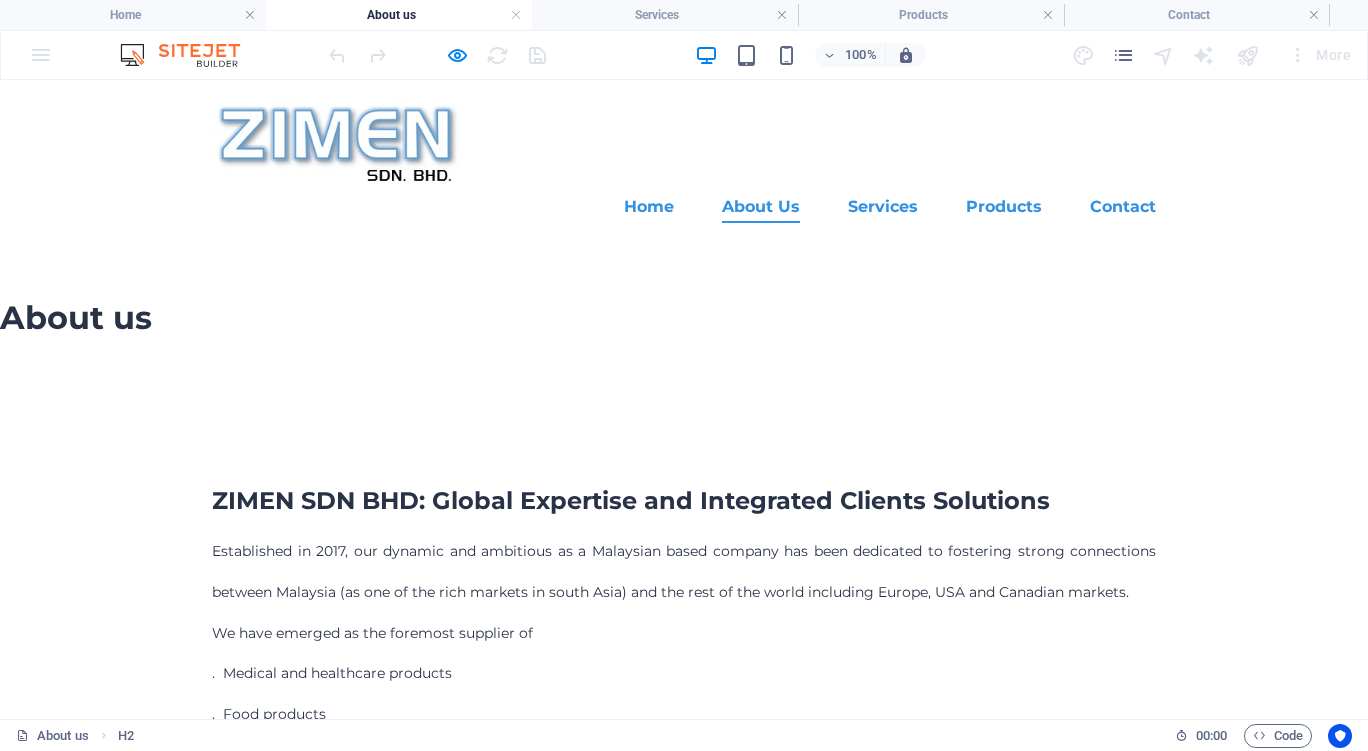 click on "About Us" at bounding box center [761, 207] 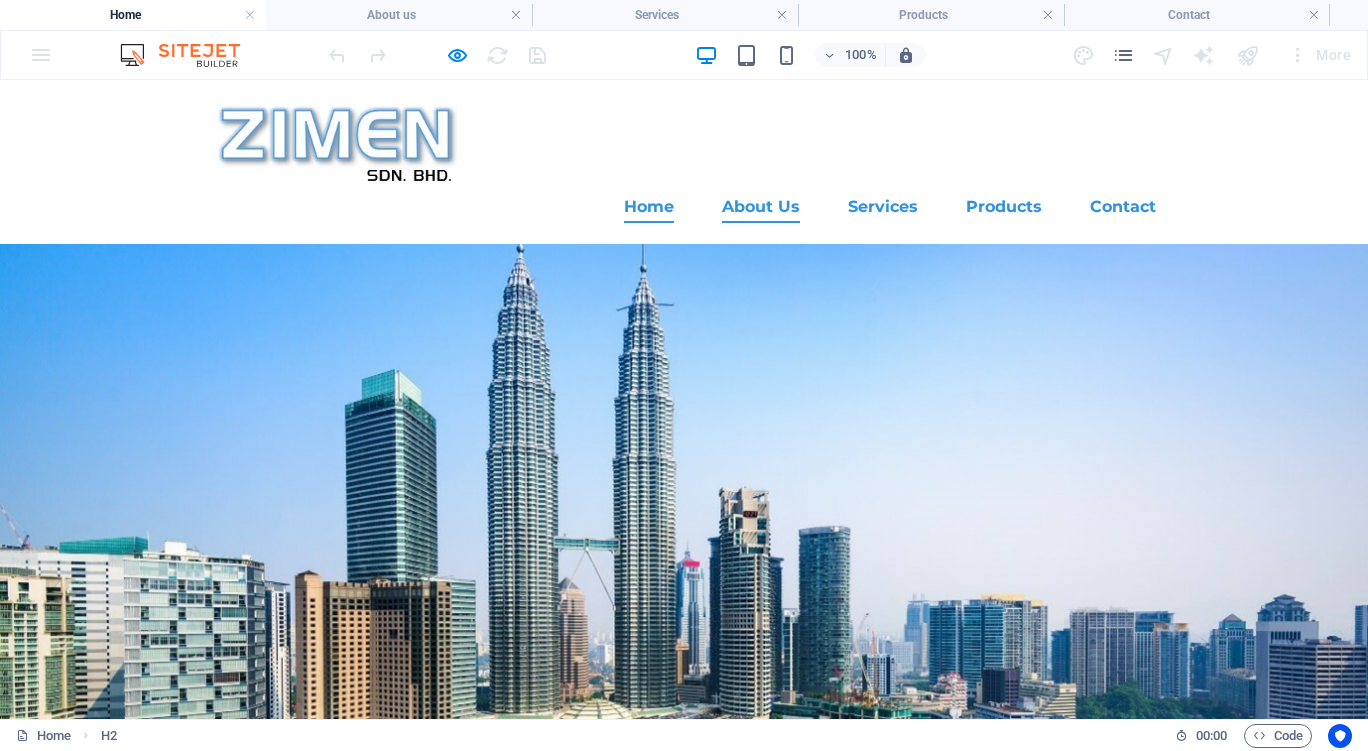 click on "About Us" at bounding box center [761, 207] 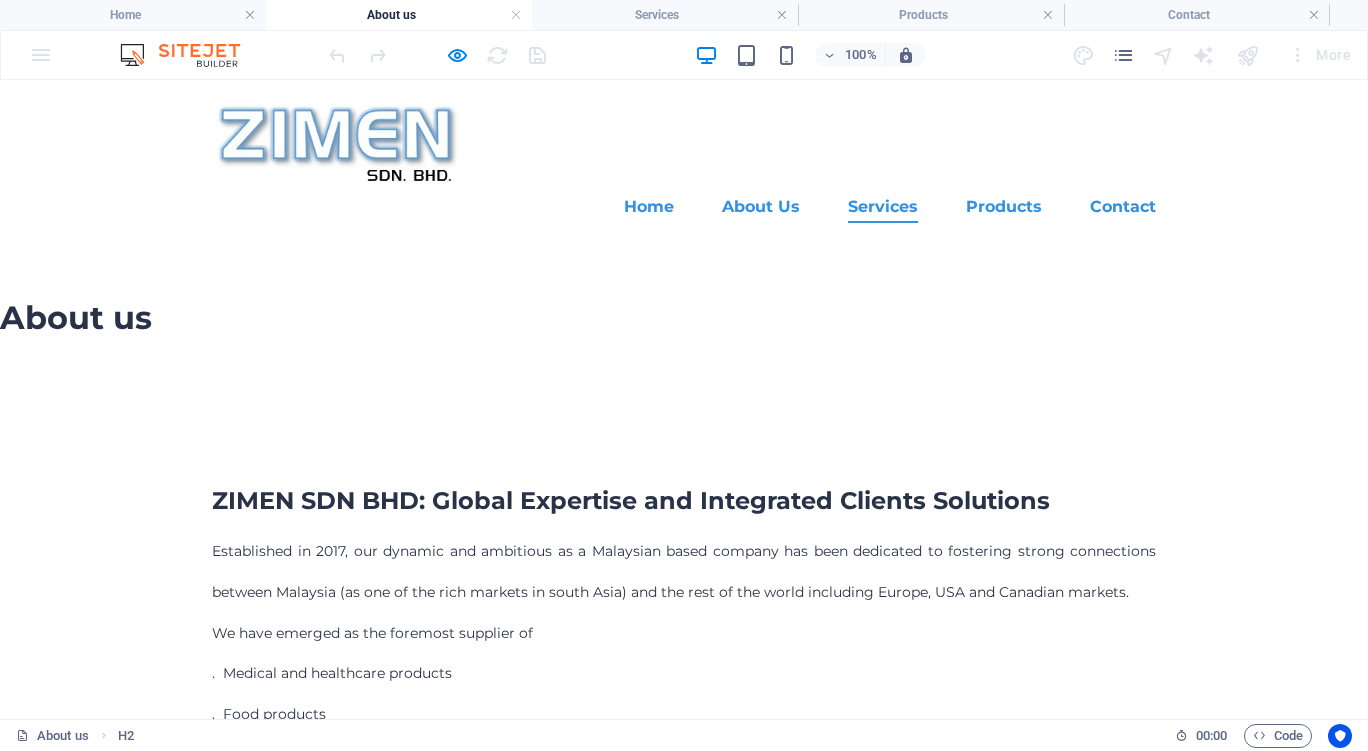 click on "Services" at bounding box center (883, 207) 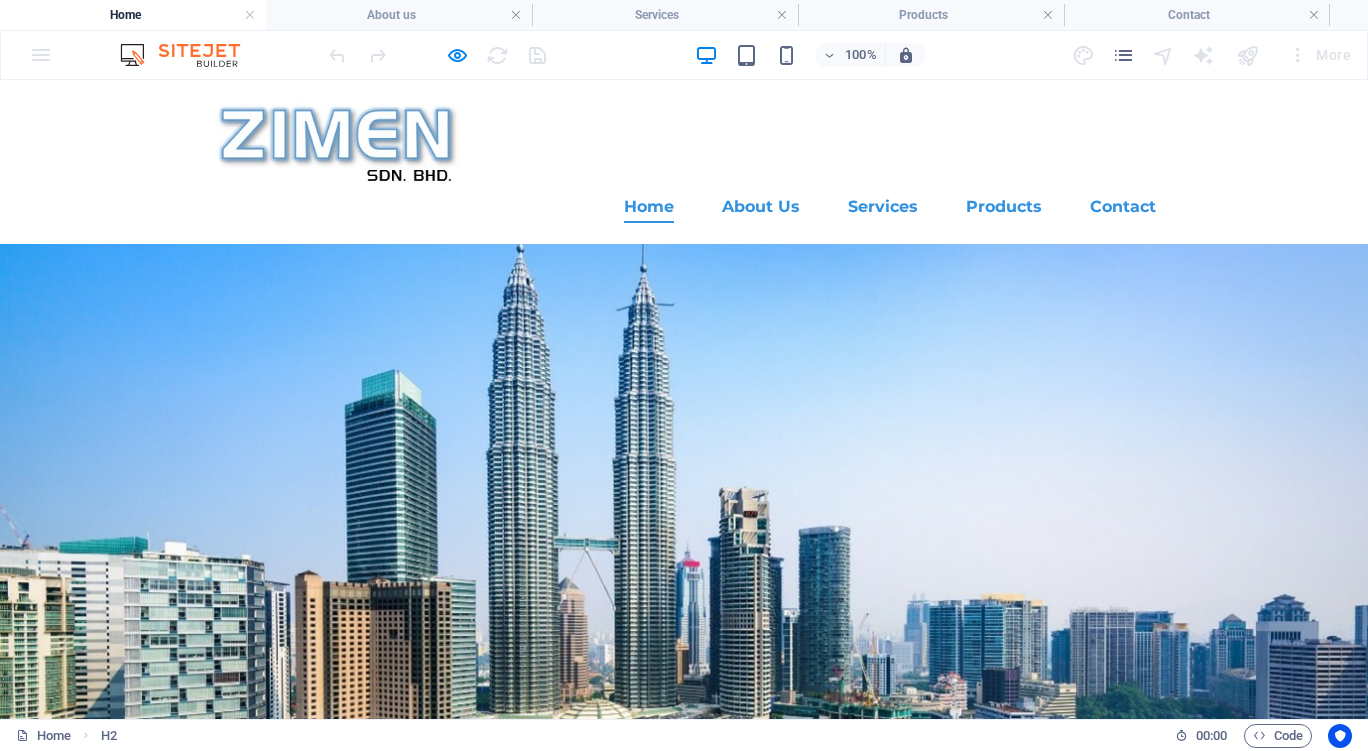 click on "Services" at bounding box center [883, 207] 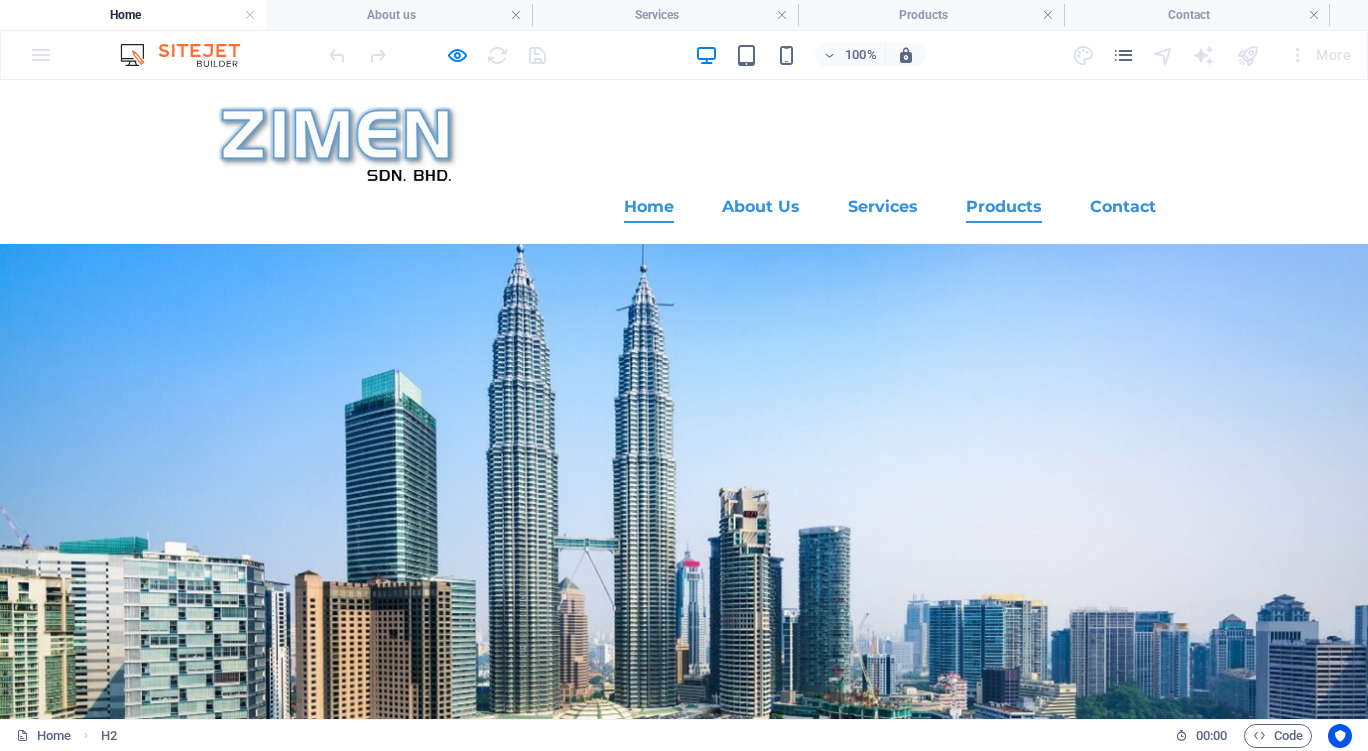 click on "Products" at bounding box center [1004, 207] 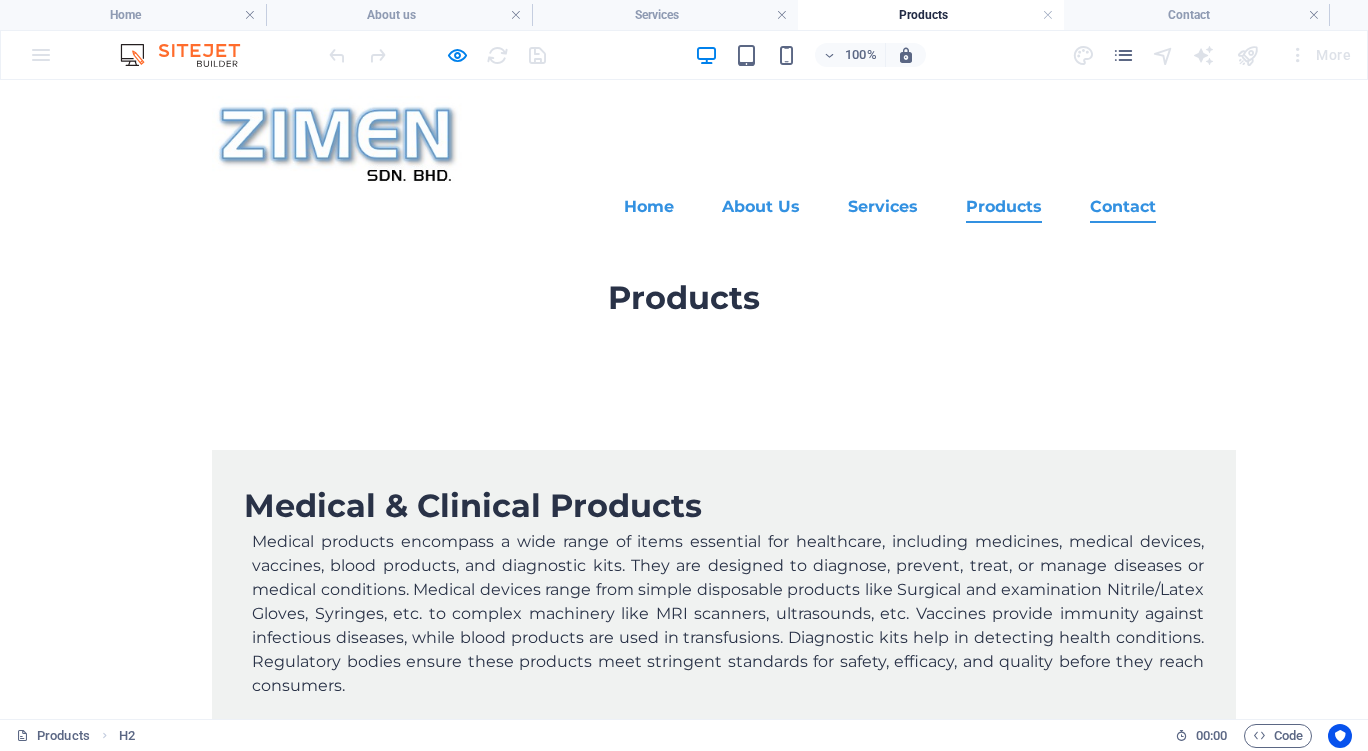 click on "Contact" at bounding box center (1123, 207) 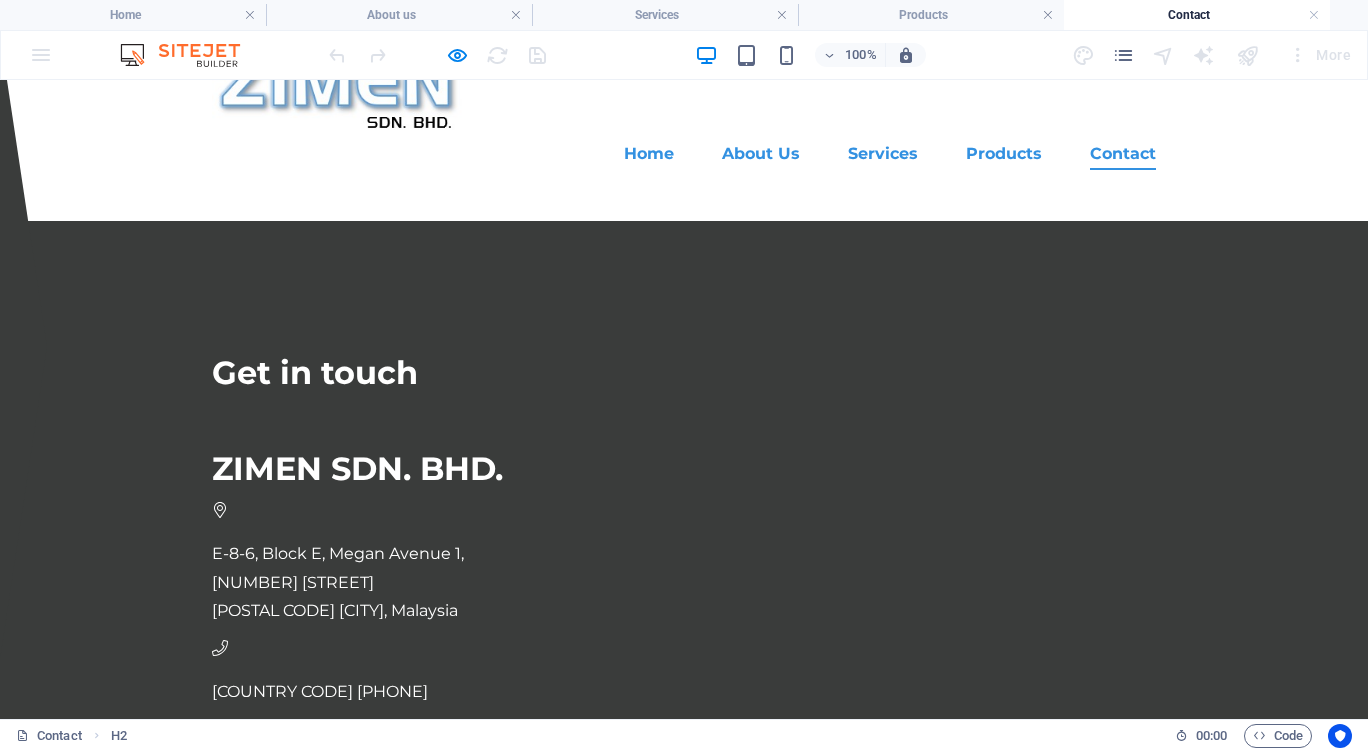 scroll, scrollTop: 0, scrollLeft: 0, axis: both 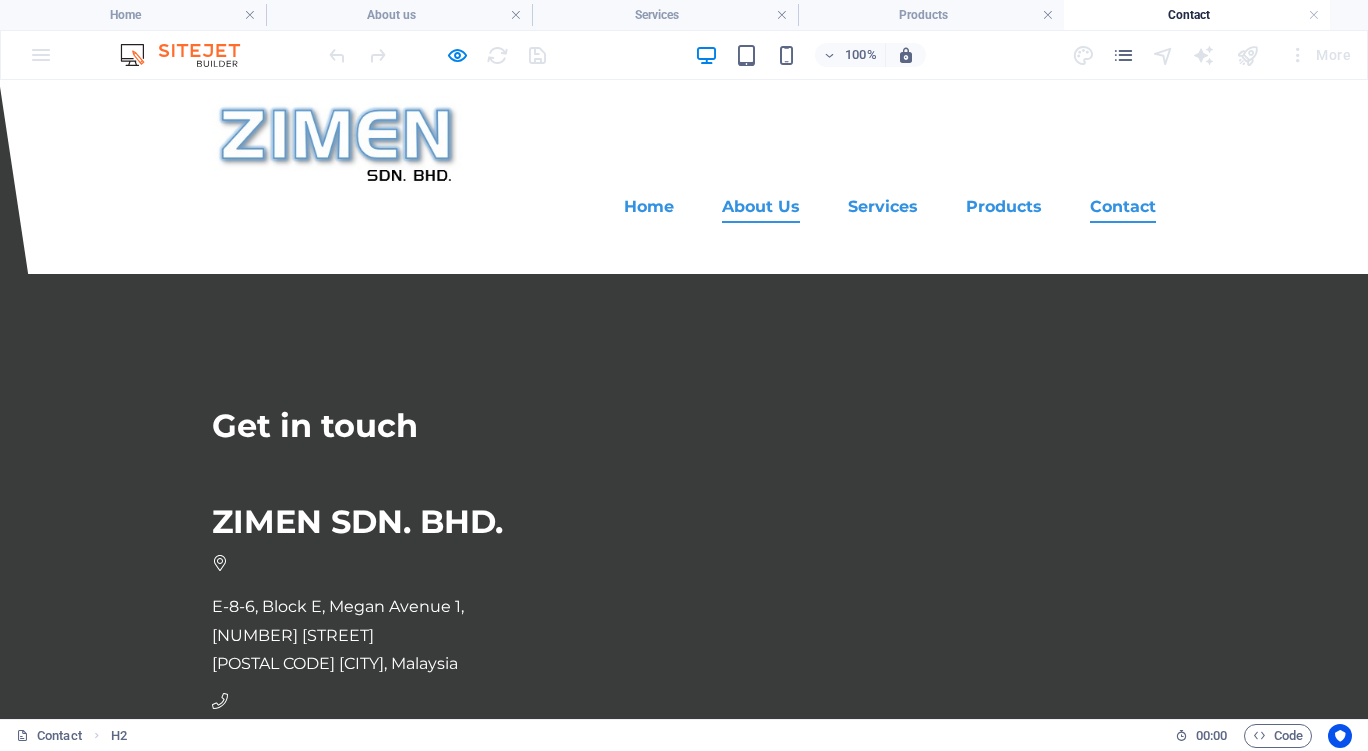 click on "About Us" at bounding box center (761, 207) 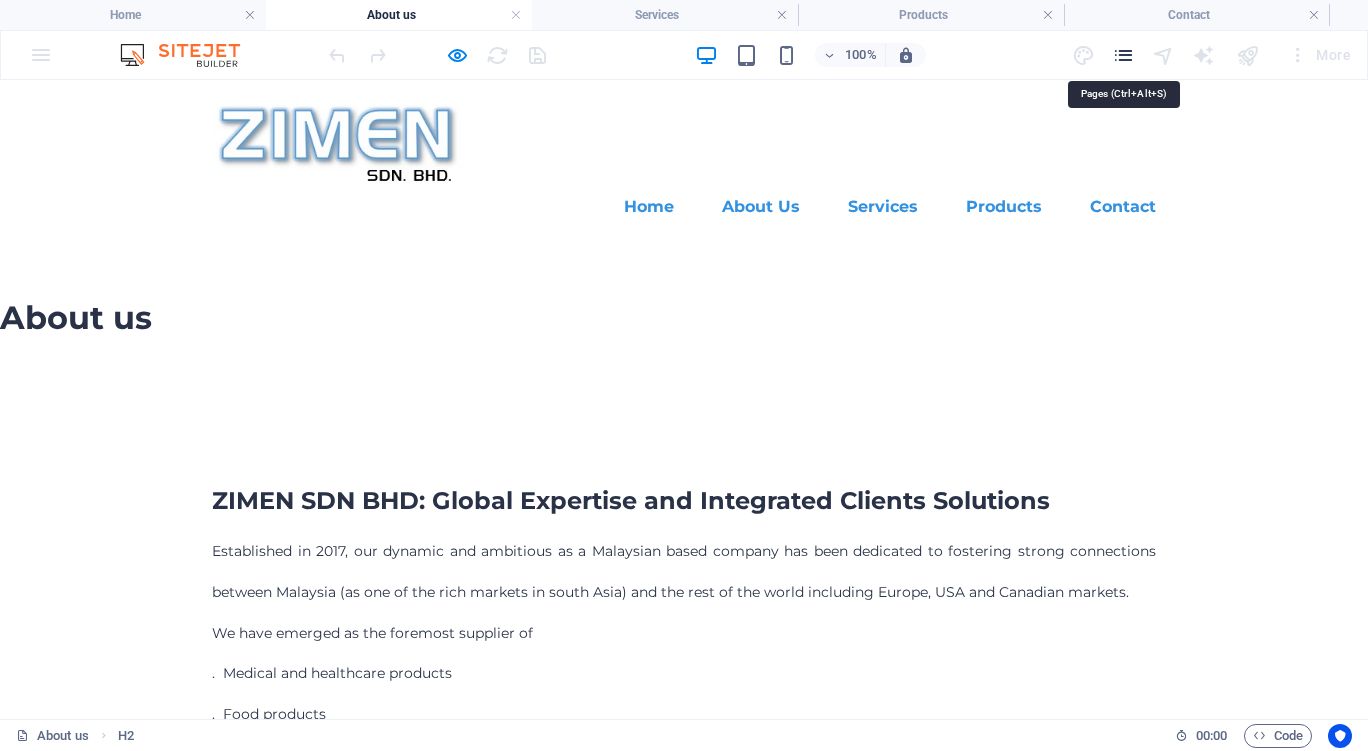 click at bounding box center [1123, 55] 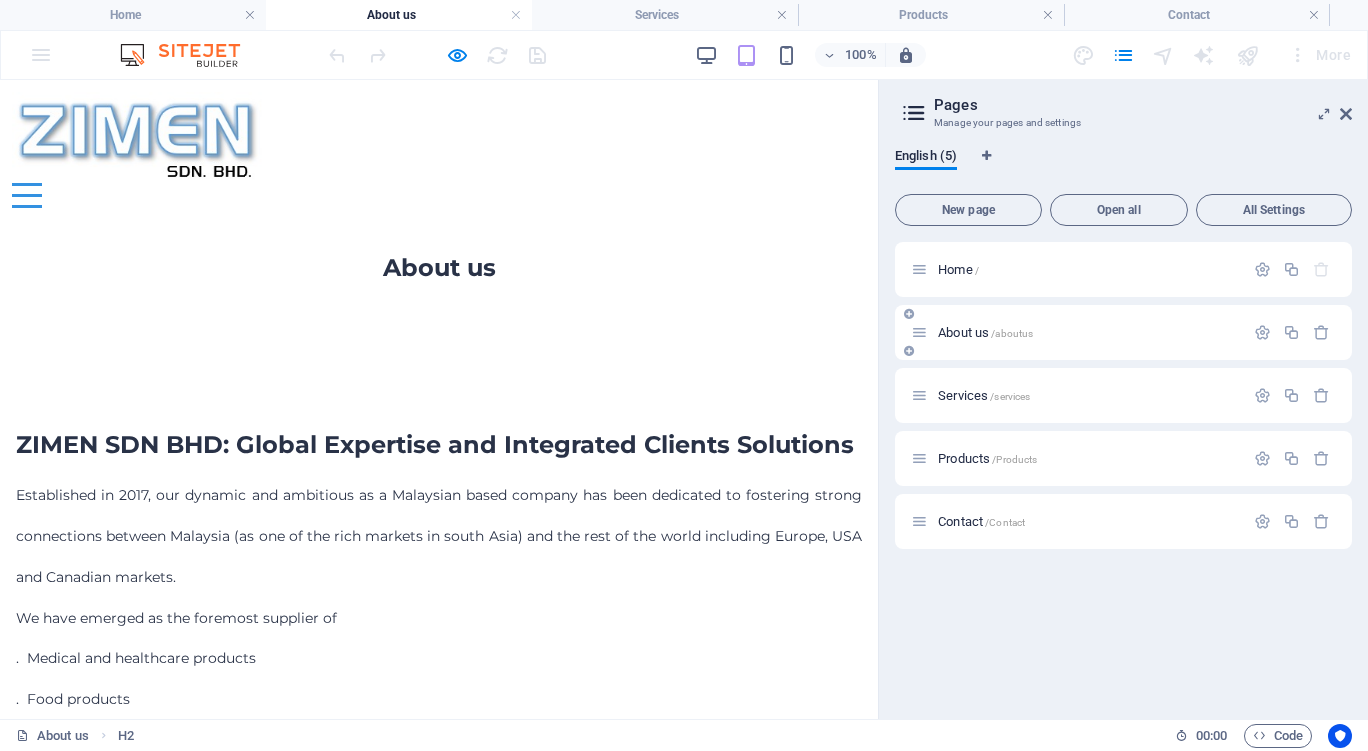 click at bounding box center [919, 332] 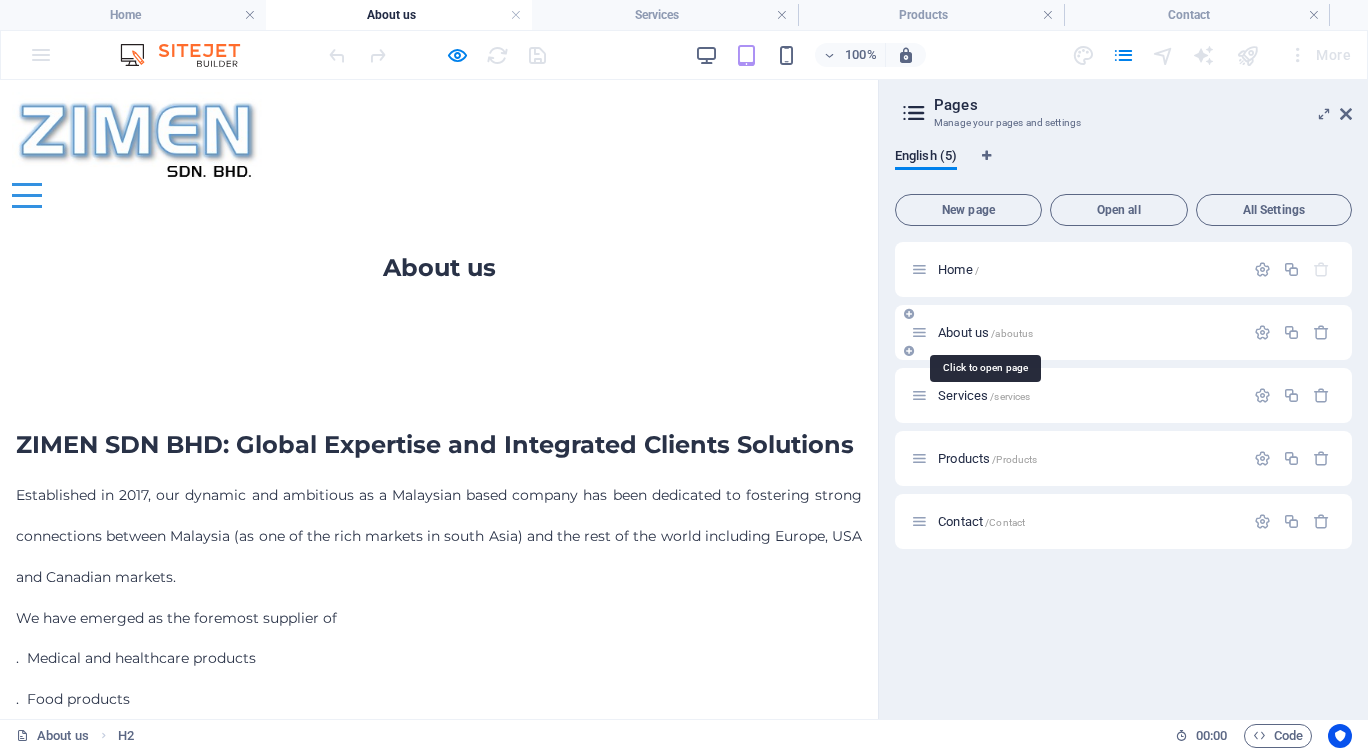 click on "About us /aboutus" at bounding box center [985, 332] 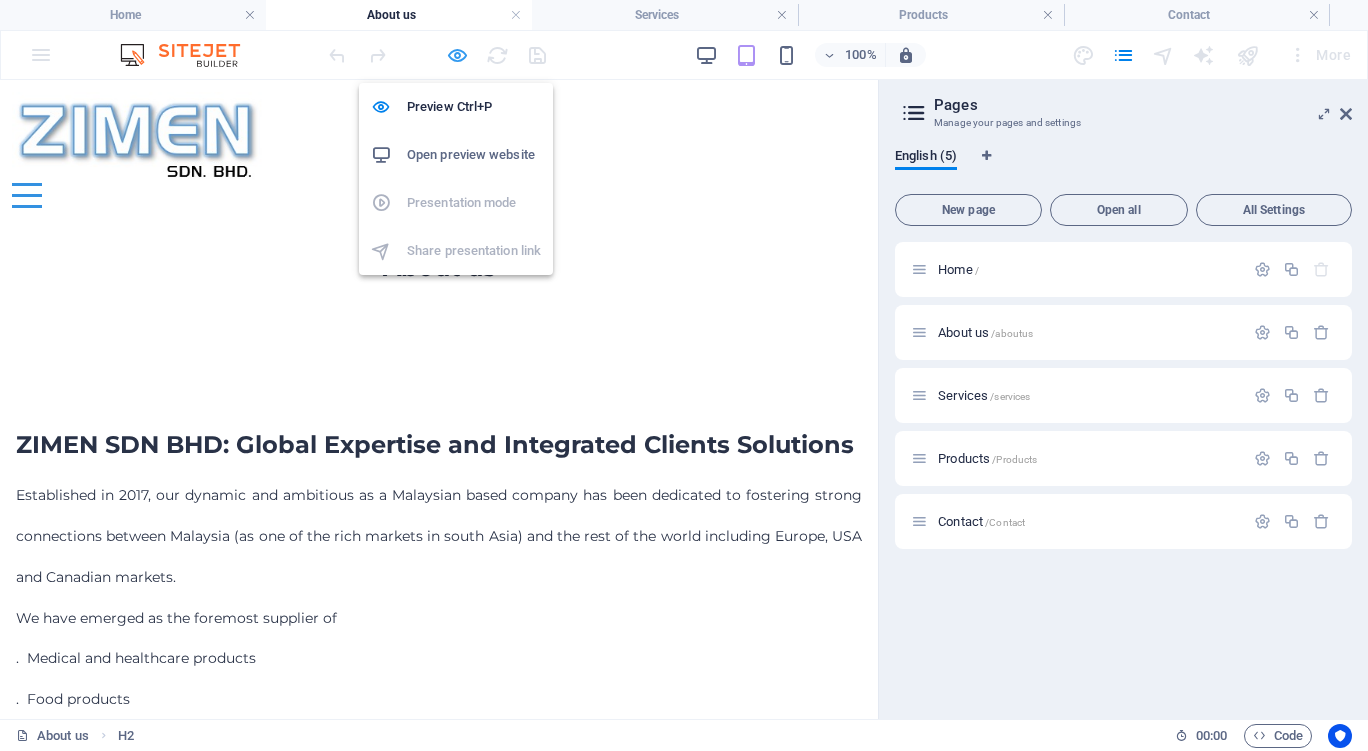 click at bounding box center [457, 55] 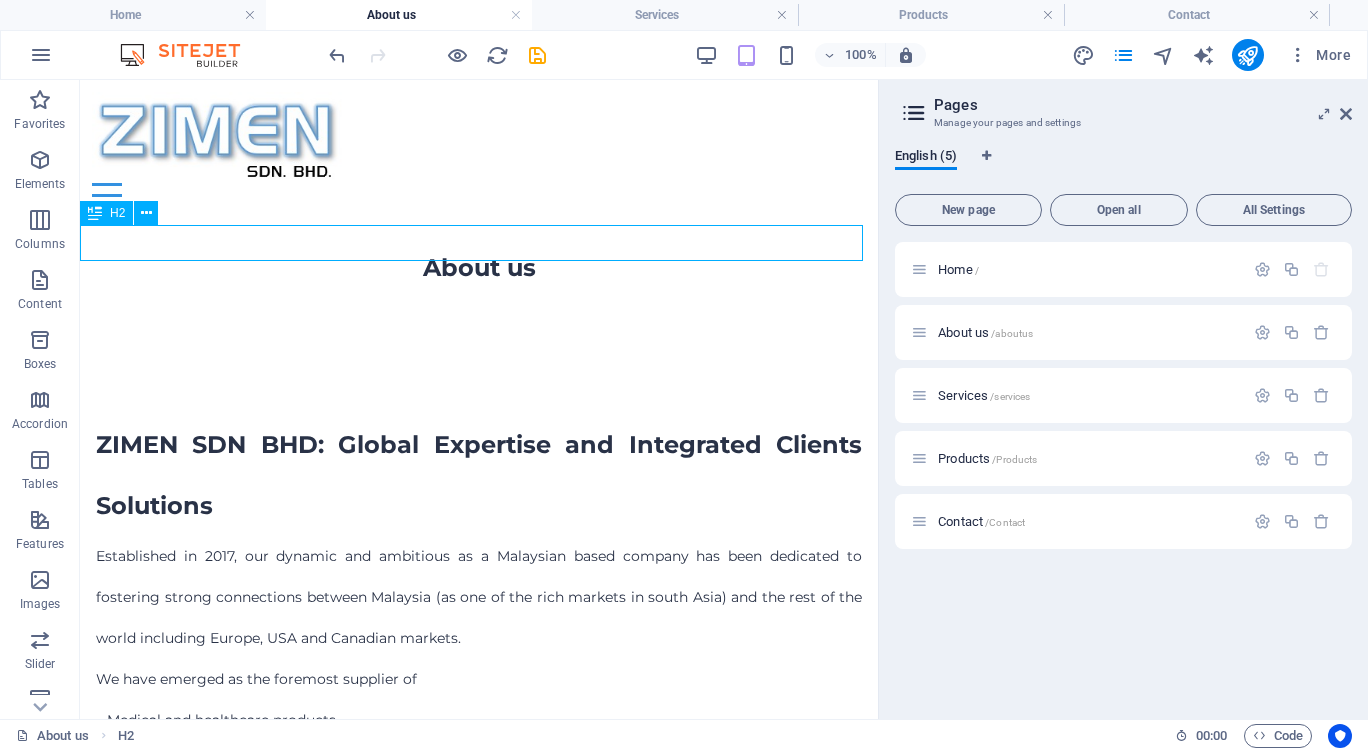 click on "About us" at bounding box center [479, 268] 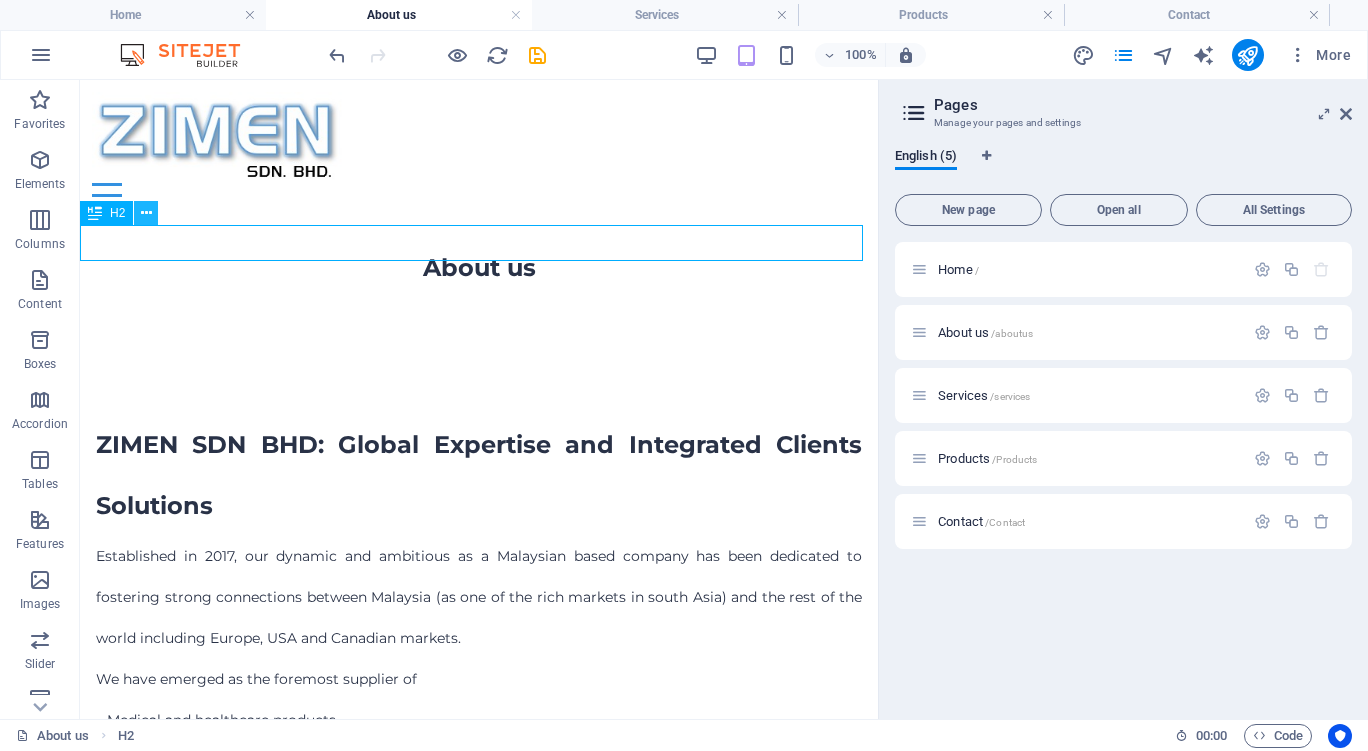 click at bounding box center (146, 213) 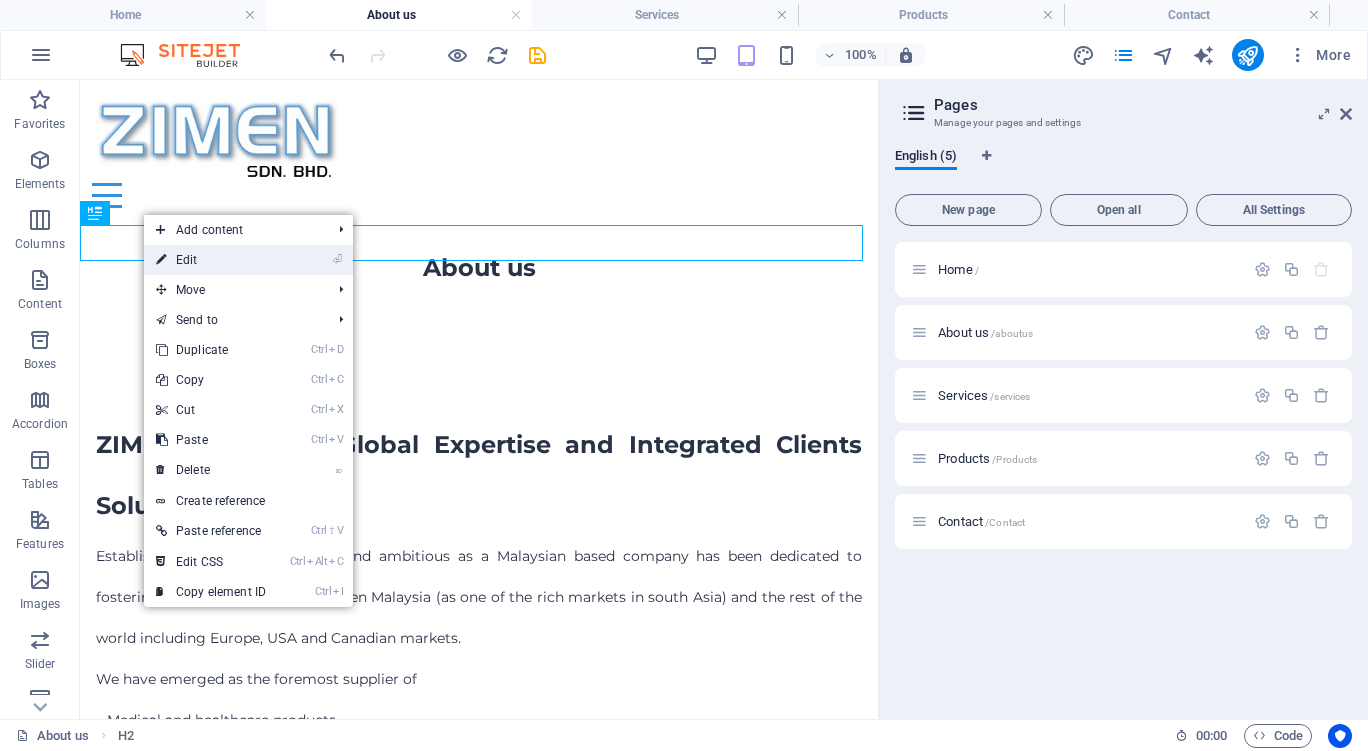 click on "⏎  Edit" at bounding box center [211, 260] 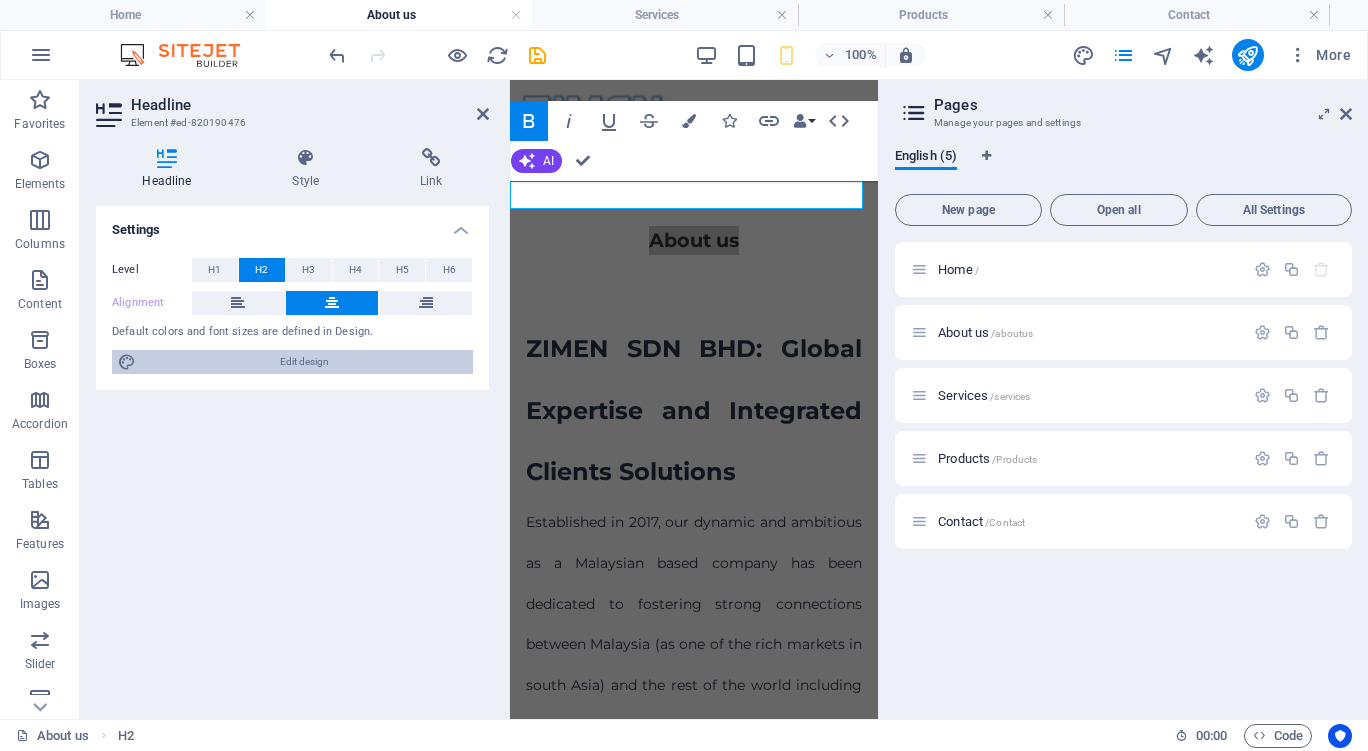 click on "Edit design" at bounding box center [304, 362] 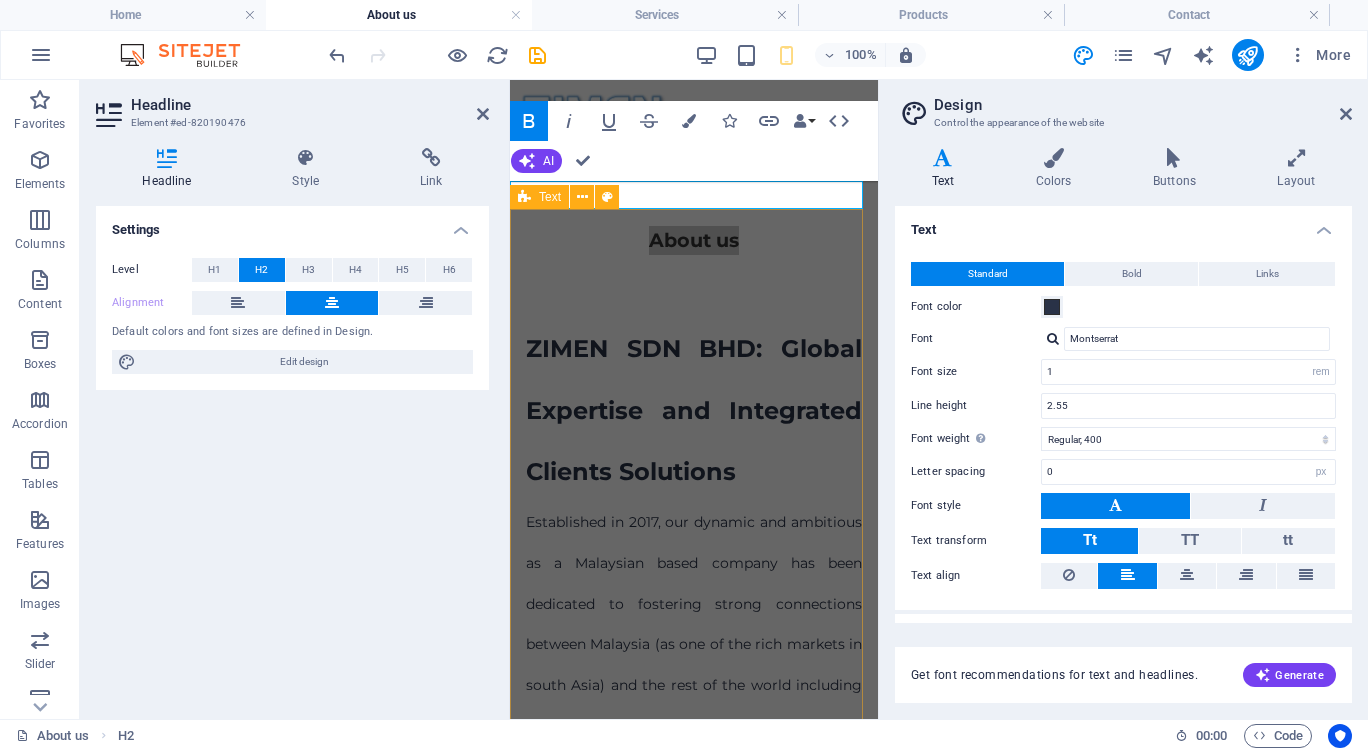 click on "ZIMEN SDN BHD: Global Expertise and Integrated Clients Solutions Established in 2017, our dynamic and ambitious as a Malaysian based company has been dedicated to fostering strong connections between Malaysia (as one of the rich markets in south Asia) and the rest of the world including Europe, USA and Canadian markets.  We have emerged as the foremost supplier of       .  Medical and healthcare products        .  Food products        .  Petrochemical products        .  Industrial Spare Parts to both local and international markets all around the world." at bounding box center [694, 940] 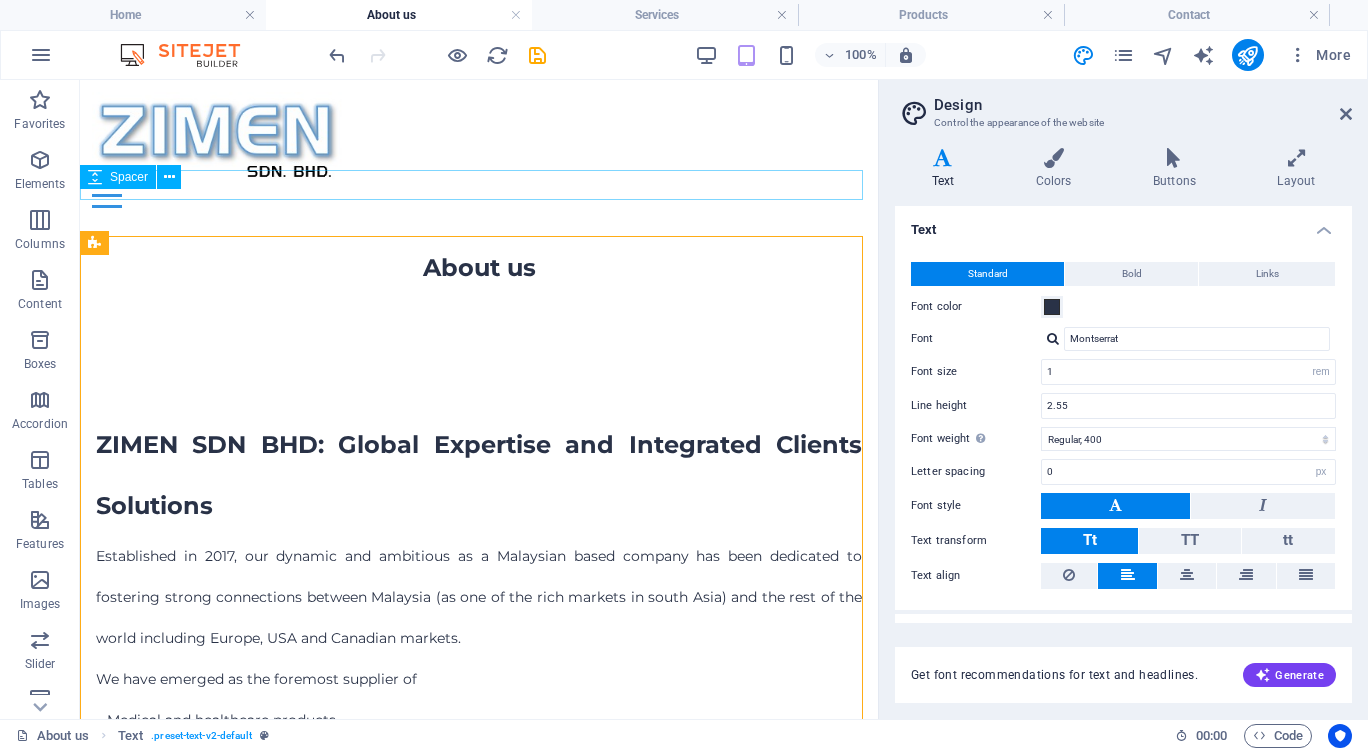 click at bounding box center (479, 235) 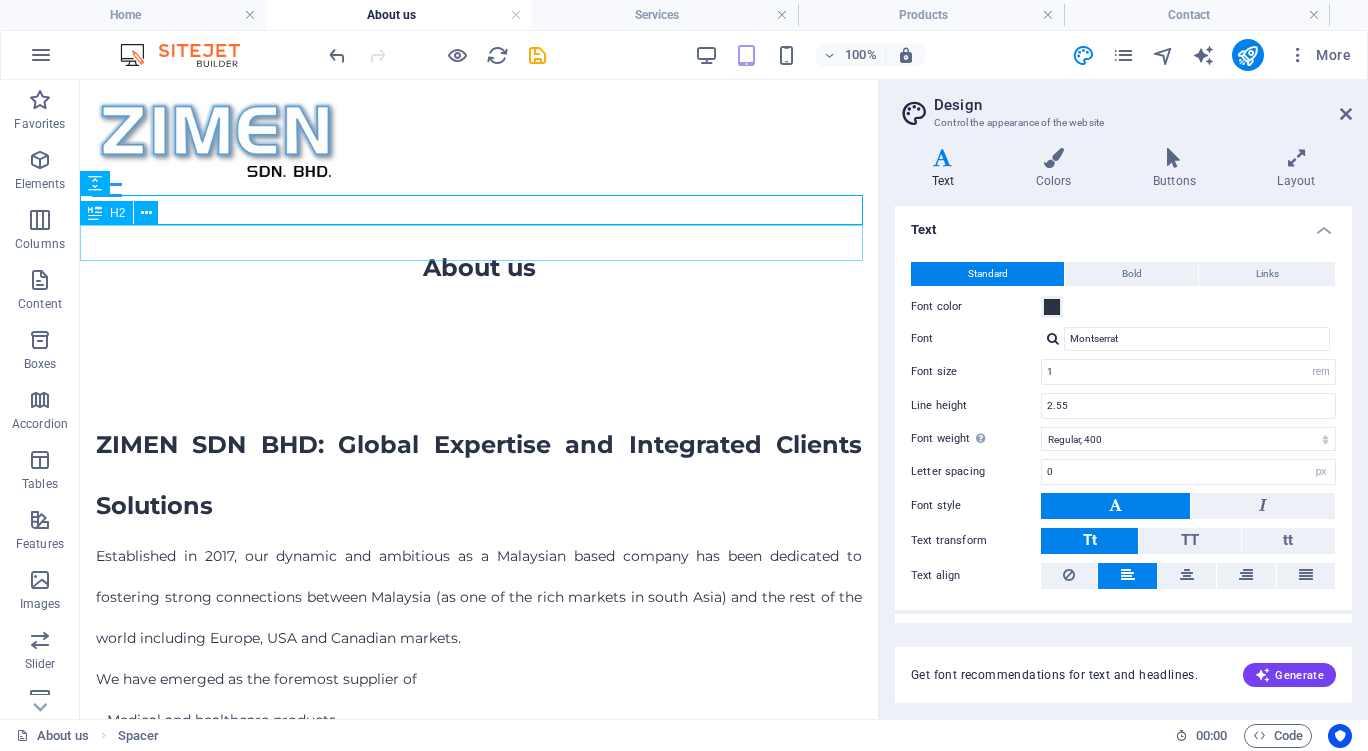 click on "About us" at bounding box center [479, 268] 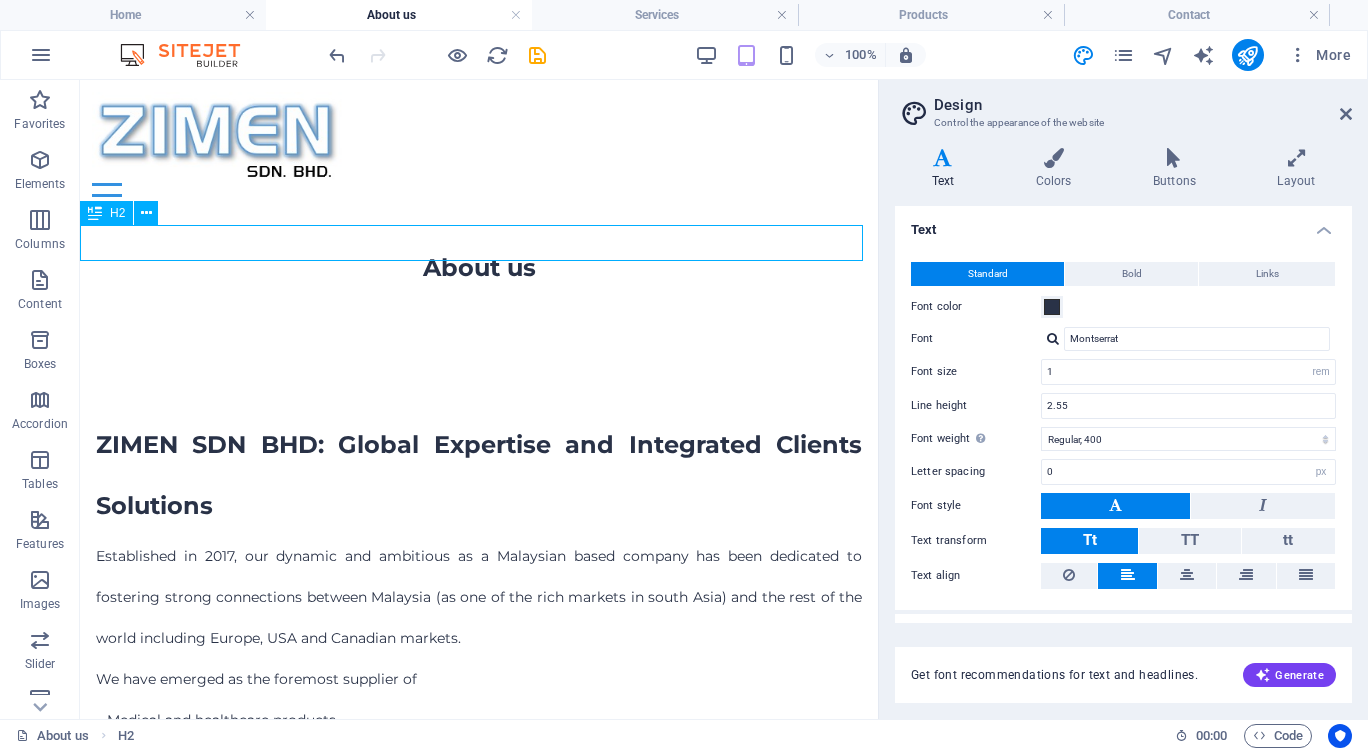click on "About us" at bounding box center (479, 268) 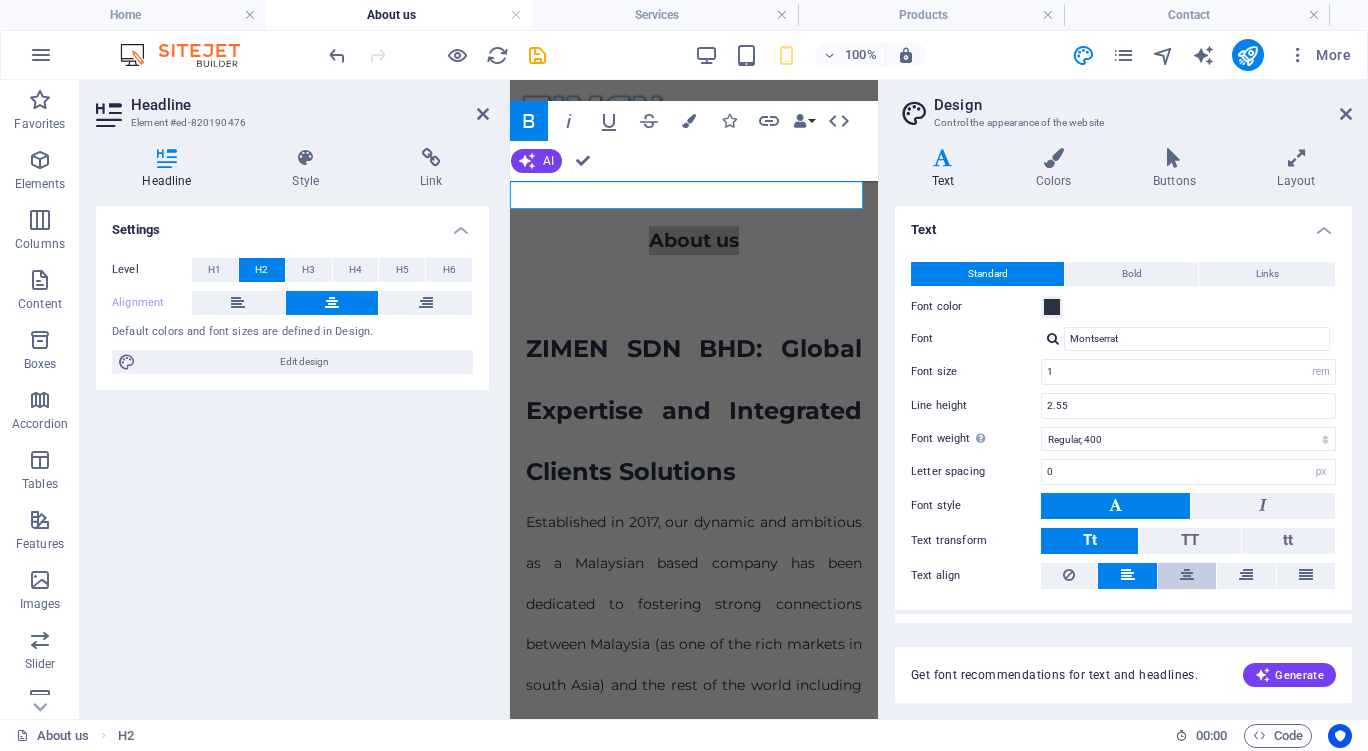 click at bounding box center [1187, 576] 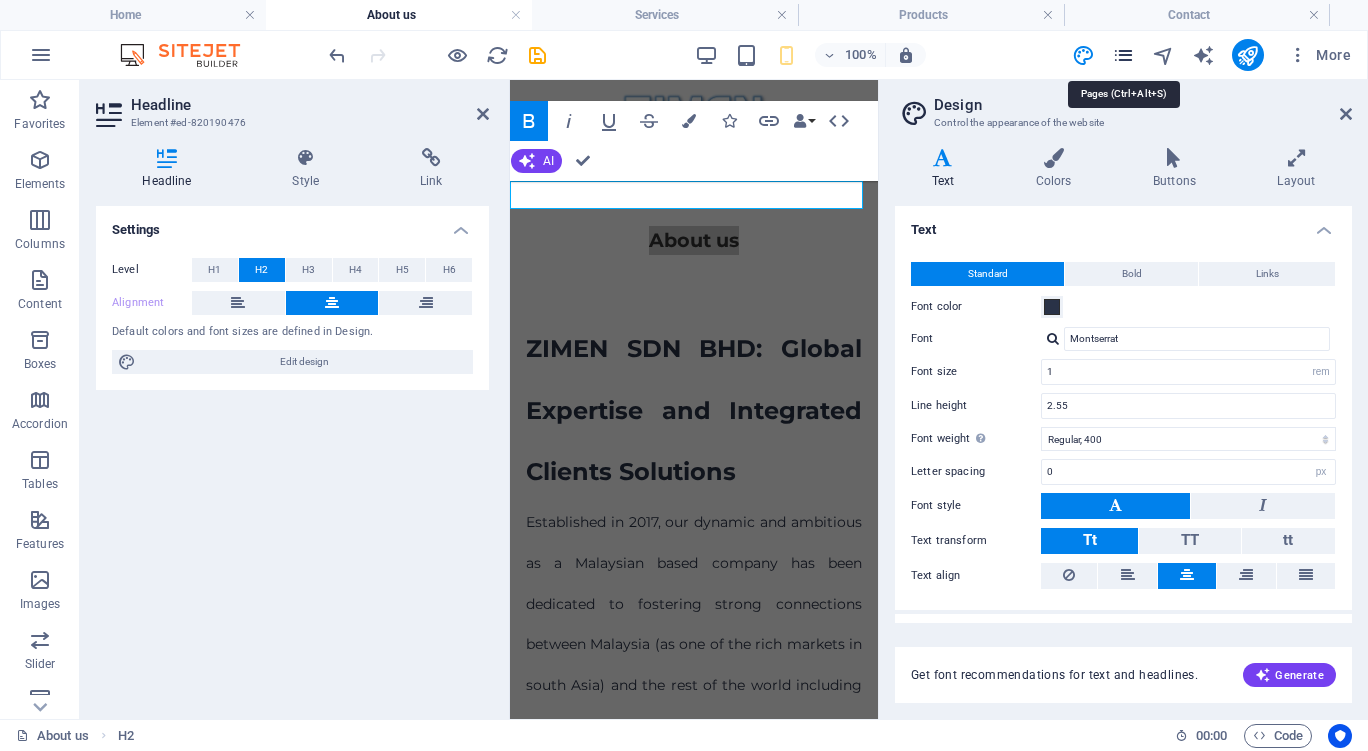 click at bounding box center (1123, 55) 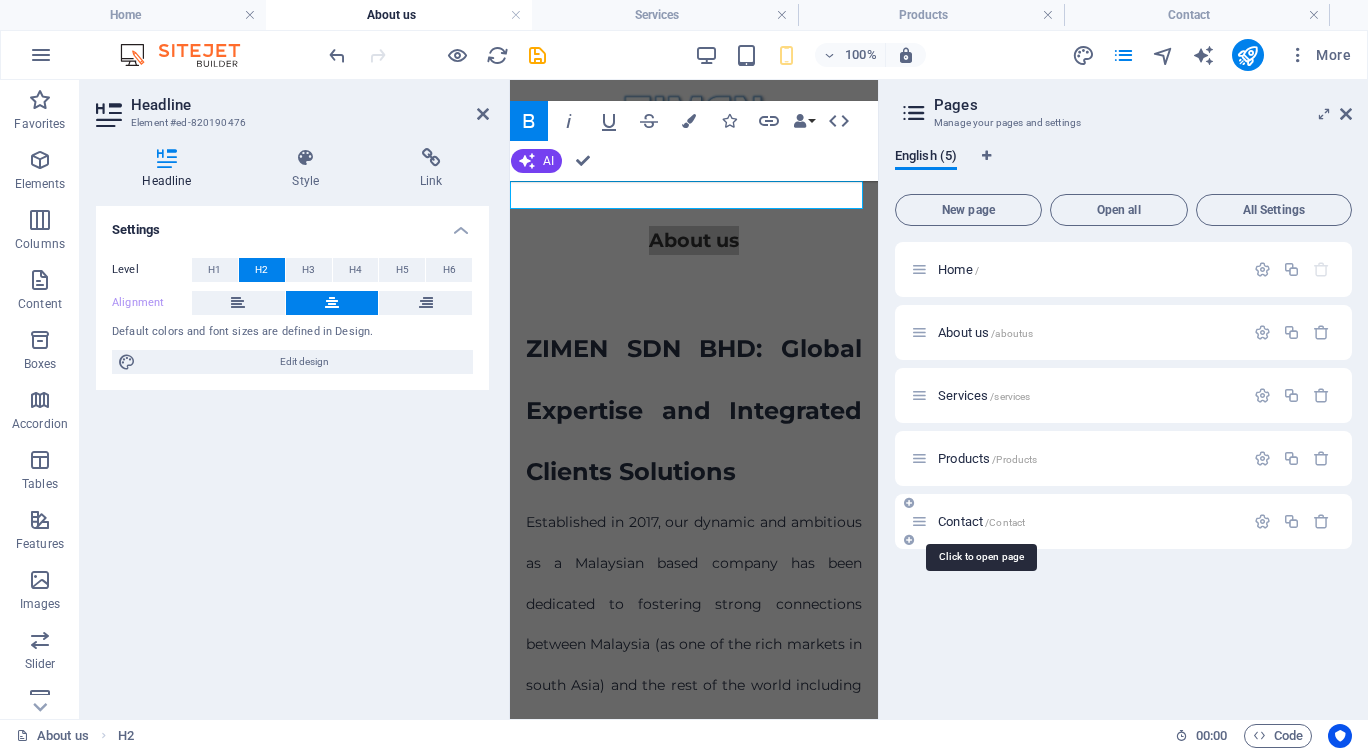 click on "Contact /Contact" at bounding box center (981, 521) 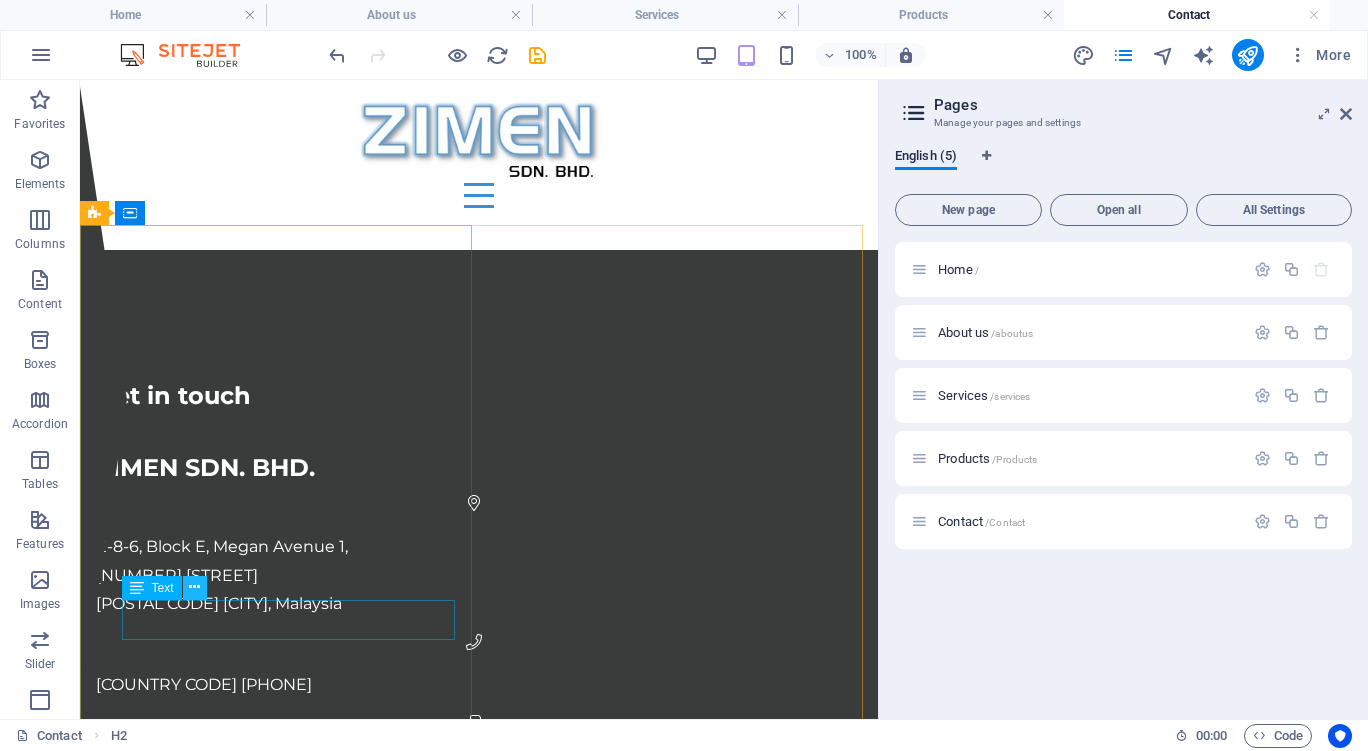 click at bounding box center (194, 587) 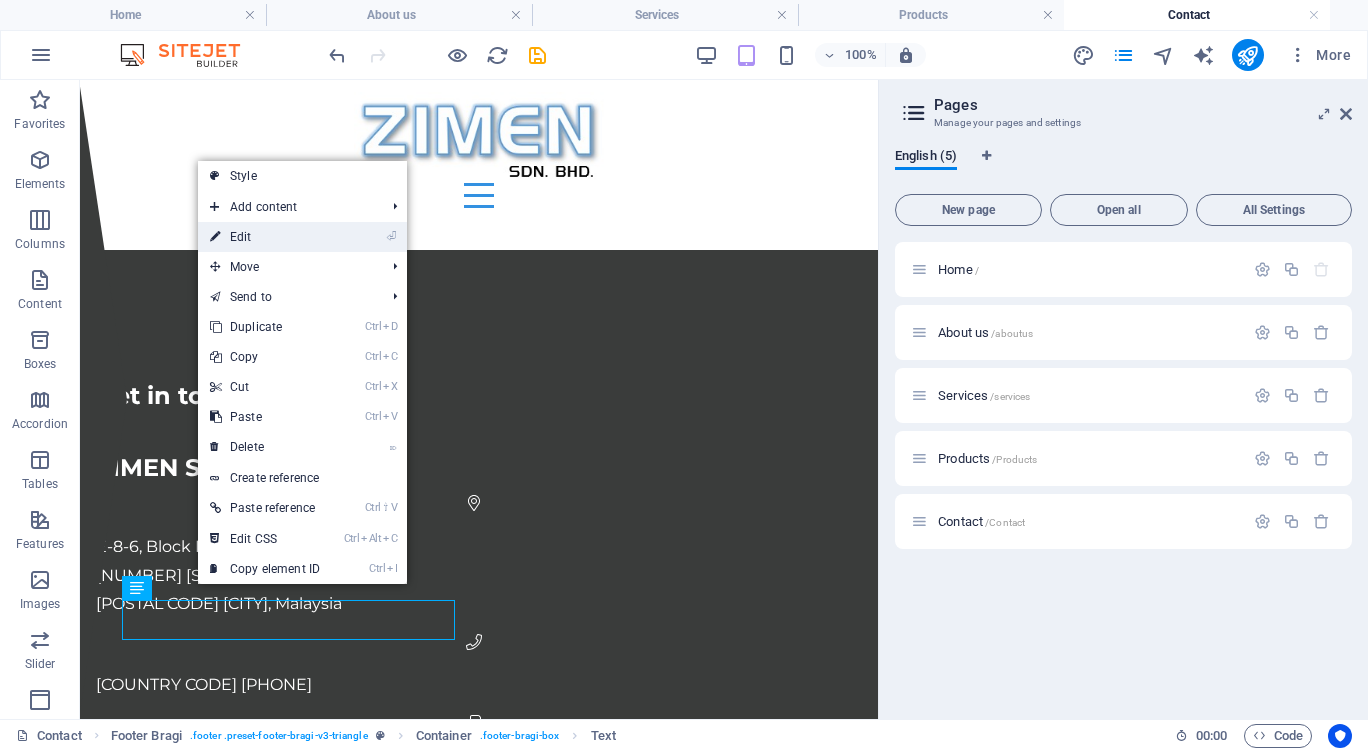 click on "⏎  Edit" at bounding box center (265, 237) 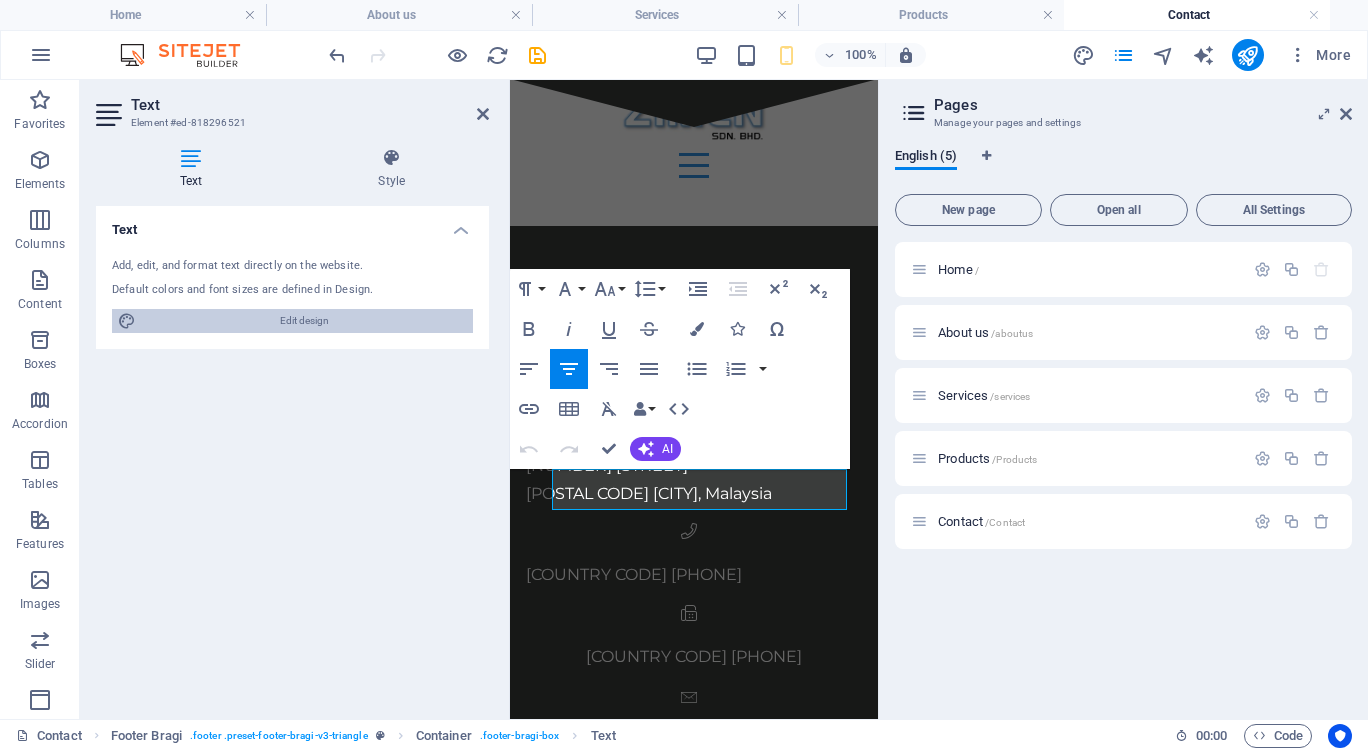 drag, startPoint x: 327, startPoint y: 314, endPoint x: 360, endPoint y: 479, distance: 168.26764 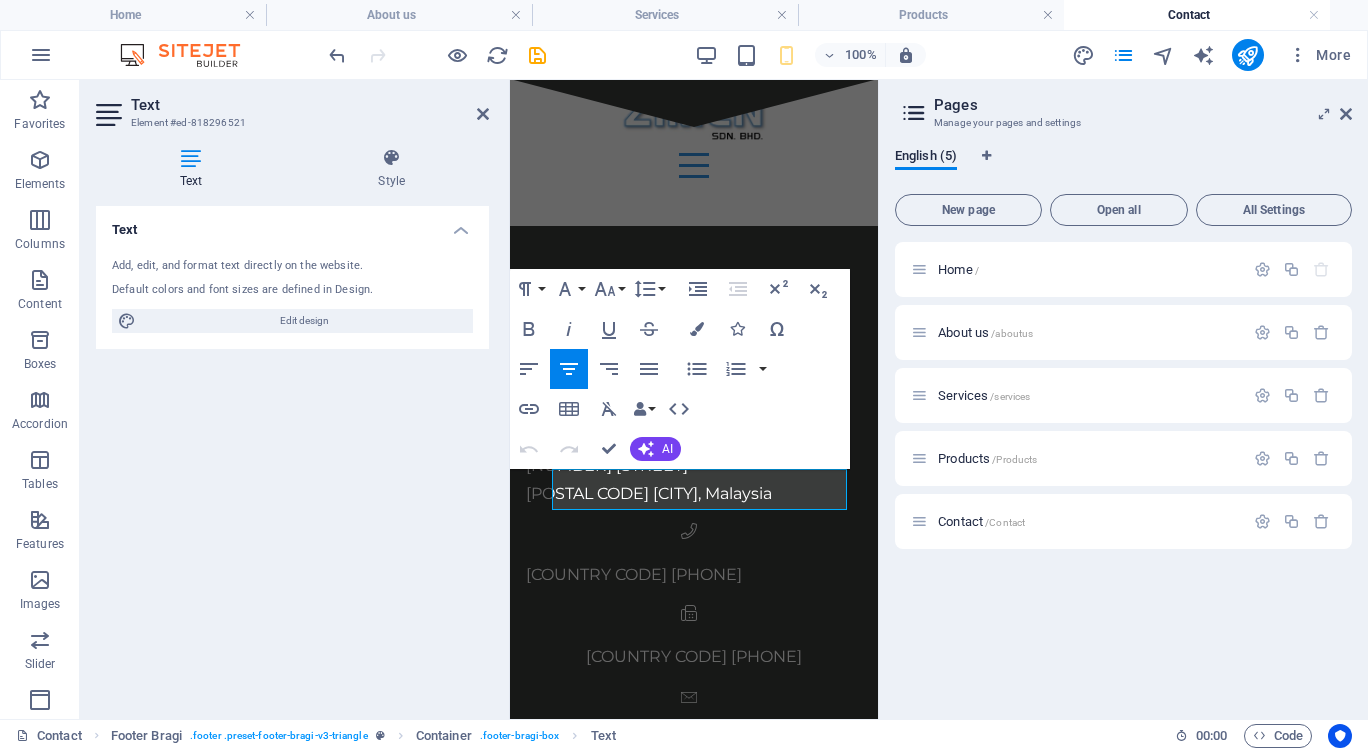 select on "rem" 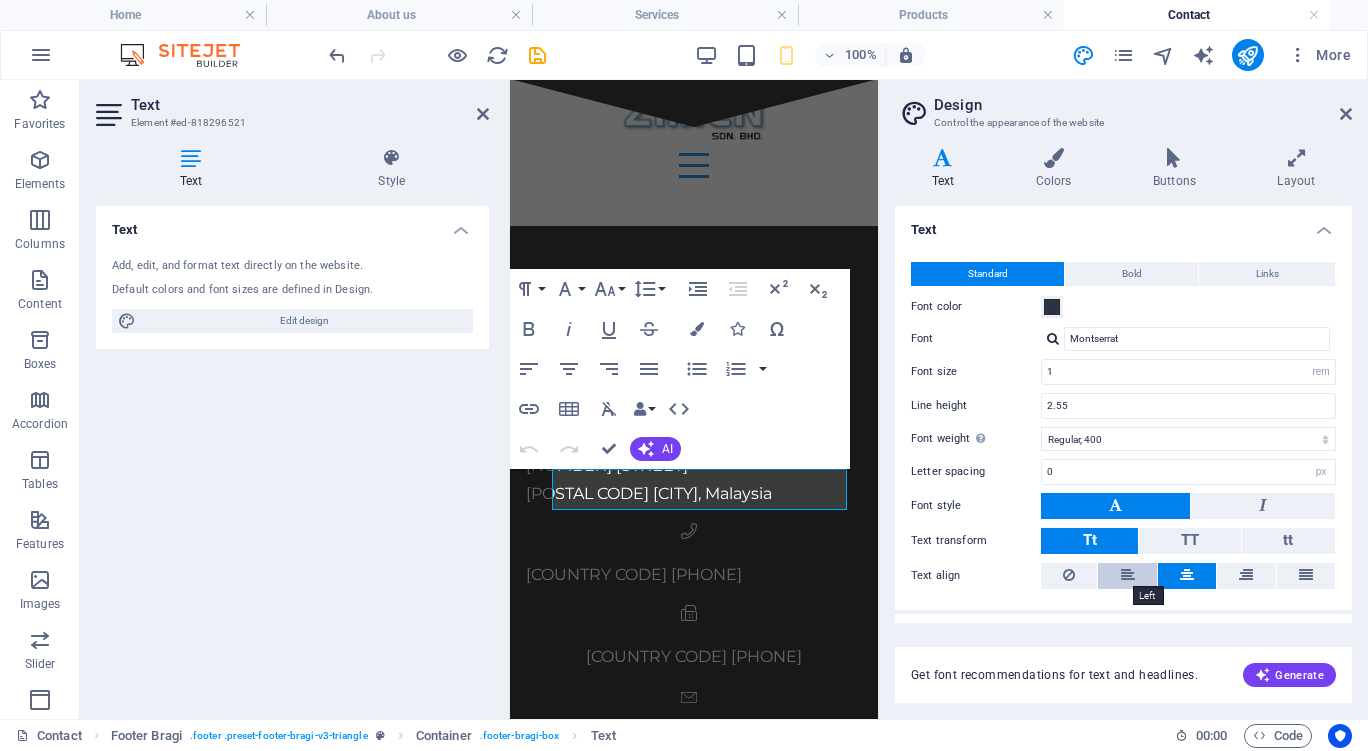 click at bounding box center (1128, 575) 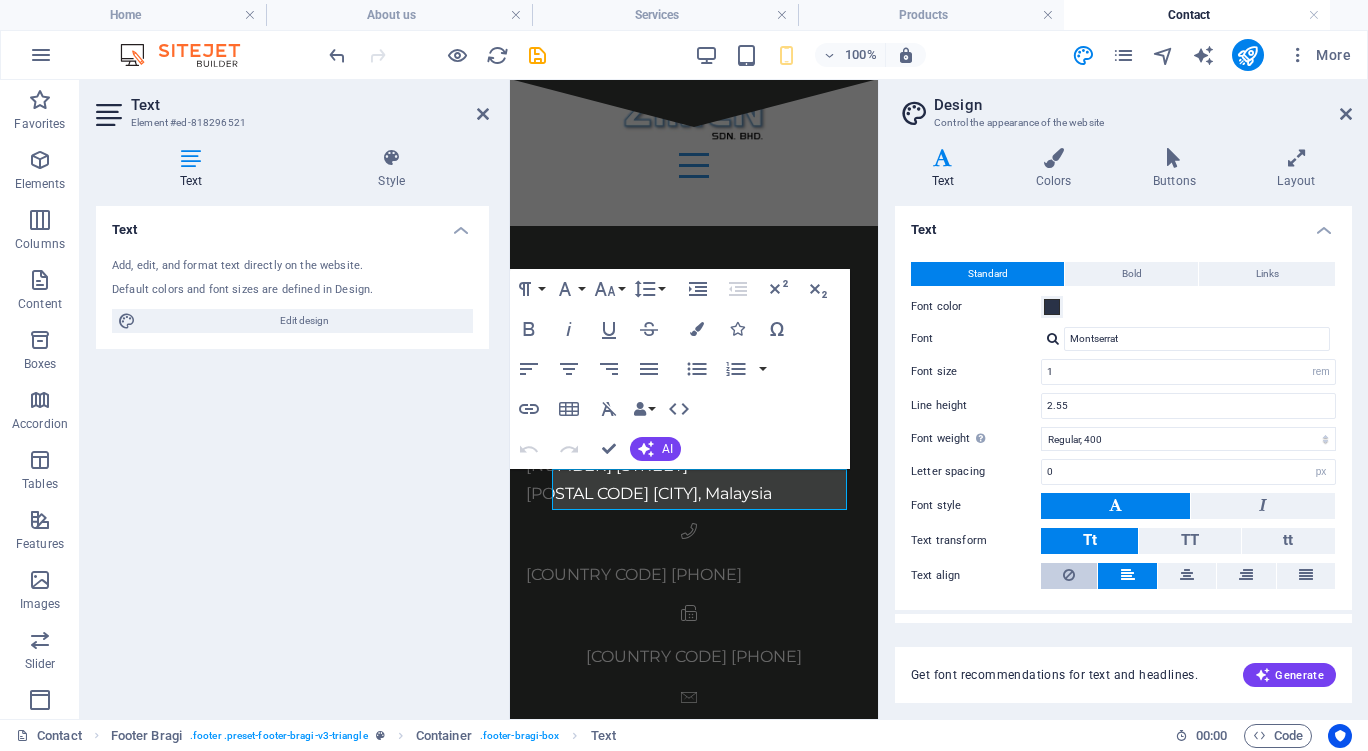 click at bounding box center (1069, 576) 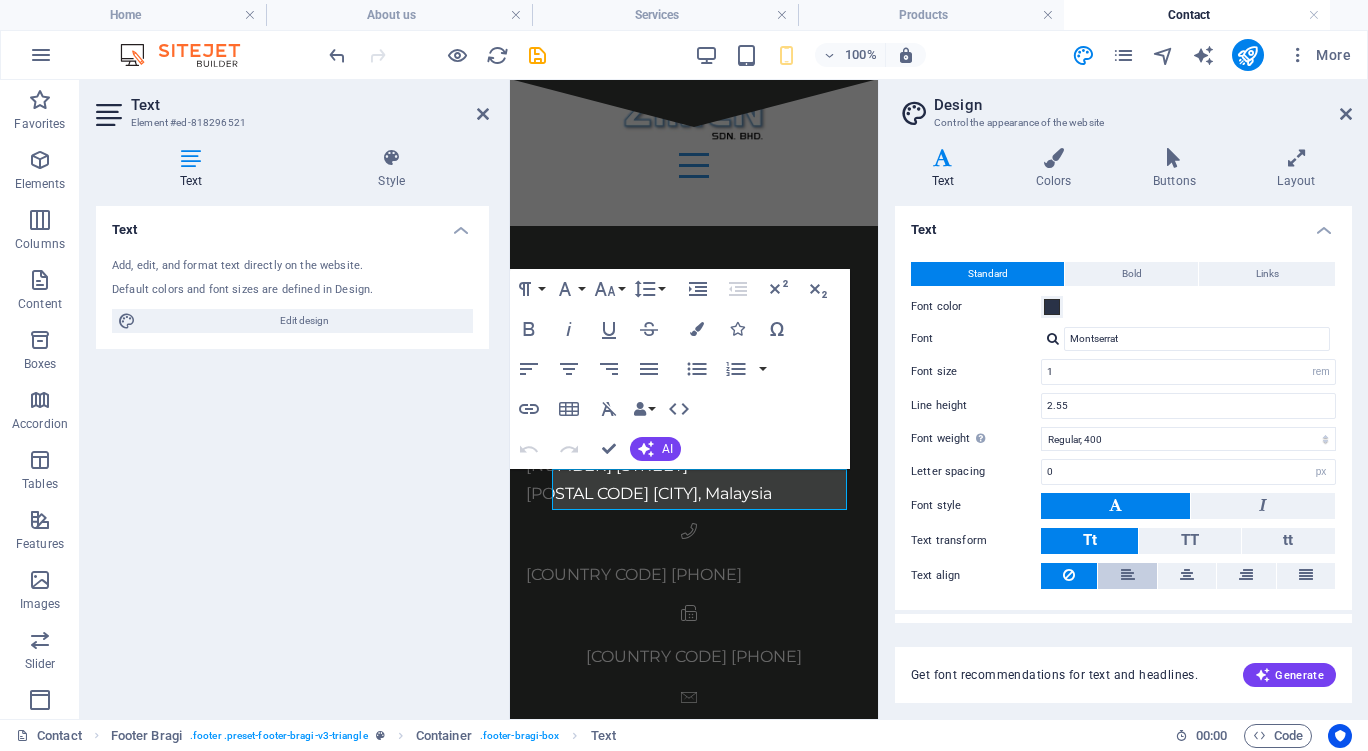 click at bounding box center [1127, 576] 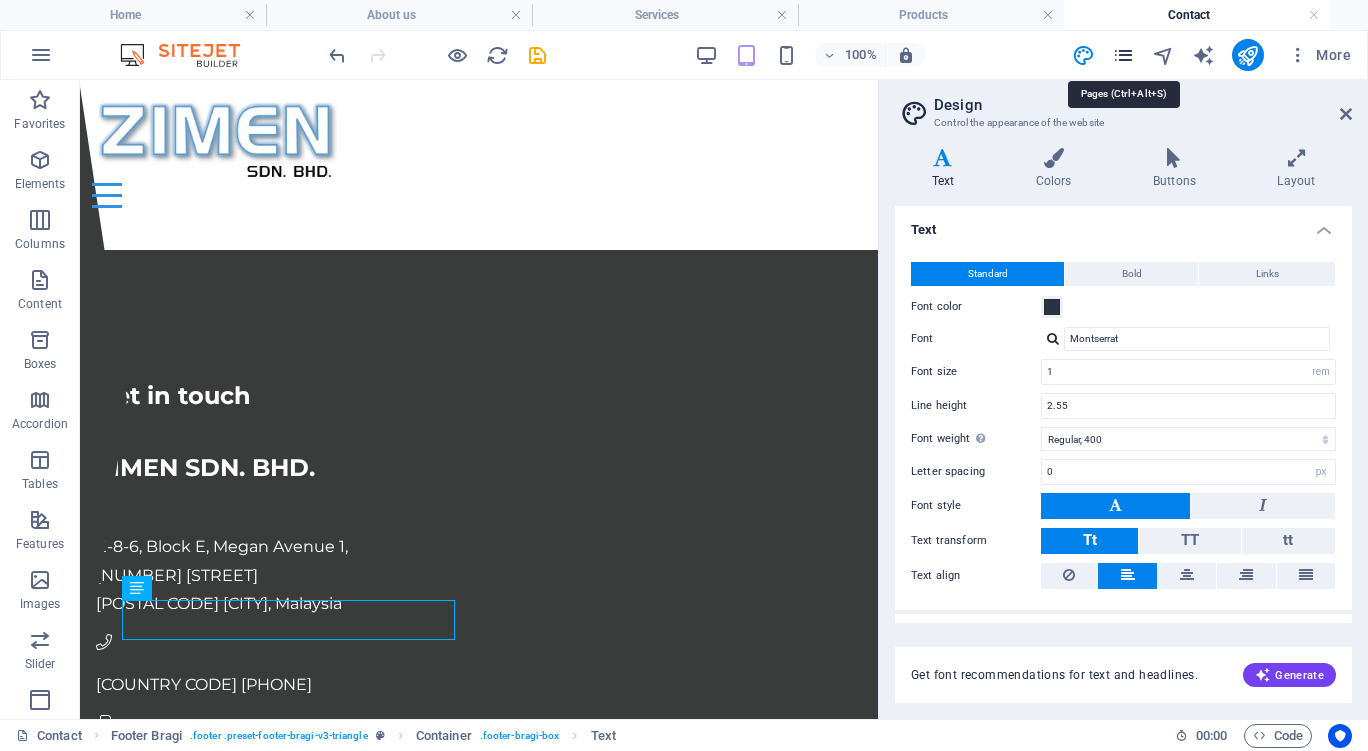click at bounding box center [1123, 55] 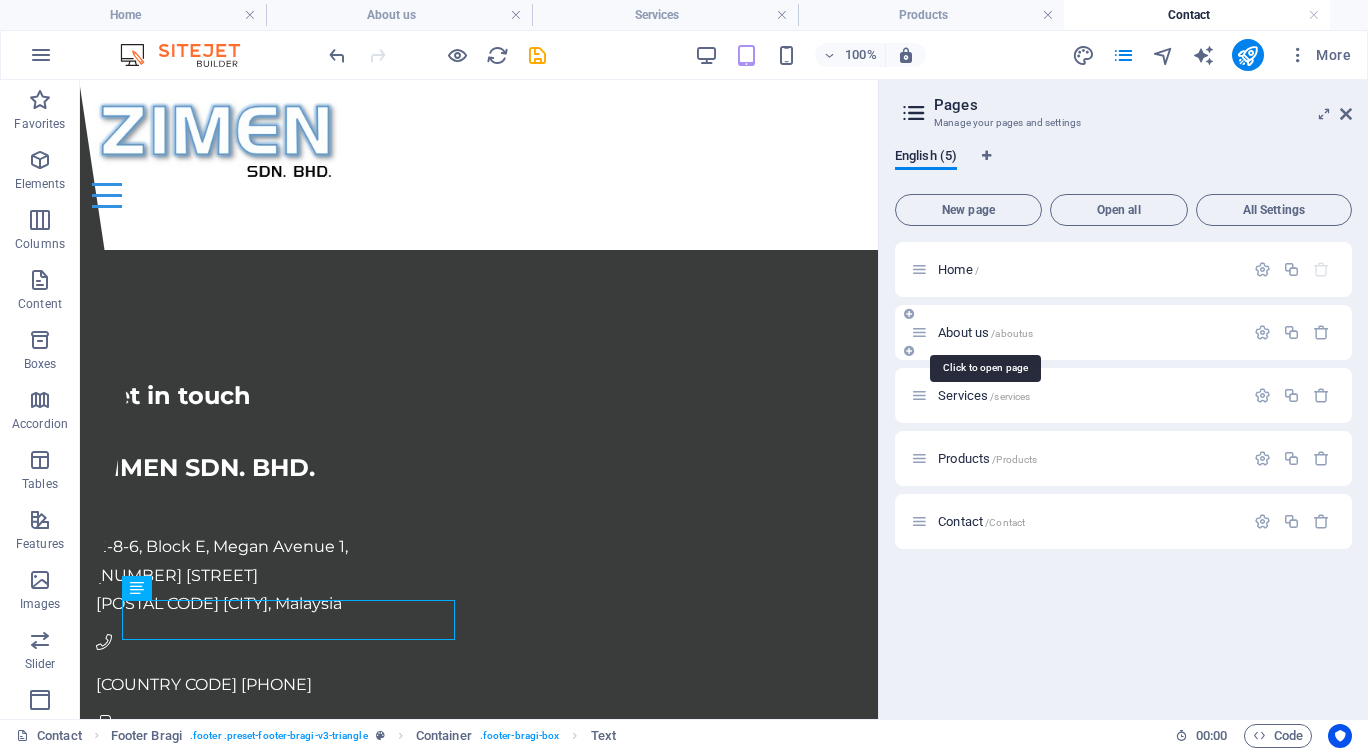 click on "About us /aboutus" at bounding box center [985, 332] 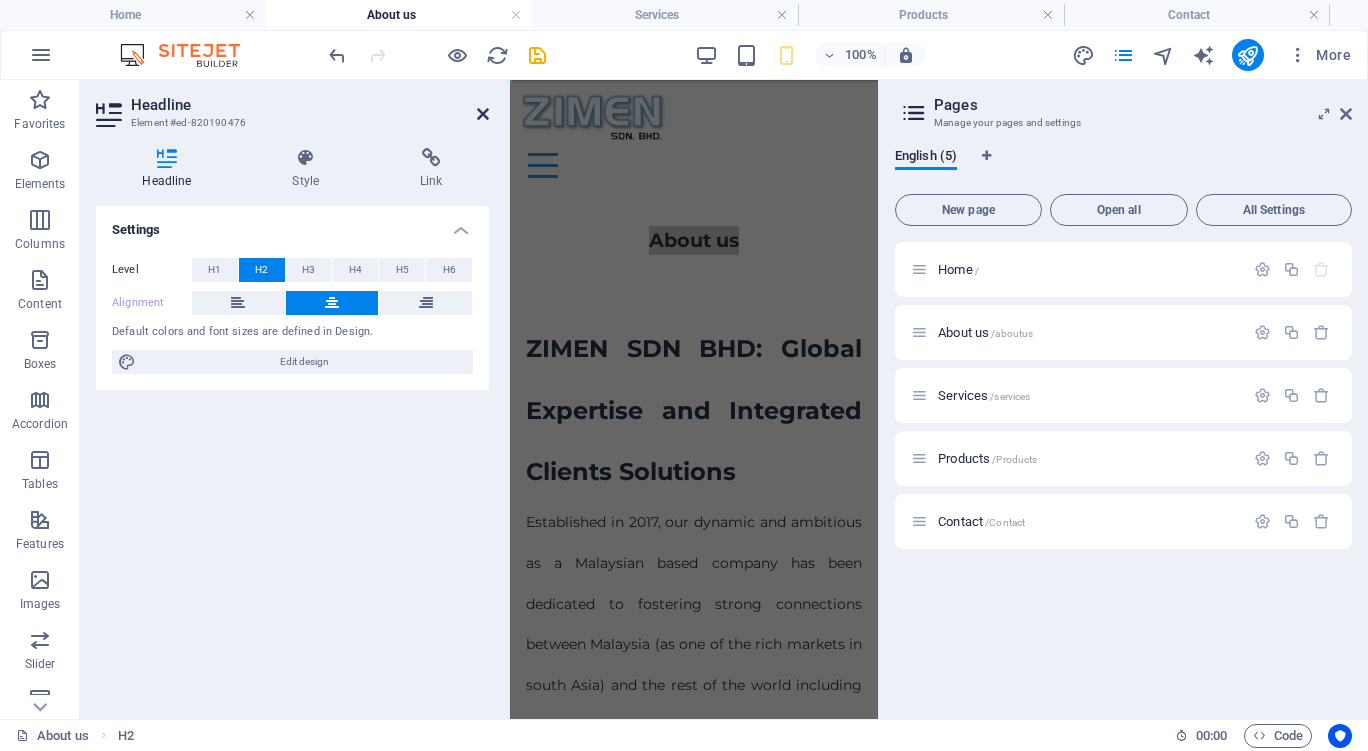 click at bounding box center (483, 114) 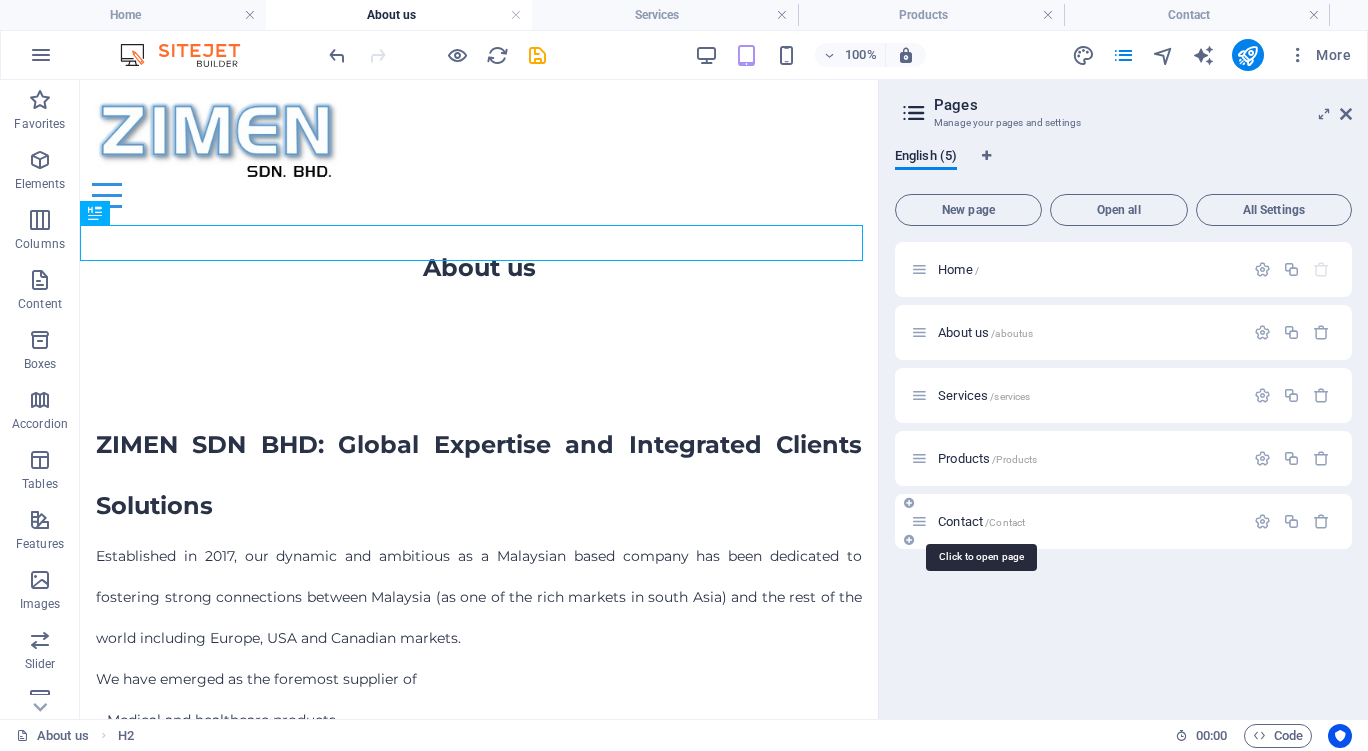 click on "Contact /Contact" at bounding box center [981, 521] 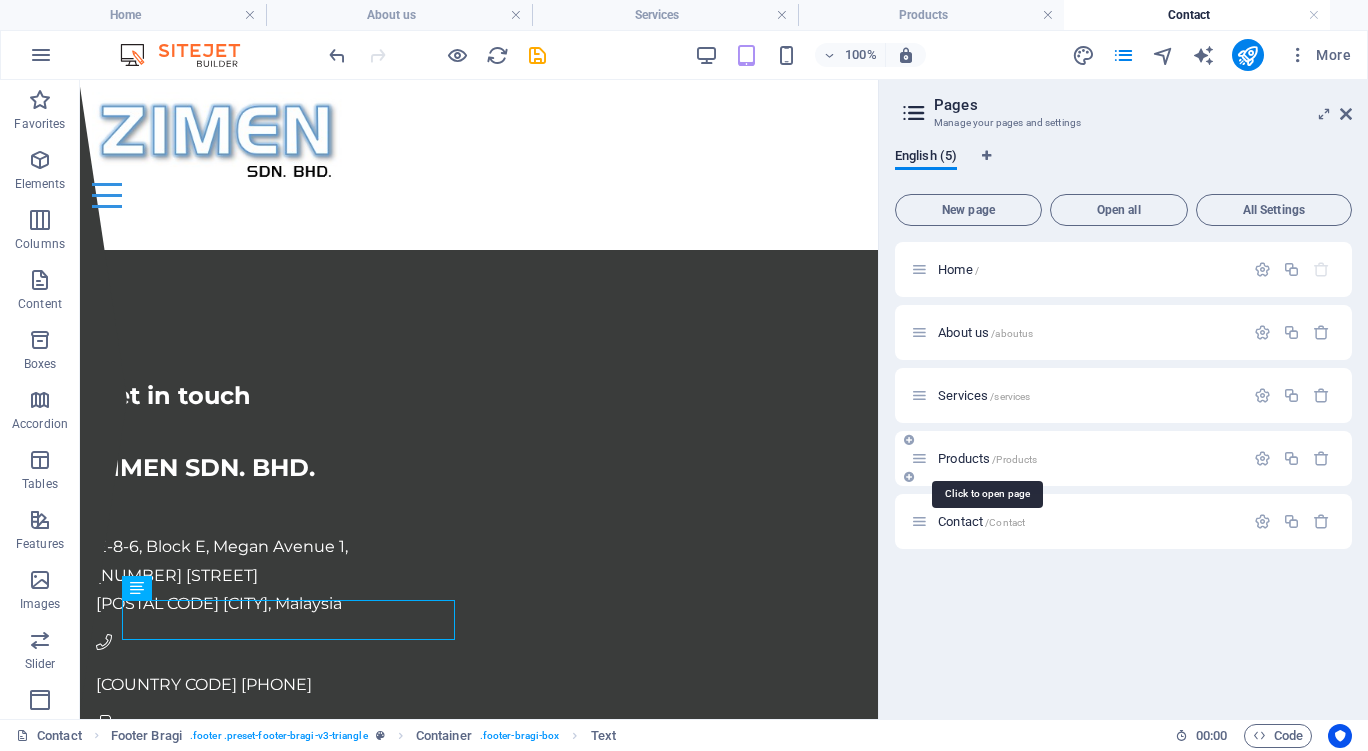 click on "Products /Products" at bounding box center (987, 458) 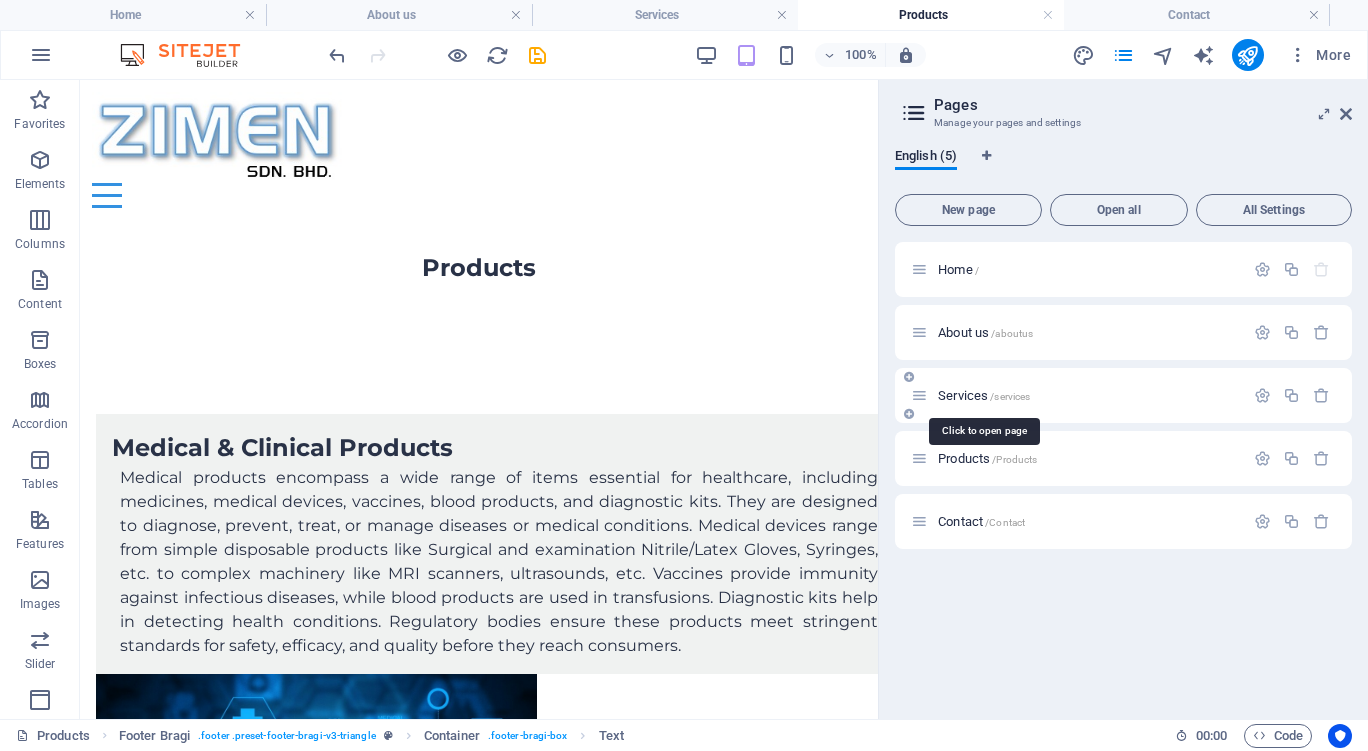 click on "Services /services" at bounding box center (984, 395) 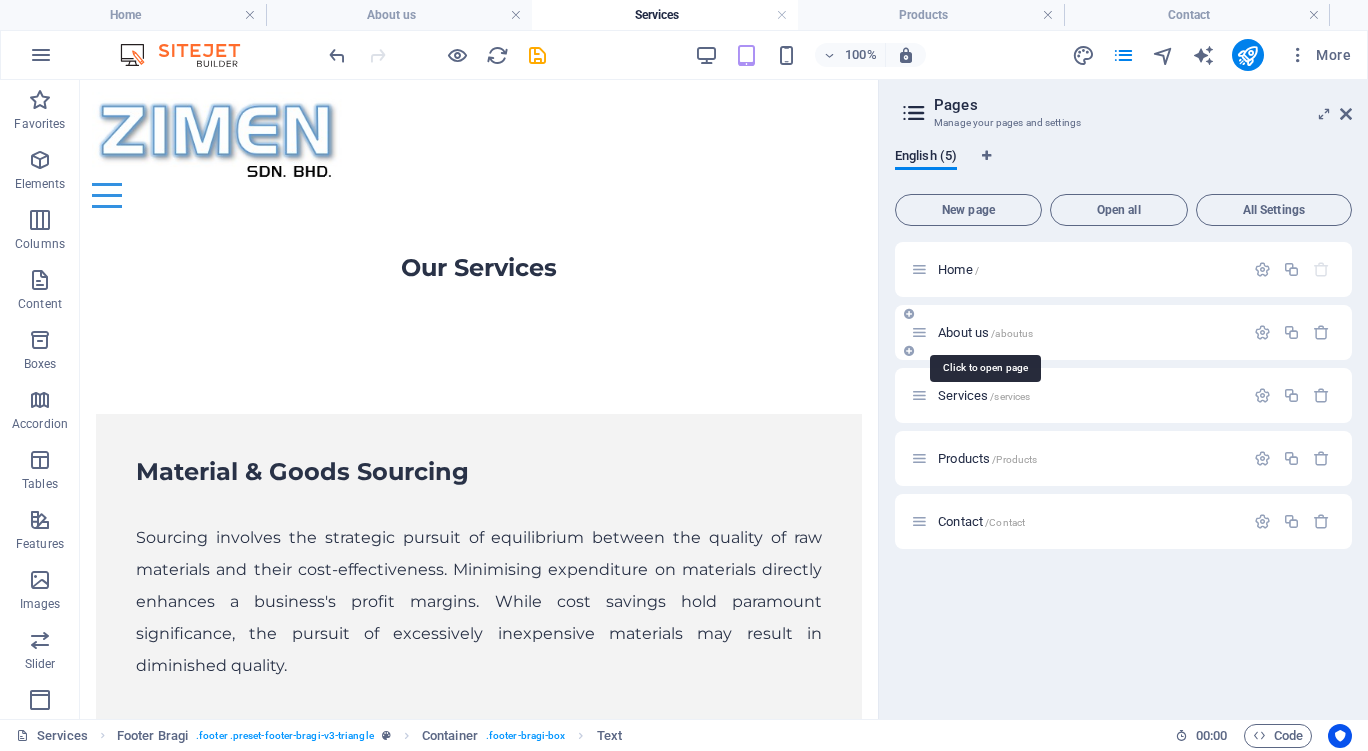 click on "About us /aboutus" at bounding box center [985, 332] 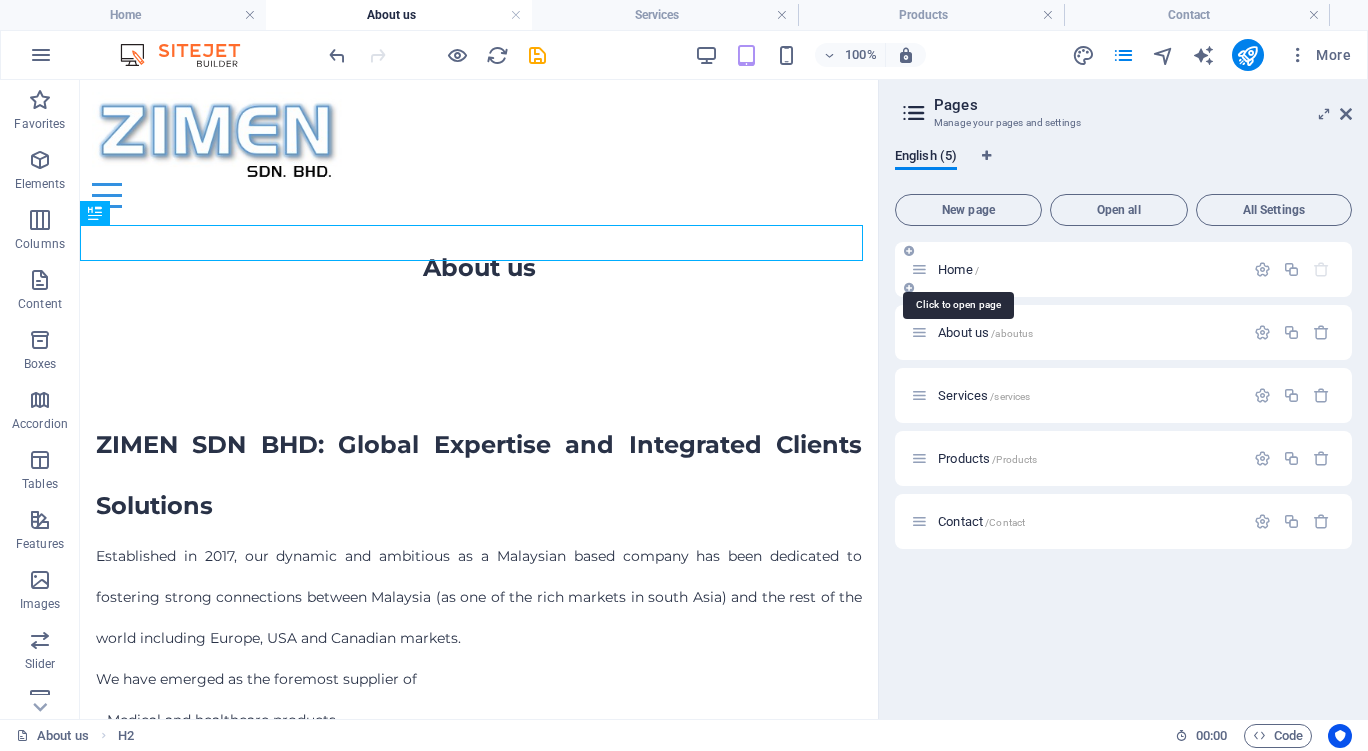 click on "Home /" at bounding box center [958, 269] 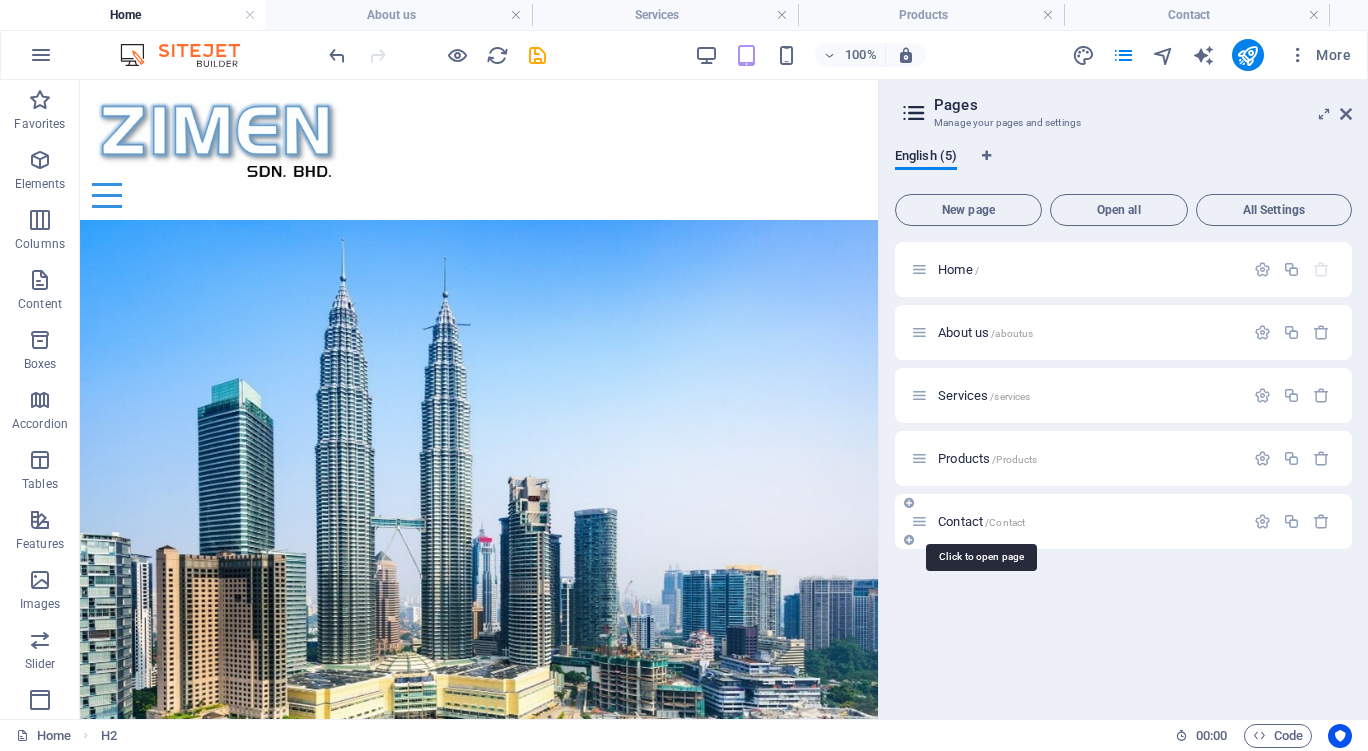 click on "Contact /Contact" at bounding box center (981, 521) 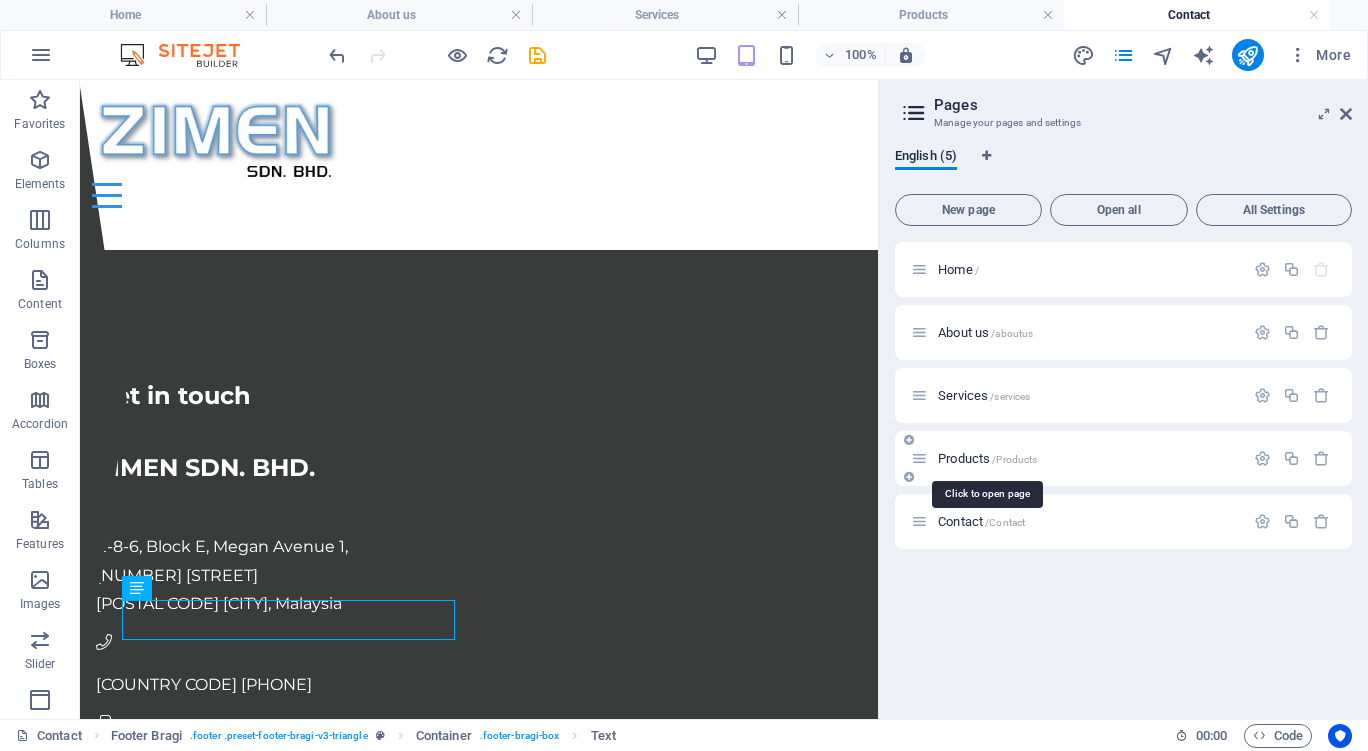 click on "Products /Products" at bounding box center [987, 458] 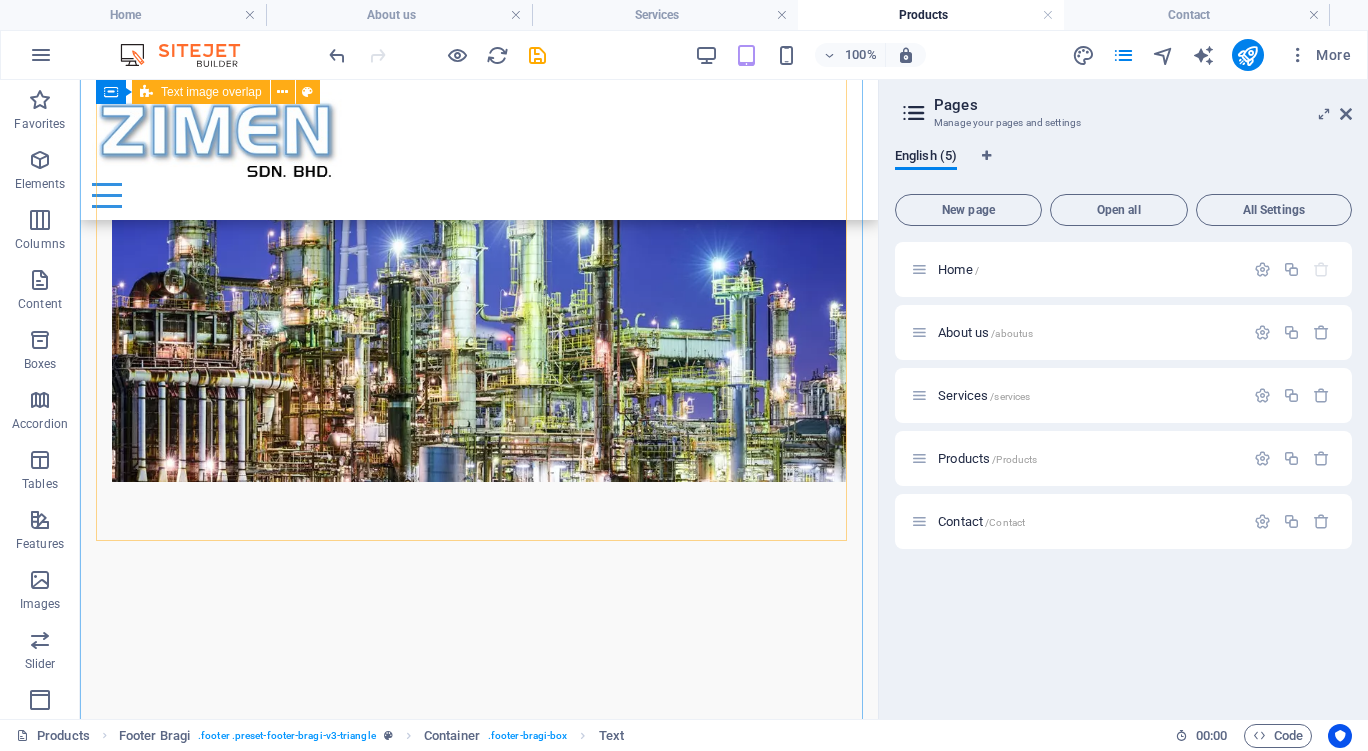 scroll, scrollTop: 3172, scrollLeft: 0, axis: vertical 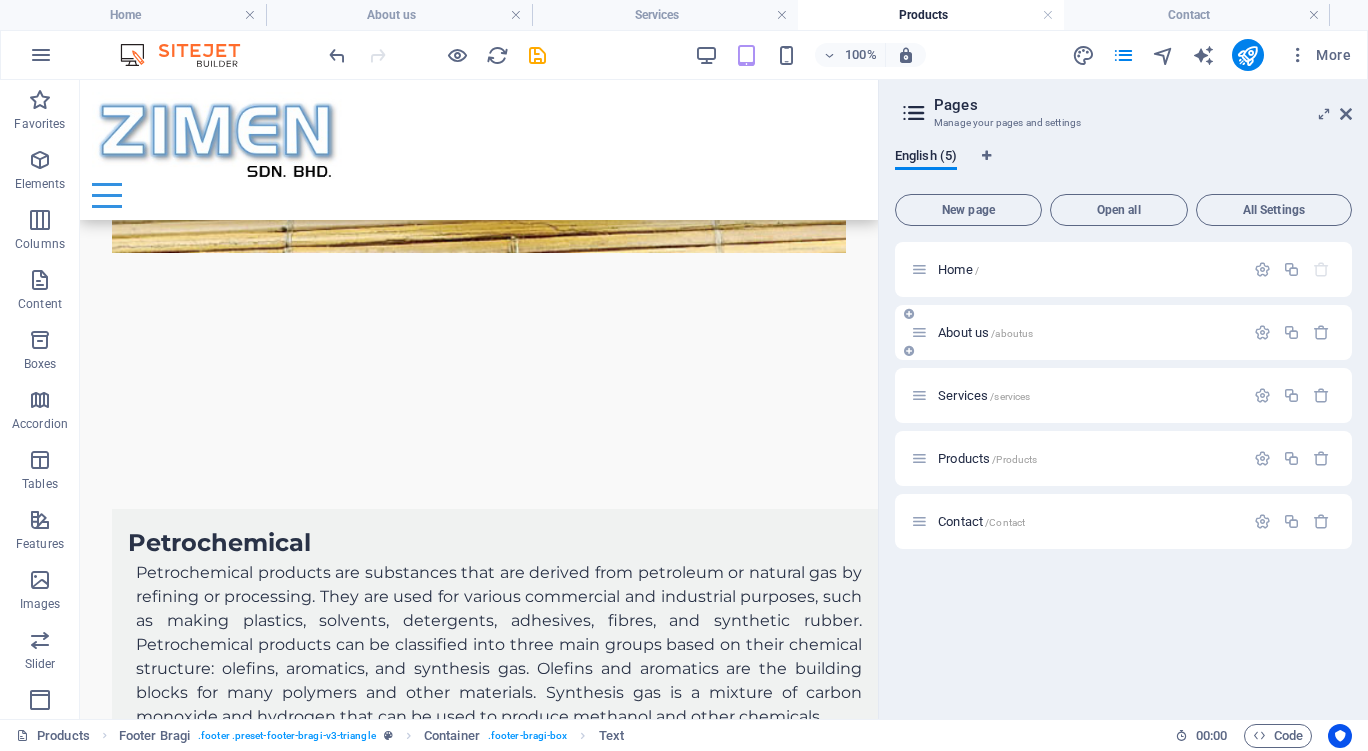 click on "About us /aboutus" at bounding box center (985, 332) 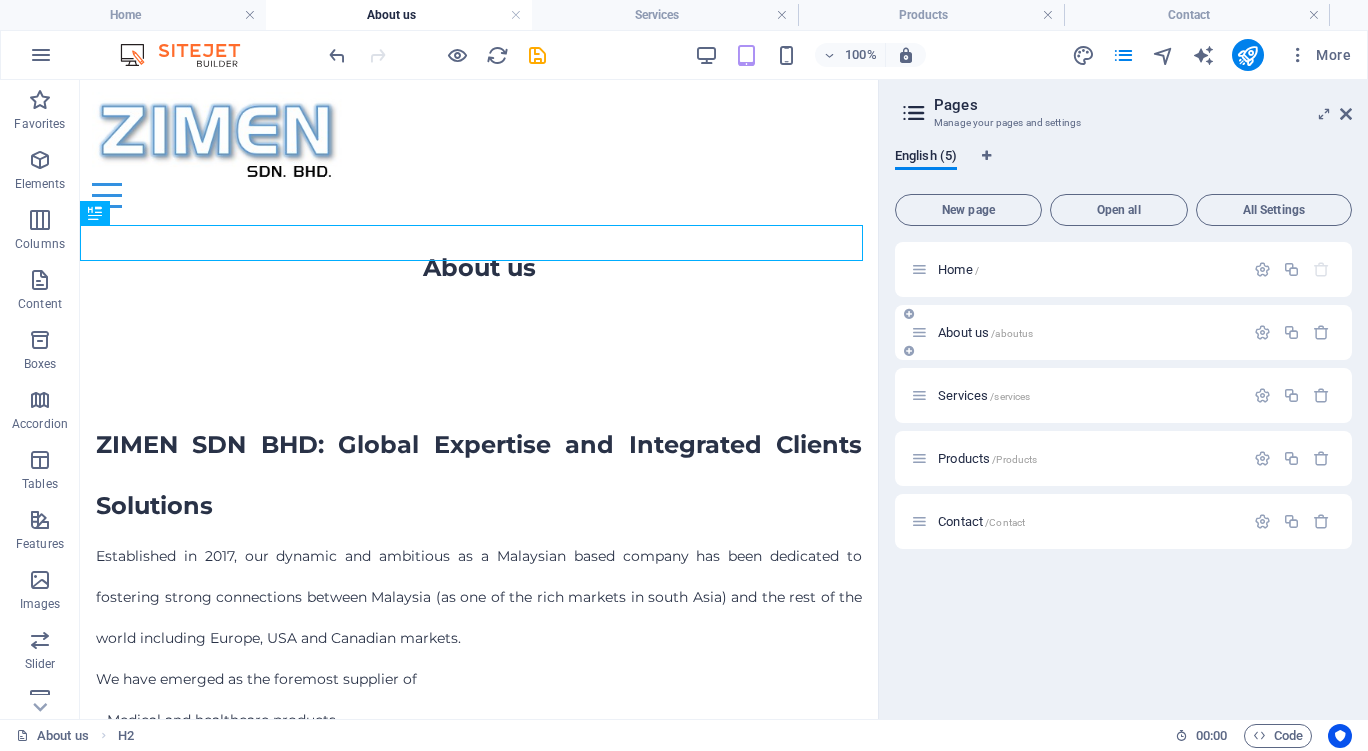 scroll, scrollTop: 0, scrollLeft: 0, axis: both 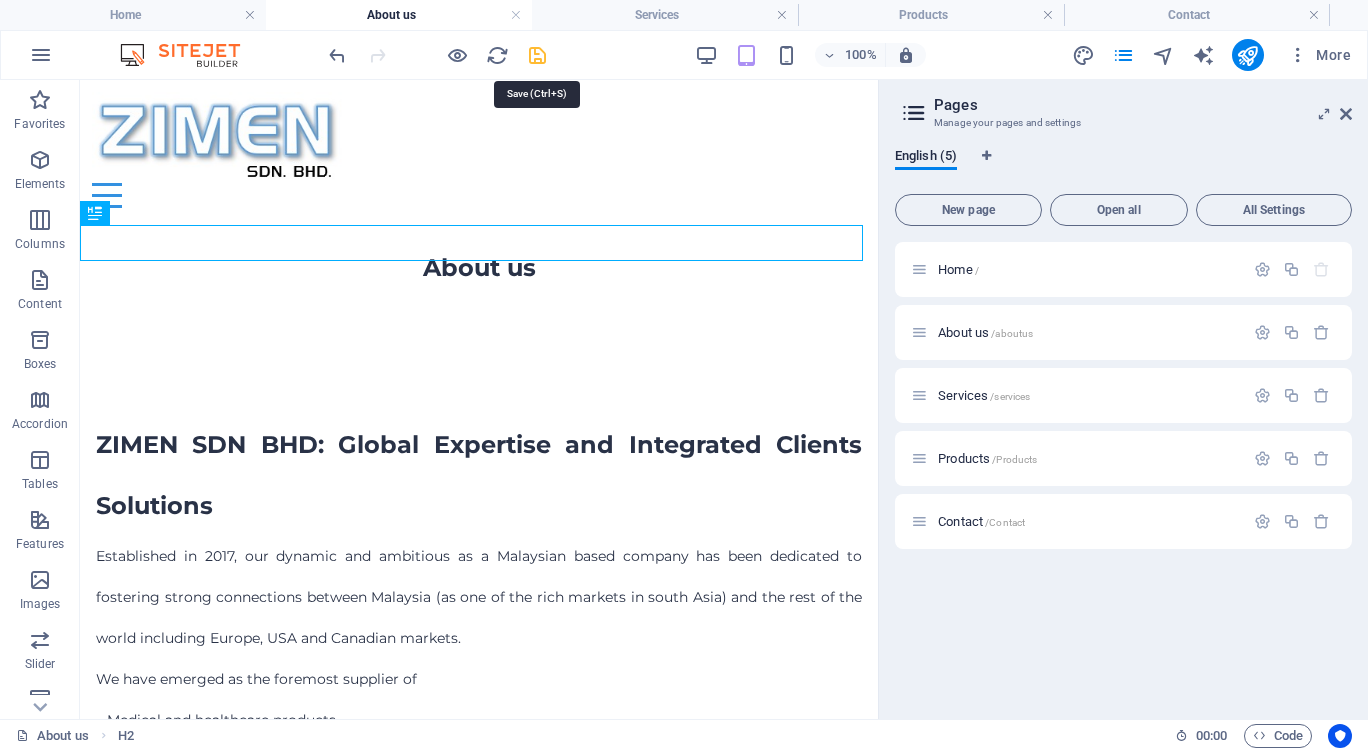 click at bounding box center (537, 55) 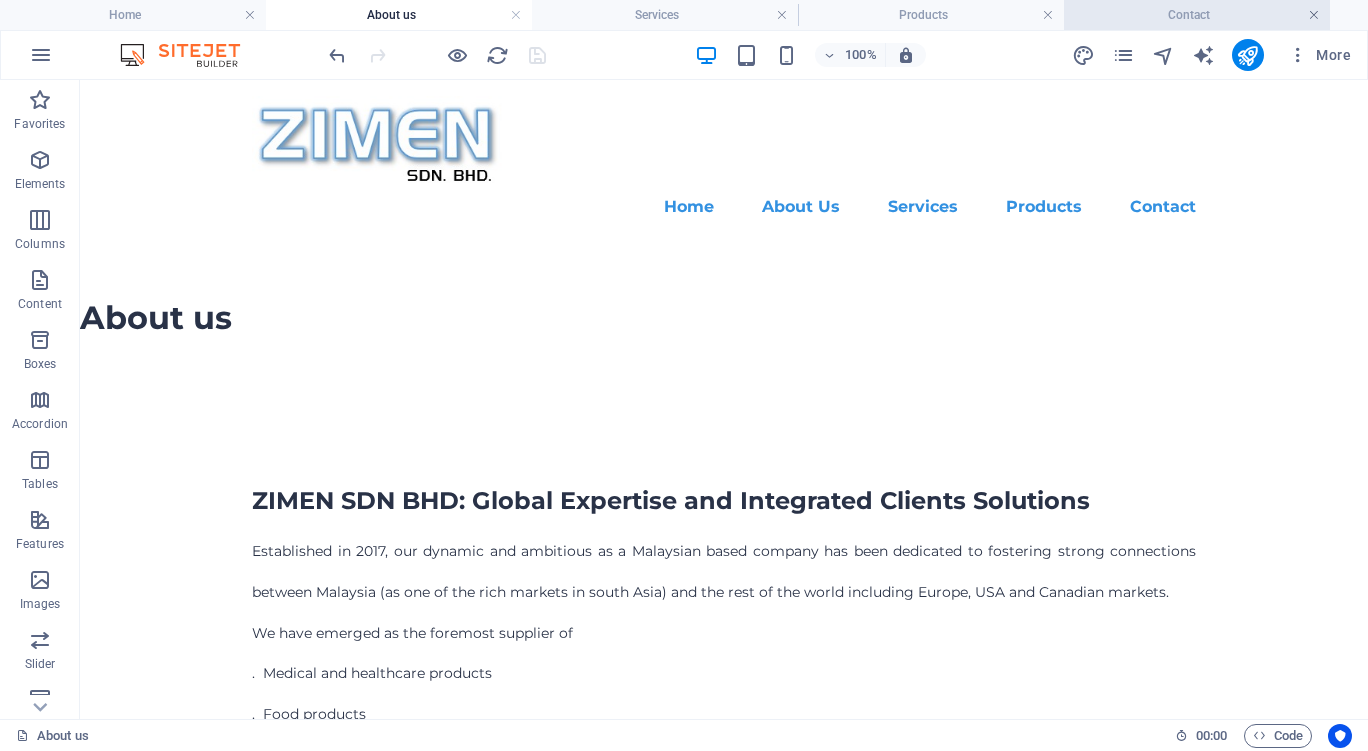 click at bounding box center (1314, 15) 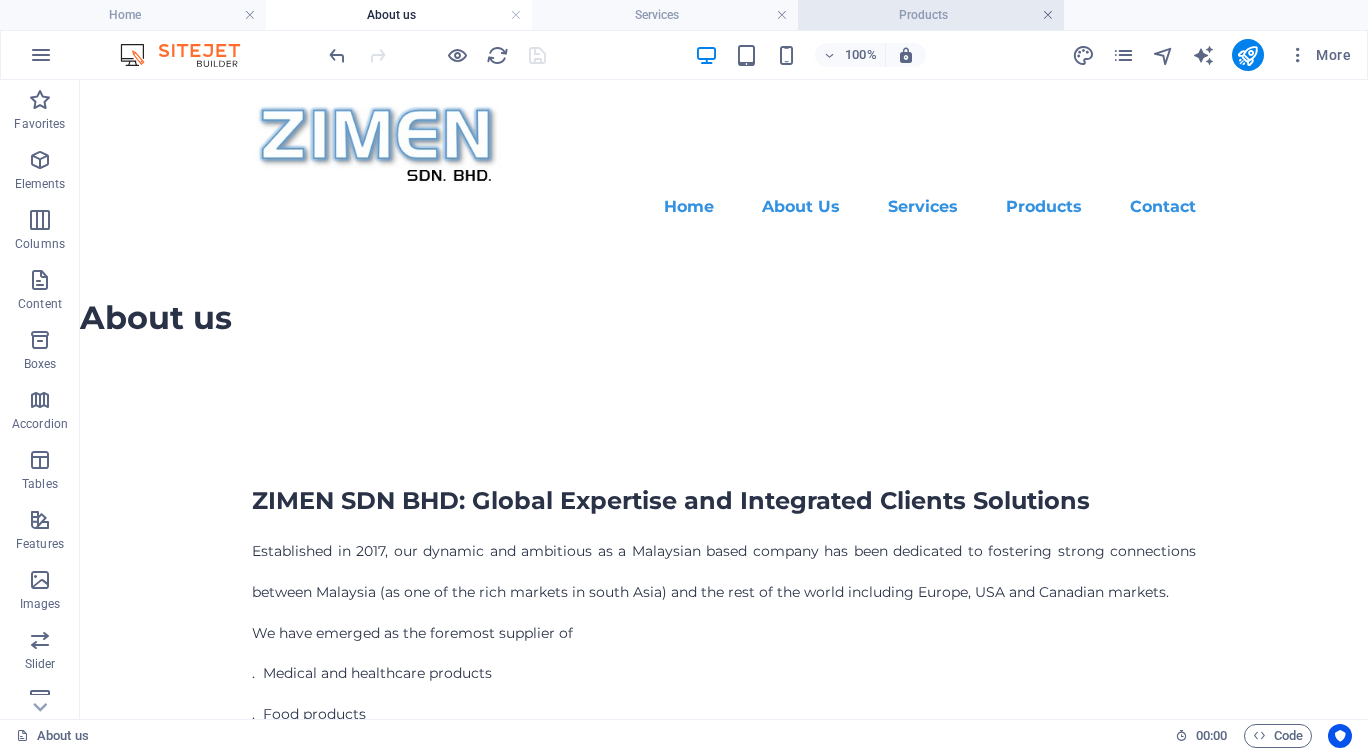 click at bounding box center (1048, 15) 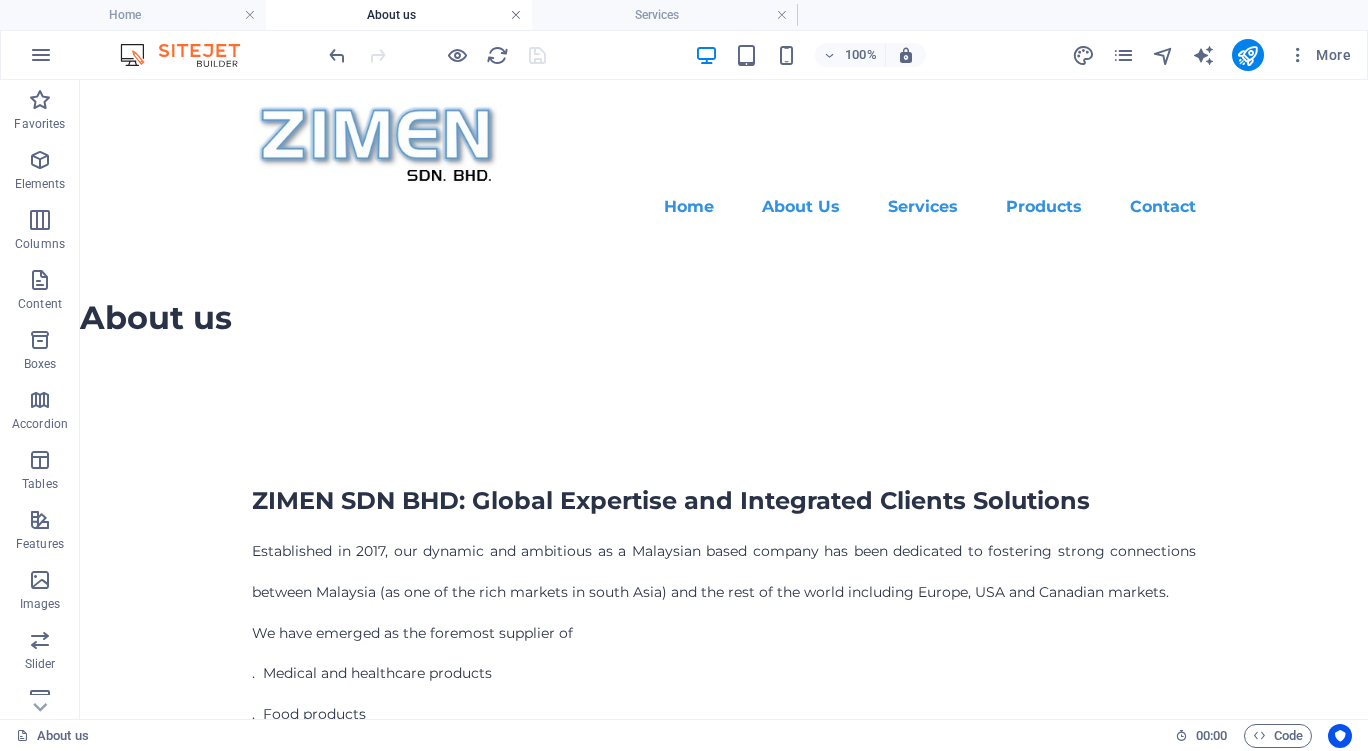 click at bounding box center [516, 15] 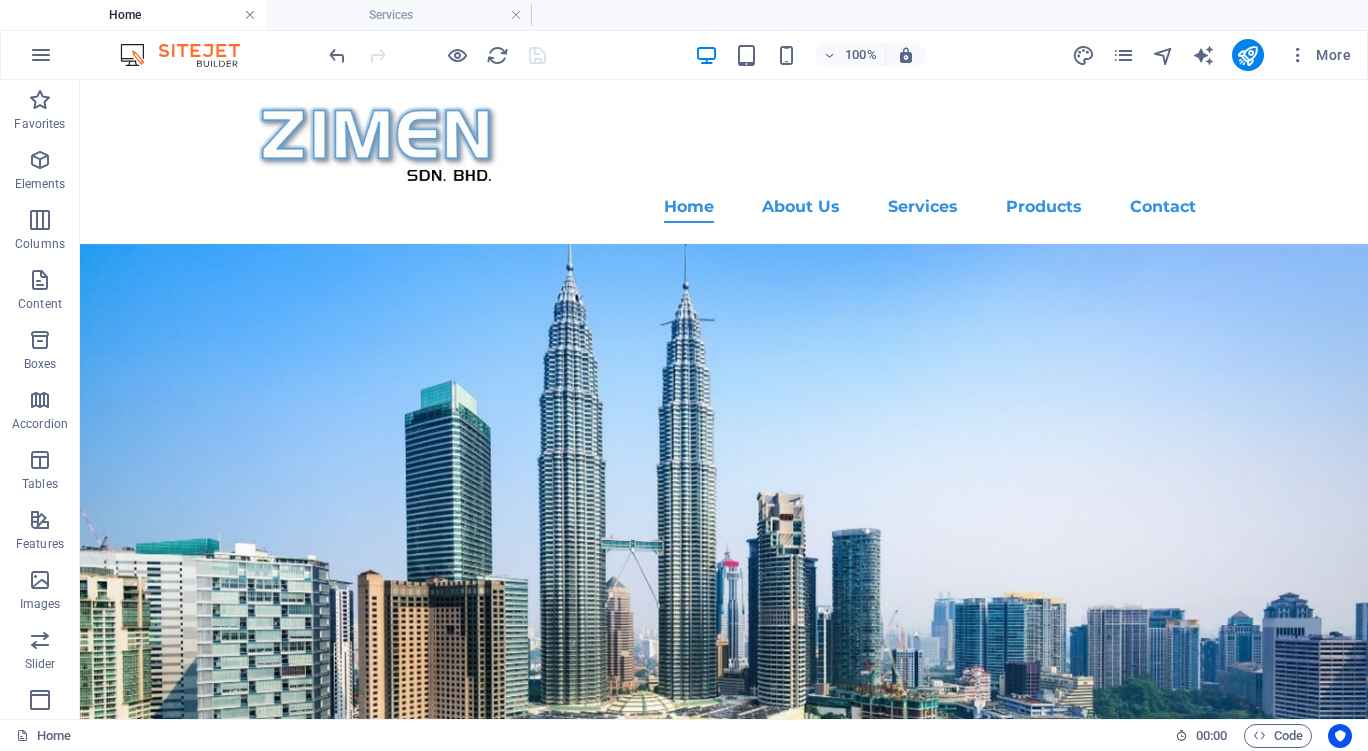 click at bounding box center [250, 15] 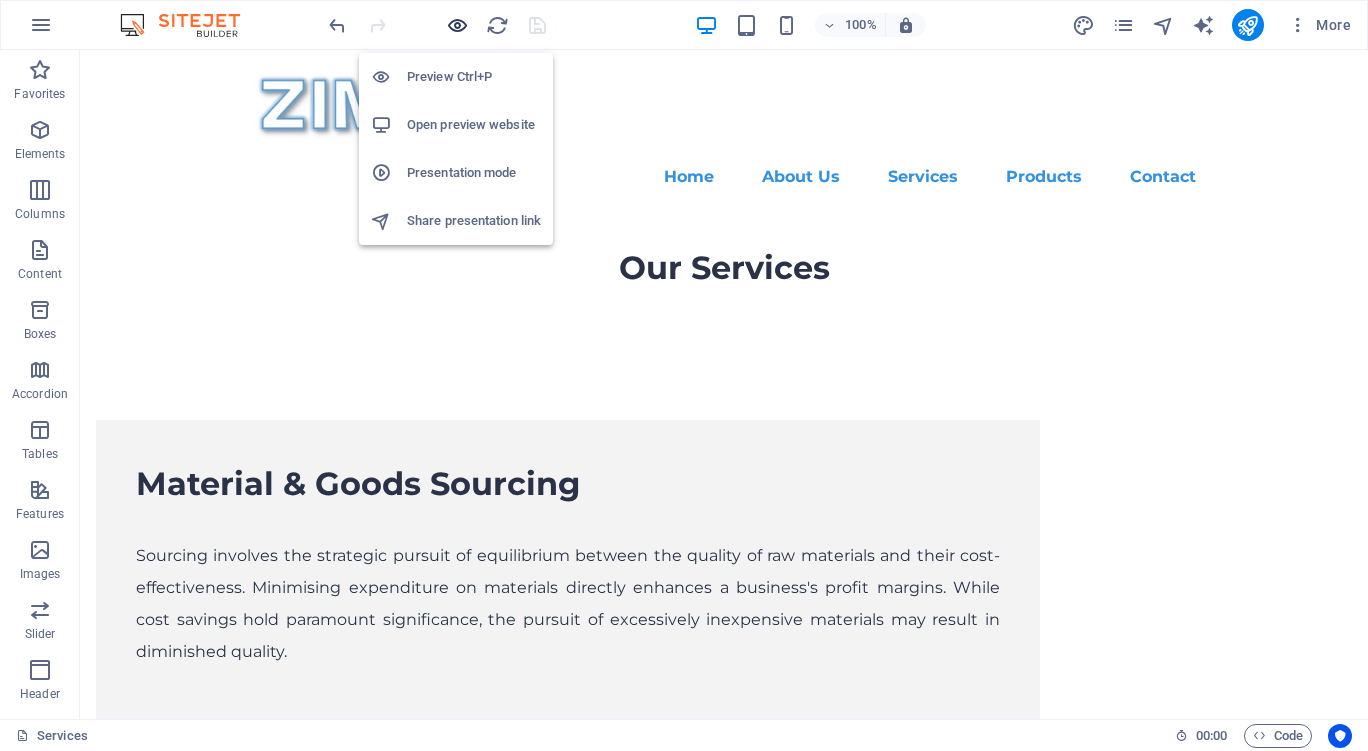 click at bounding box center [457, 25] 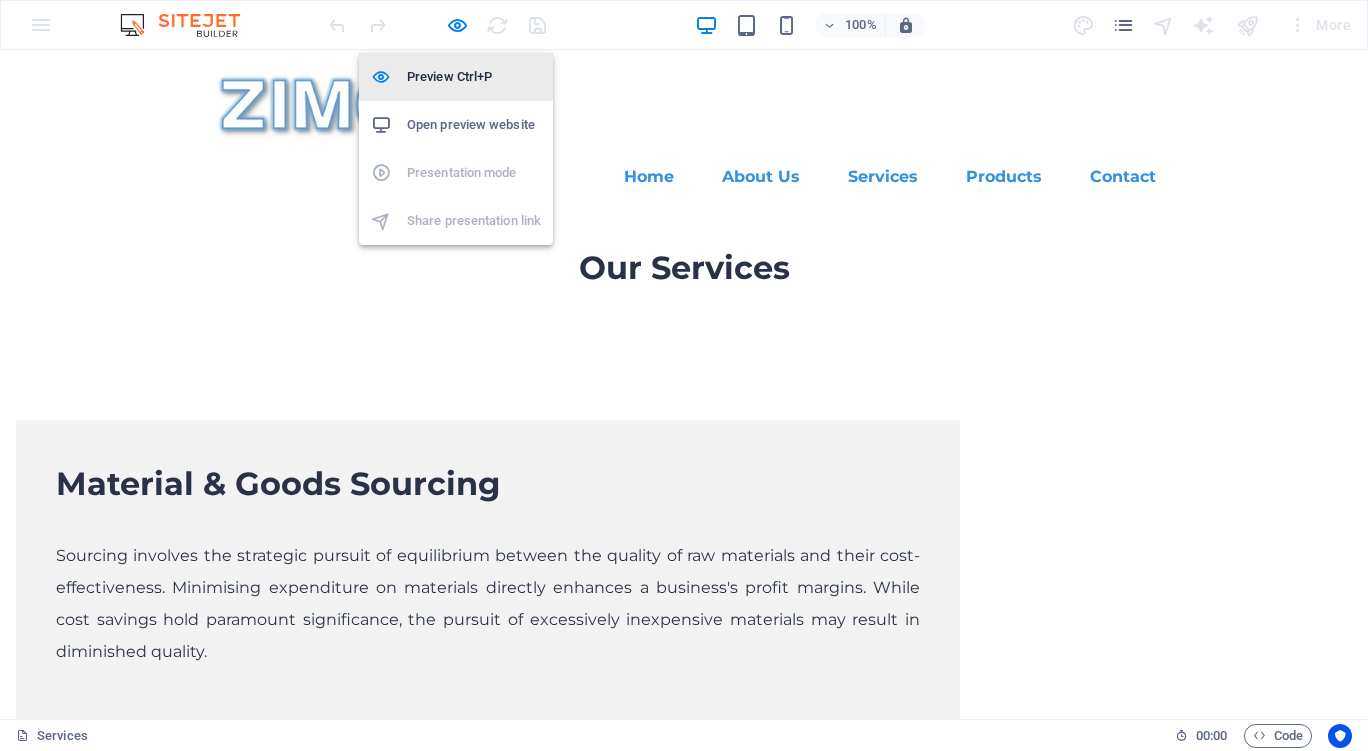 click on "Preview Ctrl+P" at bounding box center (474, 77) 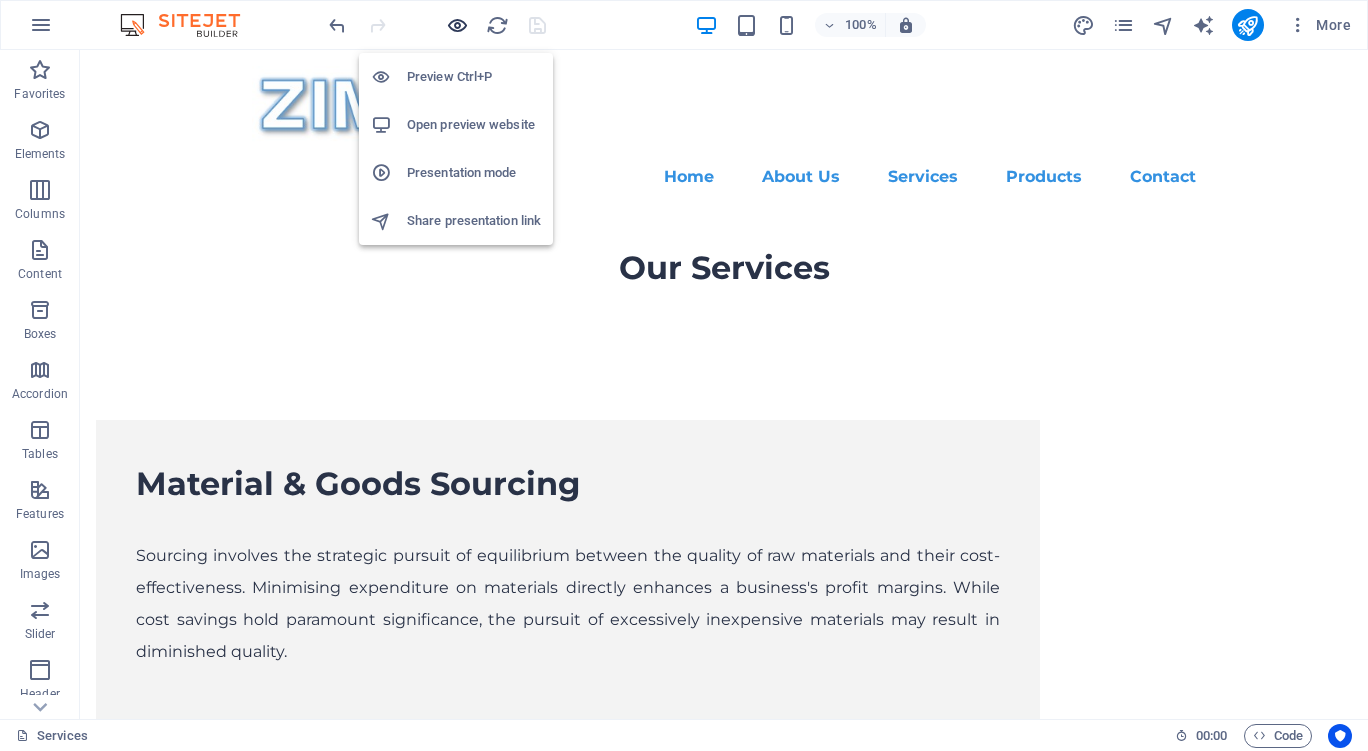 click at bounding box center [457, 25] 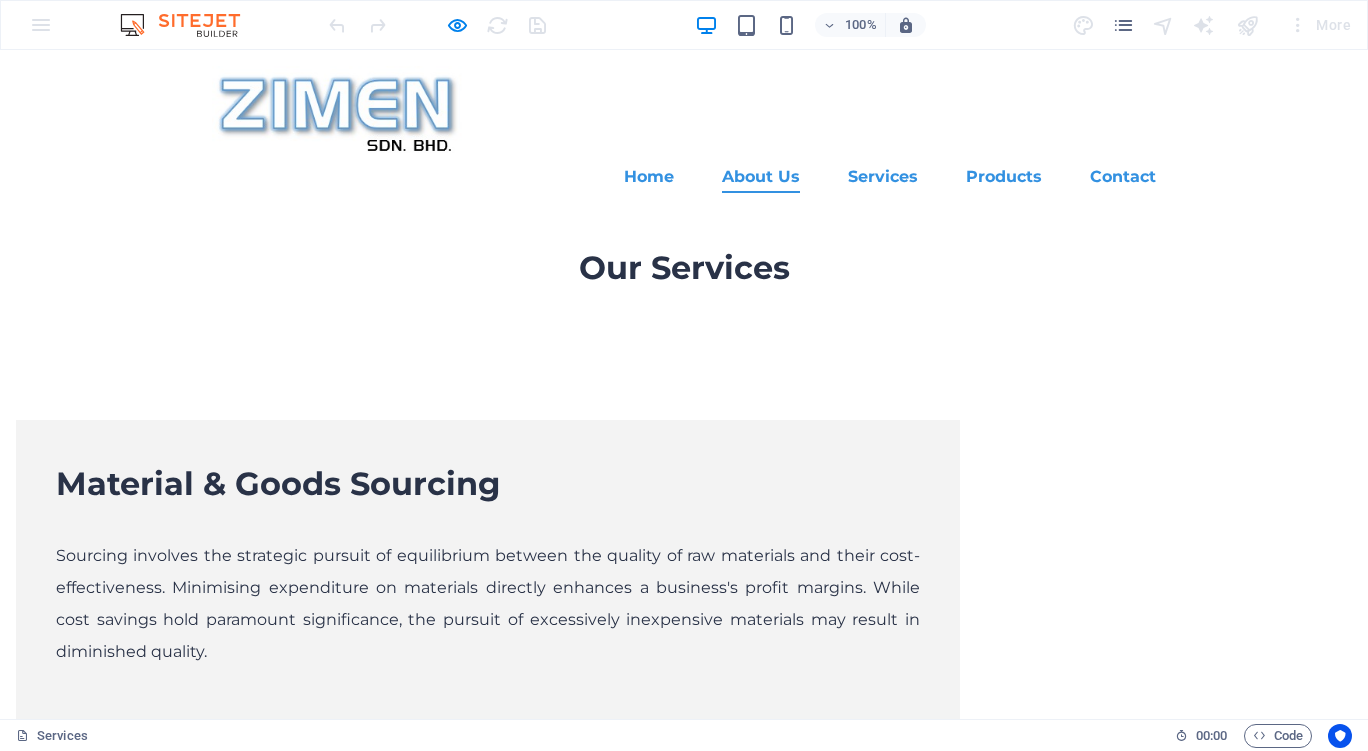 click on "About Us" at bounding box center [761, 177] 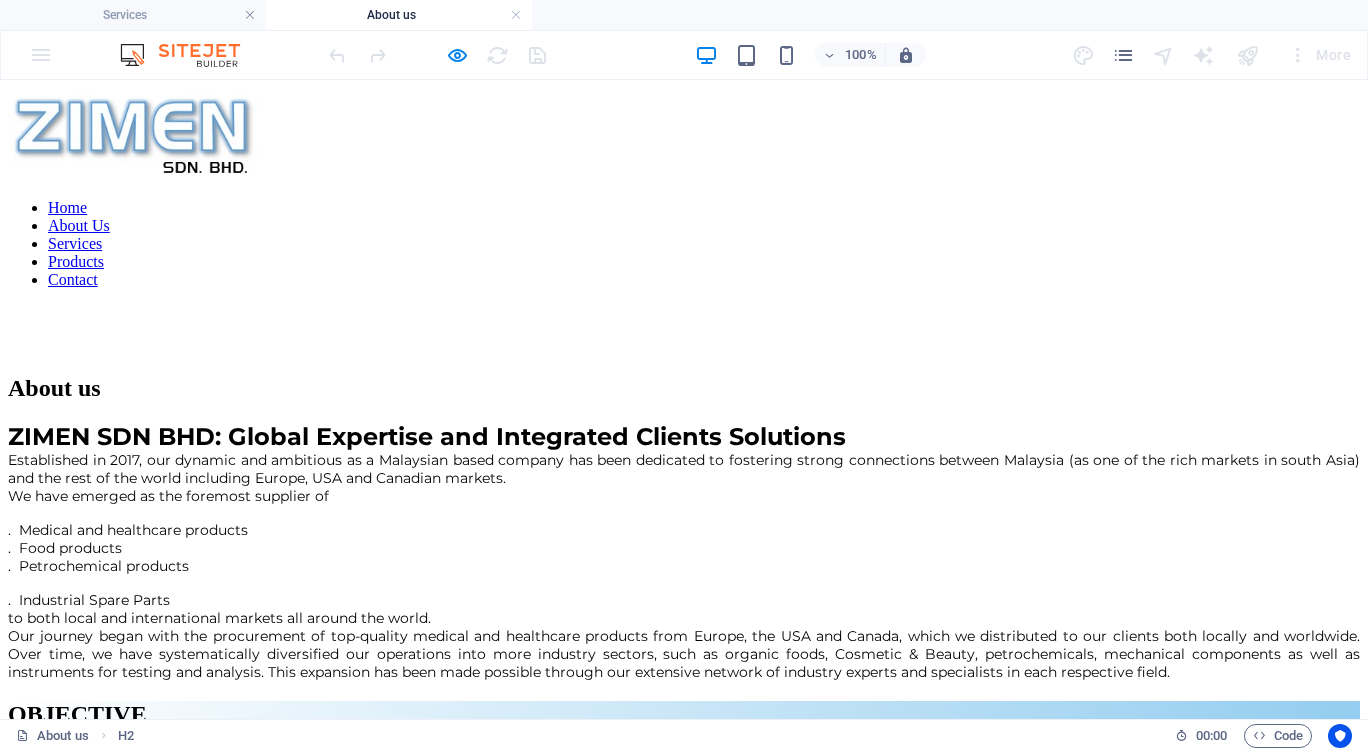 scroll, scrollTop: 0, scrollLeft: 0, axis: both 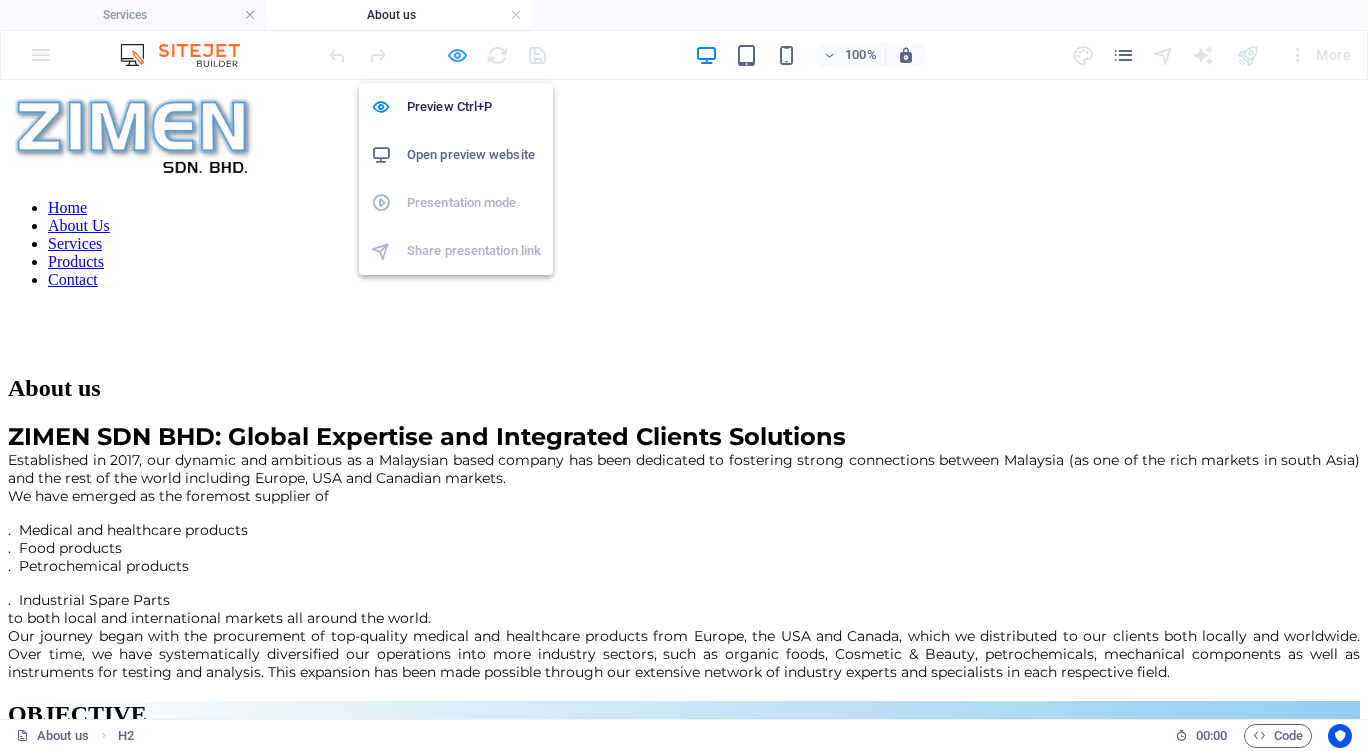 click at bounding box center [457, 55] 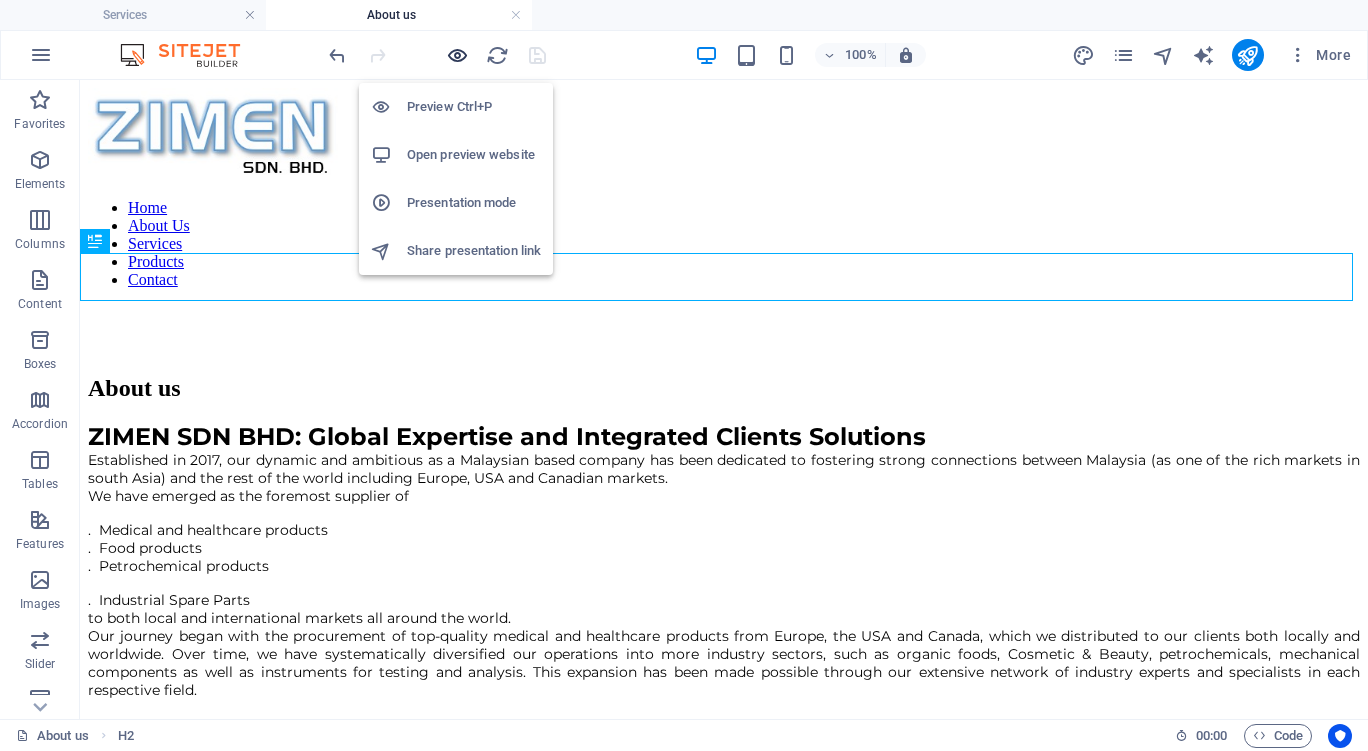 click at bounding box center [457, 55] 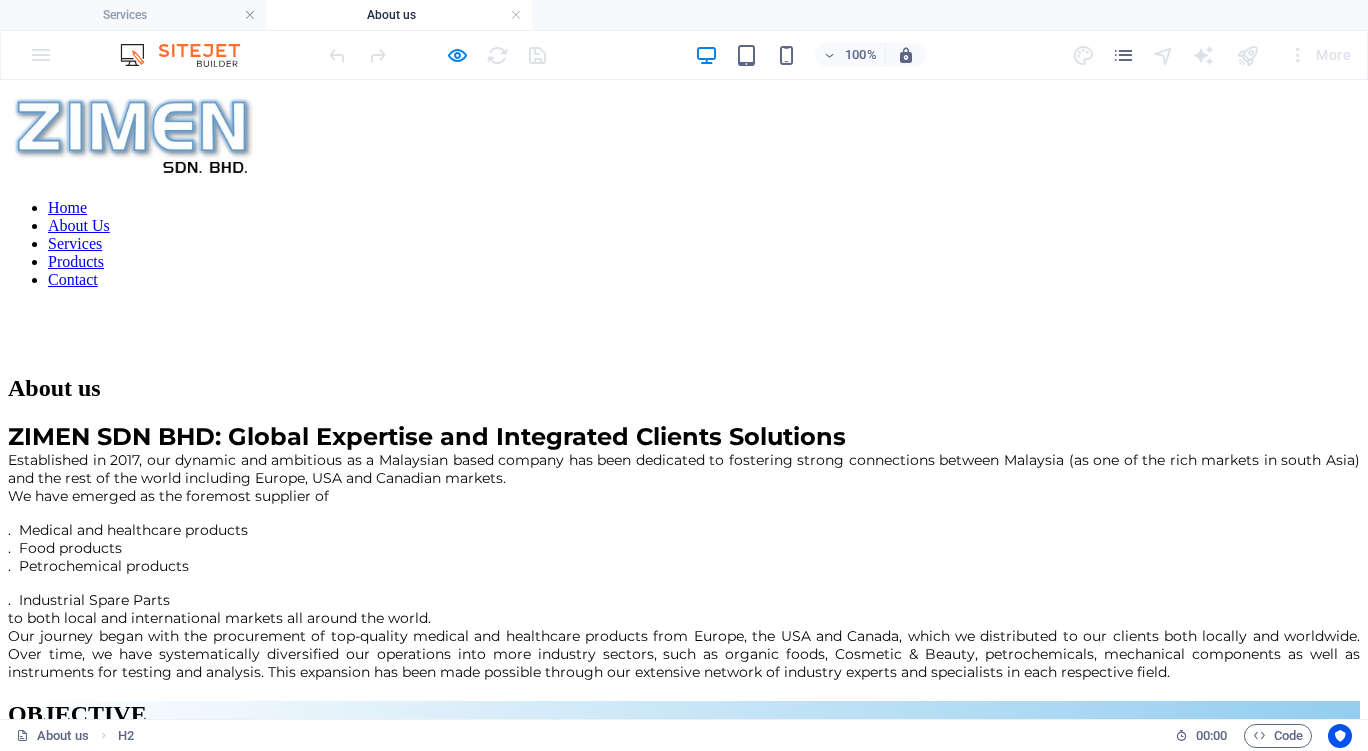 click on "Services" at bounding box center (75, 243) 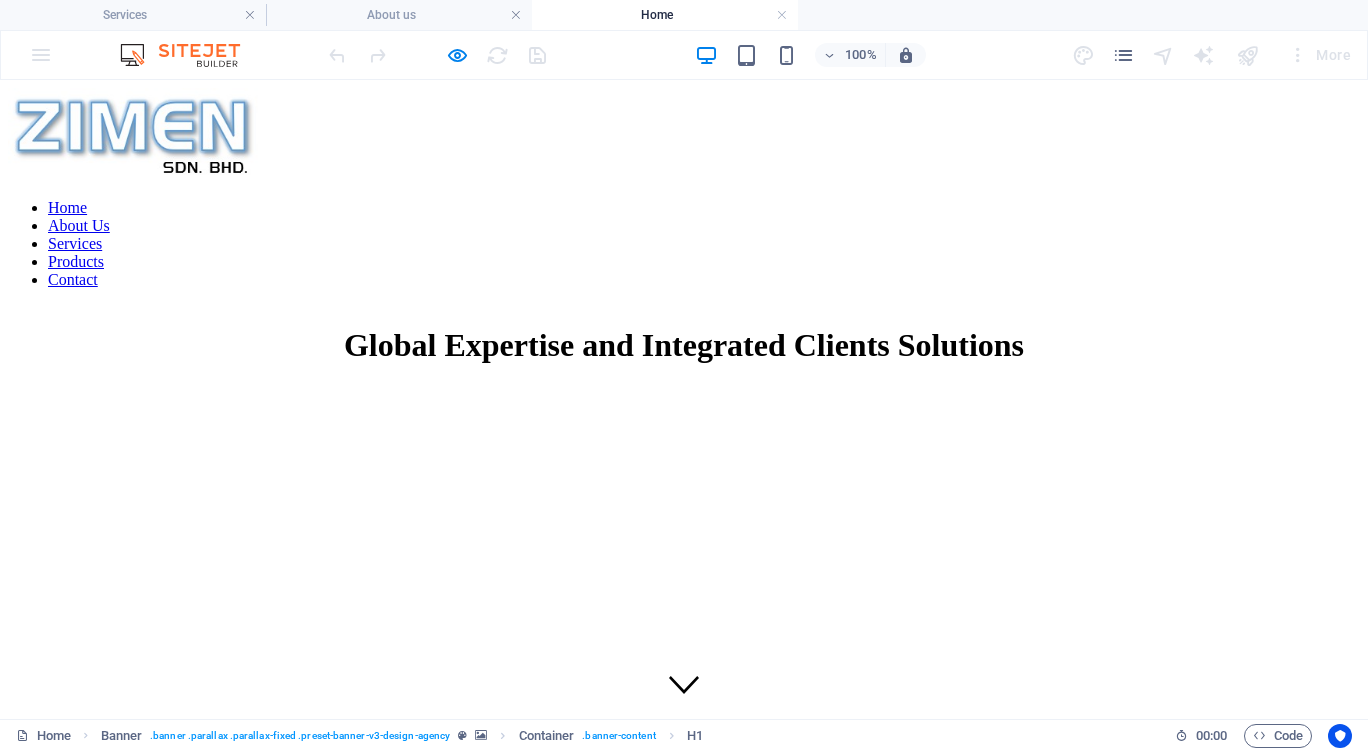 scroll, scrollTop: 0, scrollLeft: 0, axis: both 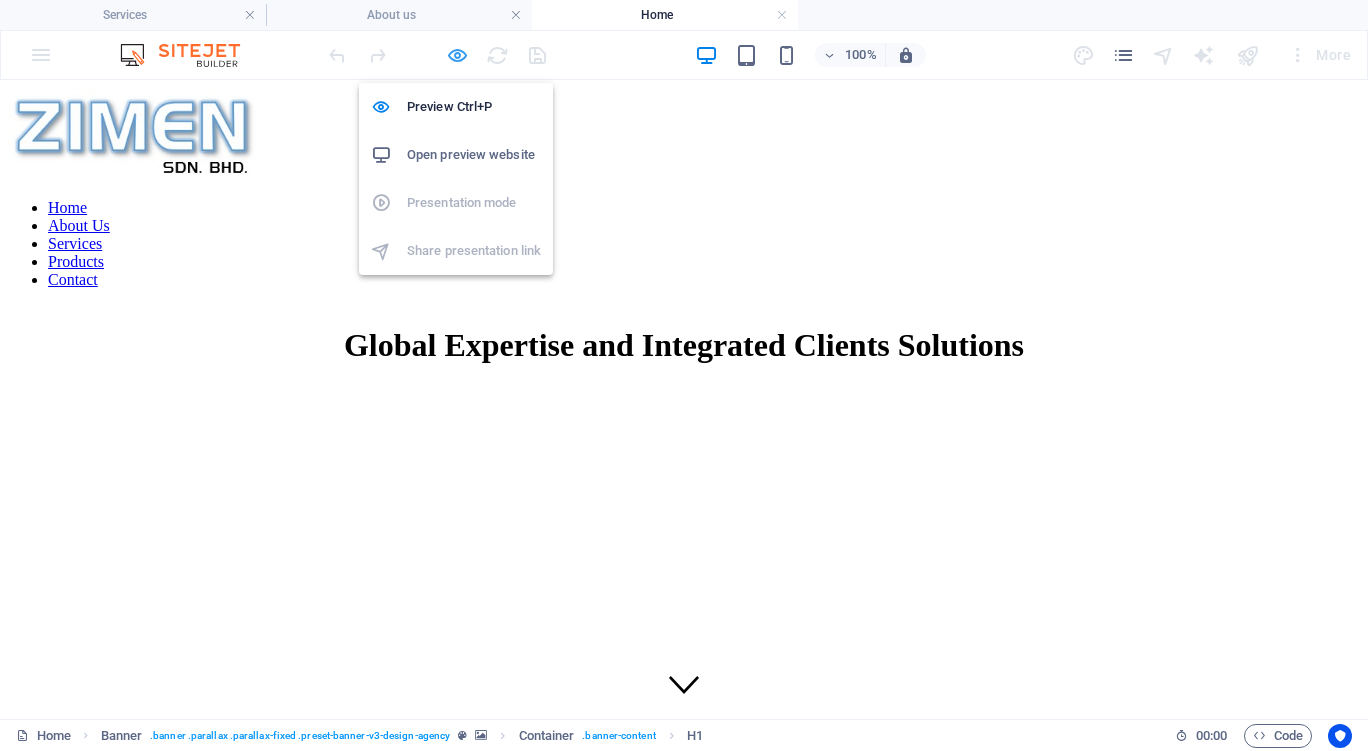 click at bounding box center (457, 55) 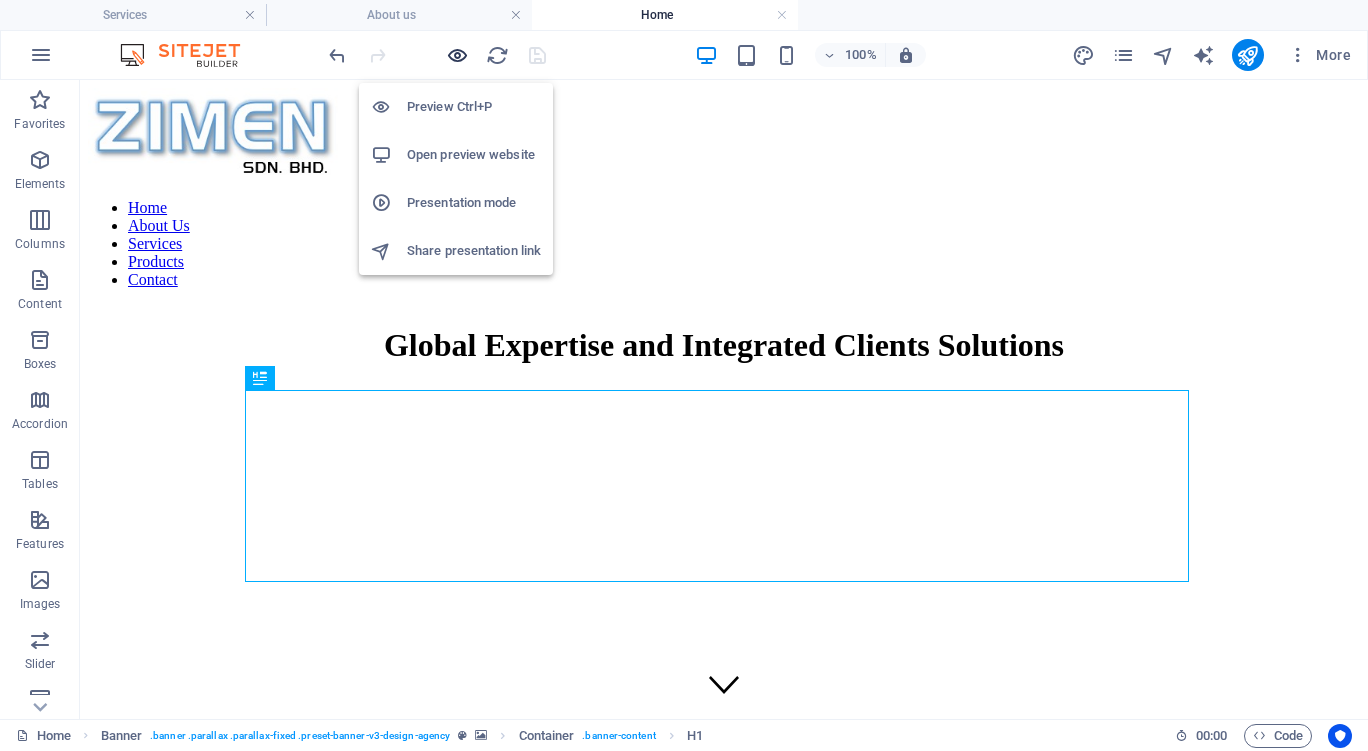 click at bounding box center [457, 55] 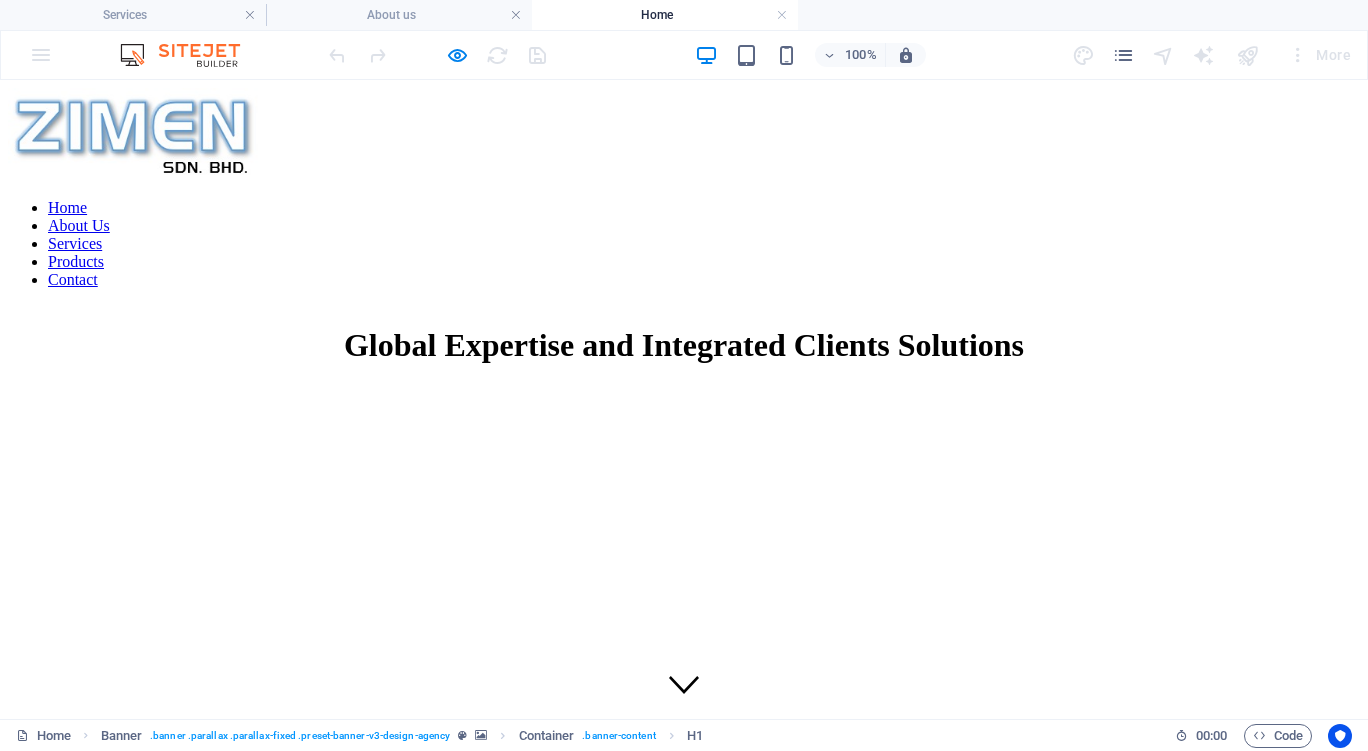 click on "Products" at bounding box center (76, 261) 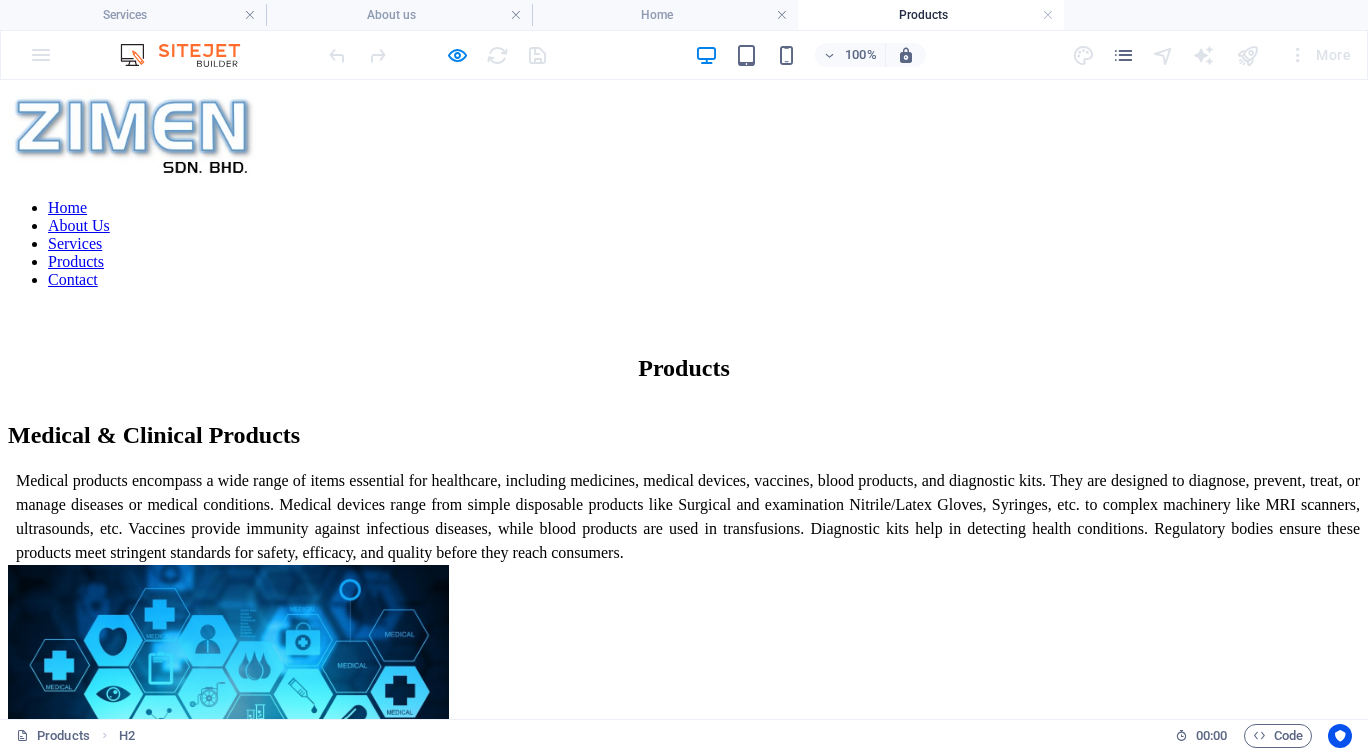 scroll, scrollTop: 0, scrollLeft: 0, axis: both 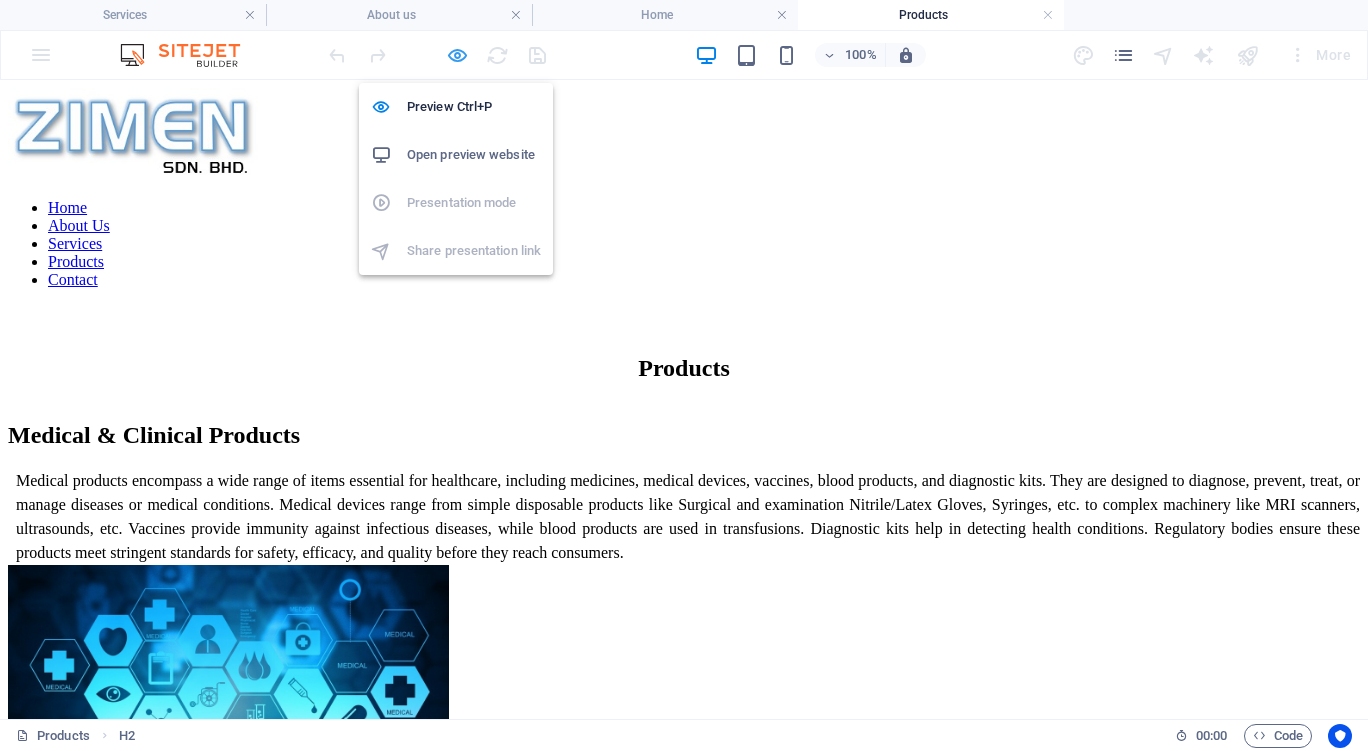 click at bounding box center [457, 55] 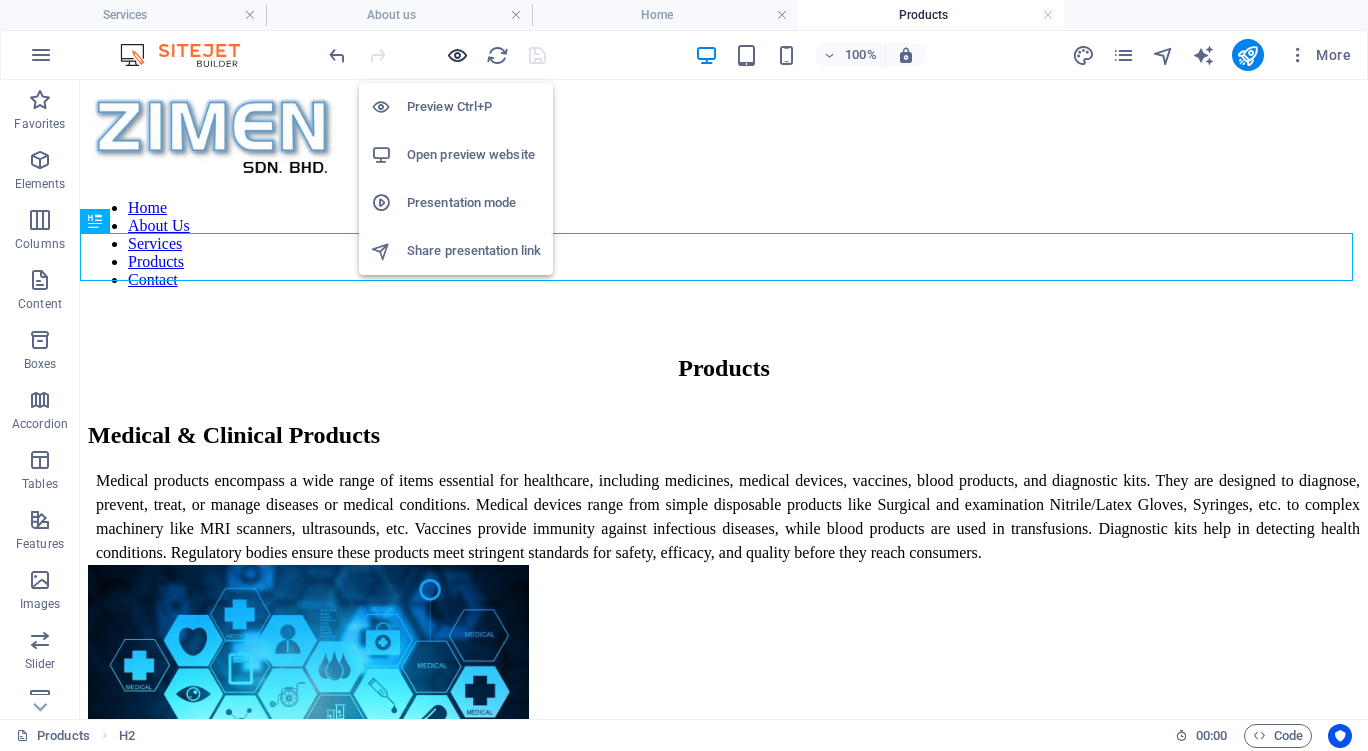 click at bounding box center (457, 55) 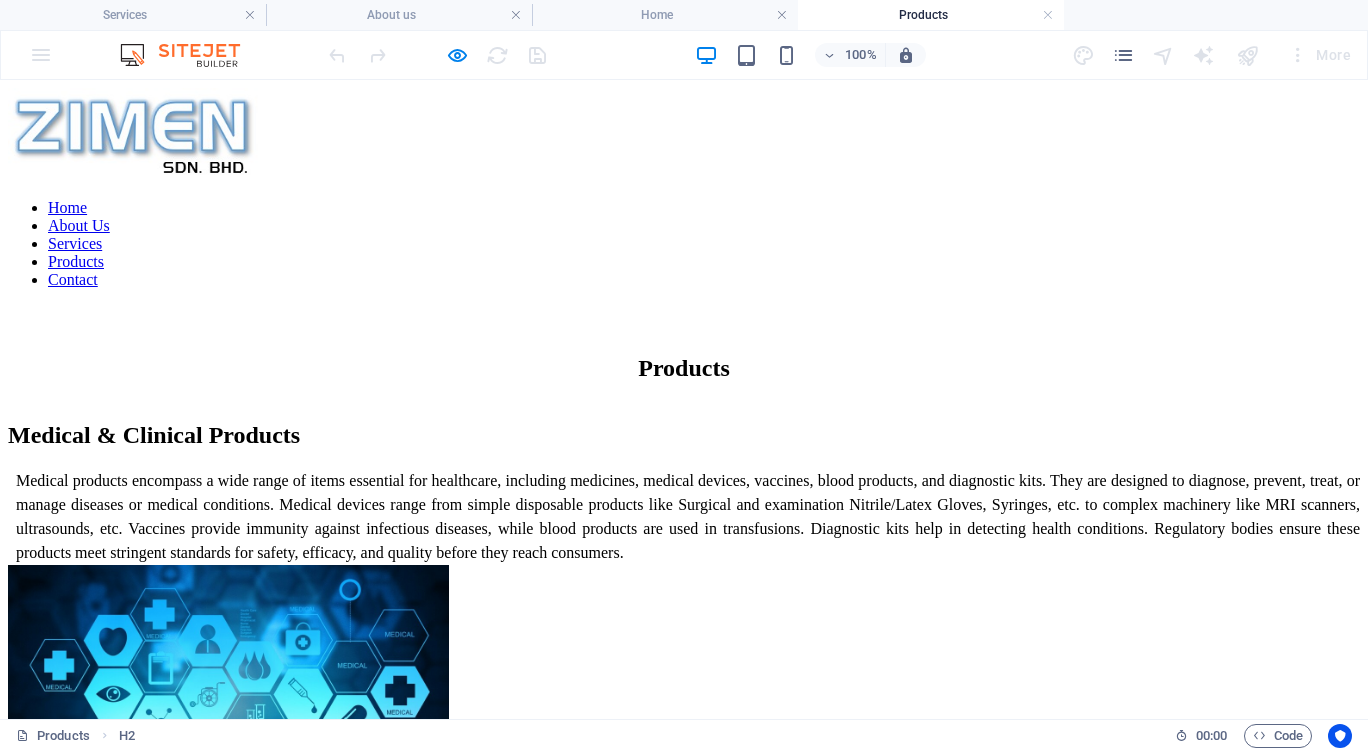 click on "Contact" at bounding box center [73, 279] 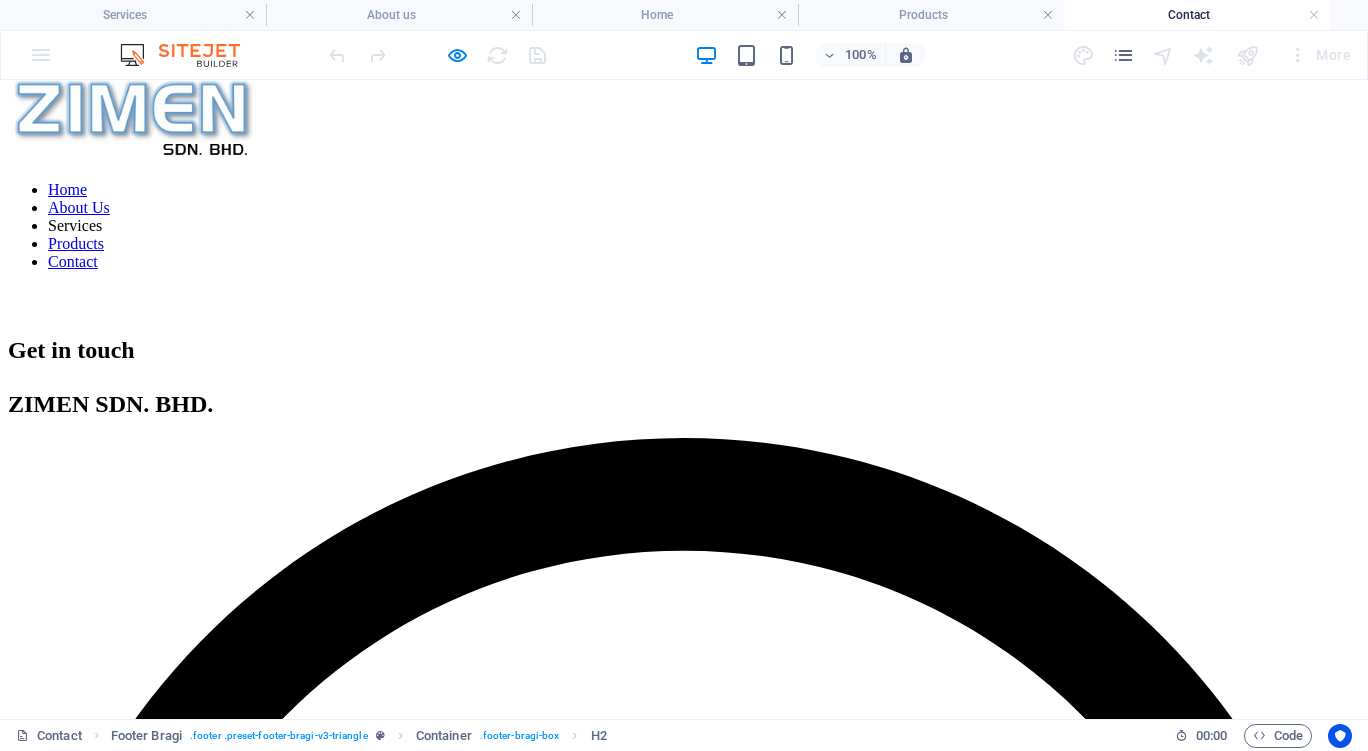 scroll, scrollTop: 0, scrollLeft: 0, axis: both 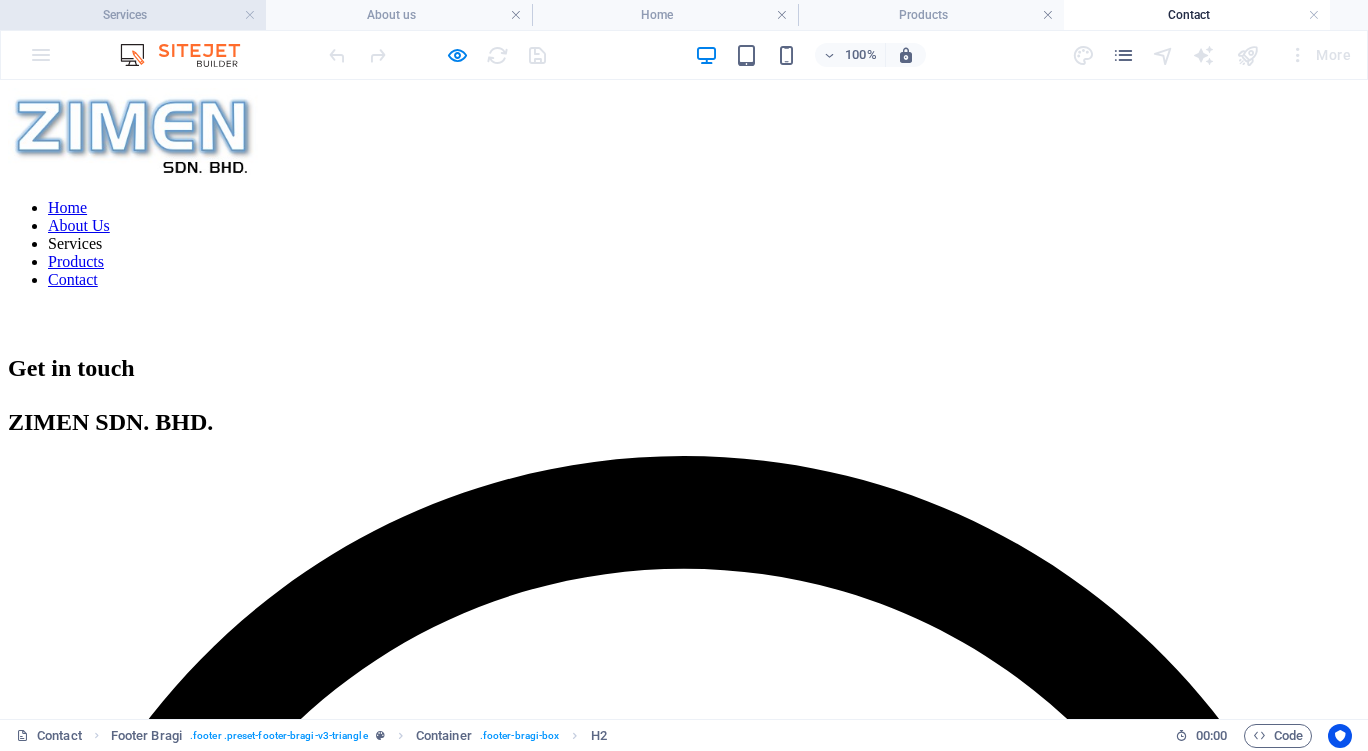 click on "Services" at bounding box center (133, 15) 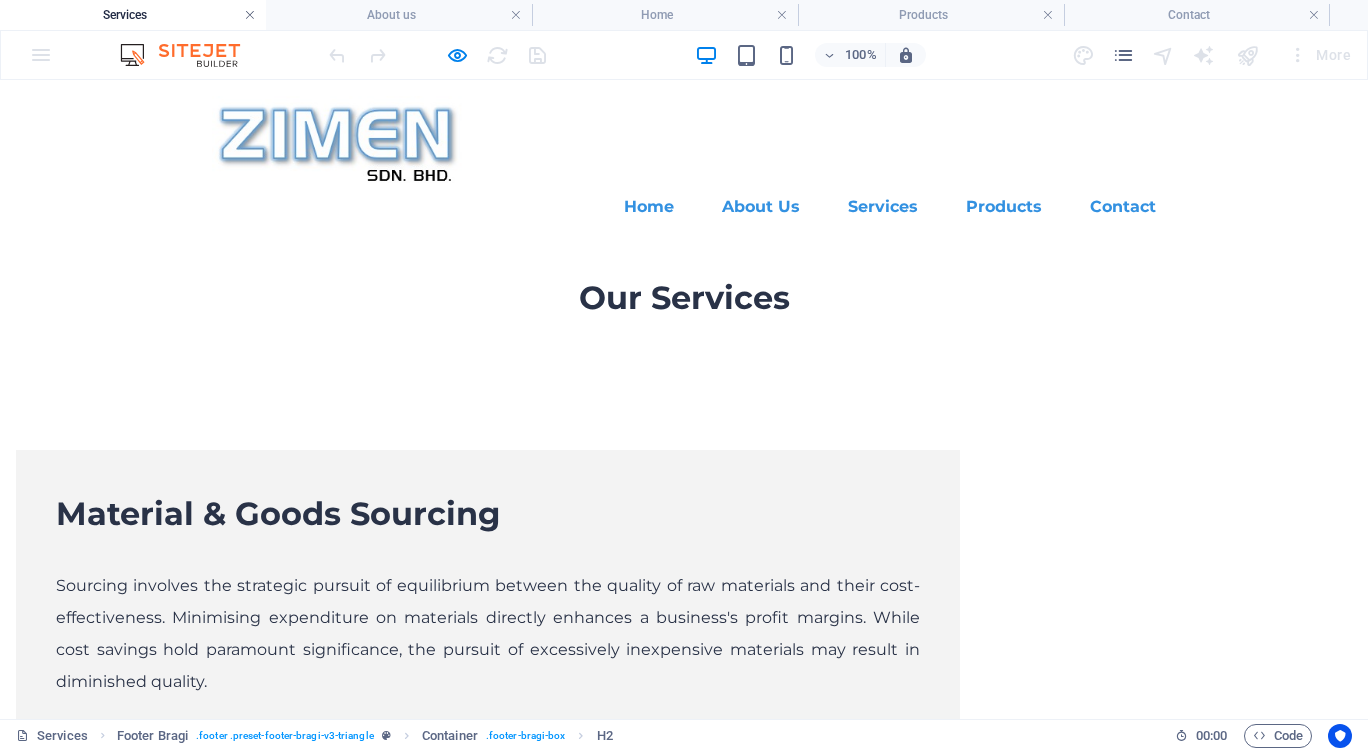 click at bounding box center [250, 15] 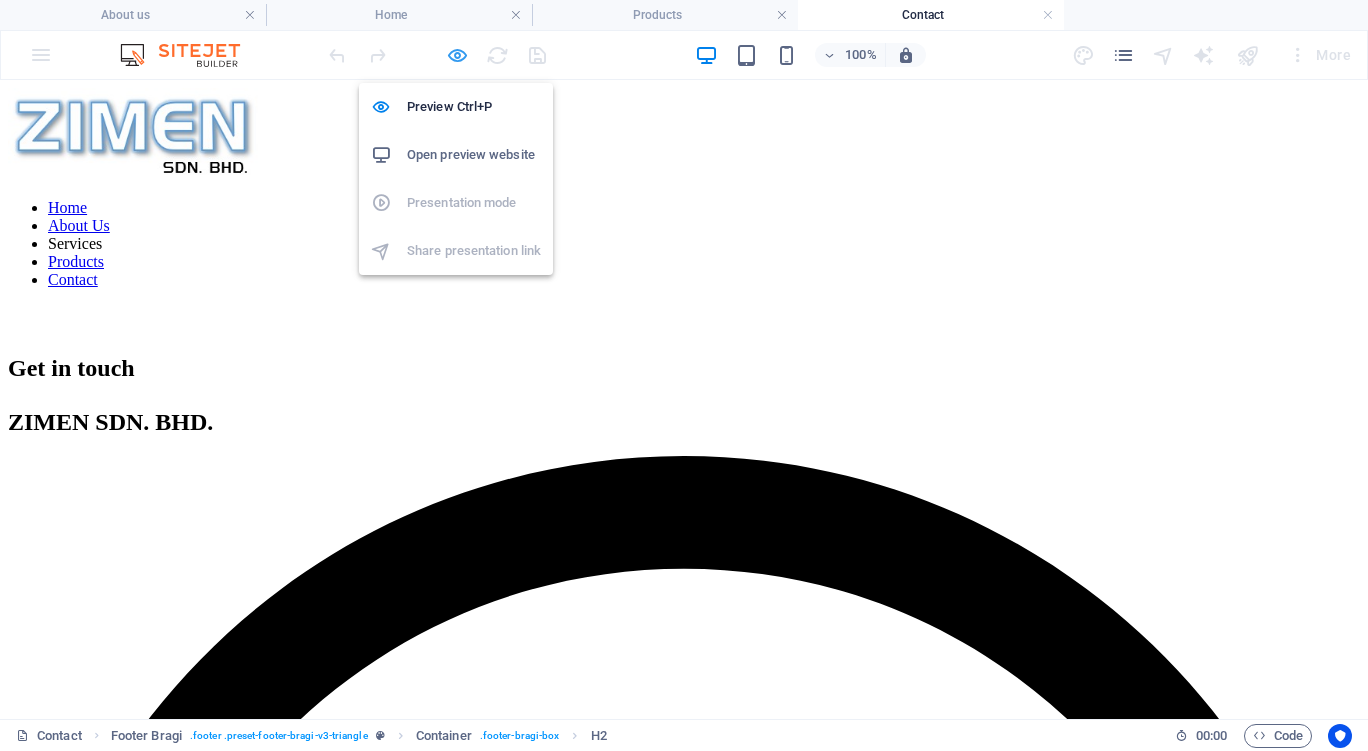 click at bounding box center (457, 55) 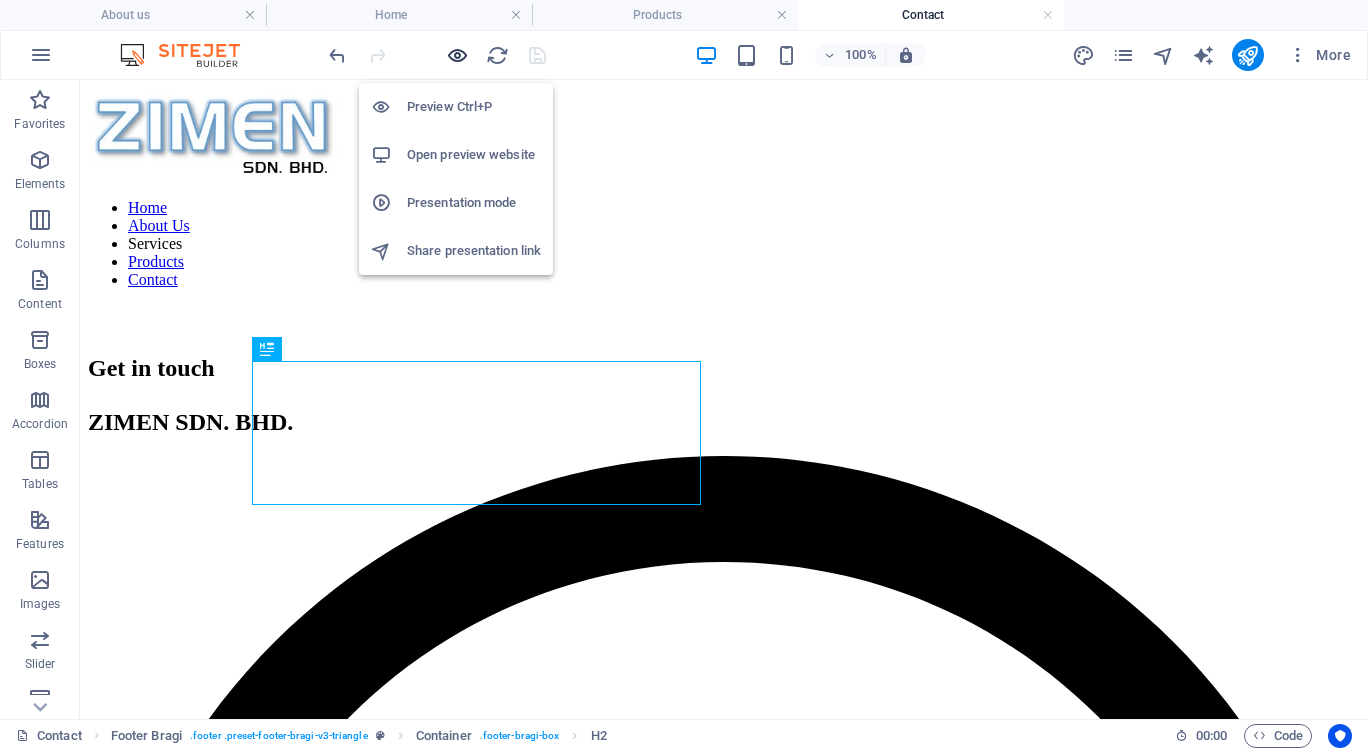 click at bounding box center [457, 55] 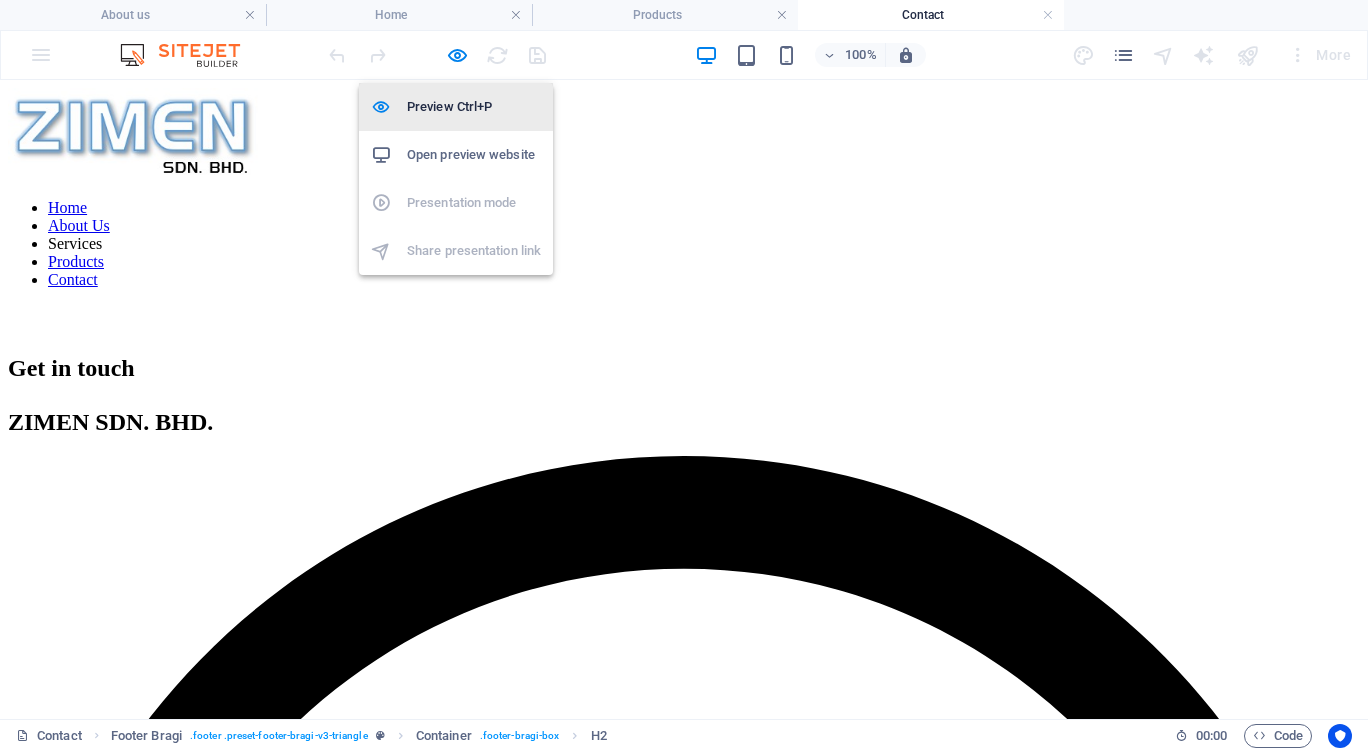 click on "Preview Ctrl+P" at bounding box center (474, 107) 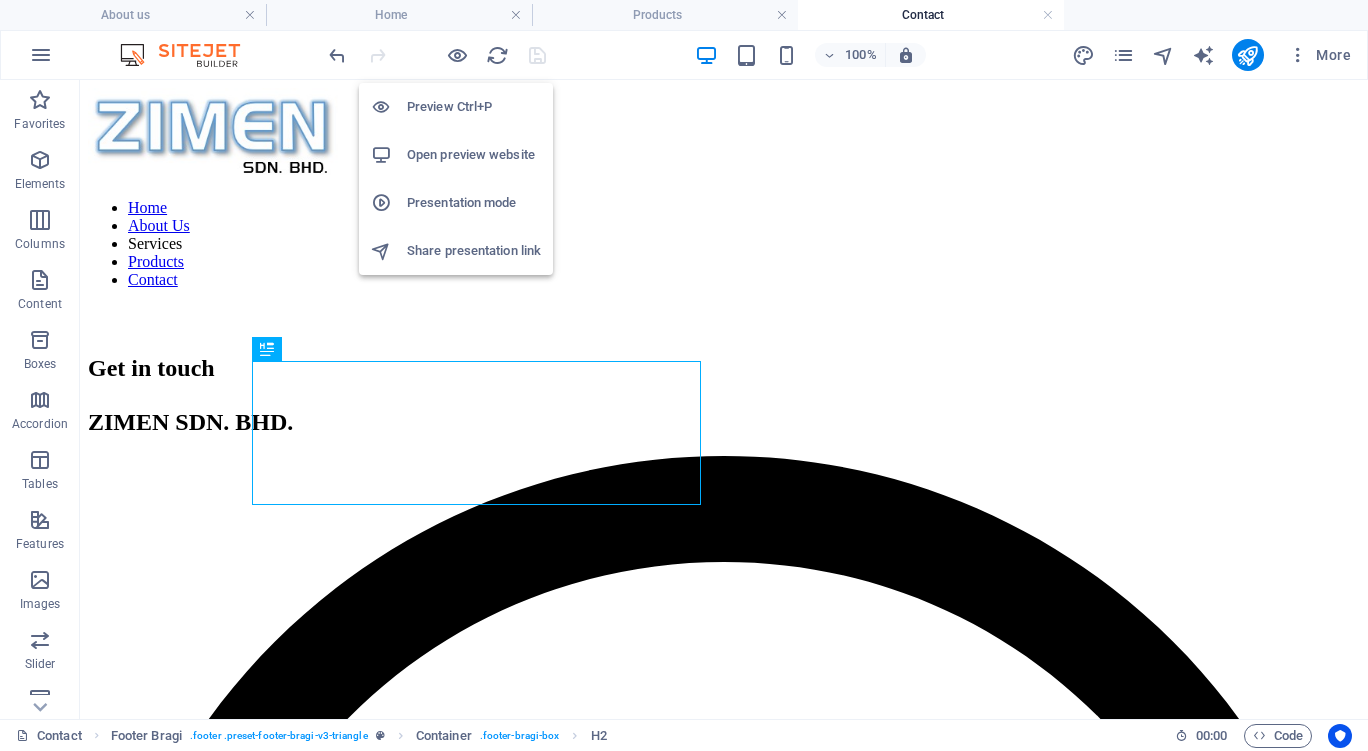 click on "Preview Ctrl+P" at bounding box center [474, 107] 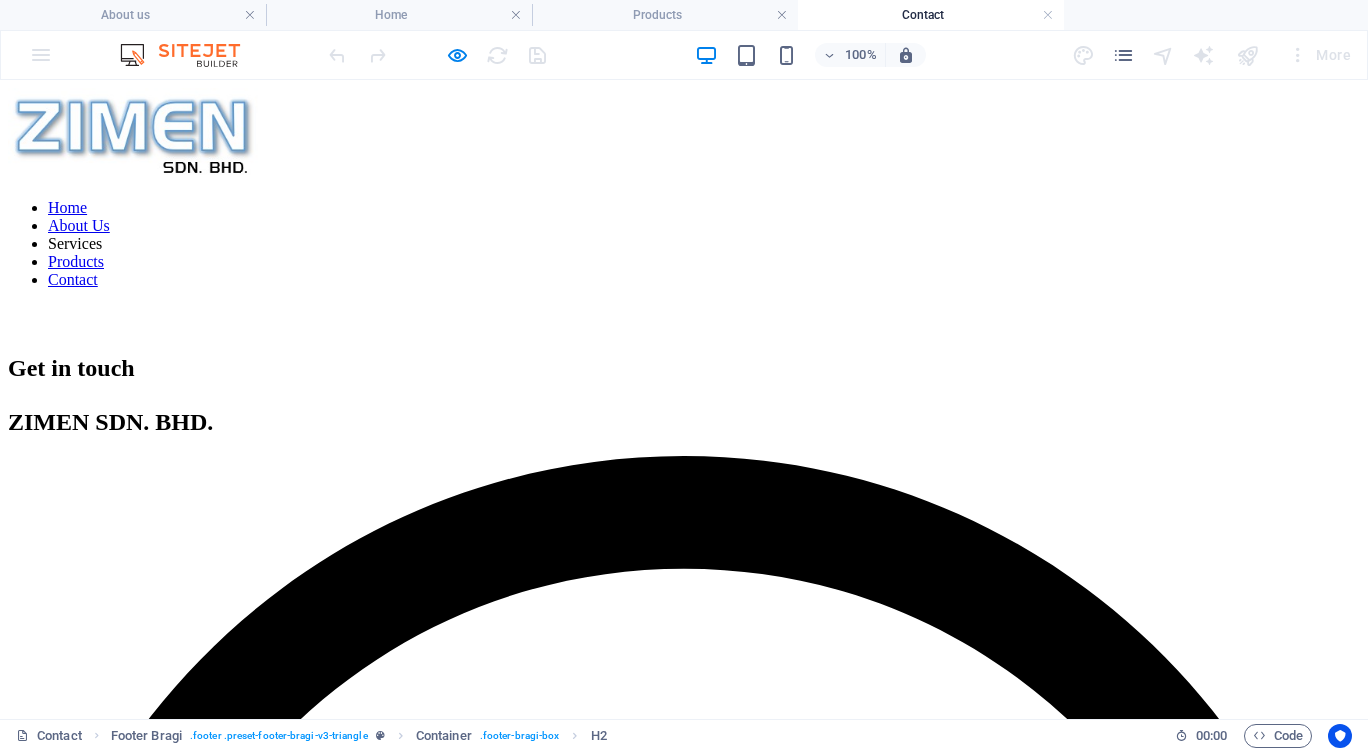 click on "Home" at bounding box center (67, 207) 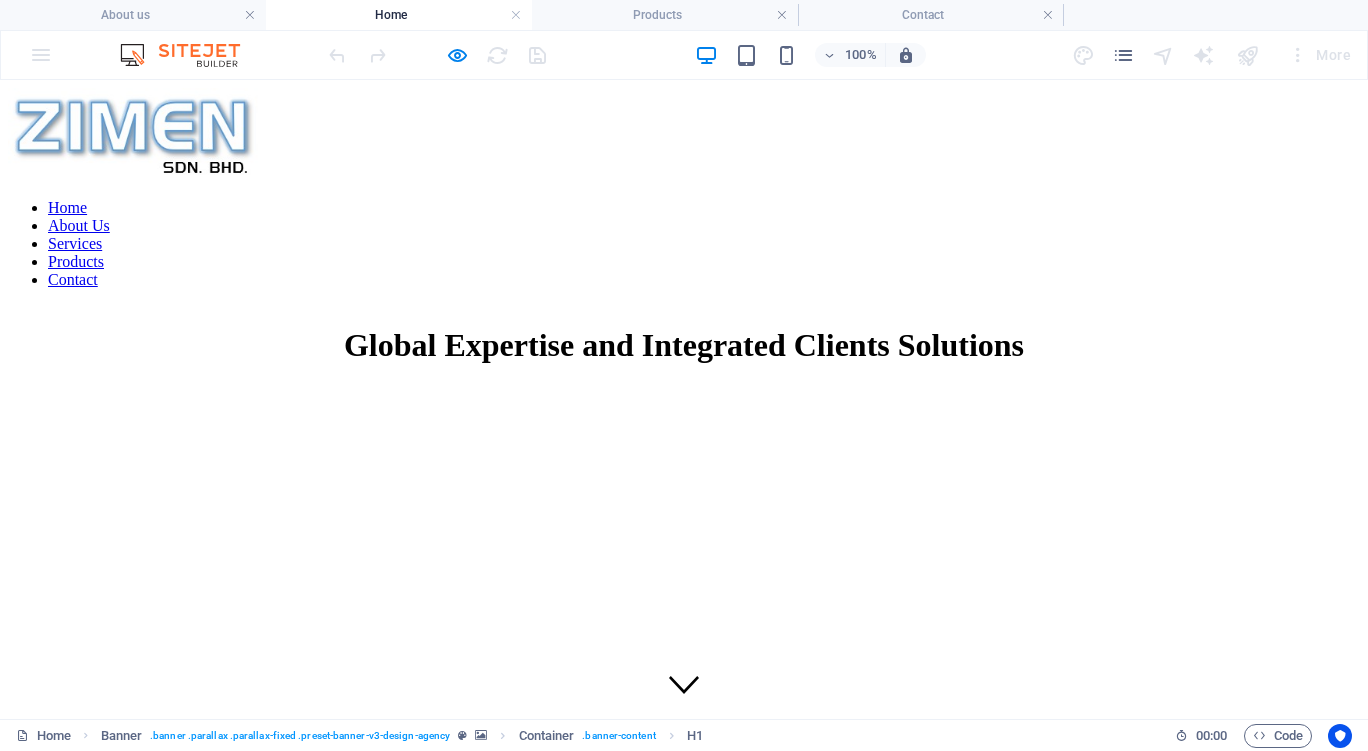 click on "Services" at bounding box center (75, 243) 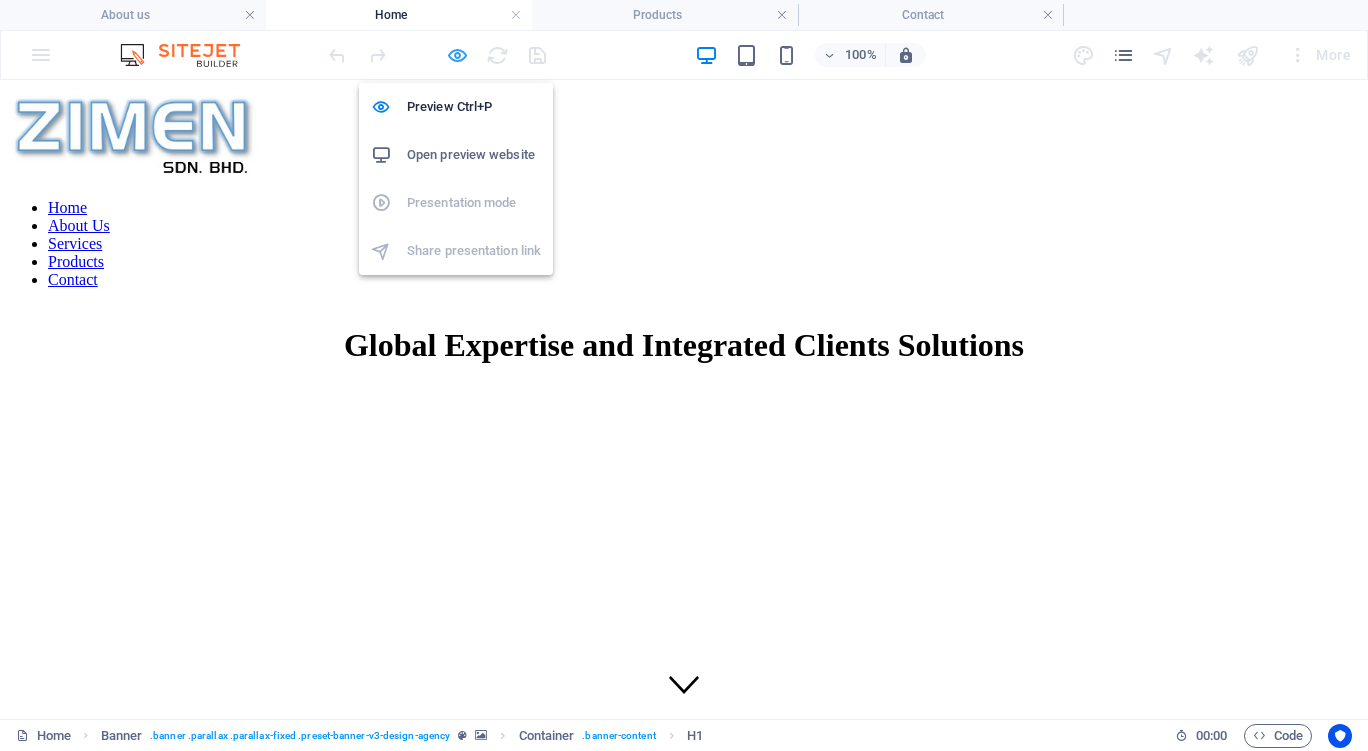 click at bounding box center (457, 55) 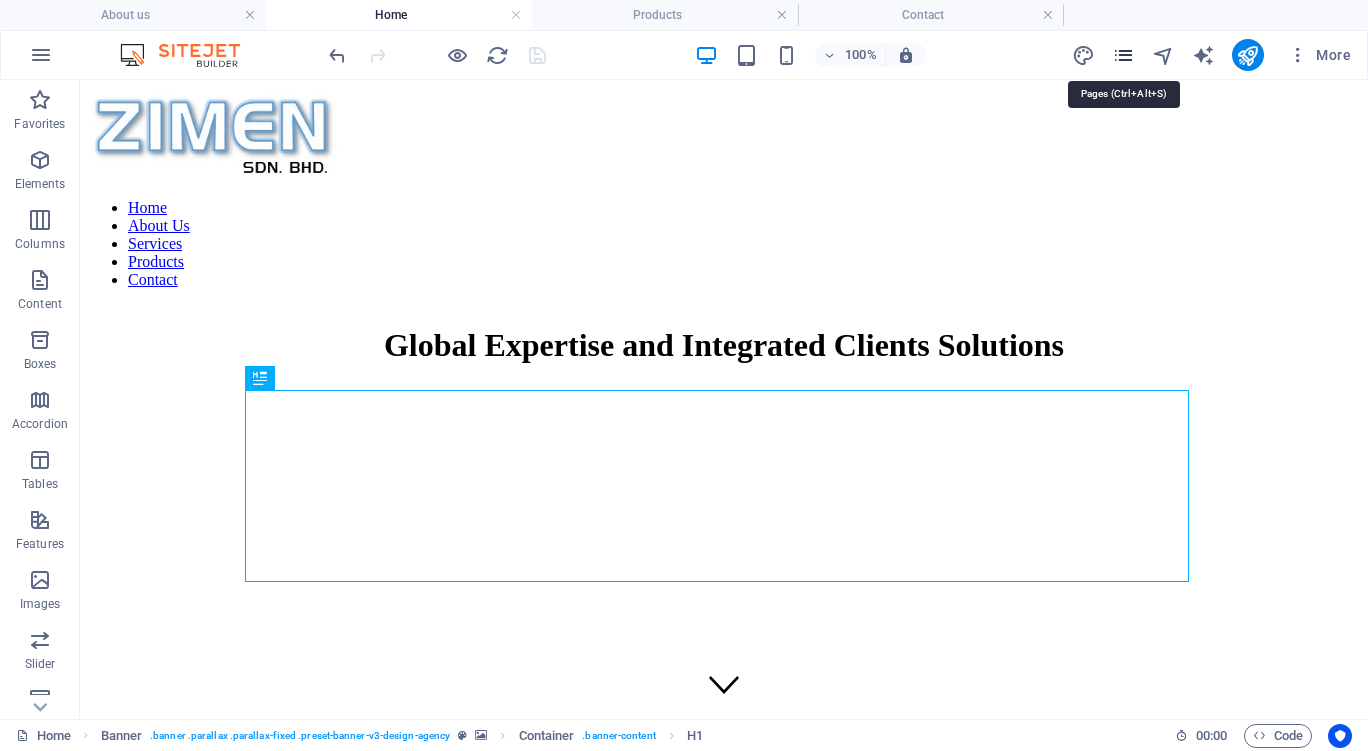 click at bounding box center [1123, 55] 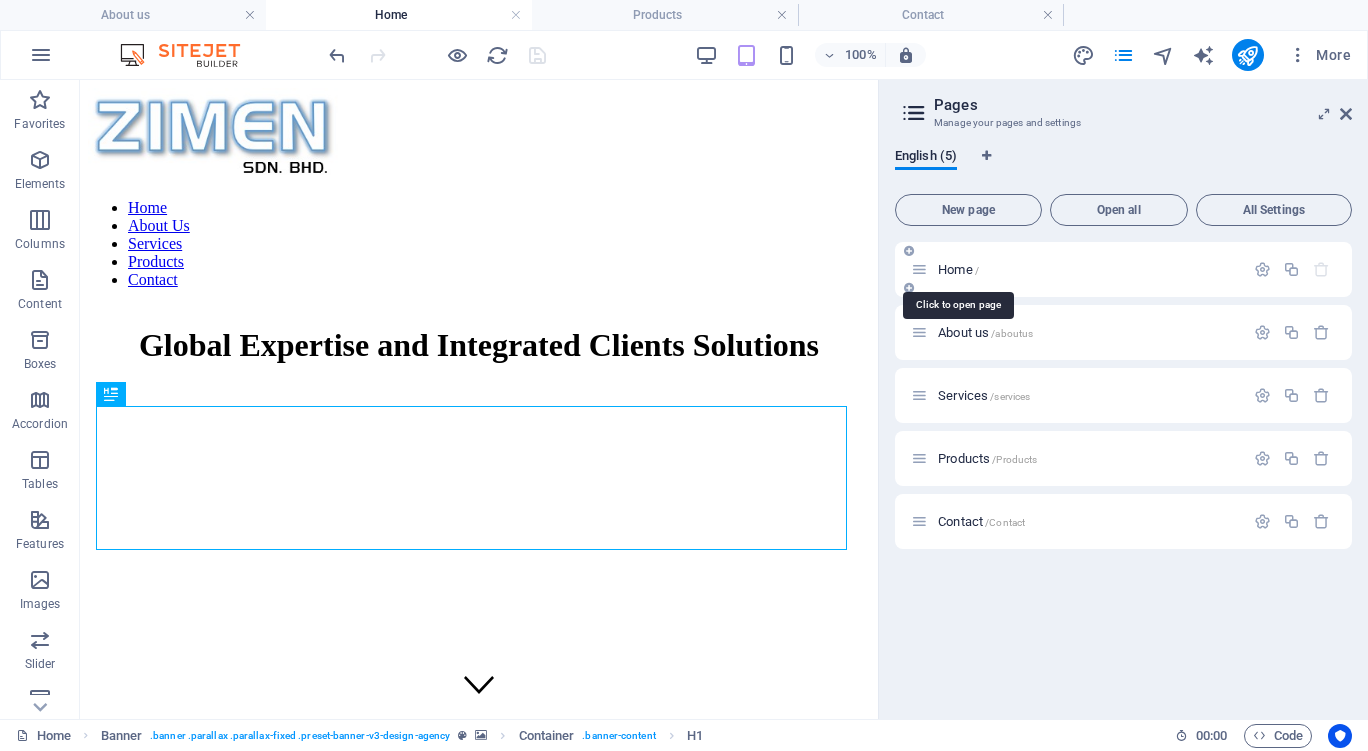 click on "Home /" at bounding box center [958, 269] 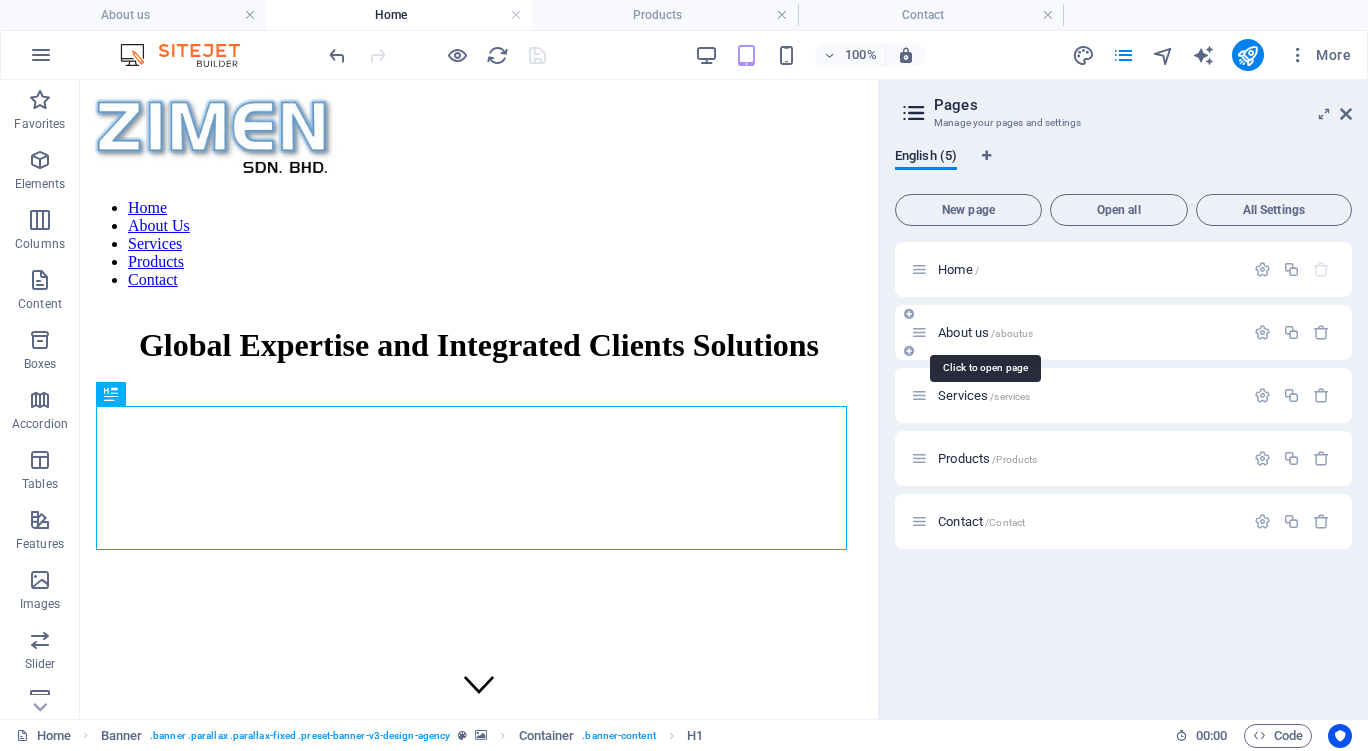 click on "About us /aboutus" at bounding box center (985, 332) 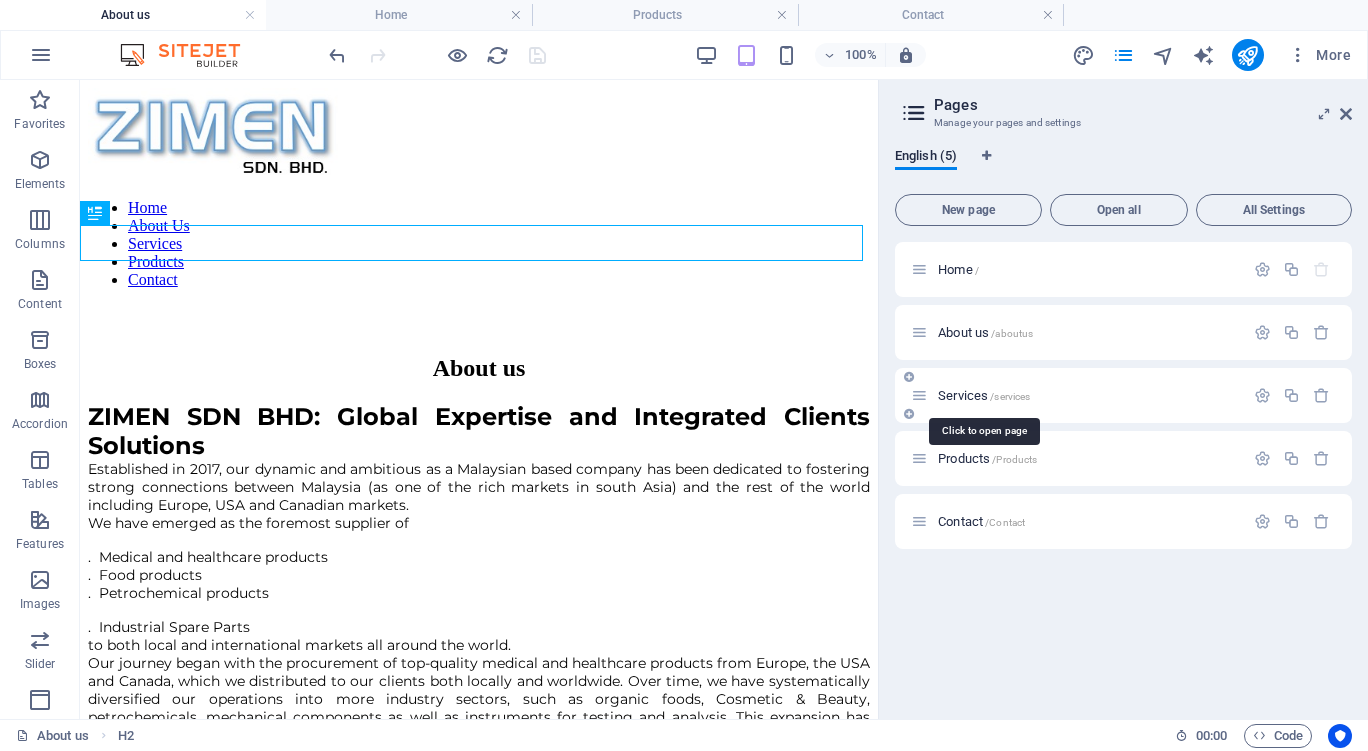 click on "Services /services" at bounding box center [984, 395] 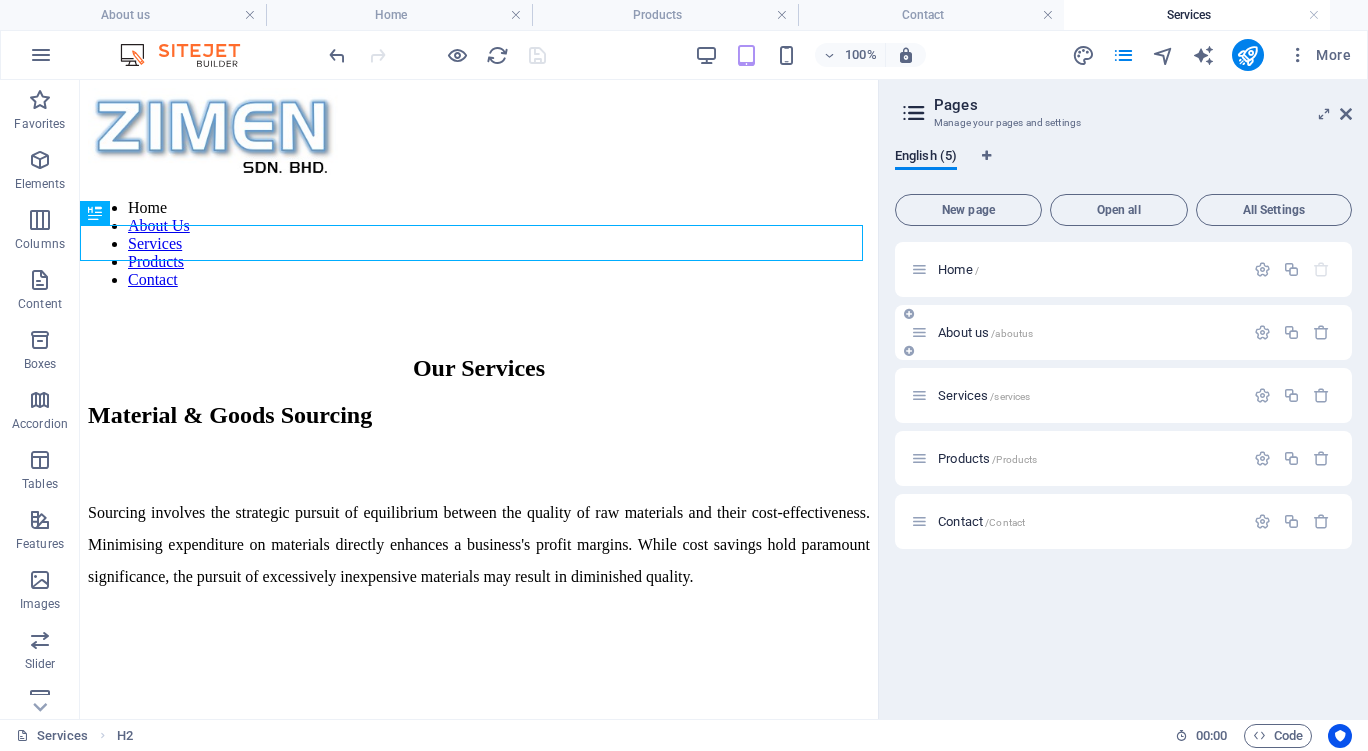 scroll, scrollTop: 0, scrollLeft: 0, axis: both 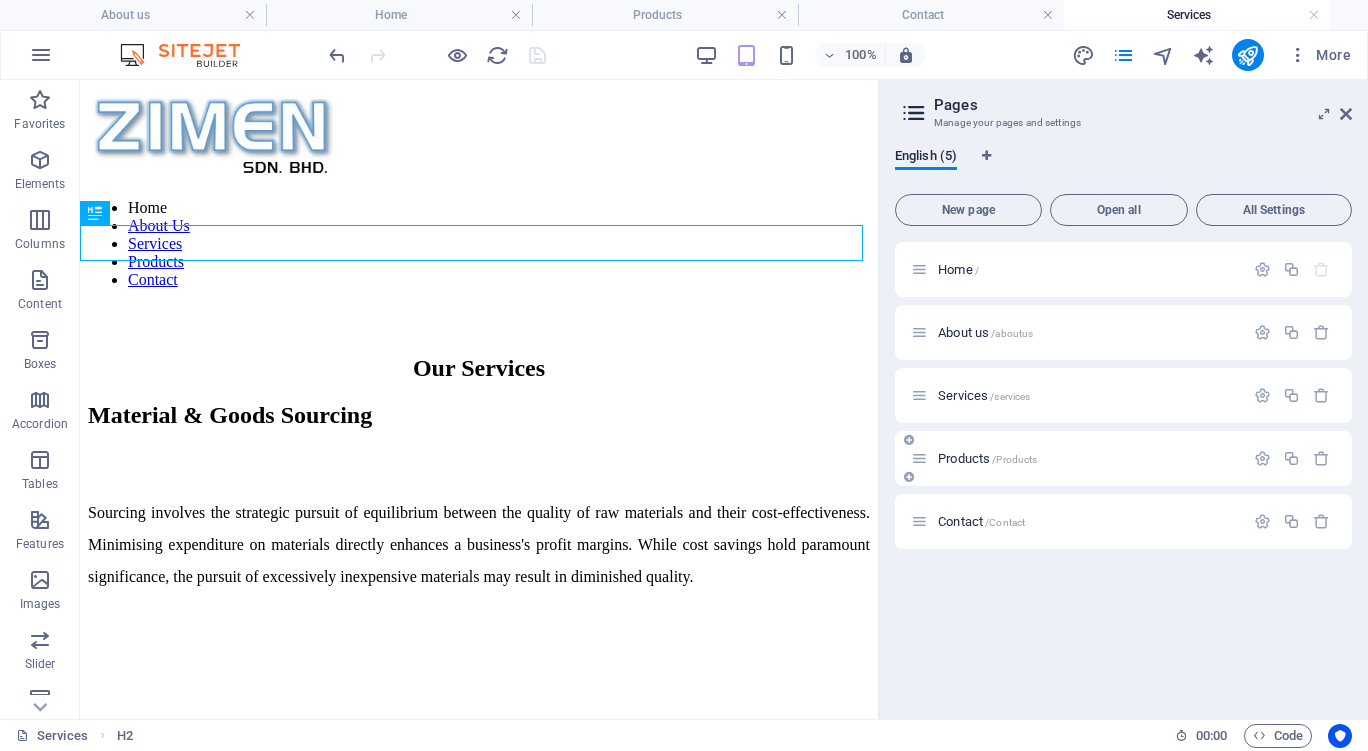 click on "Products /Products" at bounding box center (987, 458) 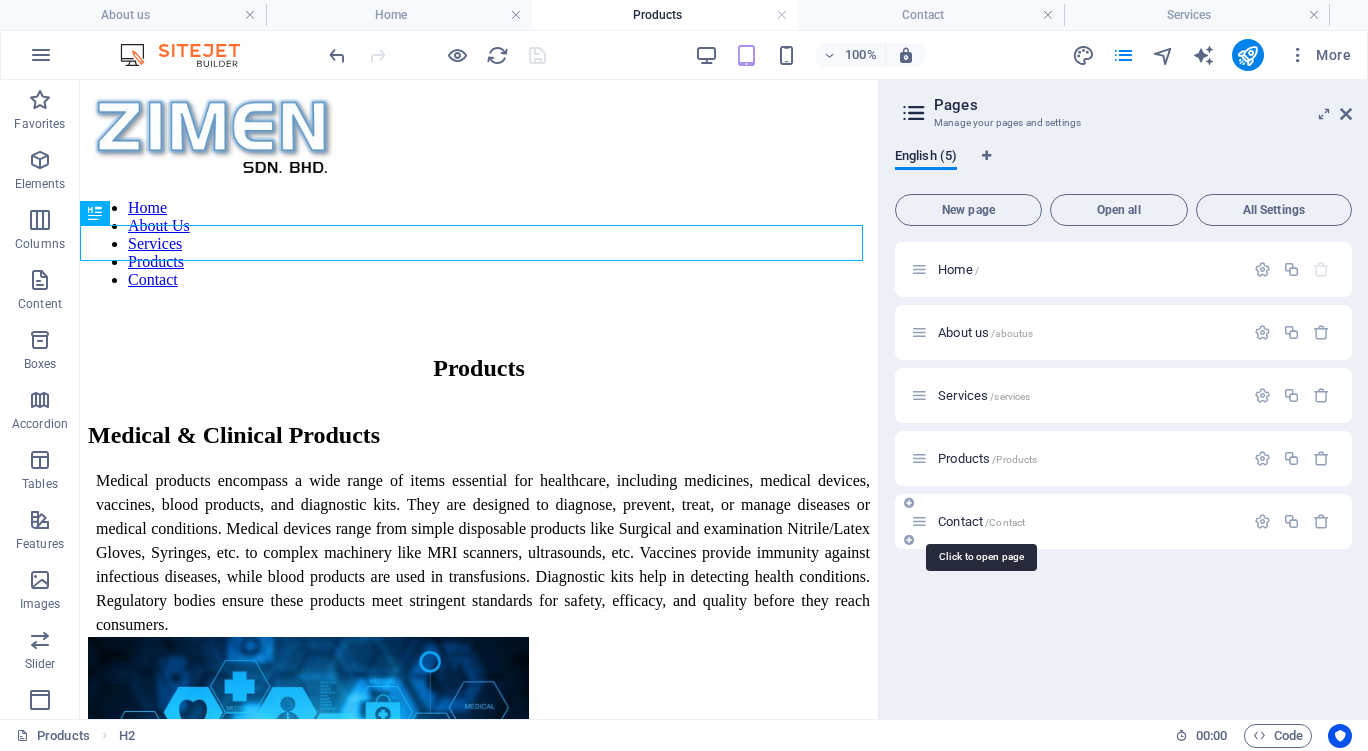 click on "Contact /Contact" at bounding box center [981, 521] 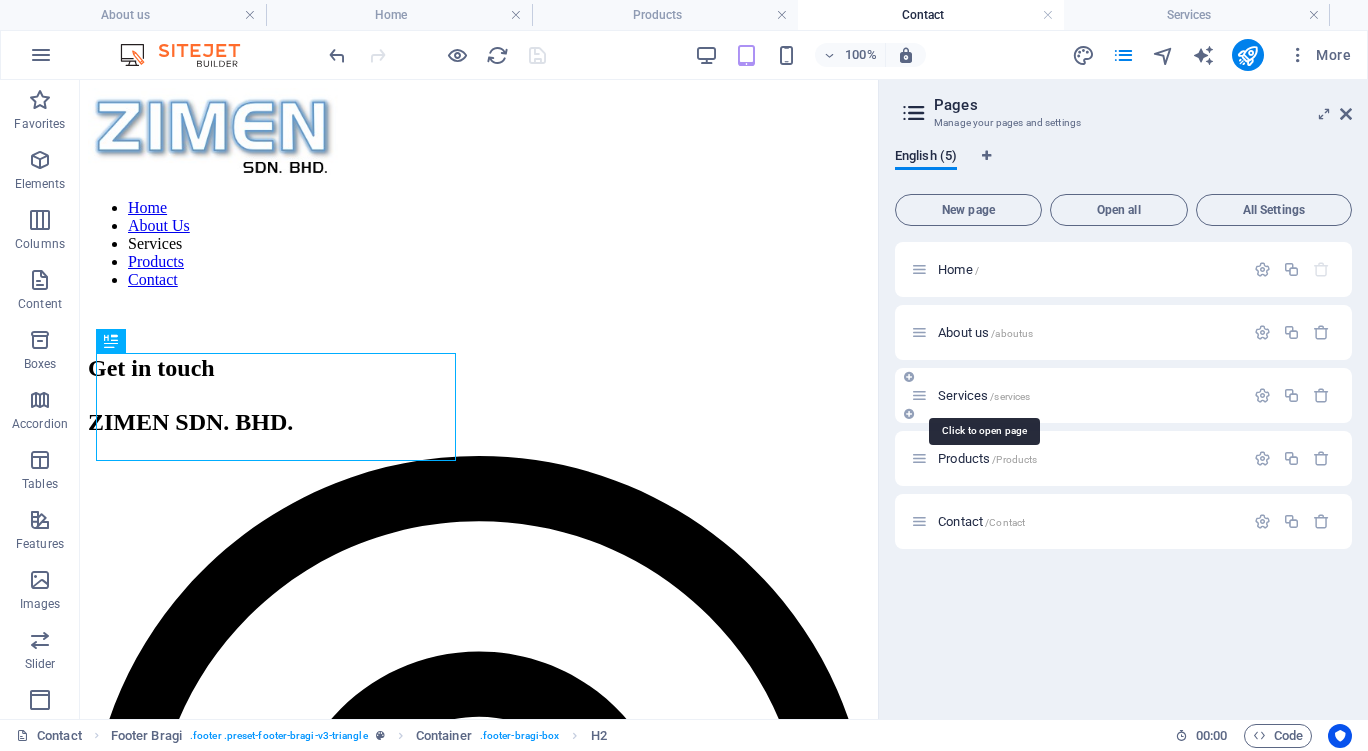 click on "Services /services" at bounding box center [984, 395] 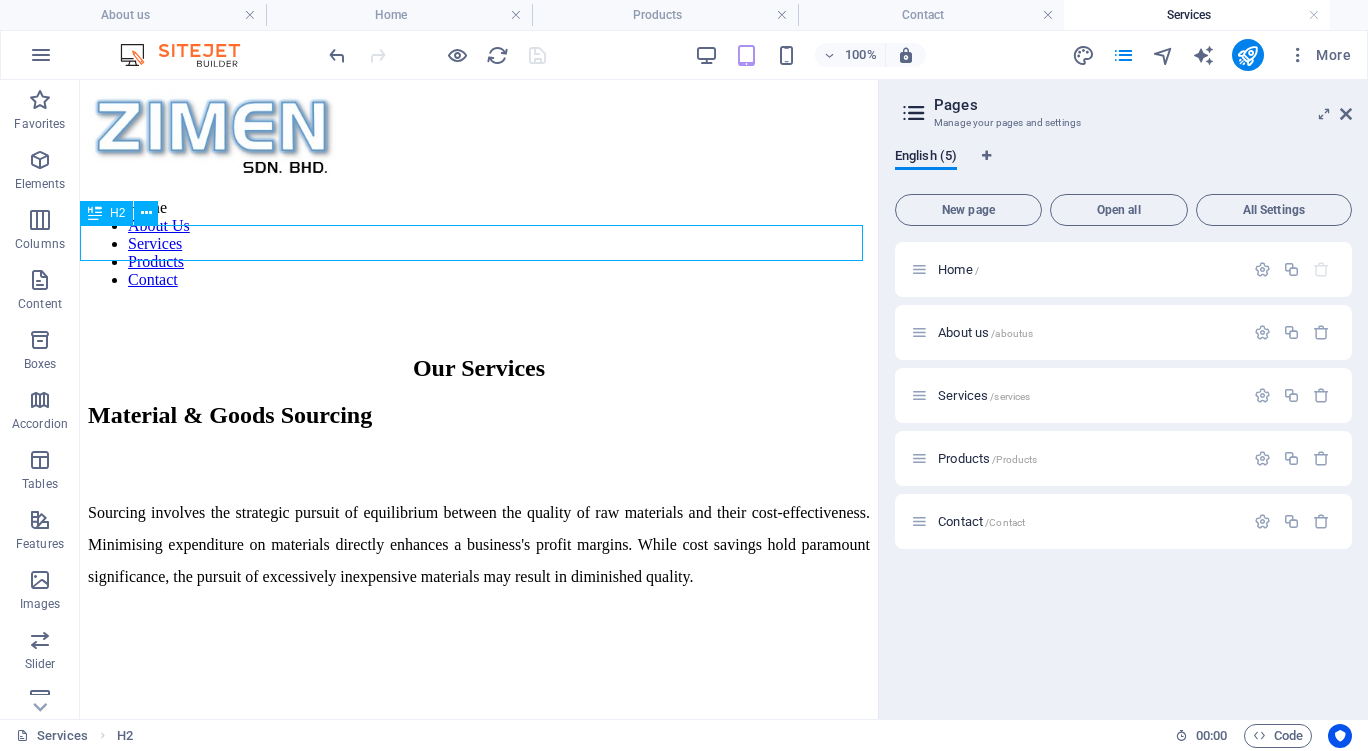 click on "Our Services" at bounding box center (479, 368) 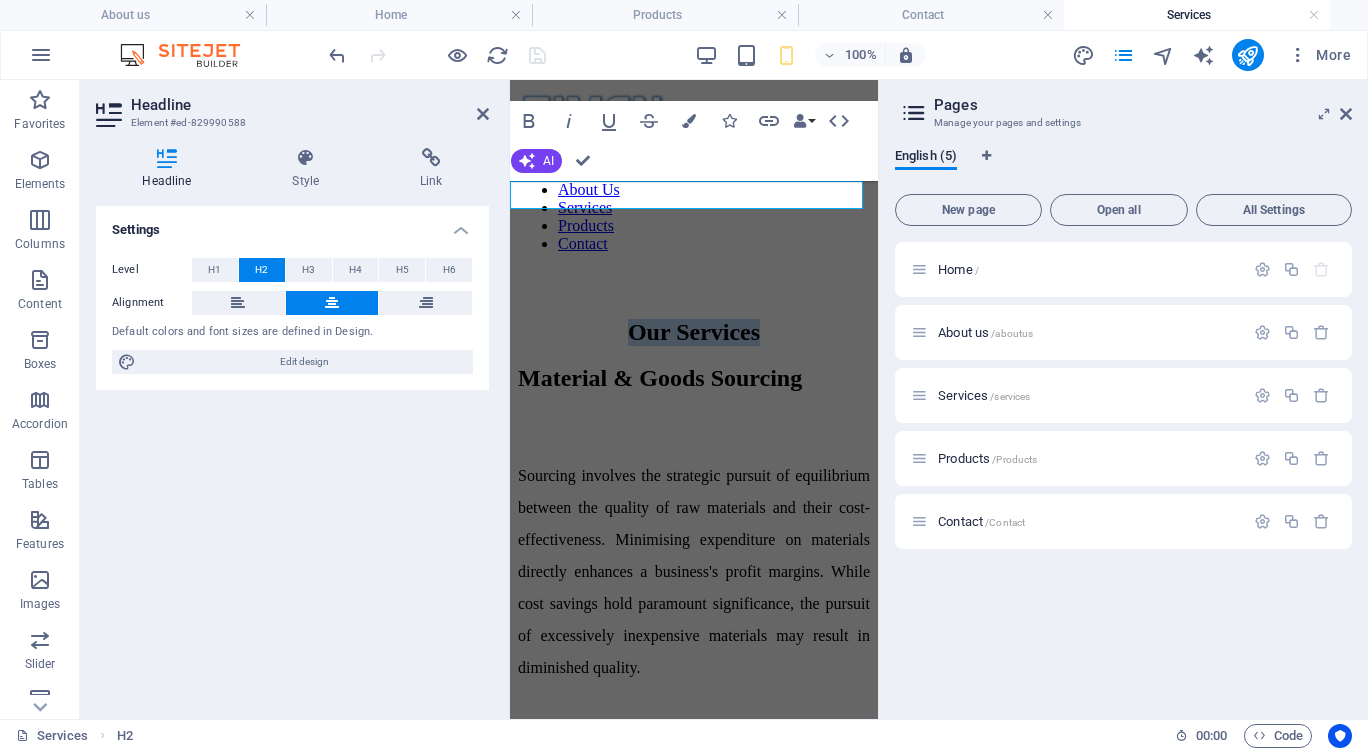 click on "Our Services" at bounding box center (694, 332) 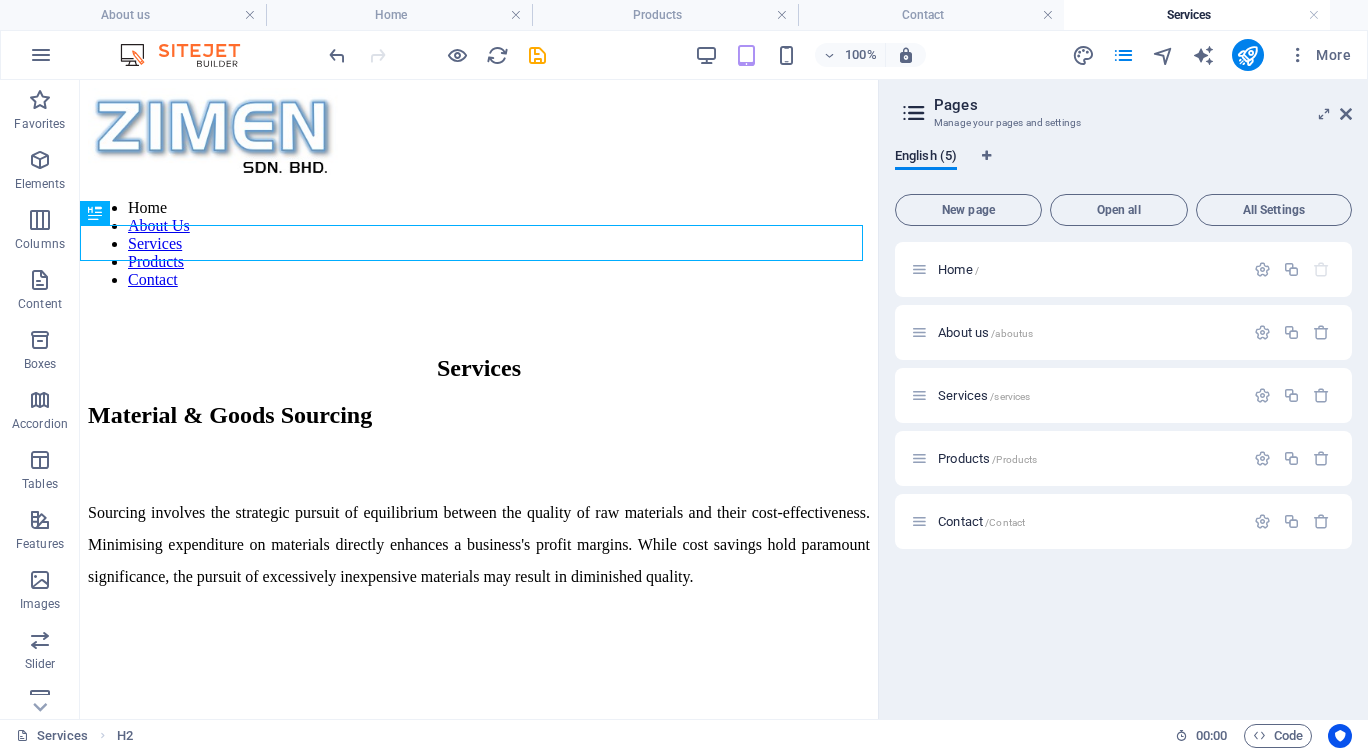 click on "Pages Manage your pages and settings English (5) New page Open all All Settings Home / About us /aboutus Services /services Products /Products Contact /Contact" at bounding box center (1123, 399) 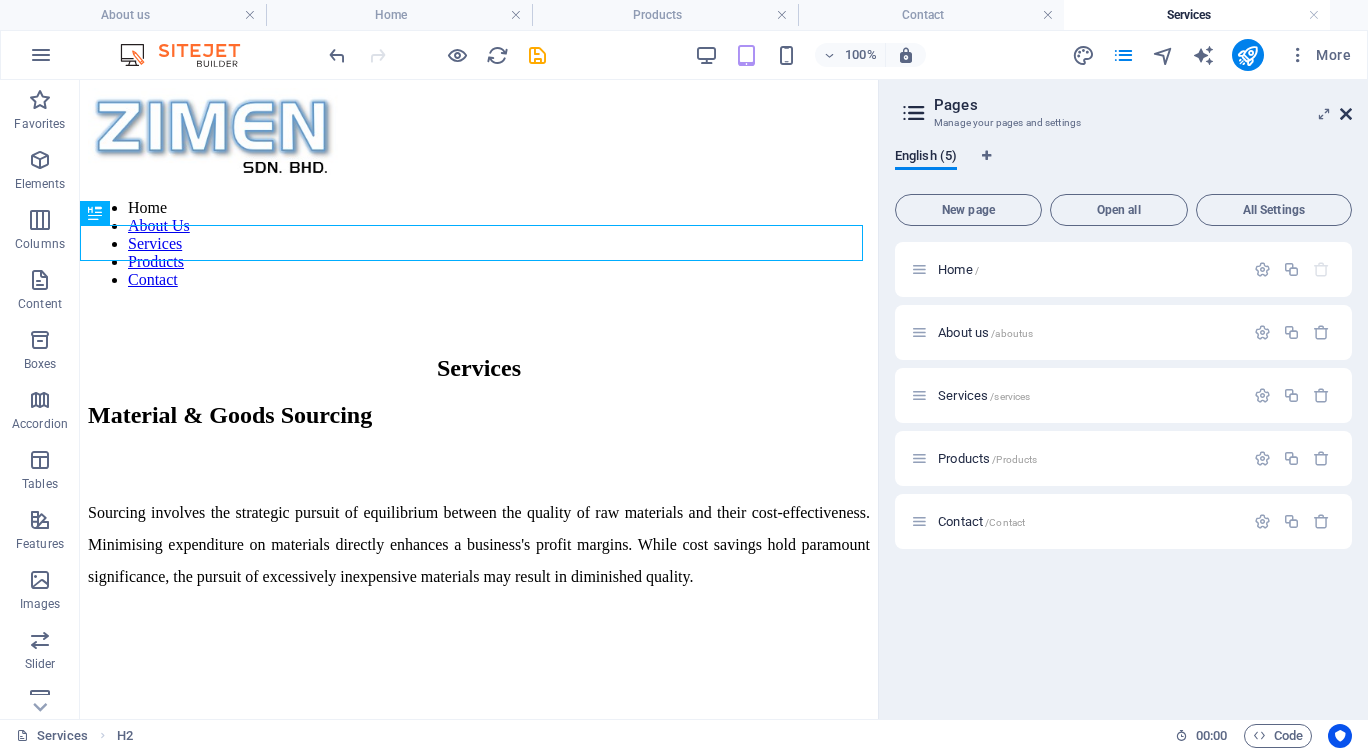 click at bounding box center (1346, 114) 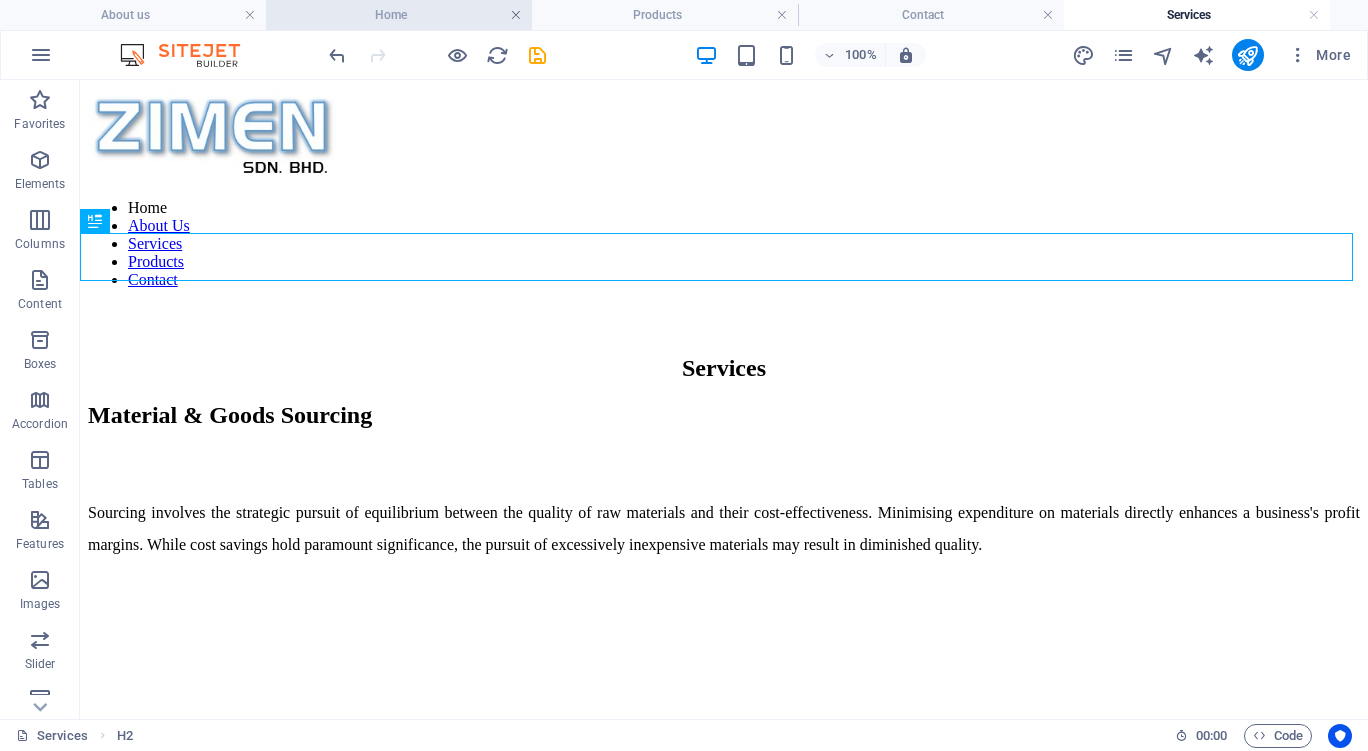 click at bounding box center [516, 15] 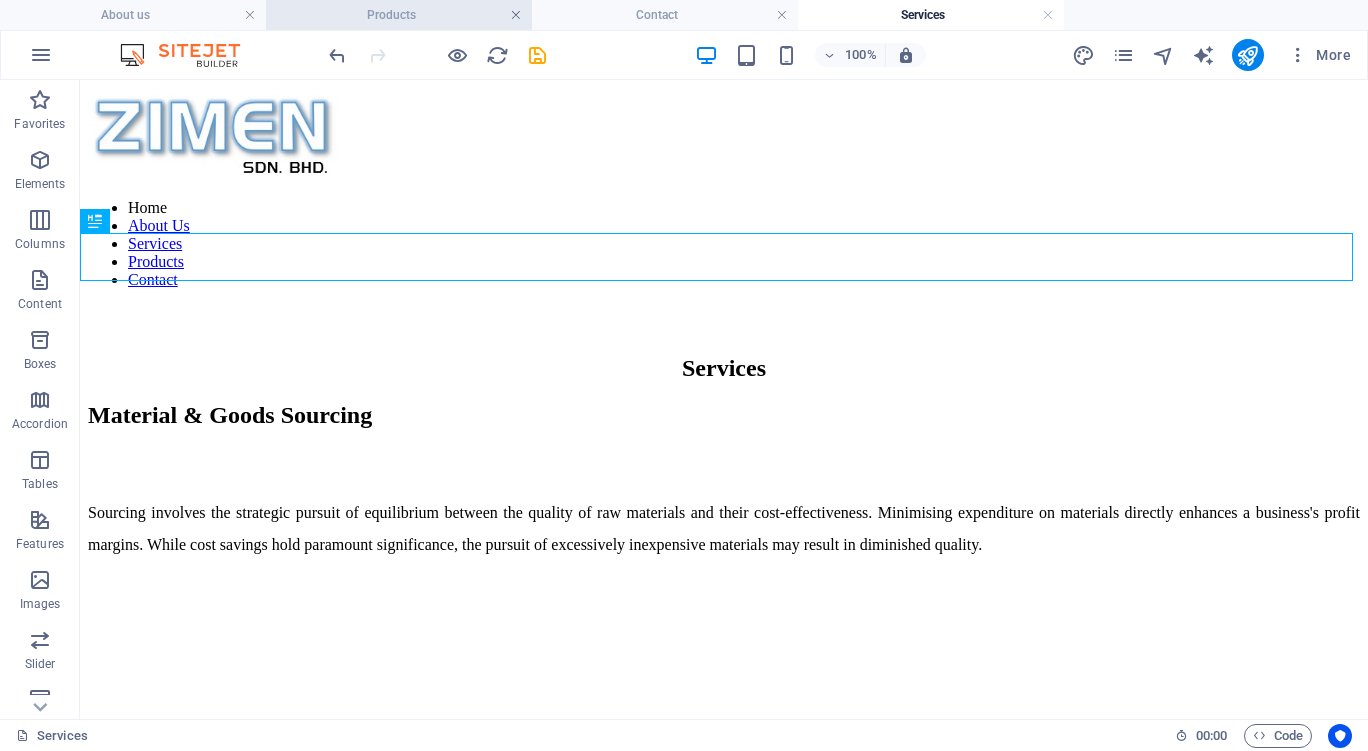 click at bounding box center (516, 15) 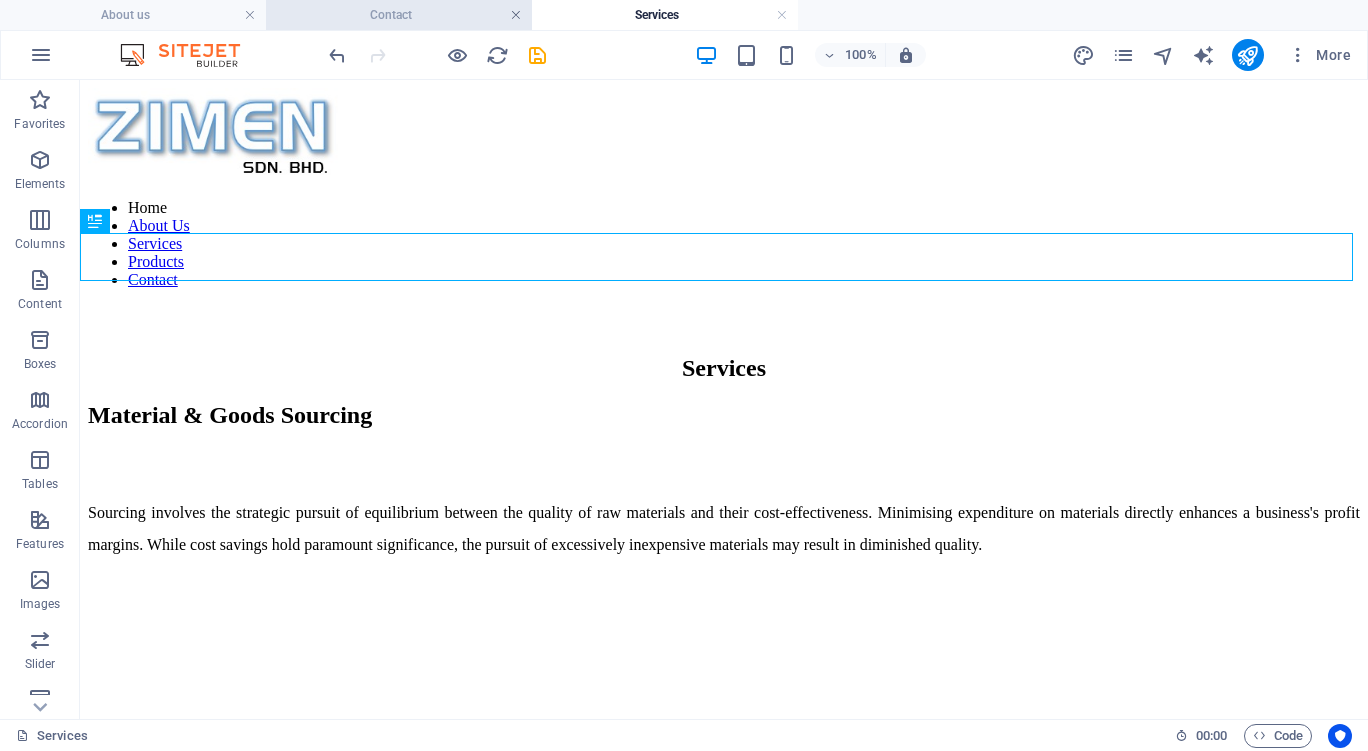 click at bounding box center [516, 15] 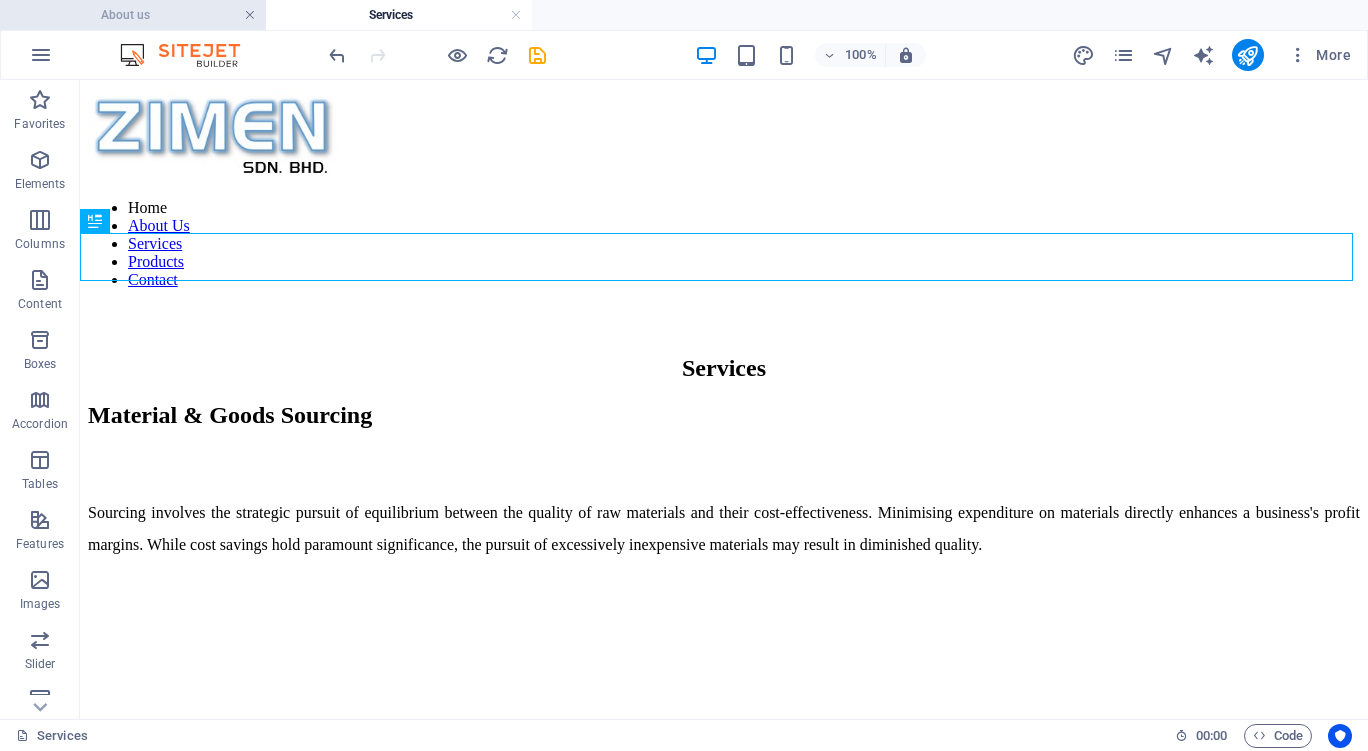 click at bounding box center (250, 15) 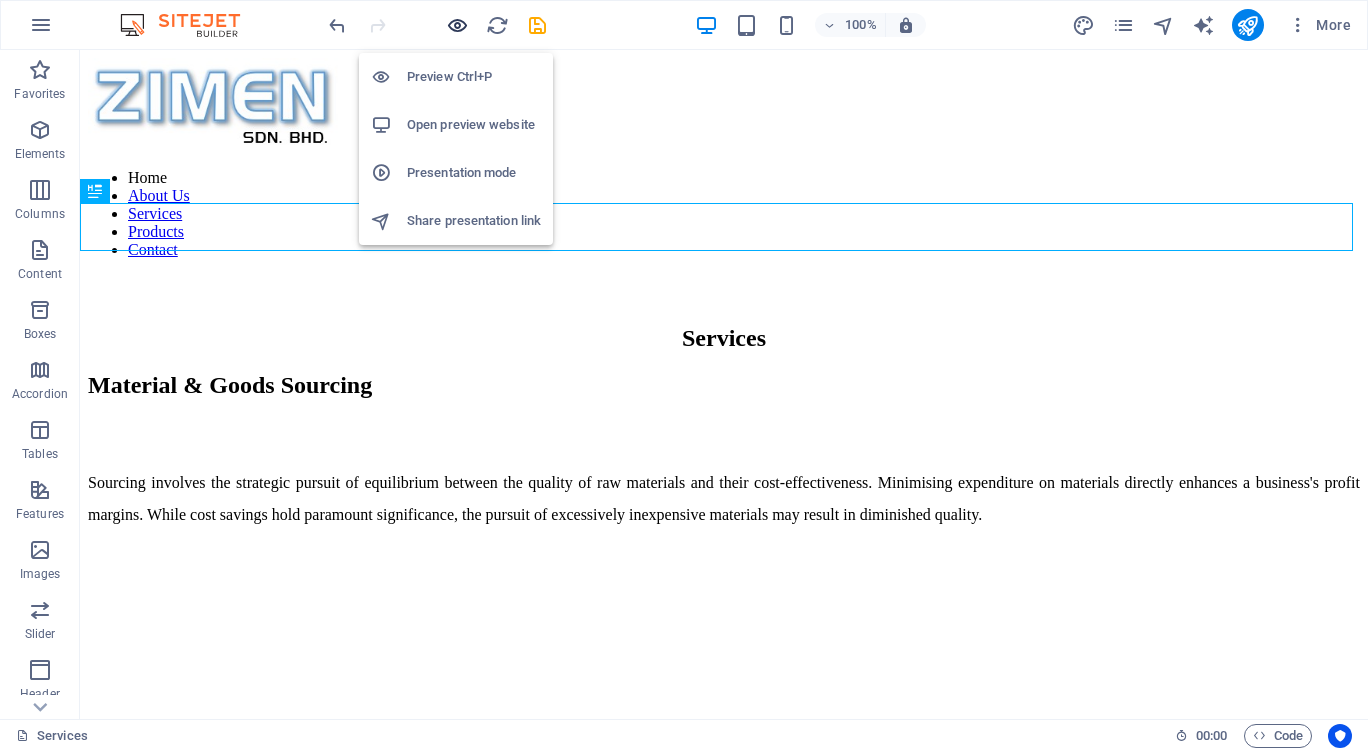click at bounding box center (457, 25) 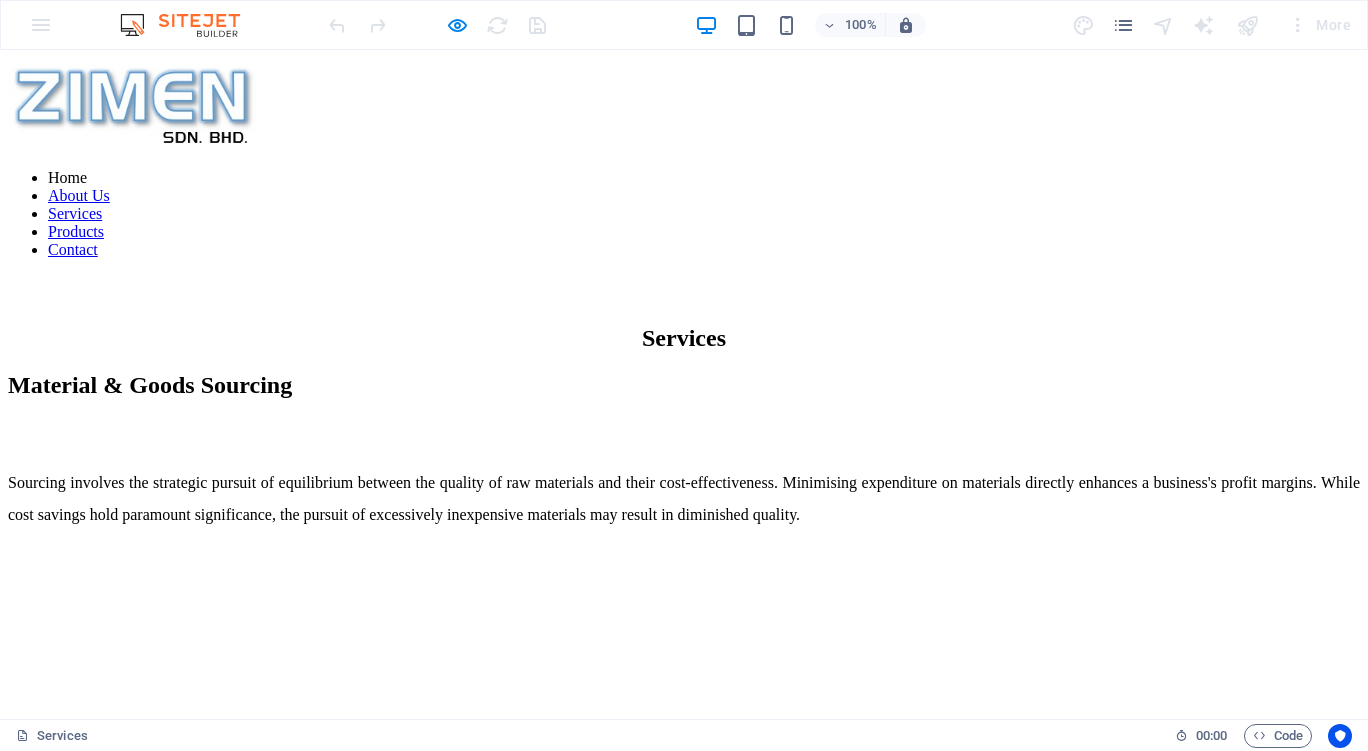 click on "About Us" at bounding box center (79, 195) 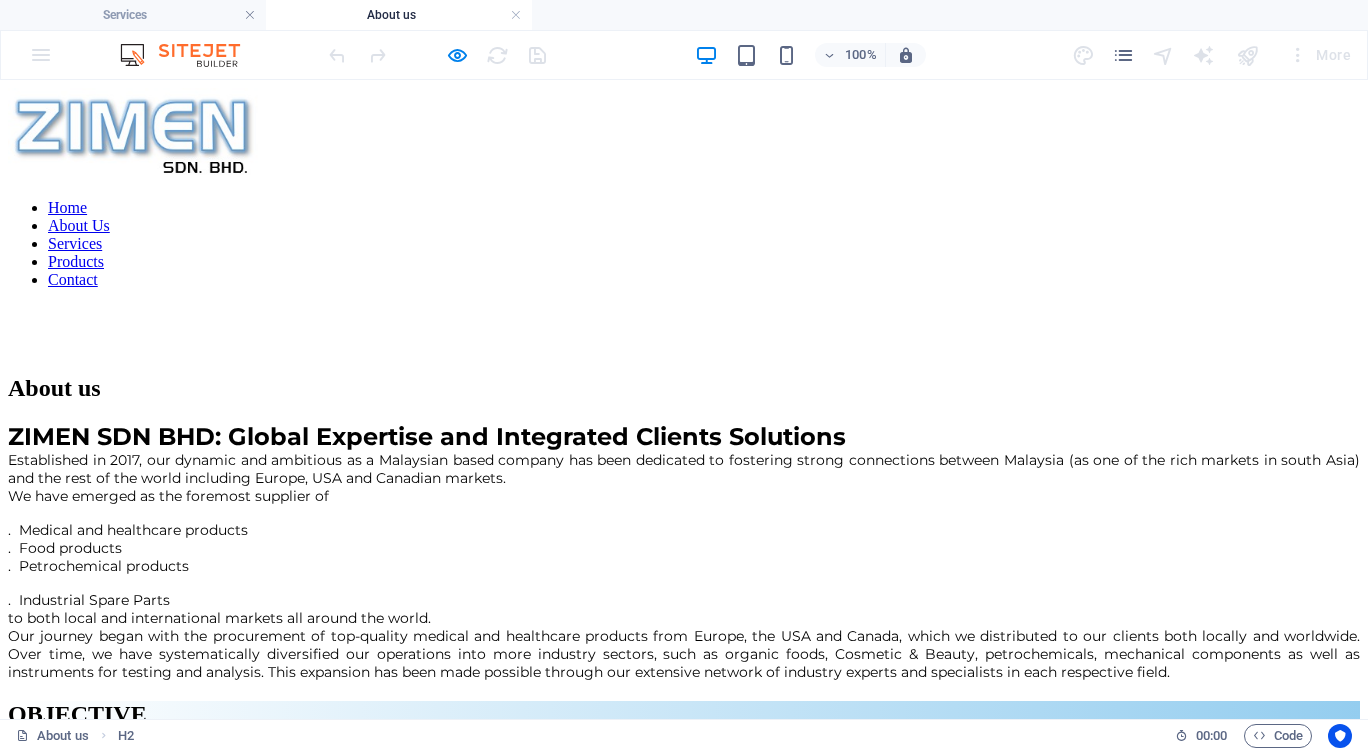 scroll, scrollTop: 0, scrollLeft: 0, axis: both 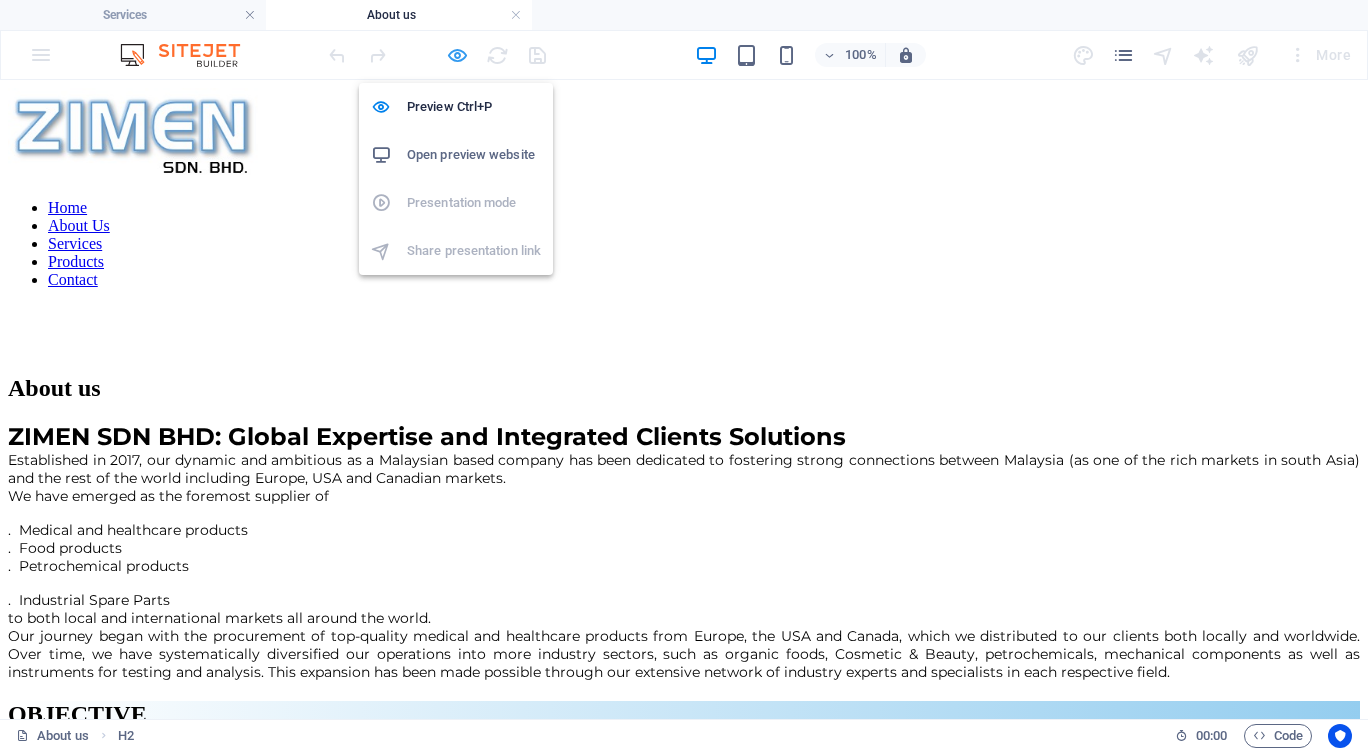 click at bounding box center [457, 55] 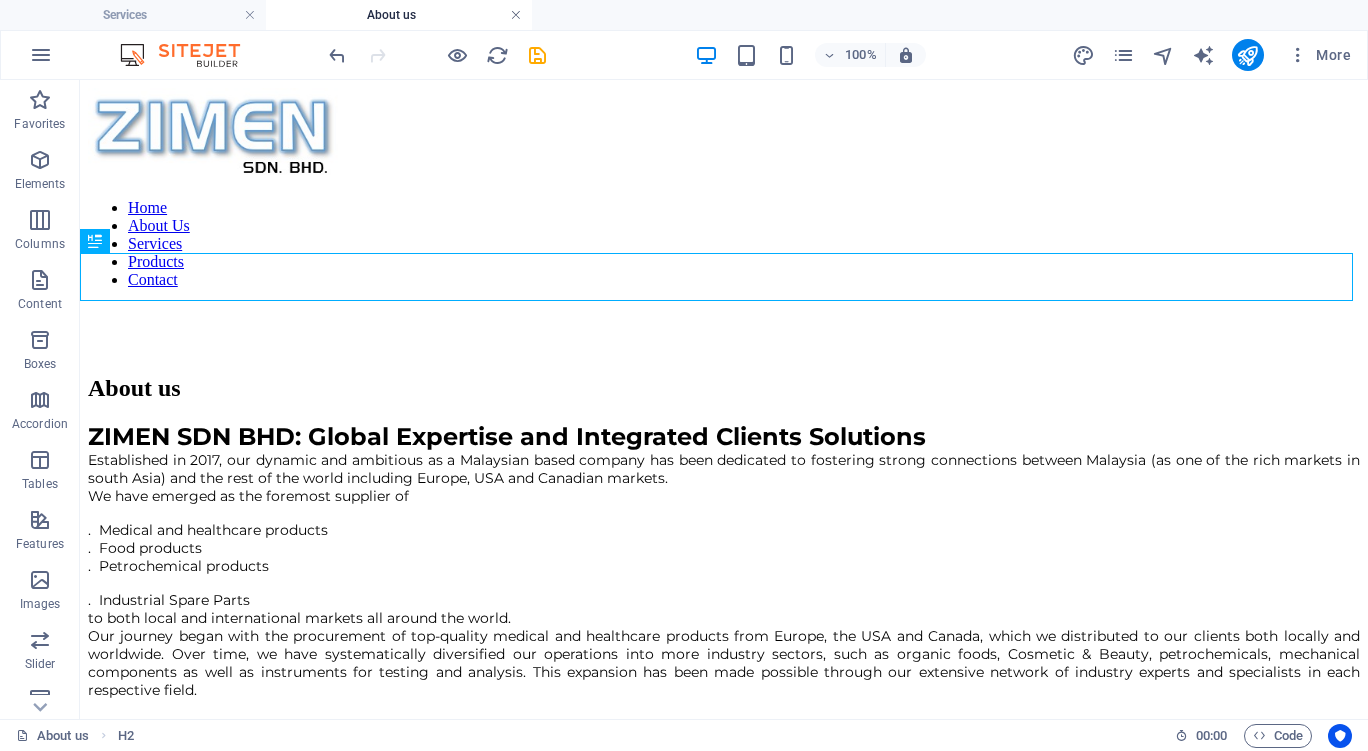 click at bounding box center (516, 15) 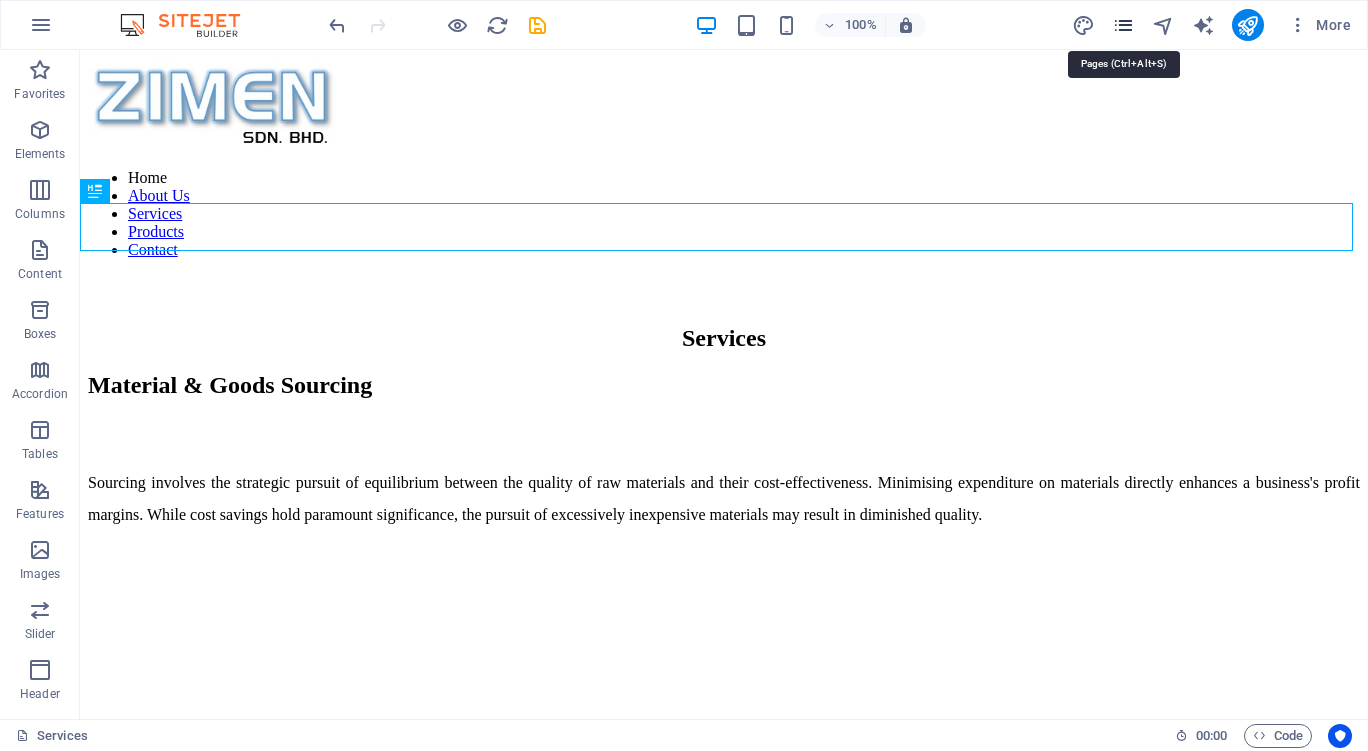 click at bounding box center [1123, 25] 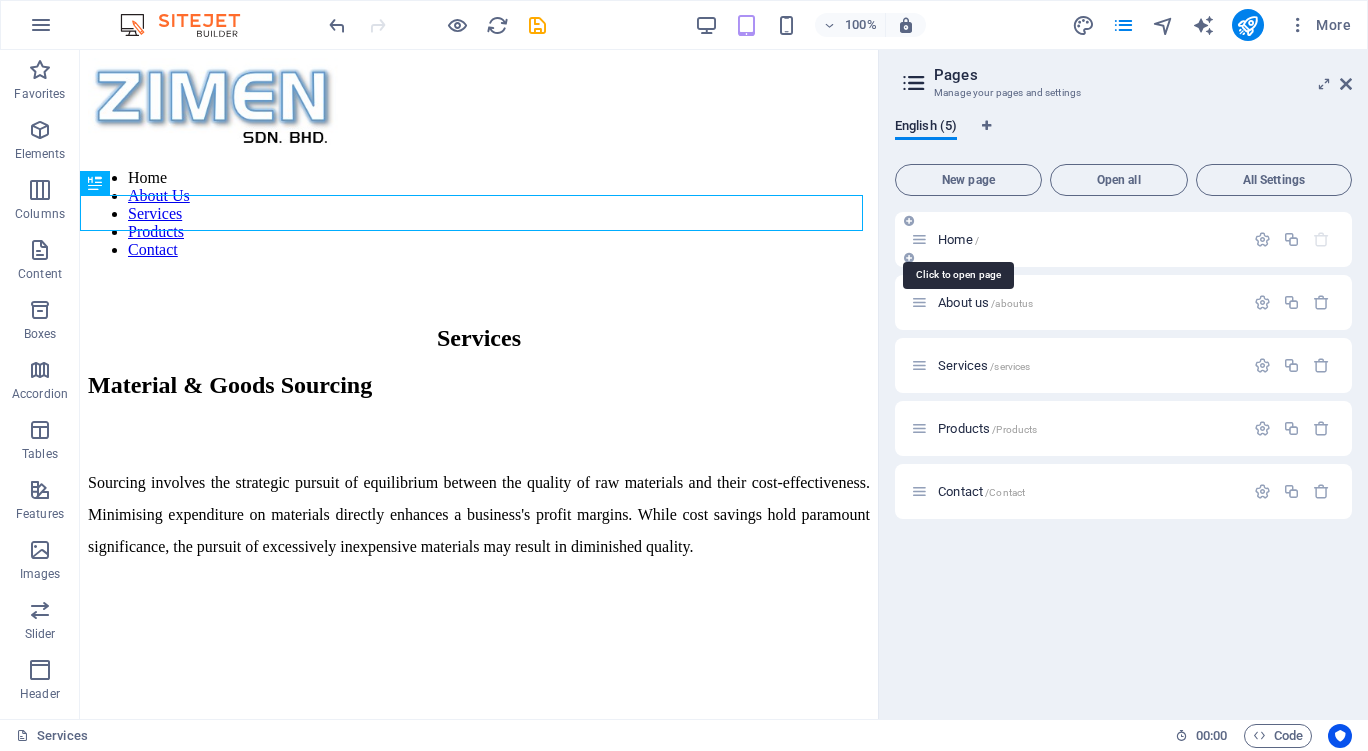 click on "Home /" at bounding box center (958, 239) 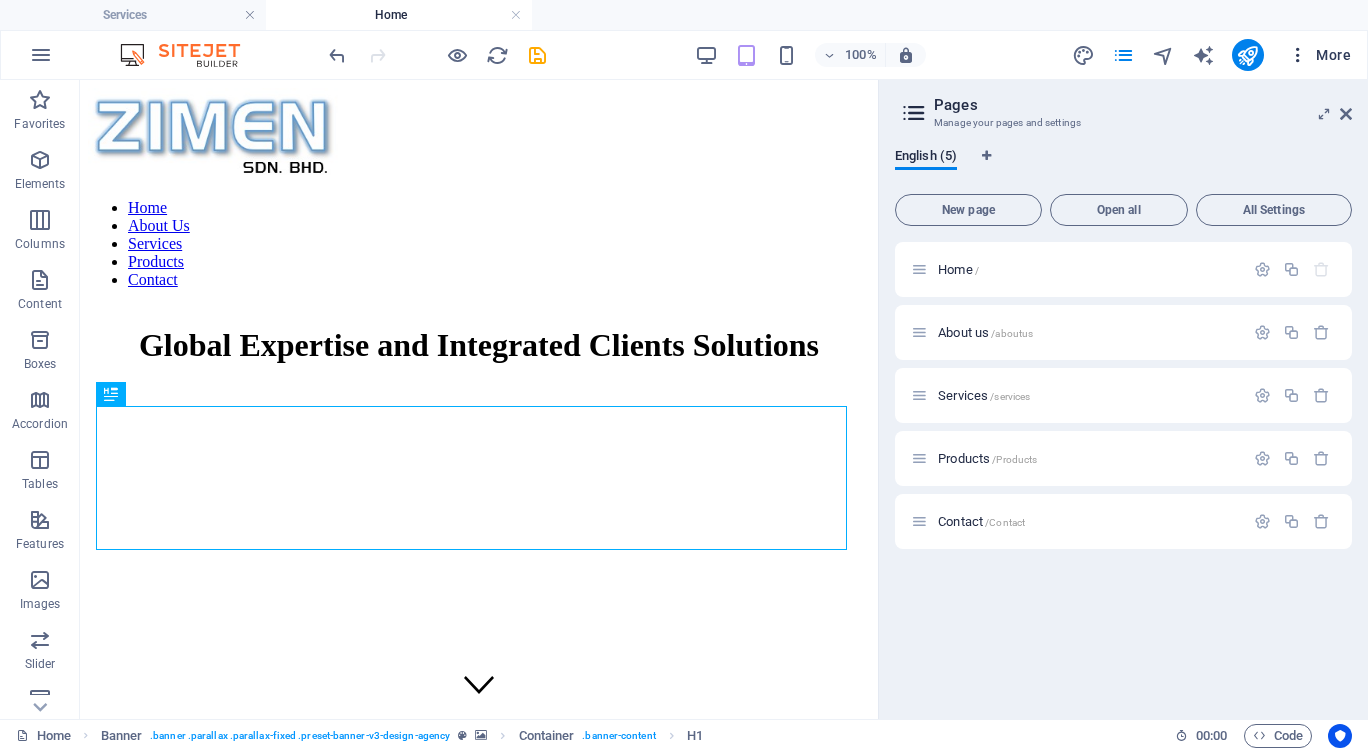 scroll, scrollTop: 0, scrollLeft: 0, axis: both 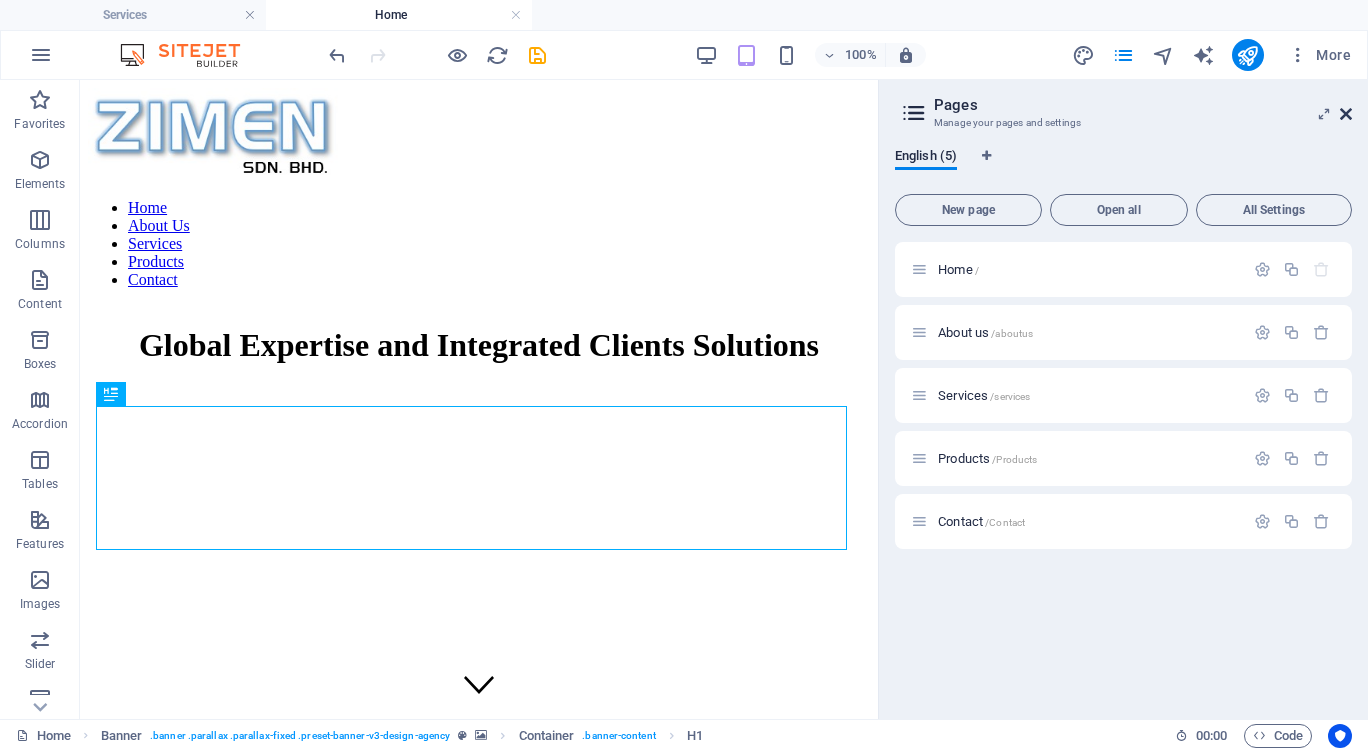 drag, startPoint x: 1343, startPoint y: 106, endPoint x: 1260, endPoint y: 26, distance: 115.27792 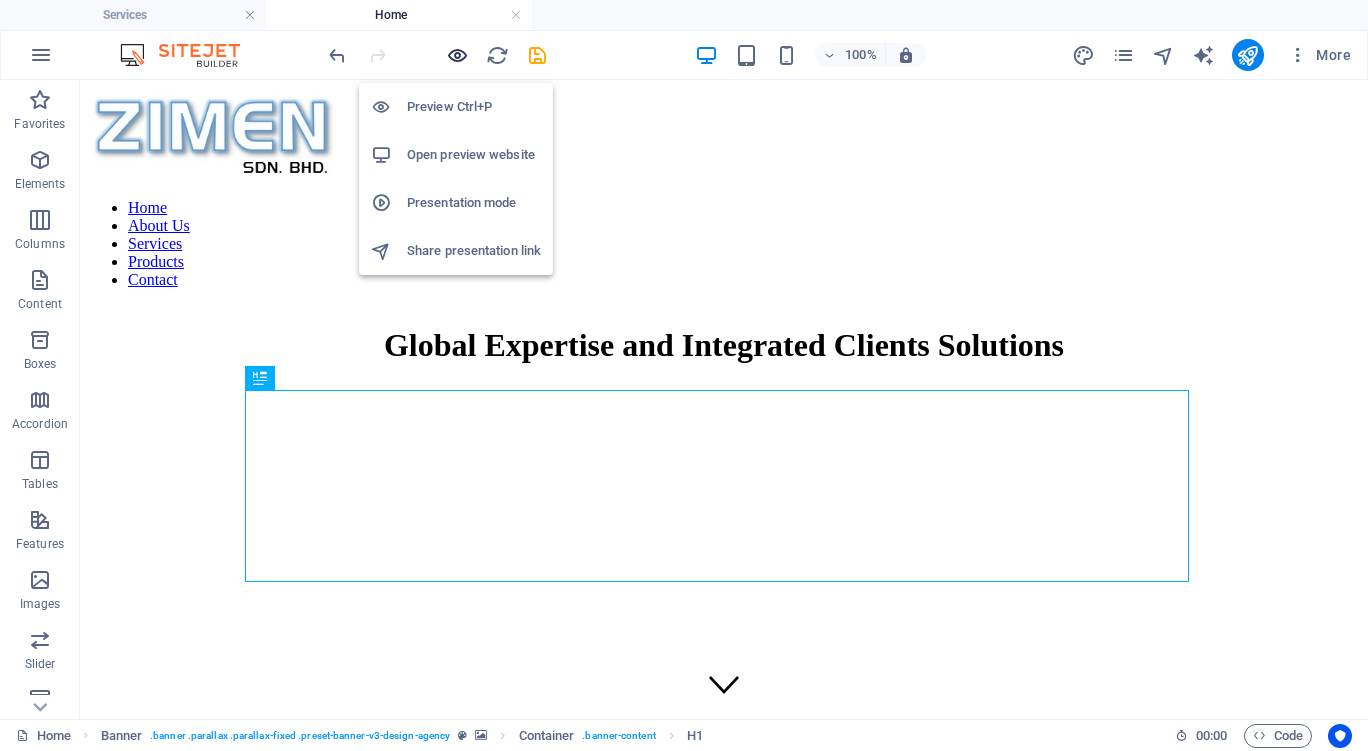 click at bounding box center [457, 55] 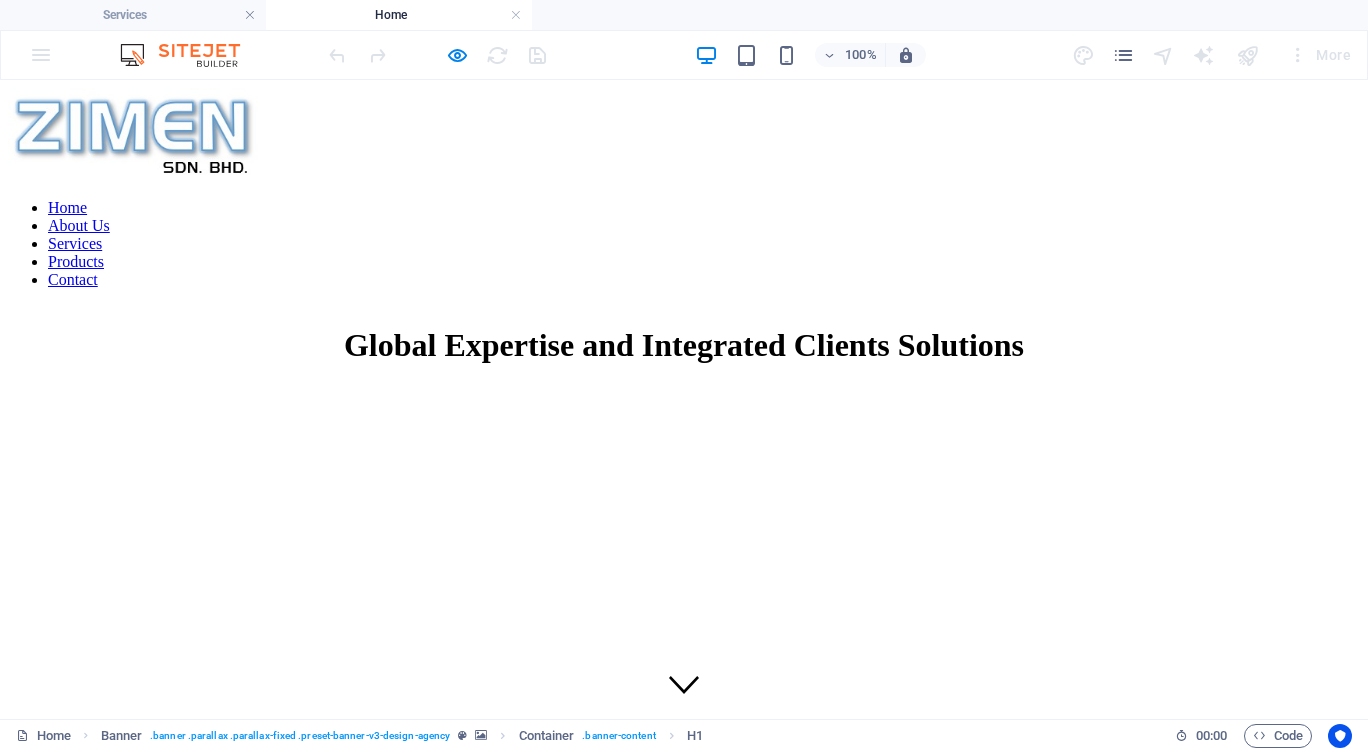 click on "About Us" at bounding box center (79, 225) 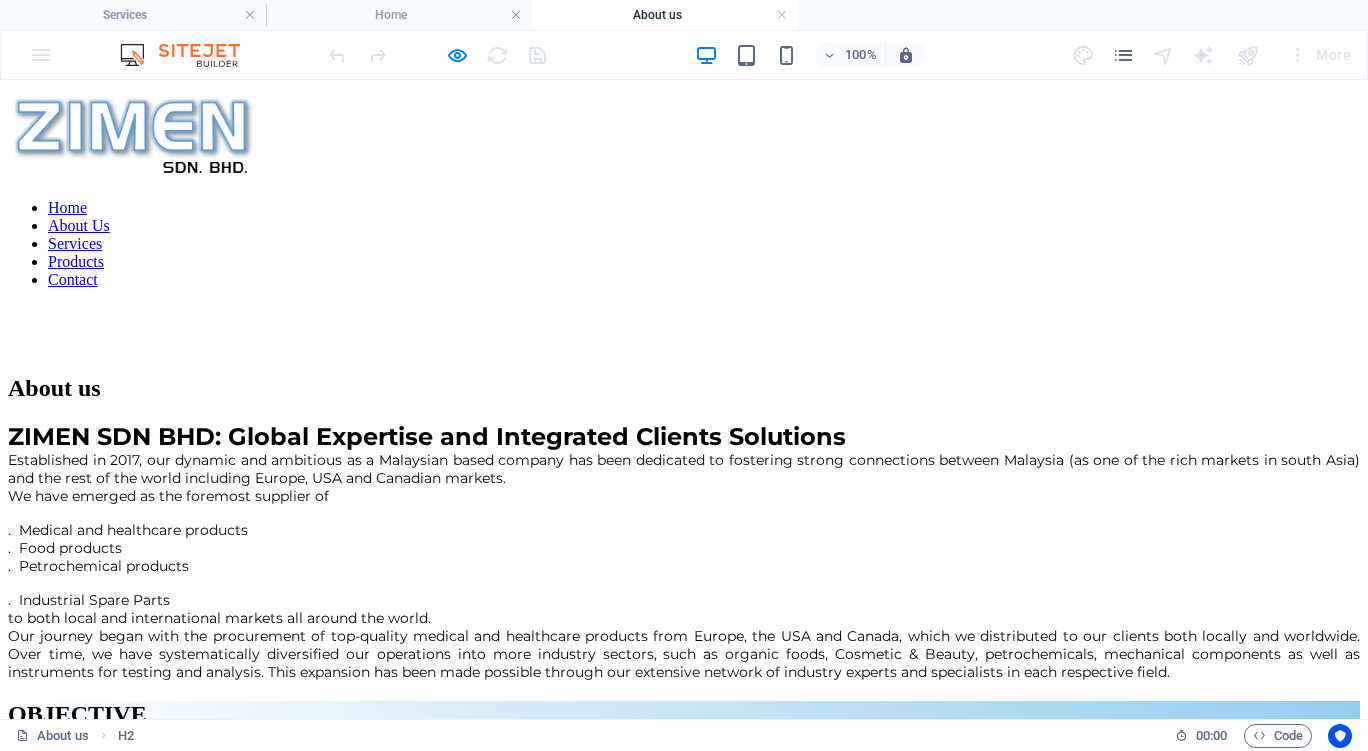 scroll, scrollTop: 0, scrollLeft: 0, axis: both 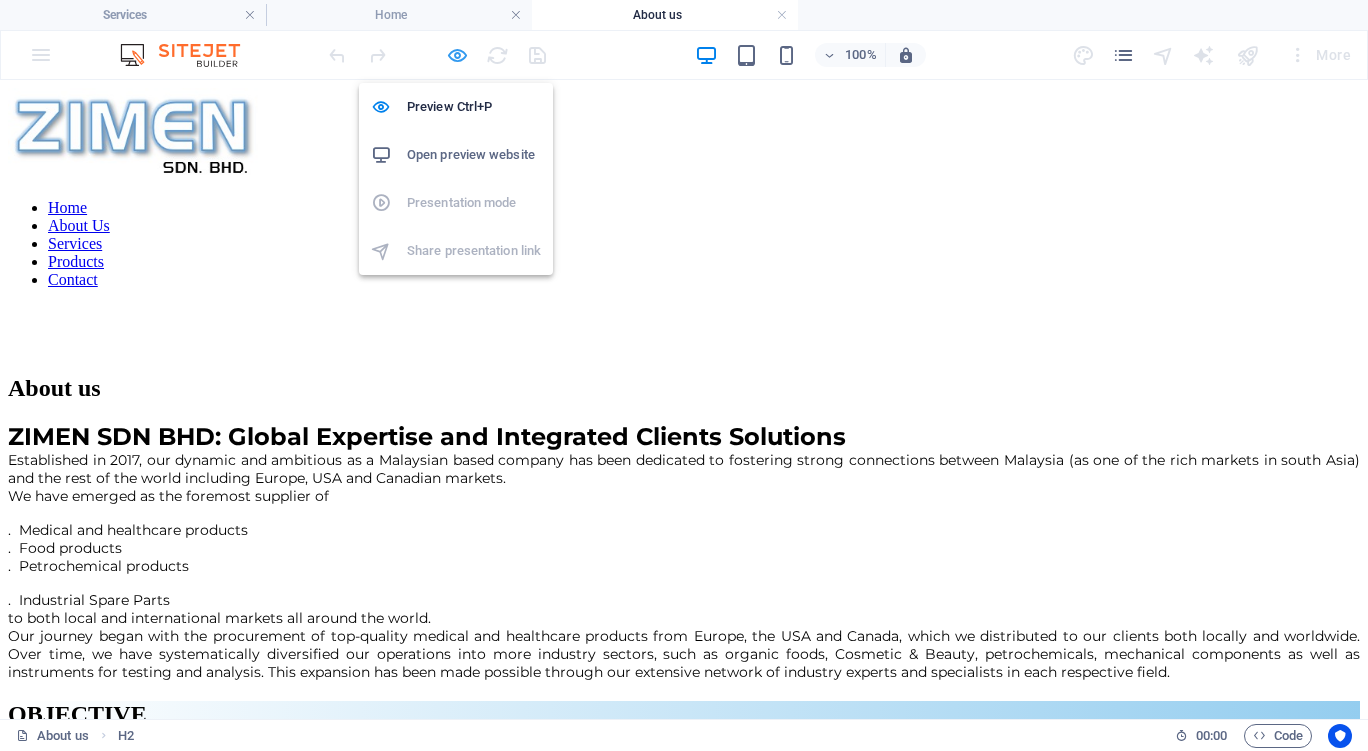click at bounding box center [457, 55] 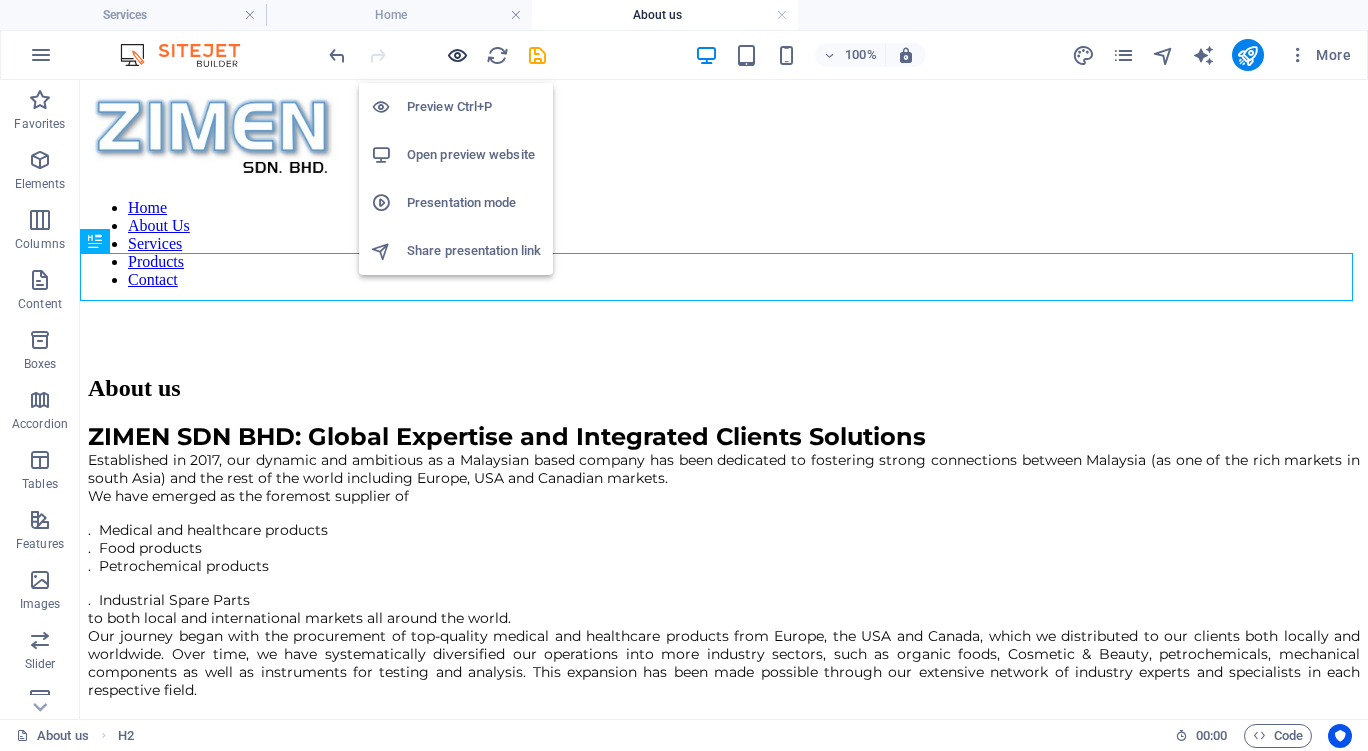 click at bounding box center (457, 55) 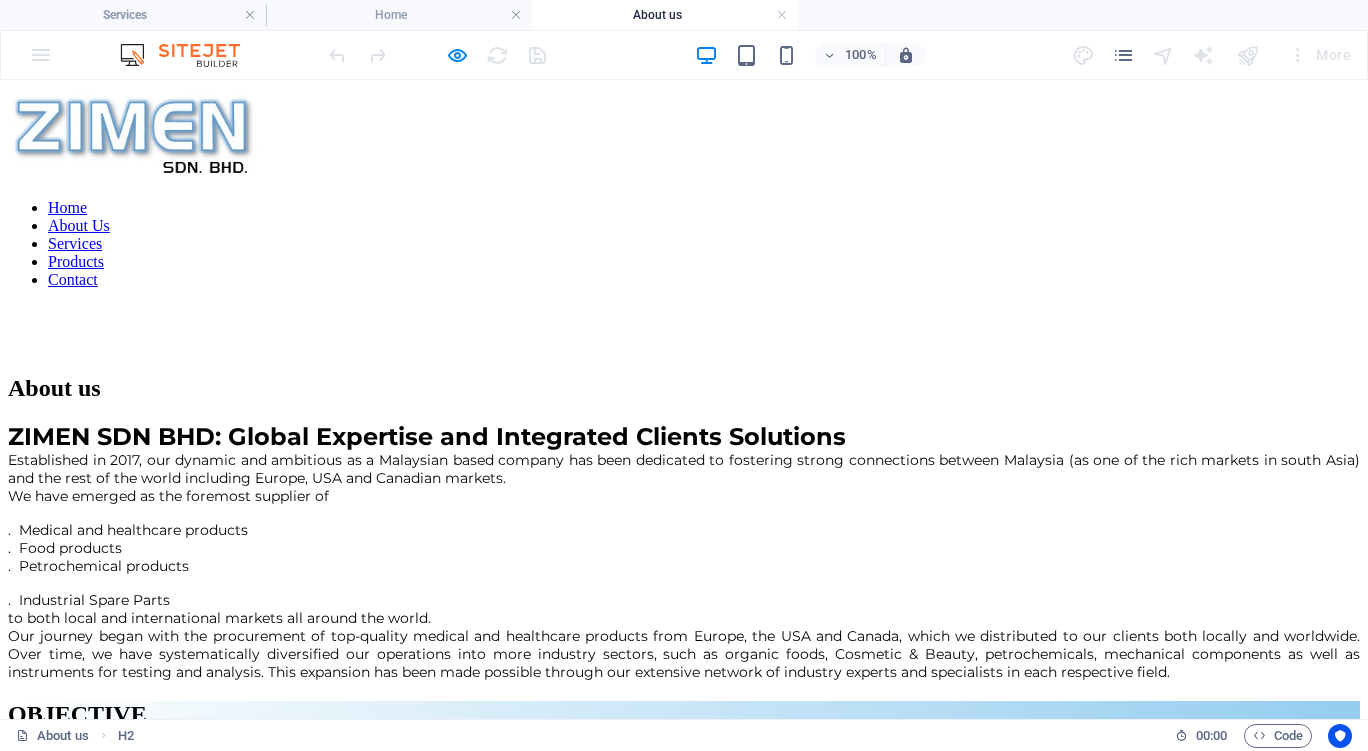 click on "Services" at bounding box center [75, 243] 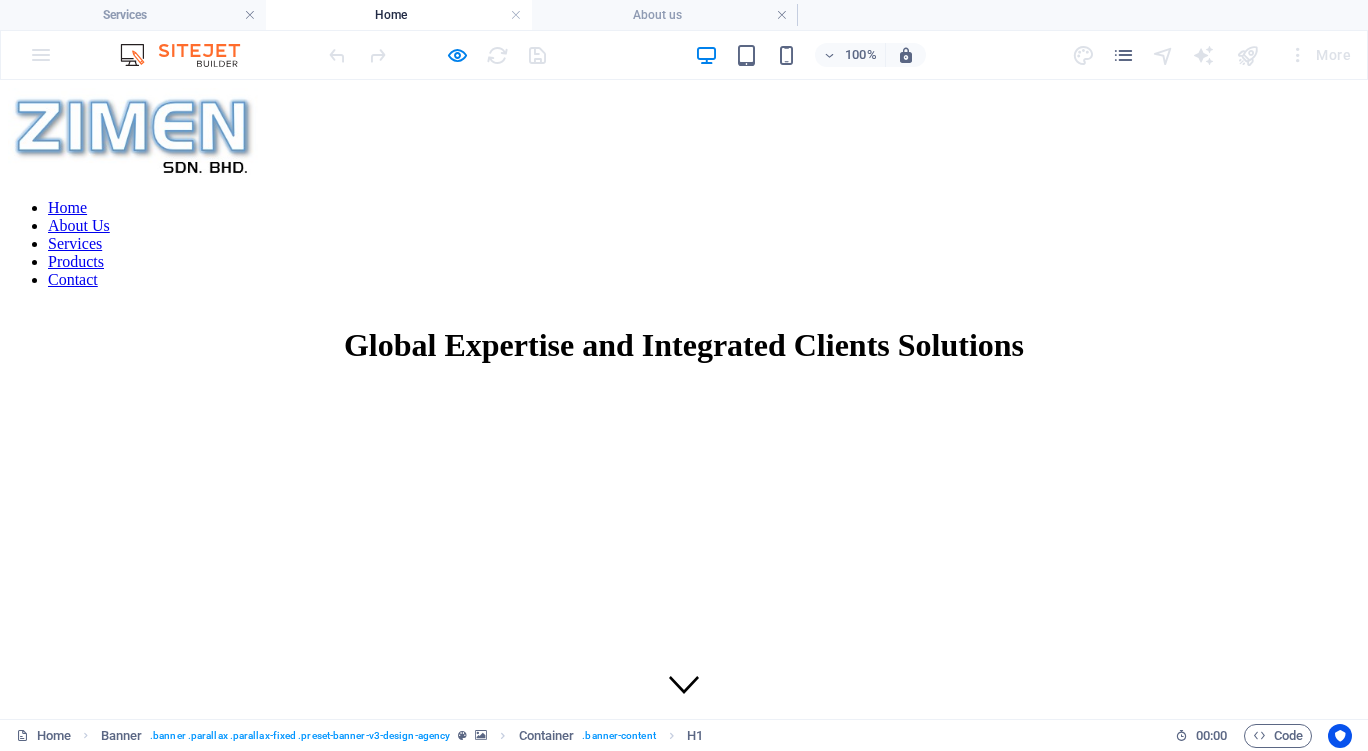 click on "Services" at bounding box center [75, 243] 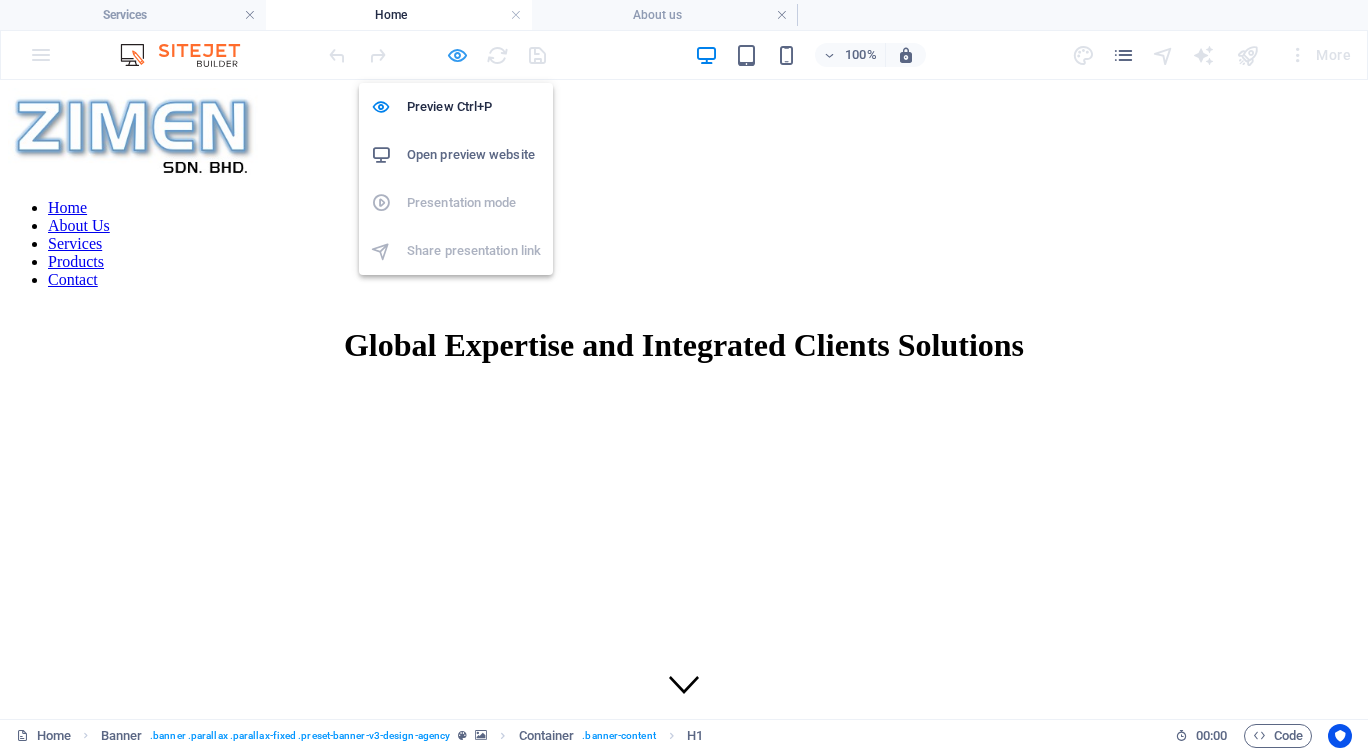 click at bounding box center (457, 55) 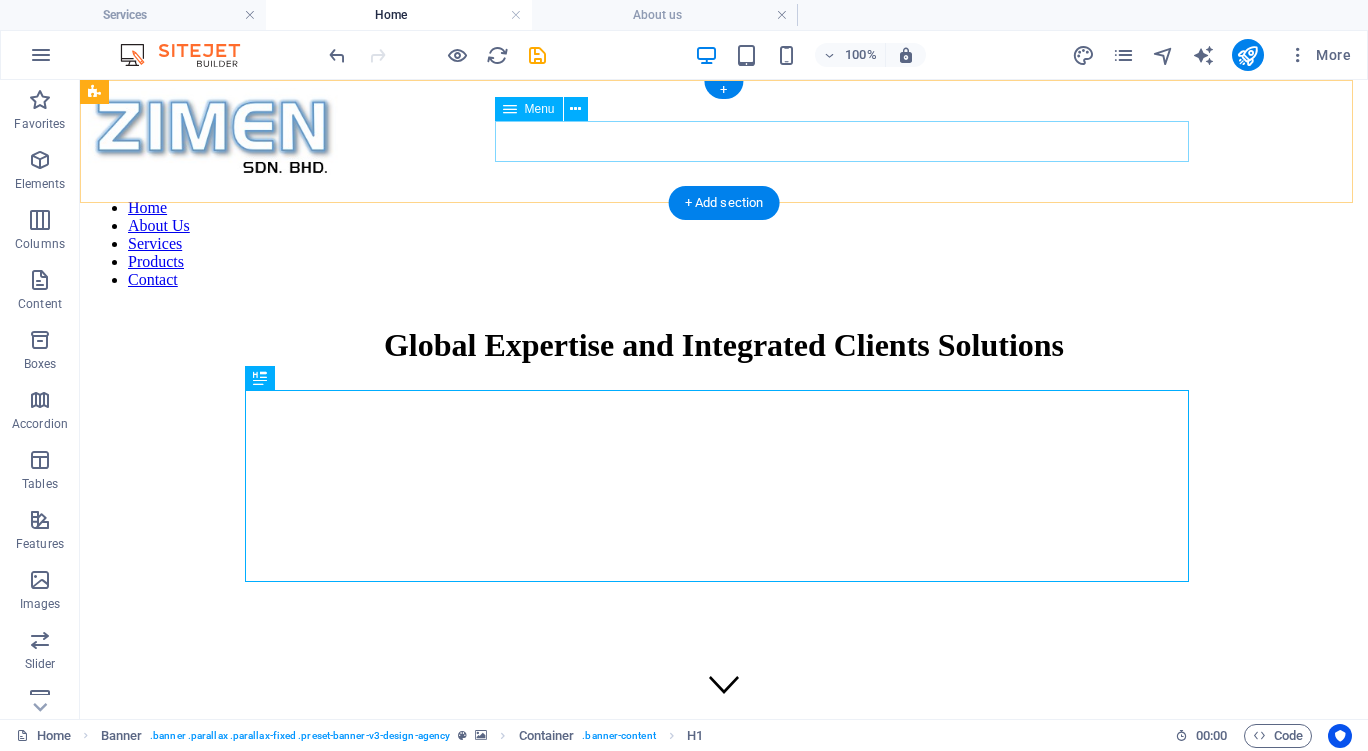 click on "Home About Us Services Products Contact" at bounding box center (724, 244) 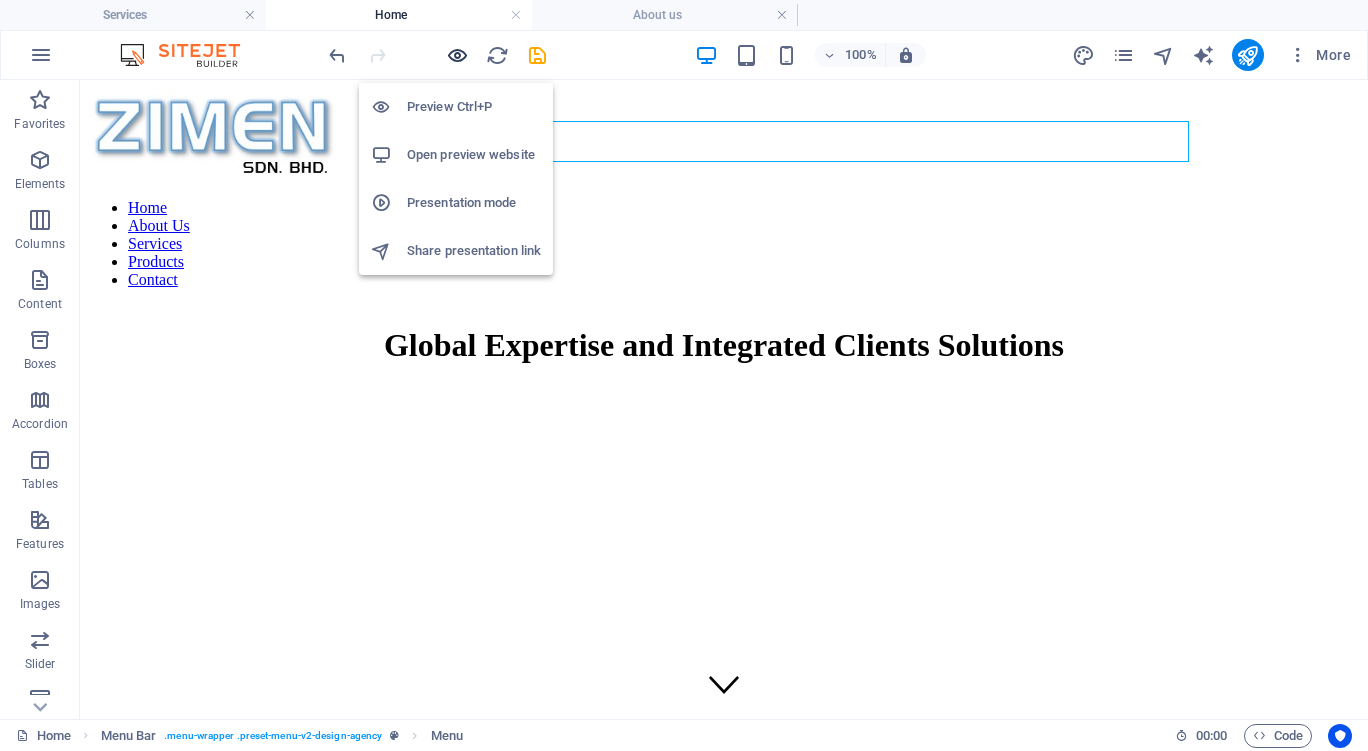 click at bounding box center (457, 55) 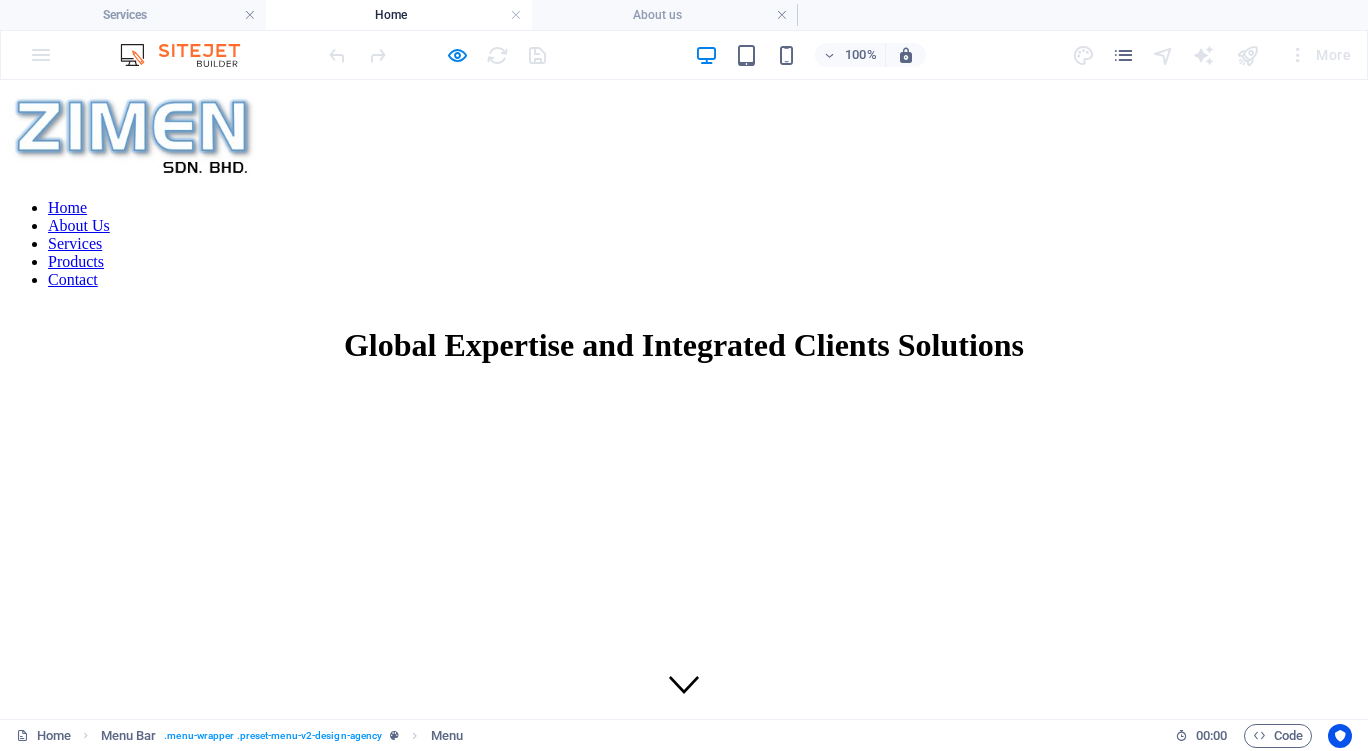 click on "Products" at bounding box center (76, 261) 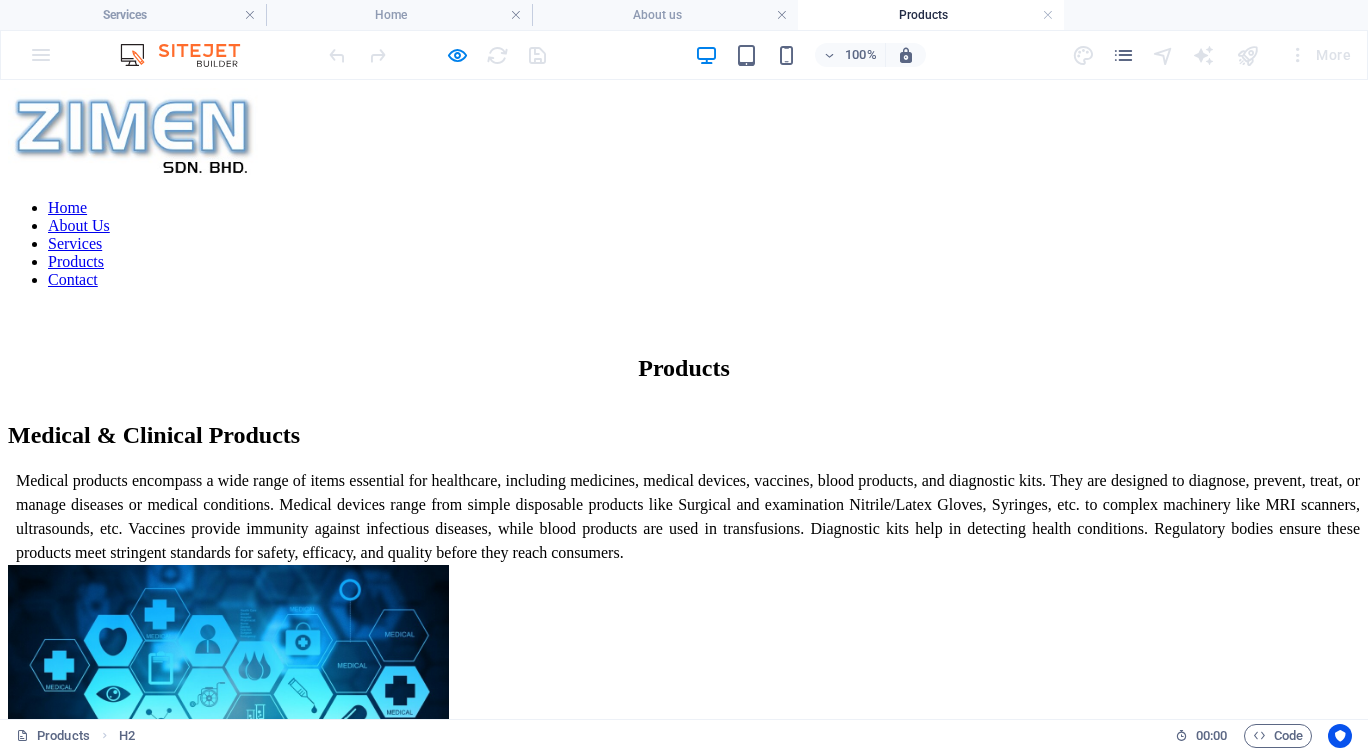 scroll, scrollTop: 0, scrollLeft: 0, axis: both 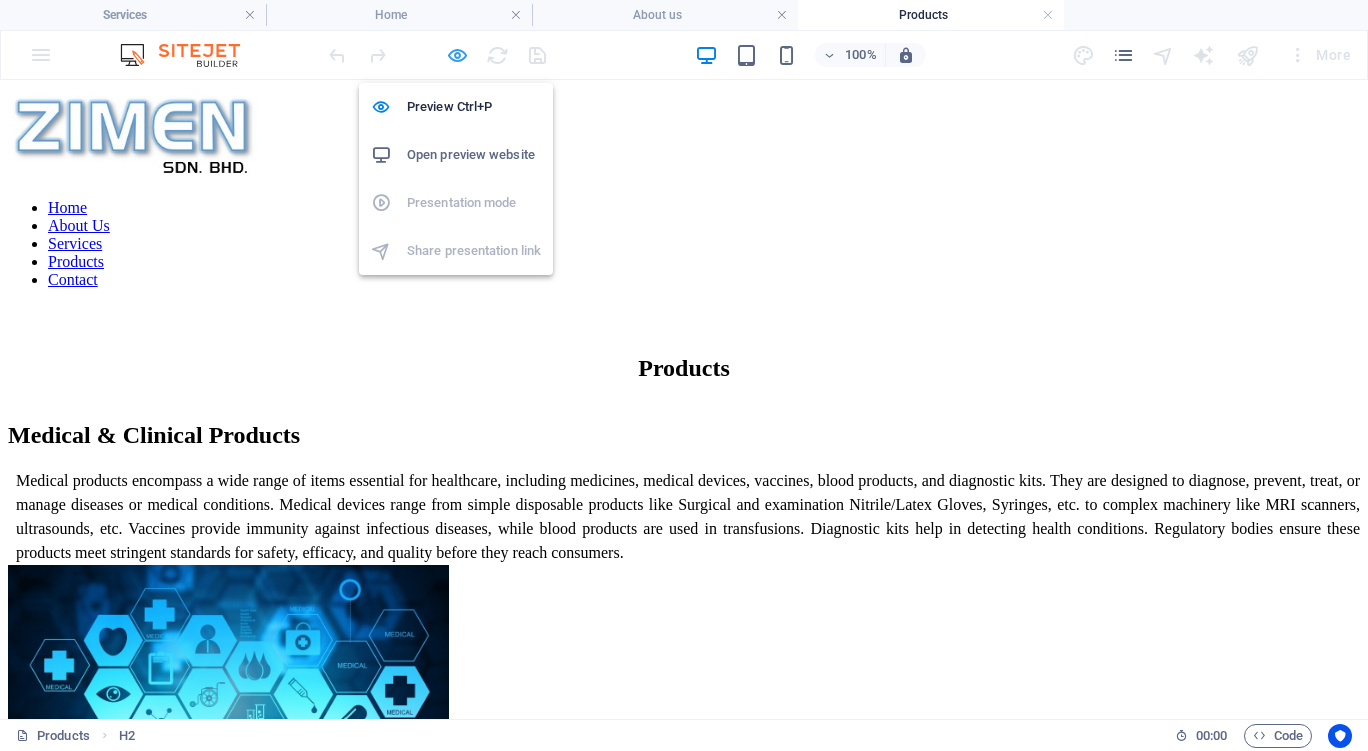 click at bounding box center [457, 55] 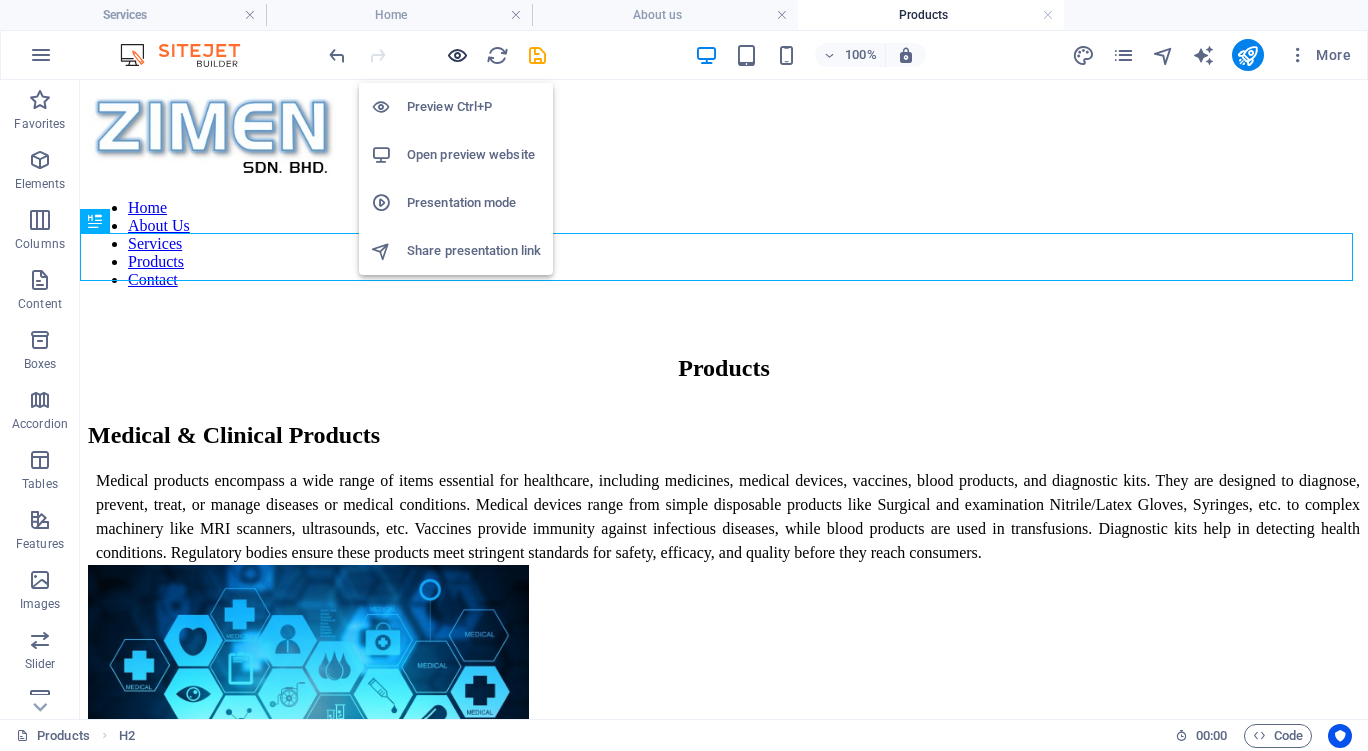 click at bounding box center [457, 55] 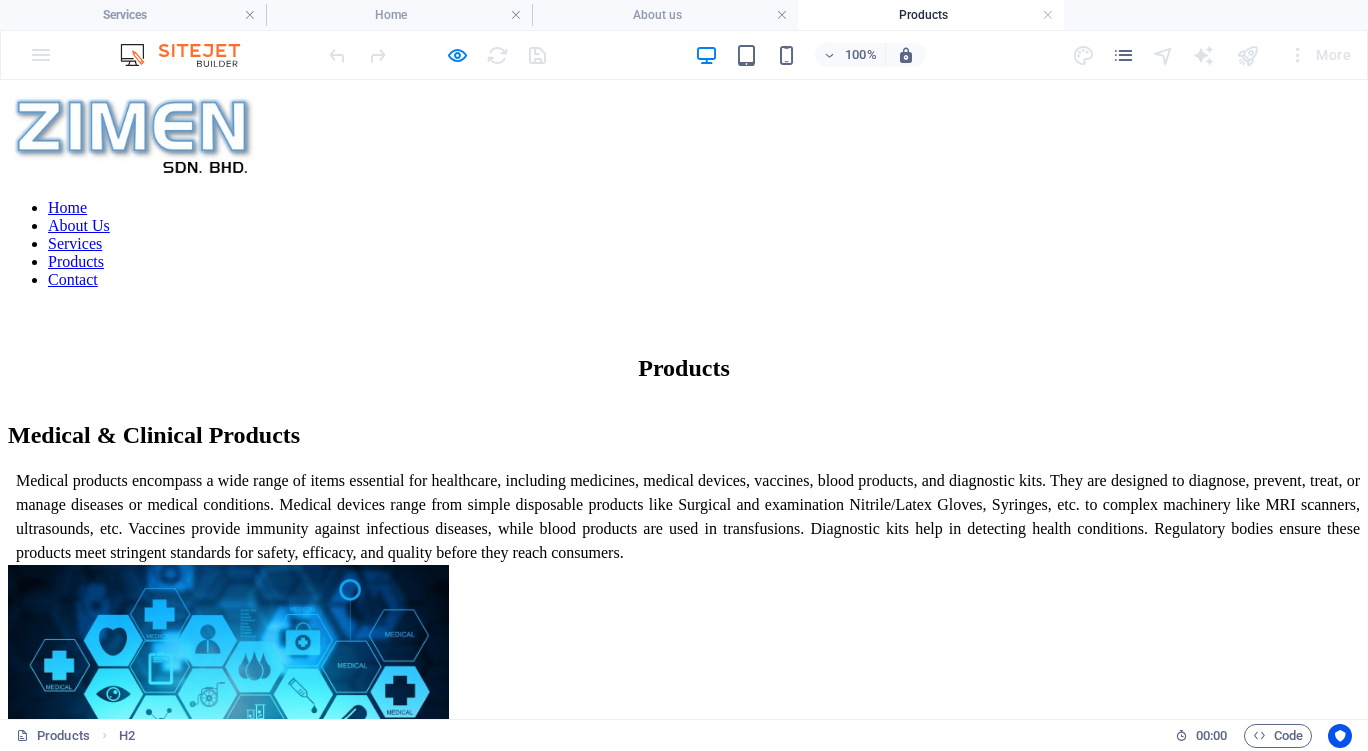 click on "Contact" at bounding box center [73, 279] 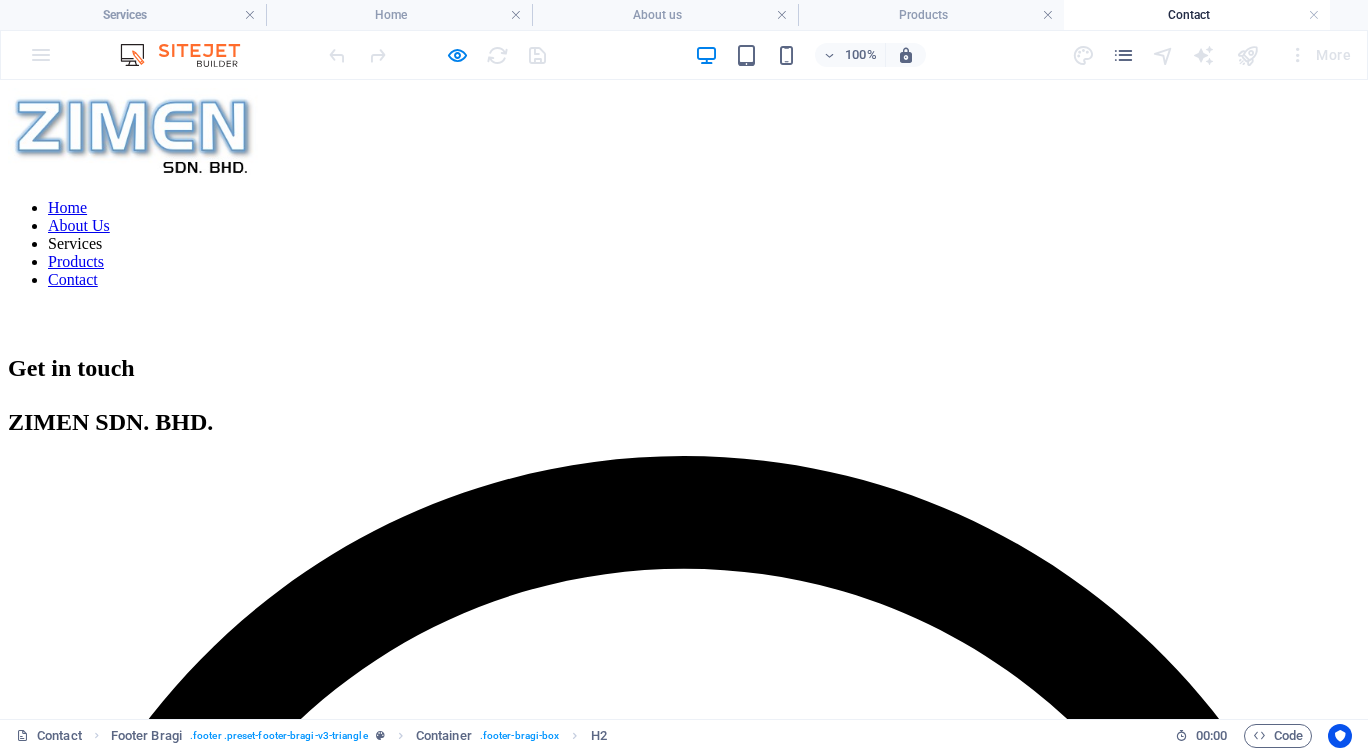scroll, scrollTop: 0, scrollLeft: 0, axis: both 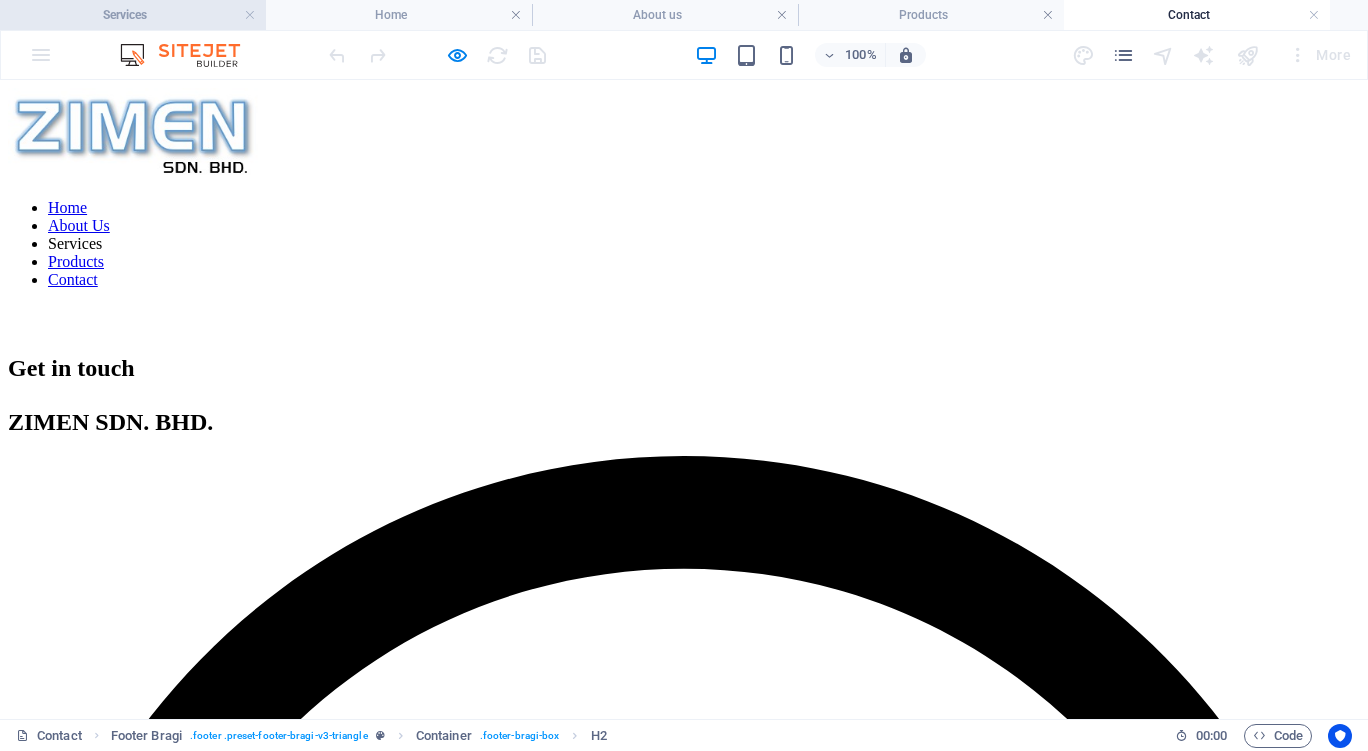 click on "Services" at bounding box center [133, 15] 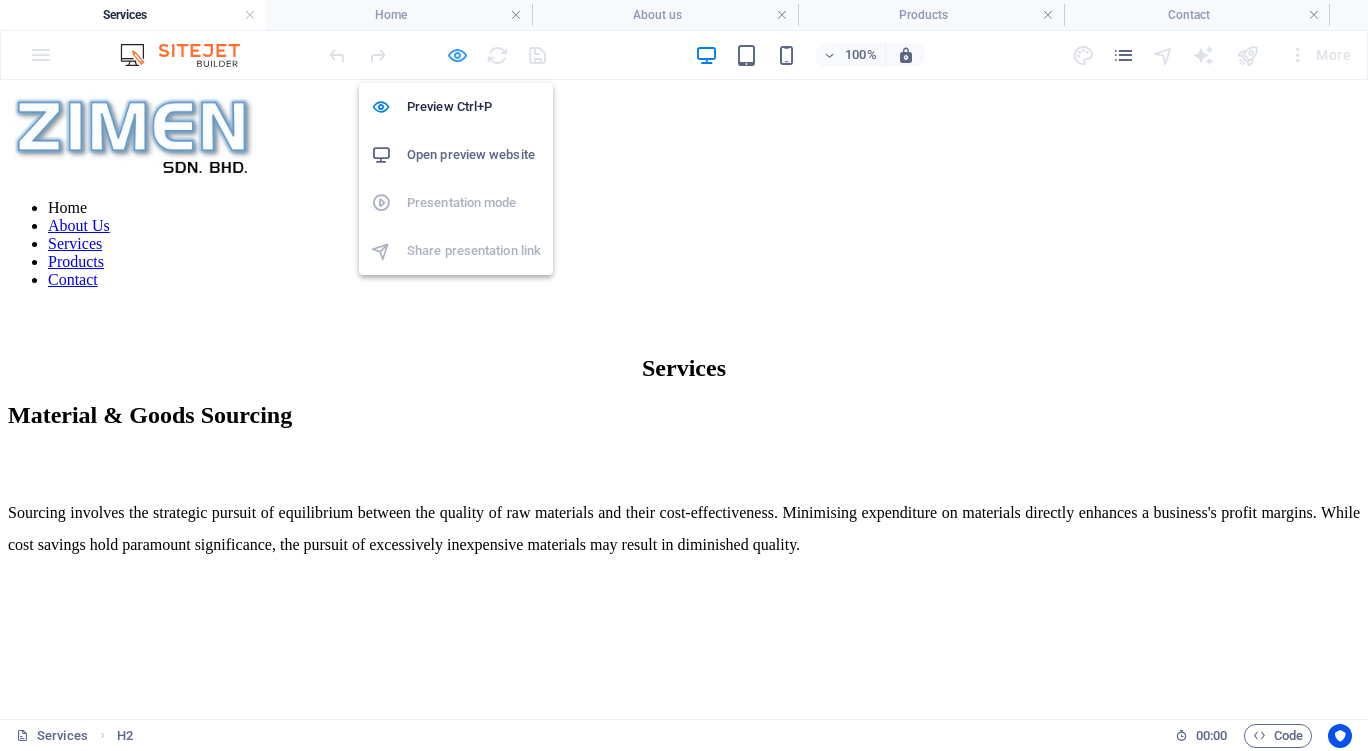click at bounding box center (457, 55) 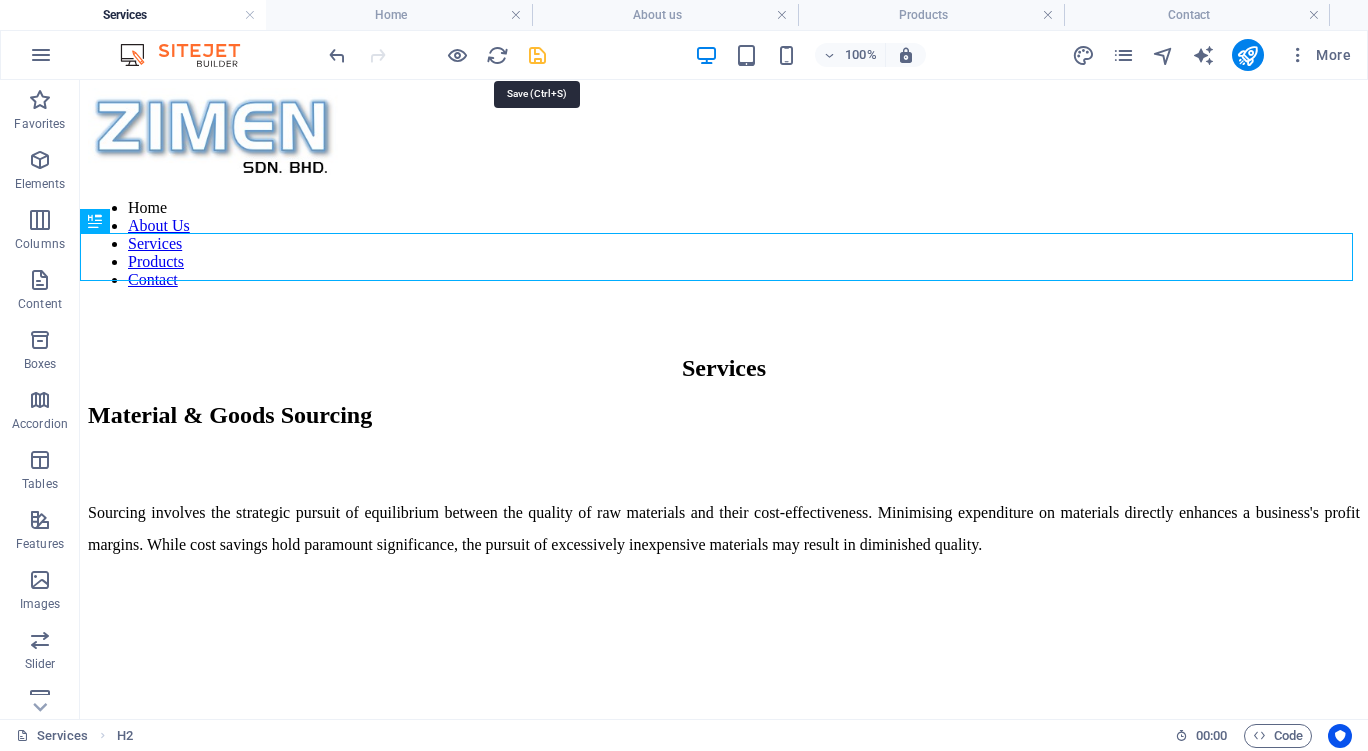 click at bounding box center [537, 55] 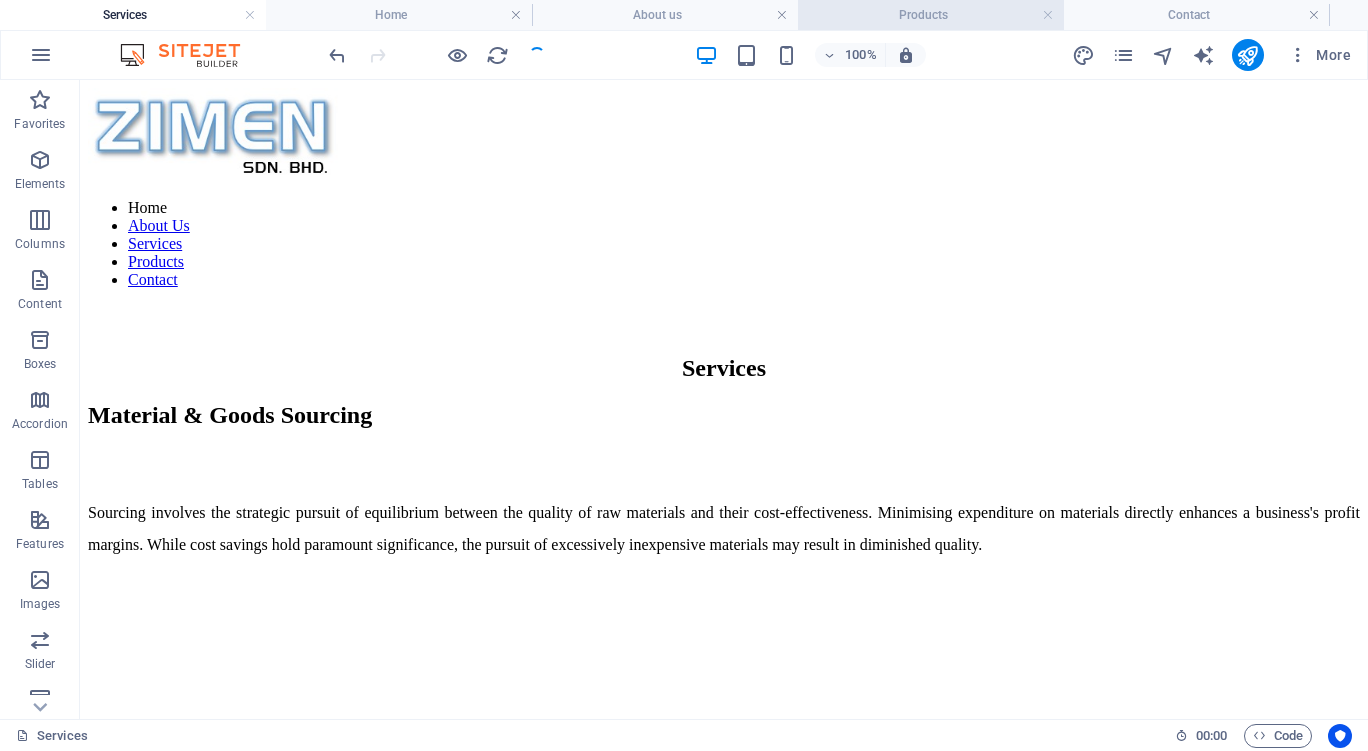 click on "Products" at bounding box center (931, 15) 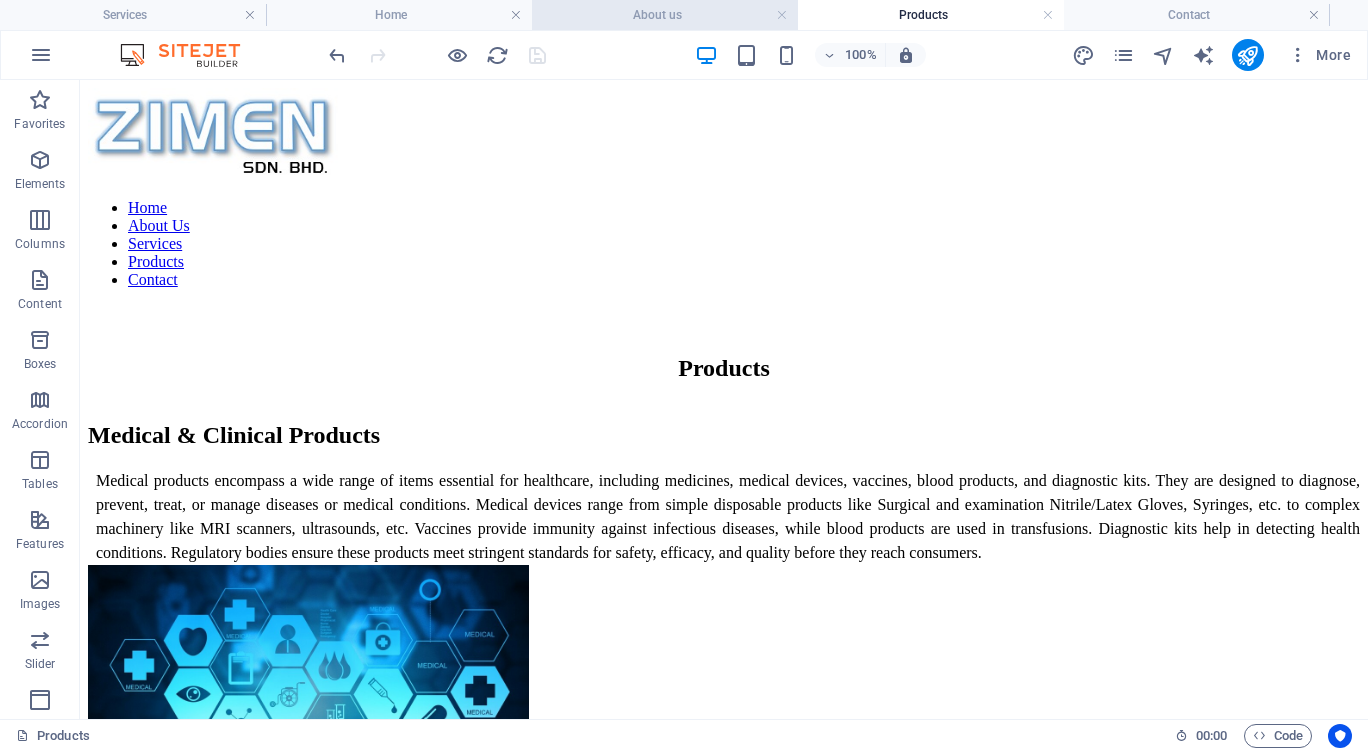click on "About us" at bounding box center [665, 15] 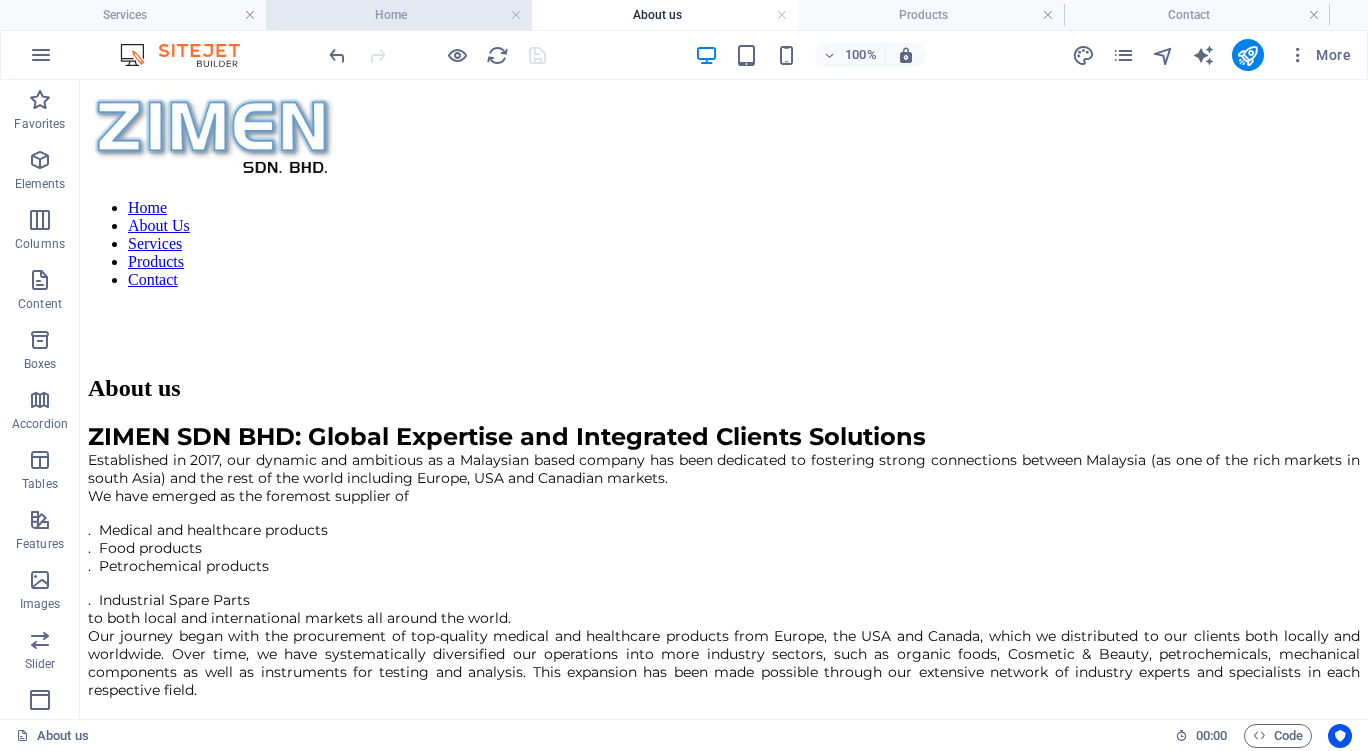 click on "Home" at bounding box center [399, 15] 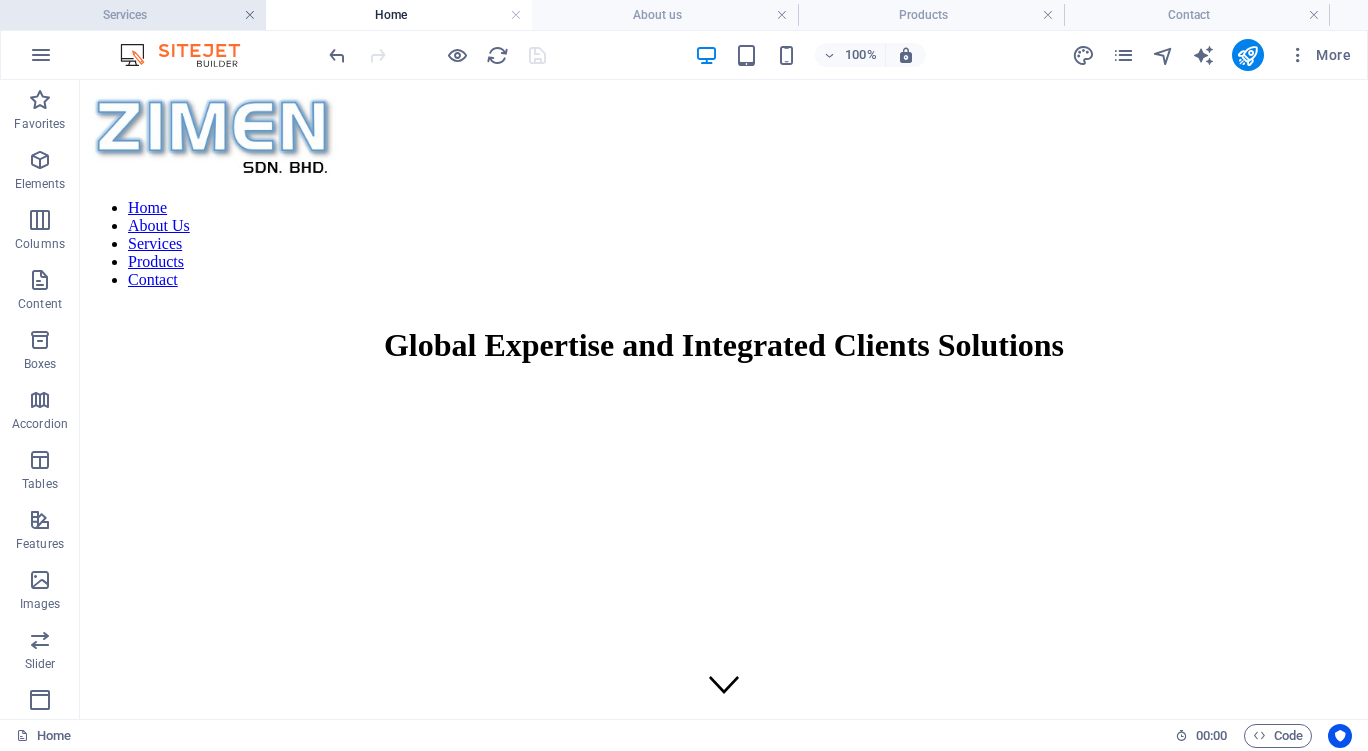 click at bounding box center [250, 15] 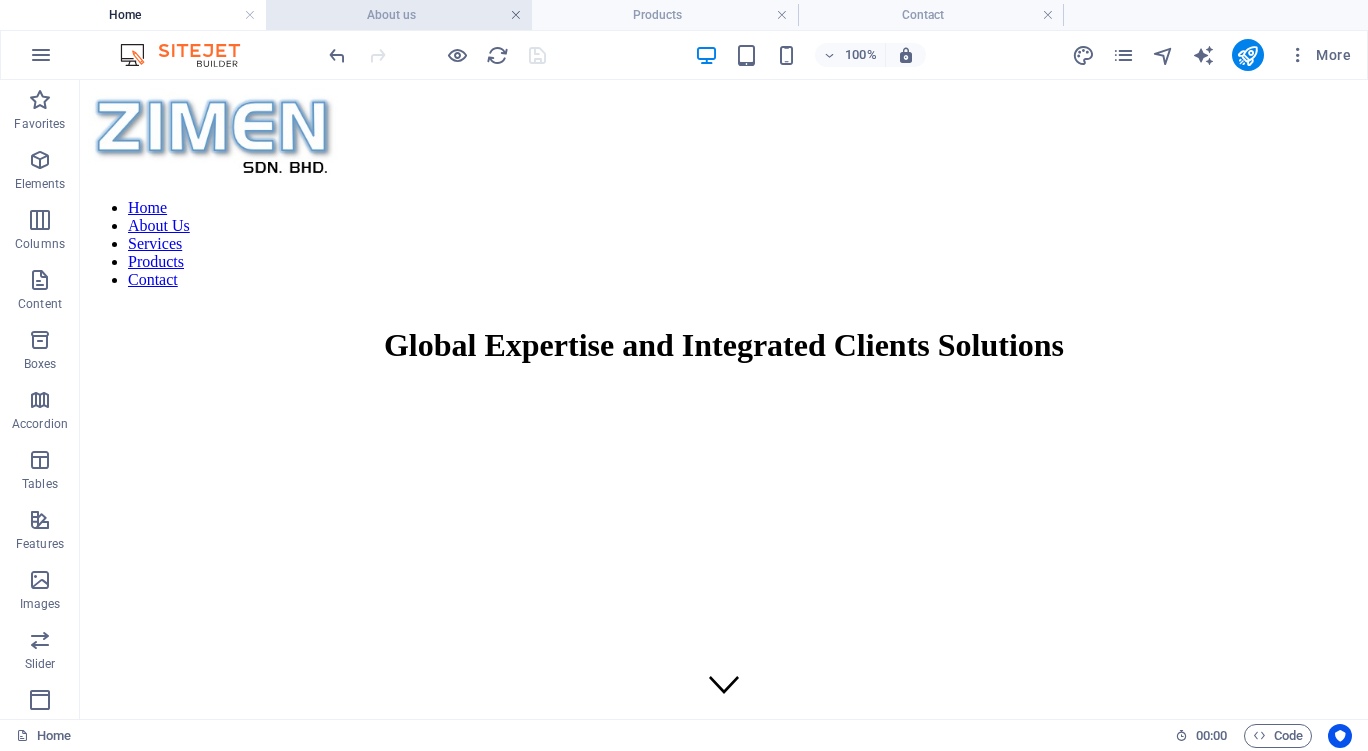 click at bounding box center [516, 15] 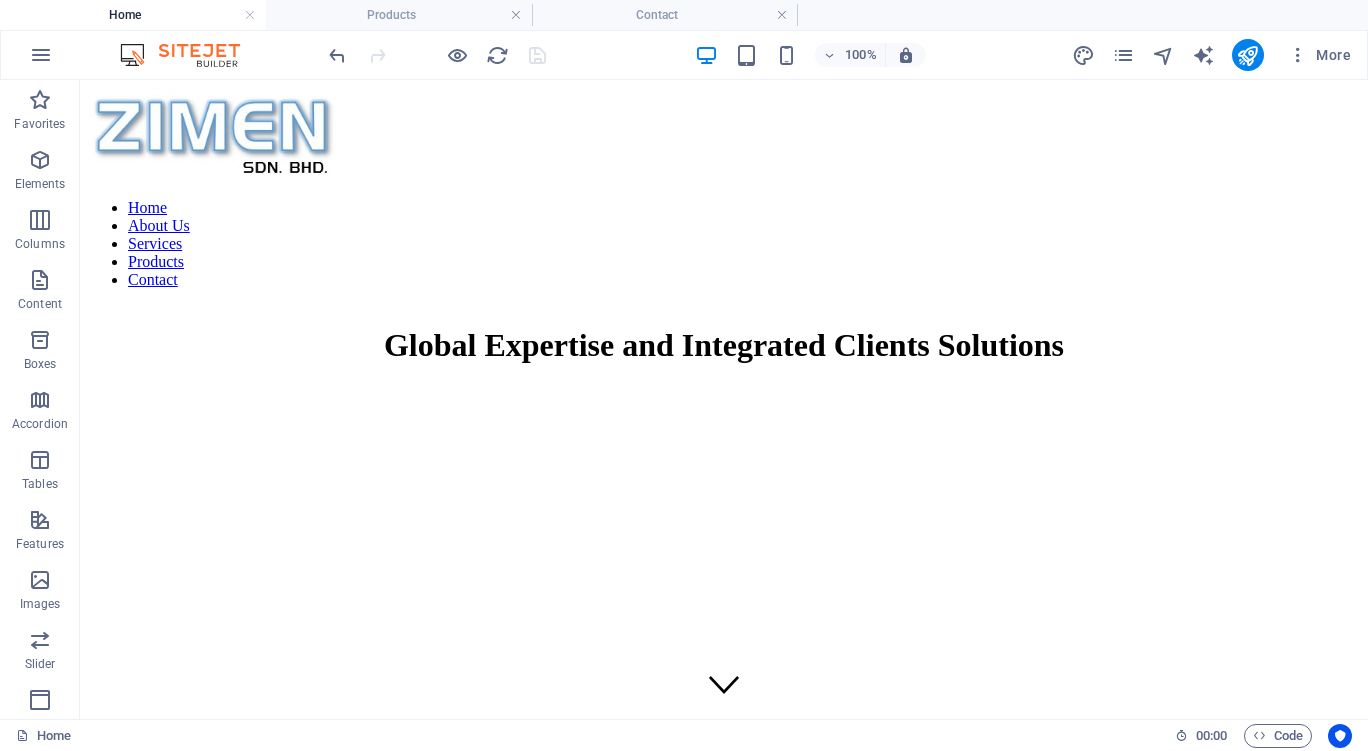 click at bounding box center [516, 15] 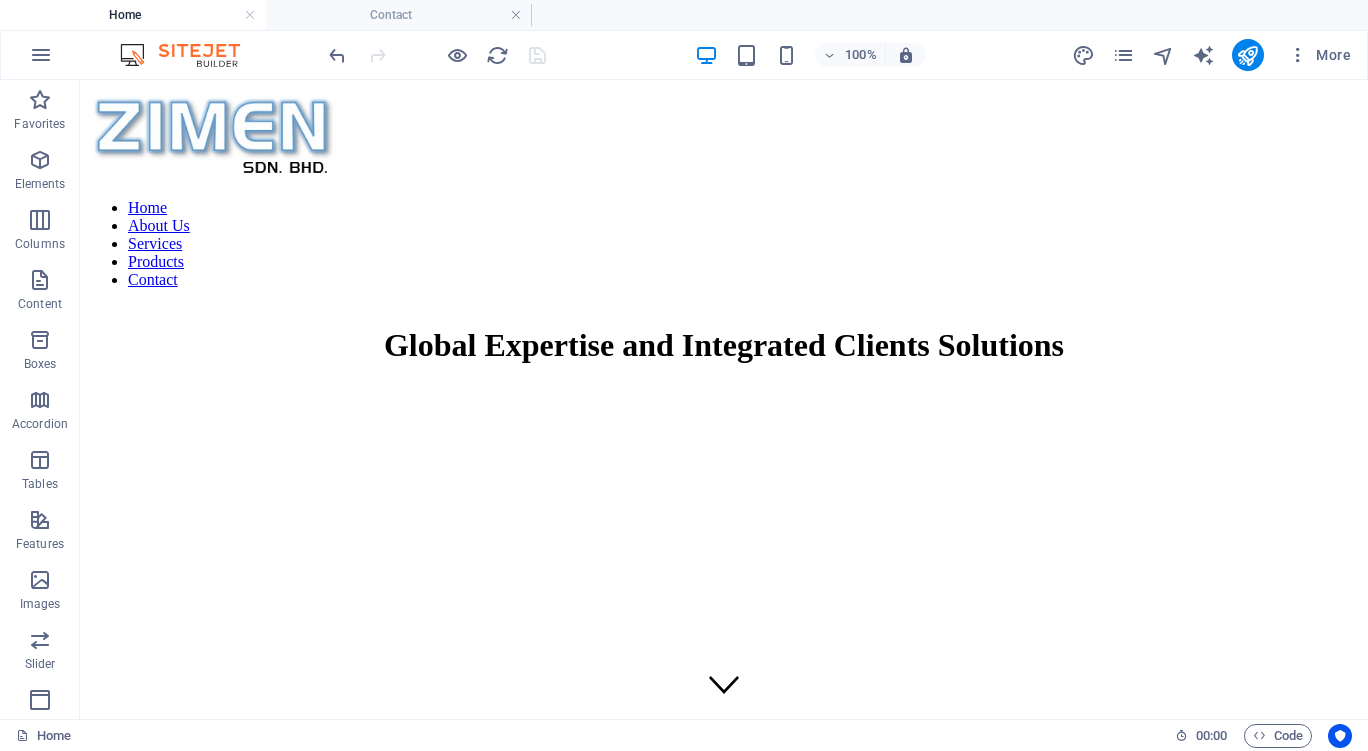 click at bounding box center (516, 15) 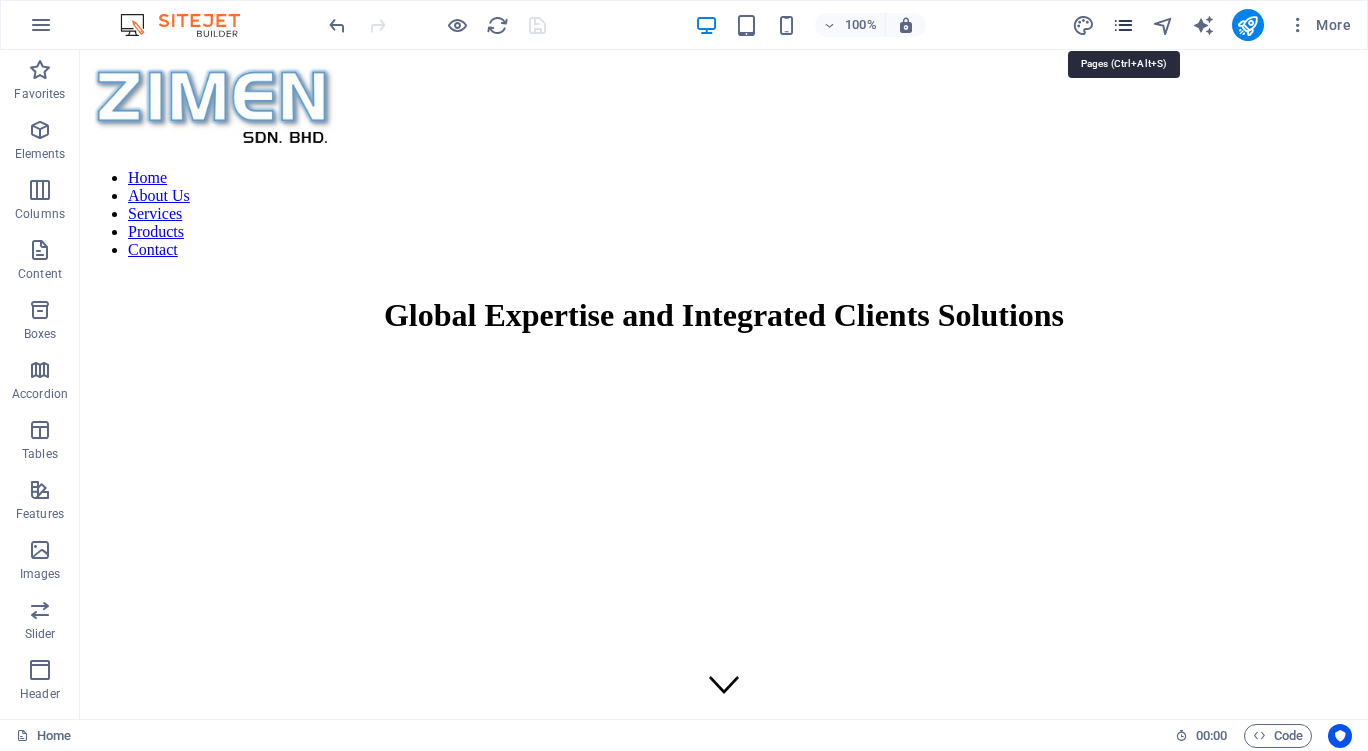 click at bounding box center [1123, 25] 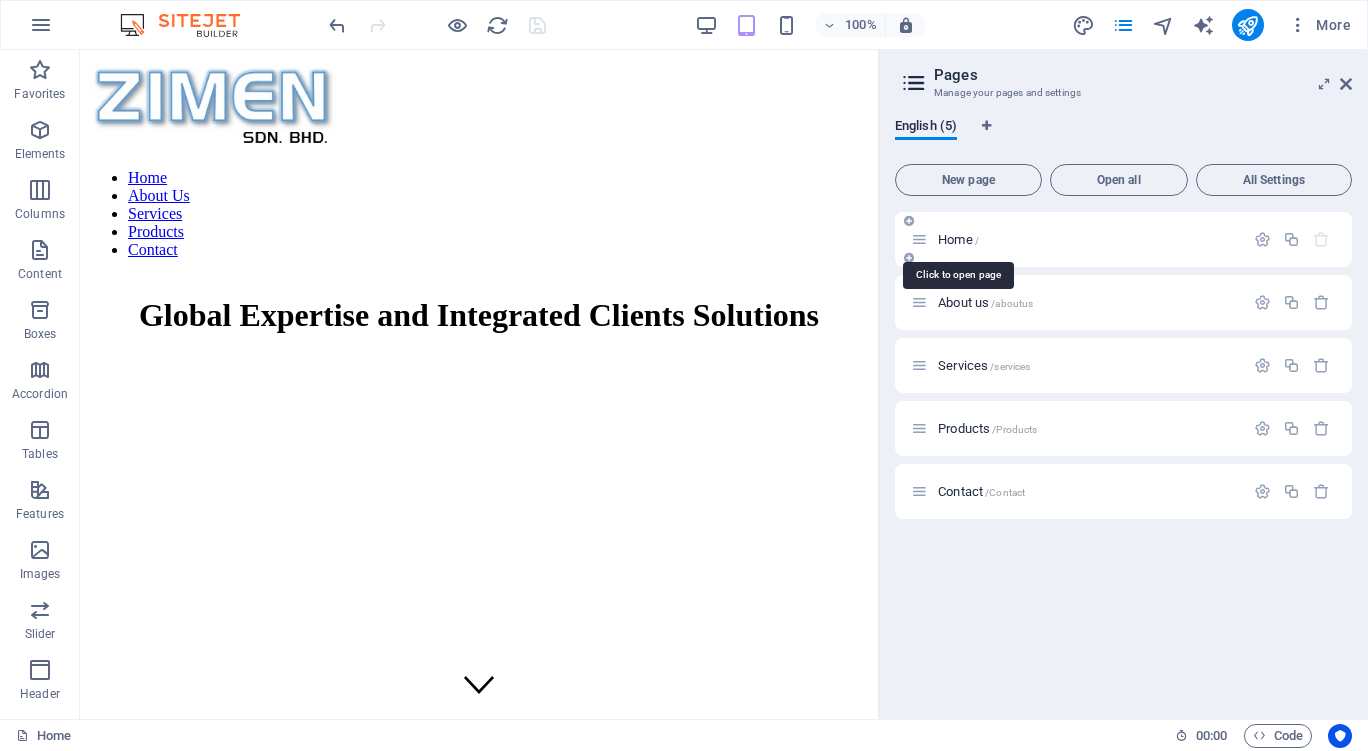 click on "Home /" at bounding box center [958, 239] 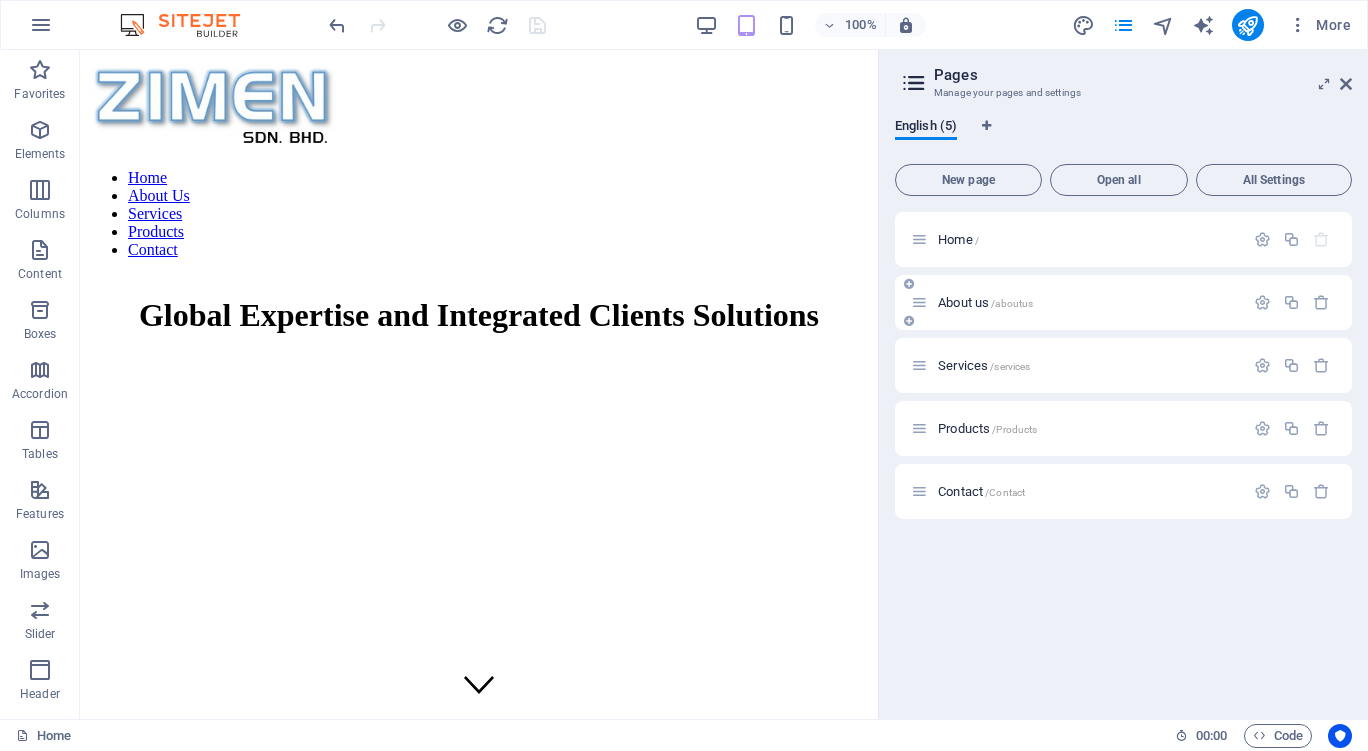 click on "About us /aboutus" at bounding box center (1077, 302) 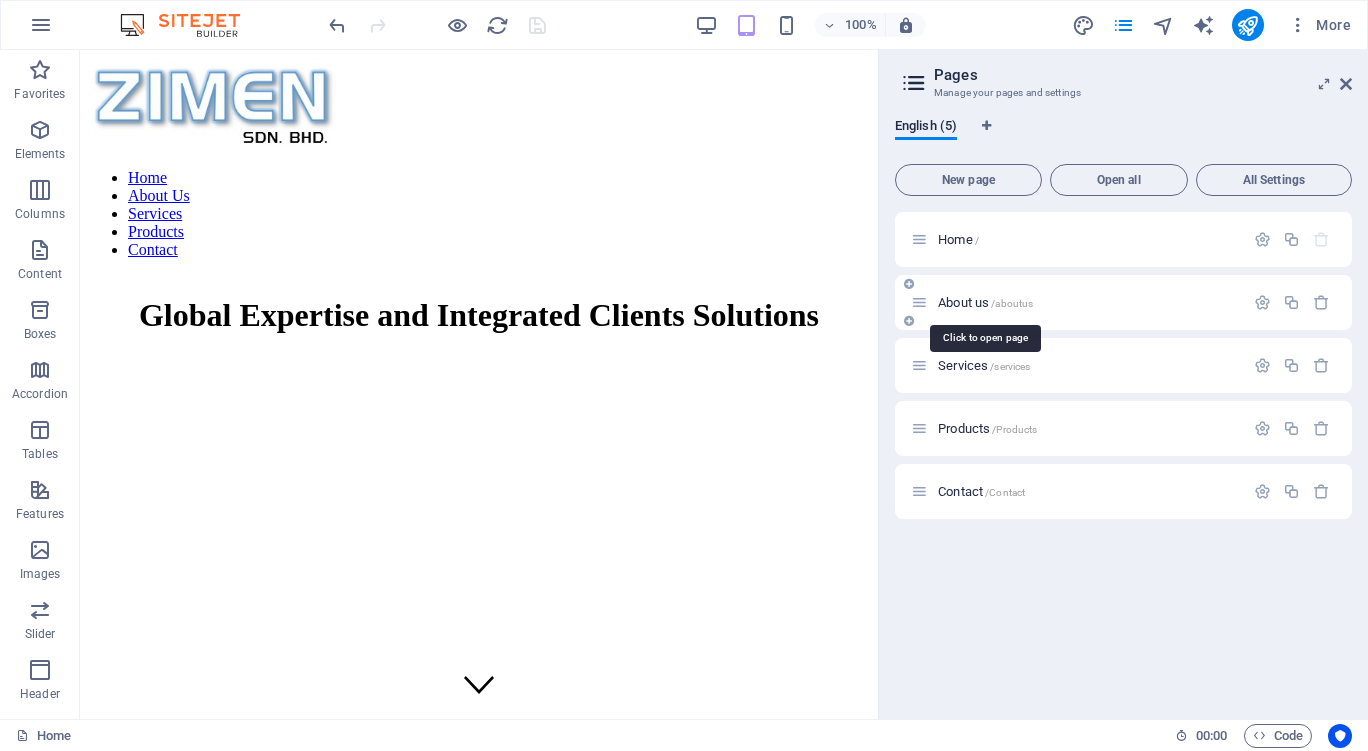 click on "About us /aboutus" at bounding box center [985, 302] 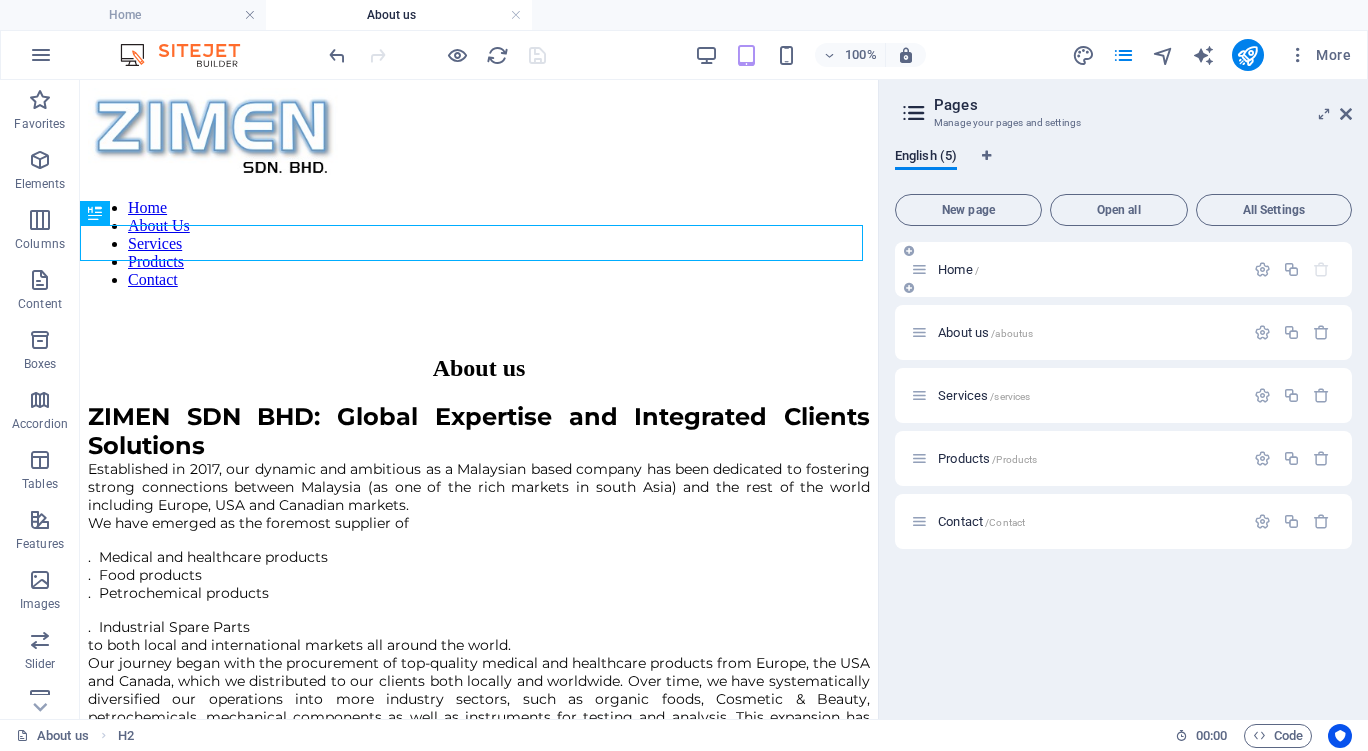 scroll, scrollTop: 0, scrollLeft: 0, axis: both 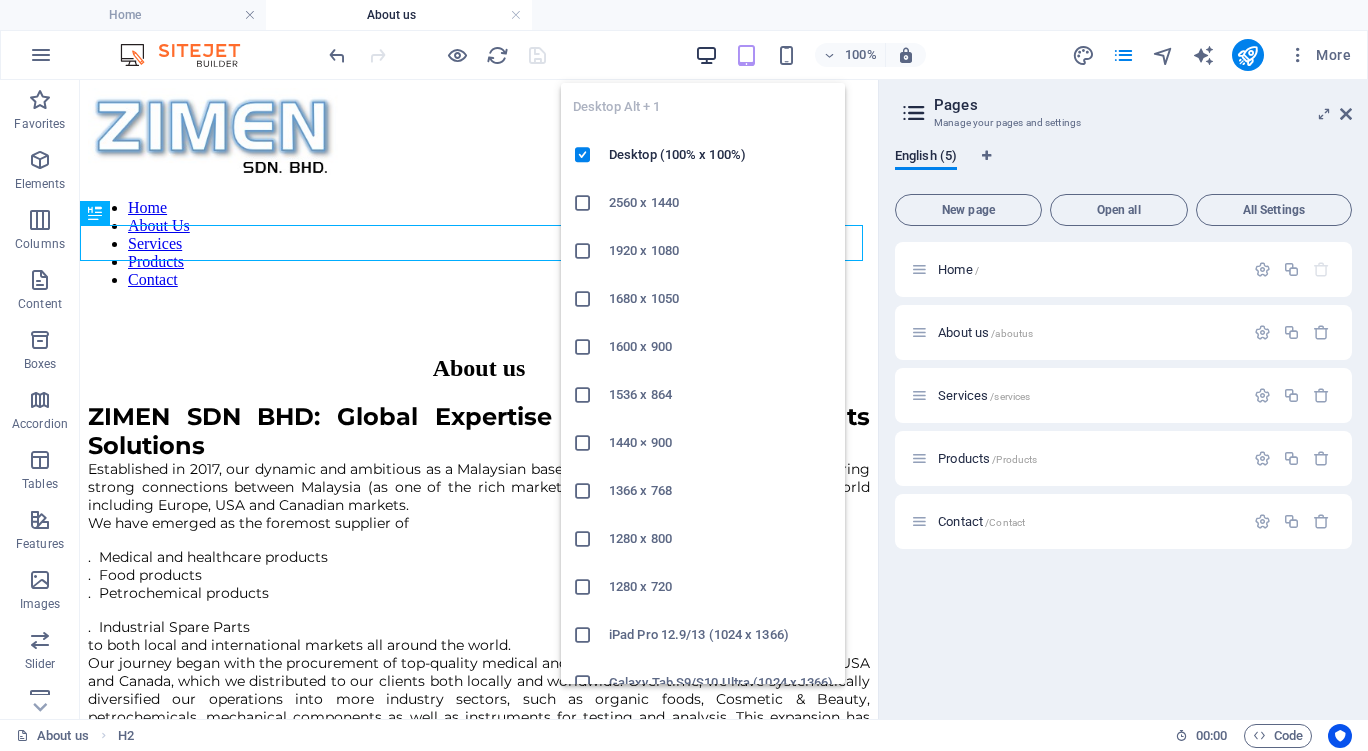 click at bounding box center [706, 55] 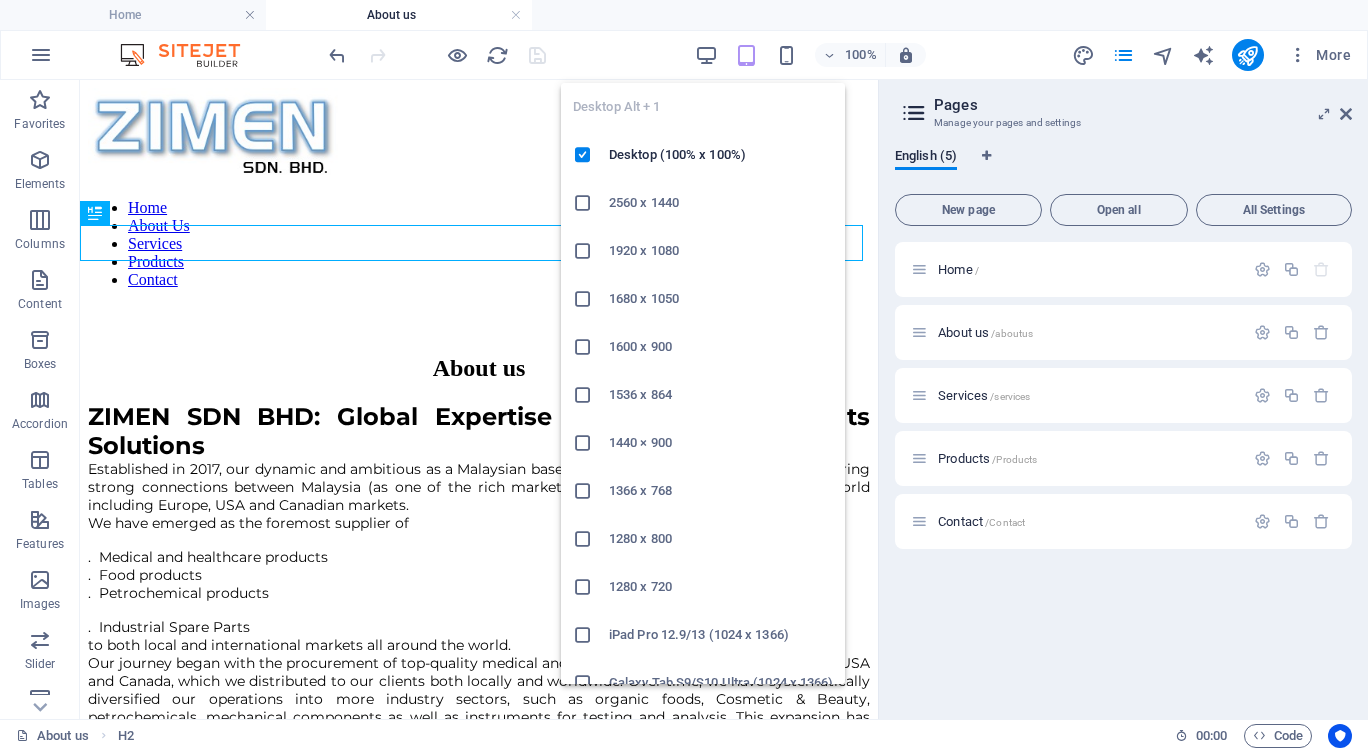 click at bounding box center [583, 203] 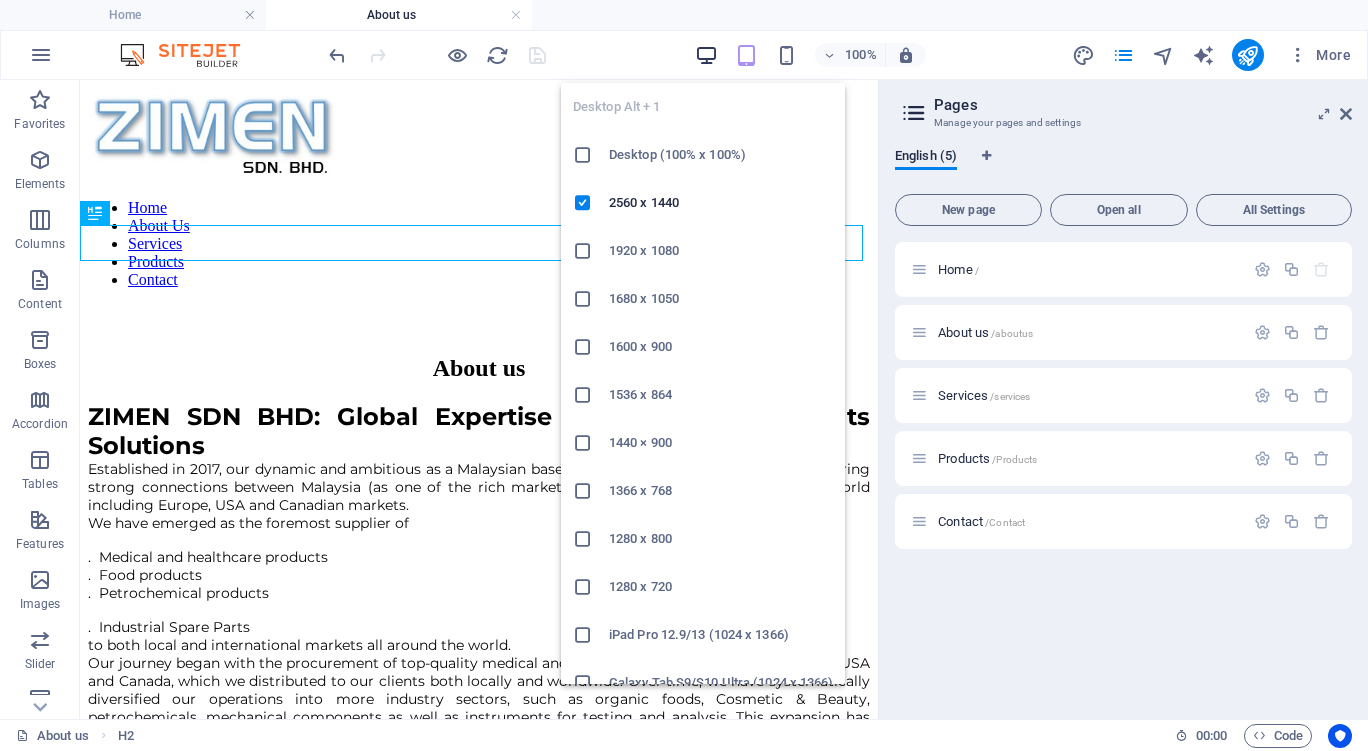 click at bounding box center [706, 55] 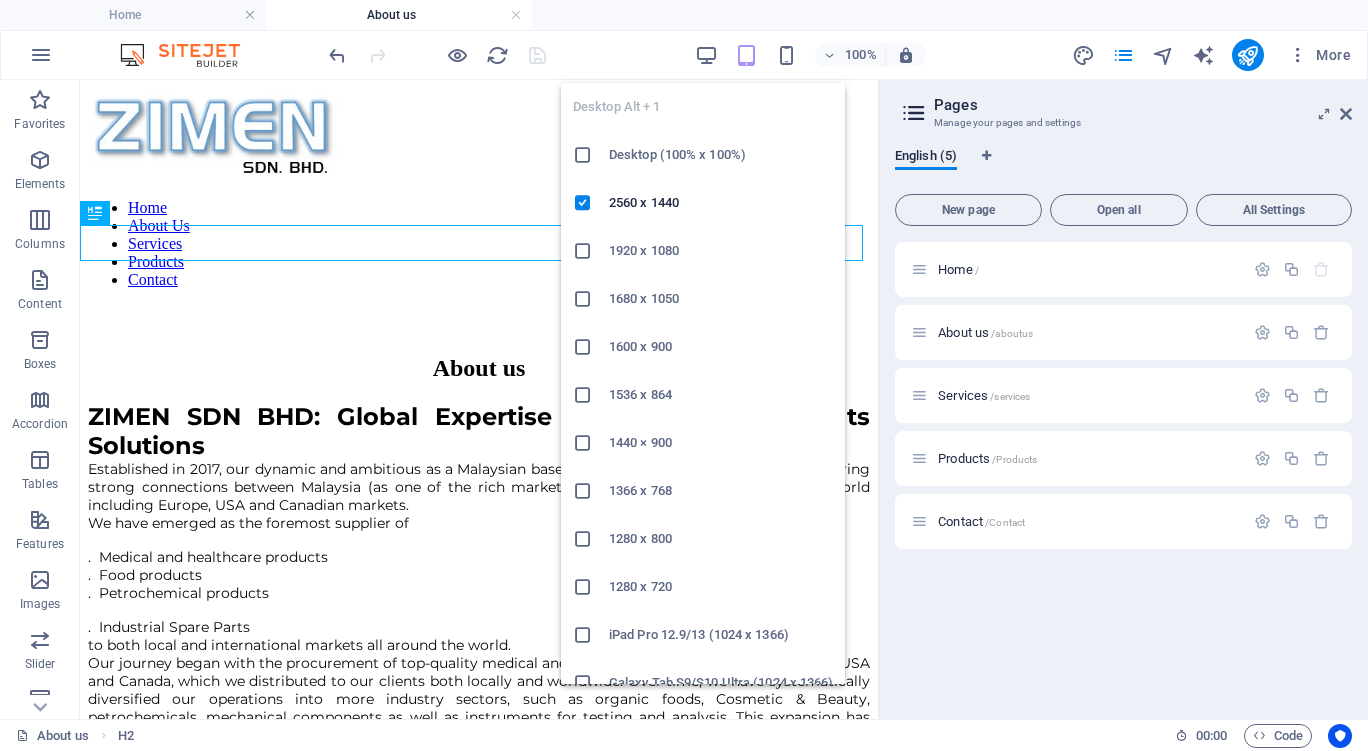 click on "Desktop (100% x 100%)" at bounding box center [721, 155] 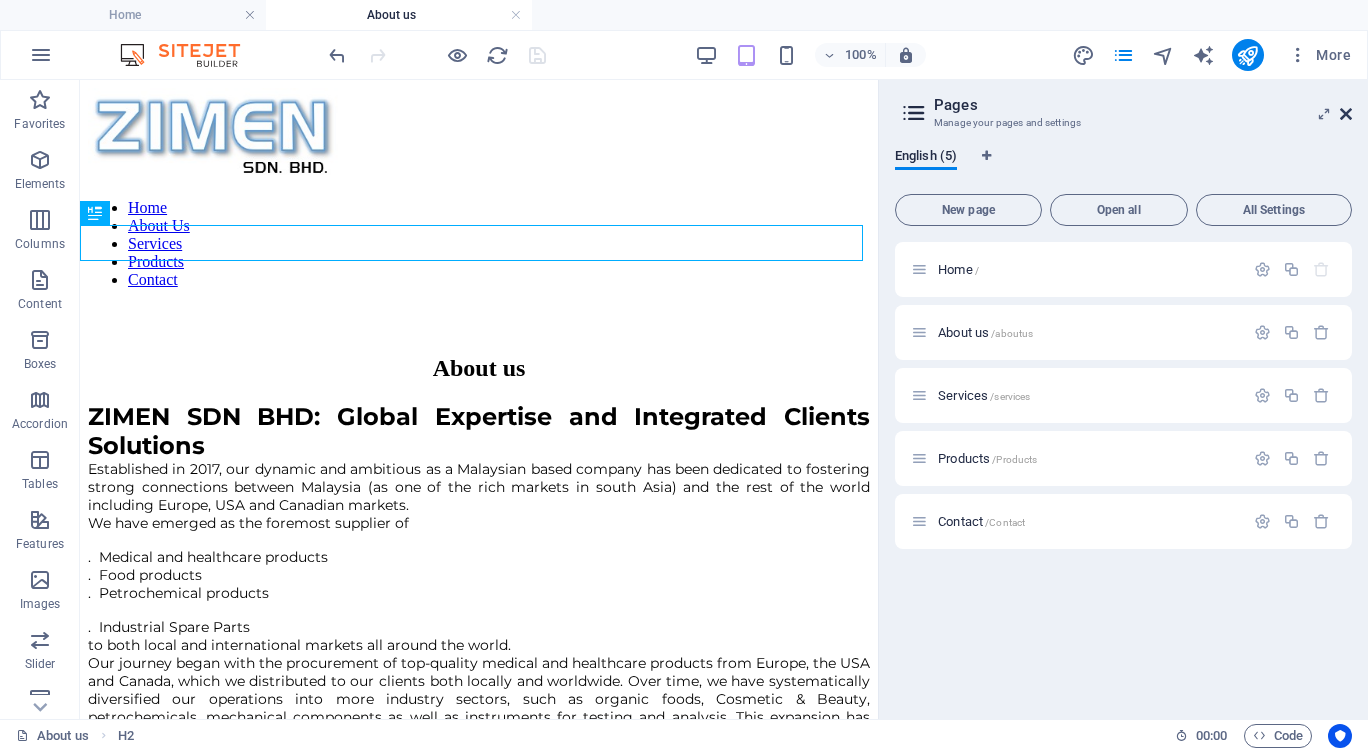drag, startPoint x: 1346, startPoint y: 110, endPoint x: 1266, endPoint y: 29, distance: 113.84639 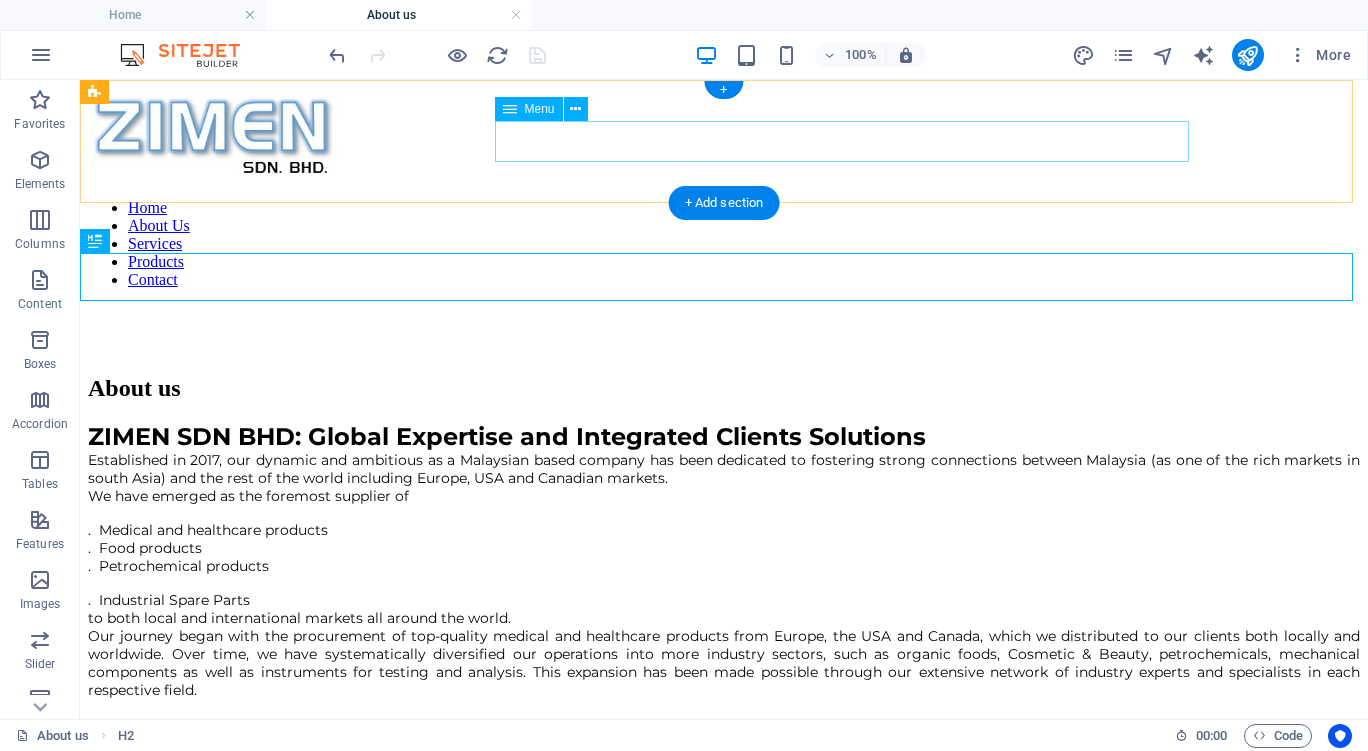 click on "Home About Us Services Products Contact" at bounding box center (724, 244) 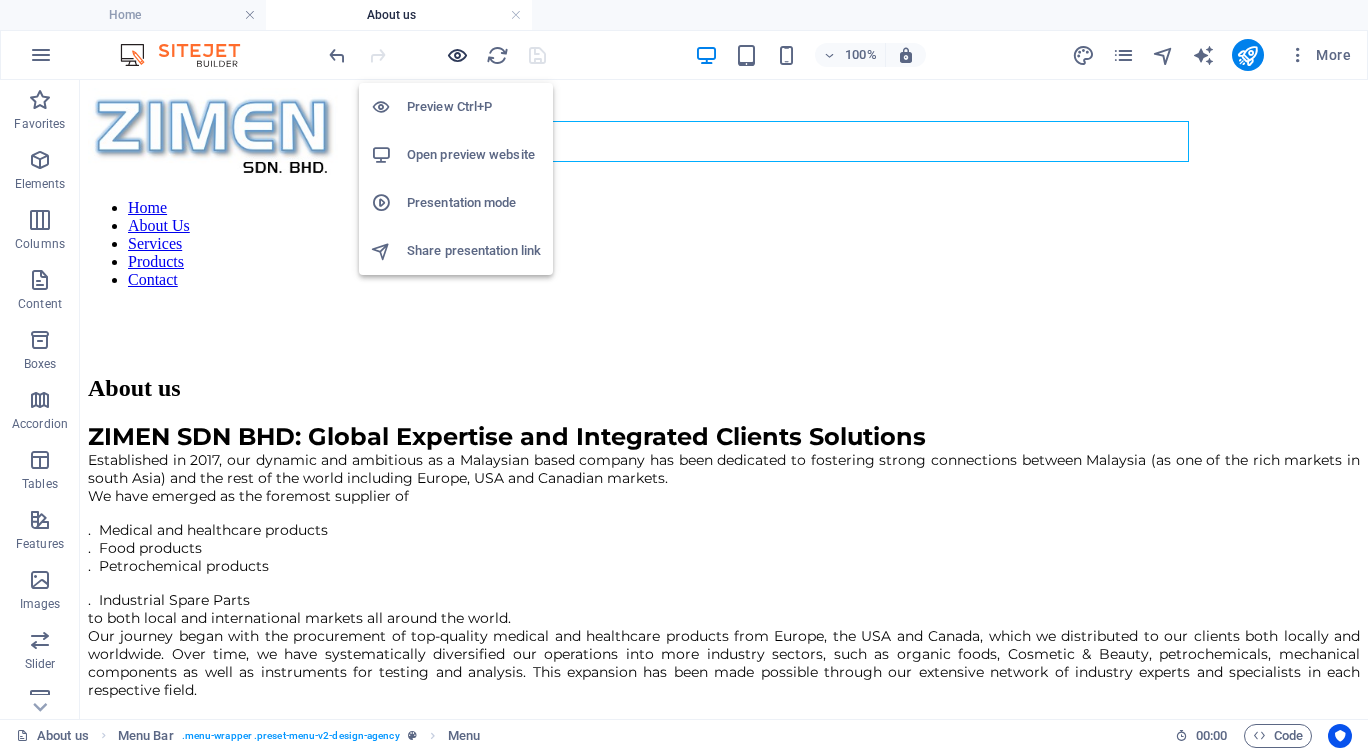 click at bounding box center [457, 55] 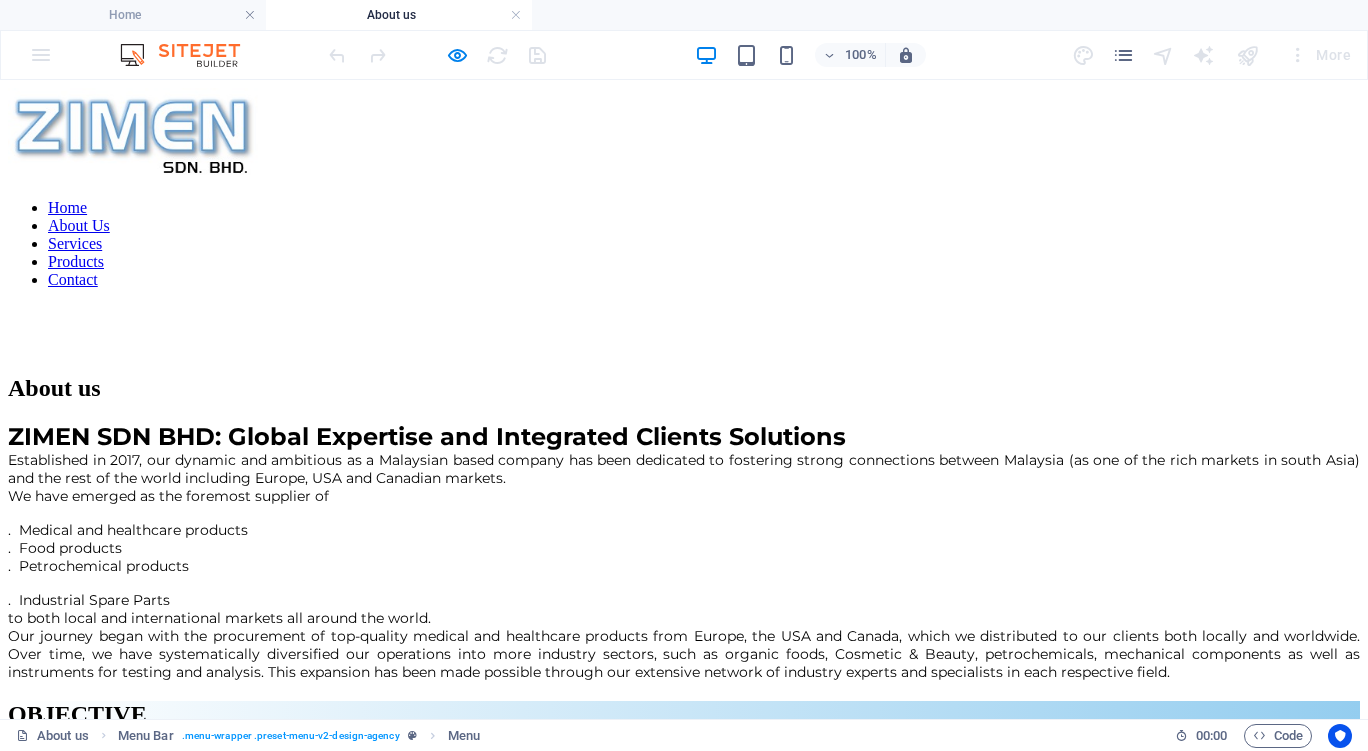 click on "Services" at bounding box center (75, 243) 